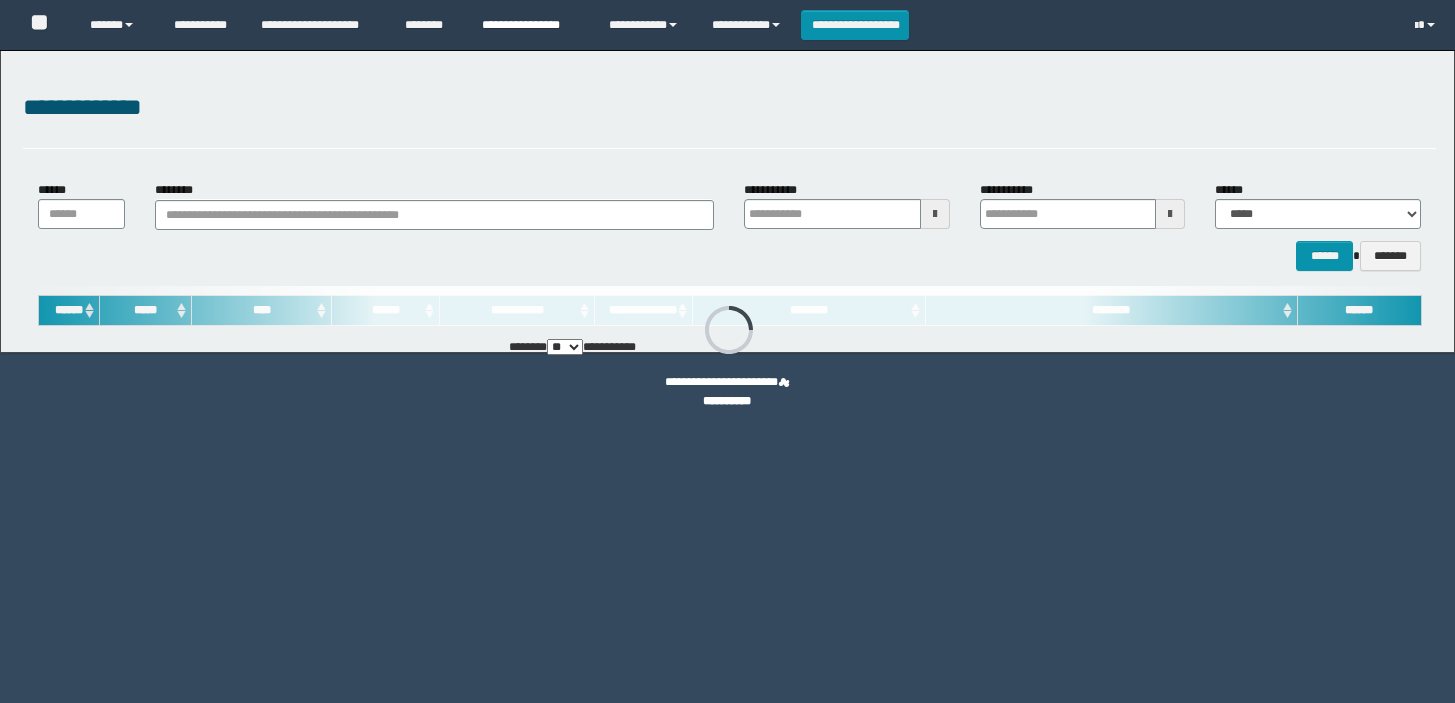 type on "**********" 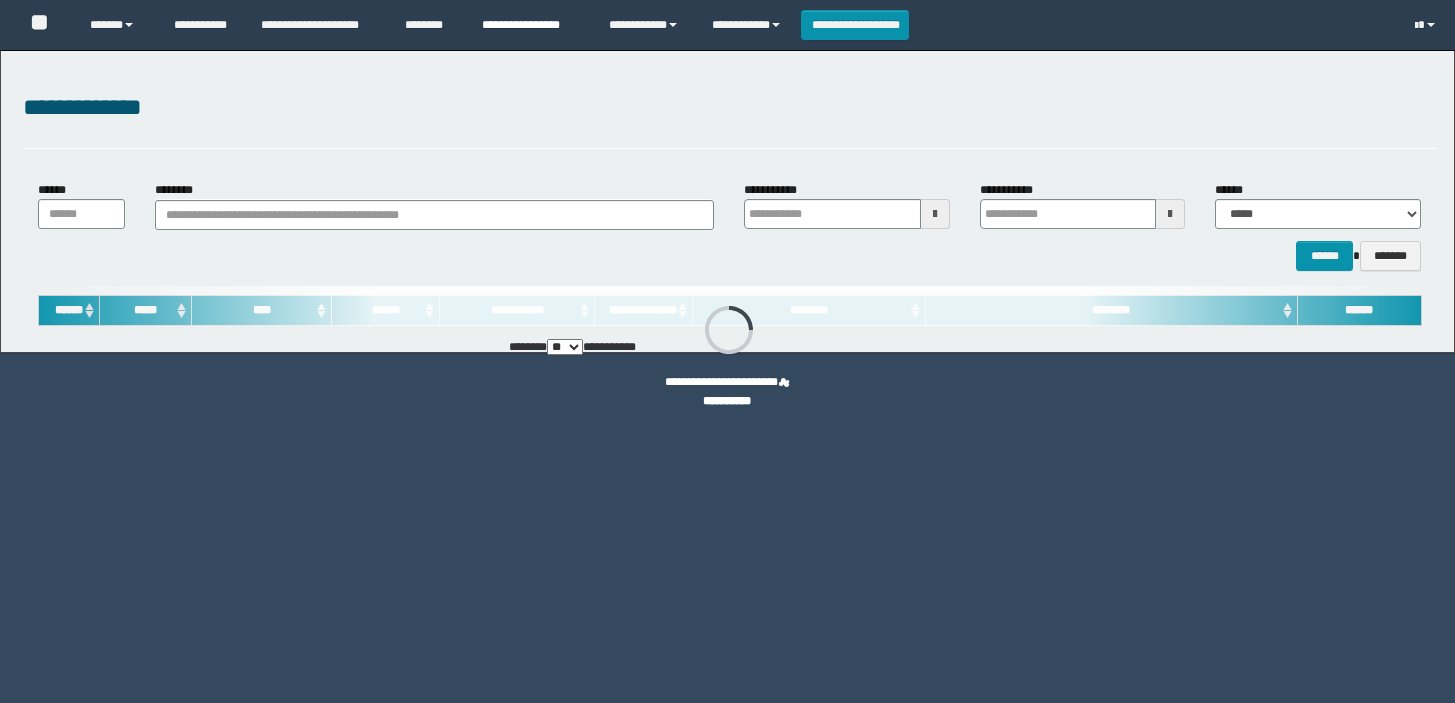 type on "**********" 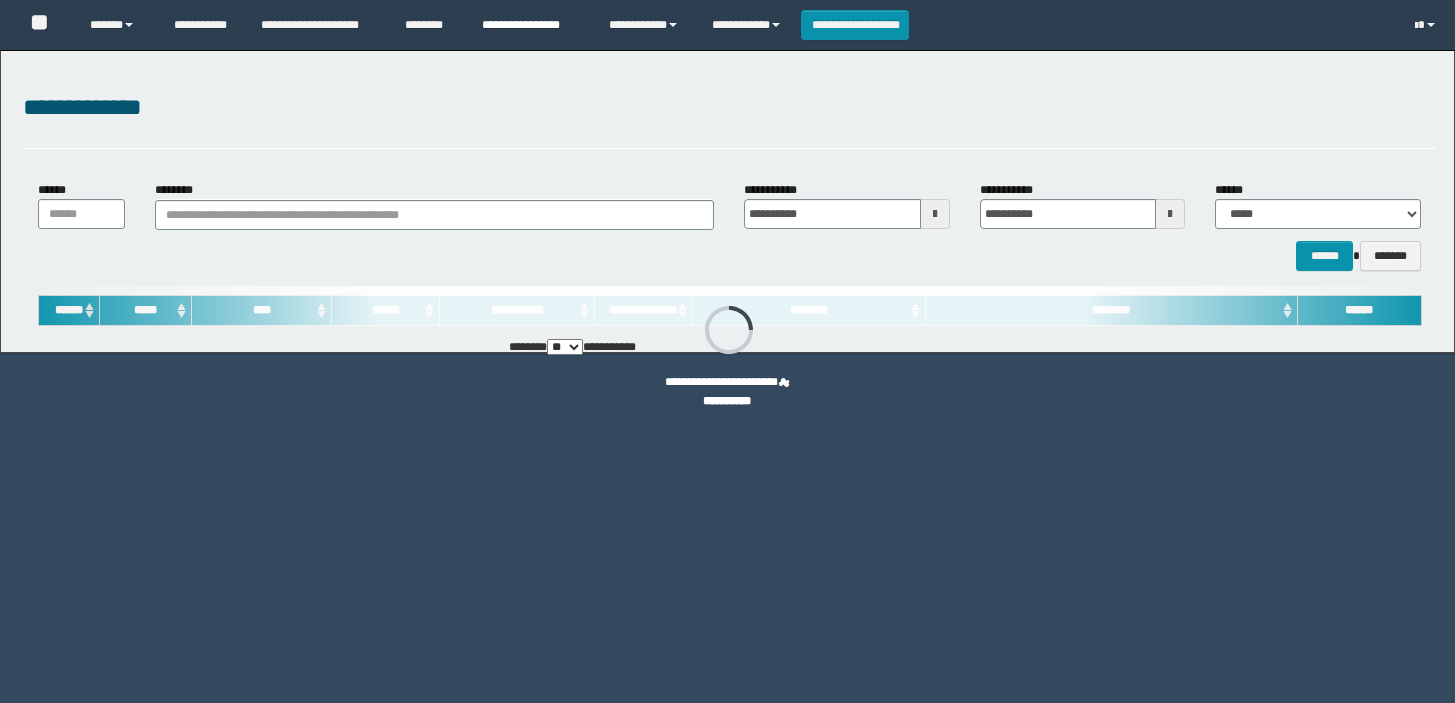 scroll, scrollTop: 0, scrollLeft: 0, axis: both 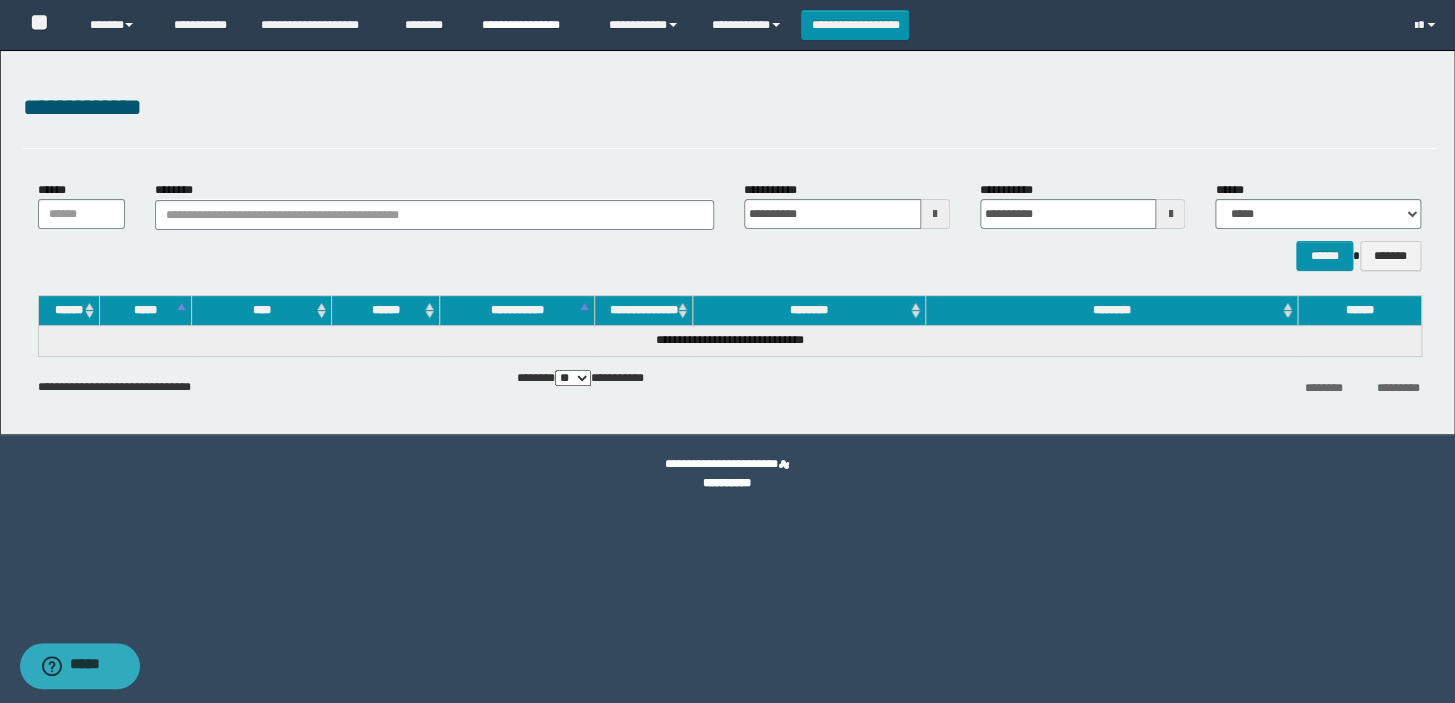 click on "**********" at bounding box center [530, 25] 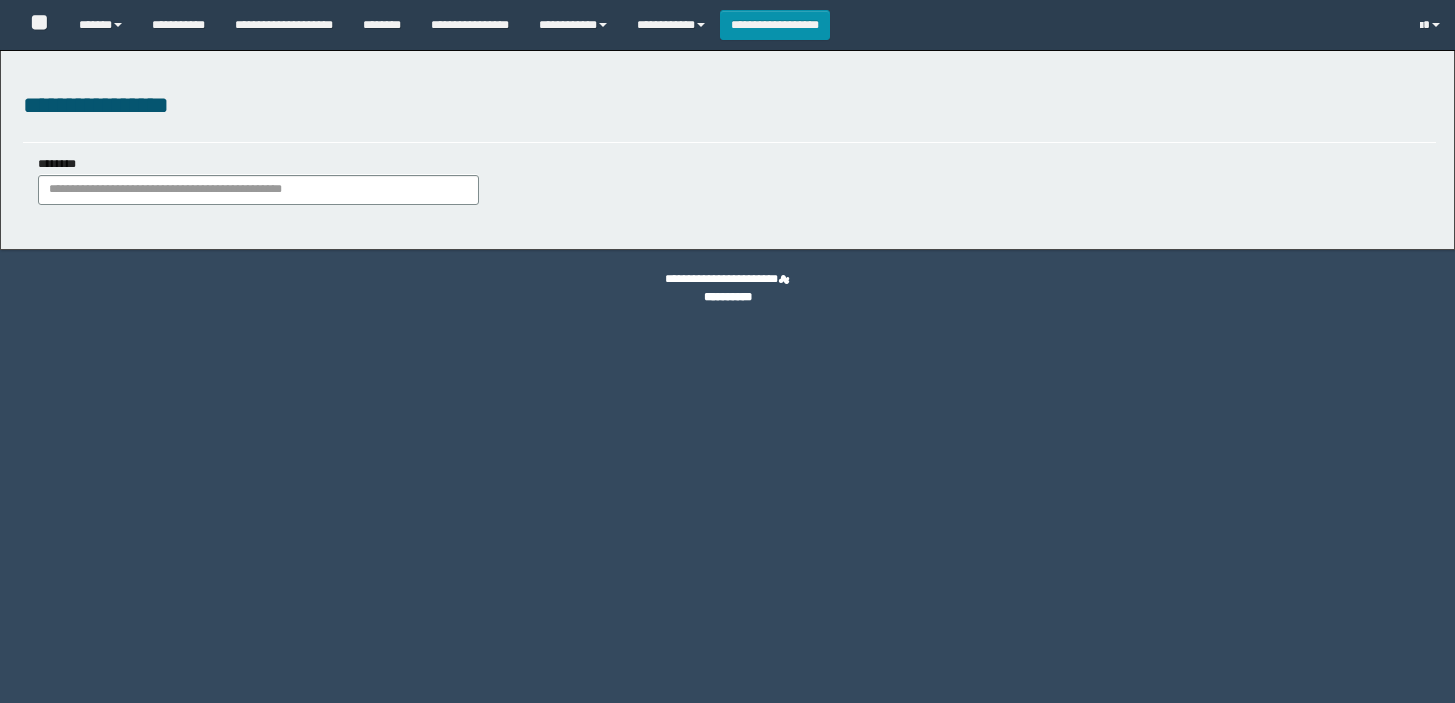 scroll, scrollTop: 0, scrollLeft: 0, axis: both 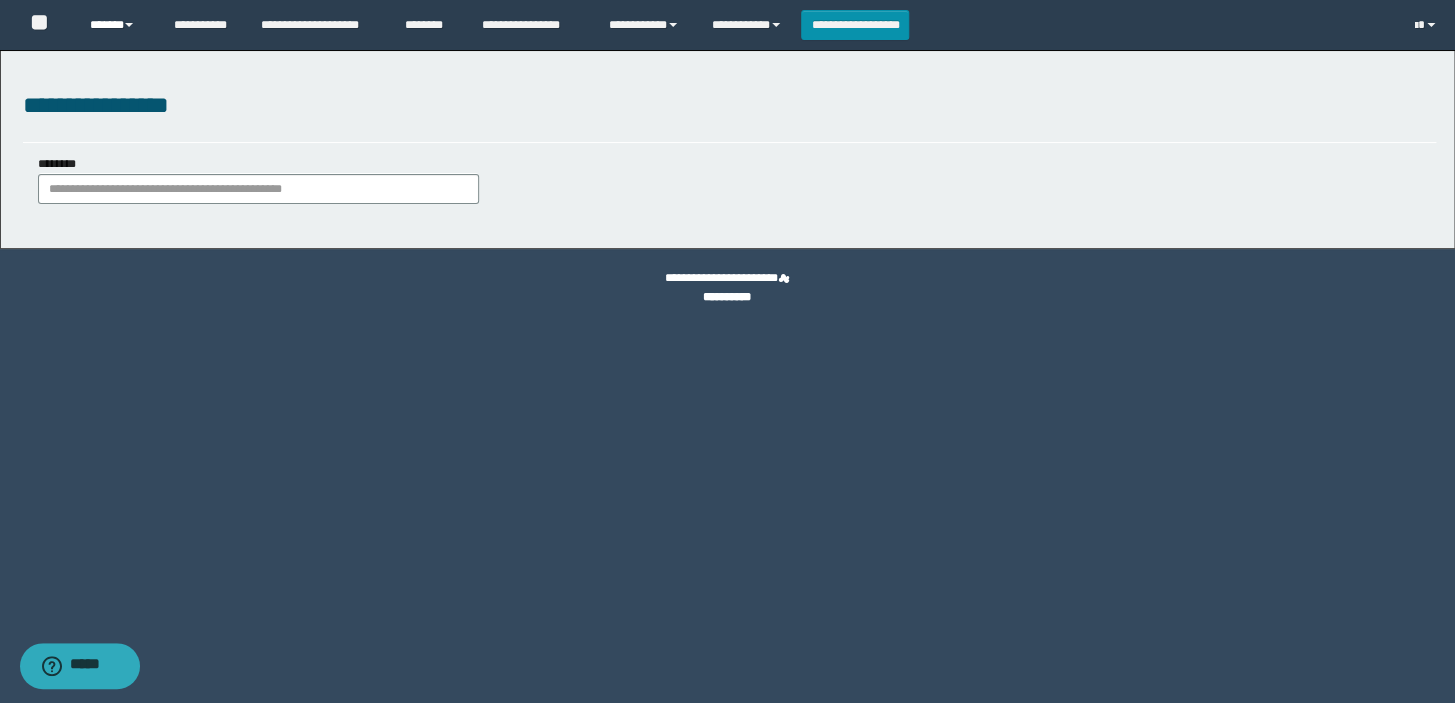 click on "******" at bounding box center [117, 25] 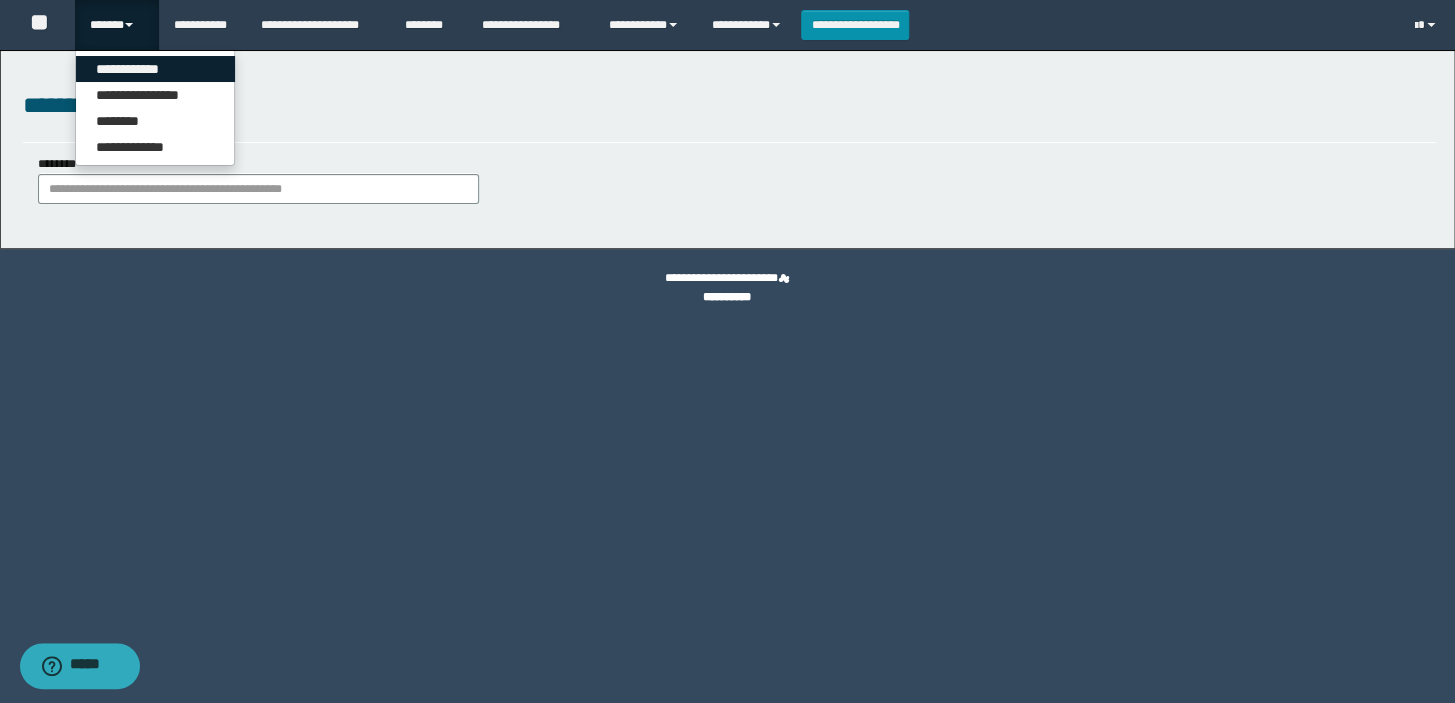 click on "**********" at bounding box center [155, 69] 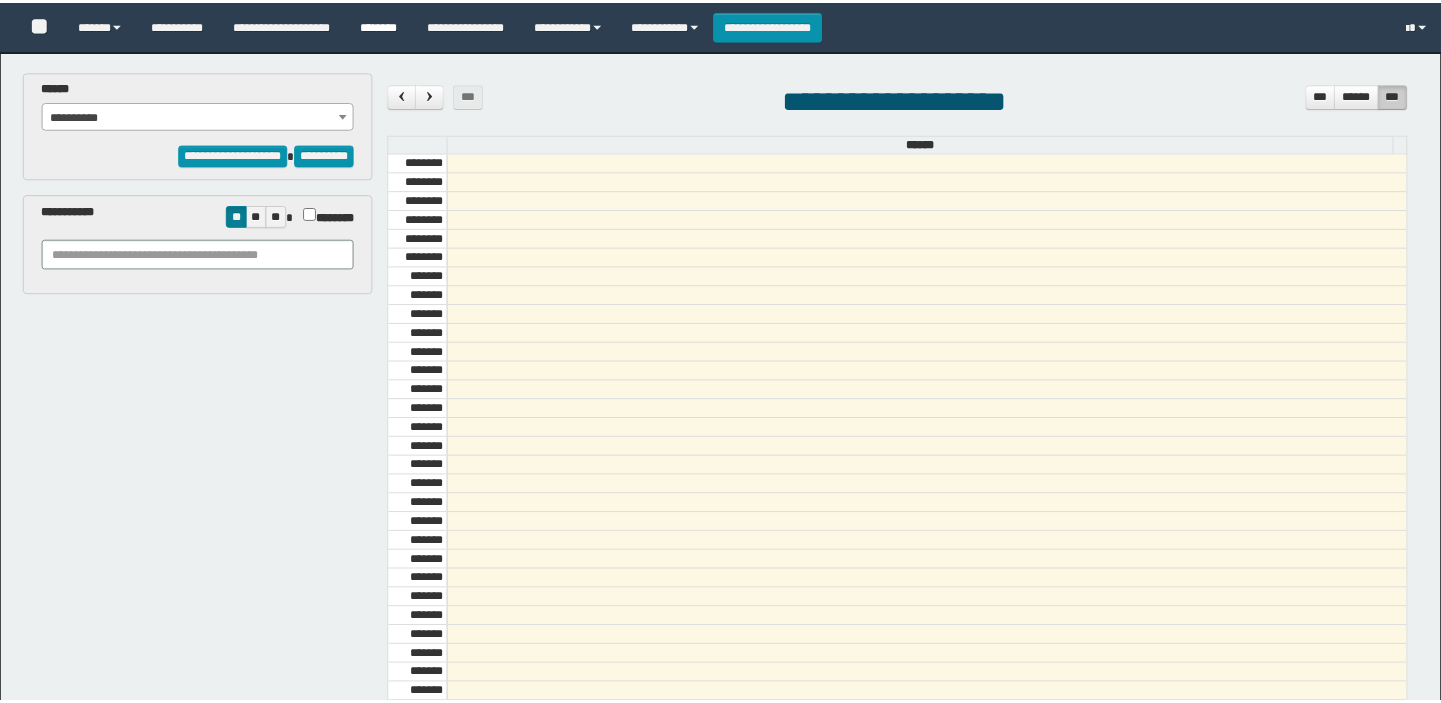 scroll, scrollTop: 0, scrollLeft: 0, axis: both 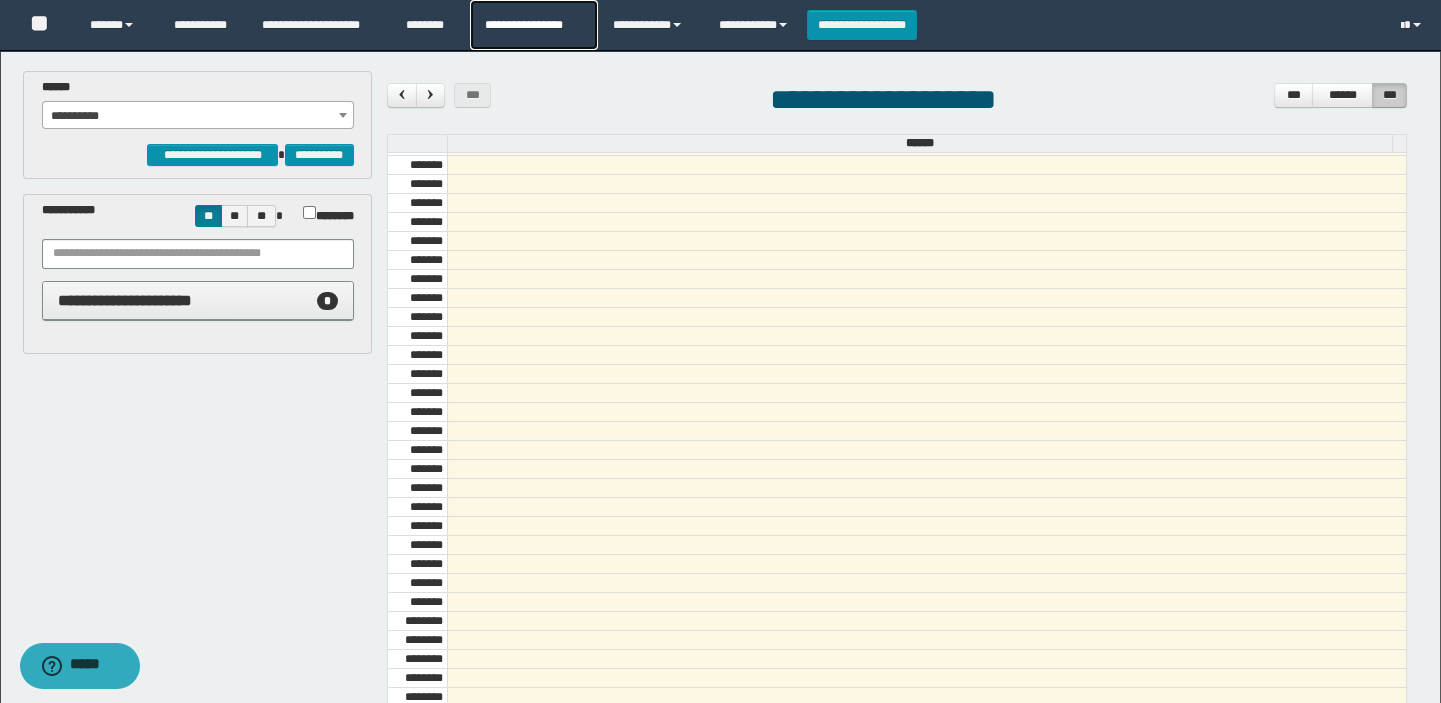 click on "**********" at bounding box center (534, 25) 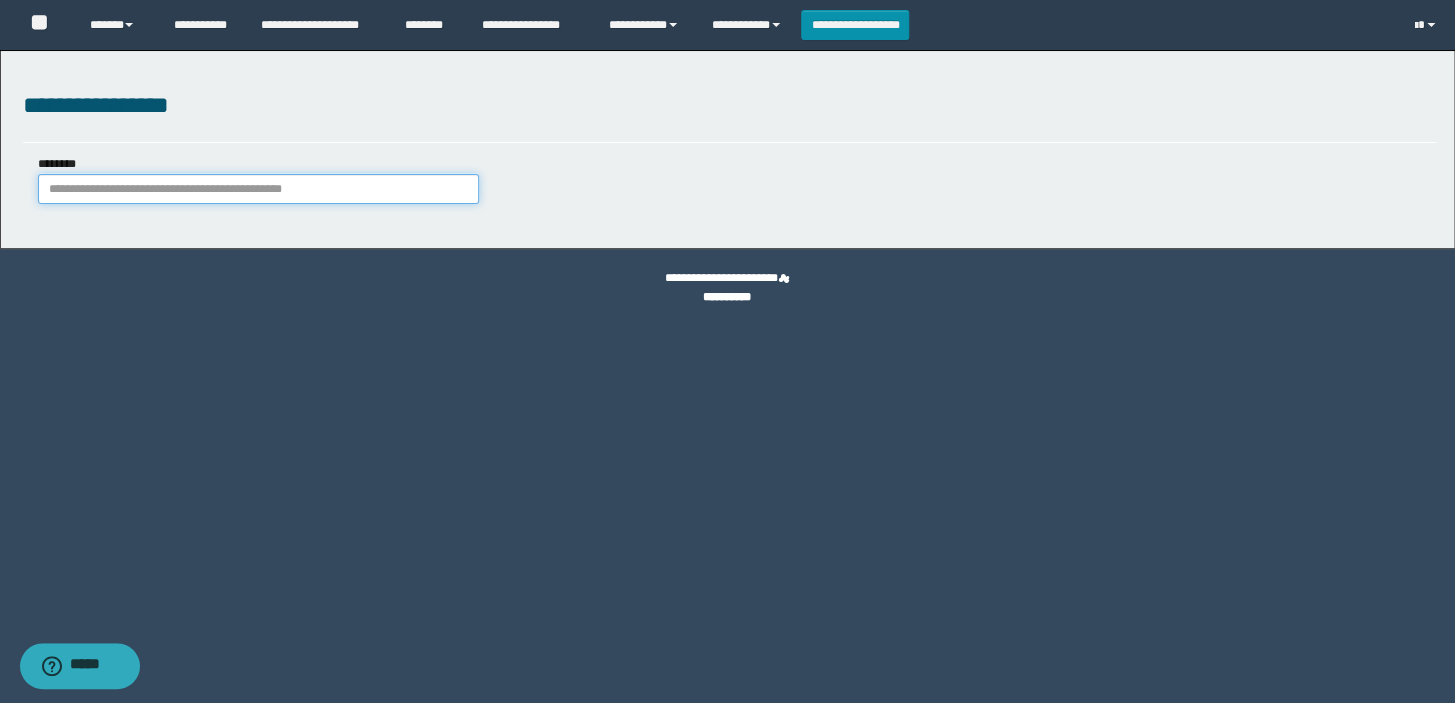 scroll, scrollTop: 0, scrollLeft: 0, axis: both 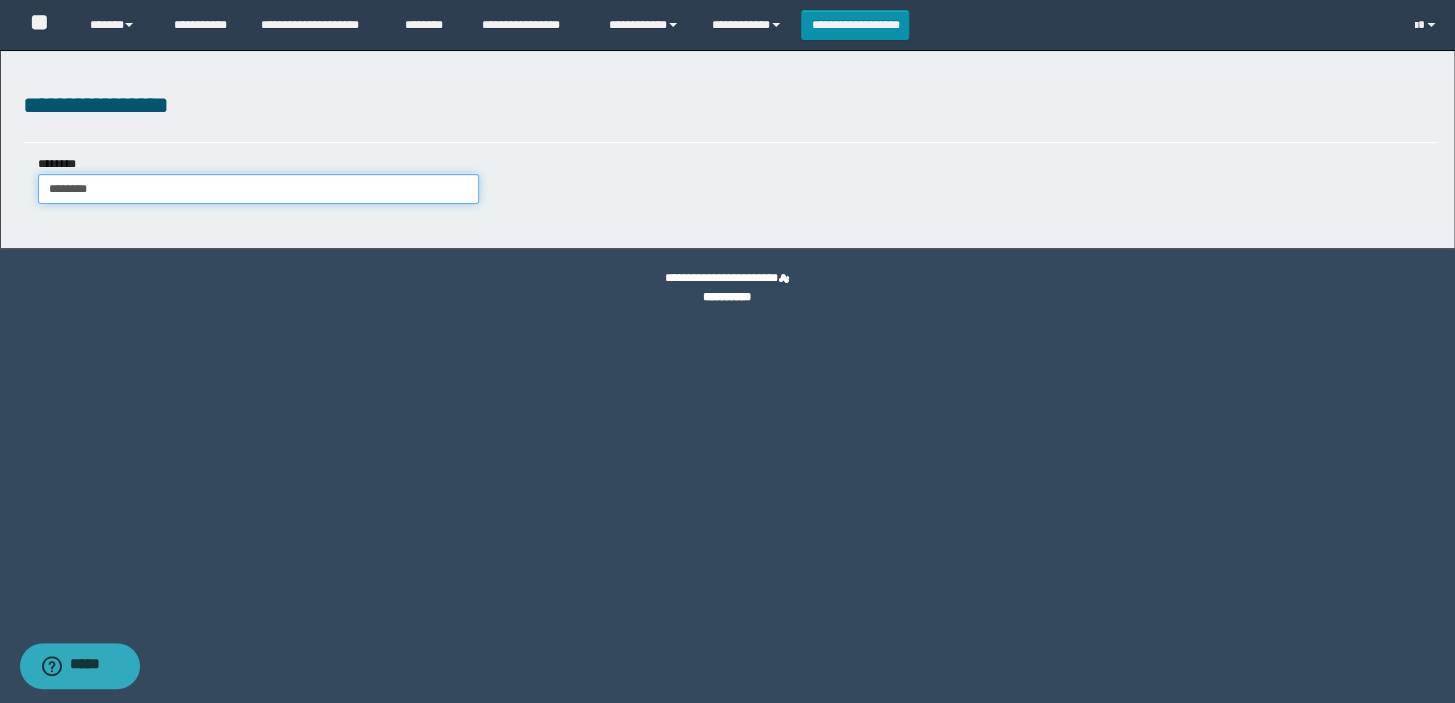 type on "********" 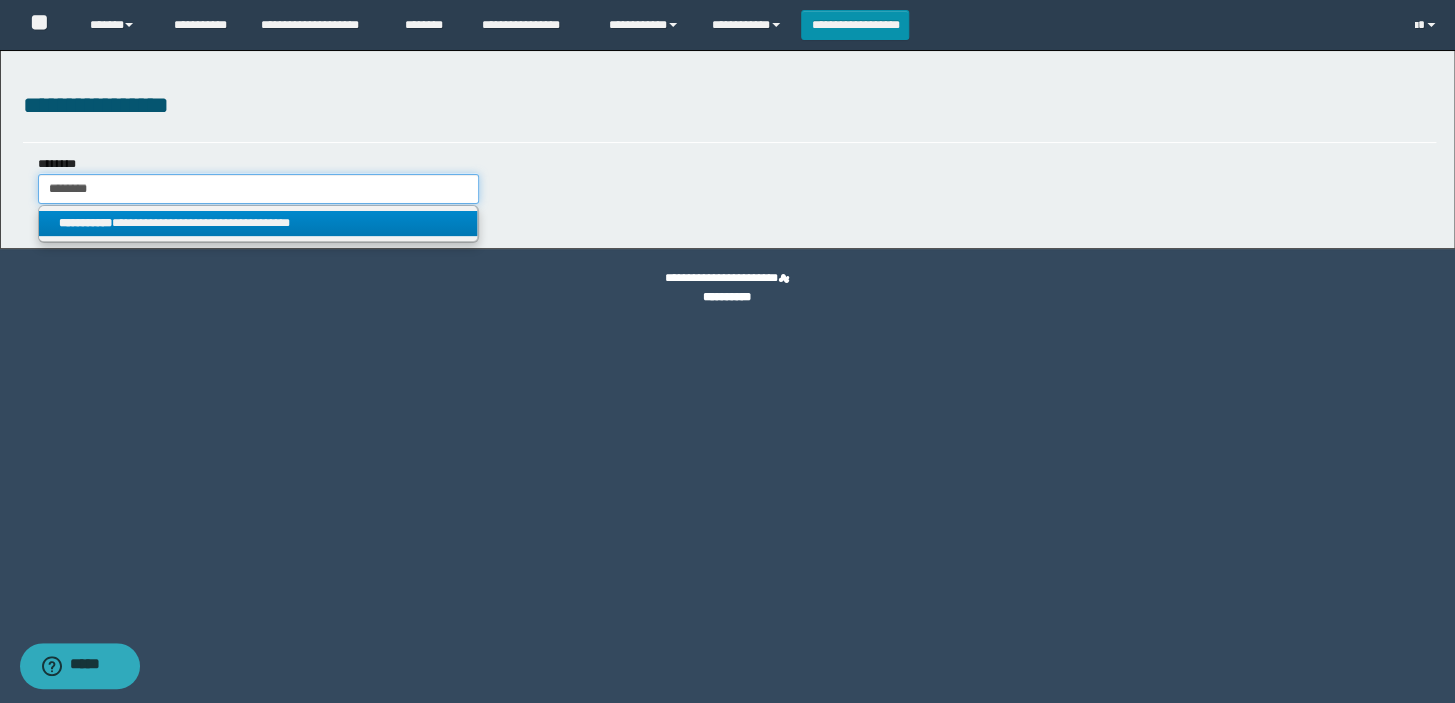 type on "********" 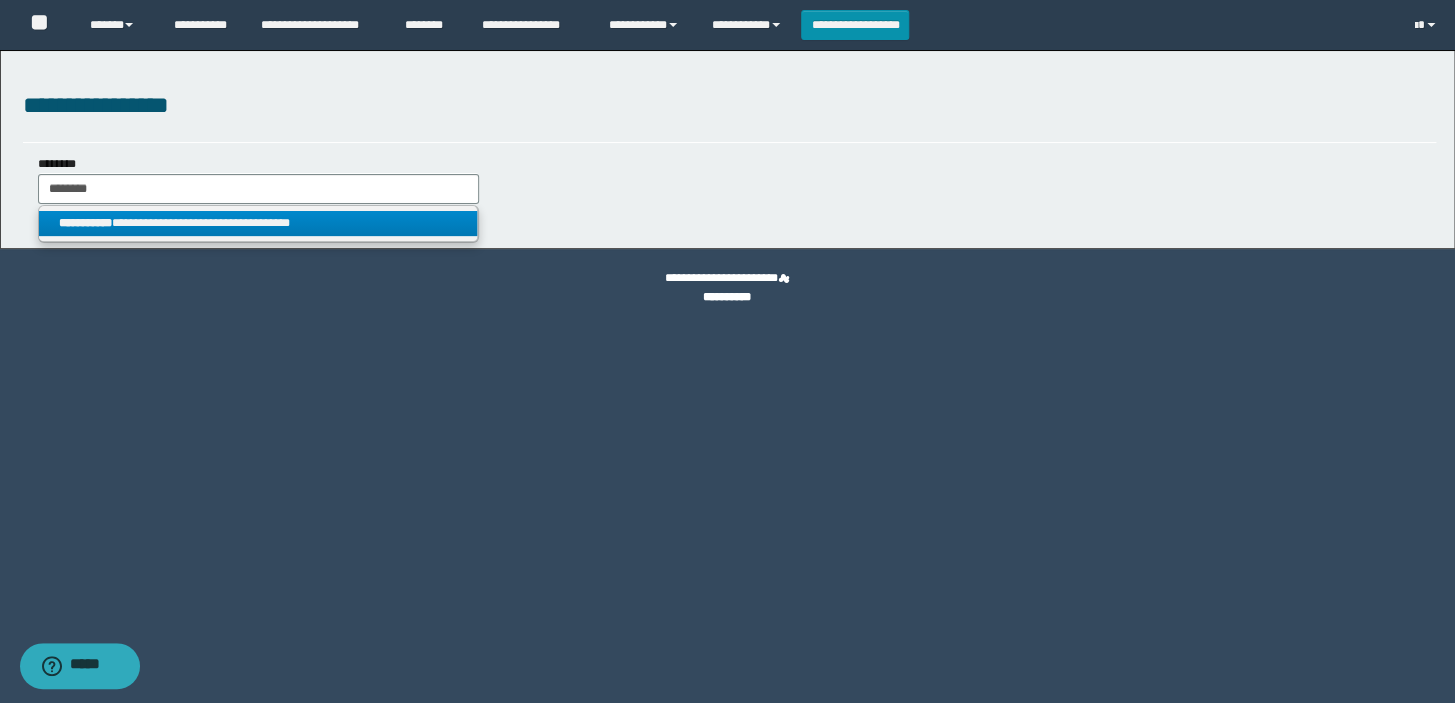 click on "**********" at bounding box center (85, 223) 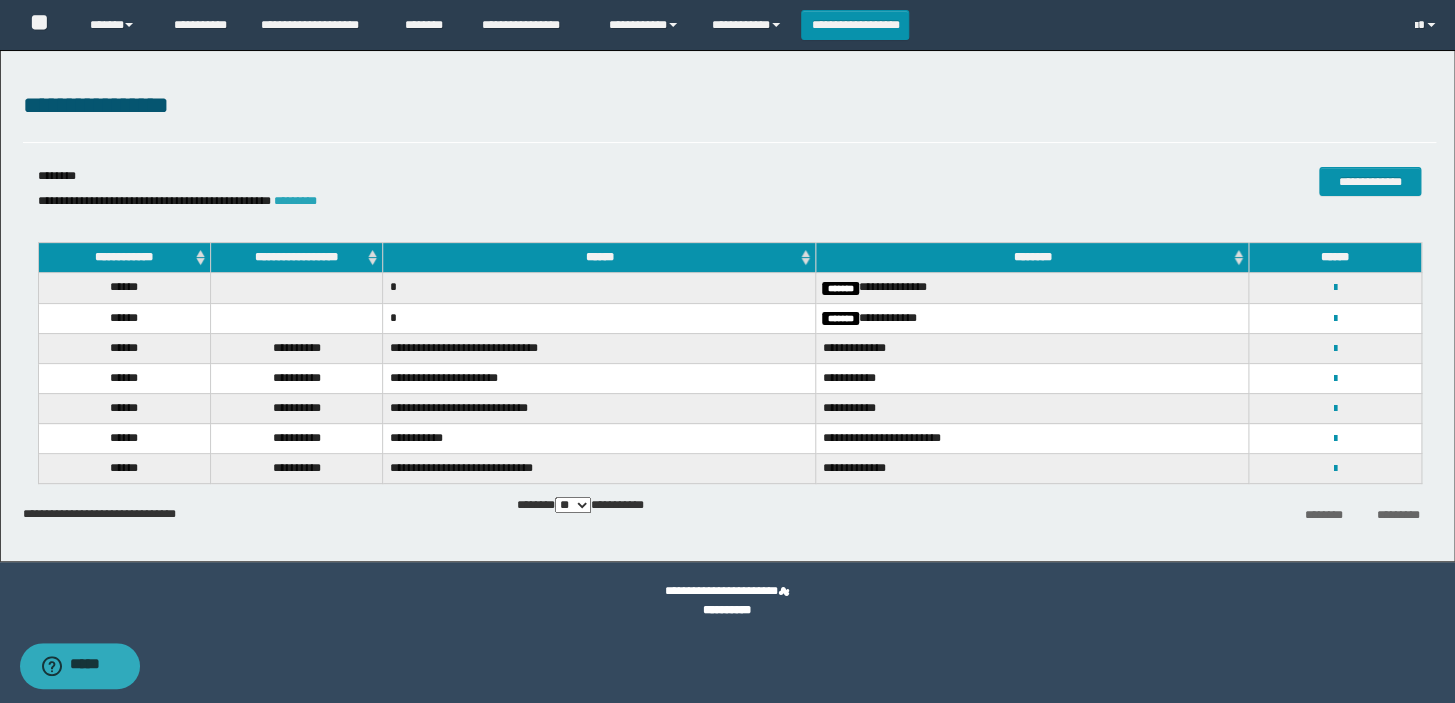 click on "*********" at bounding box center (295, 201) 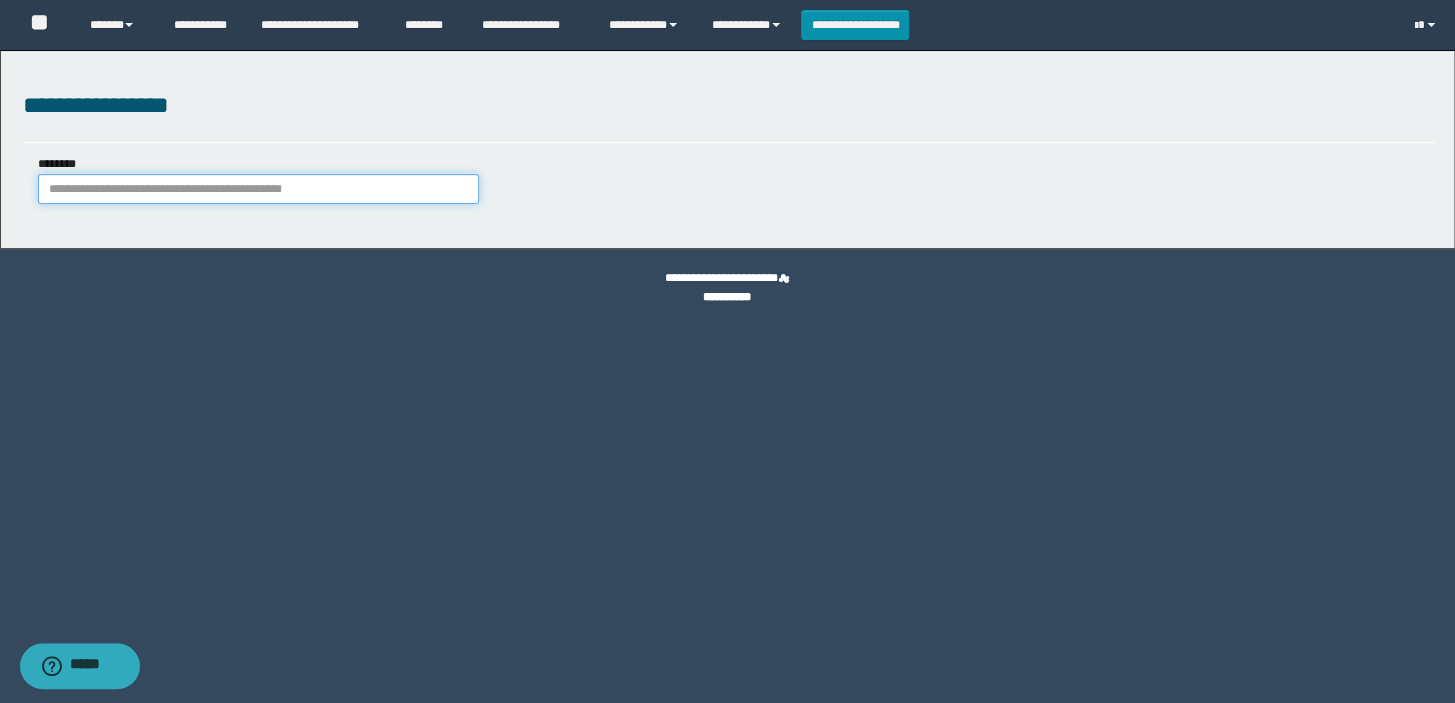 paste on "**********" 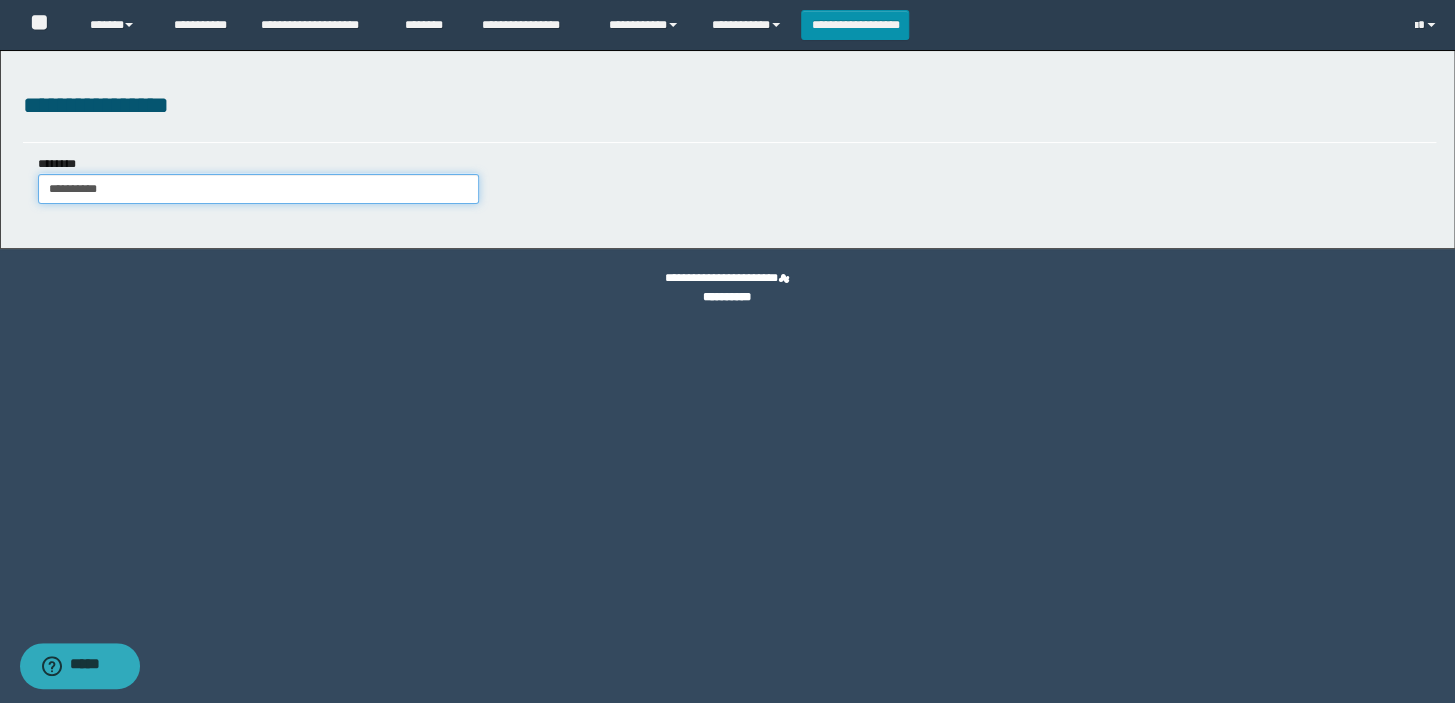 type on "**********" 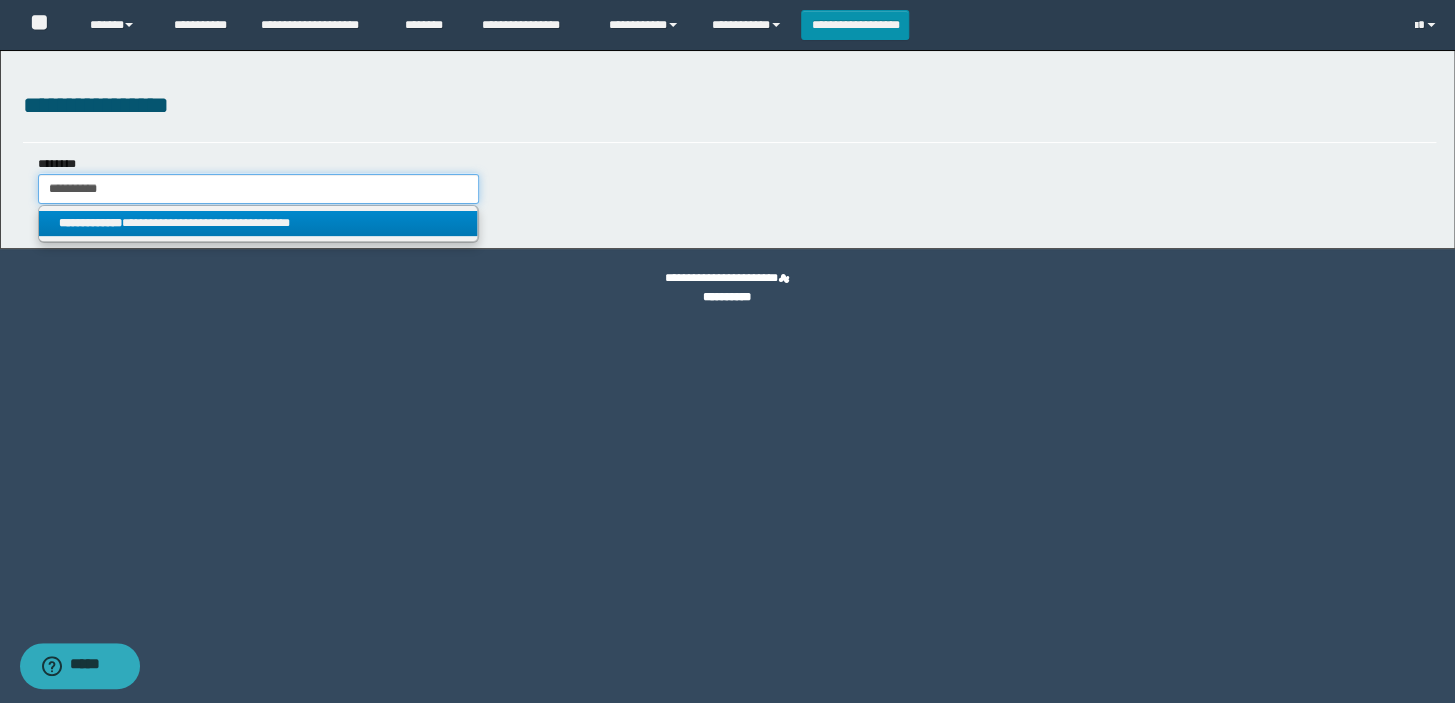 type on "**********" 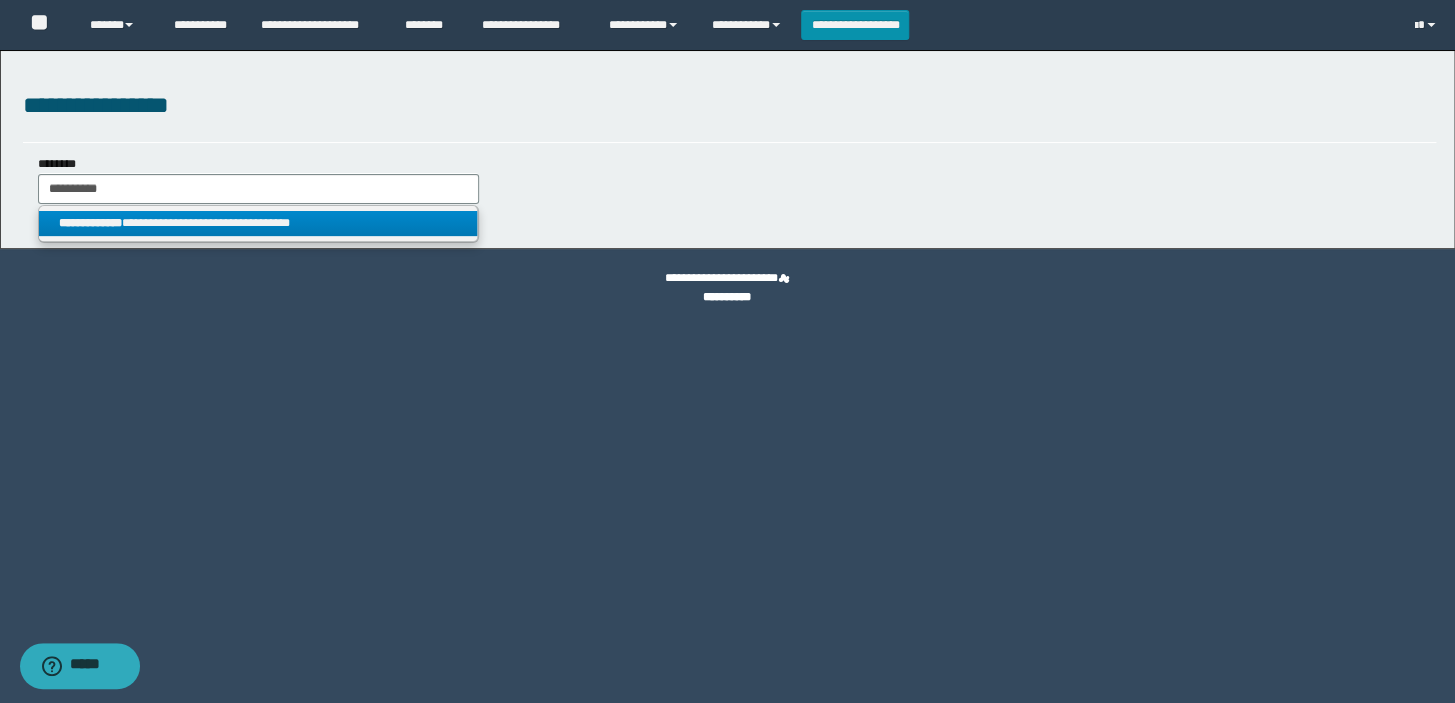 click on "**********" at bounding box center [90, 223] 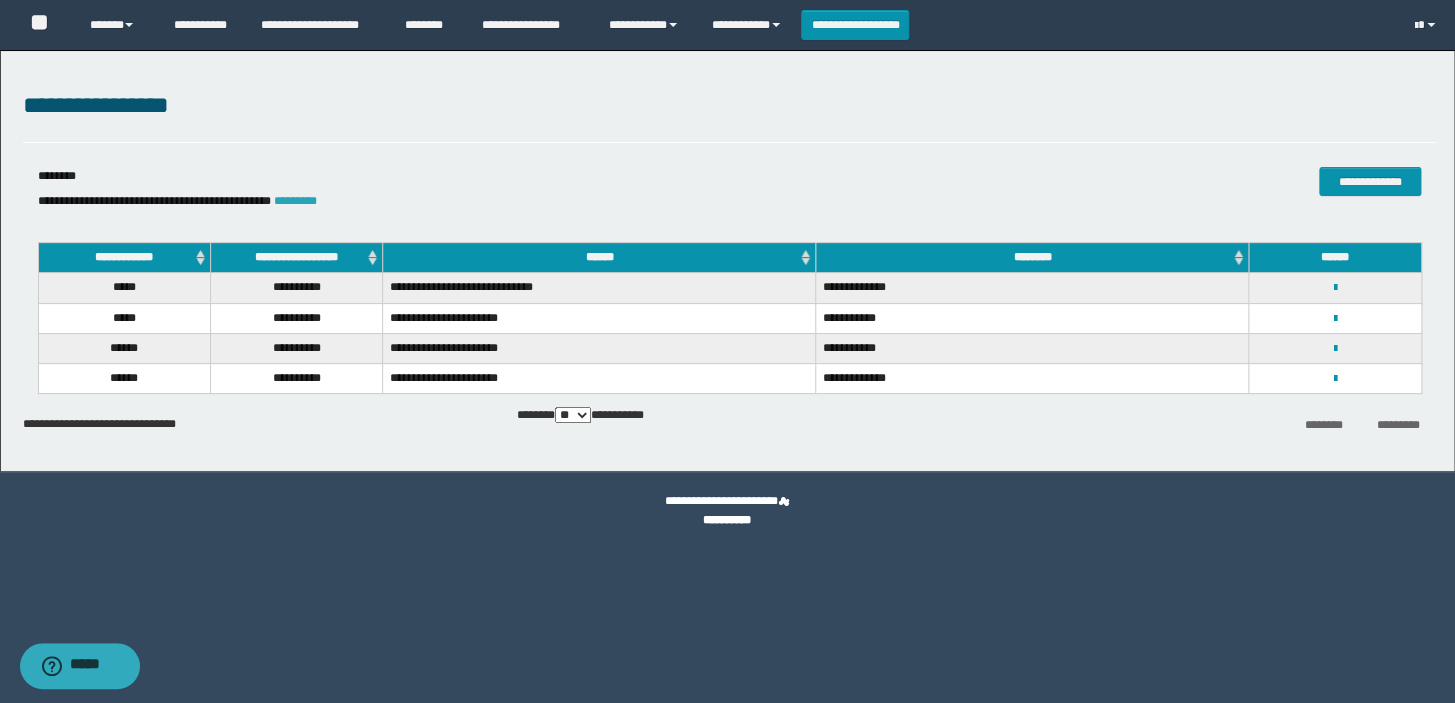 click on "*********" at bounding box center (295, 201) 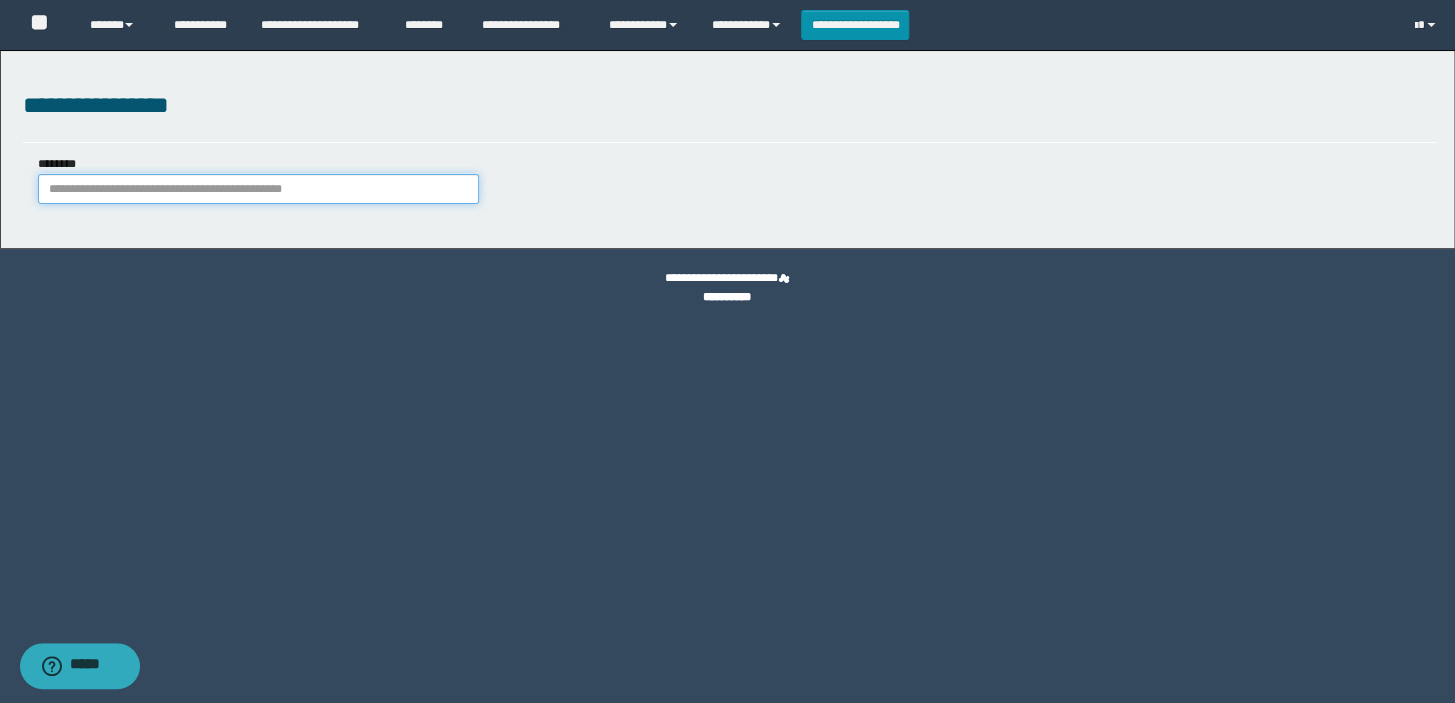 paste on "**********" 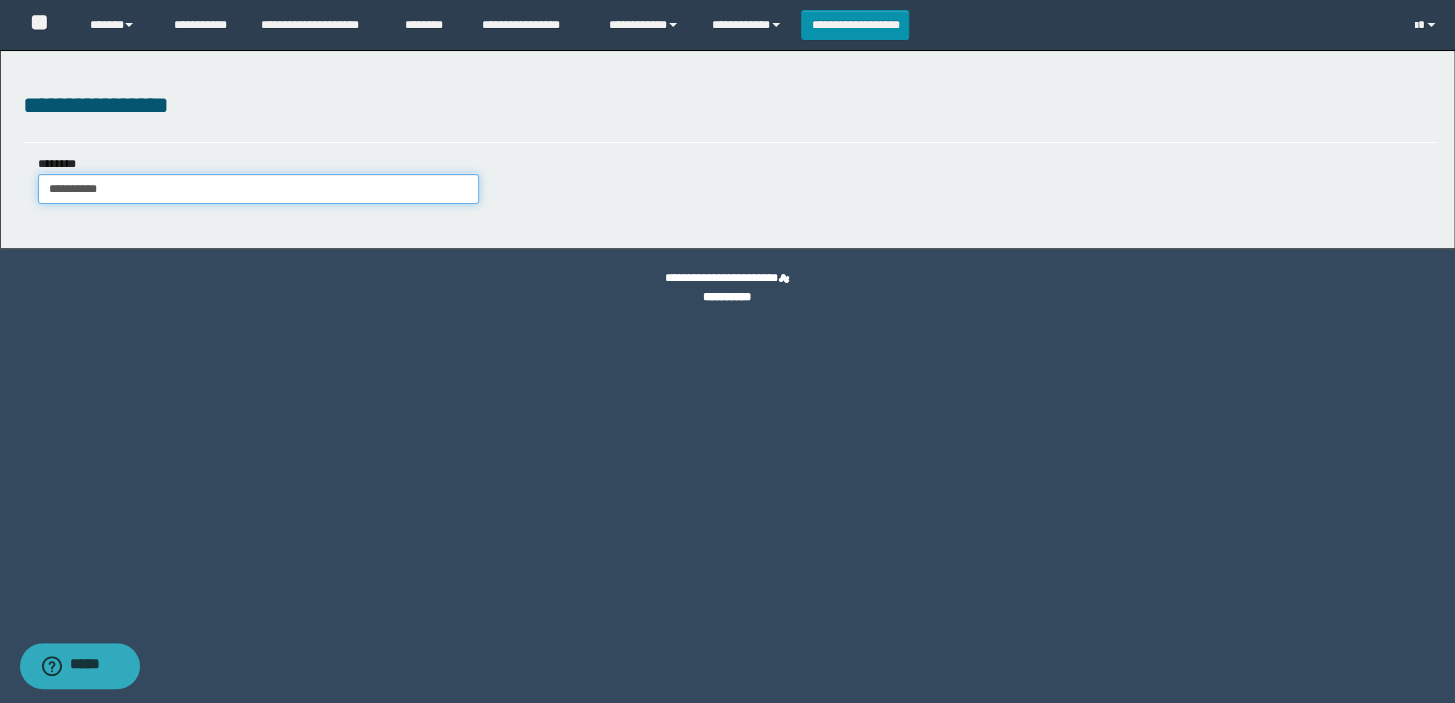 type on "**********" 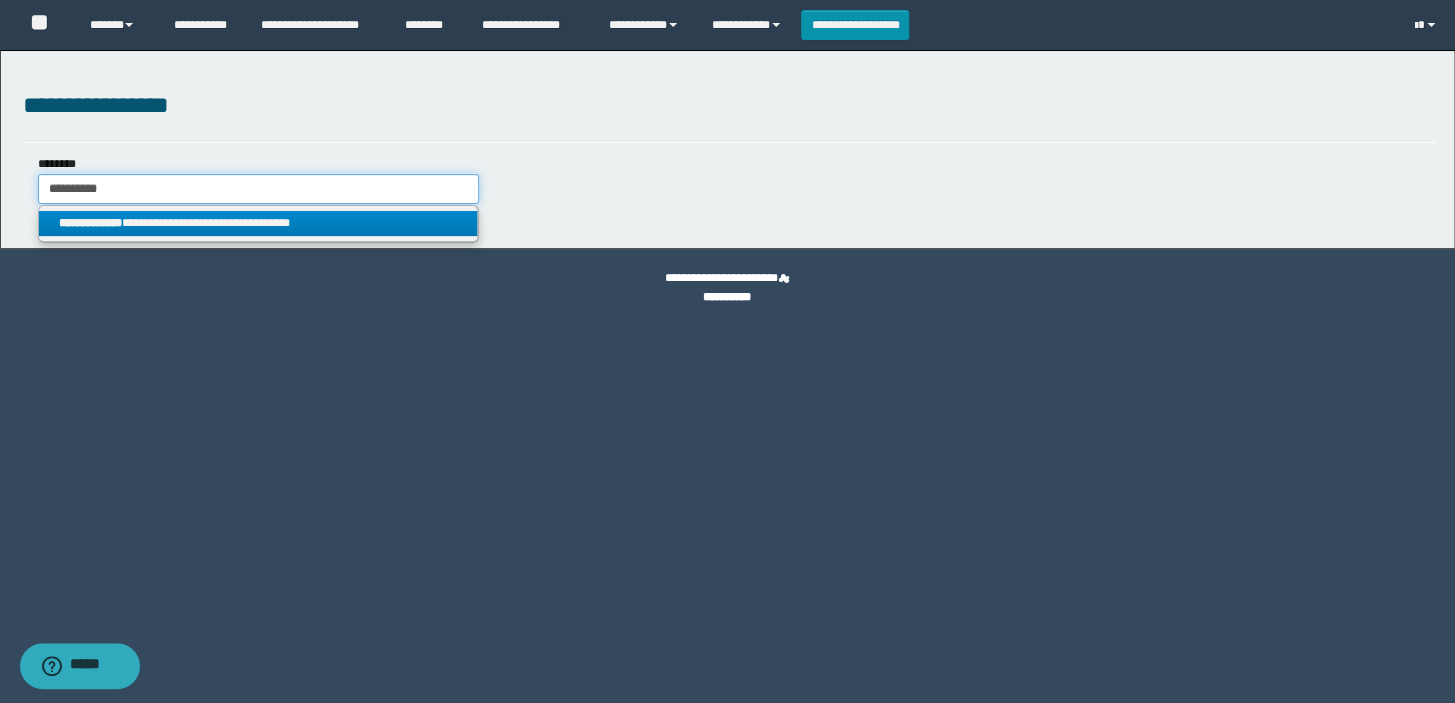 type on "**********" 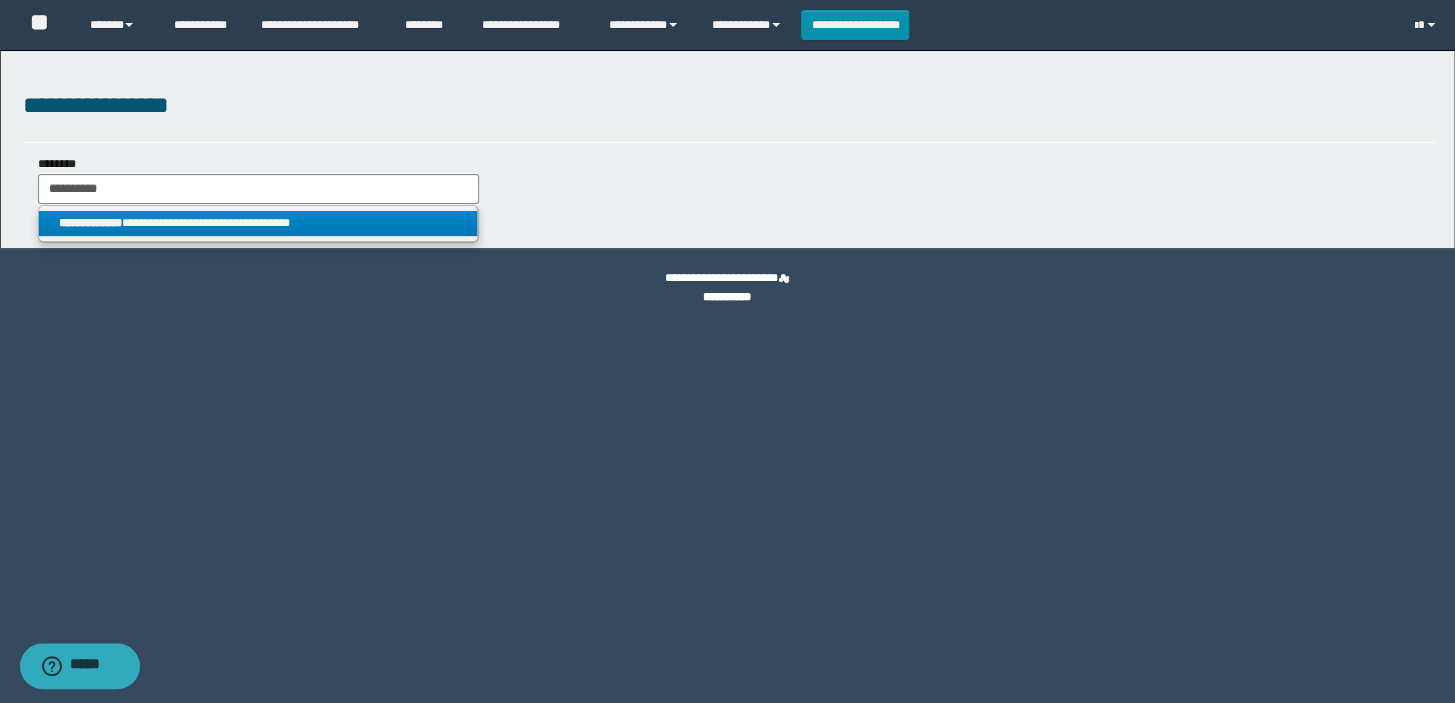 click on "**********" at bounding box center (258, 223) 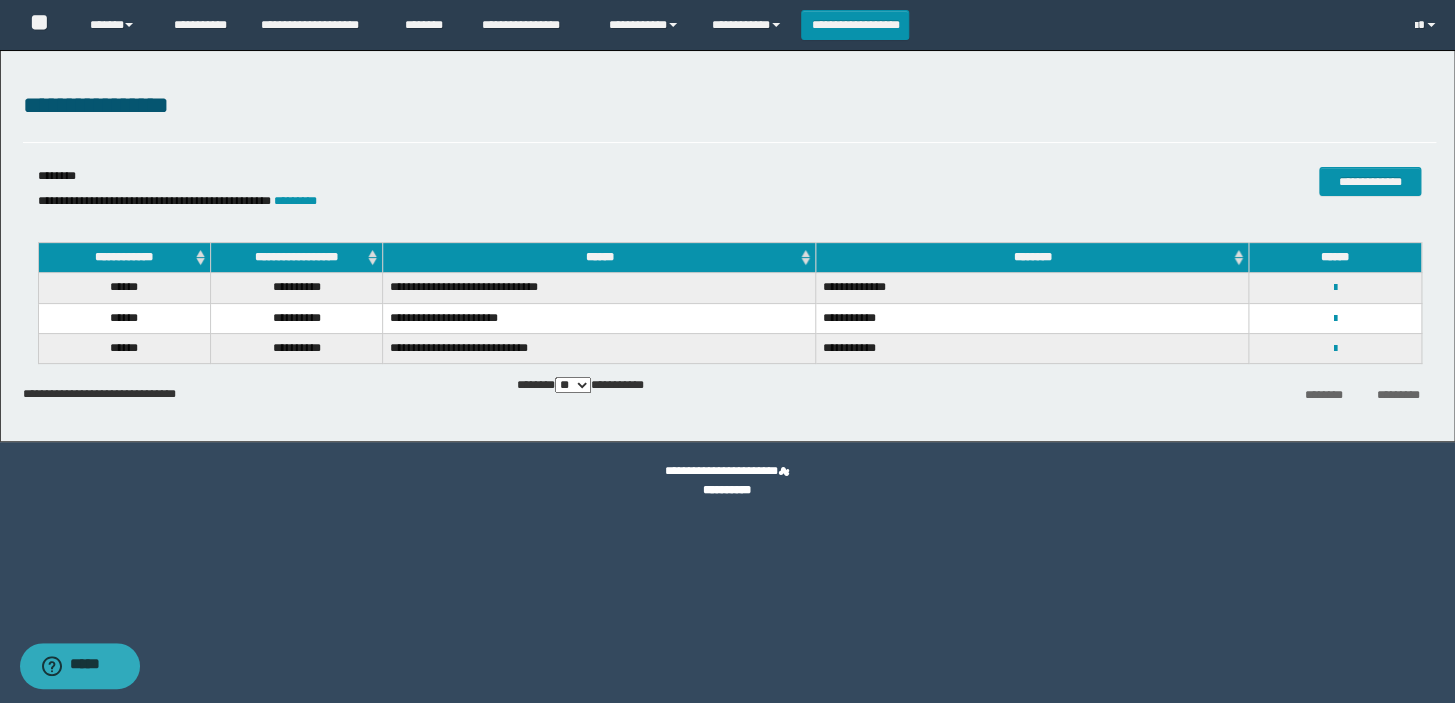 click on "**********" at bounding box center (494, 201) 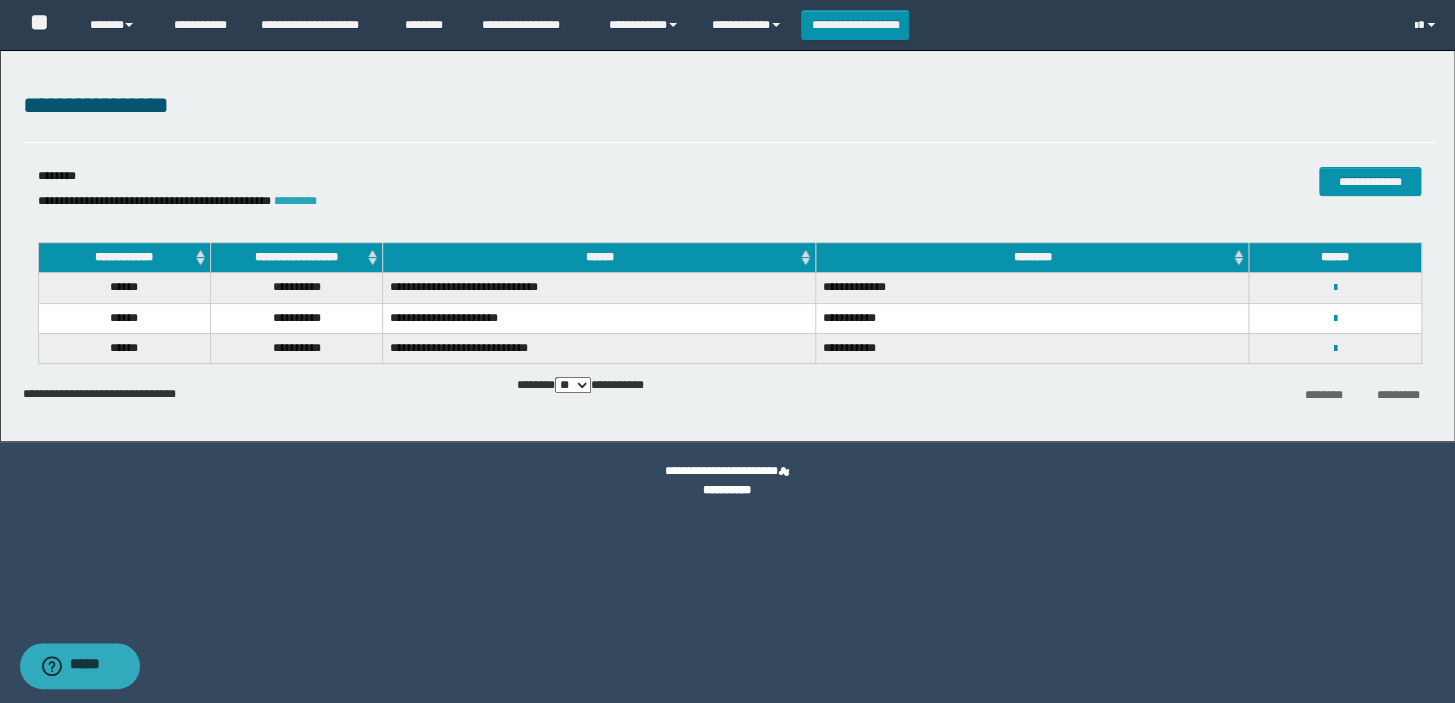 click on "*********" at bounding box center [295, 201] 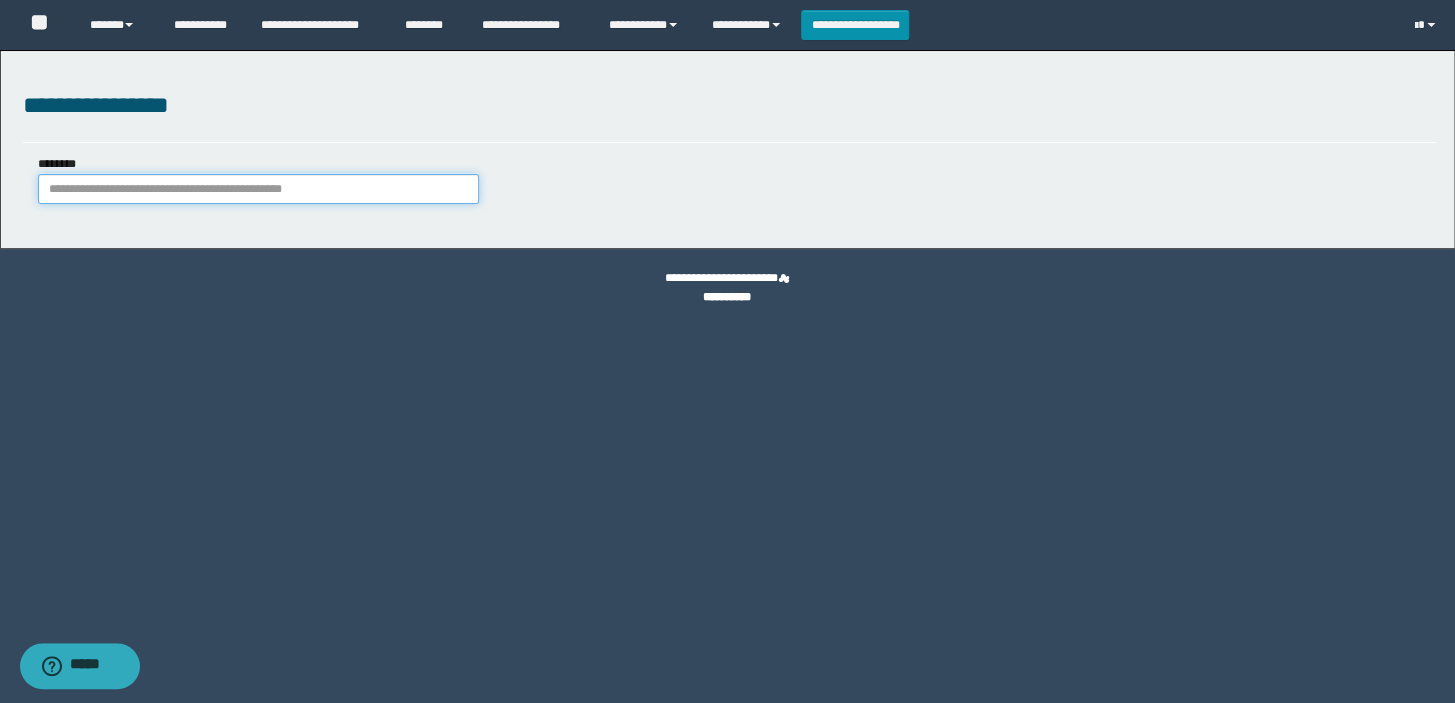 paste on "********" 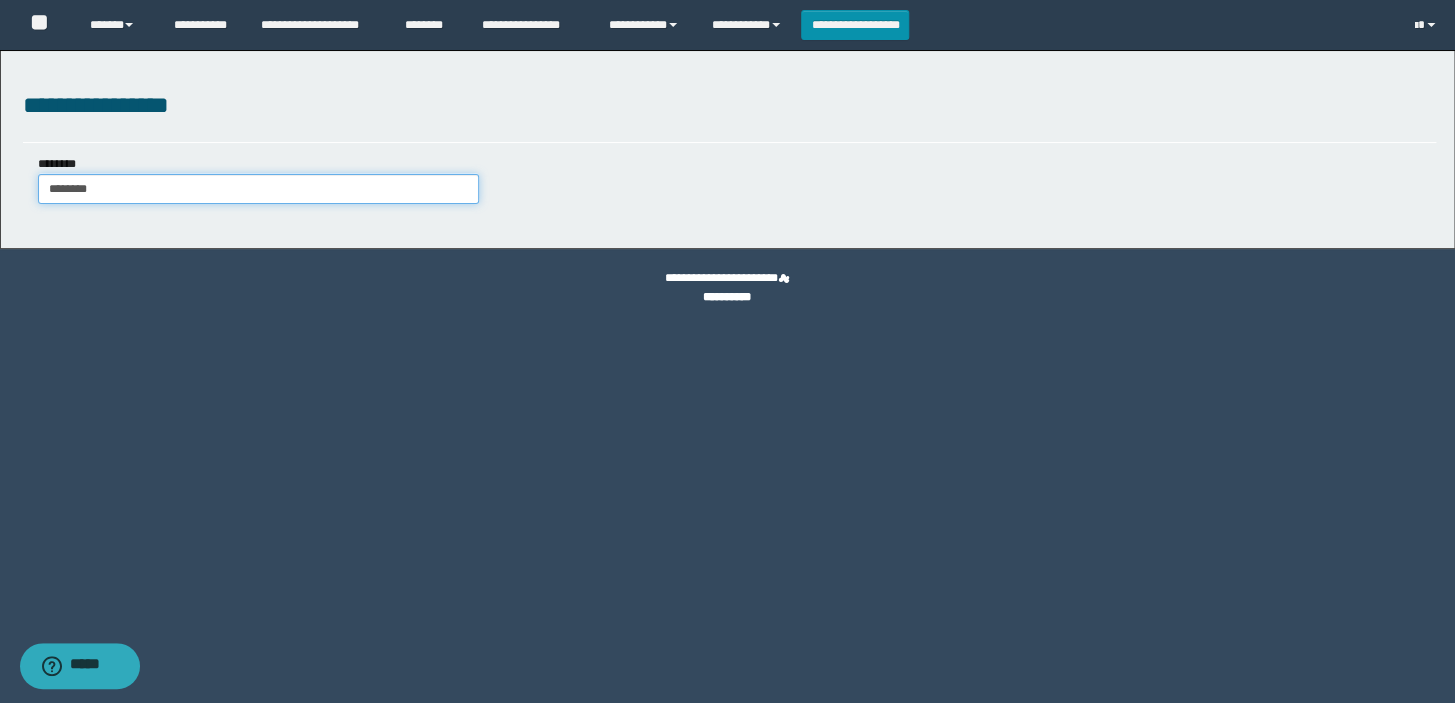 type on "********" 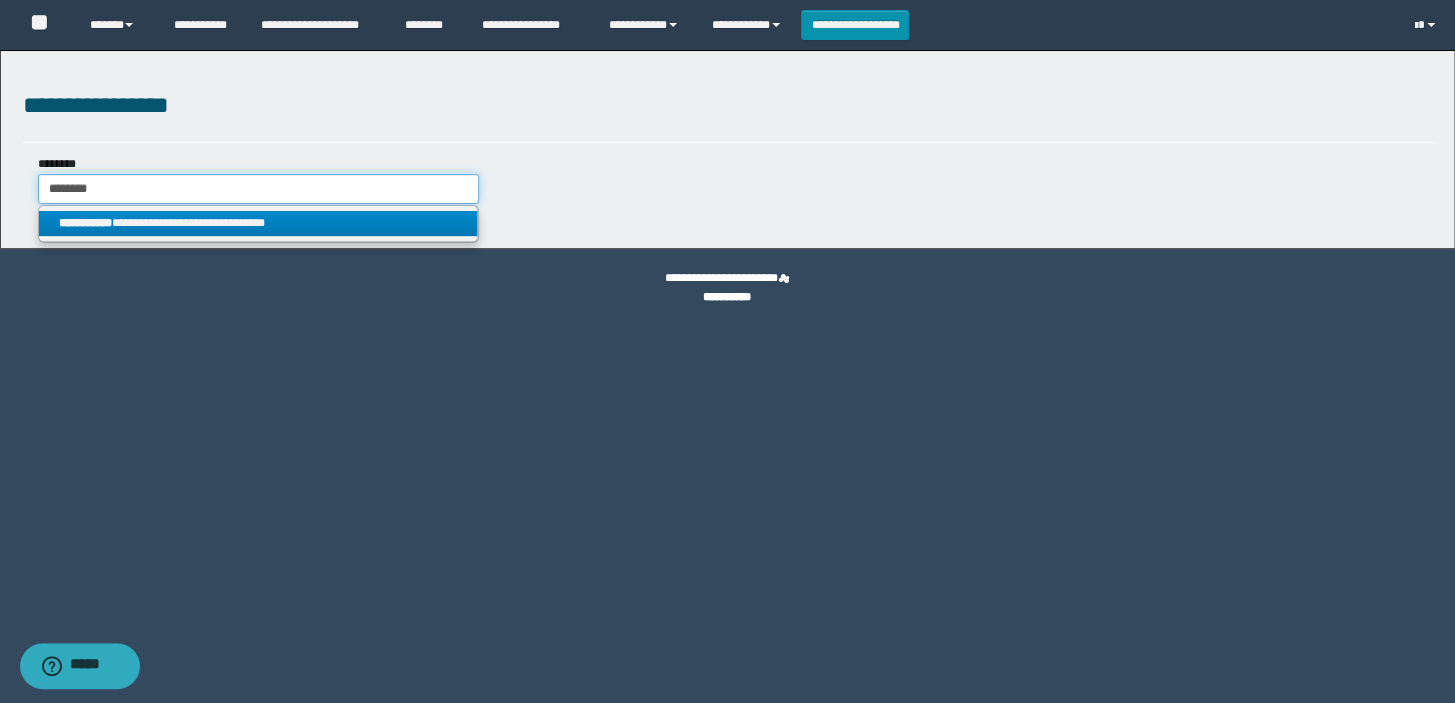 type on "********" 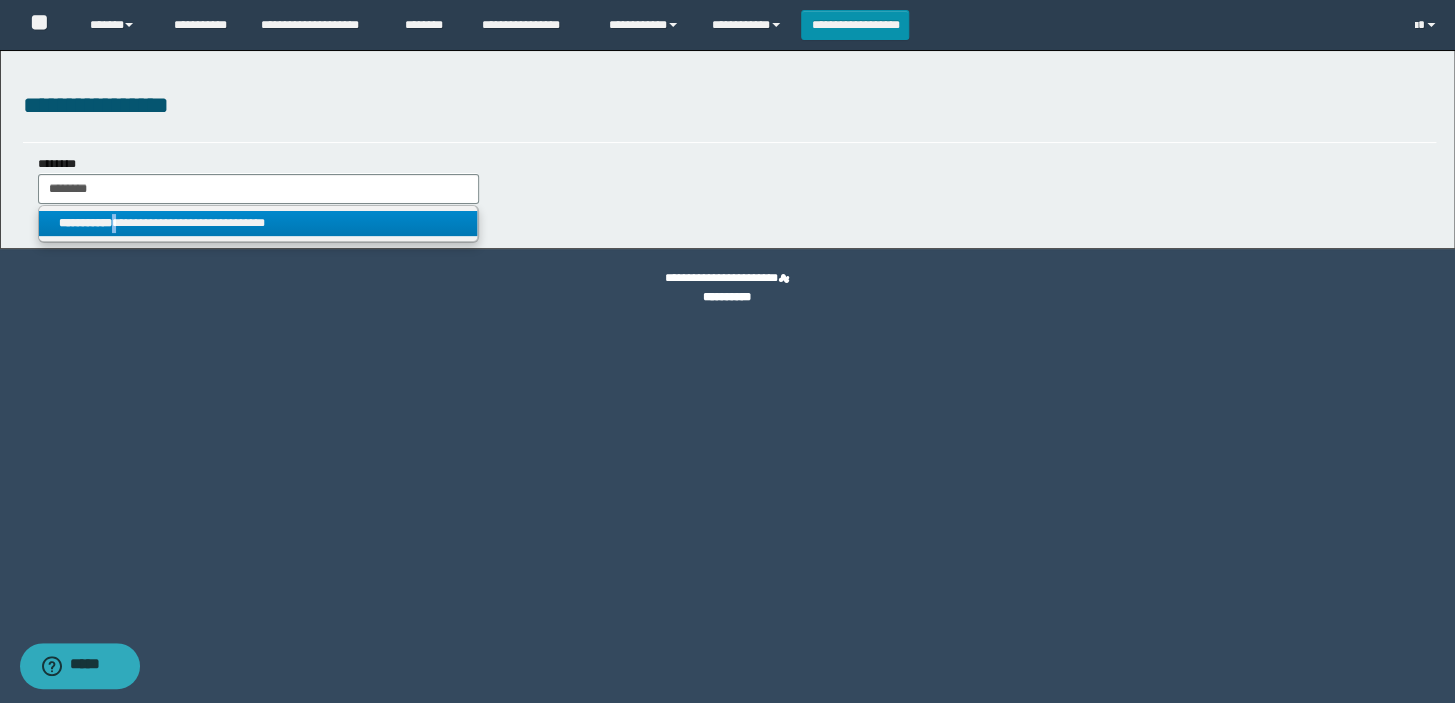 click on "**********" at bounding box center (258, 223) 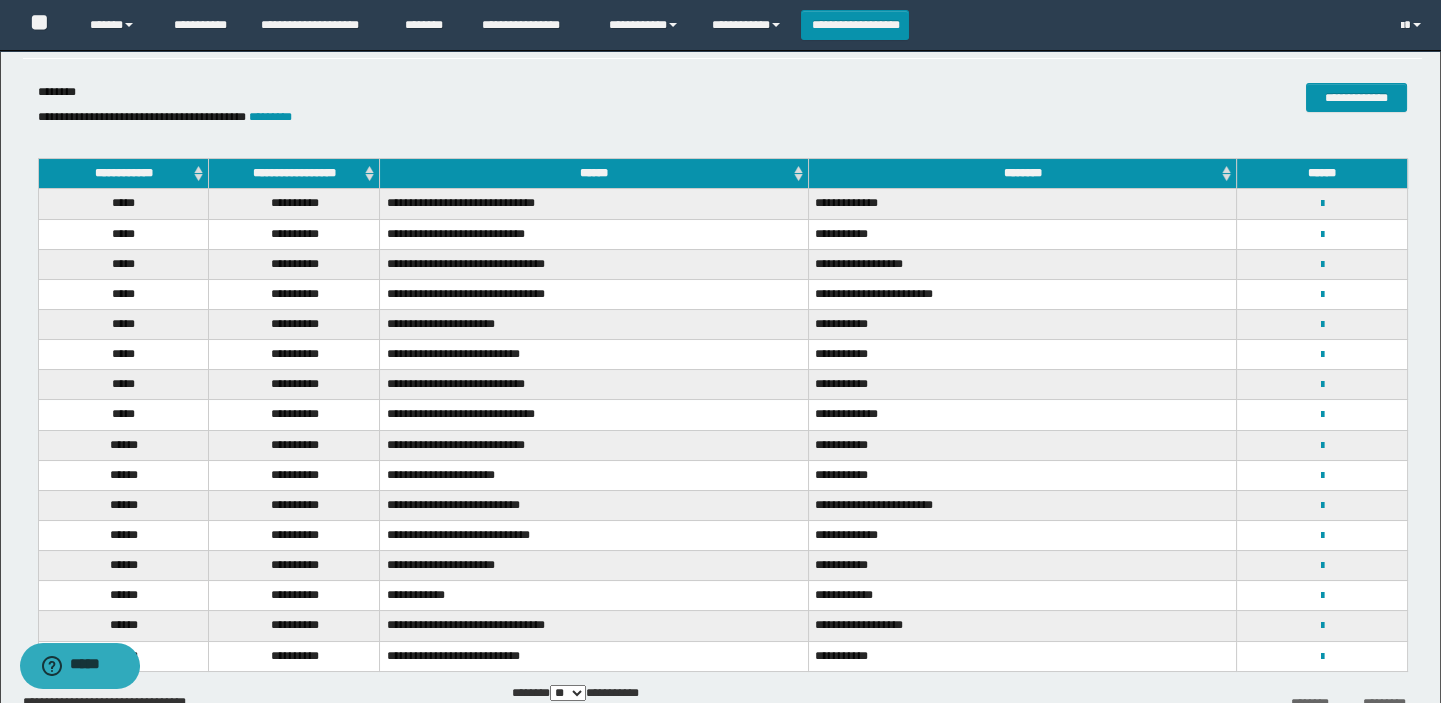 scroll, scrollTop: 116, scrollLeft: 0, axis: vertical 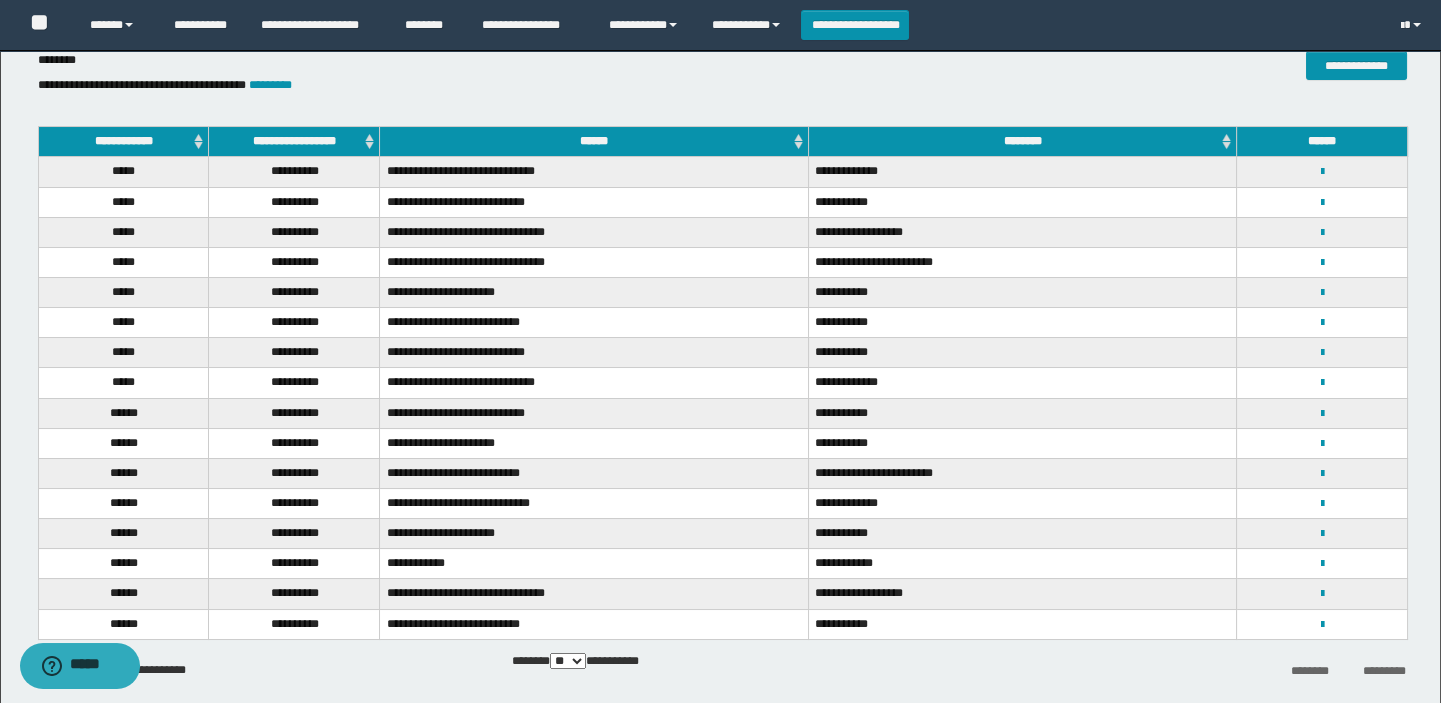 click on "**********" at bounding box center [294, 142] 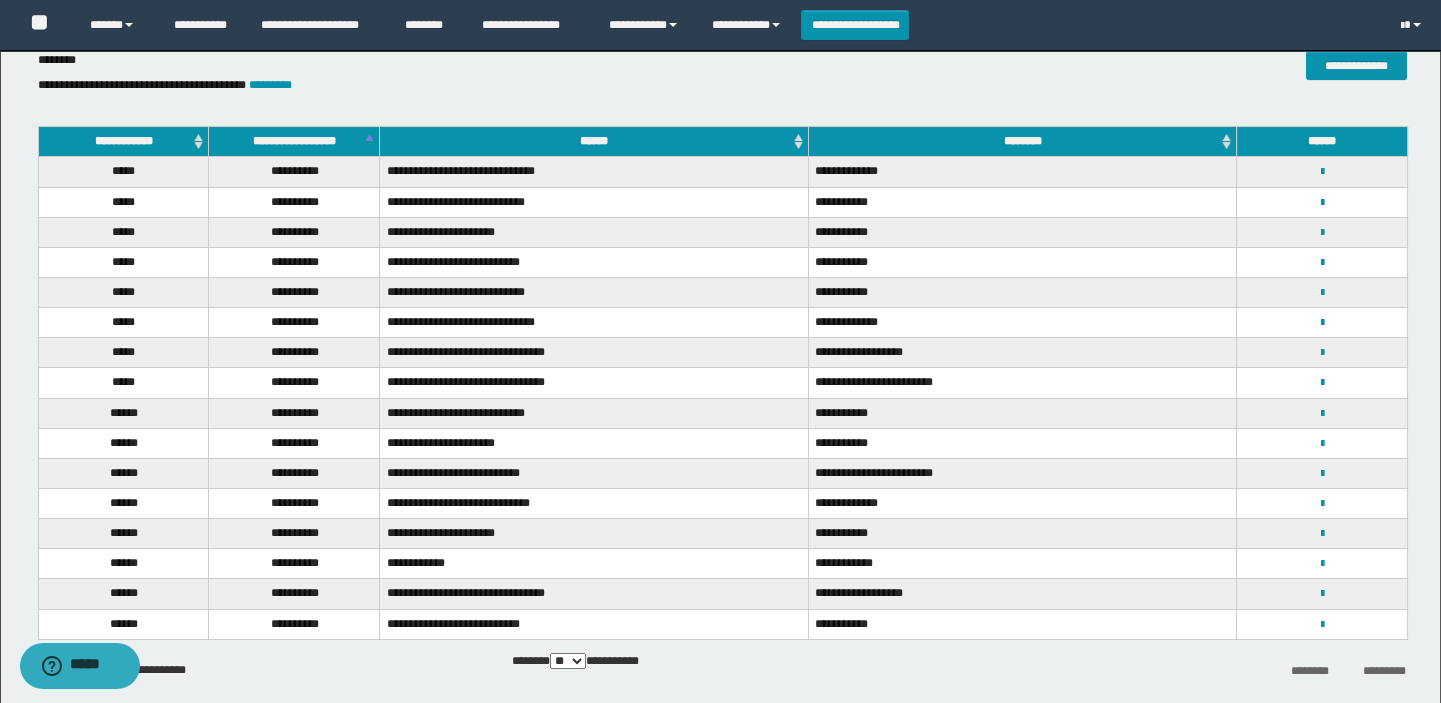 click on "**********" at bounding box center (294, 142) 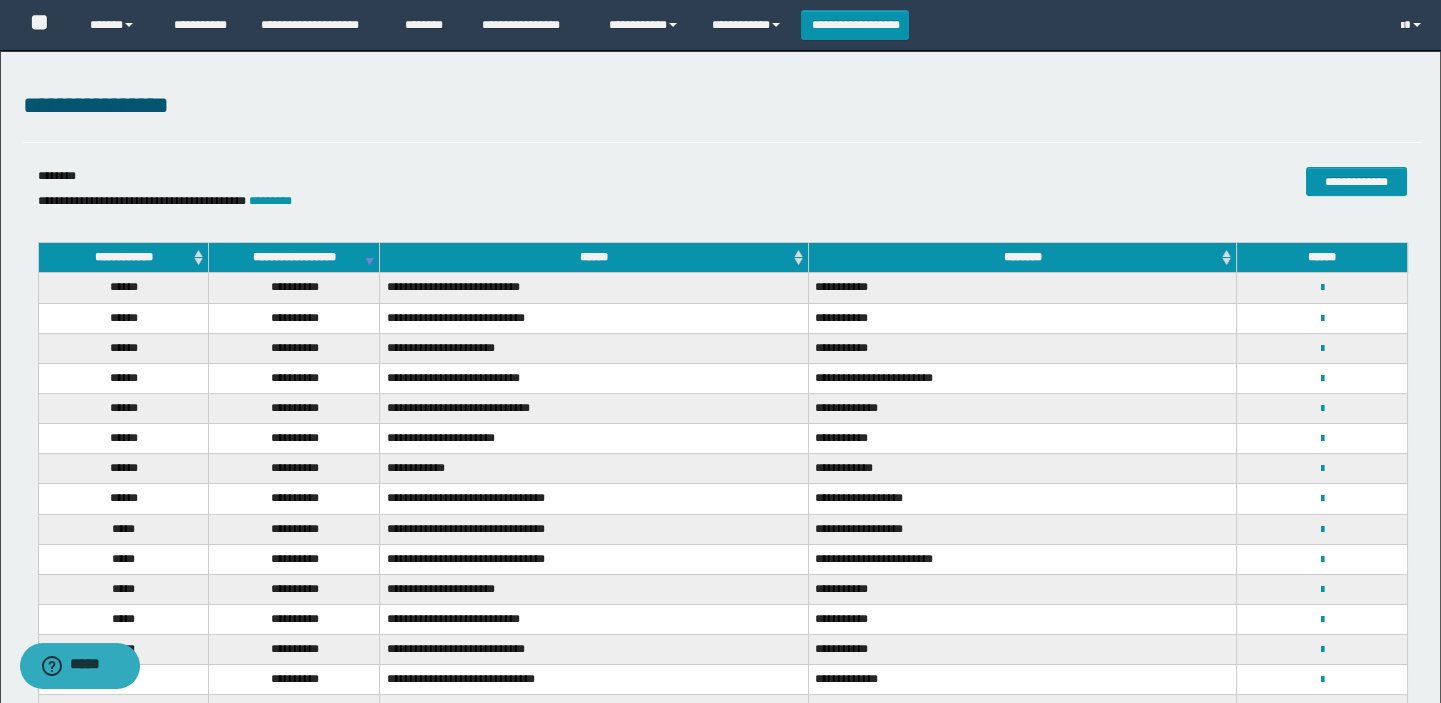 scroll, scrollTop: 0, scrollLeft: 0, axis: both 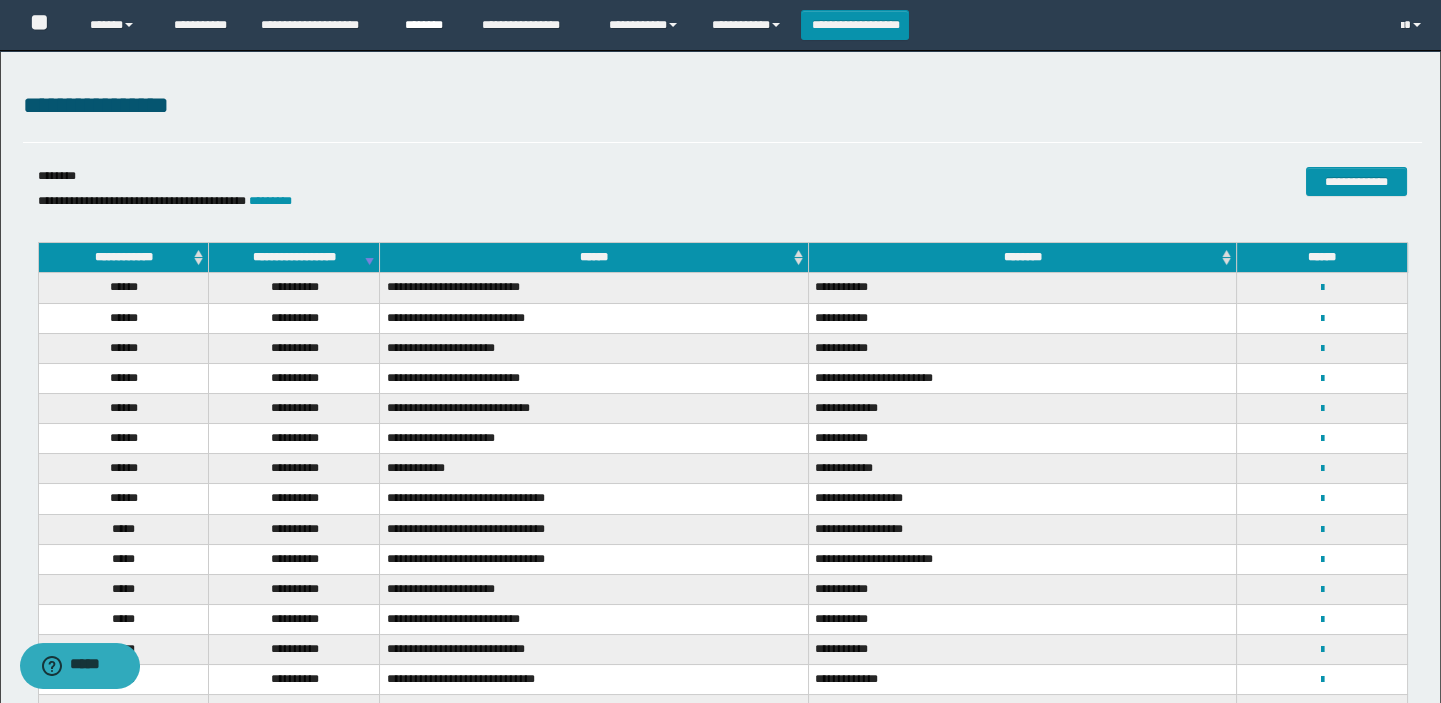 click on "********" at bounding box center [428, 25] 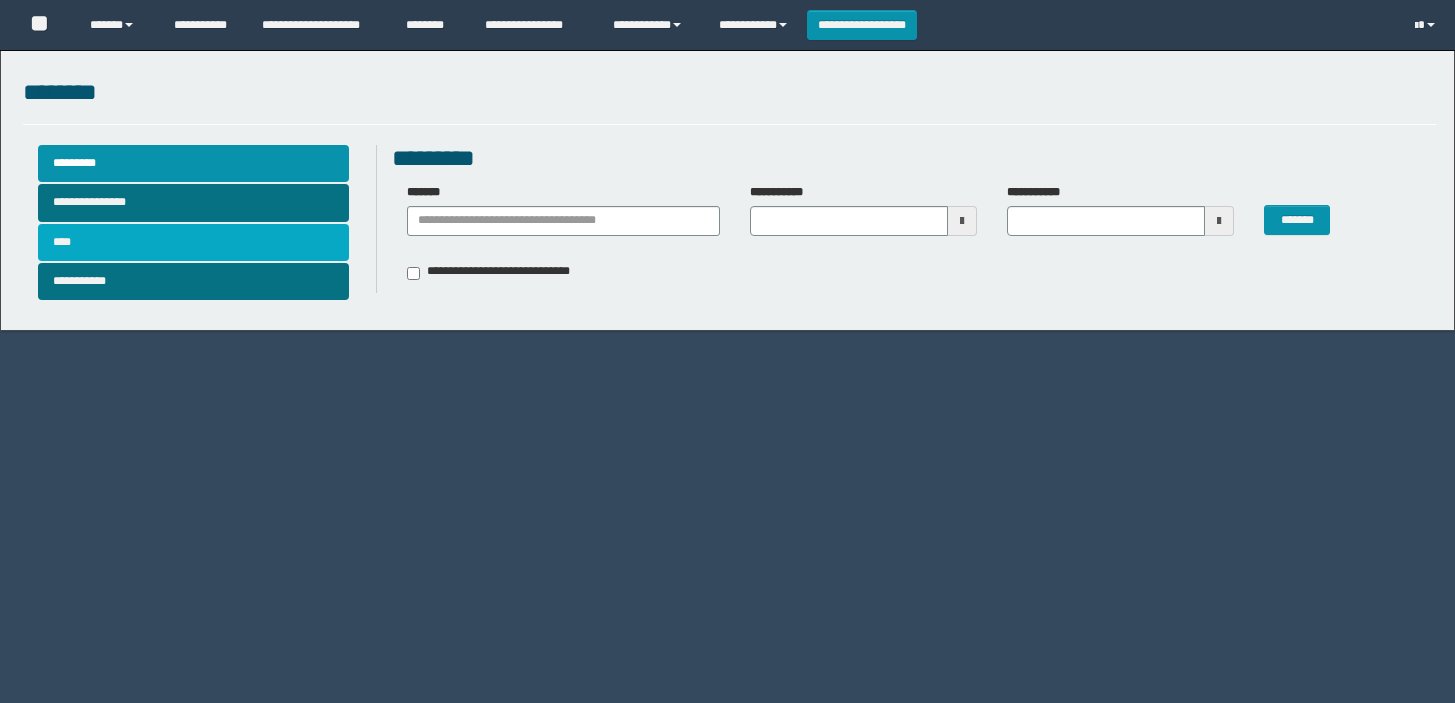scroll, scrollTop: 0, scrollLeft: 0, axis: both 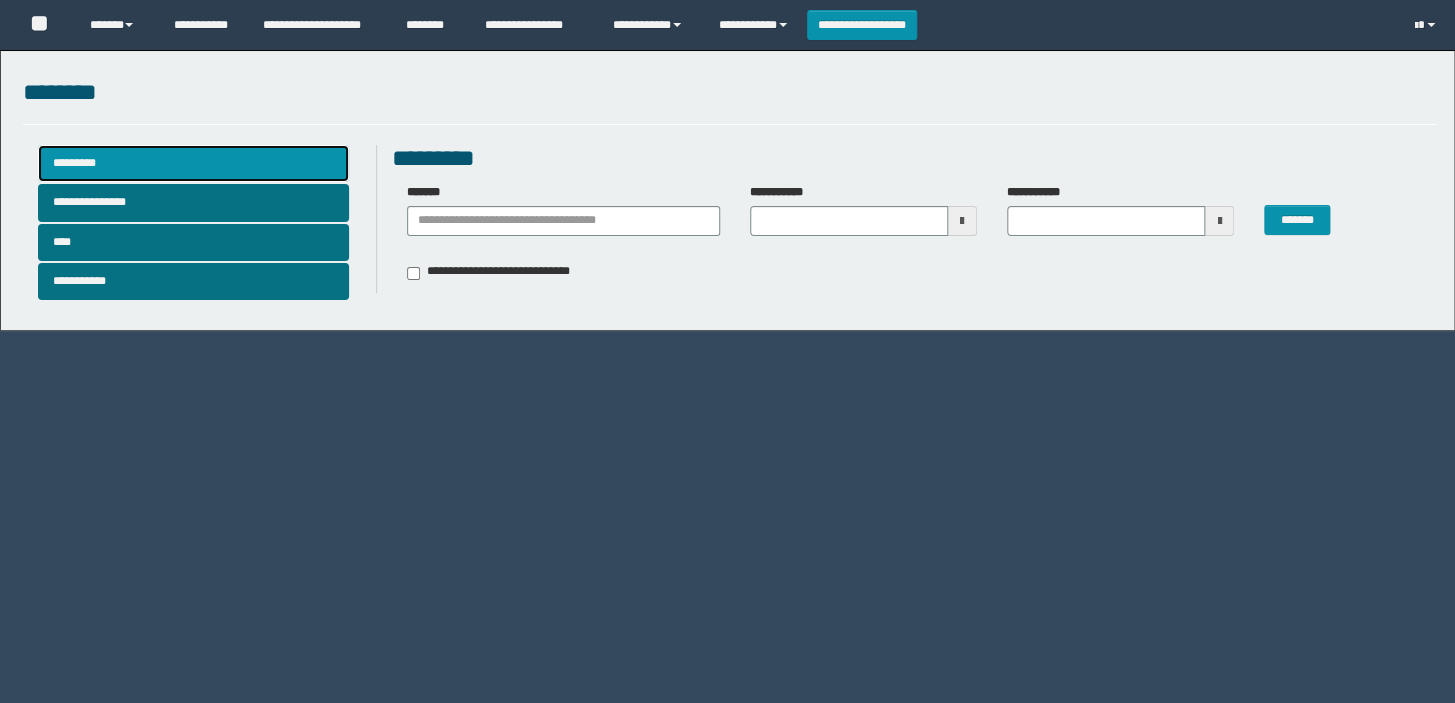 click on "*********" at bounding box center (193, 163) 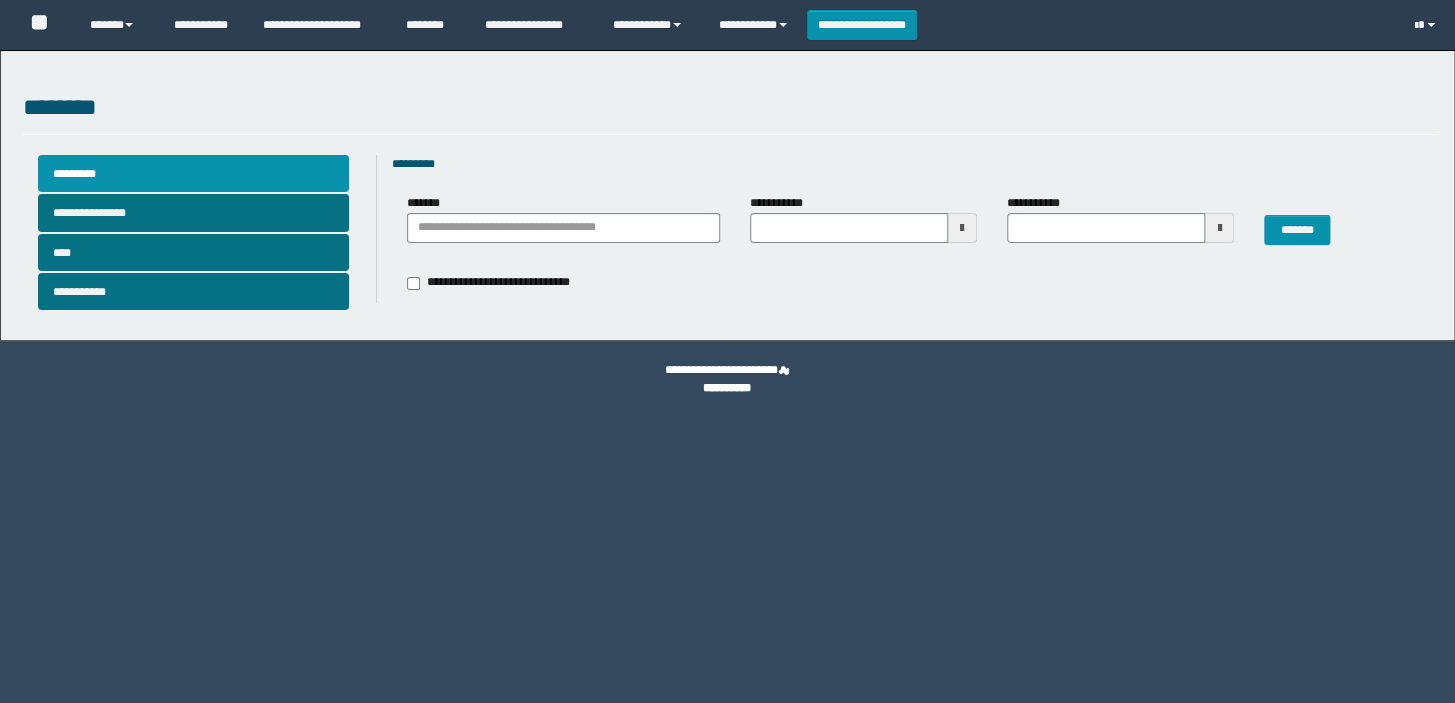 click on "*******" at bounding box center [563, 220] 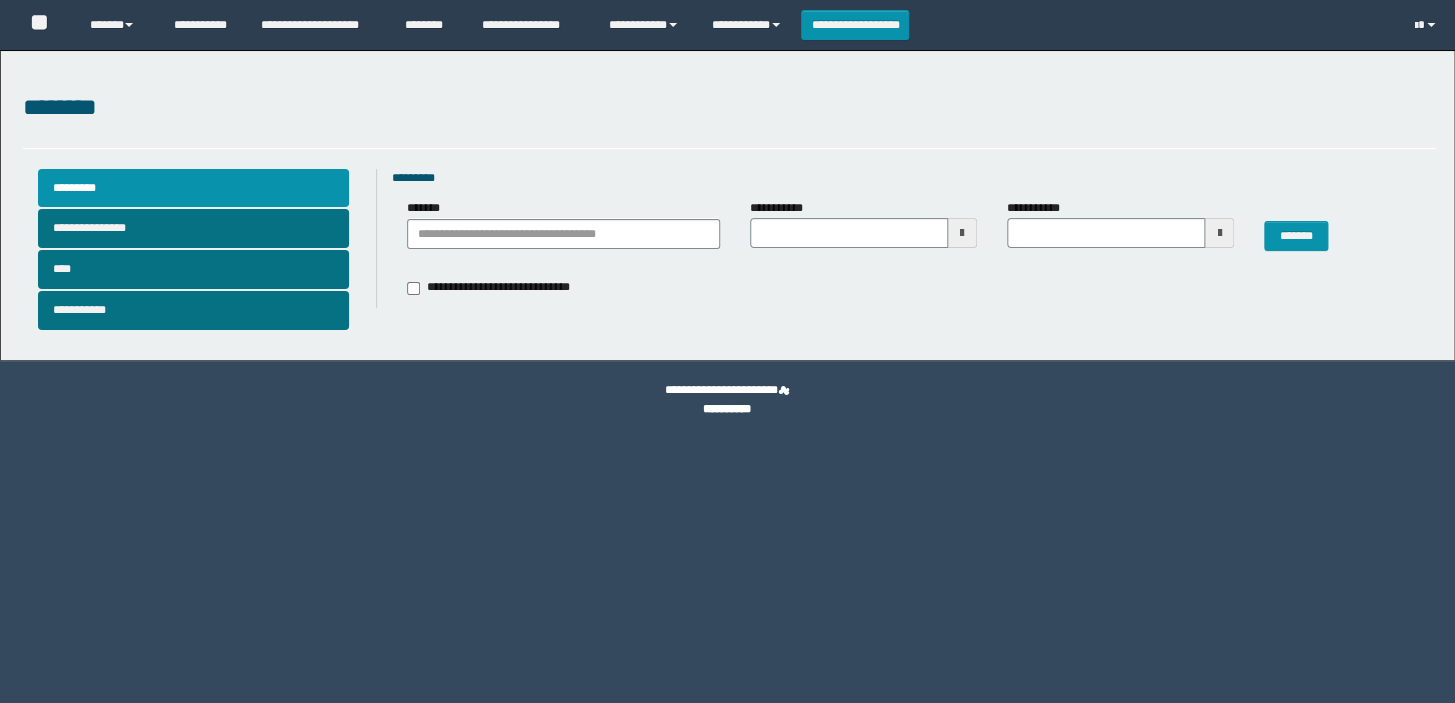 scroll, scrollTop: 0, scrollLeft: 0, axis: both 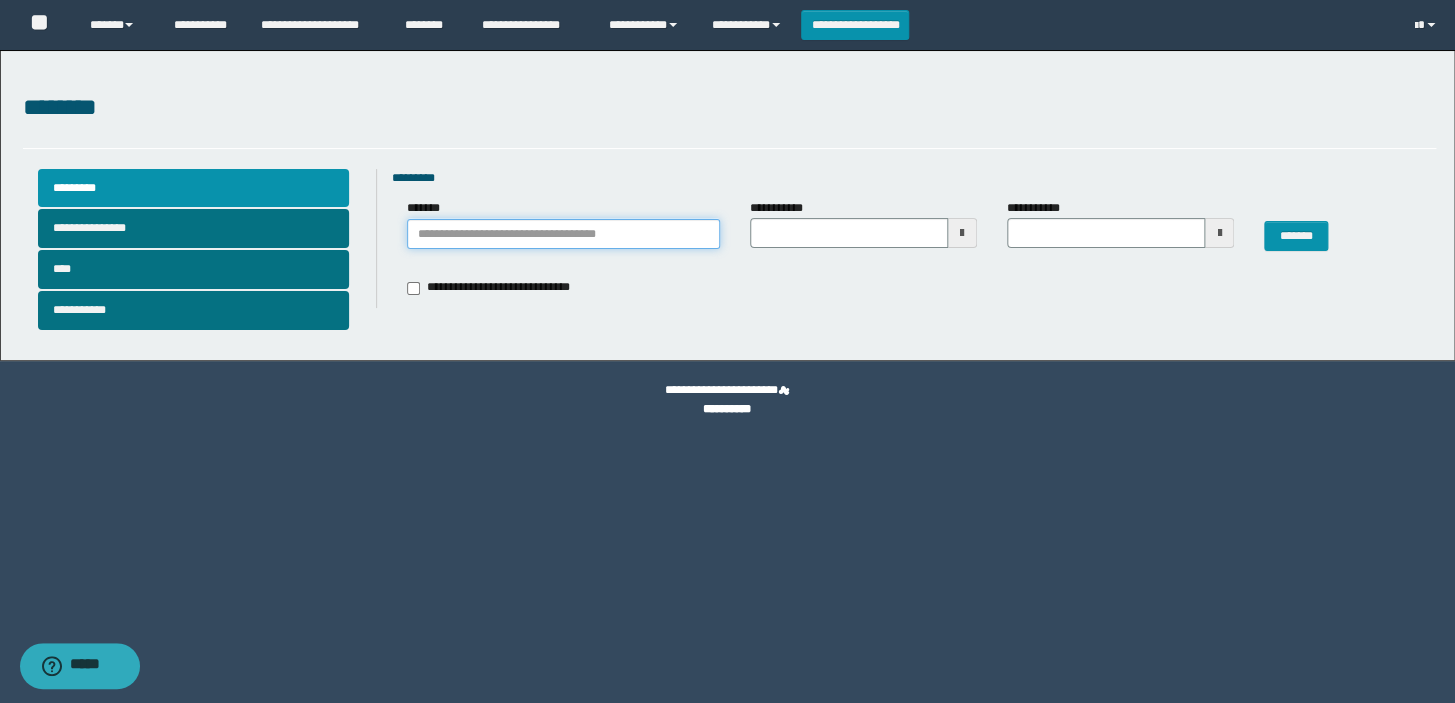 click on "*******" at bounding box center (563, 234) 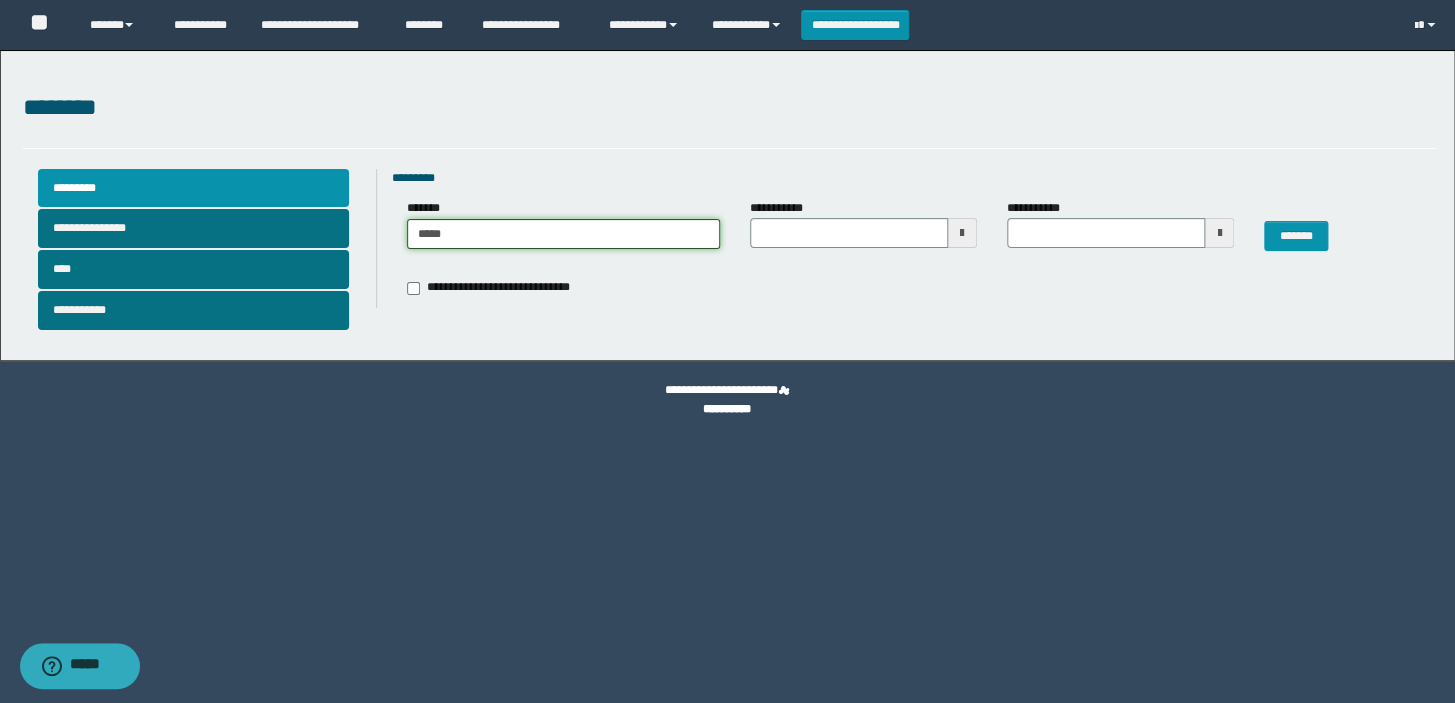 type on "******" 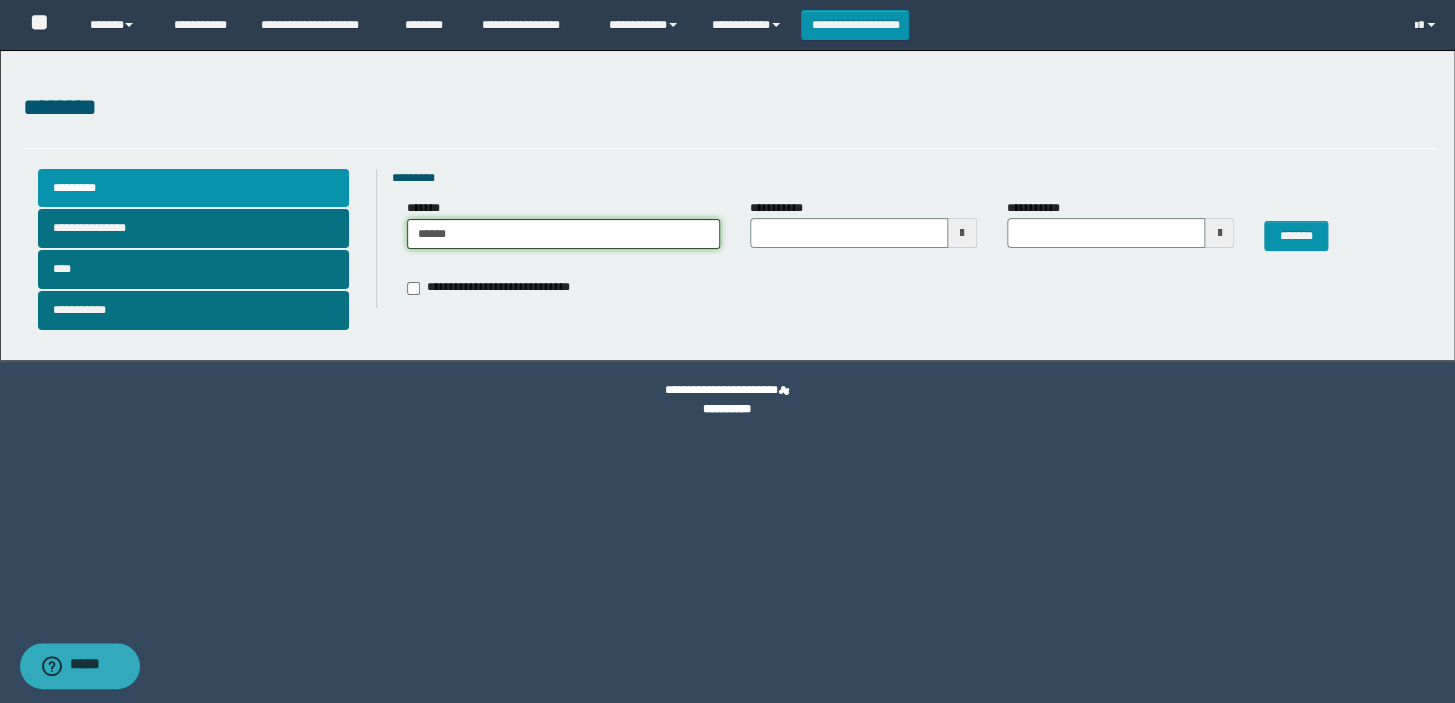 type on "******" 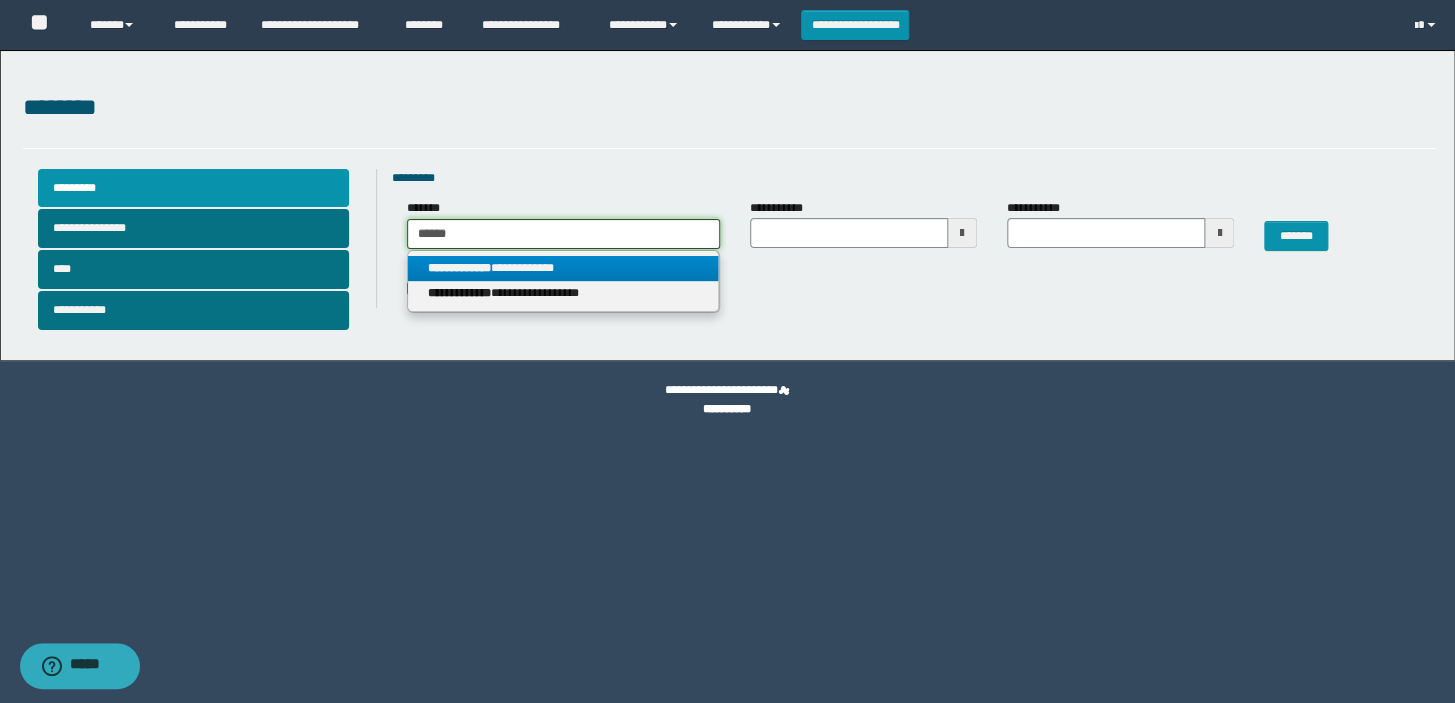 type on "******" 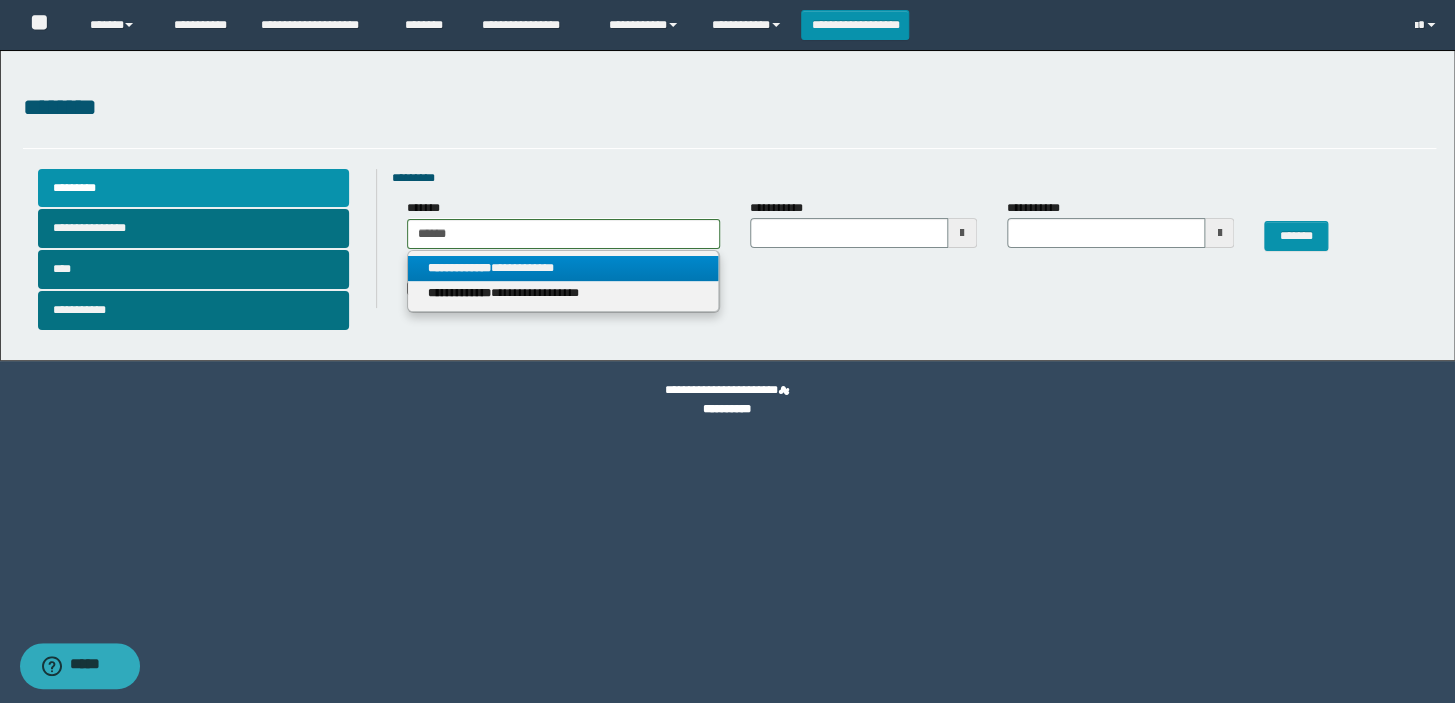 drag, startPoint x: 533, startPoint y: 268, endPoint x: 773, endPoint y: 239, distance: 241.74573 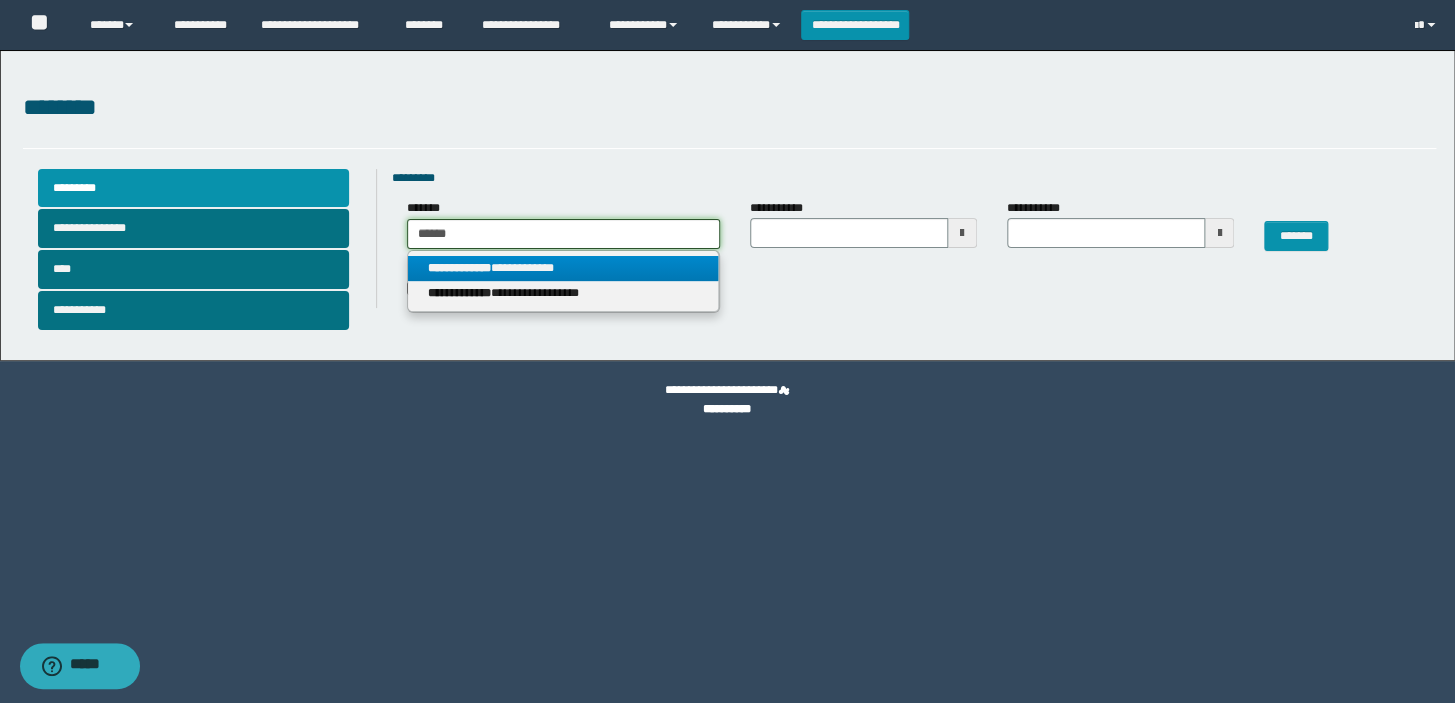 type 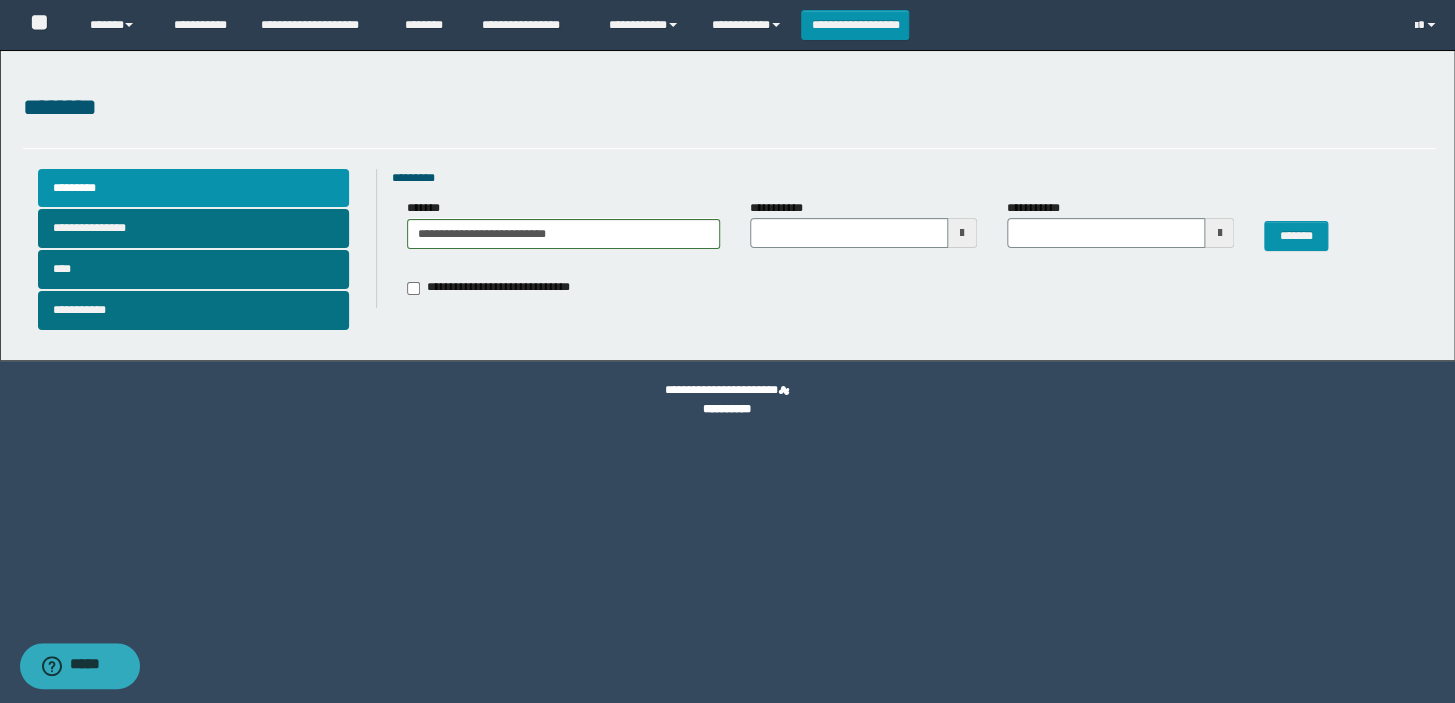 click at bounding box center (962, 233) 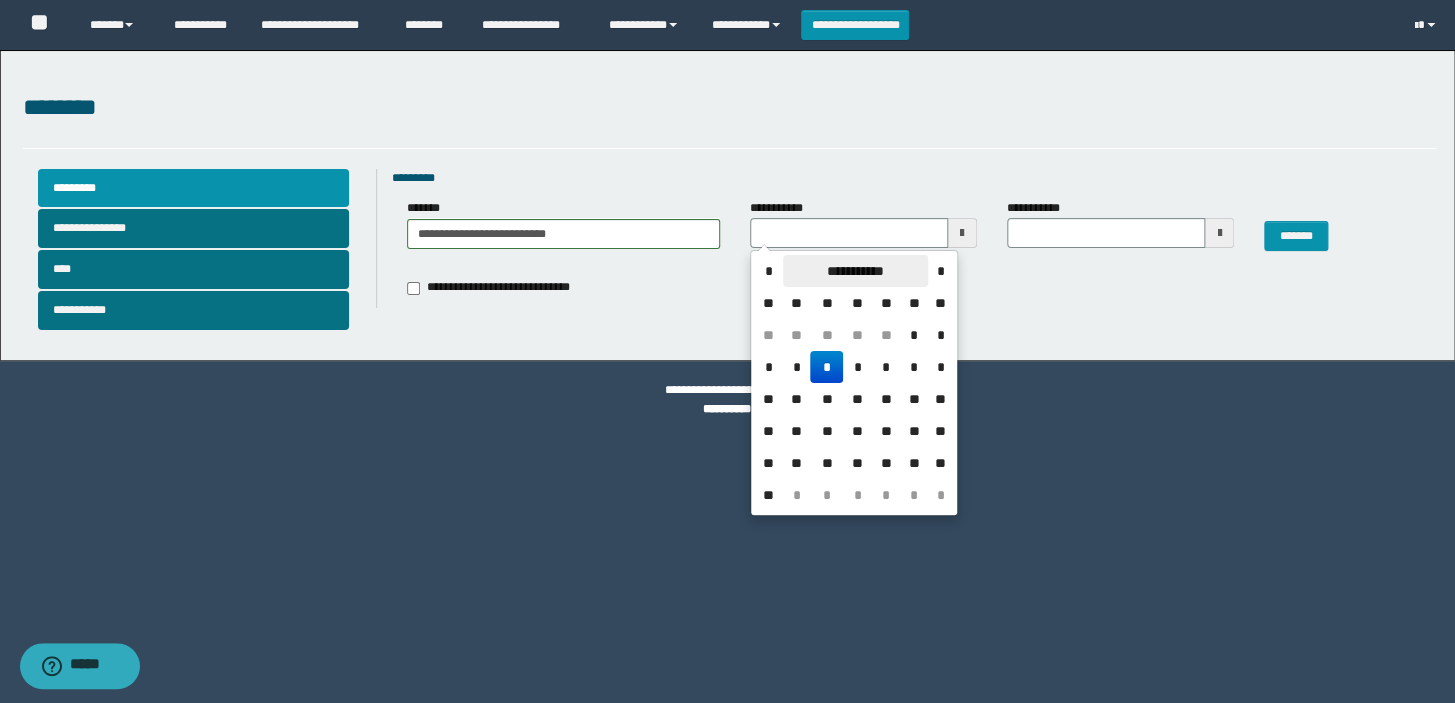 type 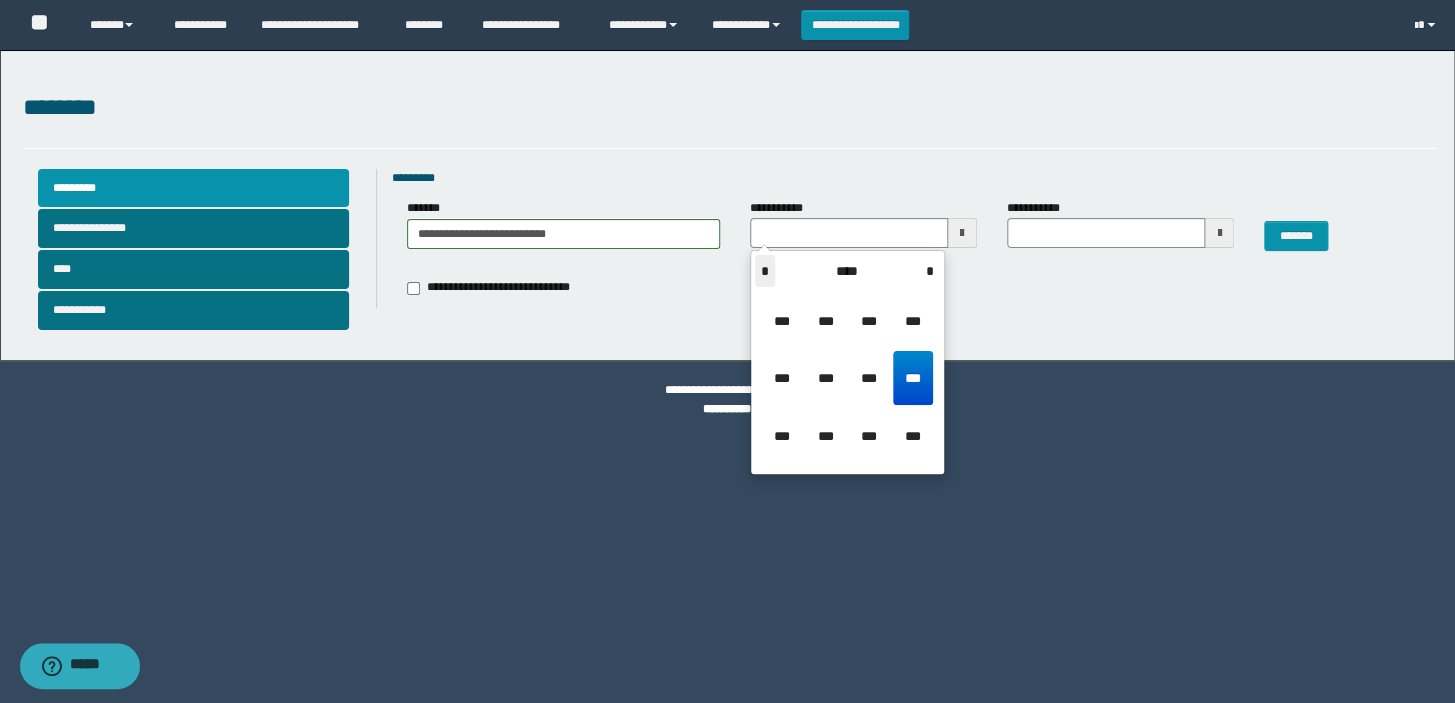click on "*" at bounding box center [765, 271] 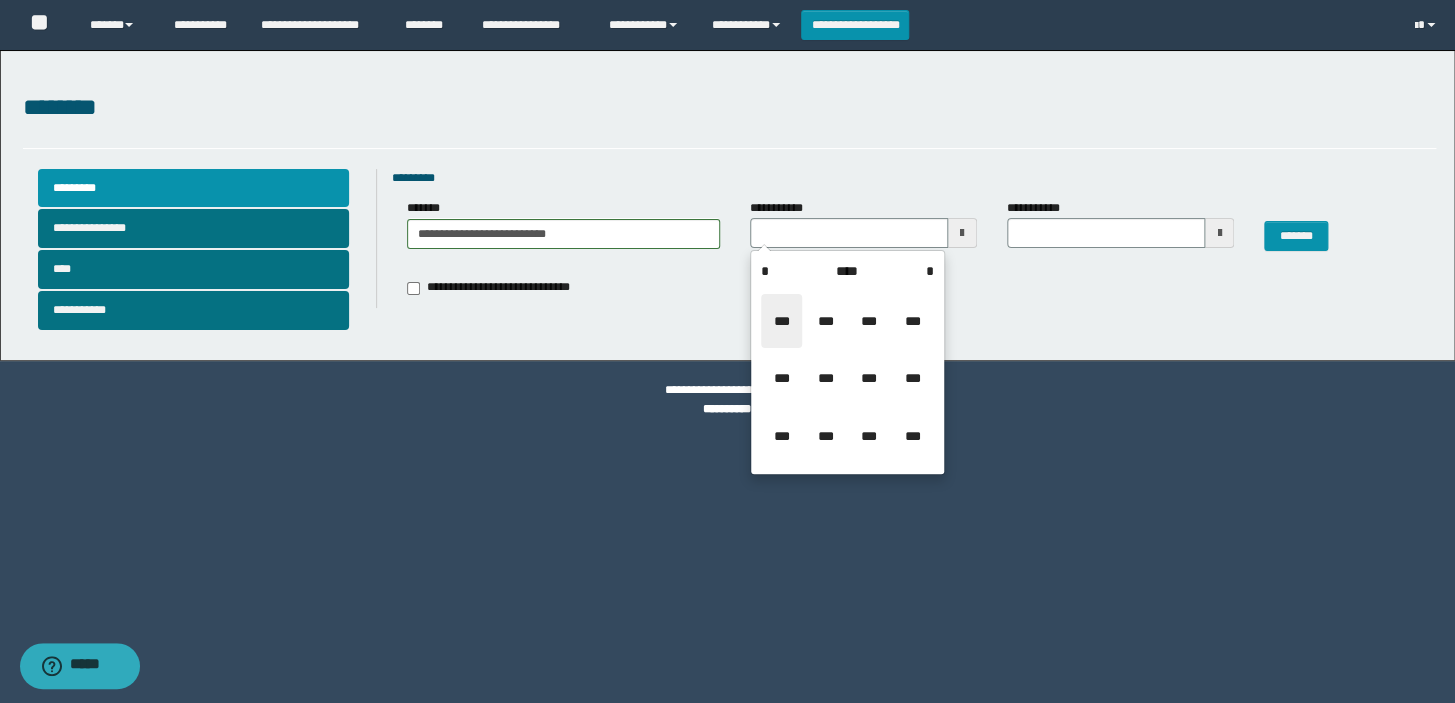 click on "***" at bounding box center [781, 321] 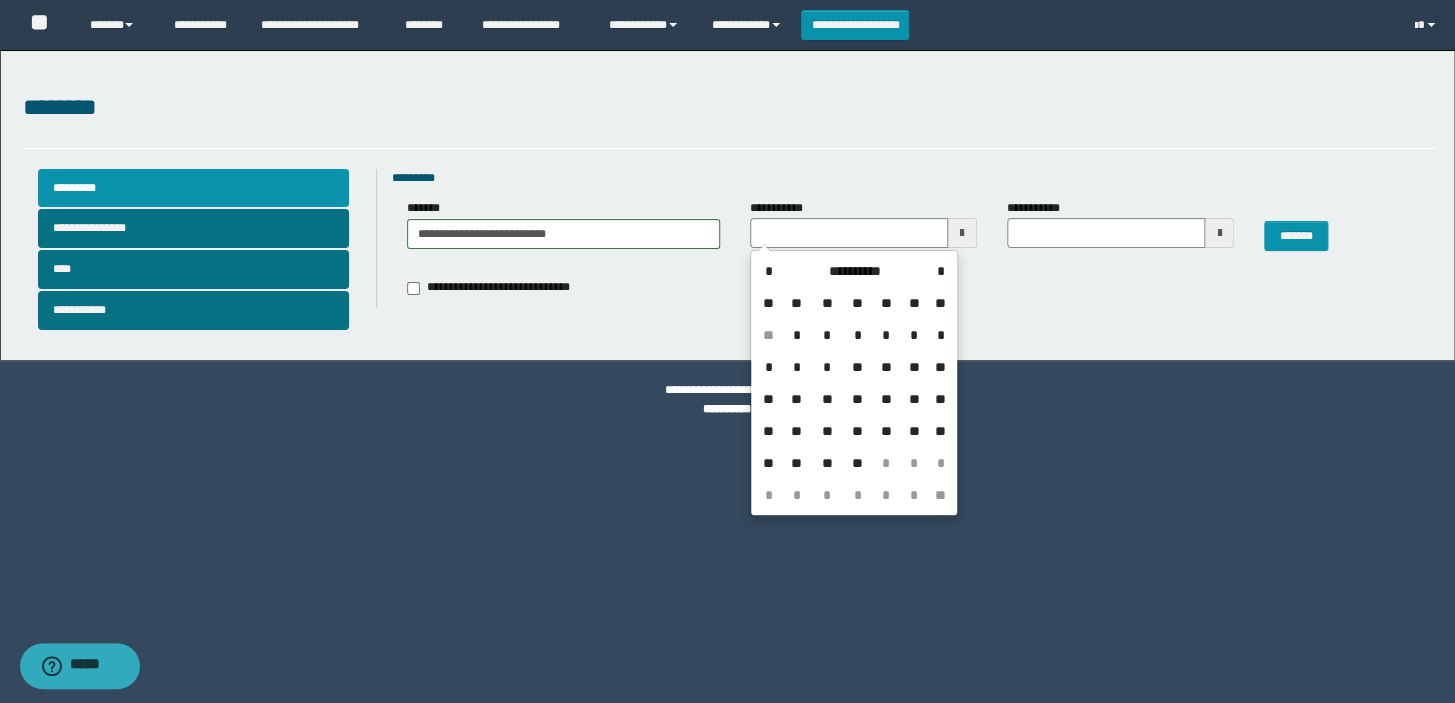 click at bounding box center (1219, 233) 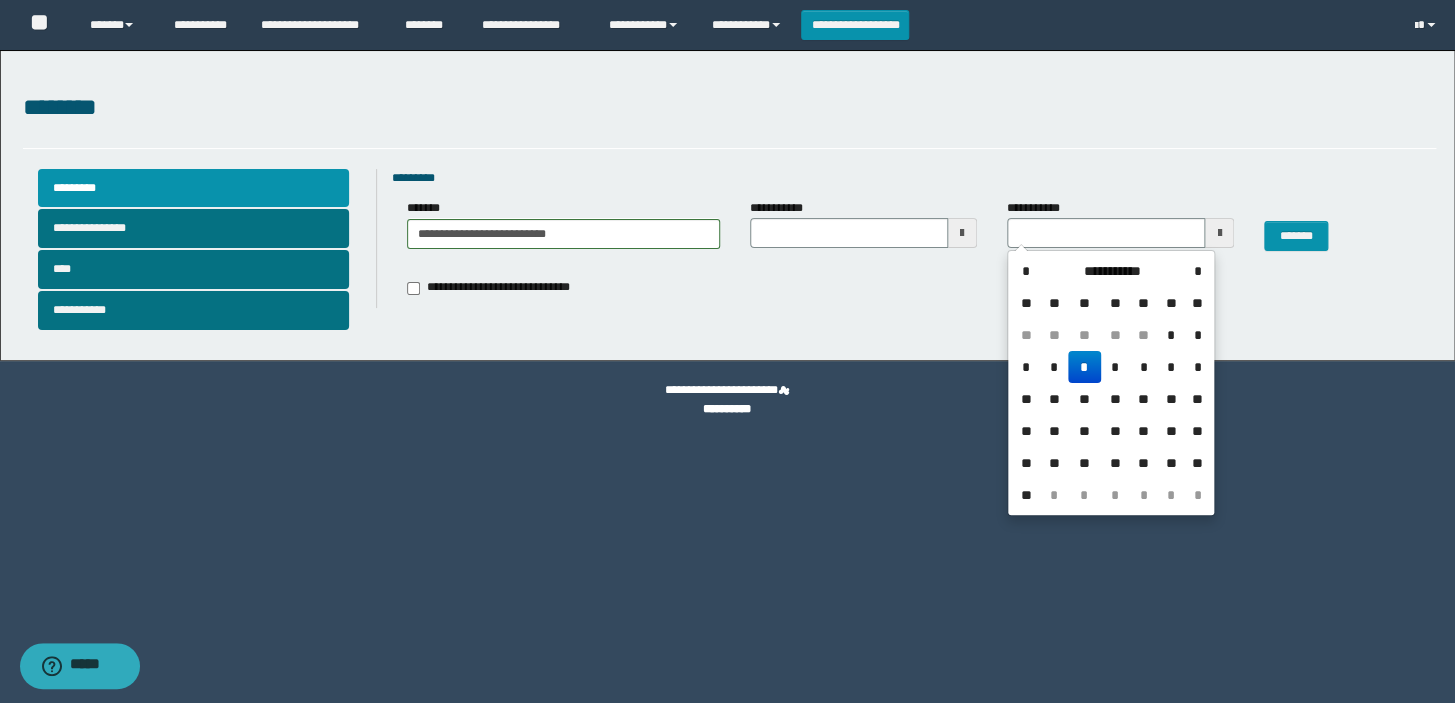 click on "*" at bounding box center [1084, 367] 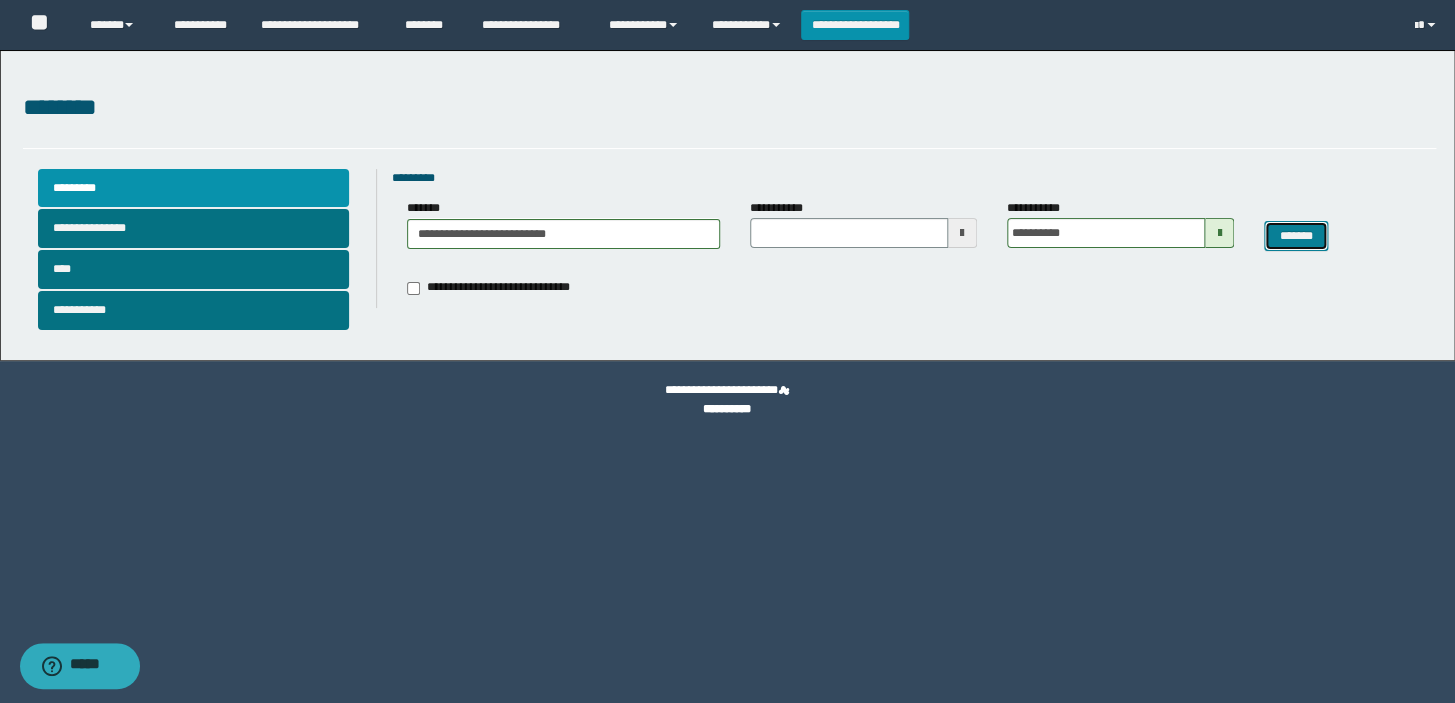 click on "*******" at bounding box center (1296, 236) 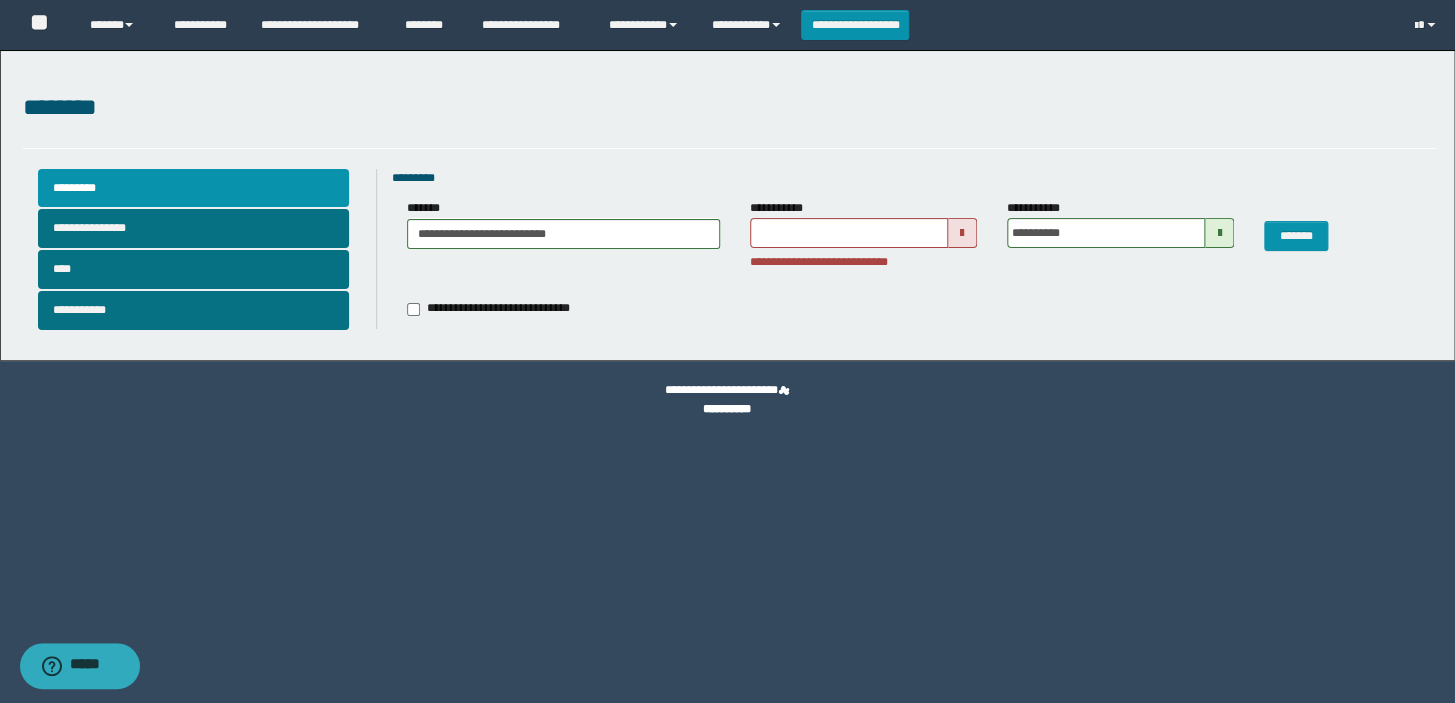 click at bounding box center (962, 233) 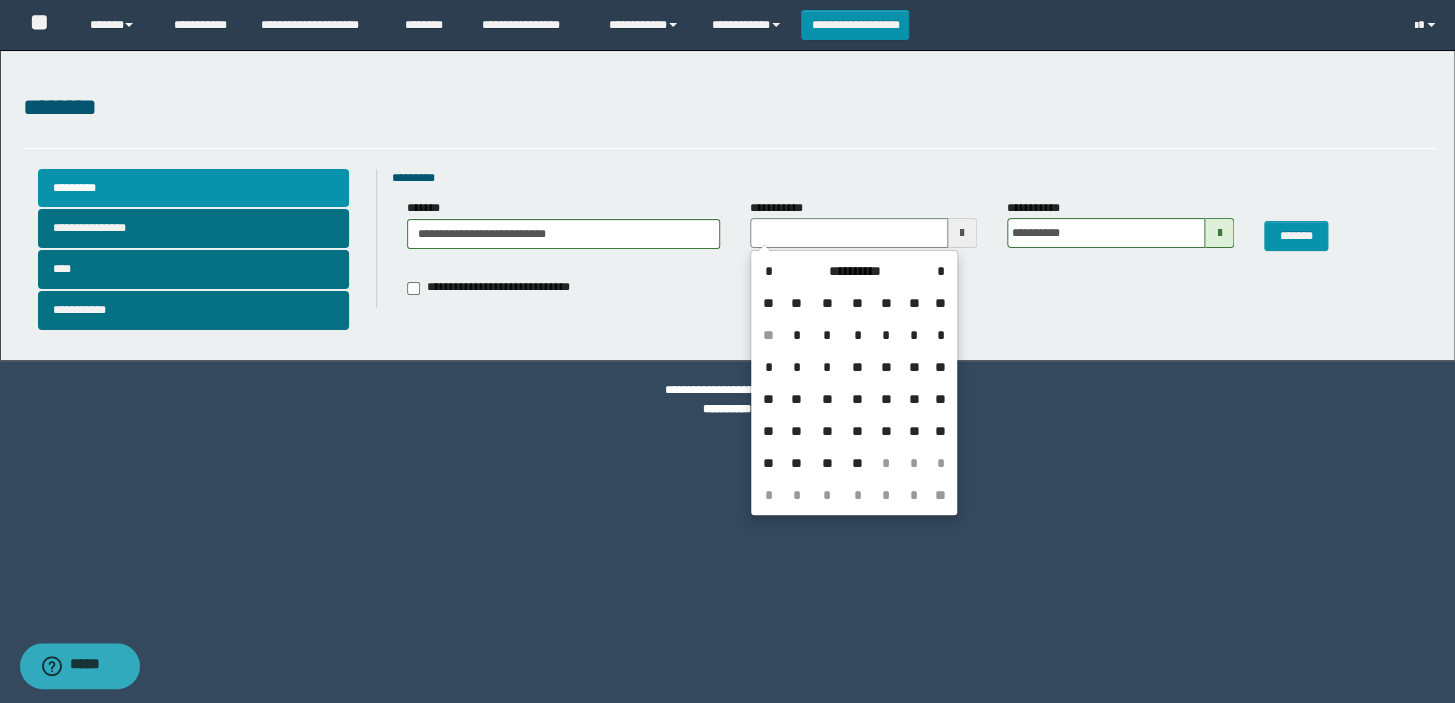 click on "*" at bounding box center (797, 335) 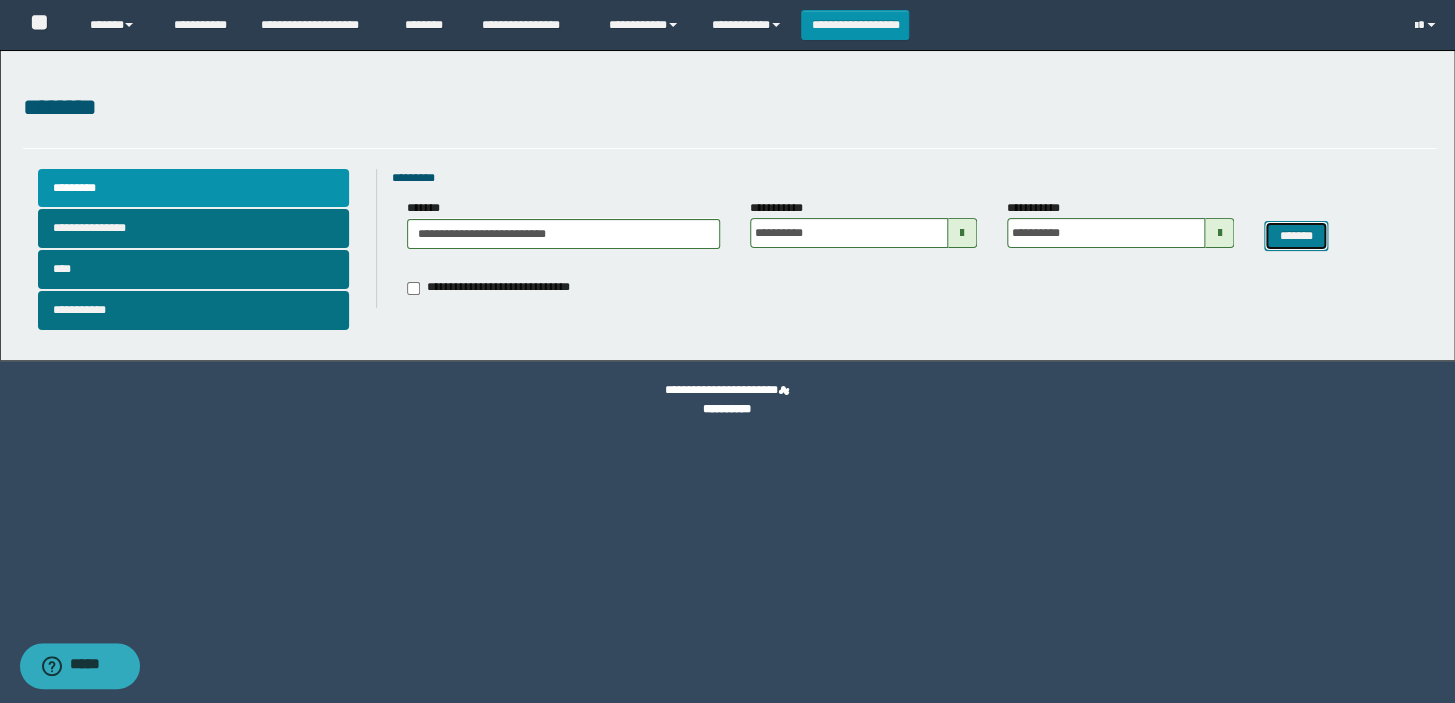 click on "*******" at bounding box center (1296, 236) 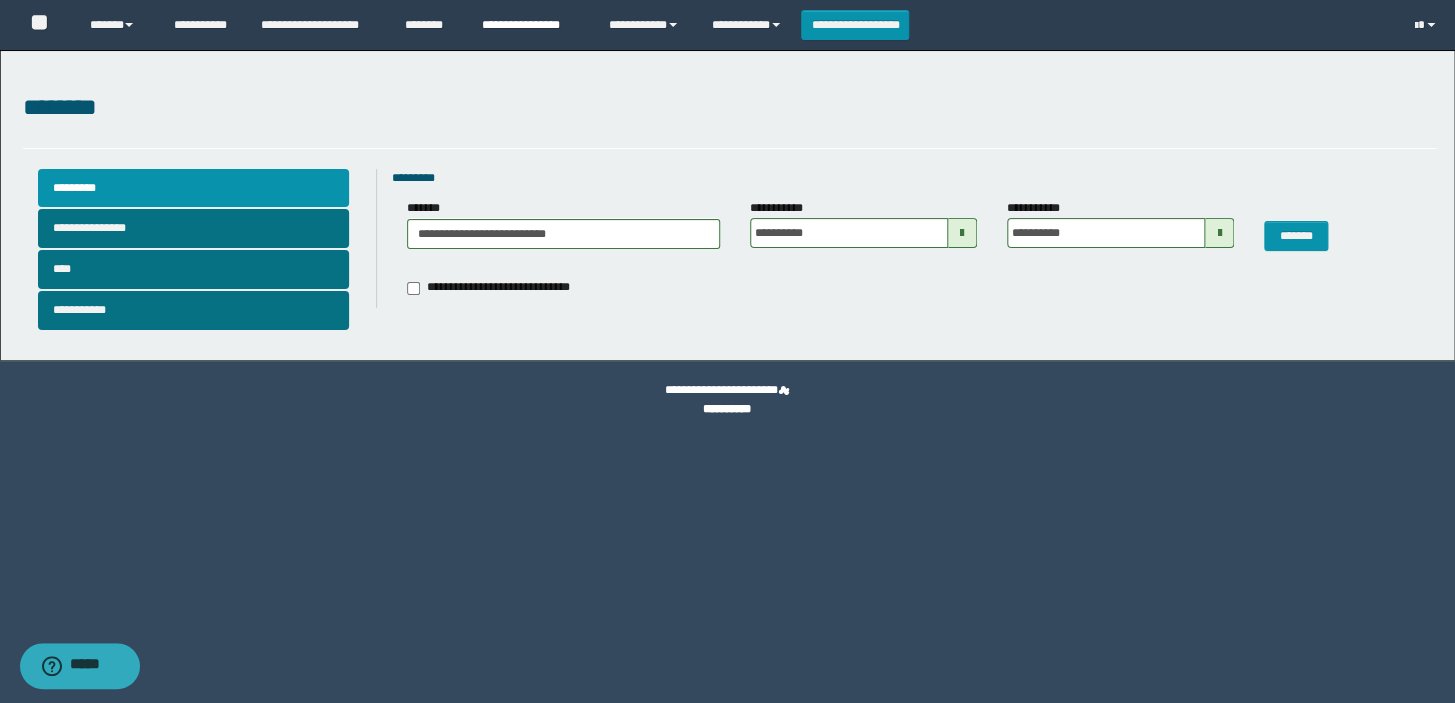 click on "**********" at bounding box center (530, 25) 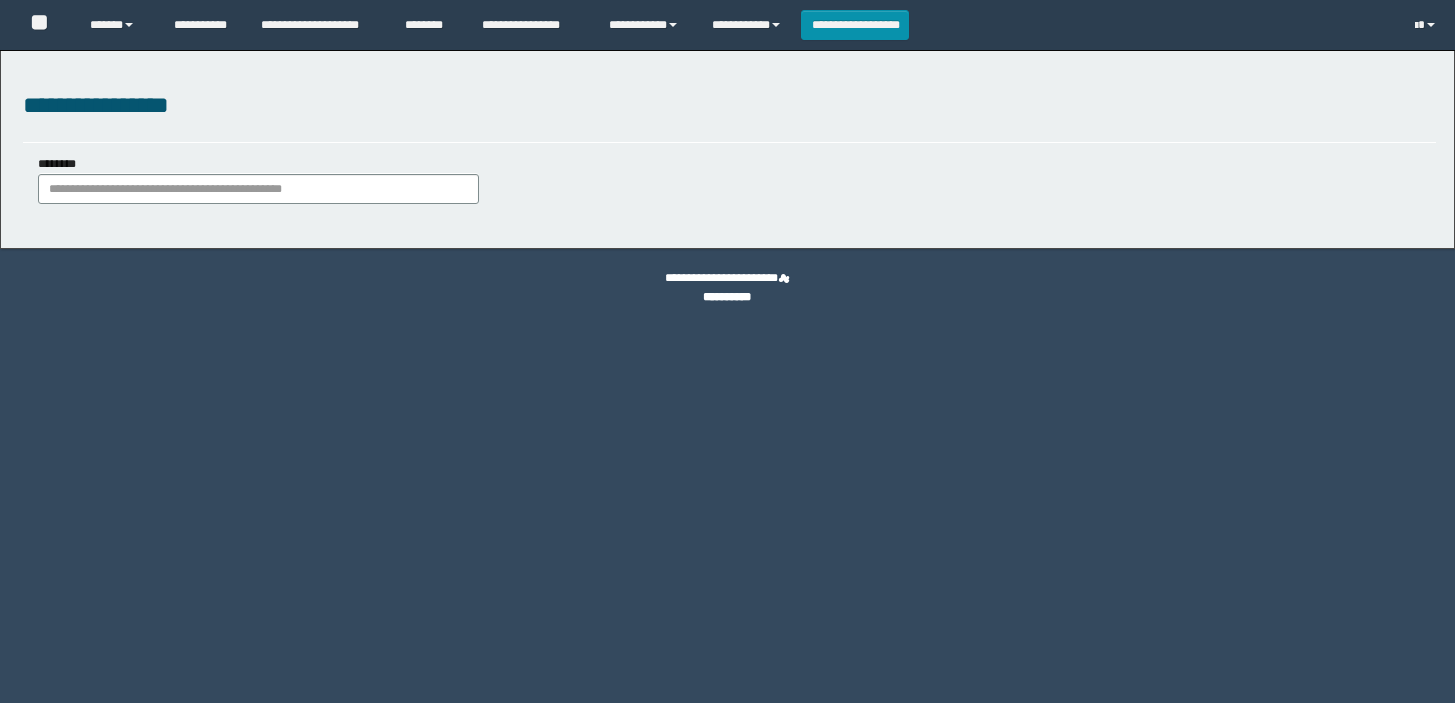 scroll, scrollTop: 0, scrollLeft: 0, axis: both 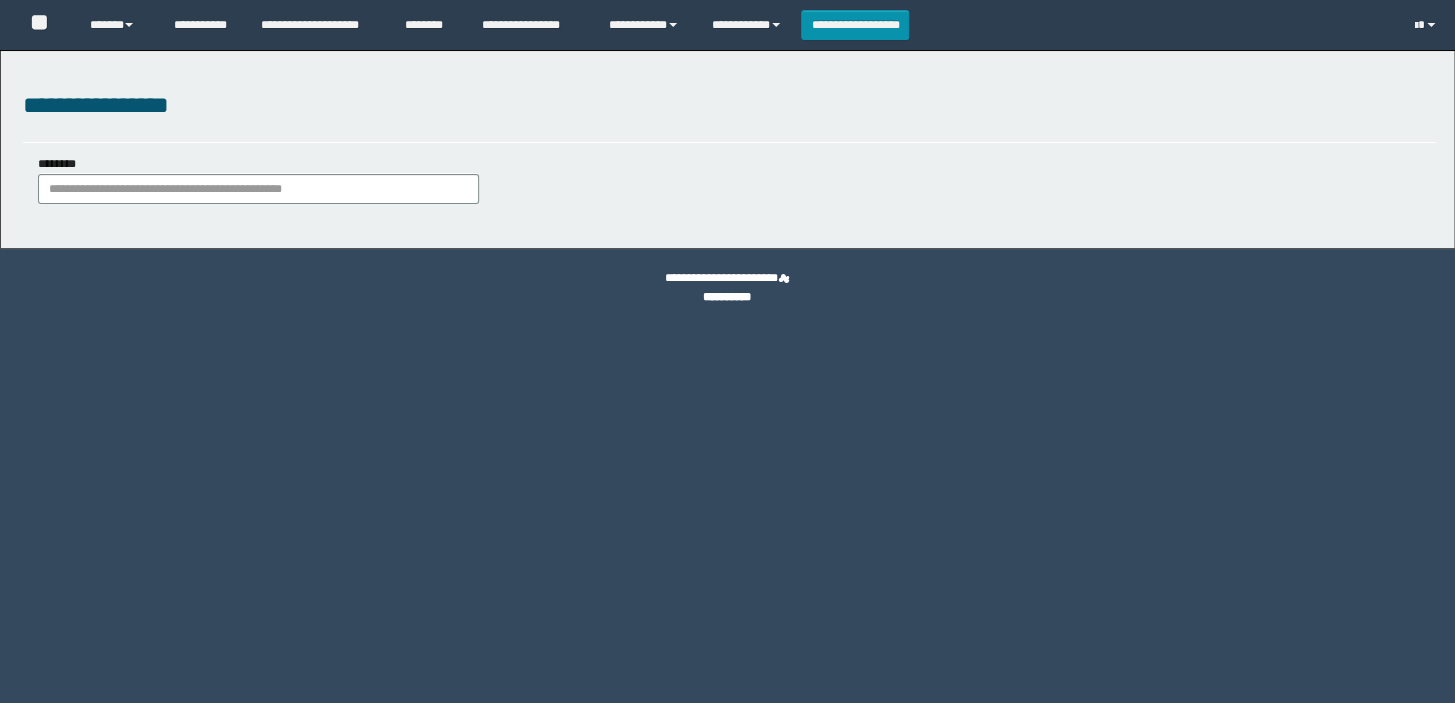 type on "********" 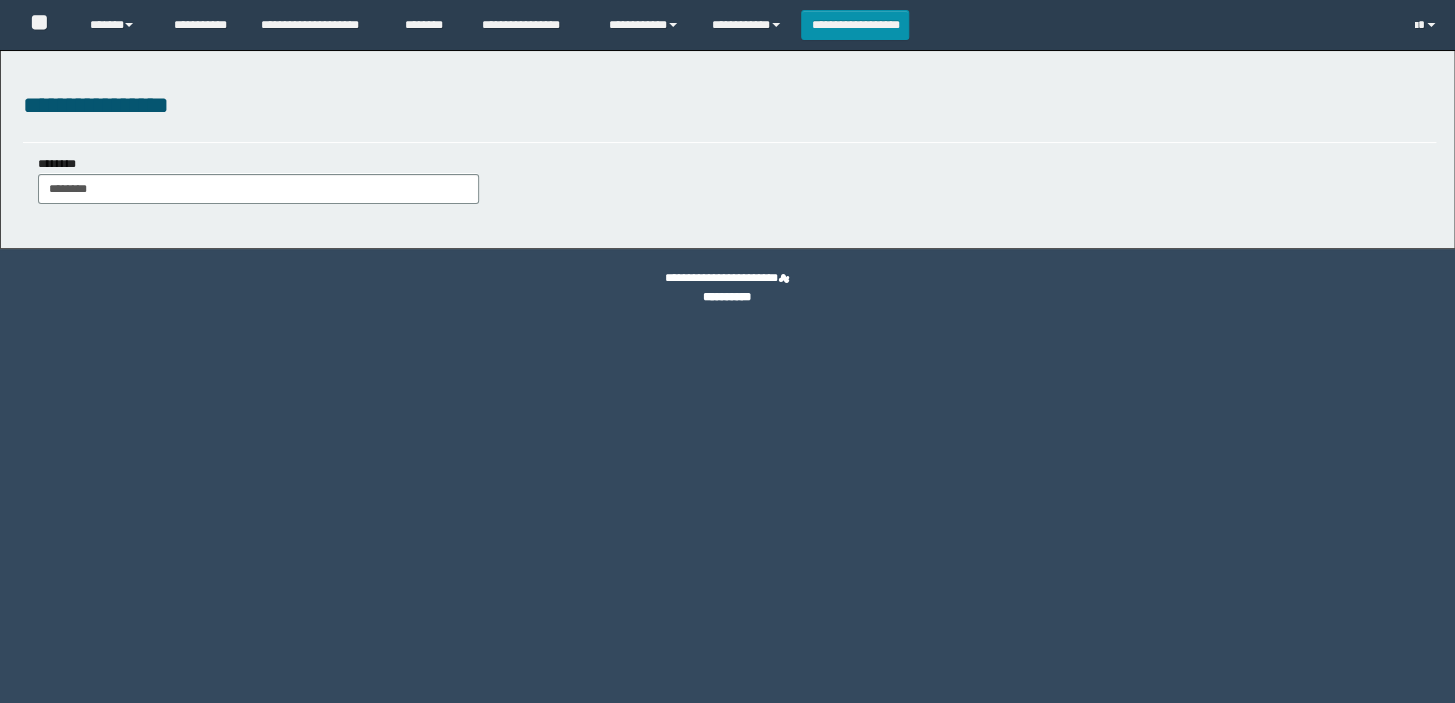 scroll, scrollTop: 0, scrollLeft: 0, axis: both 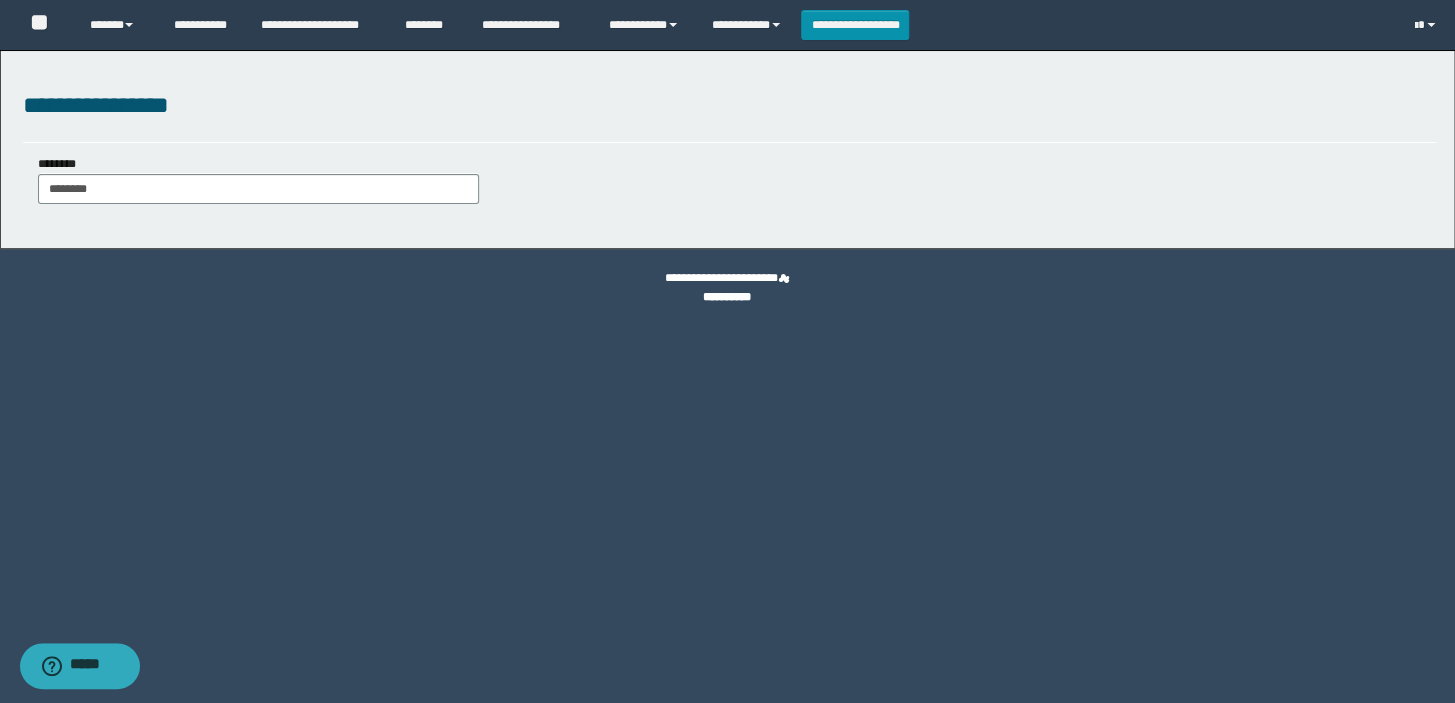 type on "********" 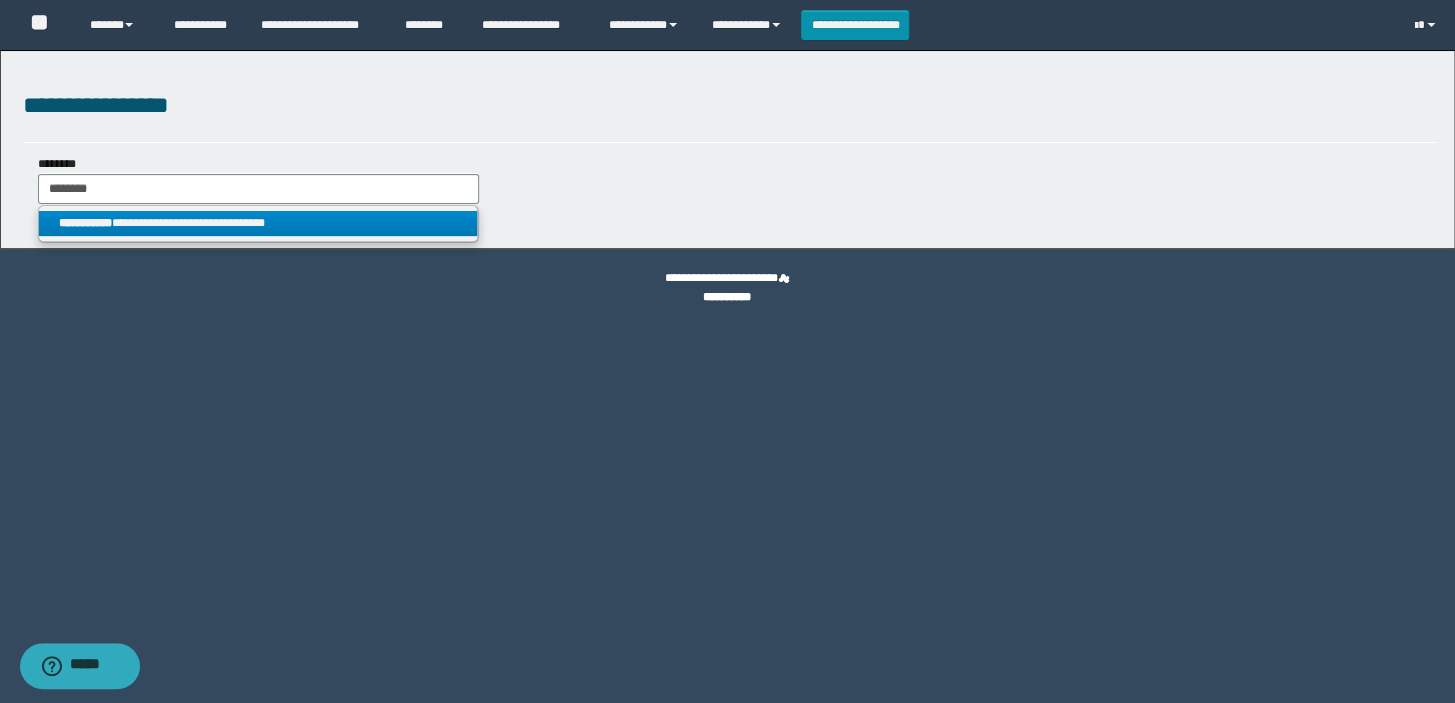 type on "********" 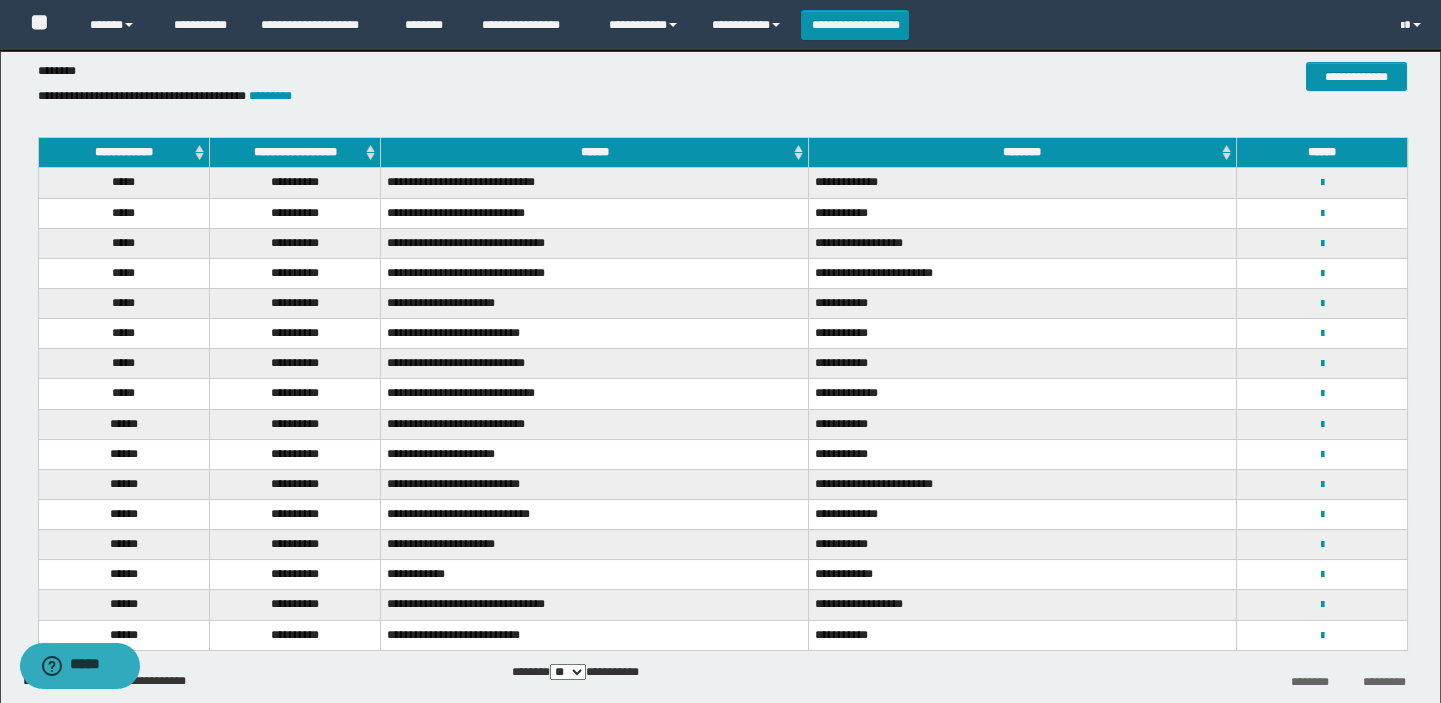 scroll, scrollTop: 207, scrollLeft: 0, axis: vertical 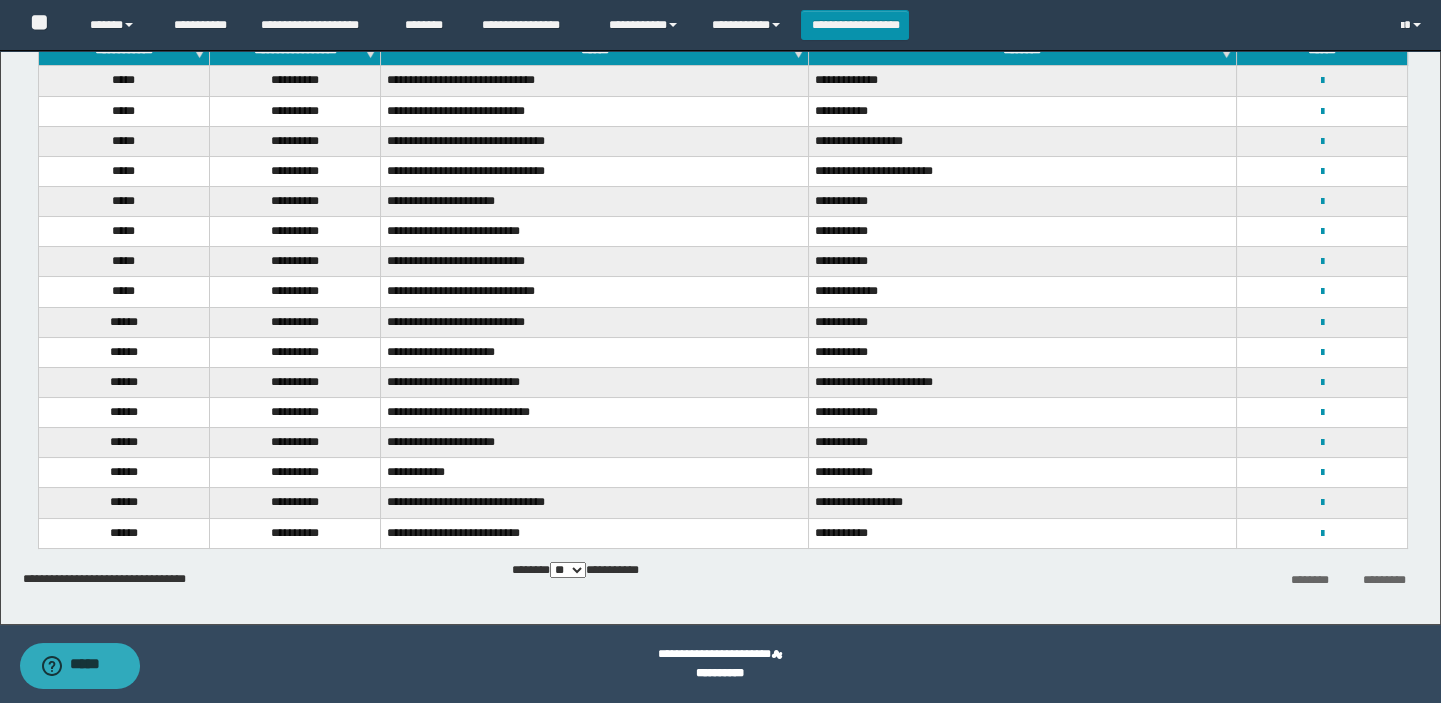 click on "** *** *** ***" at bounding box center [568, 570] 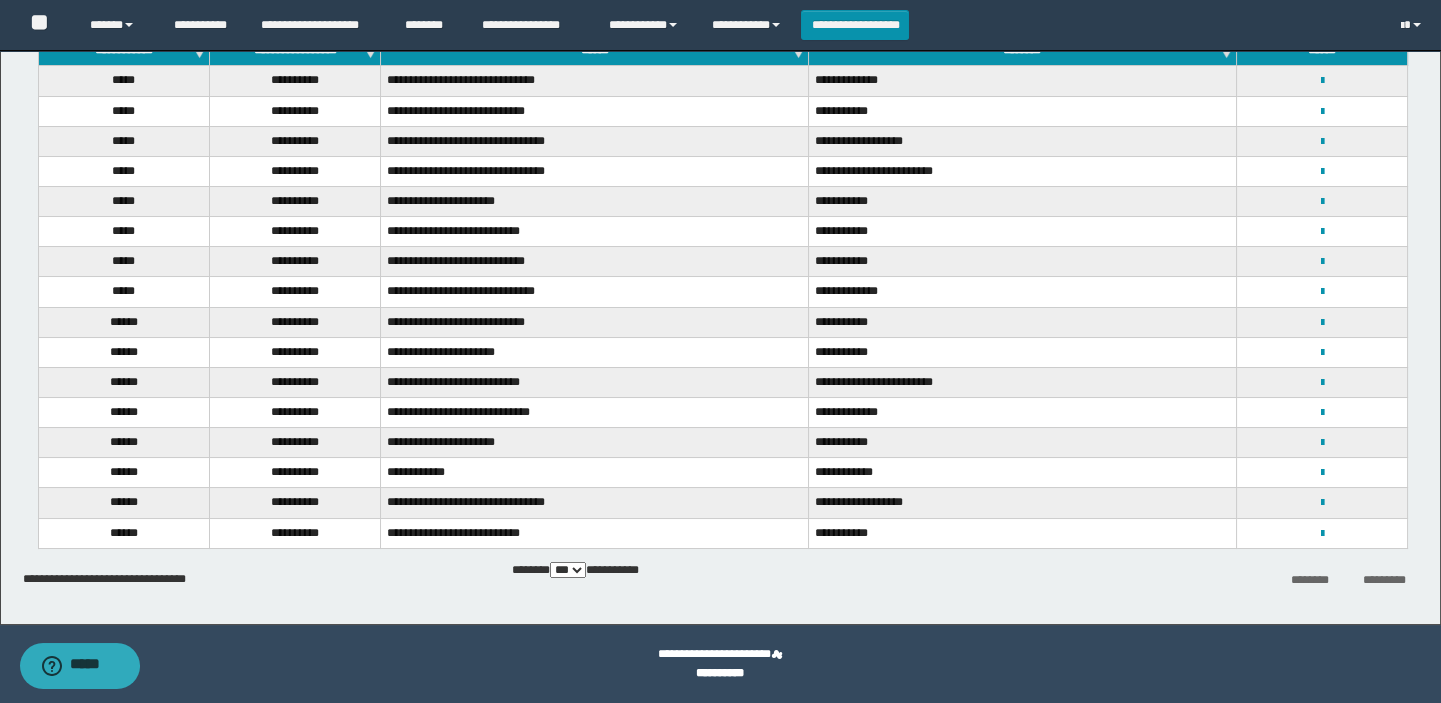 click on "** *** *** ***" at bounding box center [568, 570] 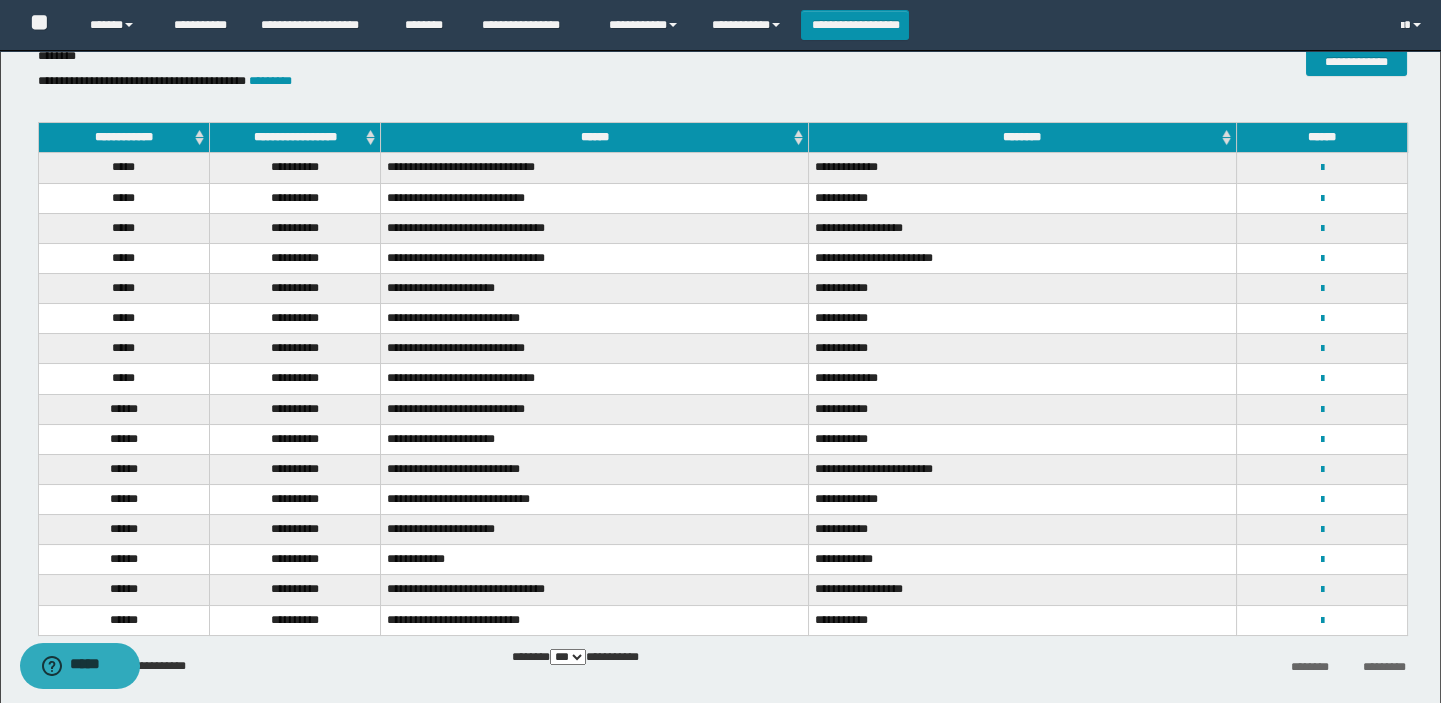 scroll, scrollTop: 0, scrollLeft: 0, axis: both 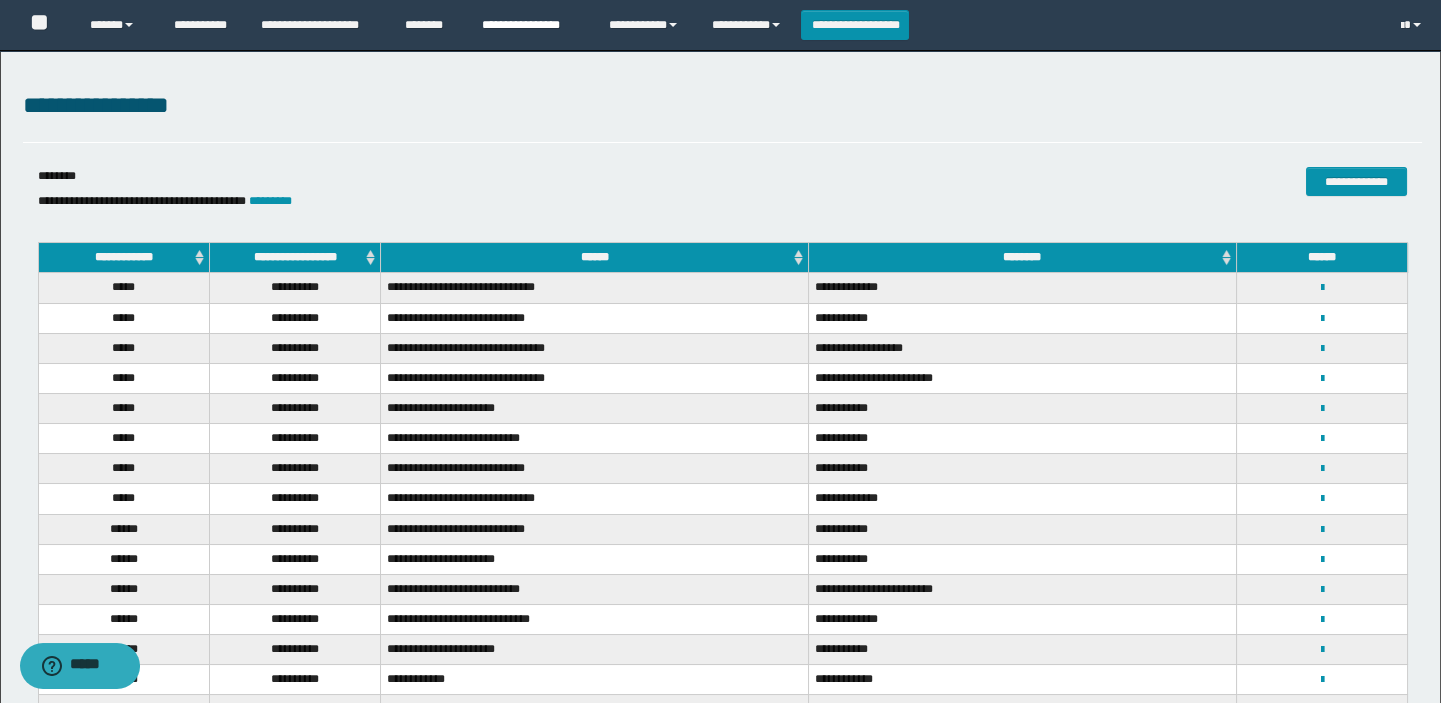 click on "**********" at bounding box center (530, 25) 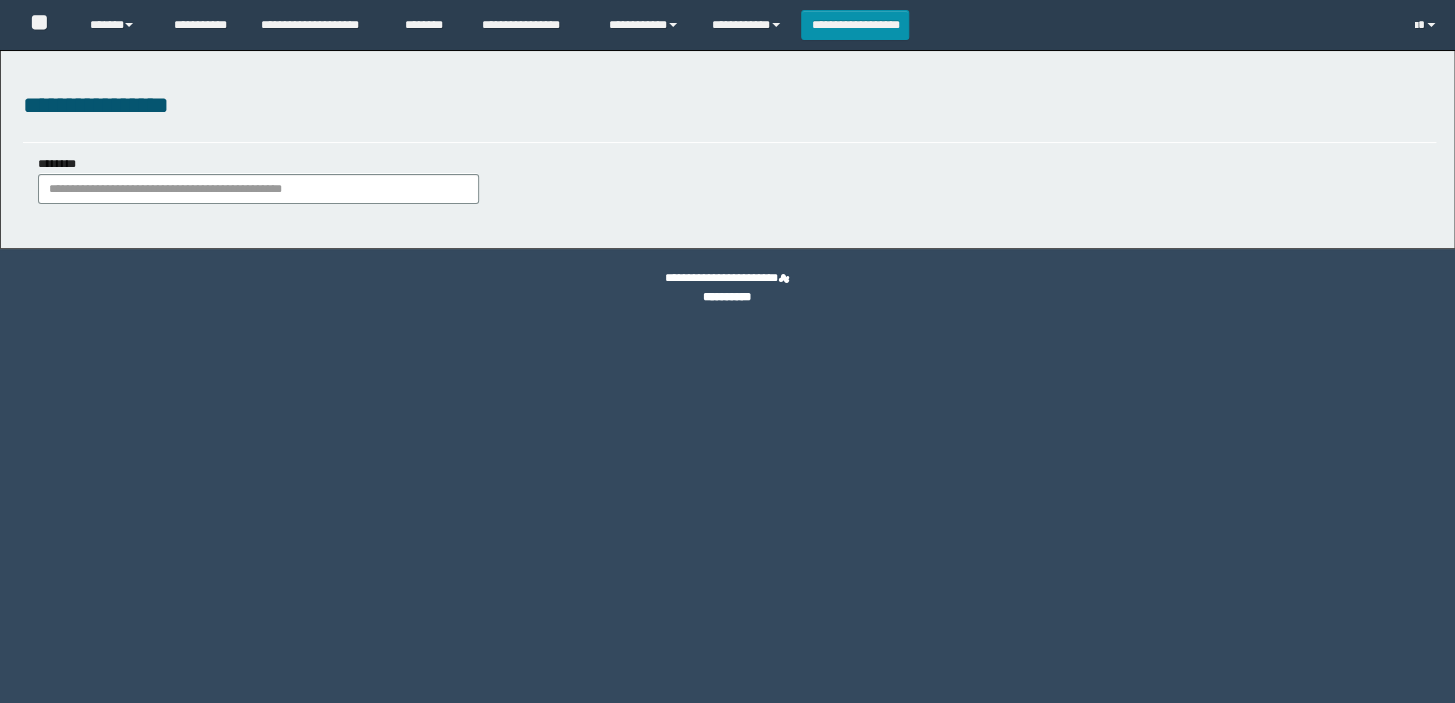 scroll, scrollTop: 0, scrollLeft: 0, axis: both 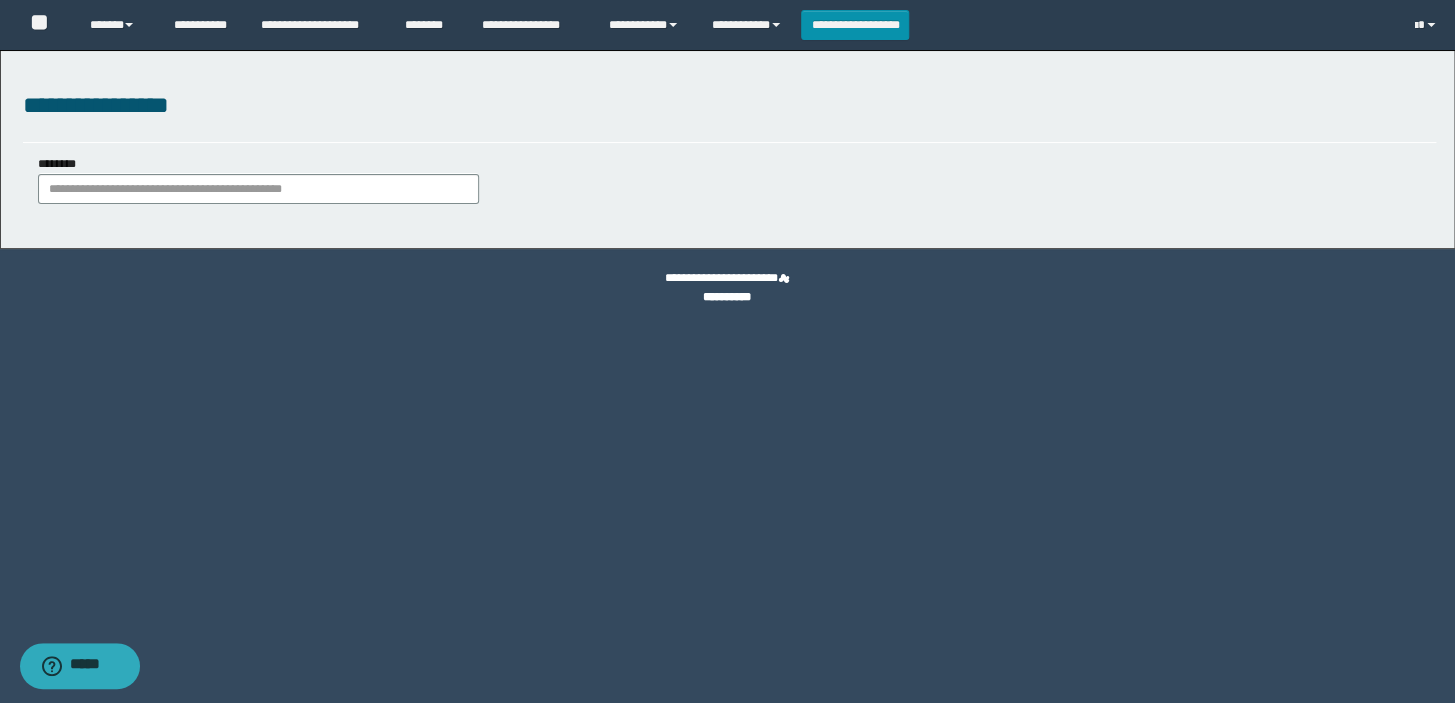 type on "**********" 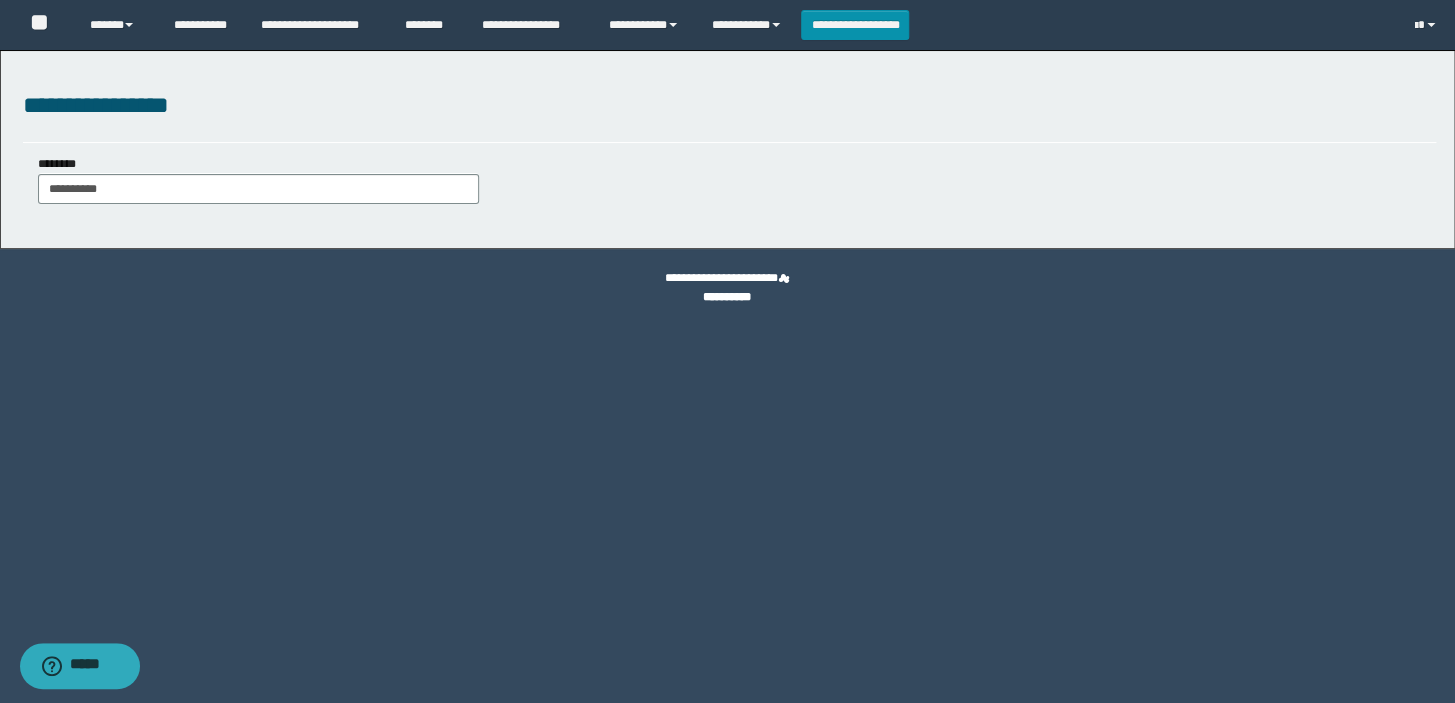 type on "**********" 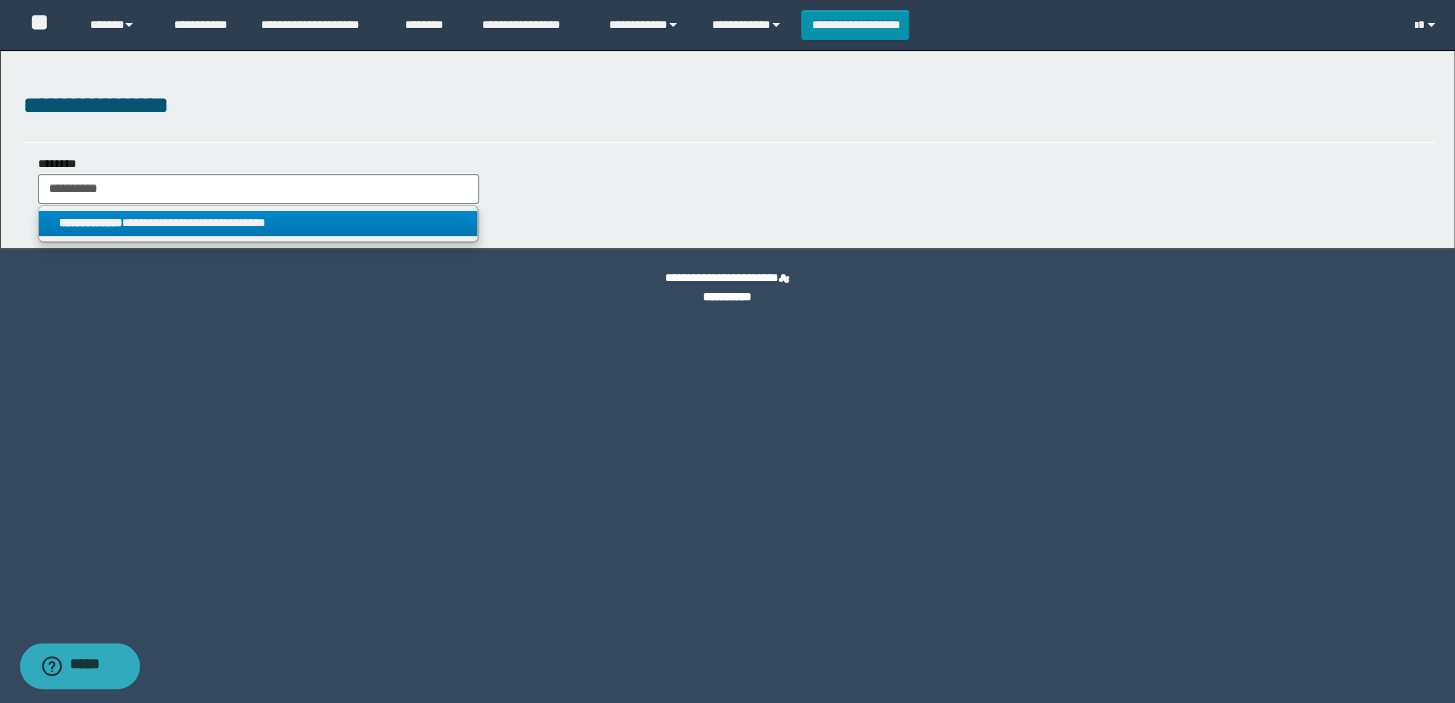 type on "**********" 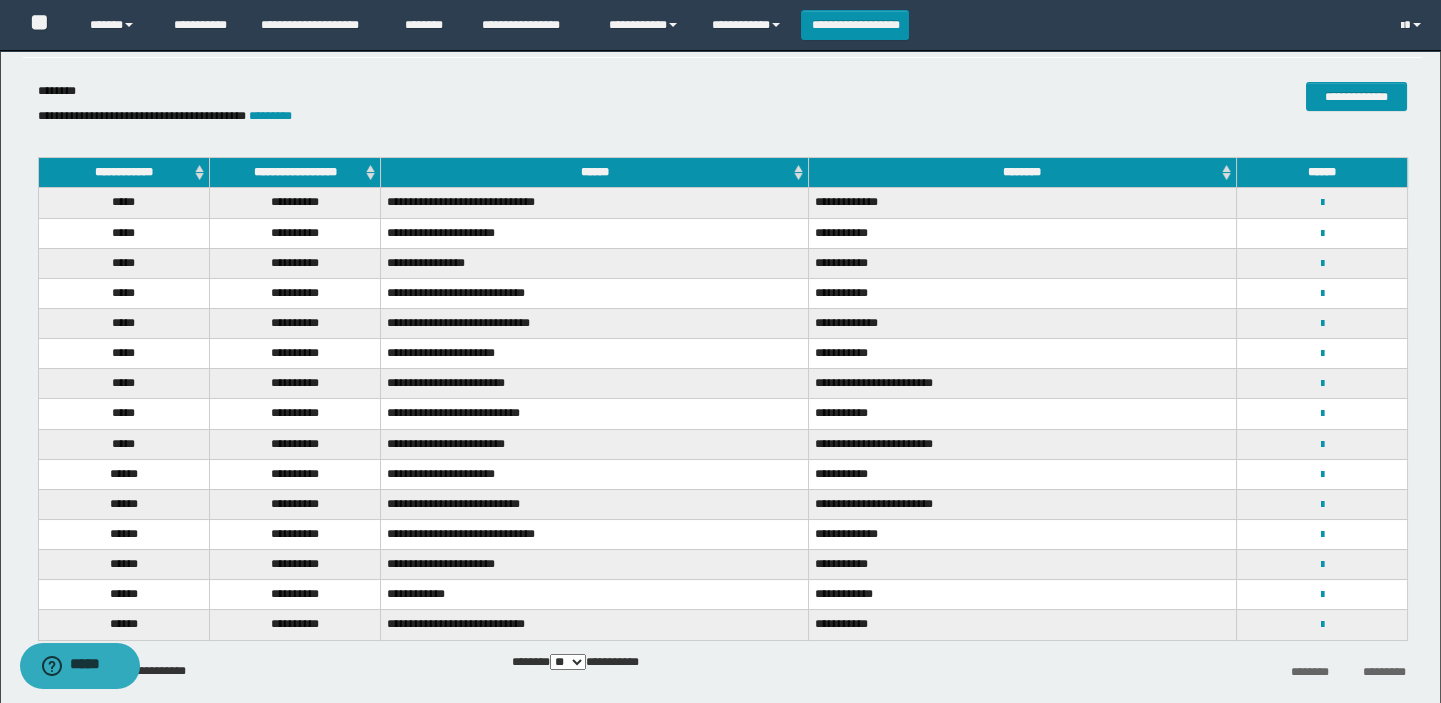 scroll, scrollTop: 177, scrollLeft: 0, axis: vertical 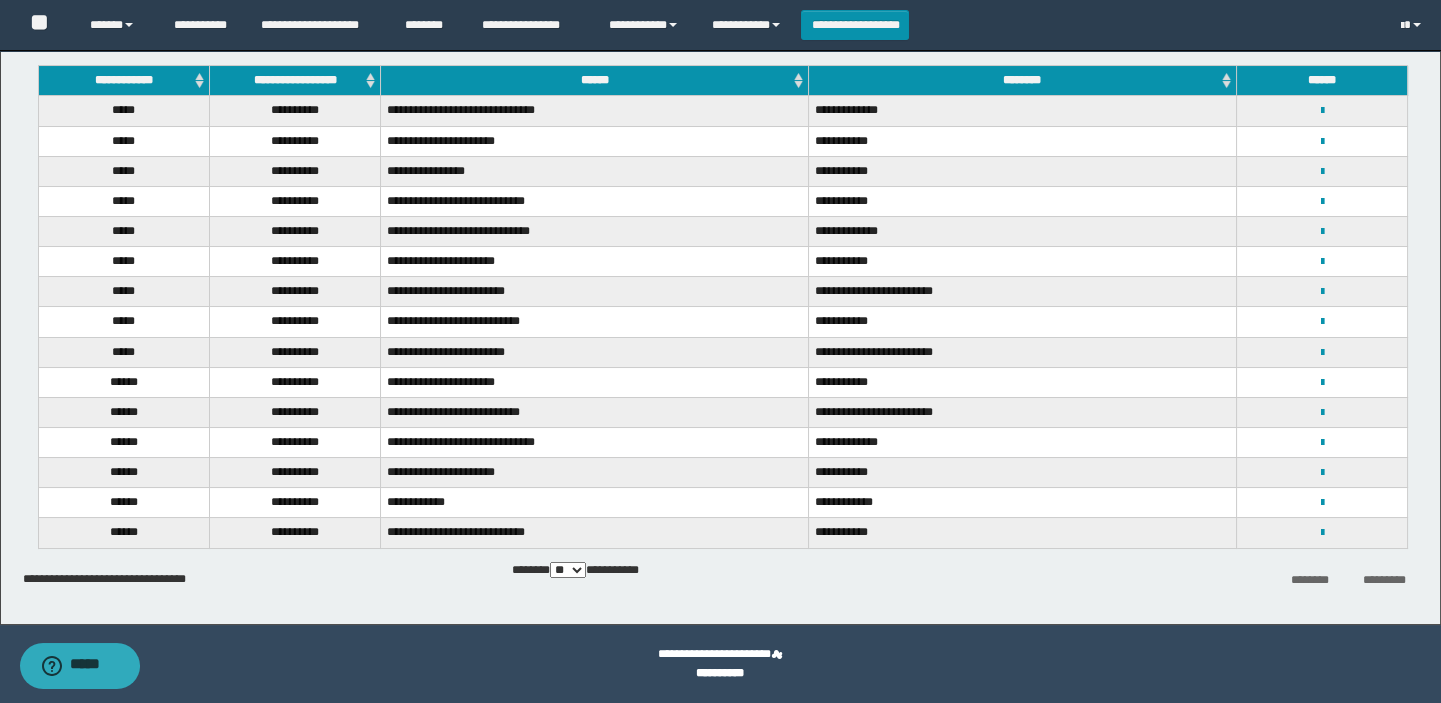 click on "** *** *** ***" at bounding box center [568, 570] 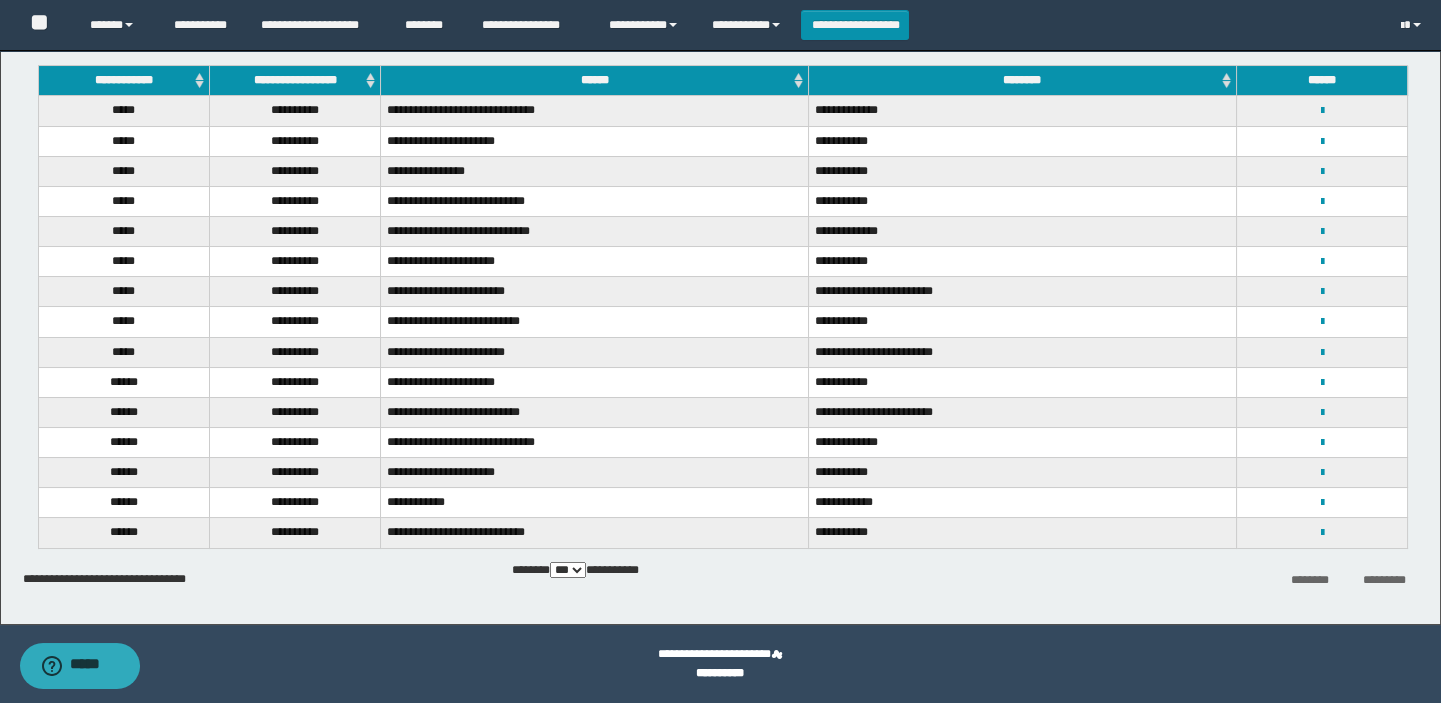 click on "** *** *** ***" at bounding box center [568, 570] 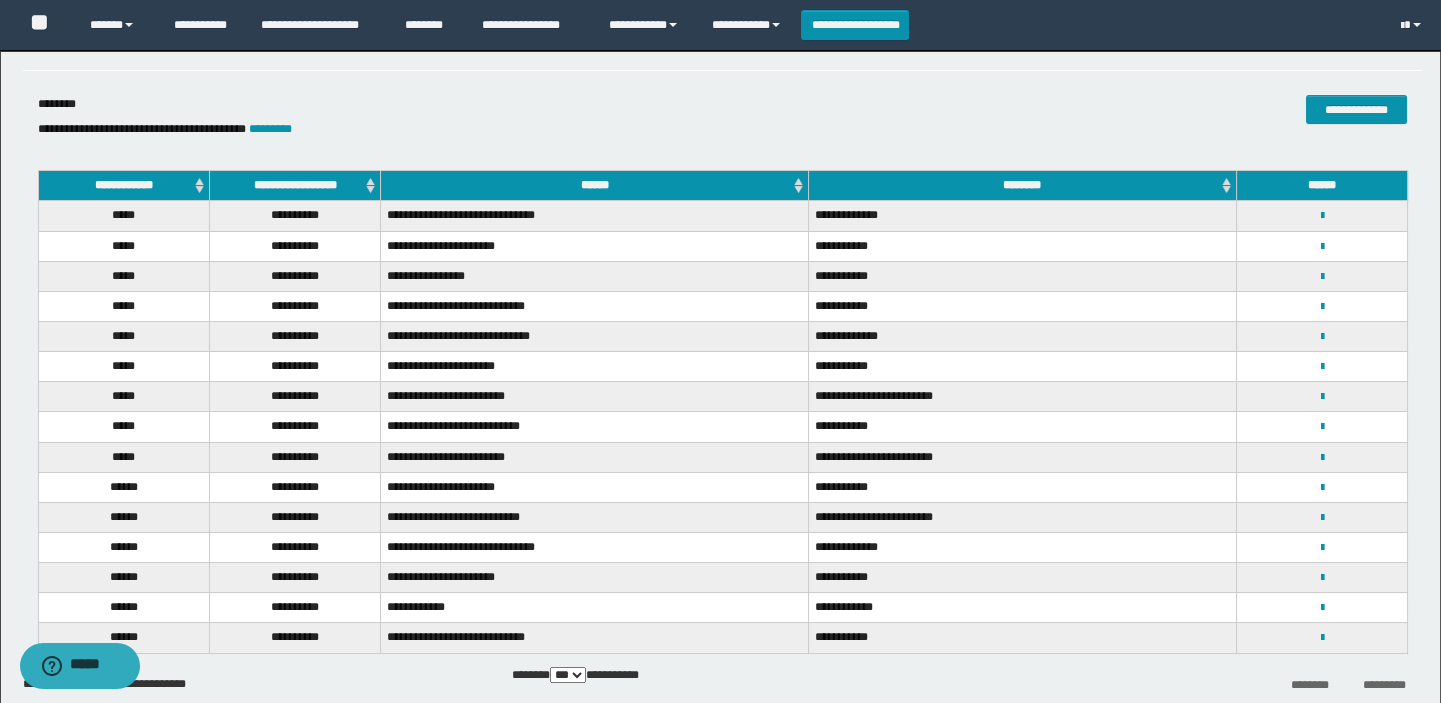 scroll, scrollTop: 0, scrollLeft: 0, axis: both 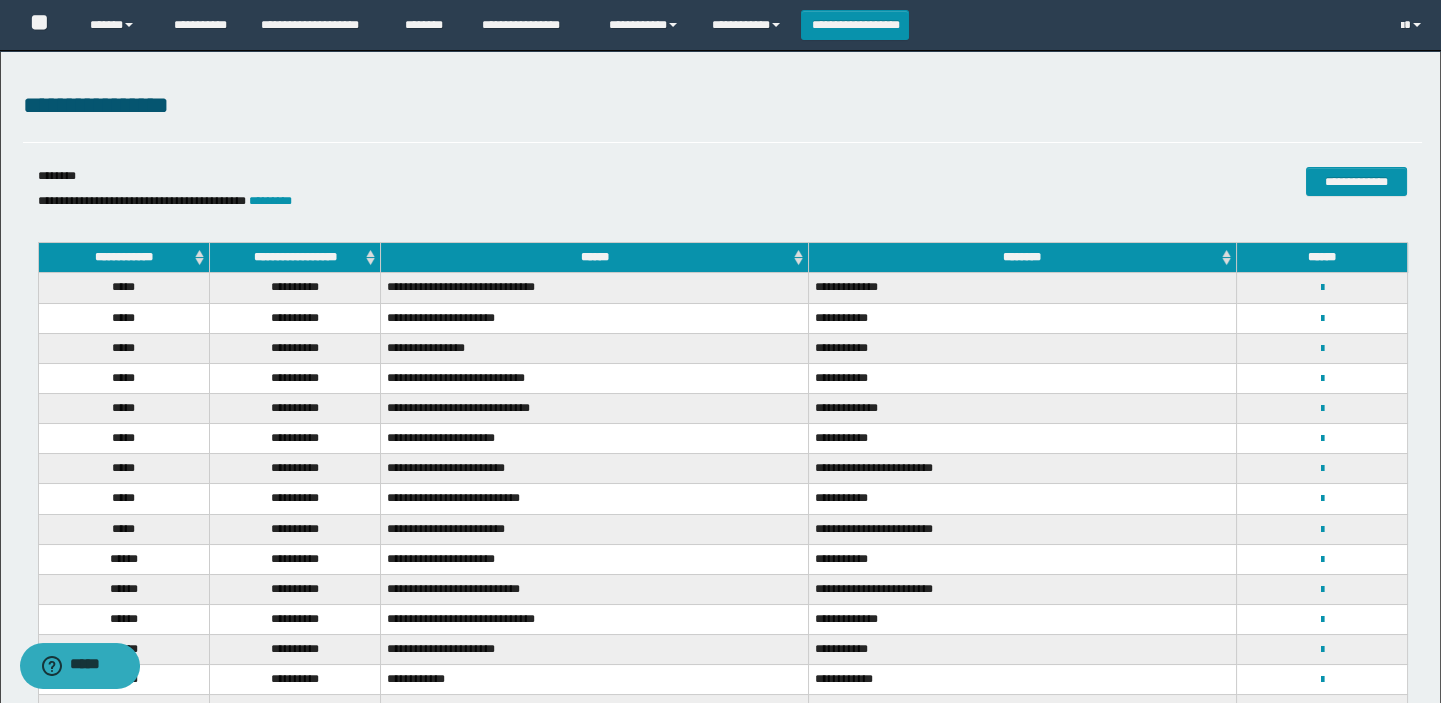 click on "**********" at bounding box center [294, 258] 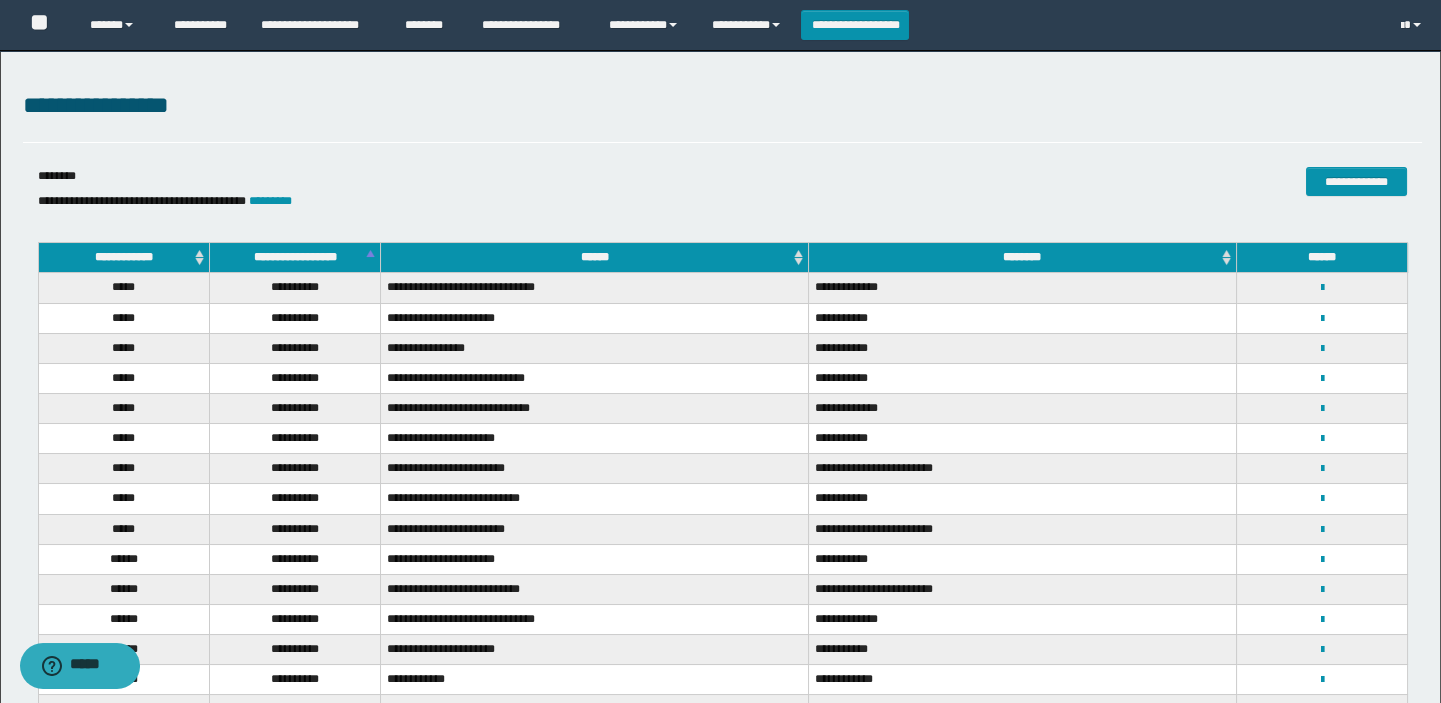 click on "**********" at bounding box center [294, 258] 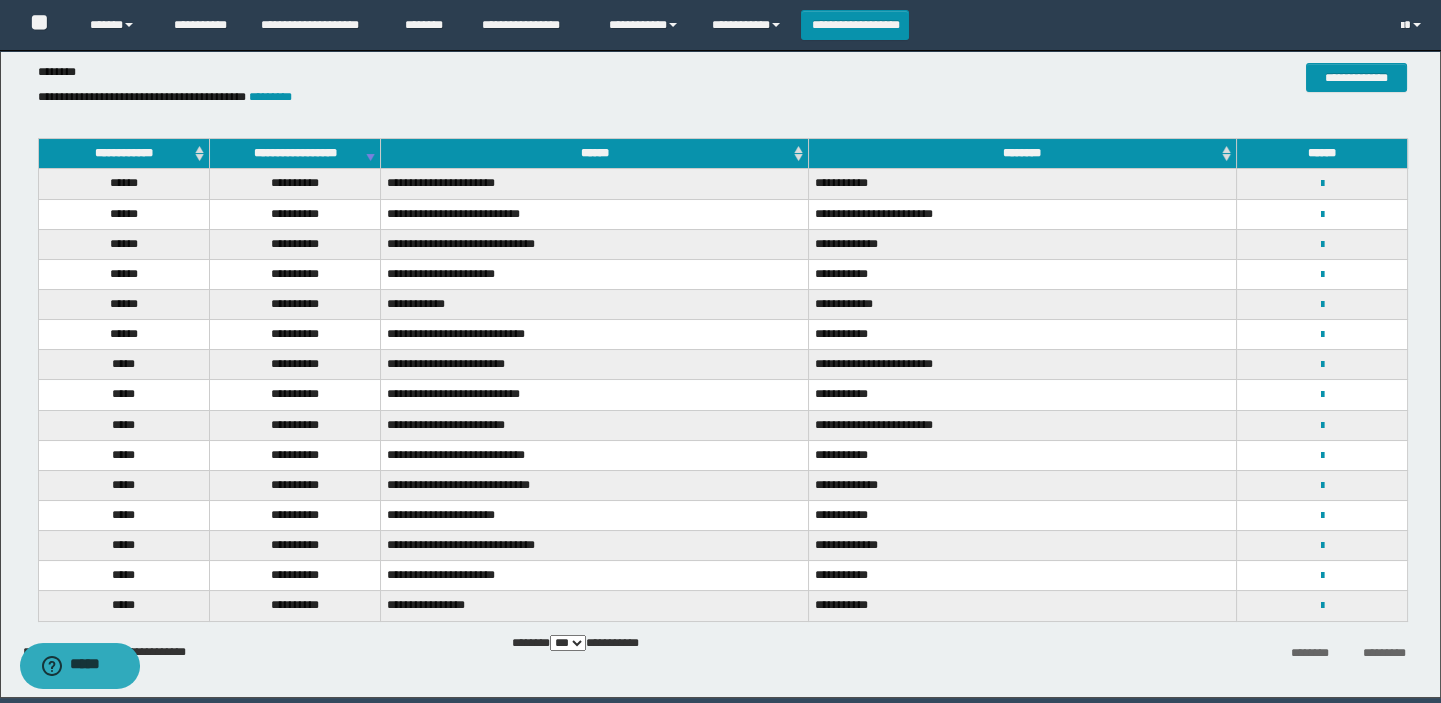 scroll, scrollTop: 0, scrollLeft: 0, axis: both 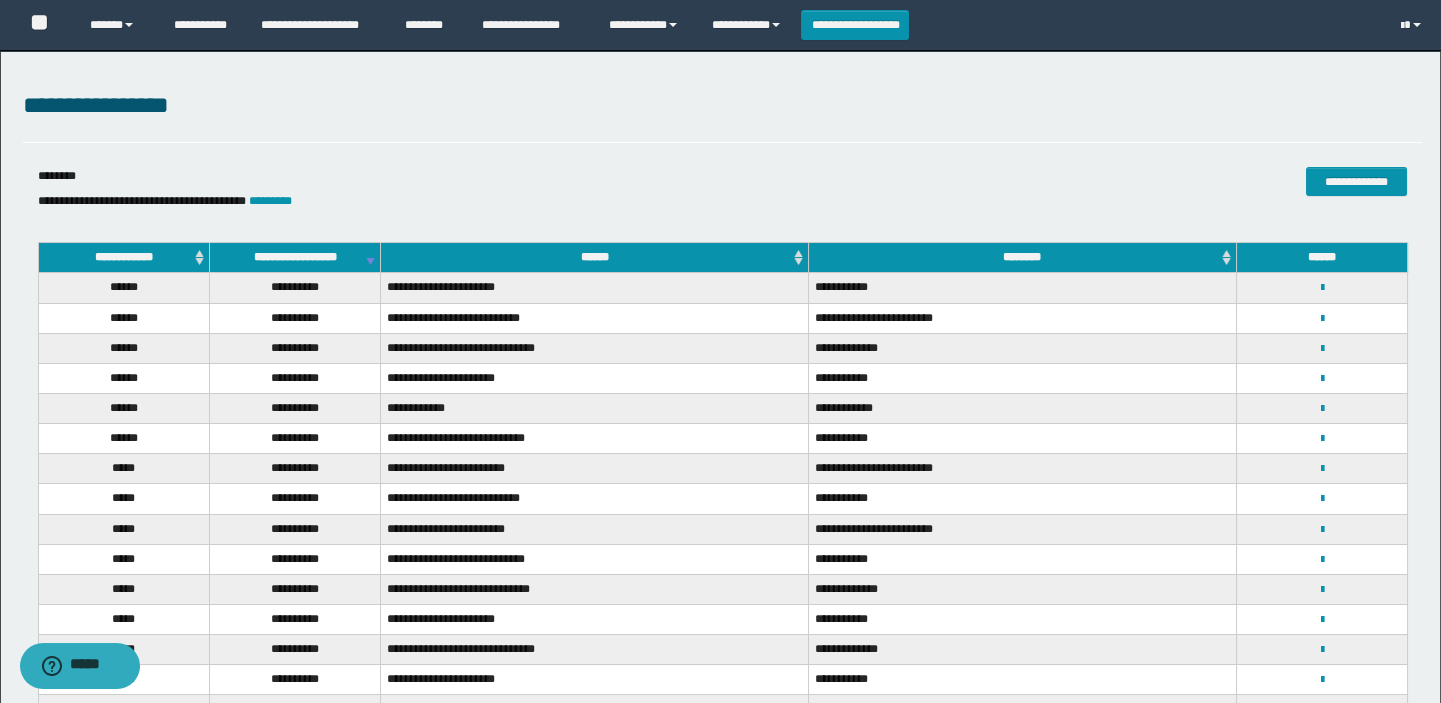 click on "**********" at bounding box center (294, 258) 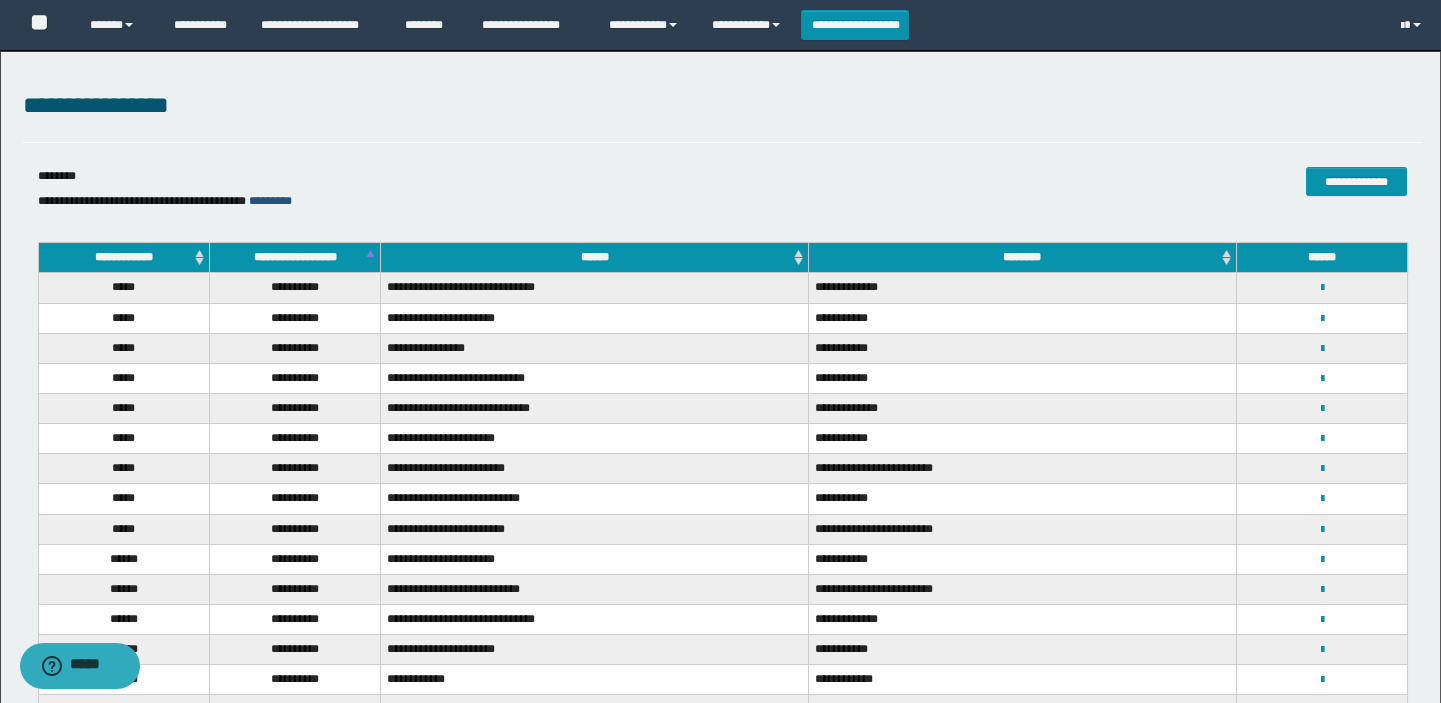 click on "*********" at bounding box center (270, 201) 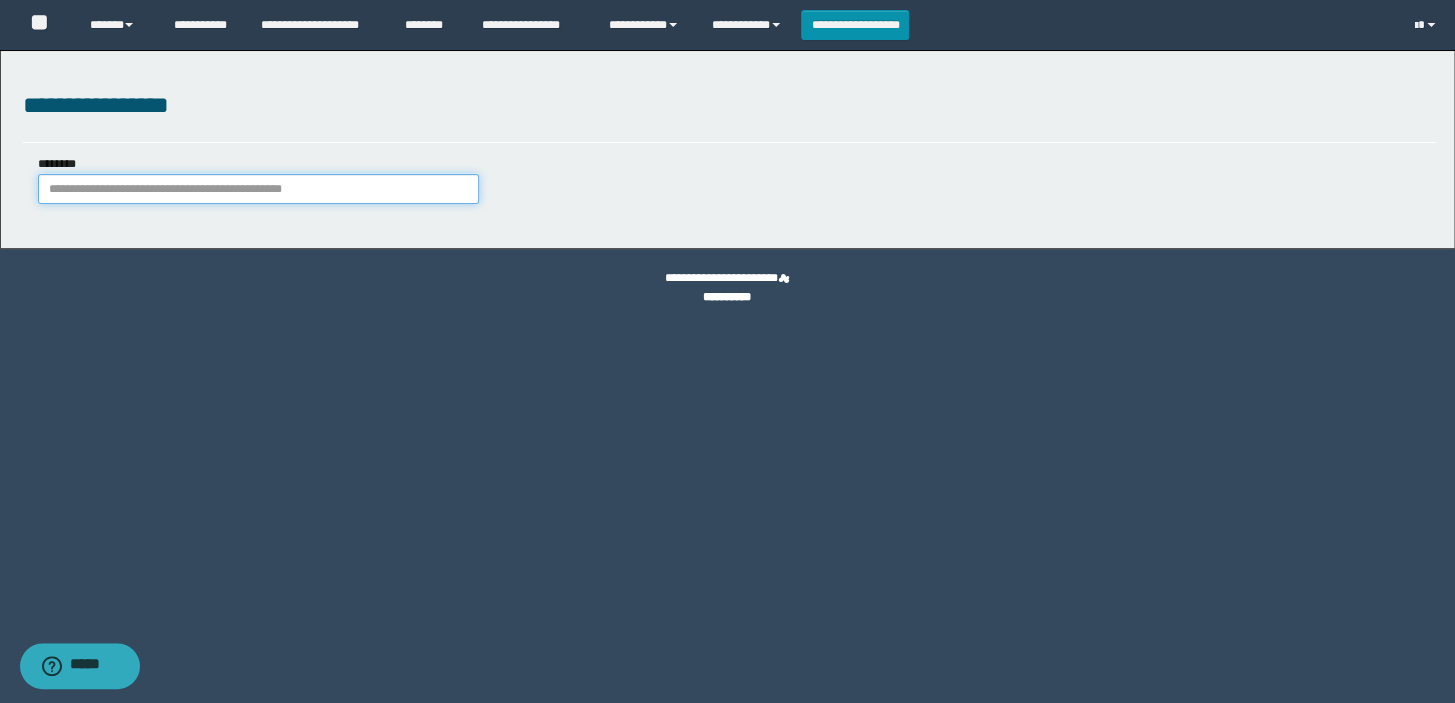 paste on "*******" 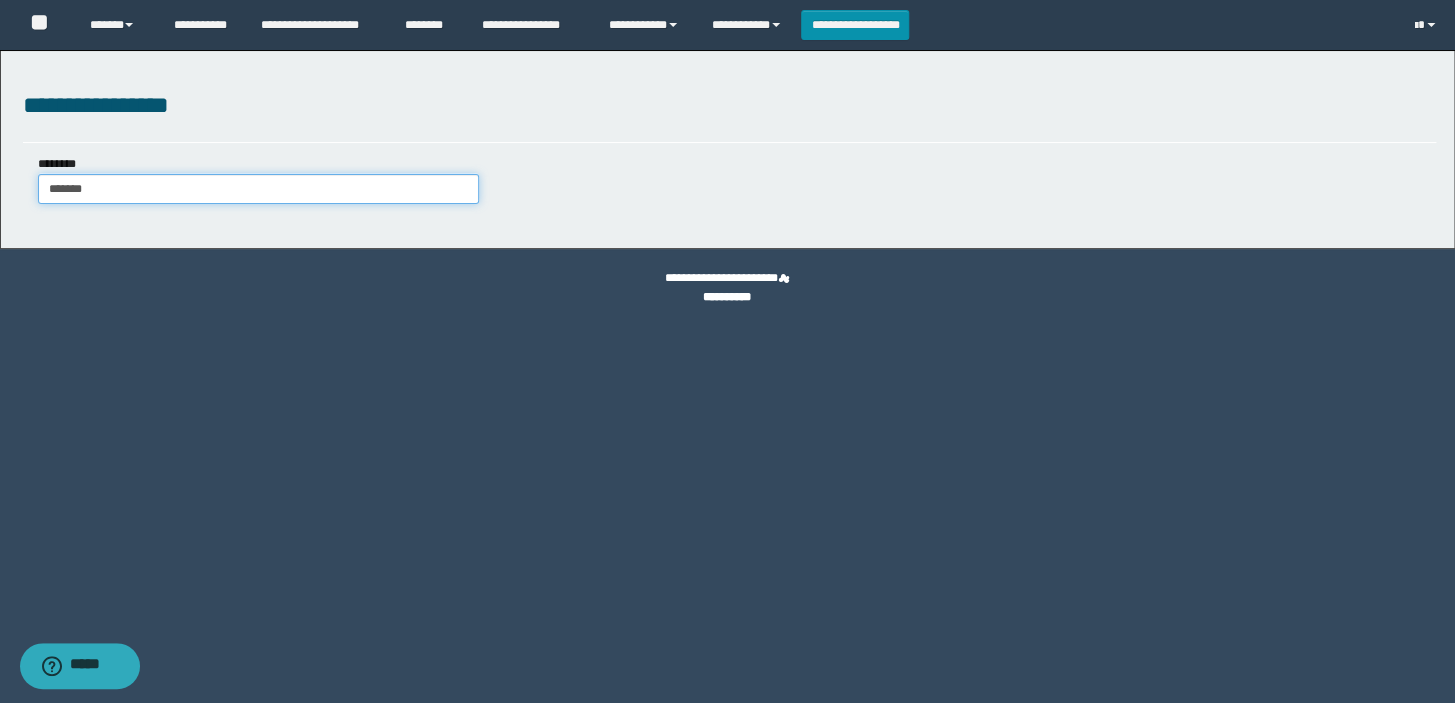 type on "*******" 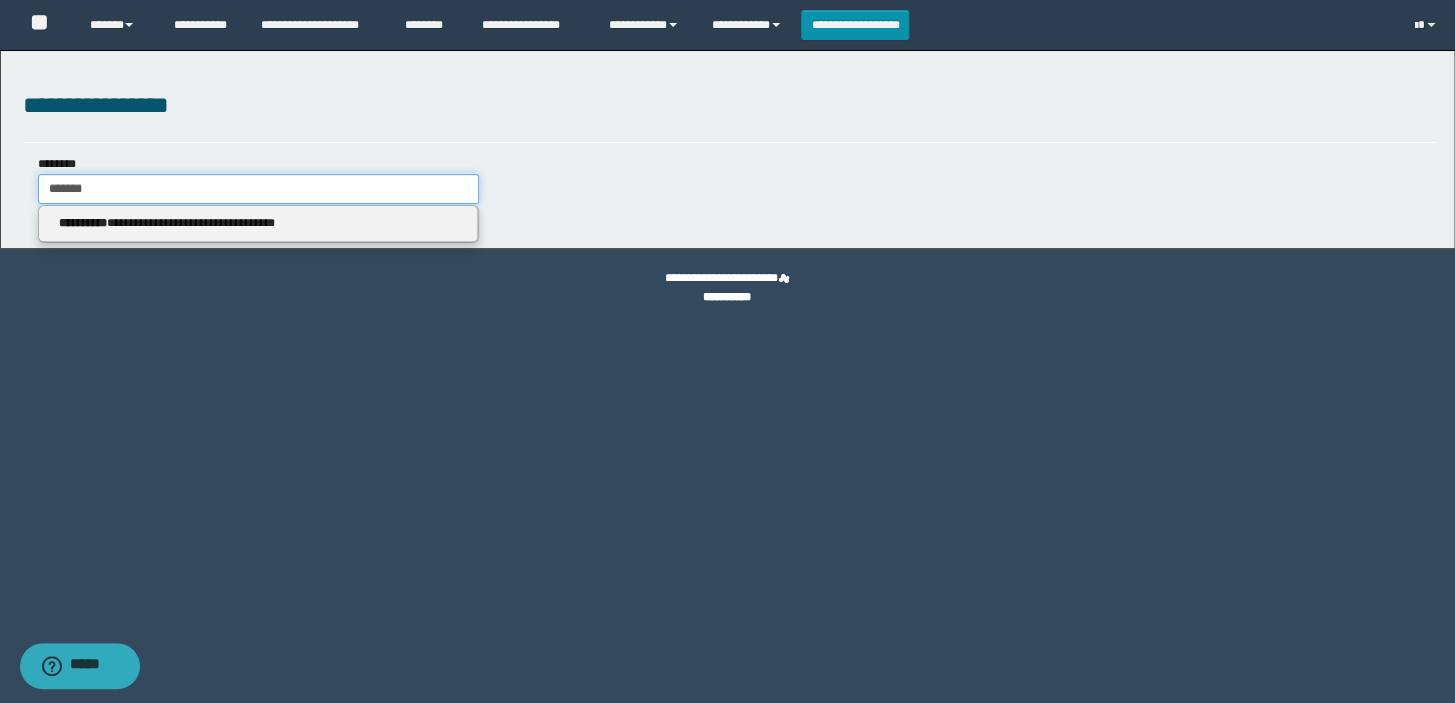 type on "*******" 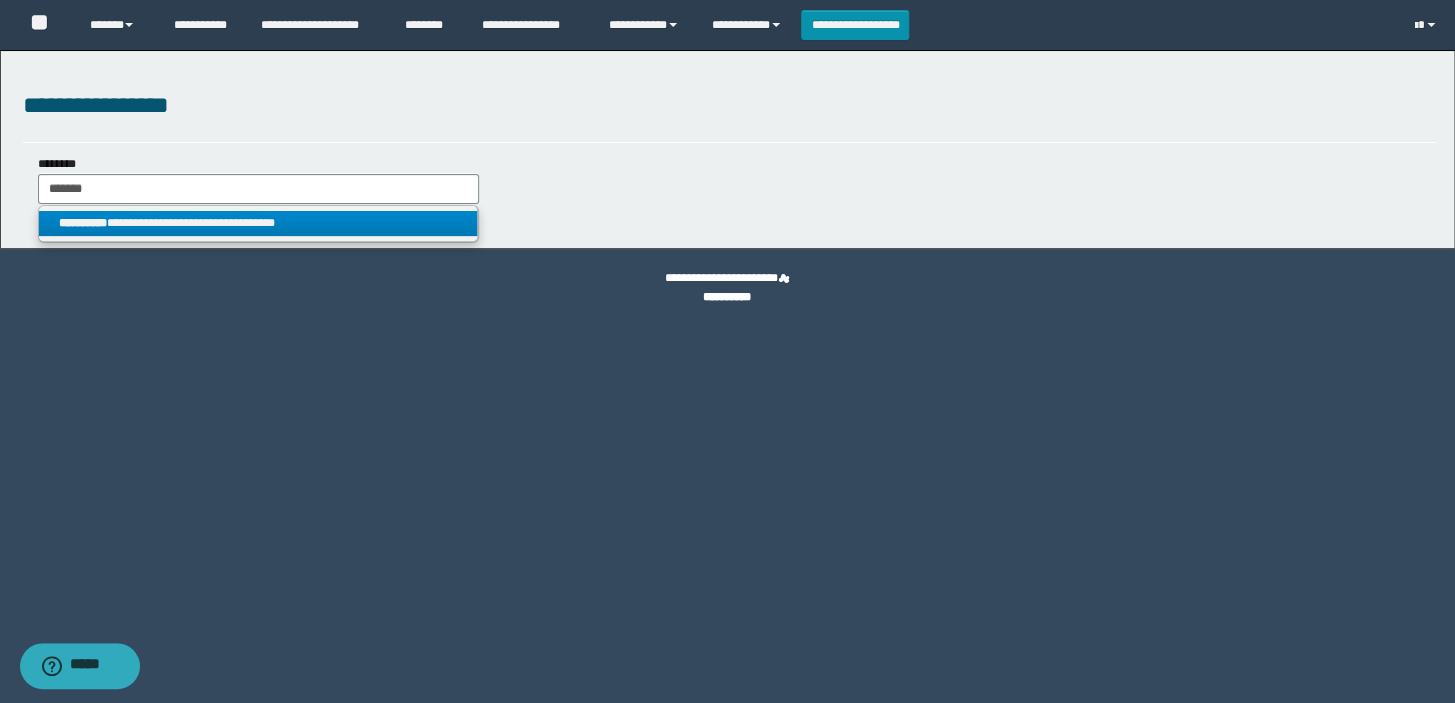 click on "**********" at bounding box center (258, 223) 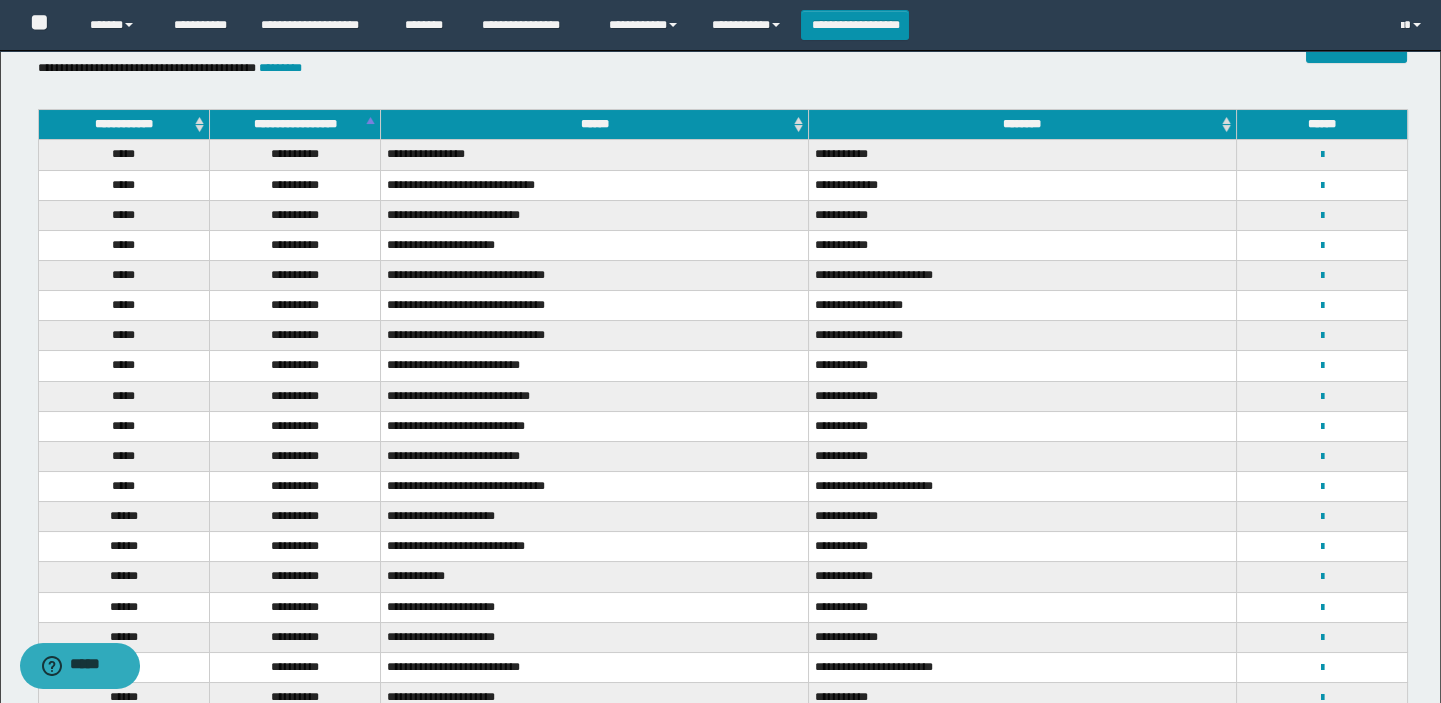 scroll, scrollTop: 0, scrollLeft: 0, axis: both 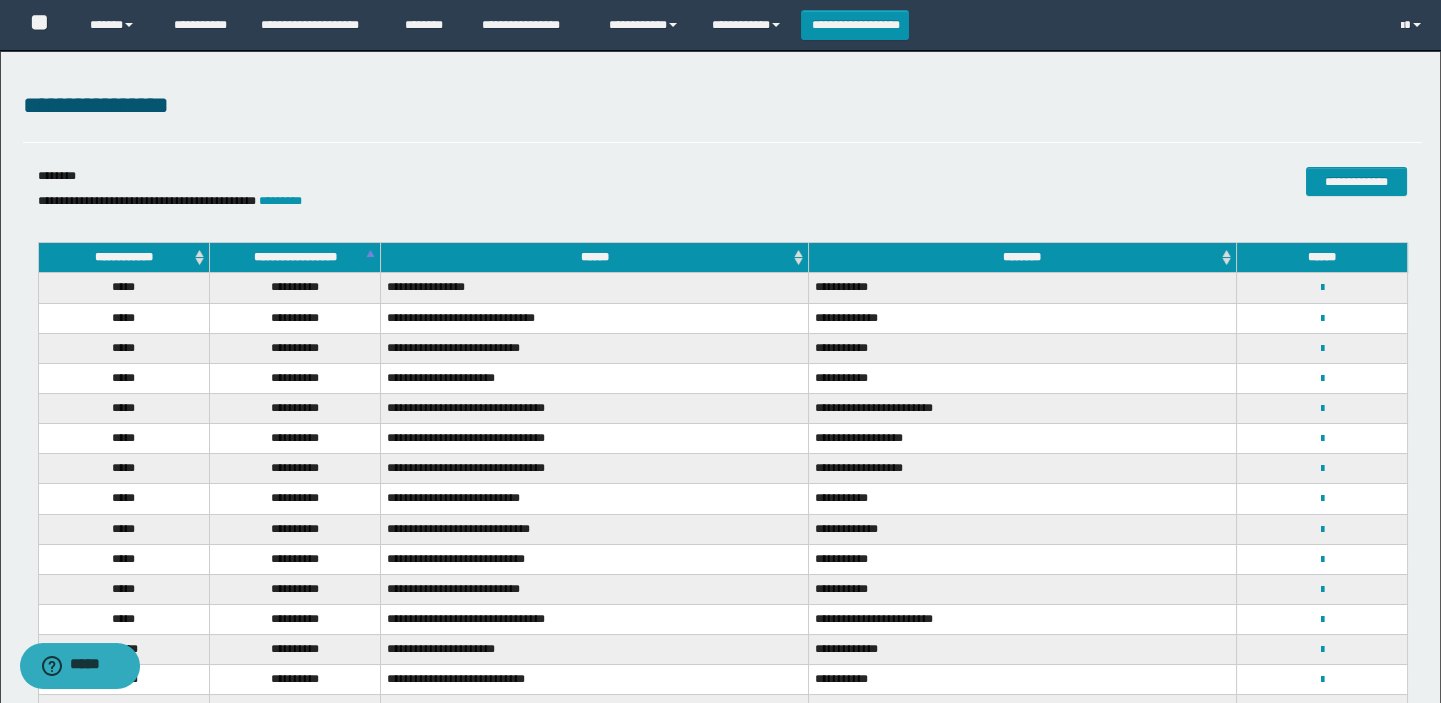 click on "**********" at bounding box center [294, 258] 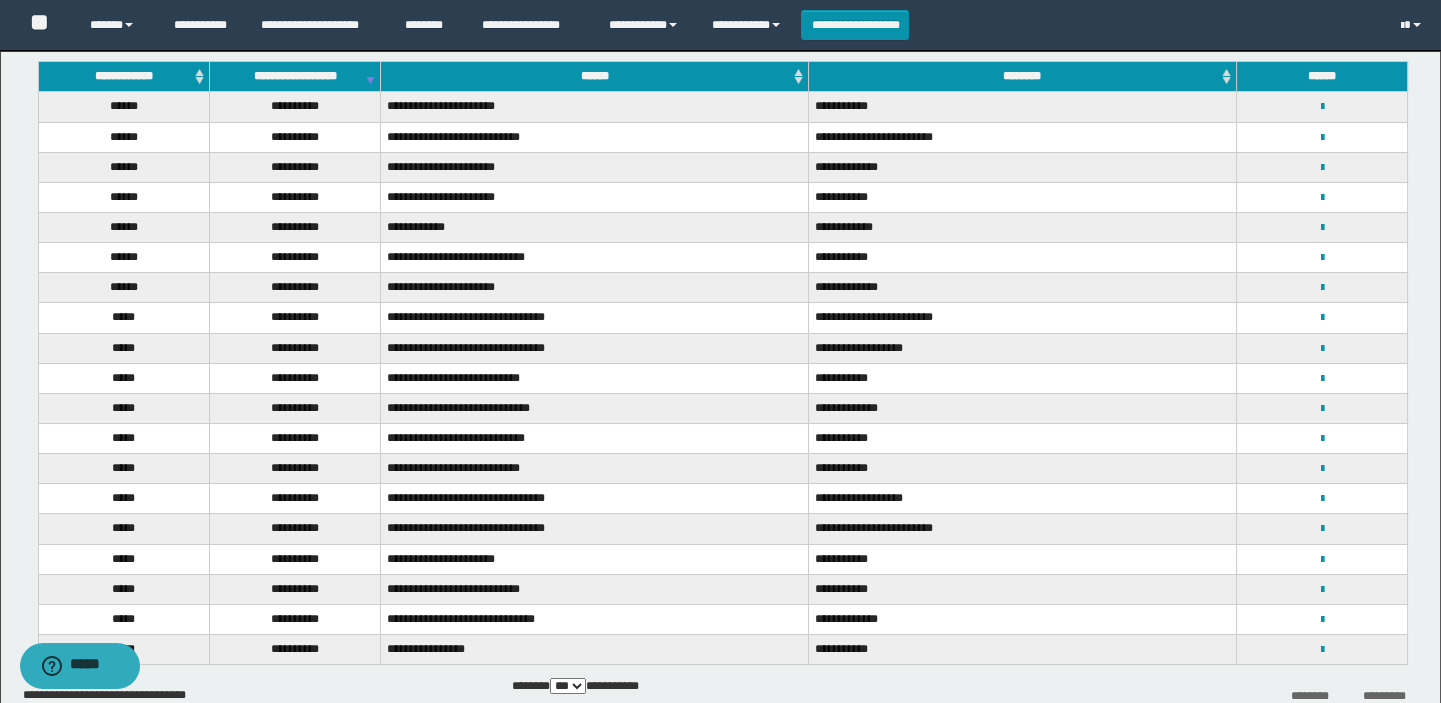 scroll, scrollTop: 0, scrollLeft: 0, axis: both 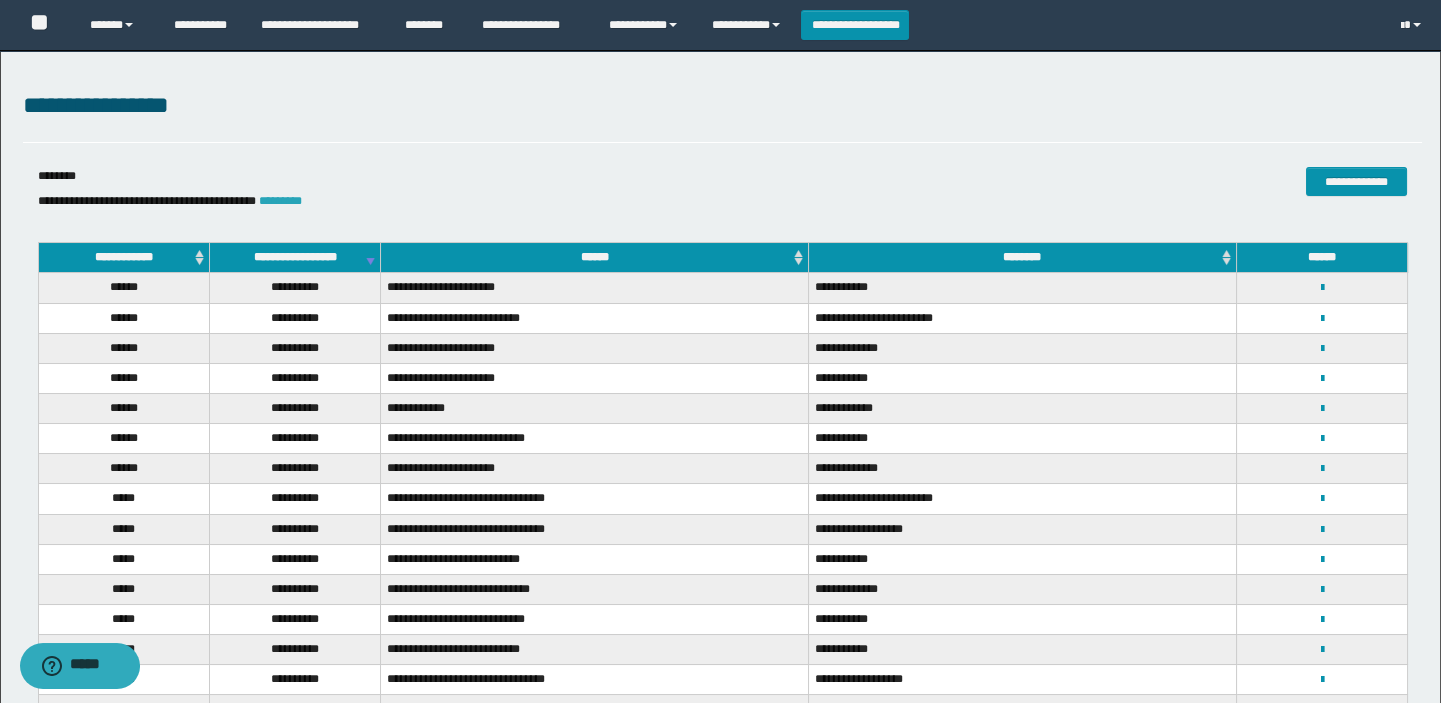 click on "*********" at bounding box center (280, 201) 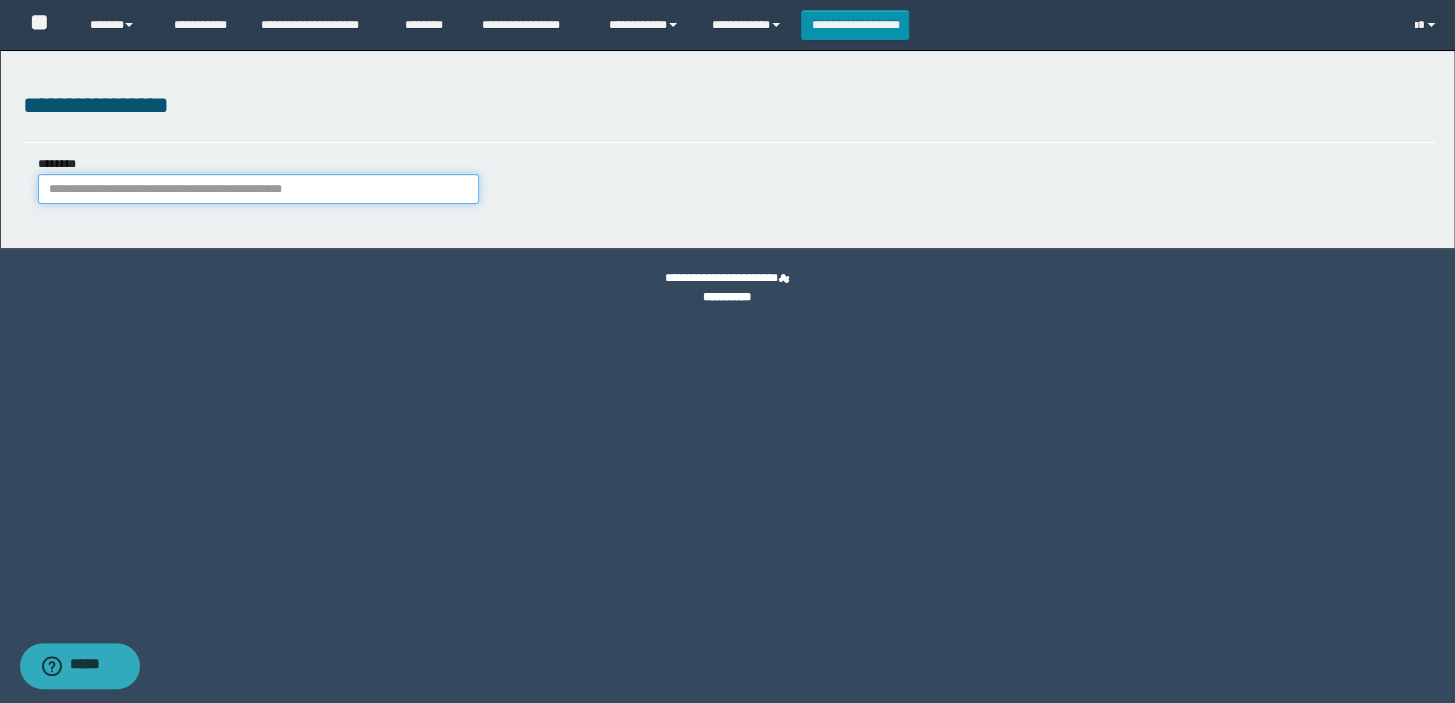 paste on "********" 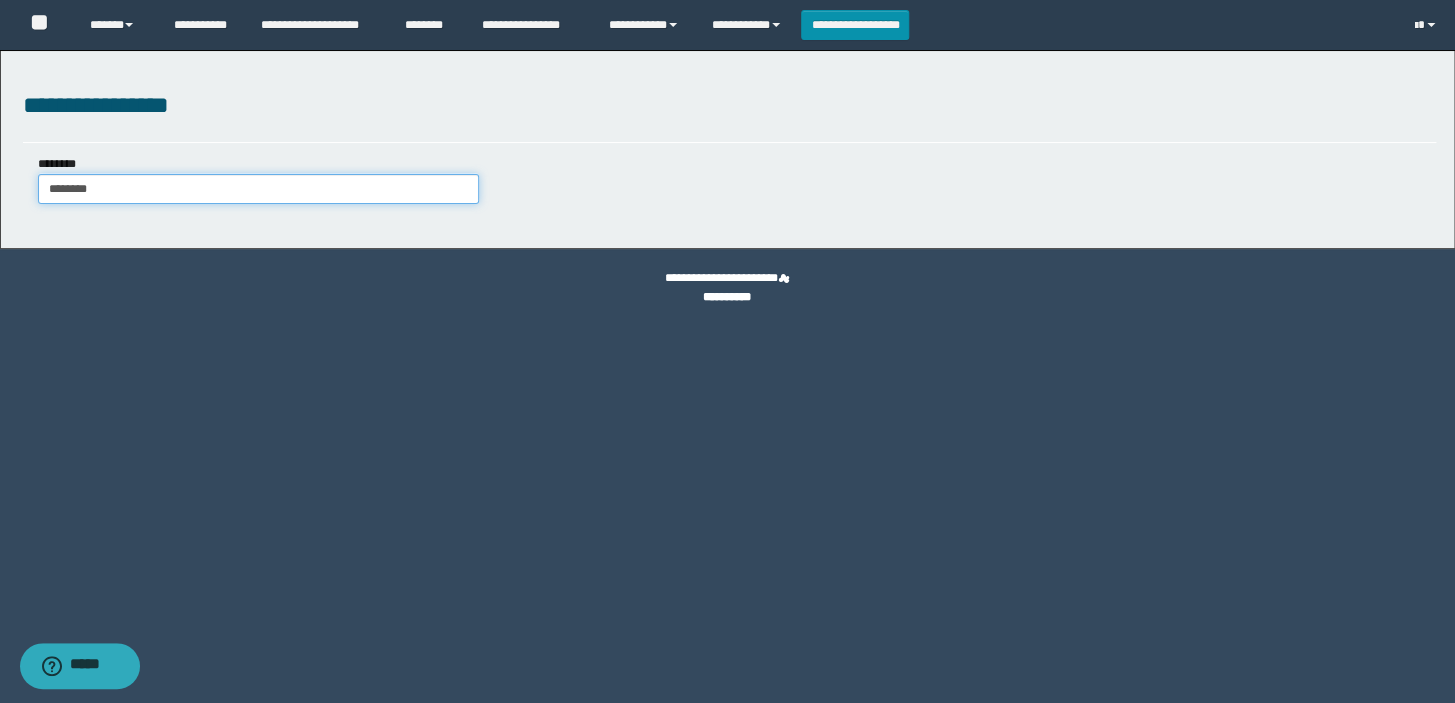 type on "********" 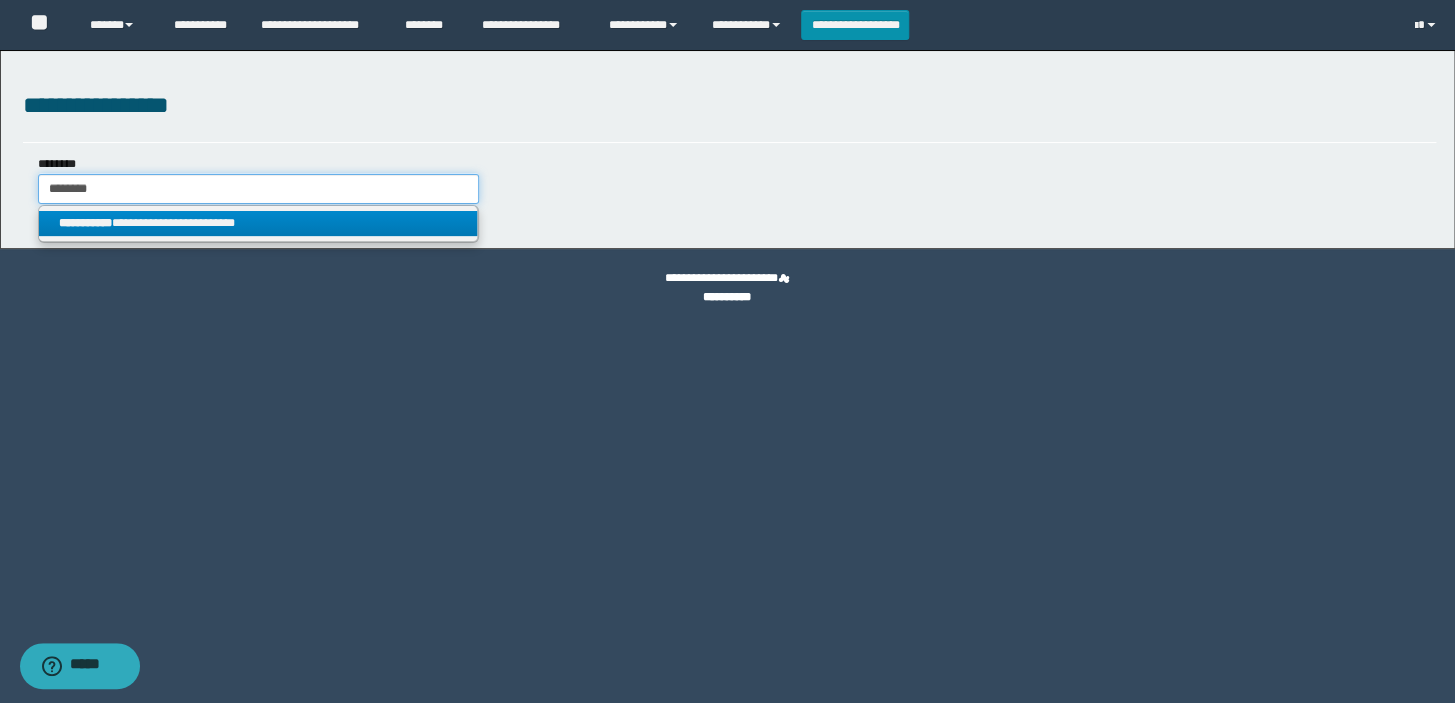 type on "********" 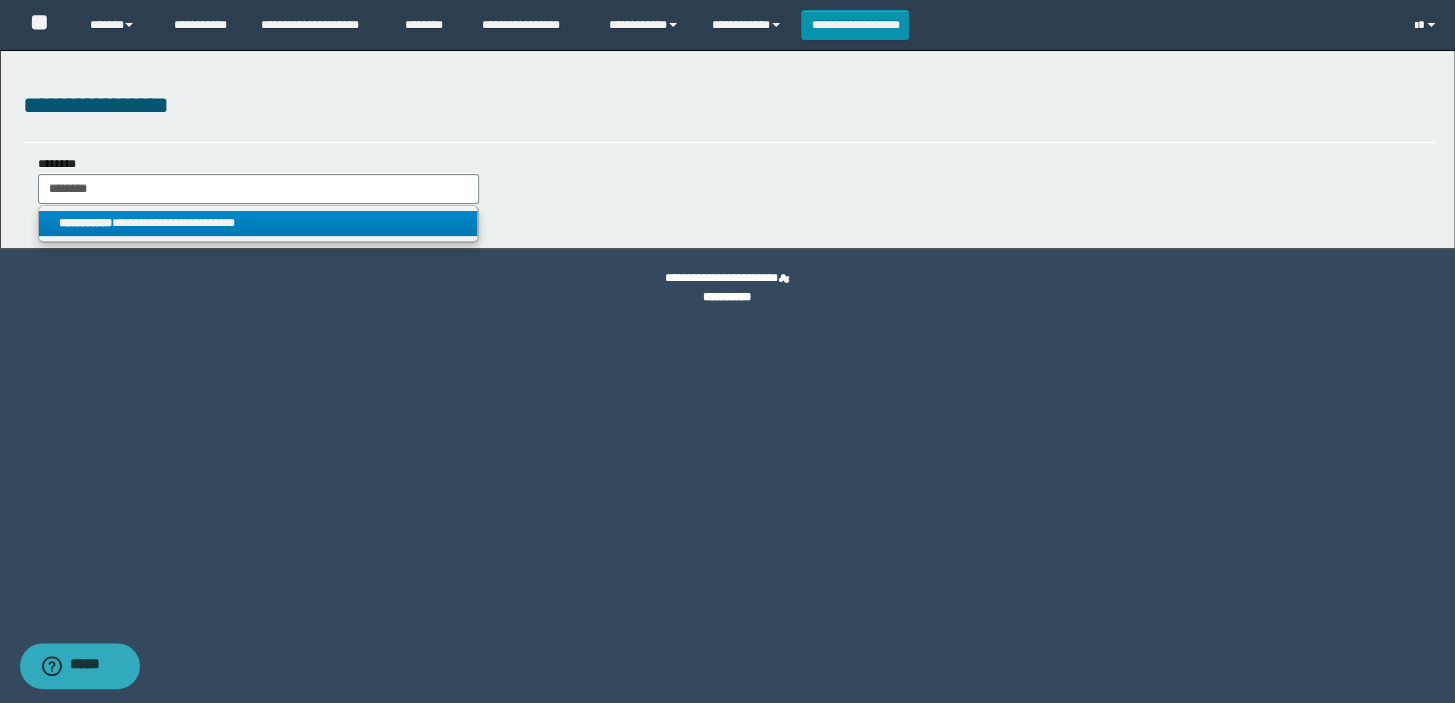 click on "**********" at bounding box center (85, 223) 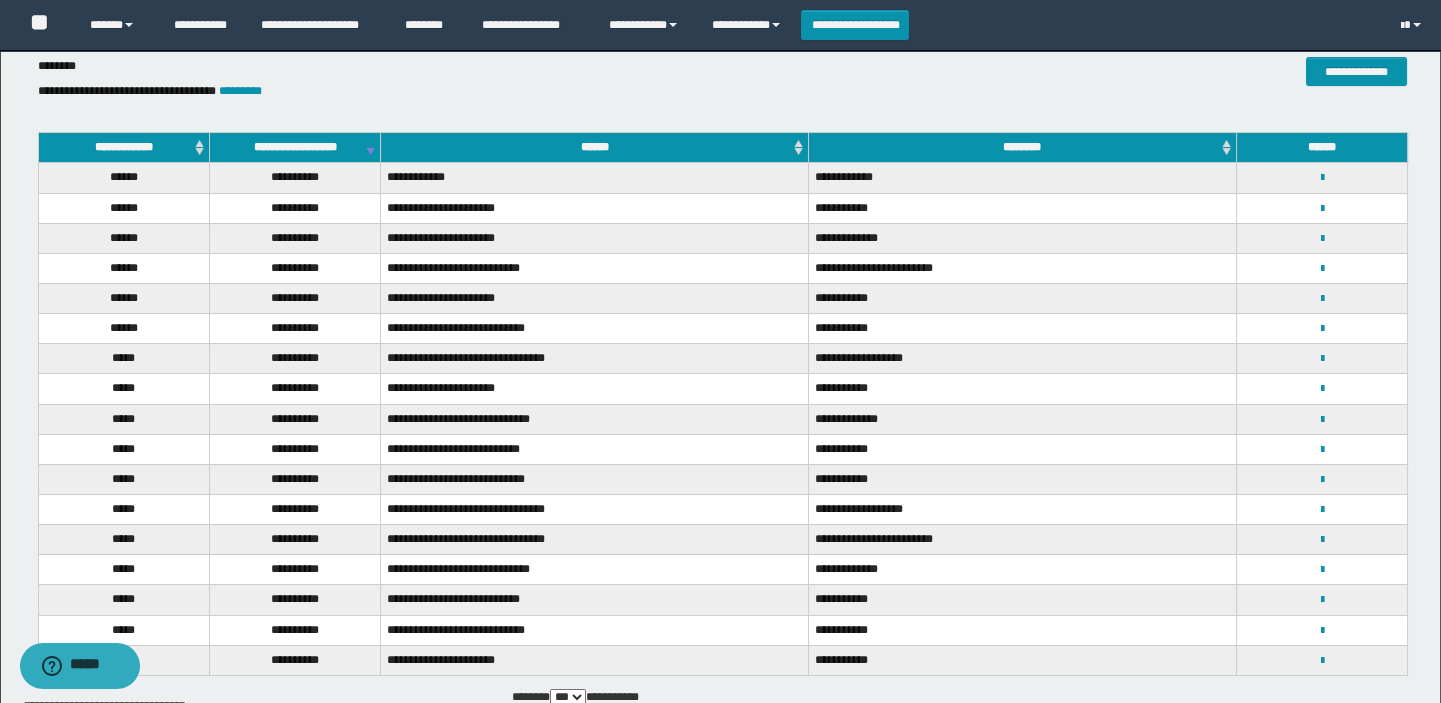 scroll, scrollTop: 237, scrollLeft: 0, axis: vertical 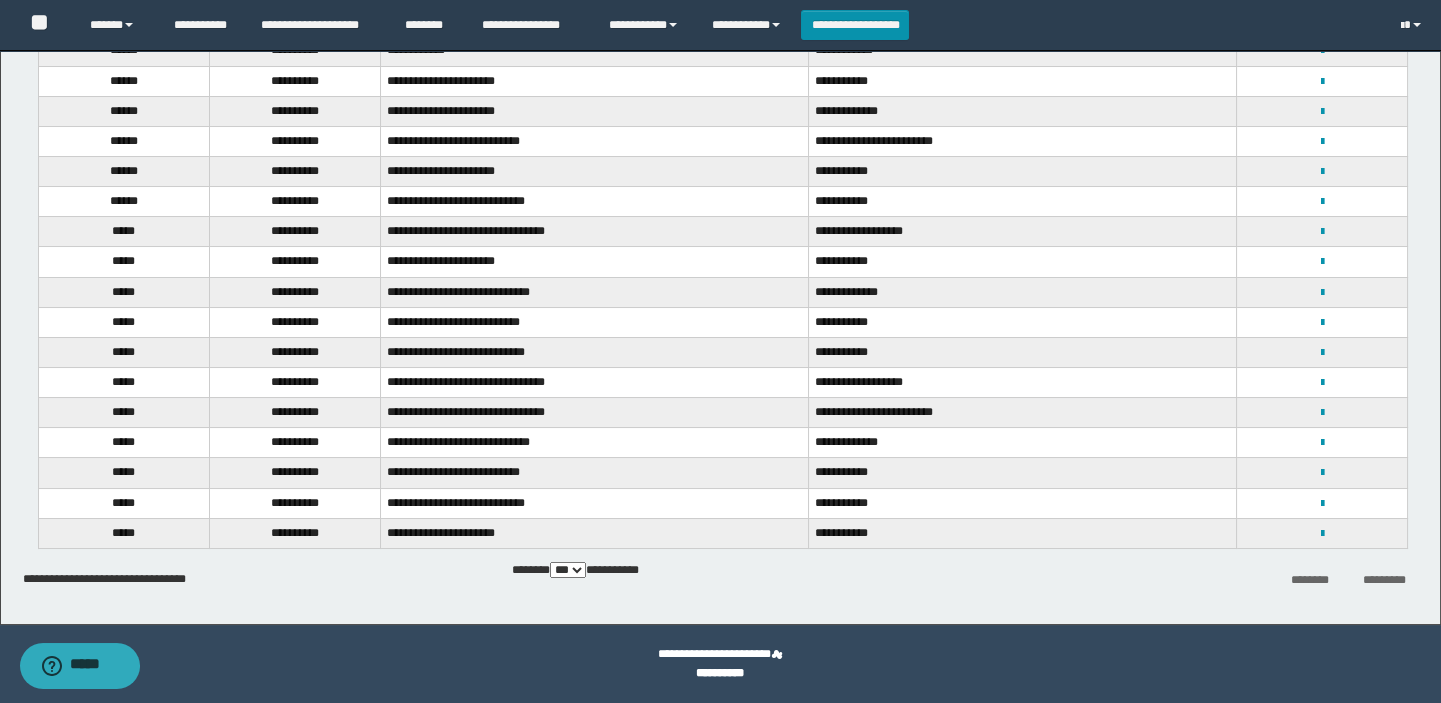 click on "** *** *** ***" at bounding box center [568, 570] 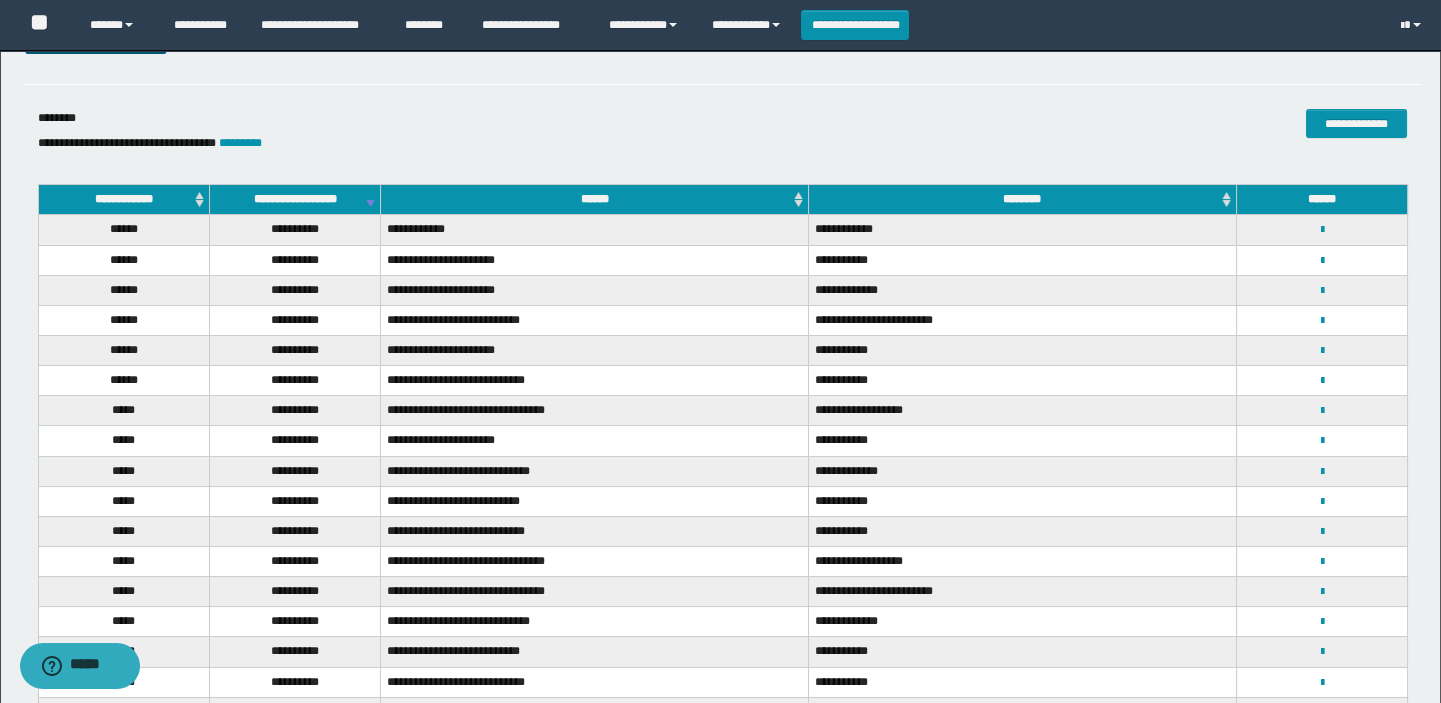 scroll, scrollTop: 0, scrollLeft: 0, axis: both 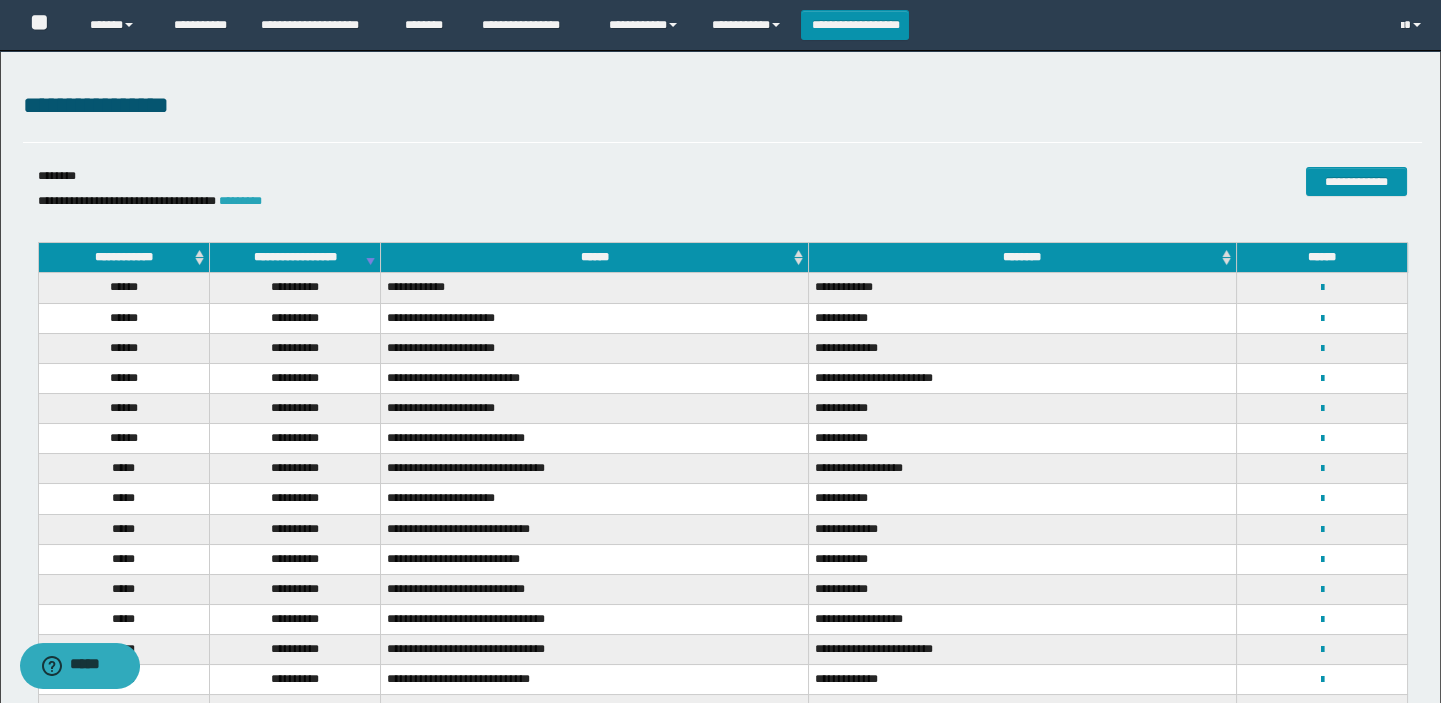click on "*********" at bounding box center [240, 201] 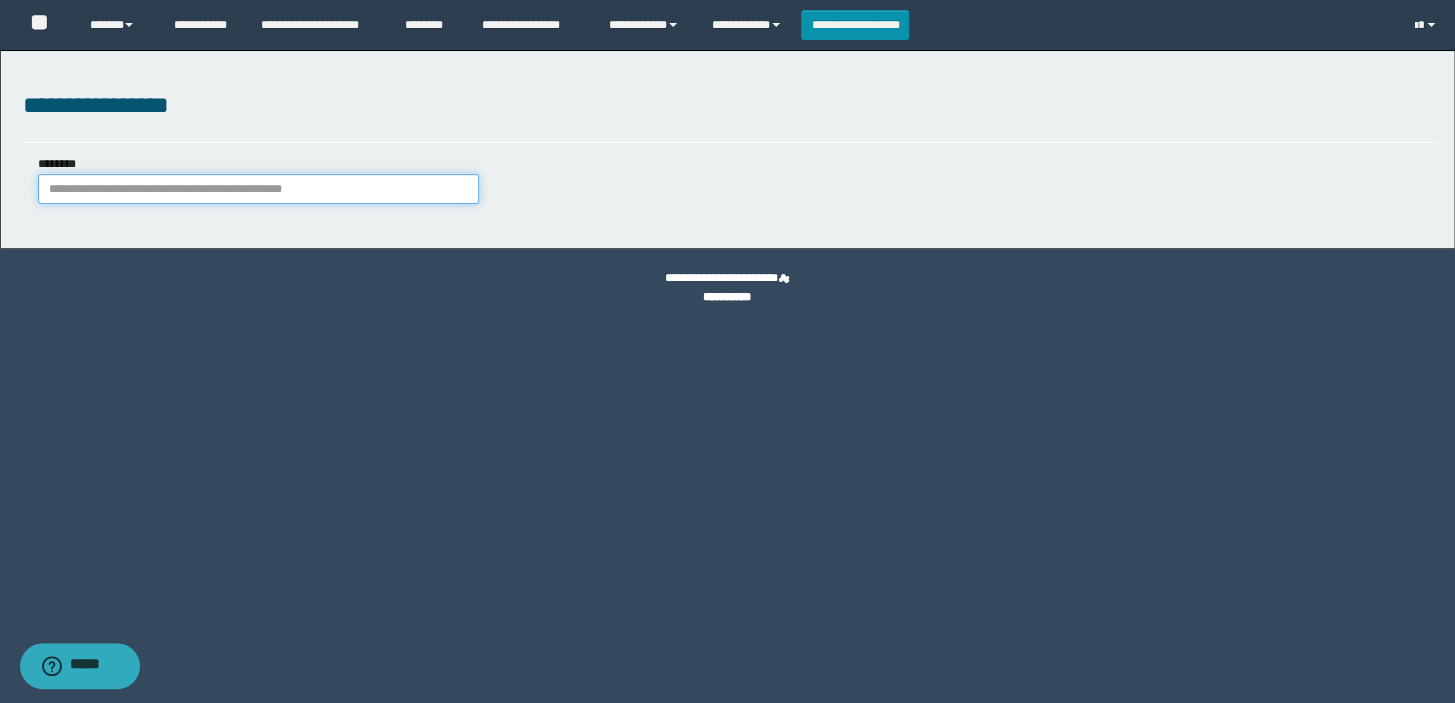 paste on "********" 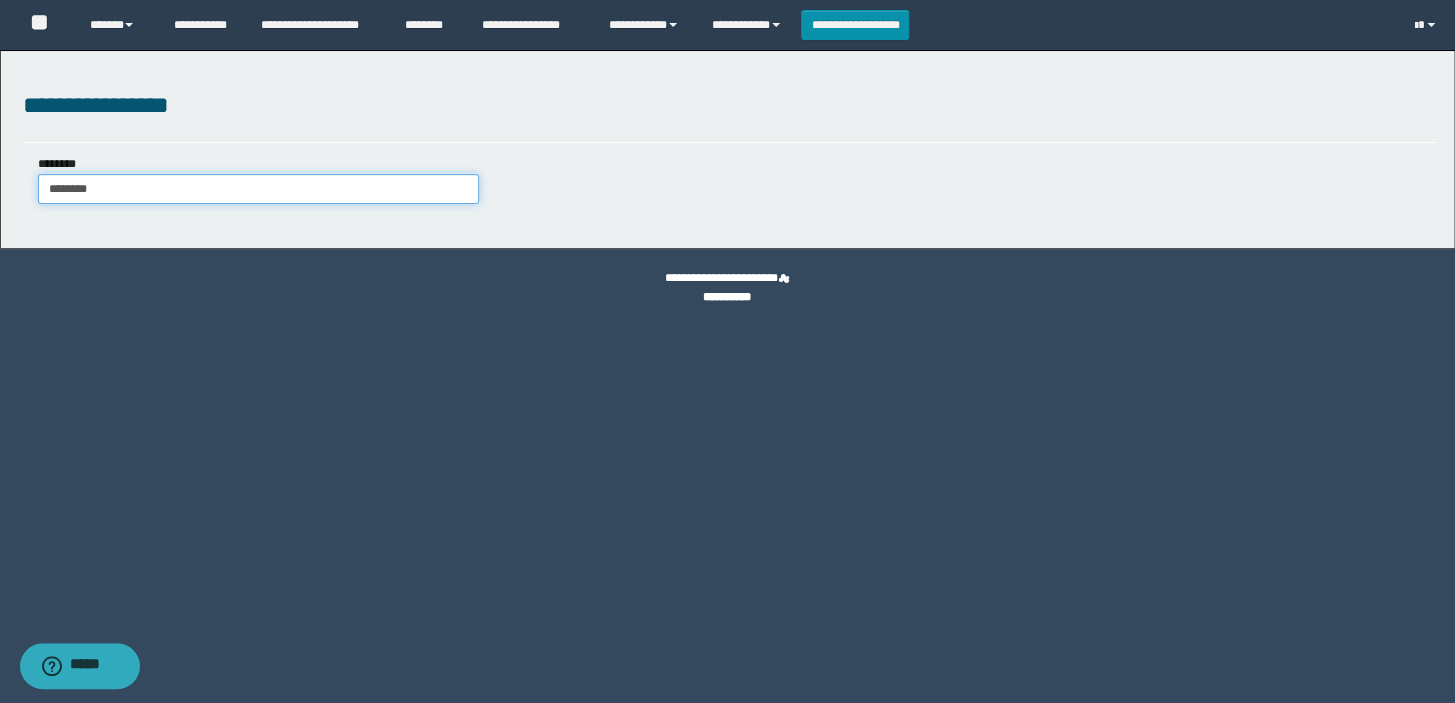 type on "********" 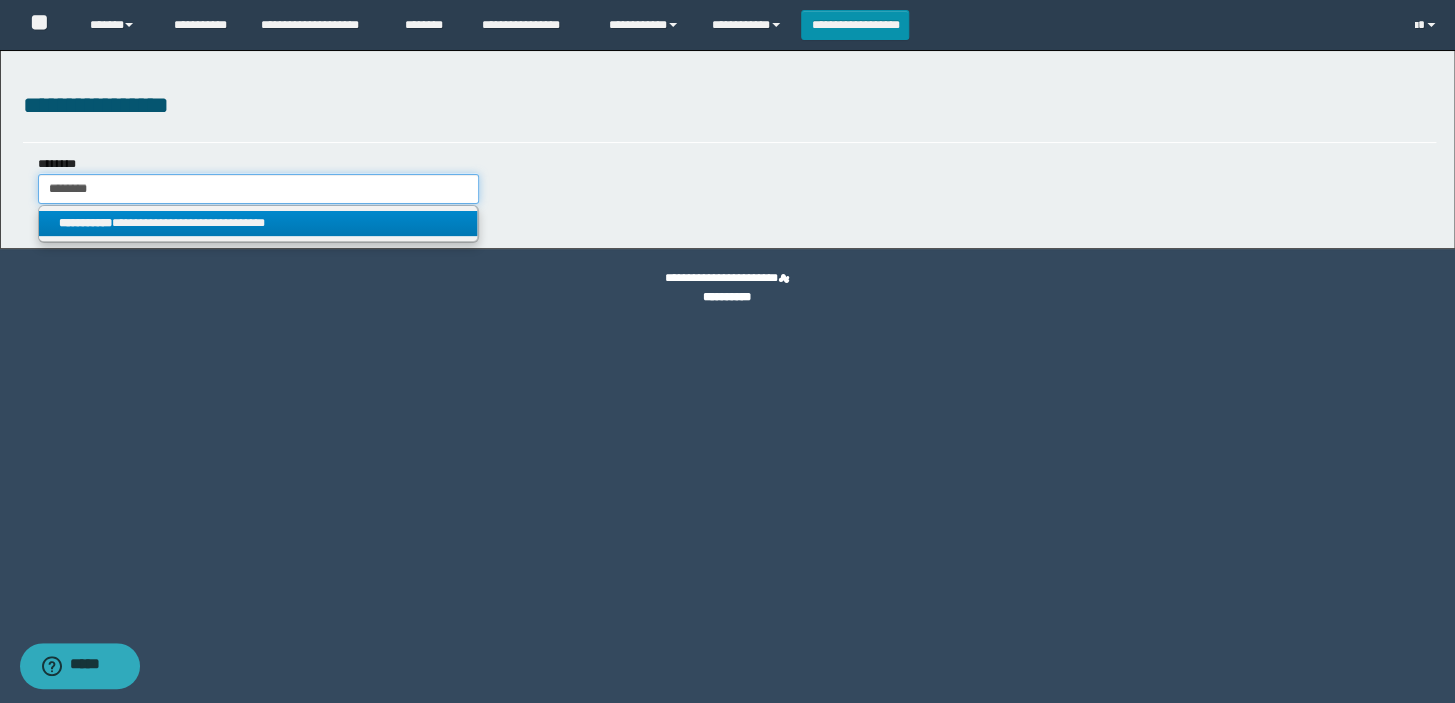 type on "********" 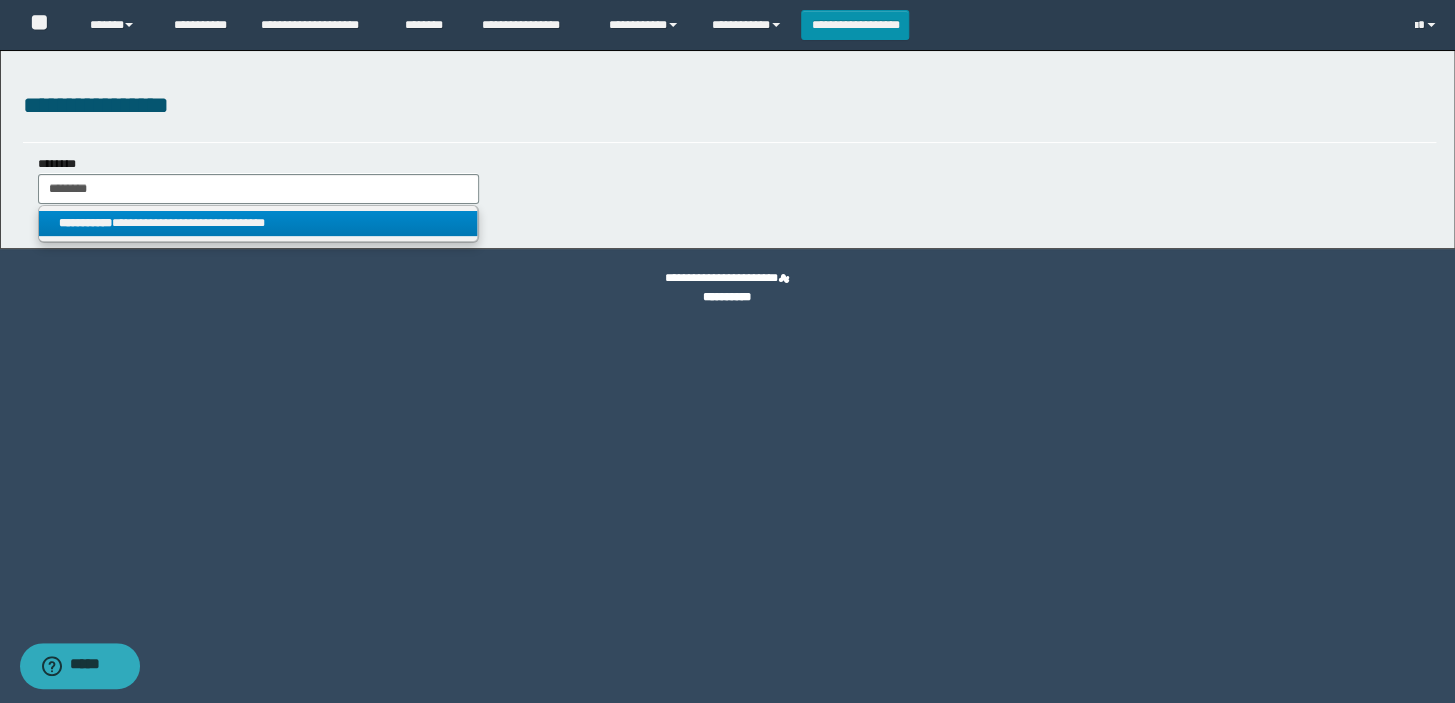 drag, startPoint x: 130, startPoint y: 226, endPoint x: 152, endPoint y: 218, distance: 23.409399 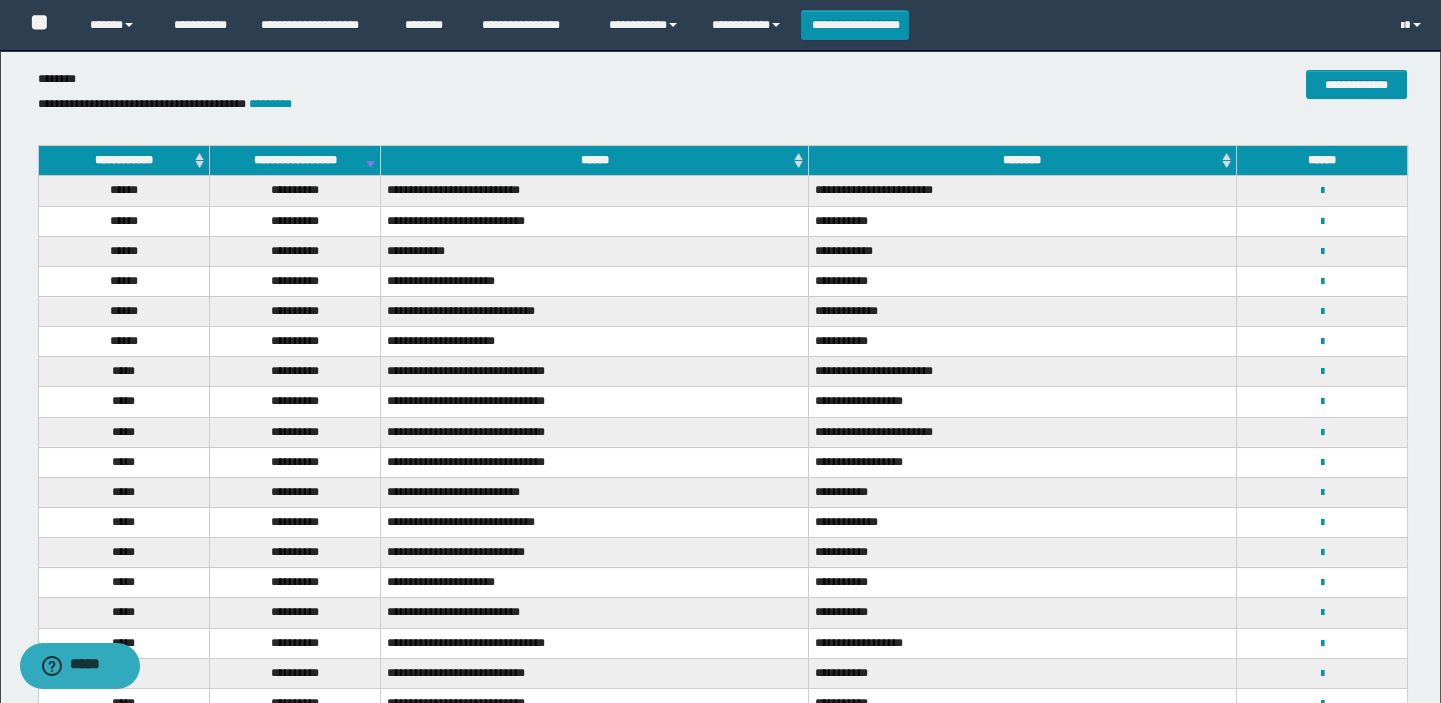 scroll, scrollTop: 0, scrollLeft: 0, axis: both 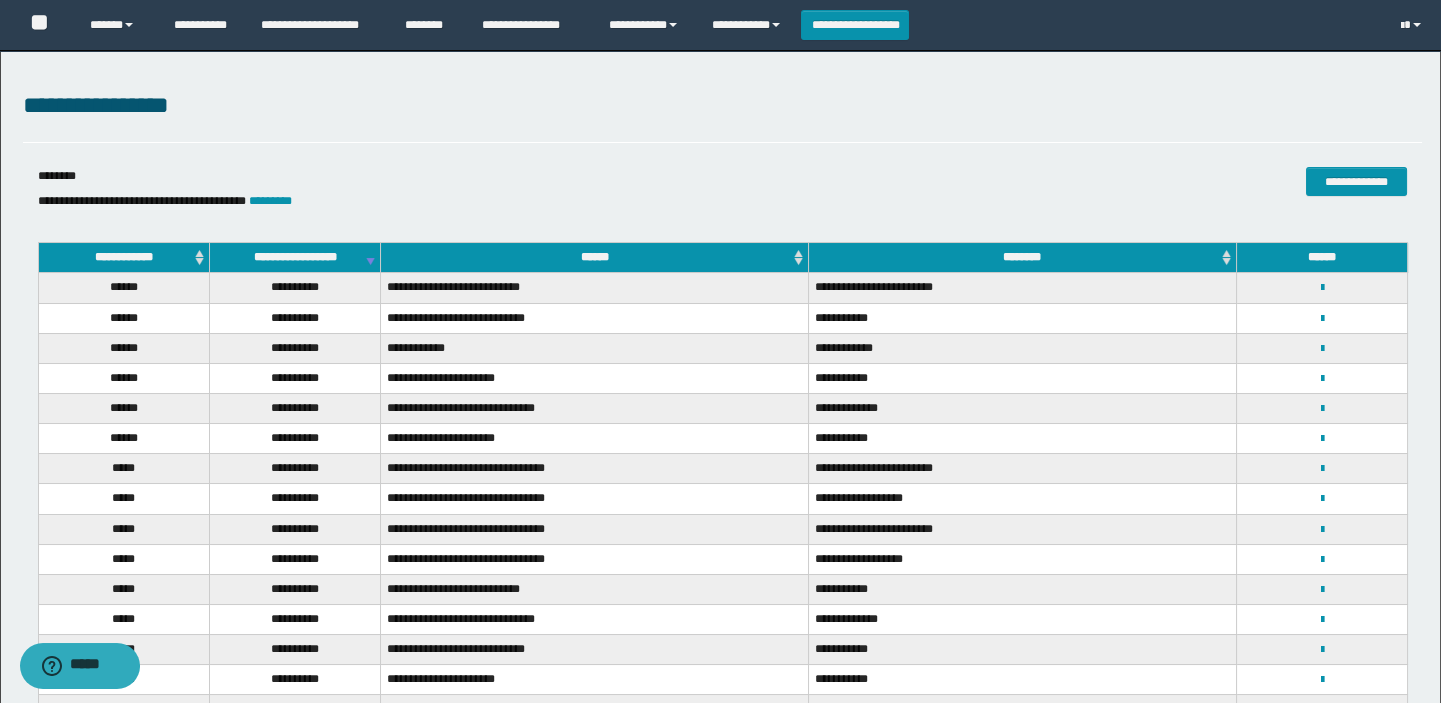 click on "**********" at bounding box center (294, 258) 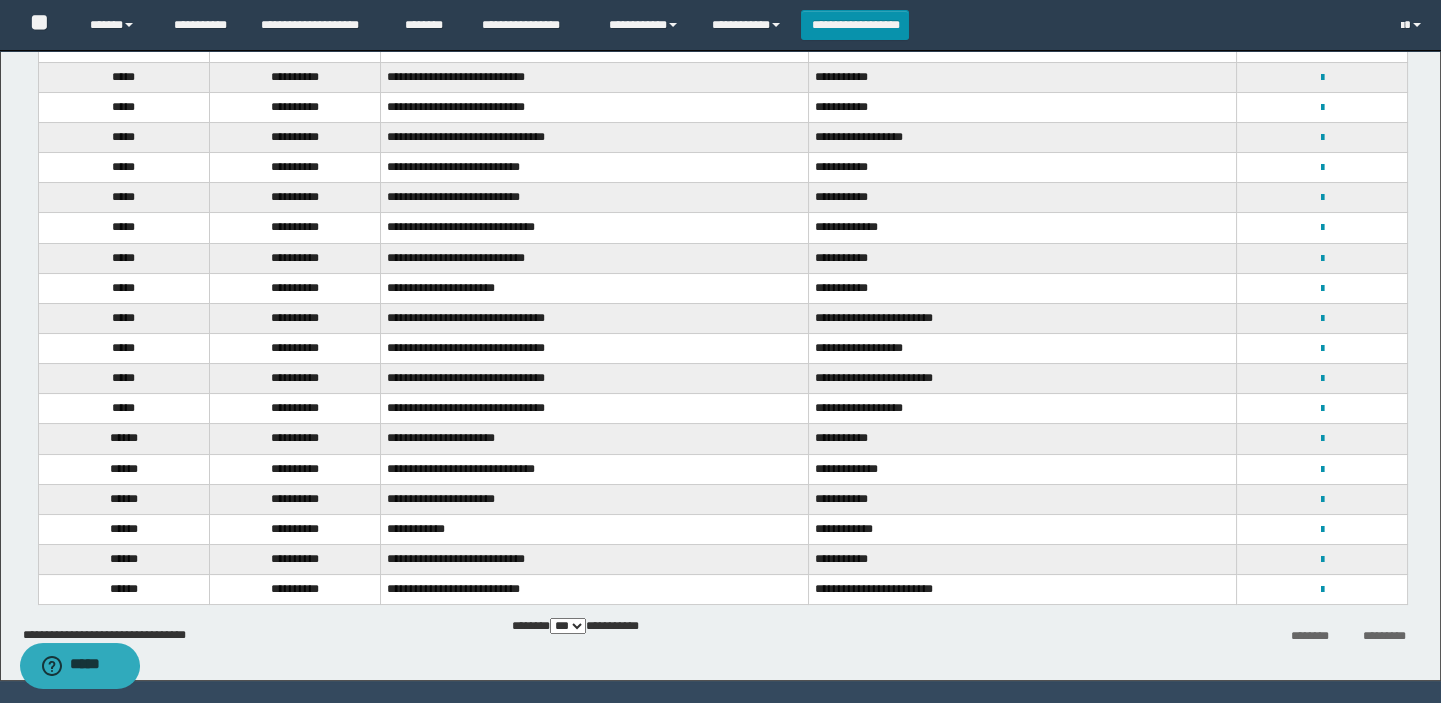 scroll, scrollTop: 272, scrollLeft: 0, axis: vertical 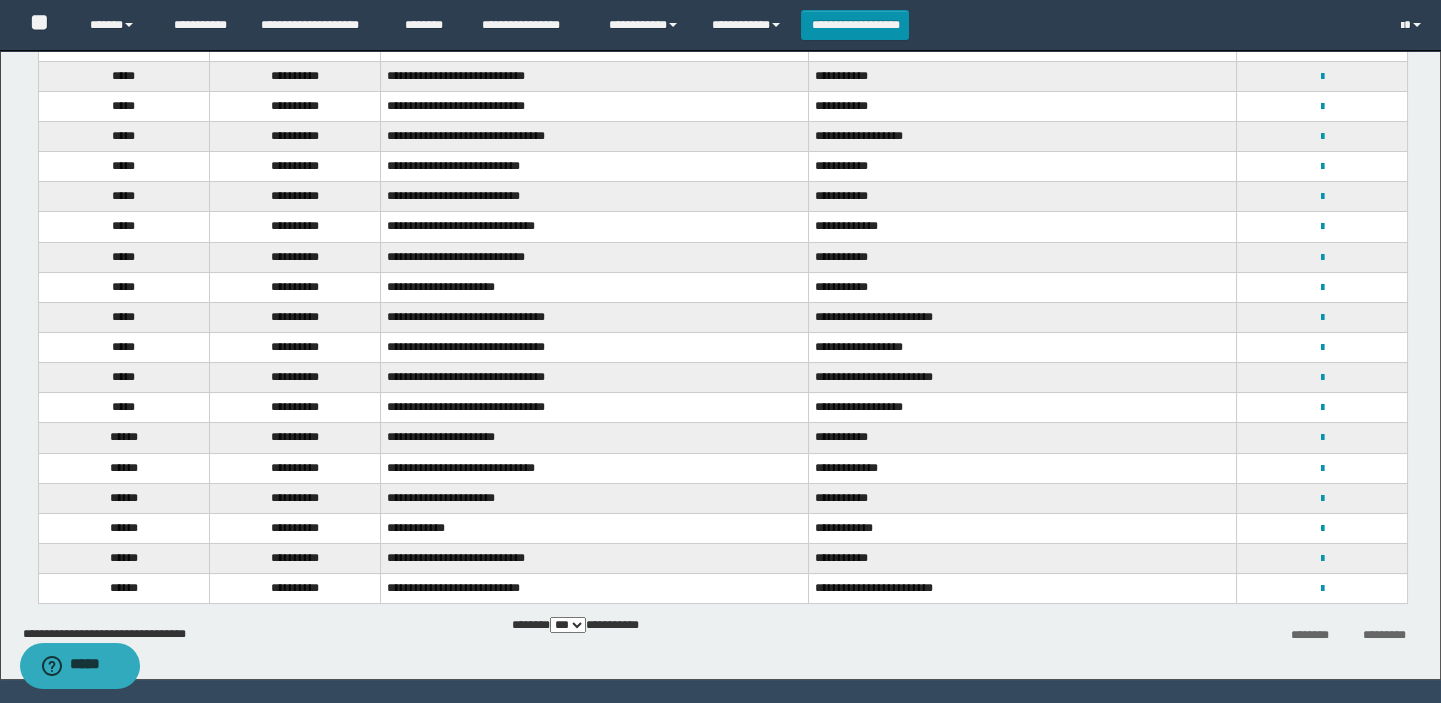 click on "*********" at bounding box center [1384, 635] 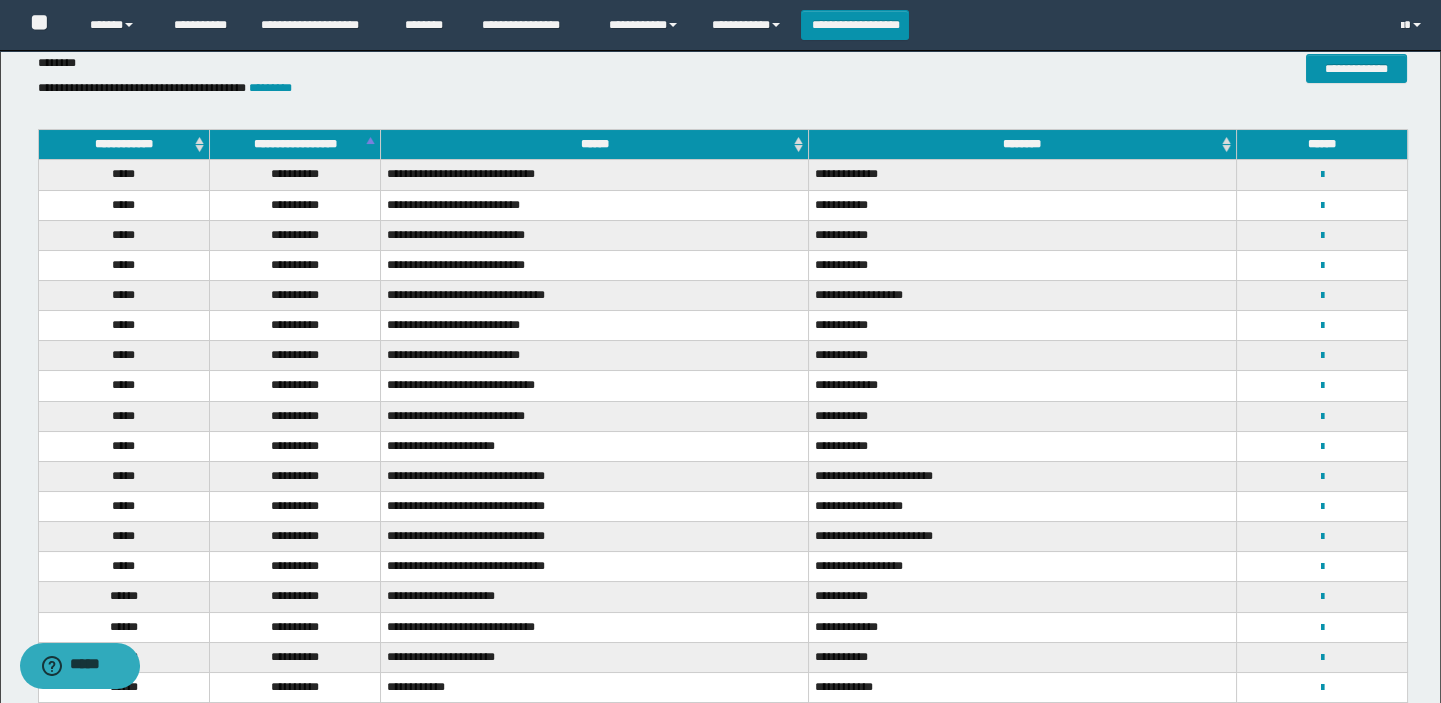 scroll, scrollTop: 90, scrollLeft: 0, axis: vertical 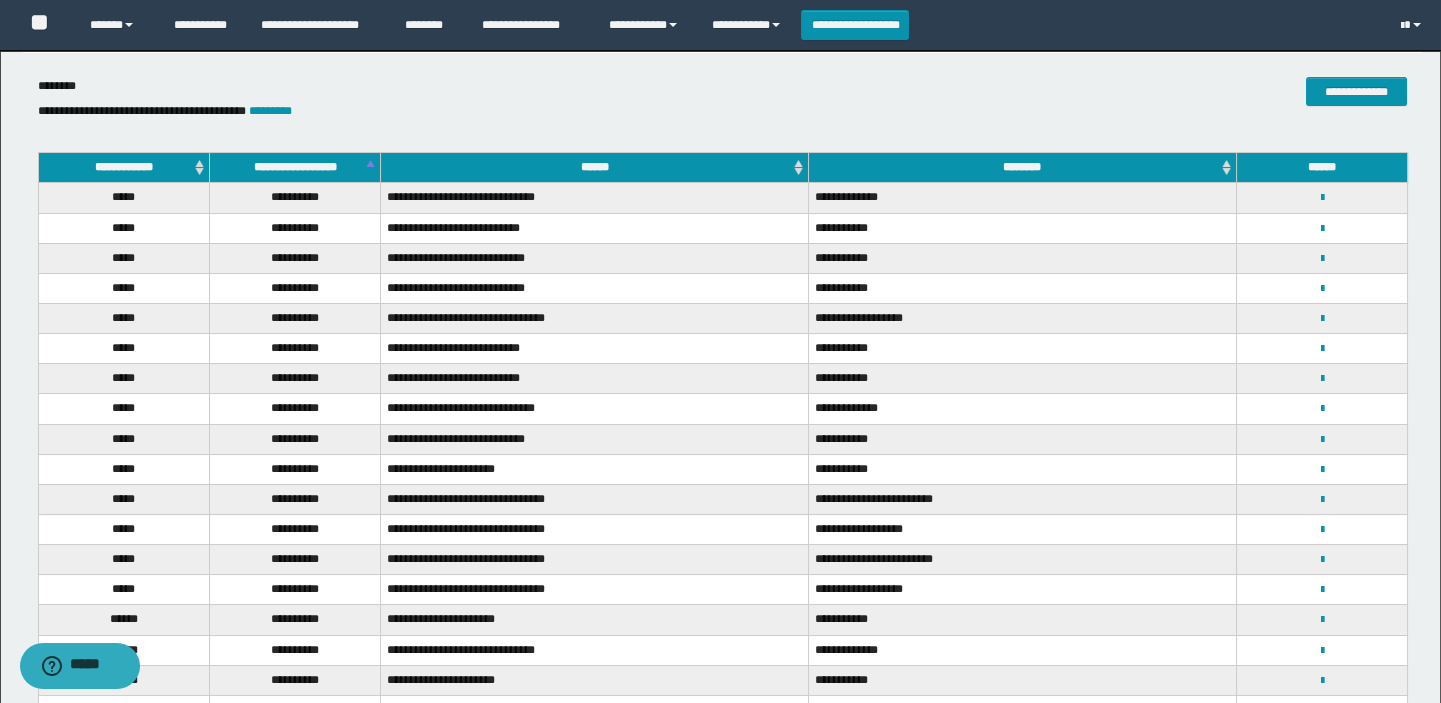 click on "**********" at bounding box center [595, 620] 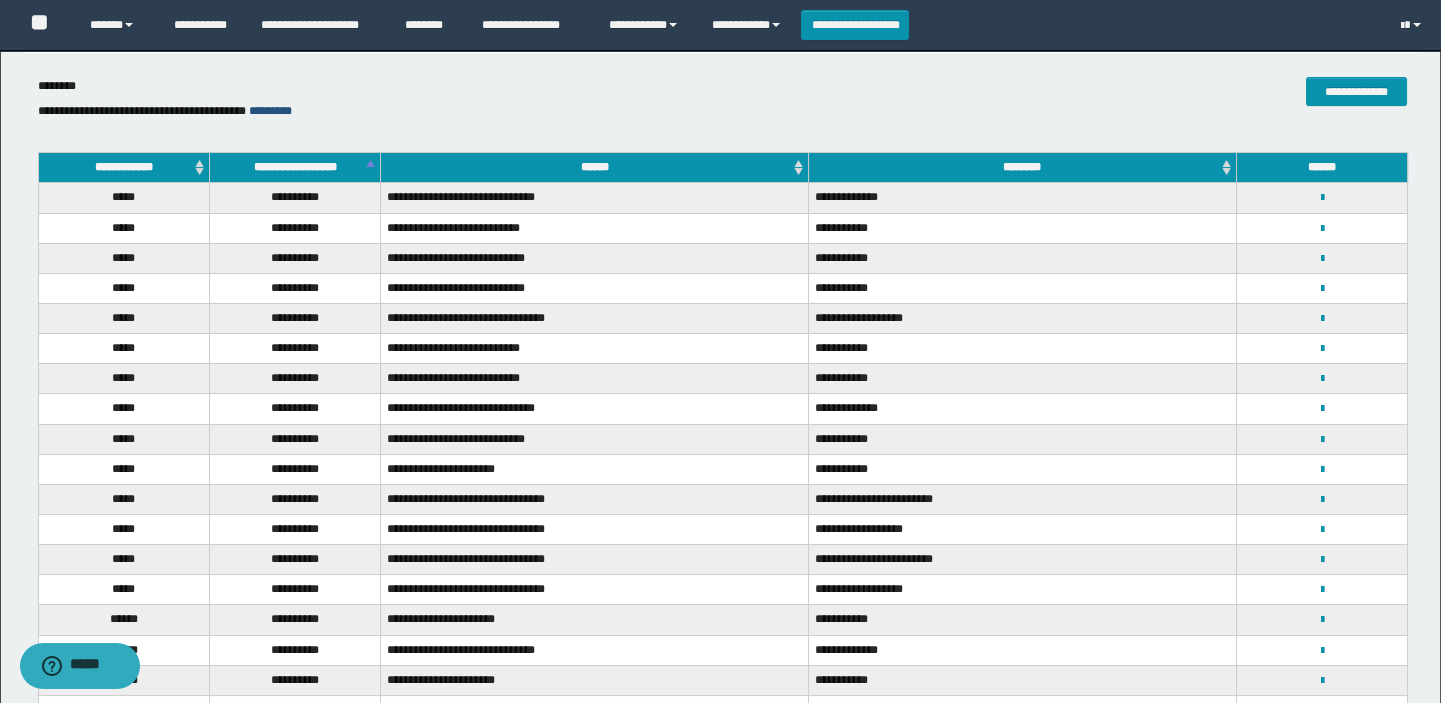 click on "*********" at bounding box center (270, 111) 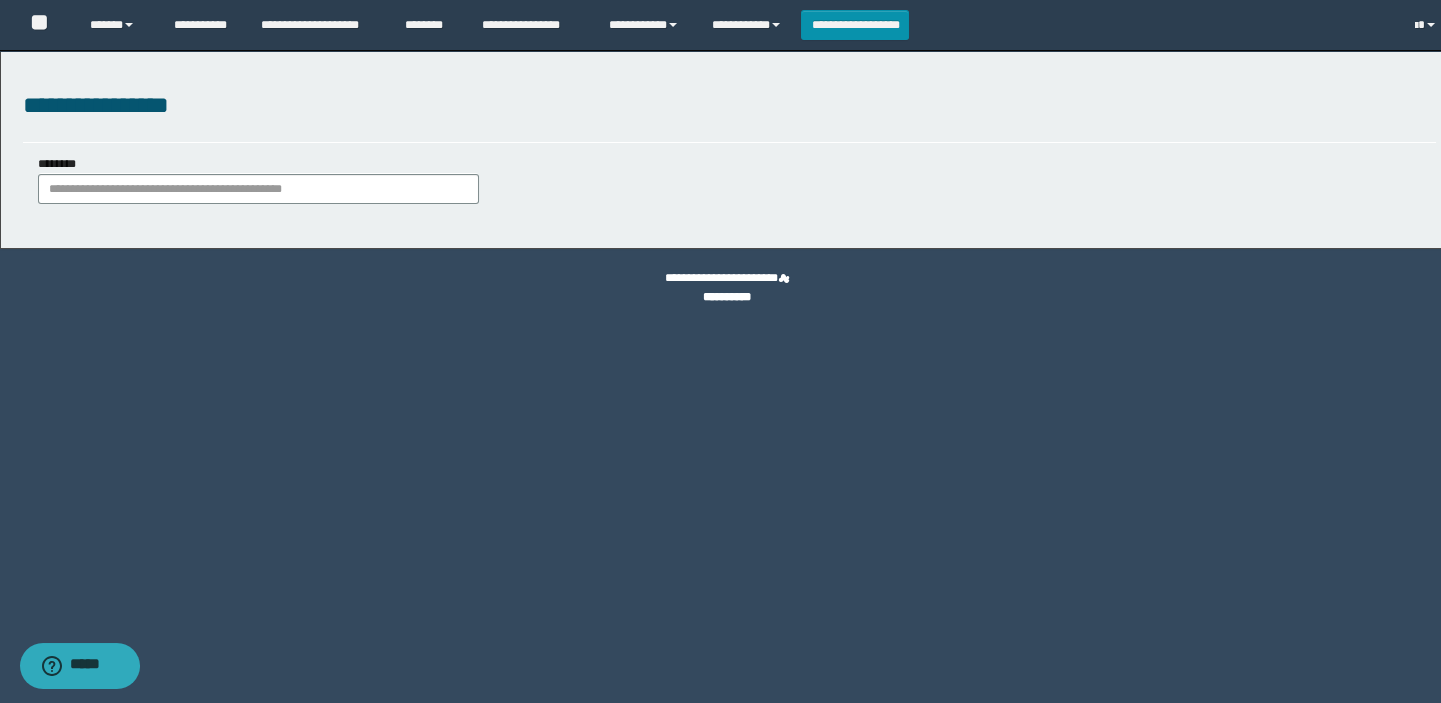 scroll, scrollTop: 0, scrollLeft: 0, axis: both 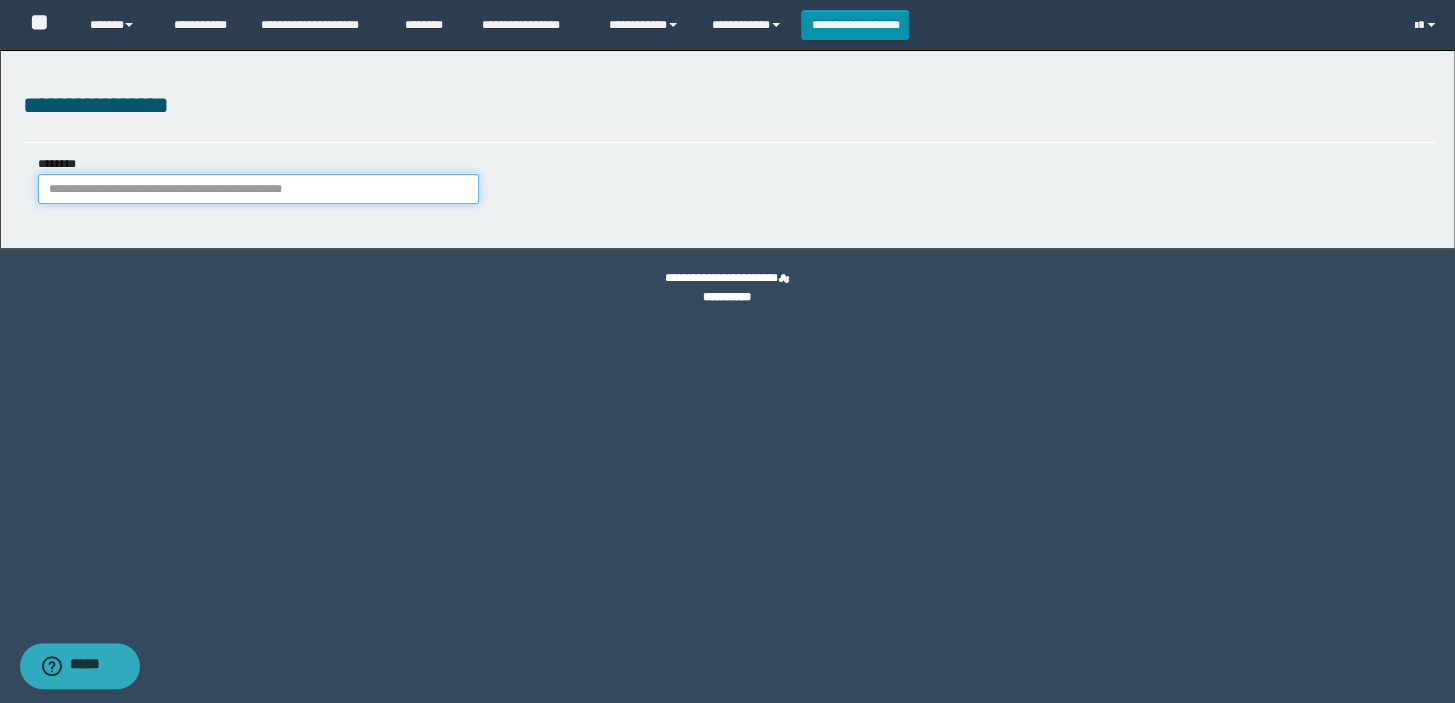 paste on "********" 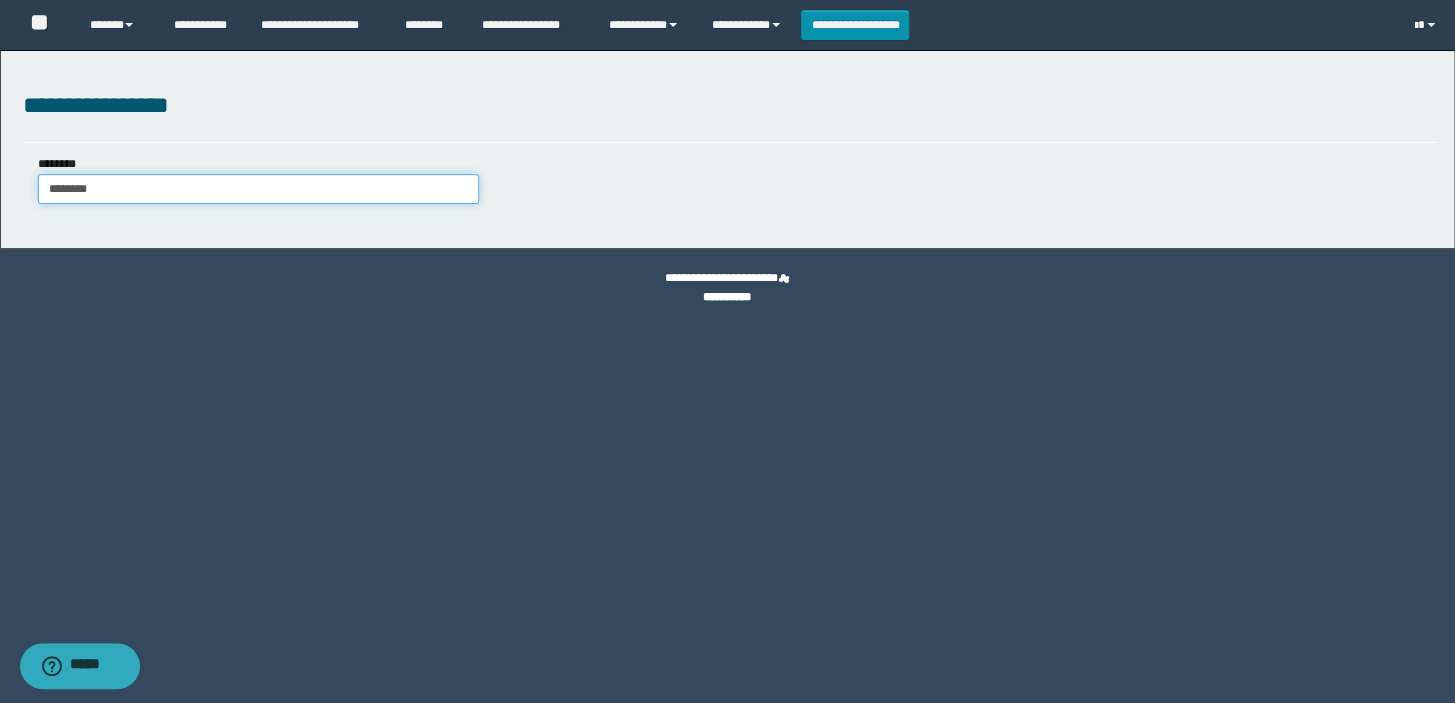 type on "********" 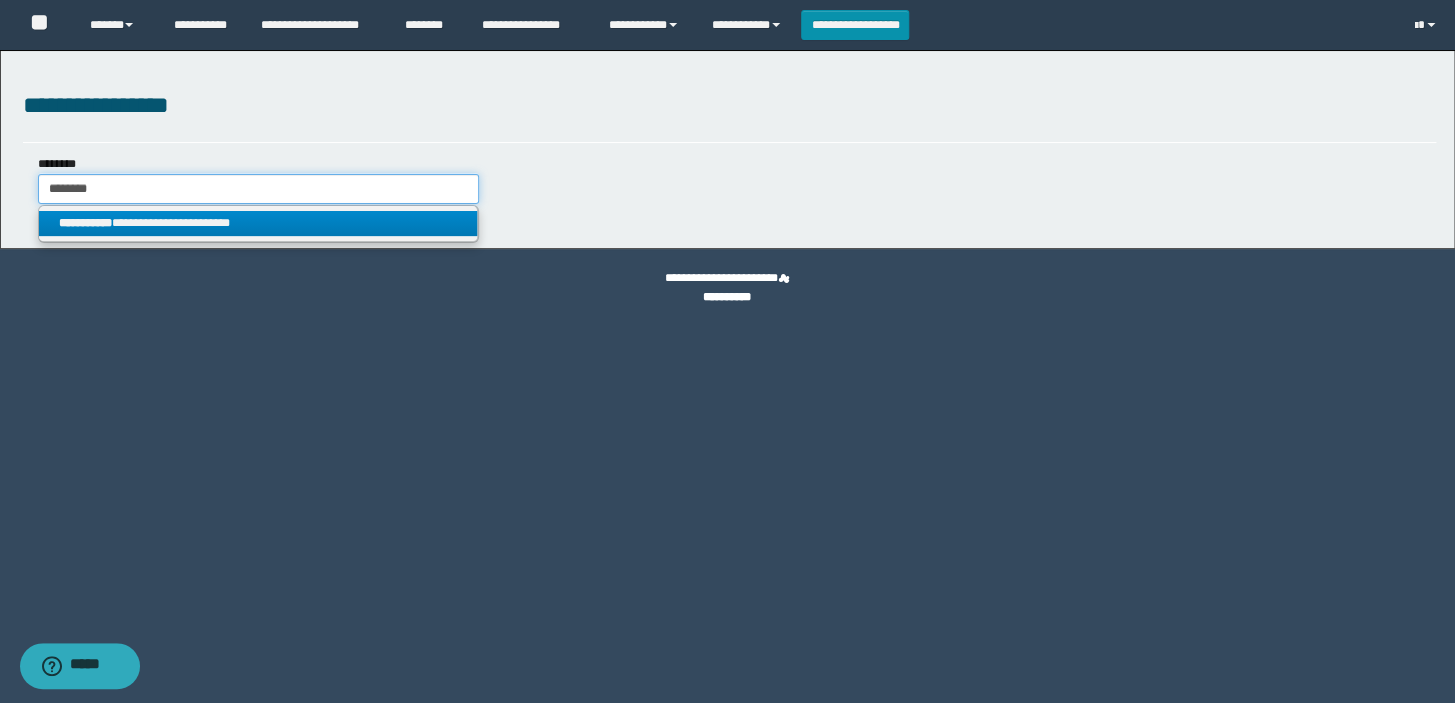 type on "********" 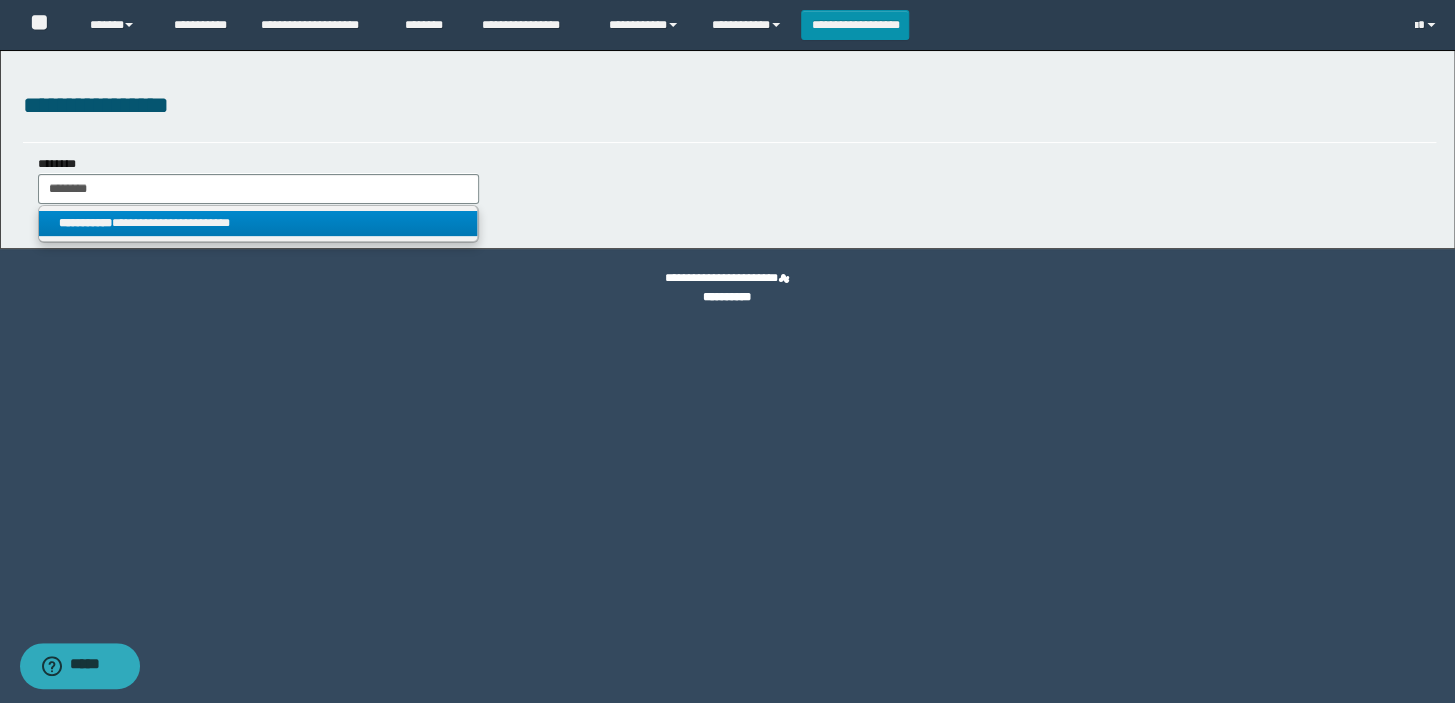 click on "**********" at bounding box center (85, 223) 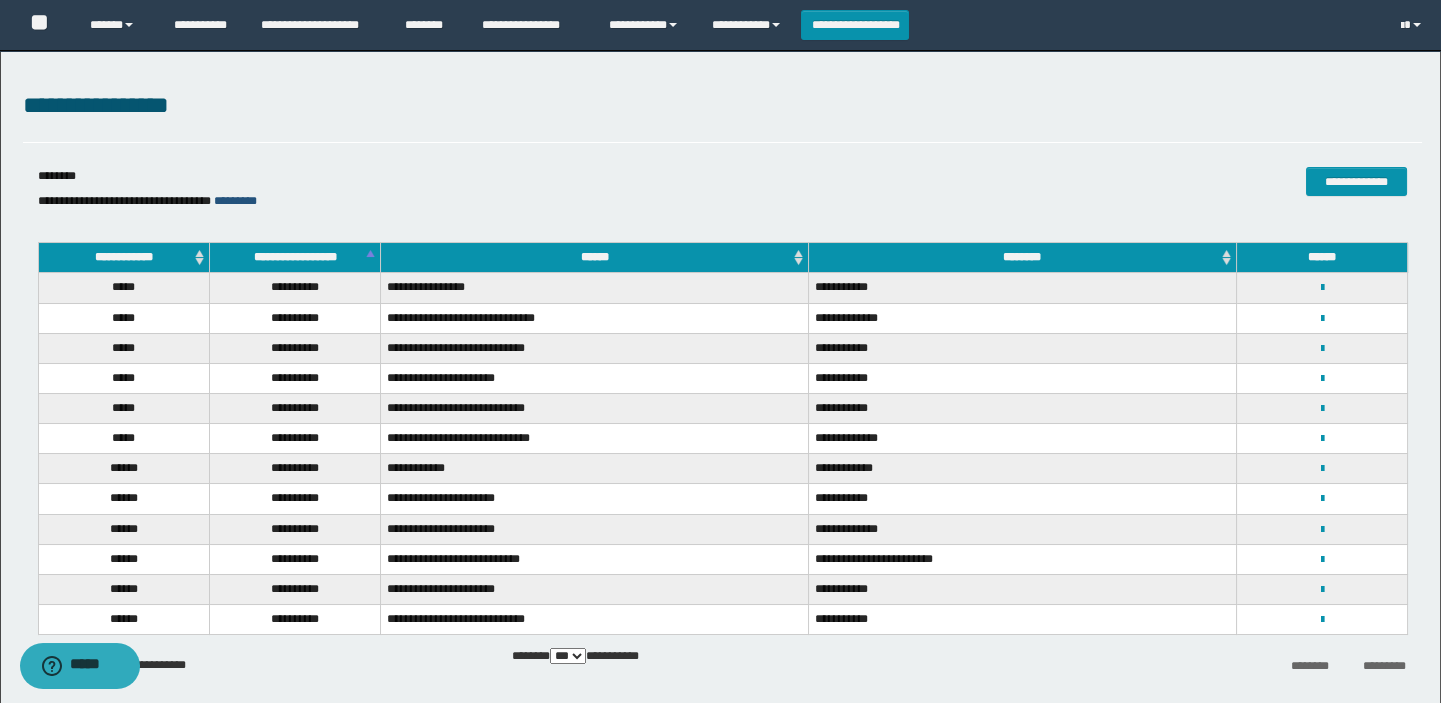 click on "*********" at bounding box center [235, 201] 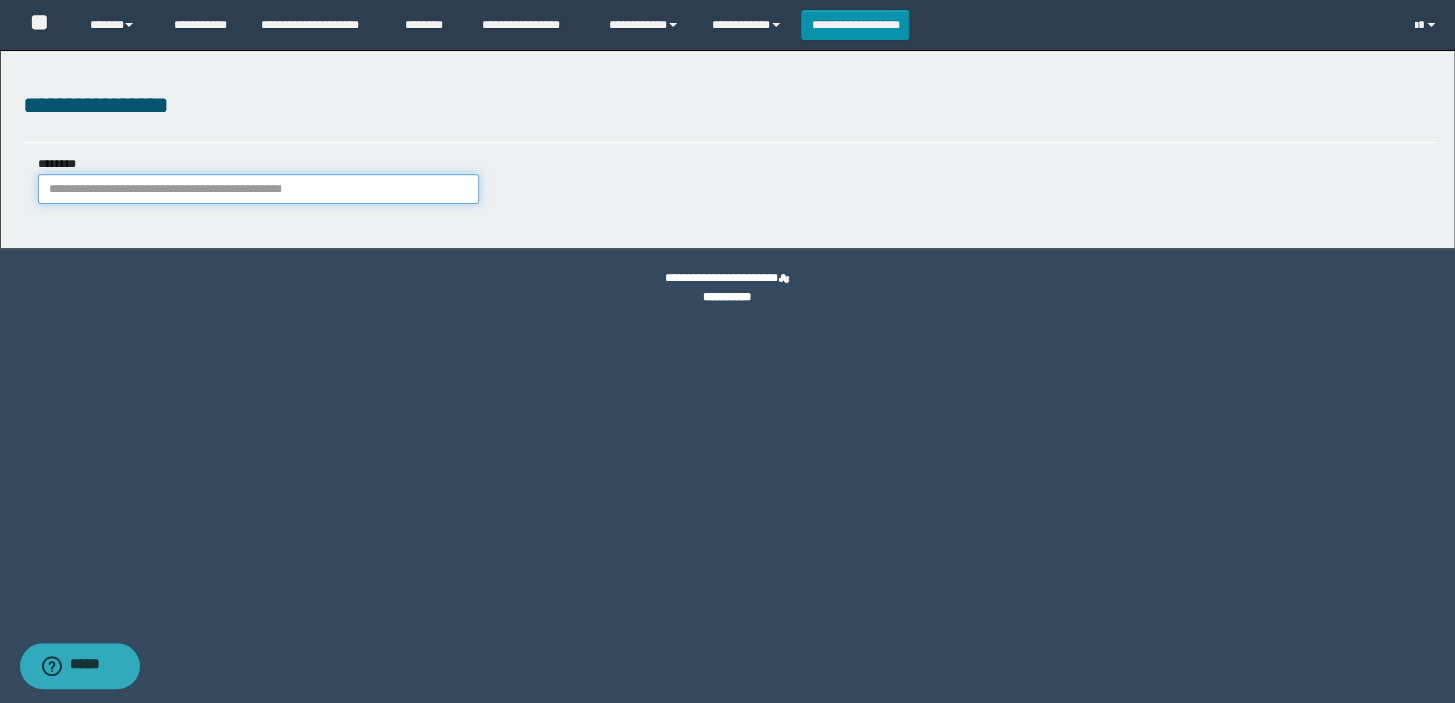 paste on "********" 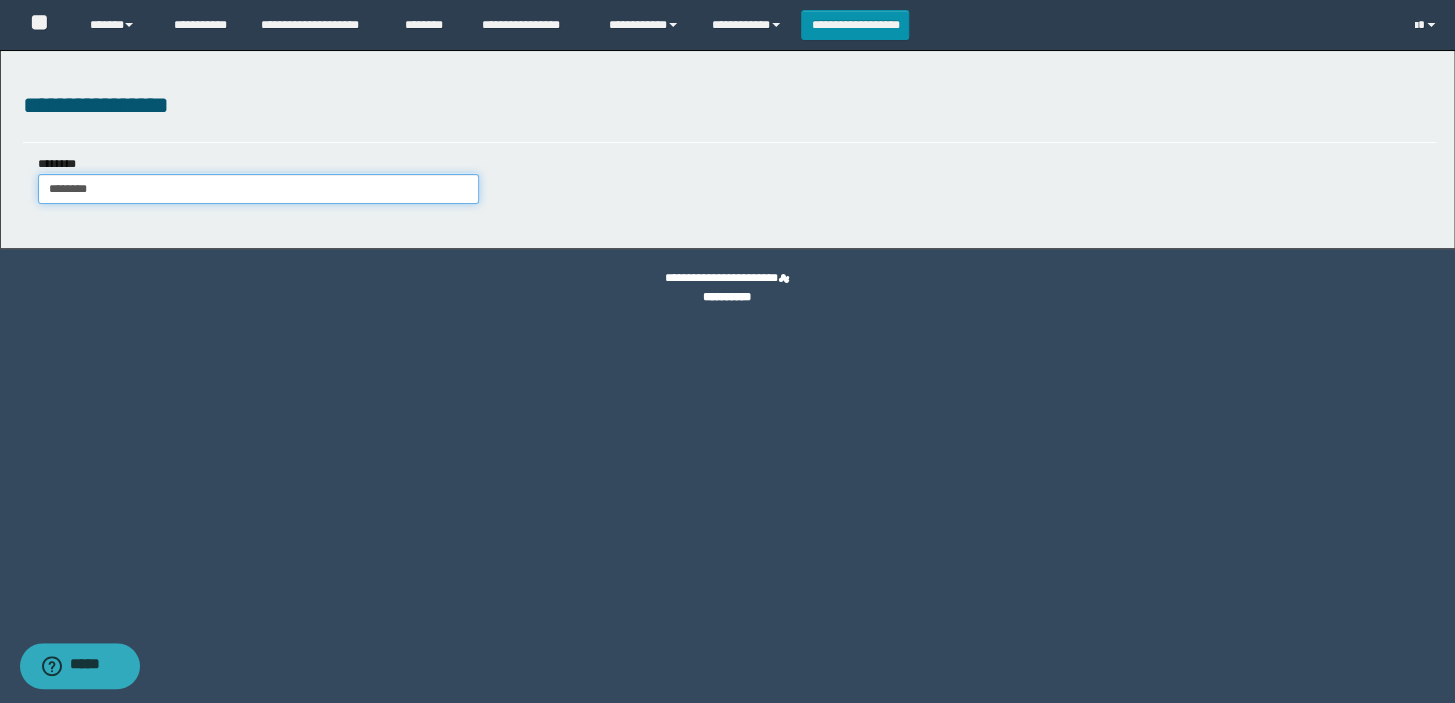 type on "********" 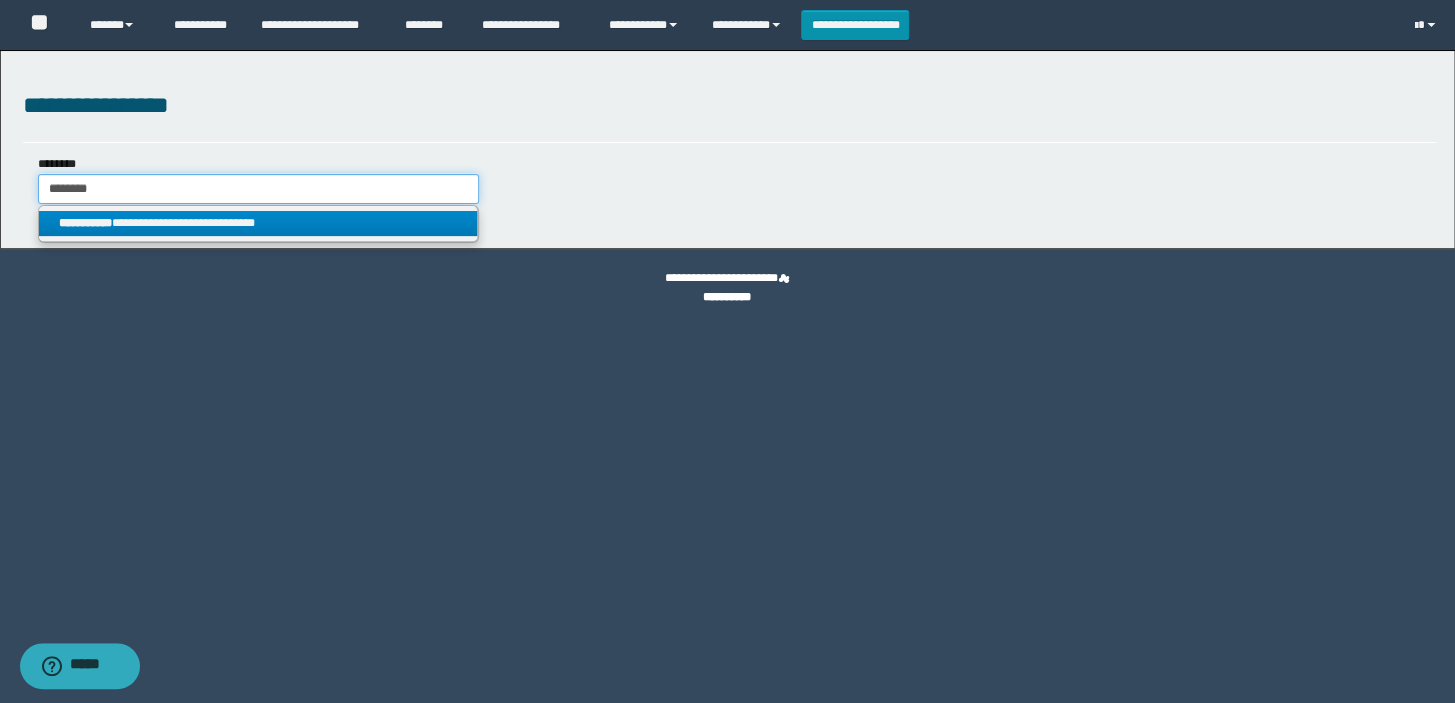 type on "********" 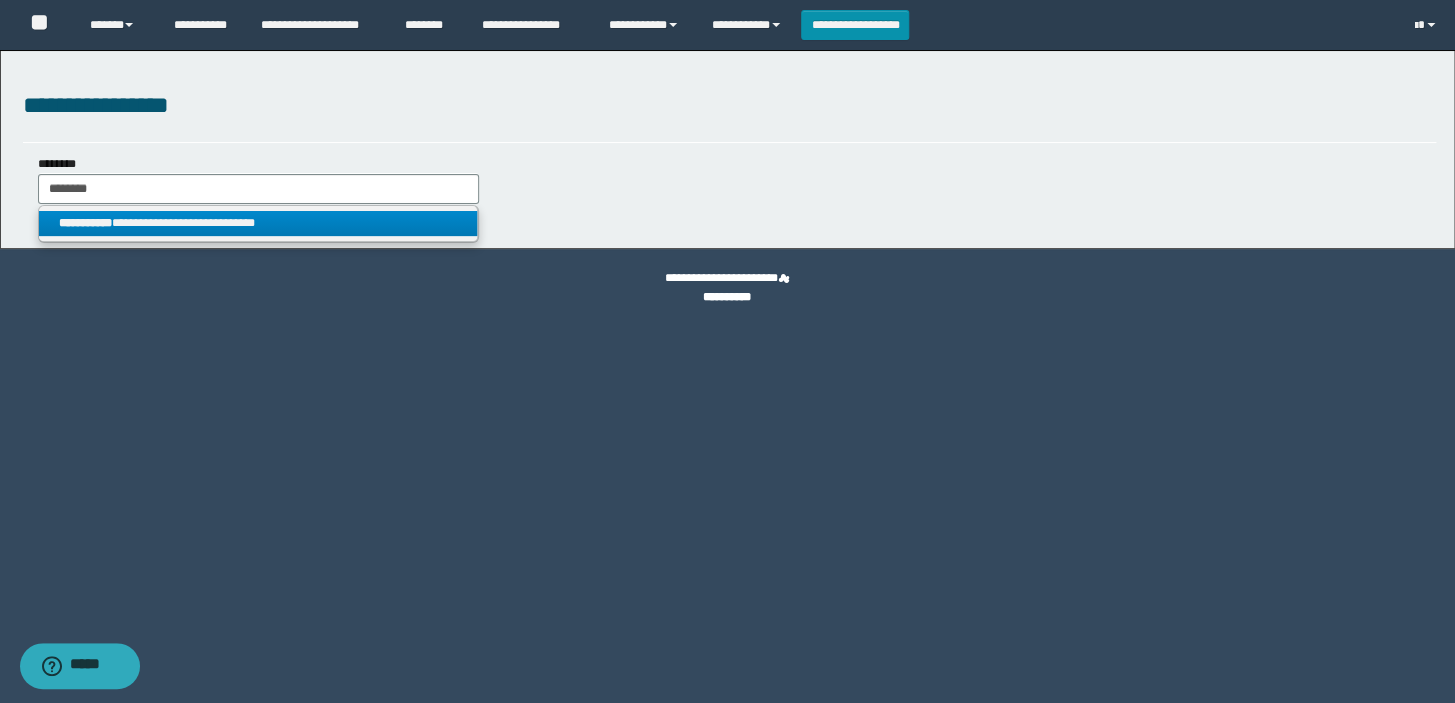 click on "**********" at bounding box center (258, 223) 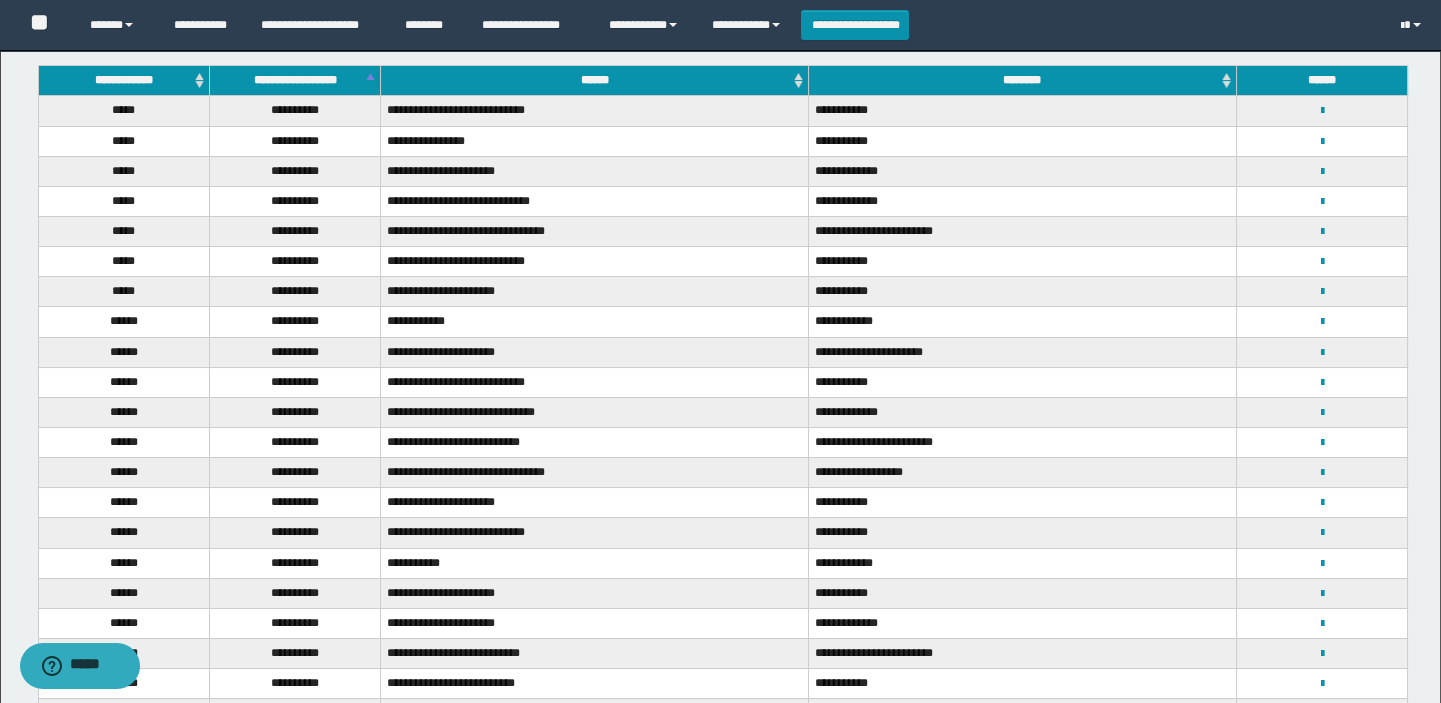 scroll, scrollTop: 0, scrollLeft: 0, axis: both 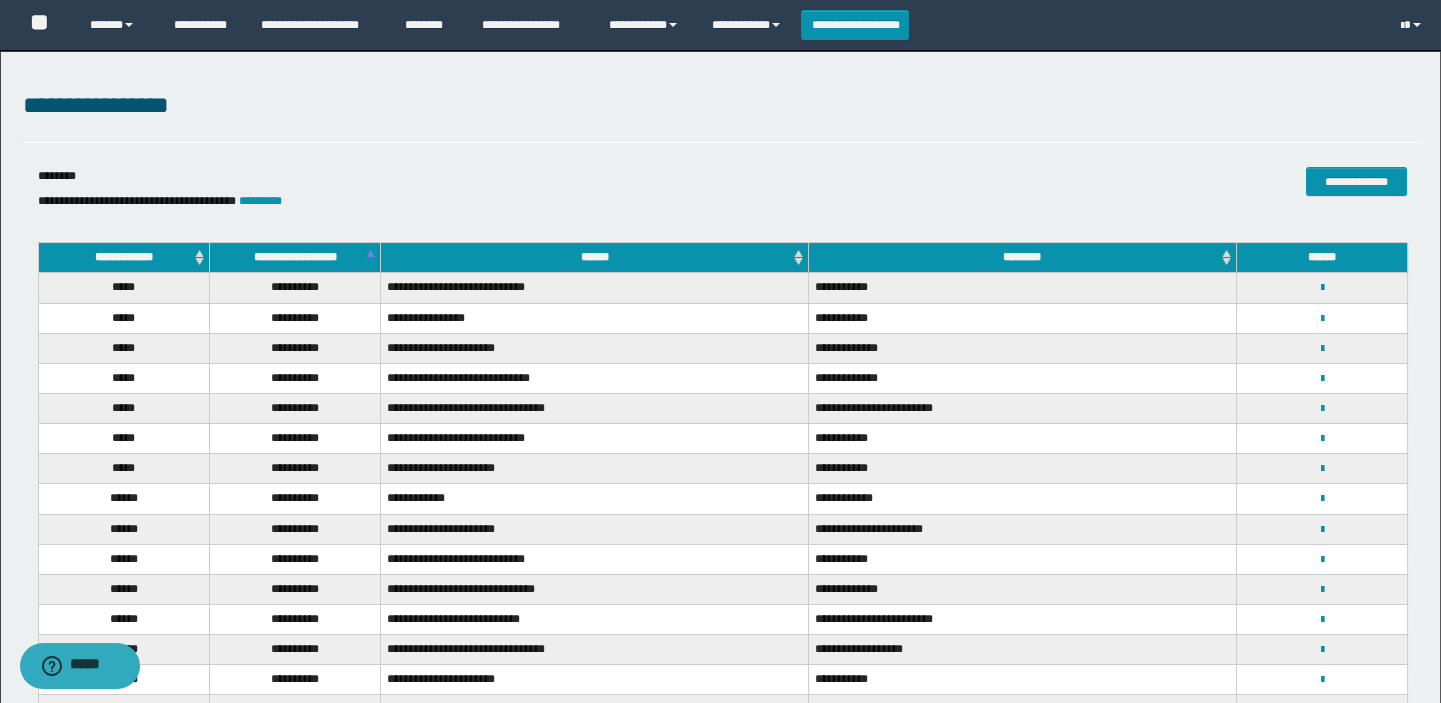 click on "********" at bounding box center [1022, 258] 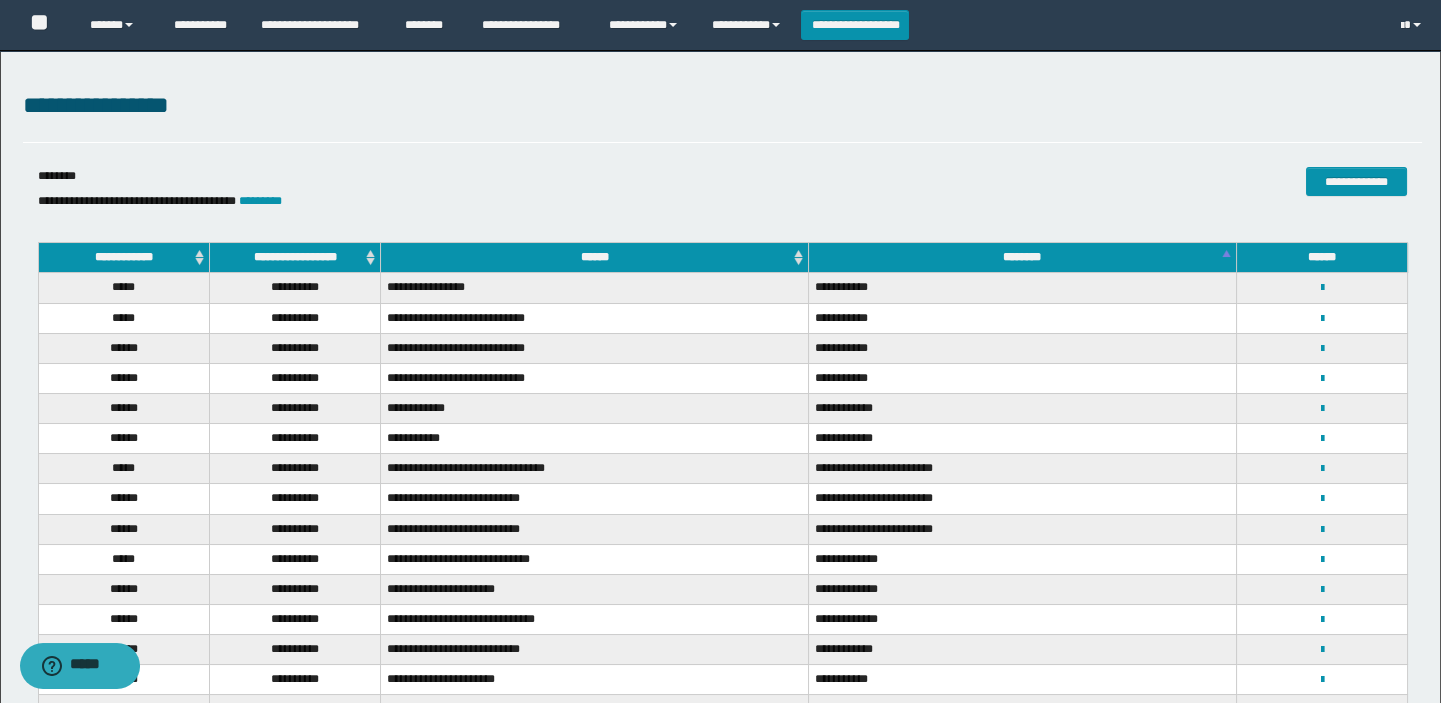 scroll, scrollTop: 272, scrollLeft: 0, axis: vertical 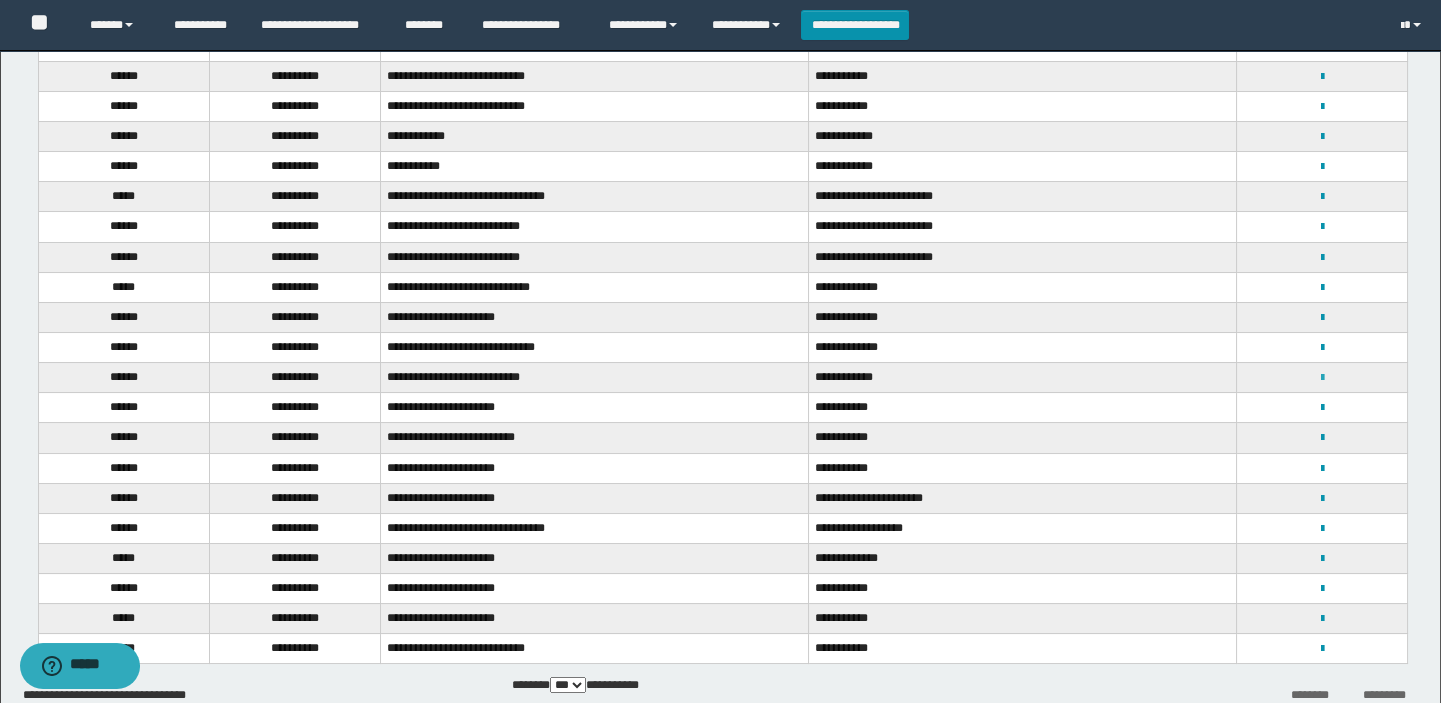 click at bounding box center [1321, 378] 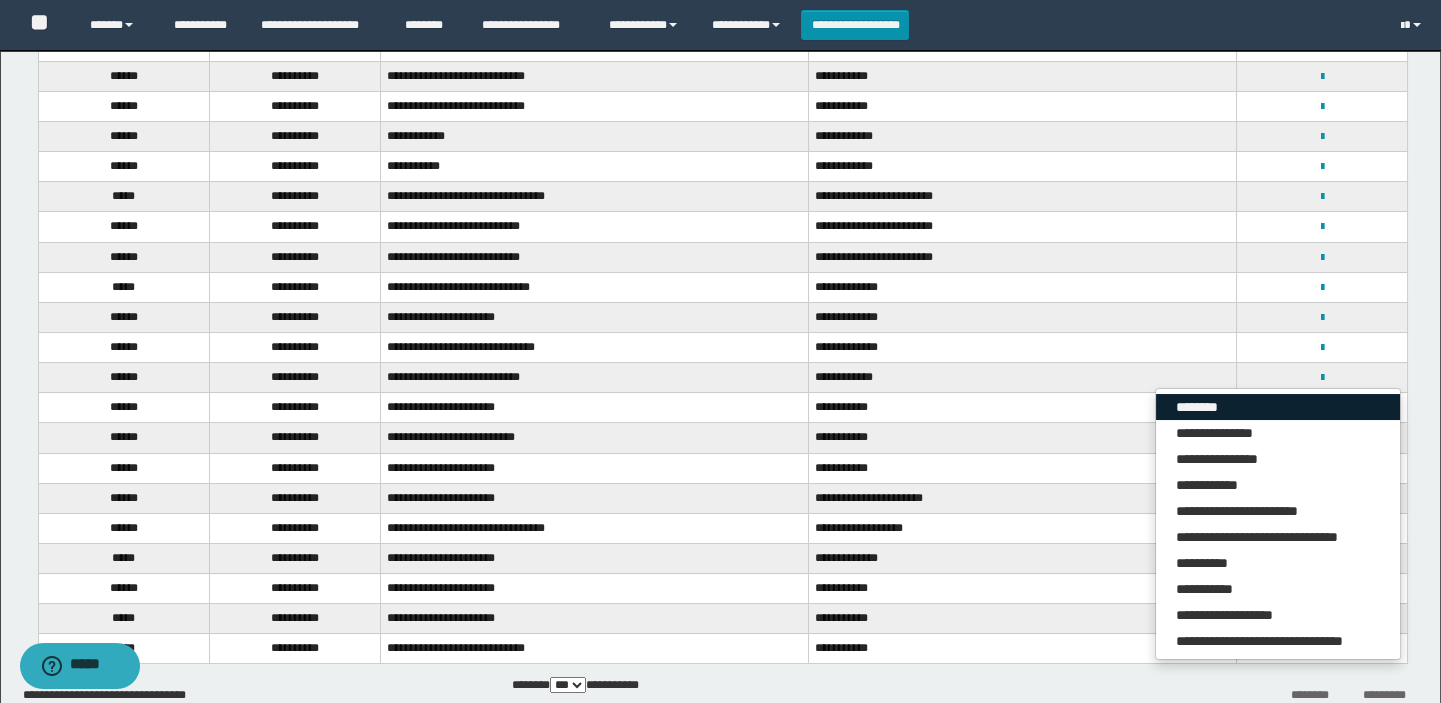 click on "********" at bounding box center (1278, 407) 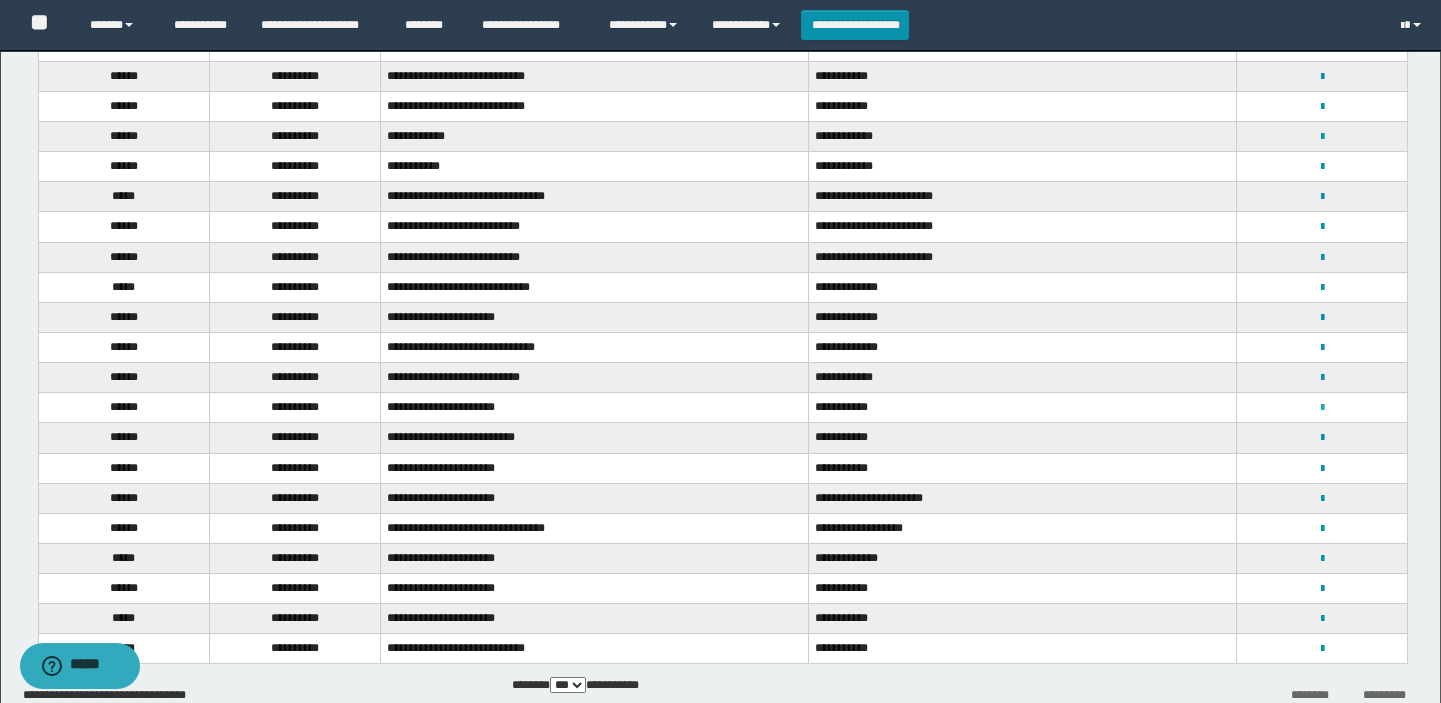 click at bounding box center (1321, 408) 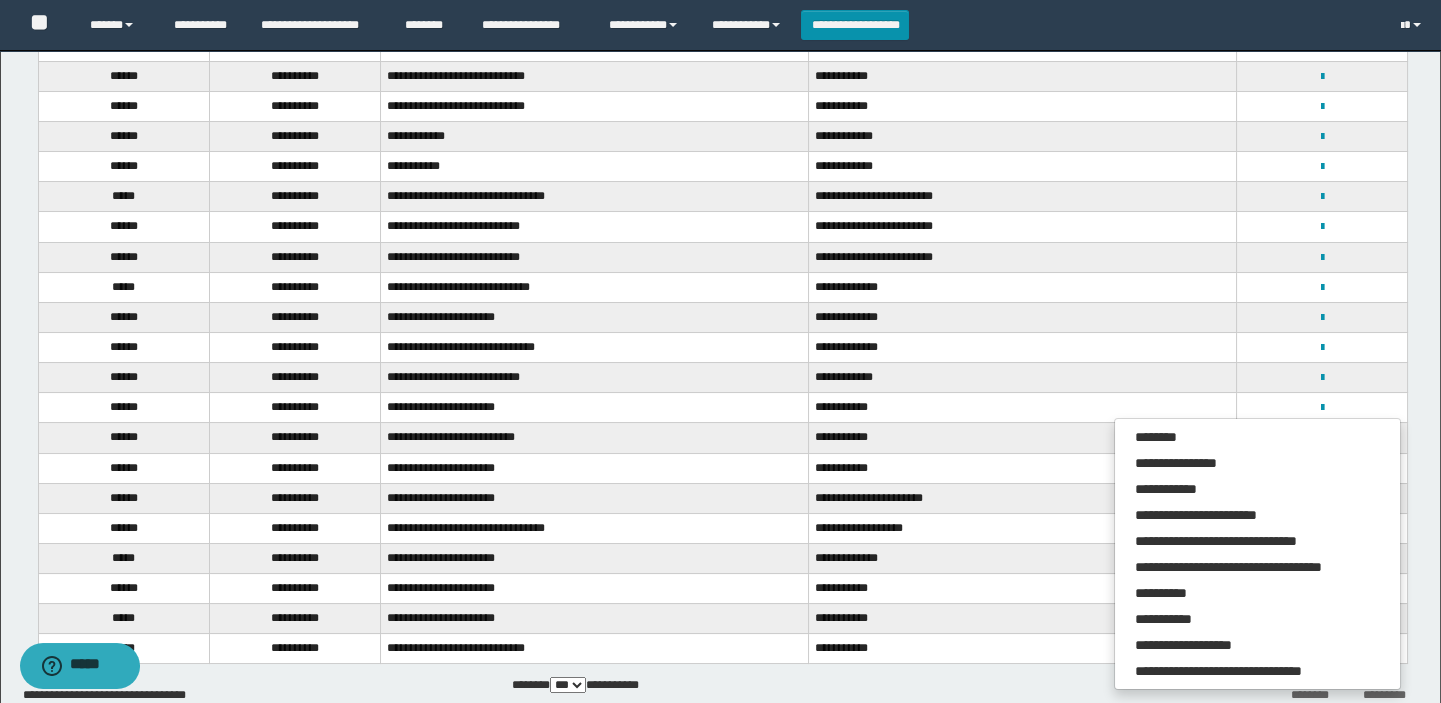 click on "**********" at bounding box center (1022, 438) 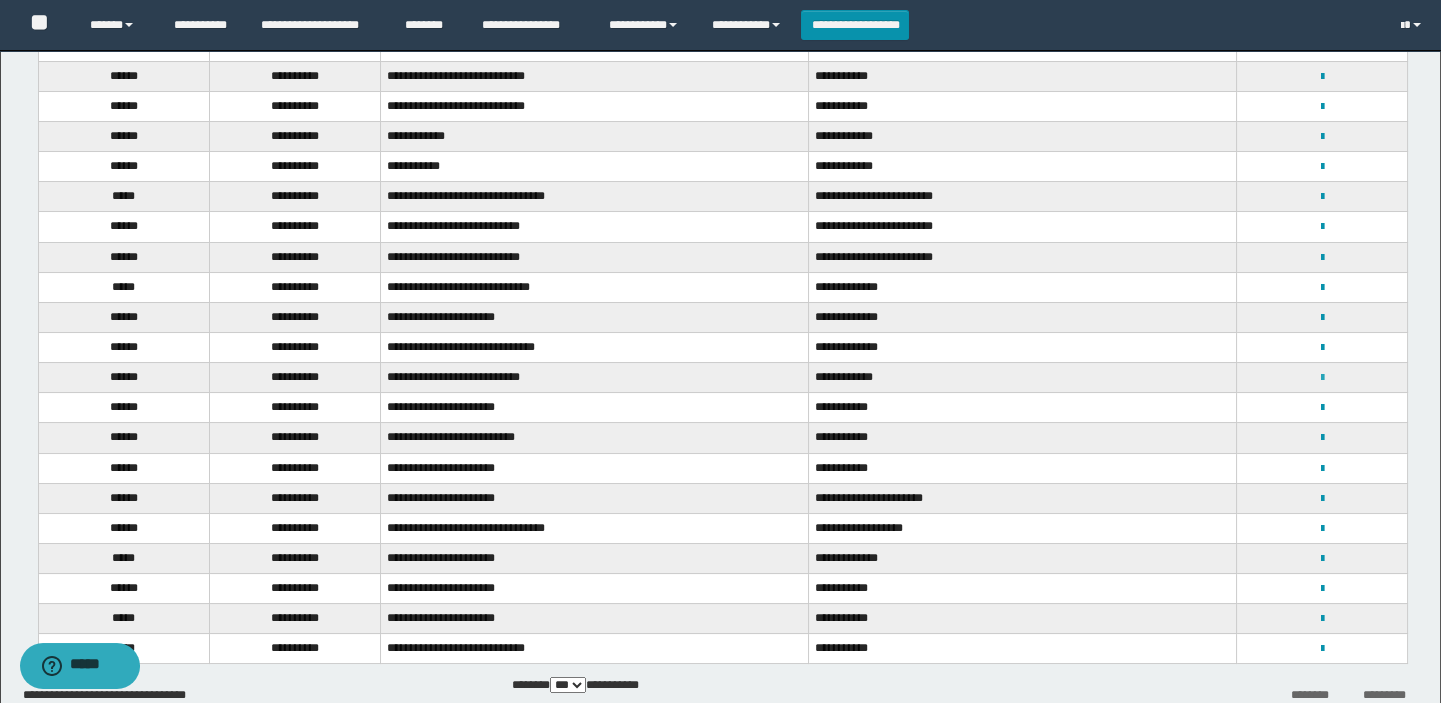 click at bounding box center (1321, 378) 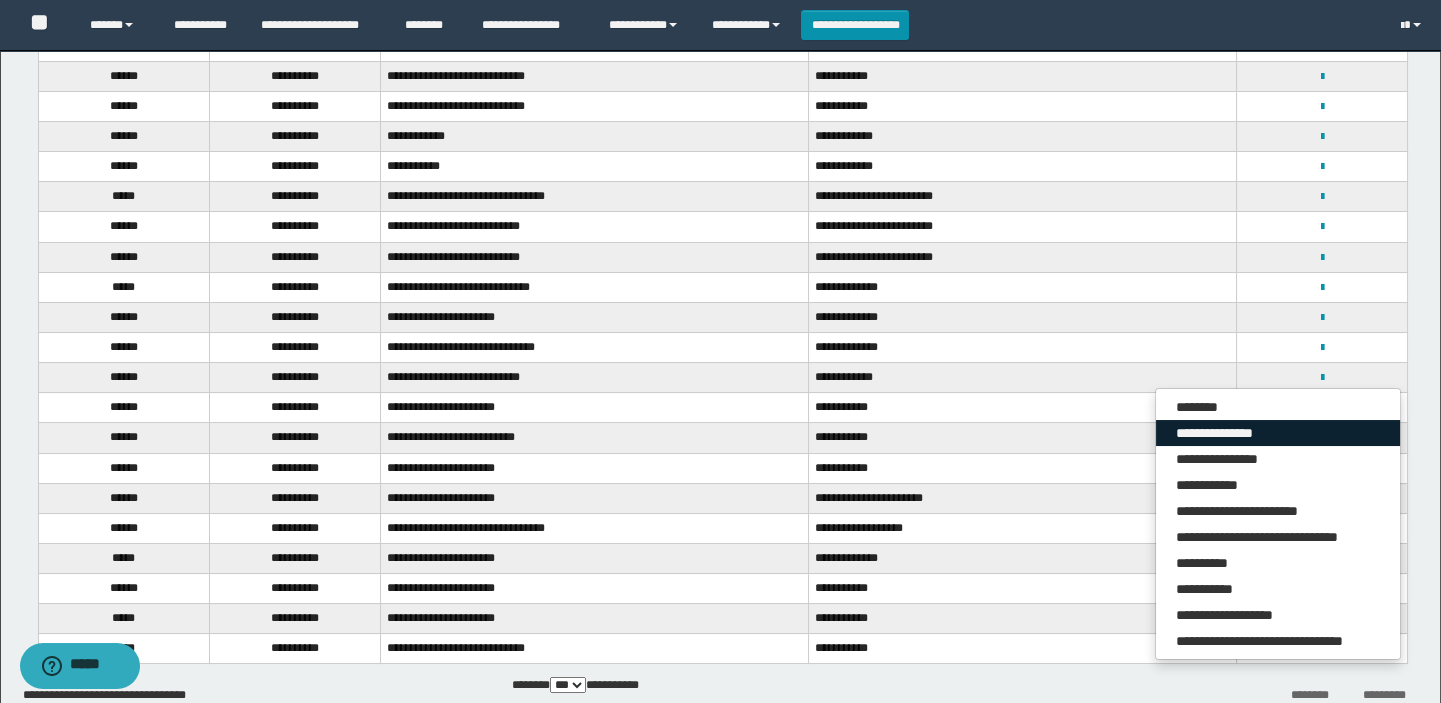 click on "**********" at bounding box center [1278, 433] 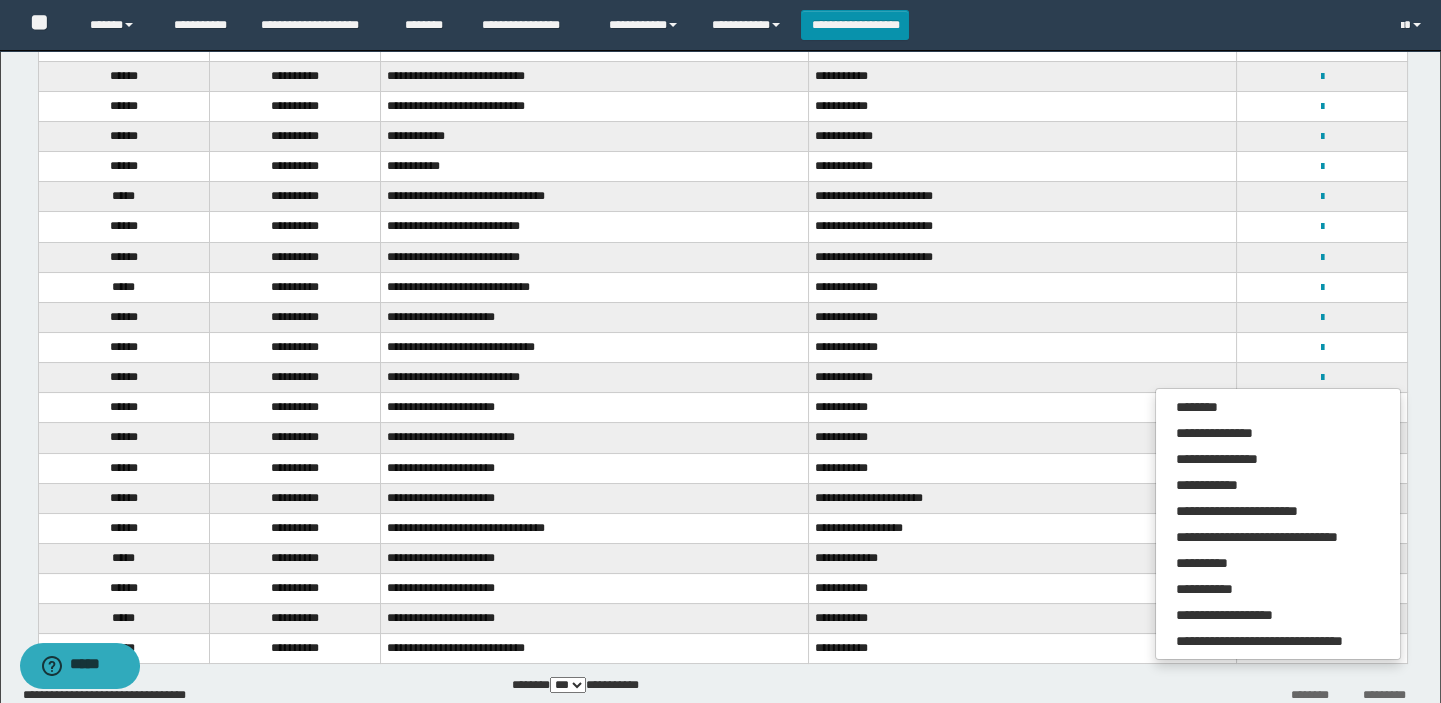 scroll, scrollTop: 0, scrollLeft: 0, axis: both 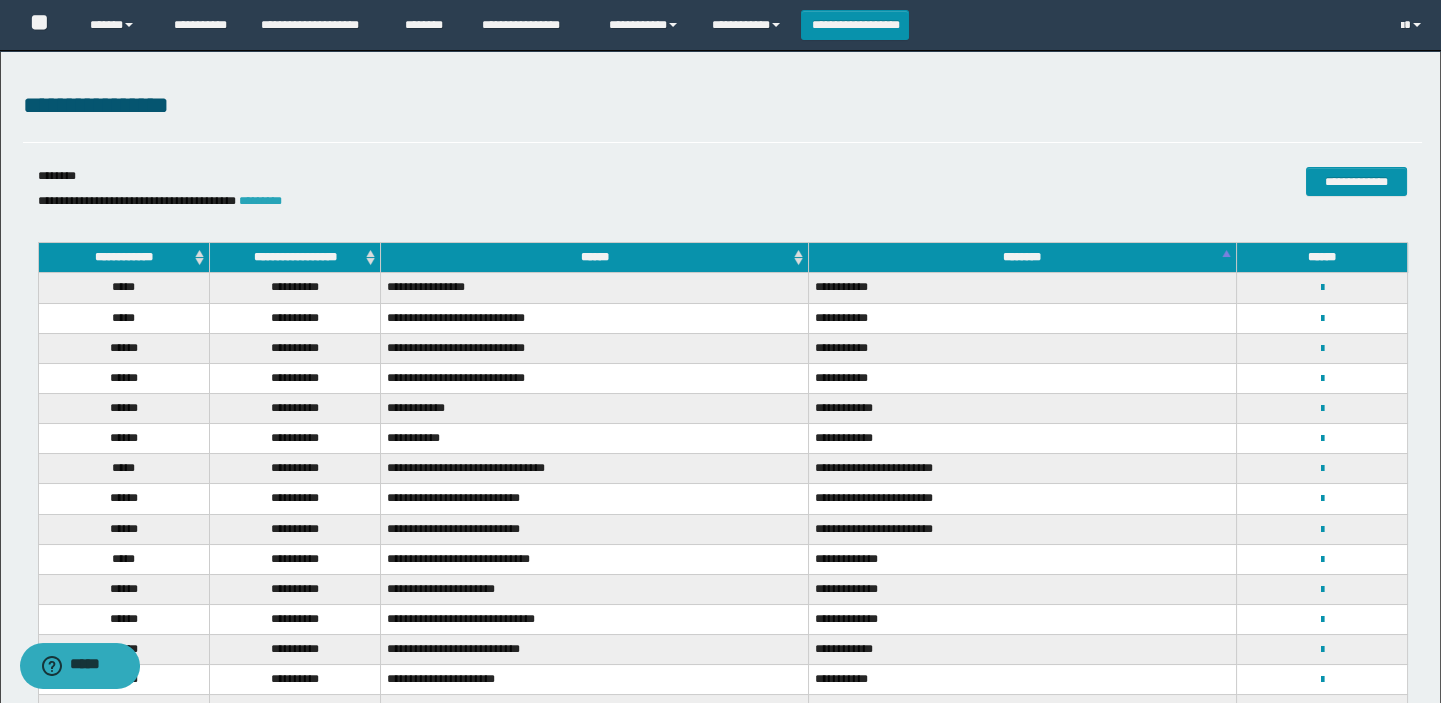 click on "*********" at bounding box center (260, 201) 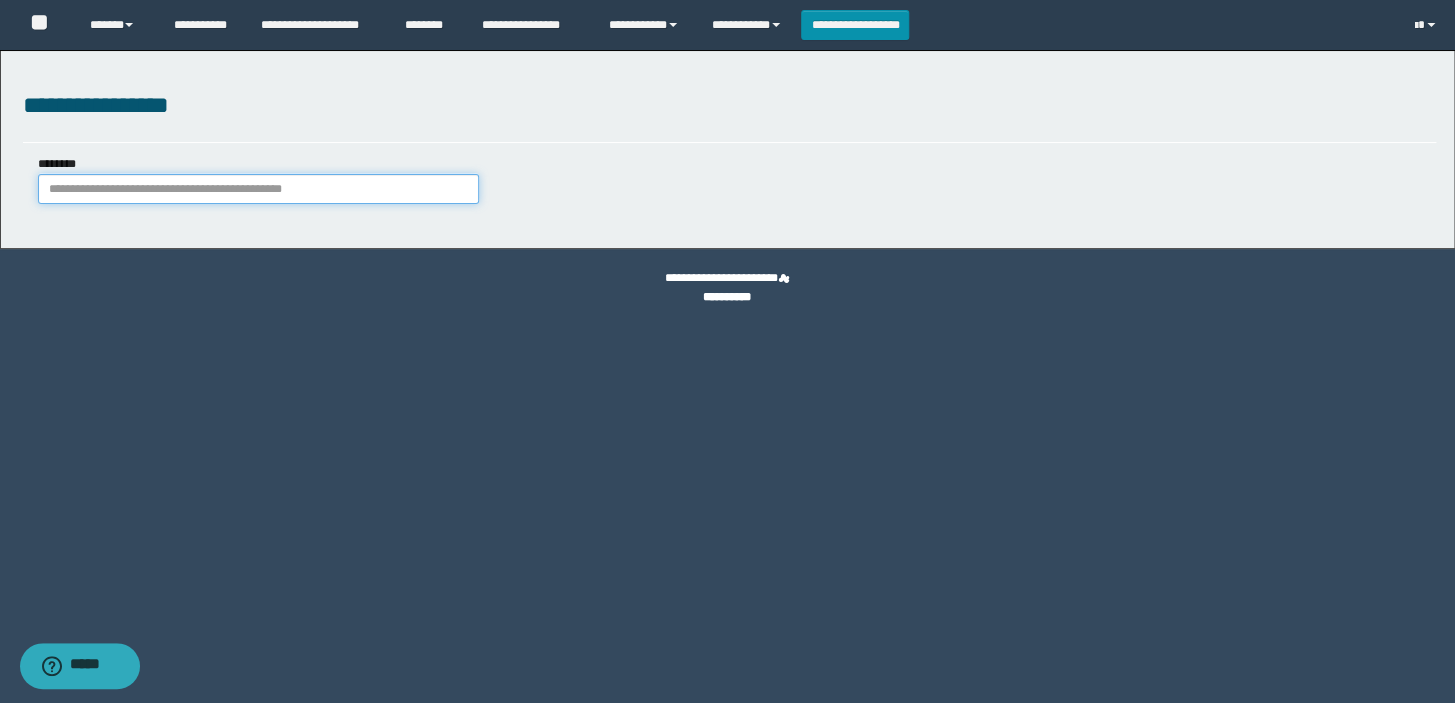 paste on "********" 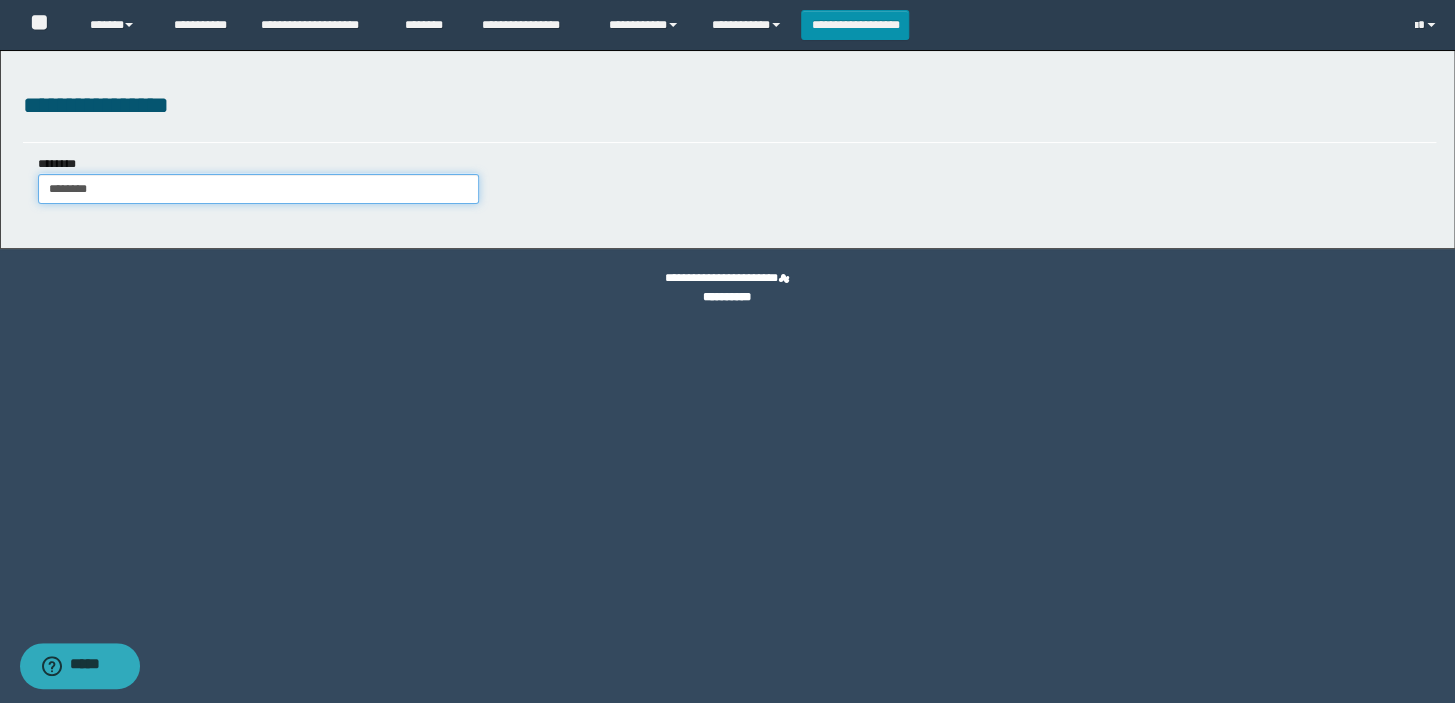 type on "********" 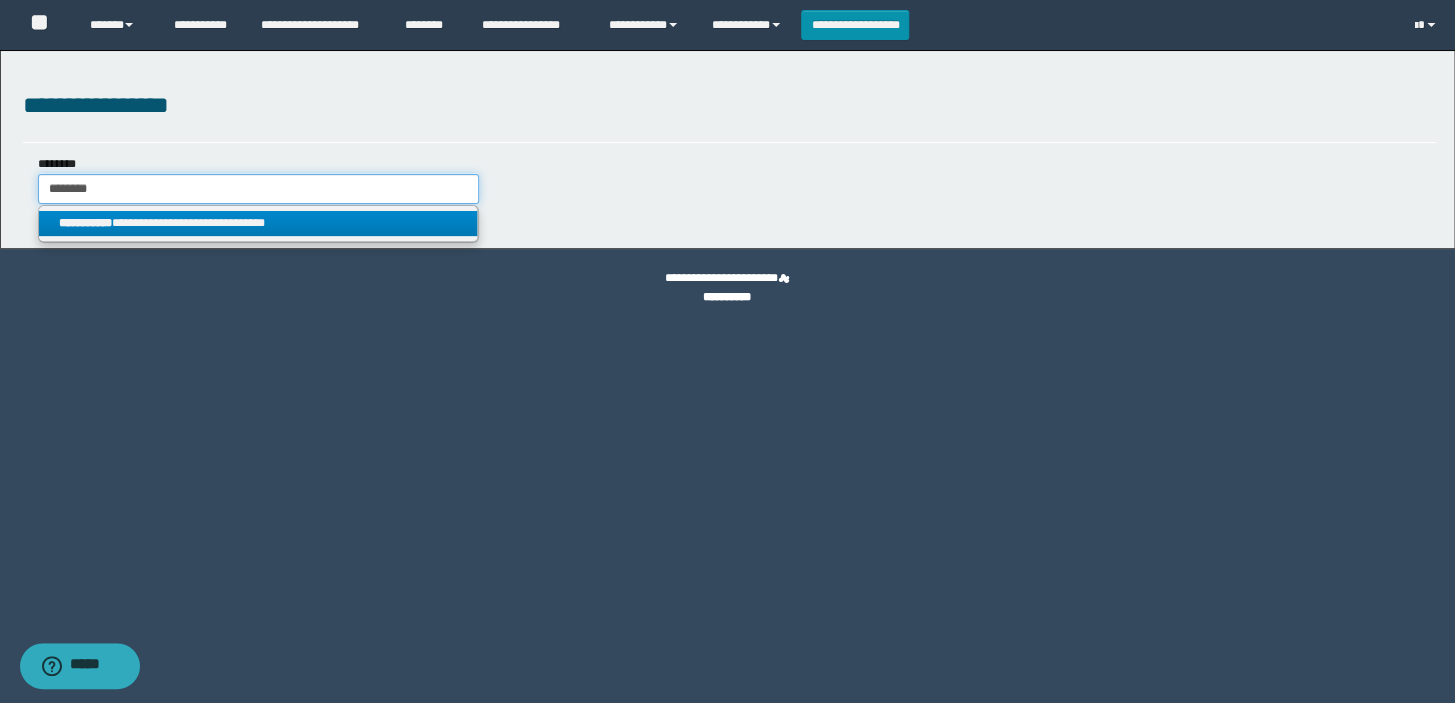 type on "********" 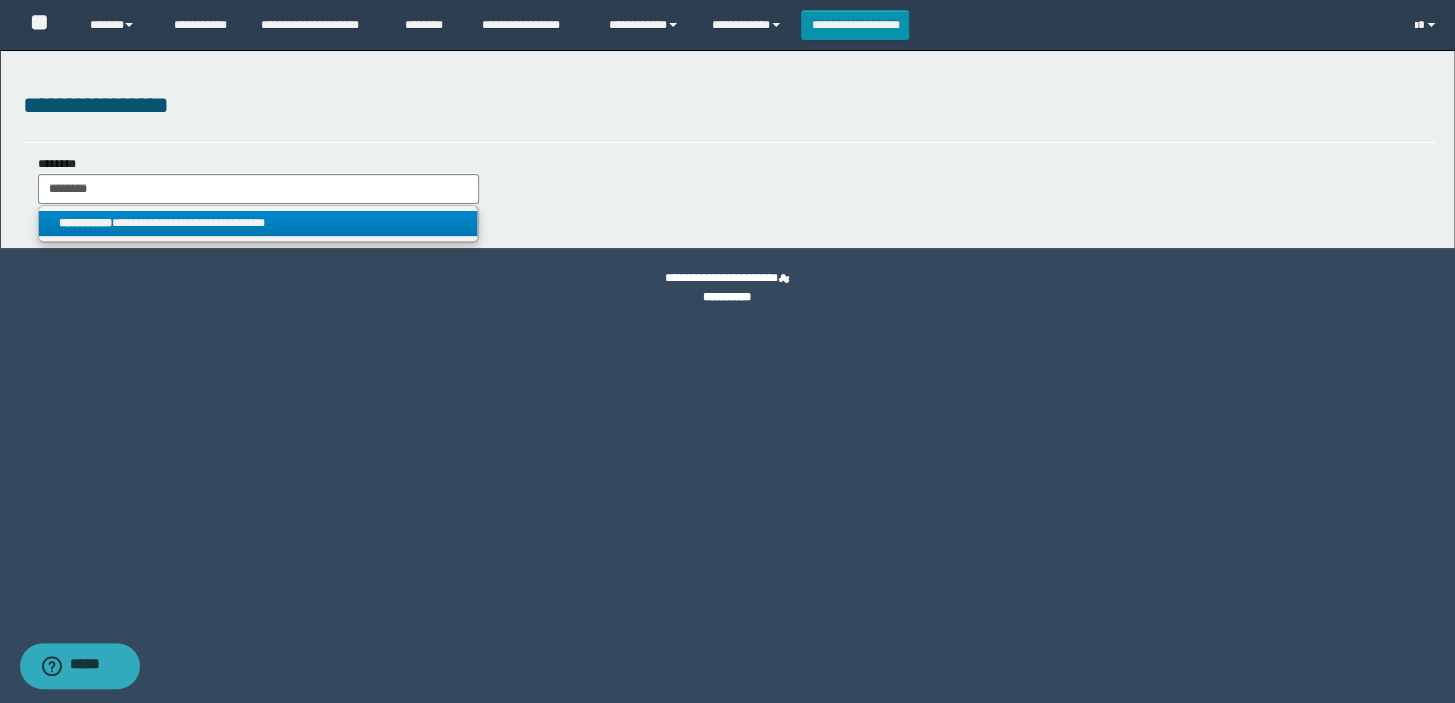 click on "**********" at bounding box center [258, 223] 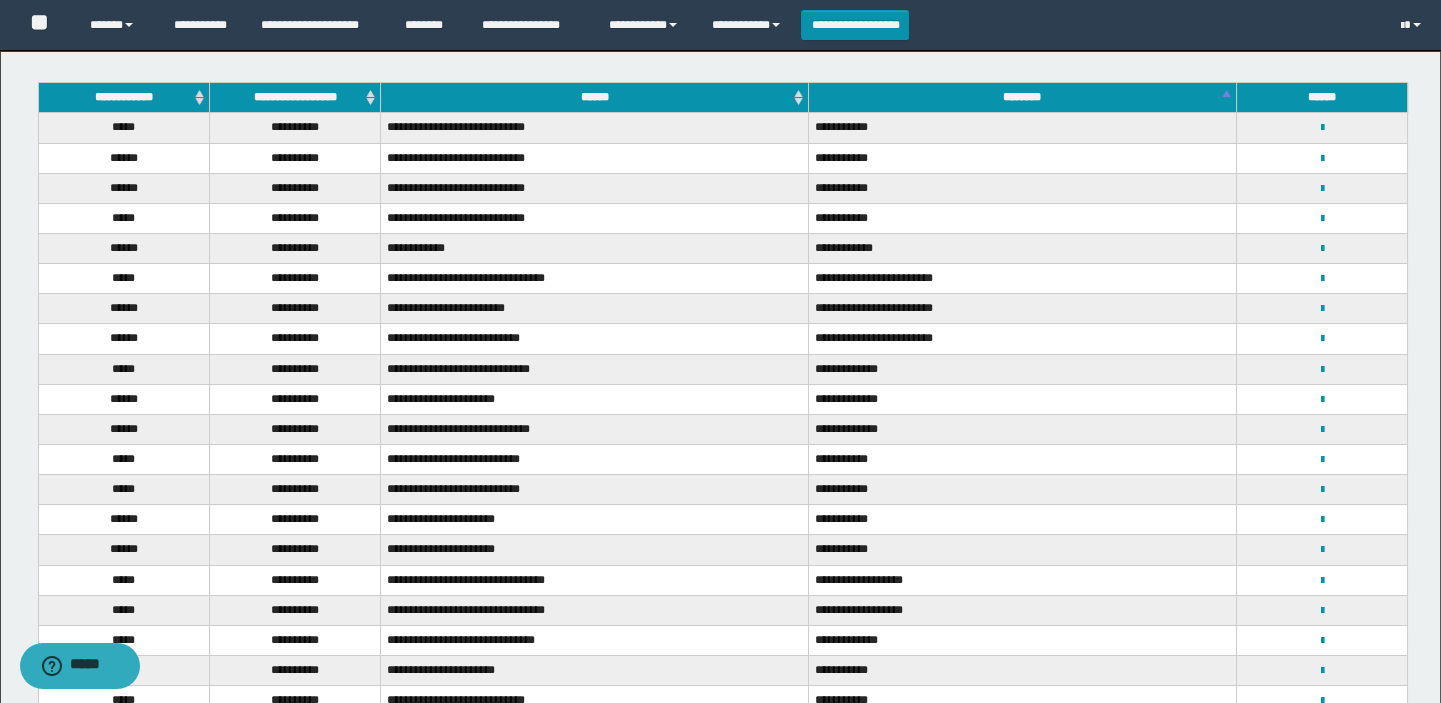 scroll, scrollTop: 114, scrollLeft: 0, axis: vertical 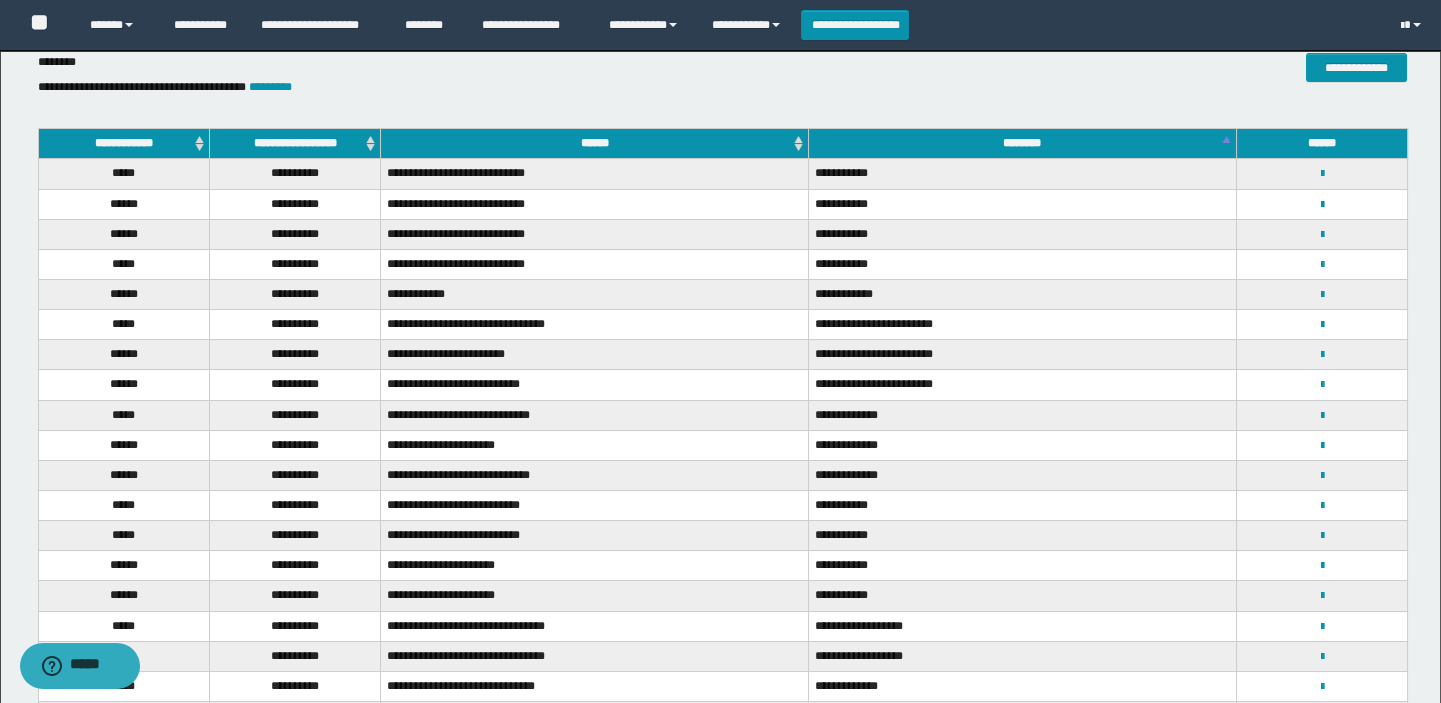 click on "**********" at bounding box center (489, 87) 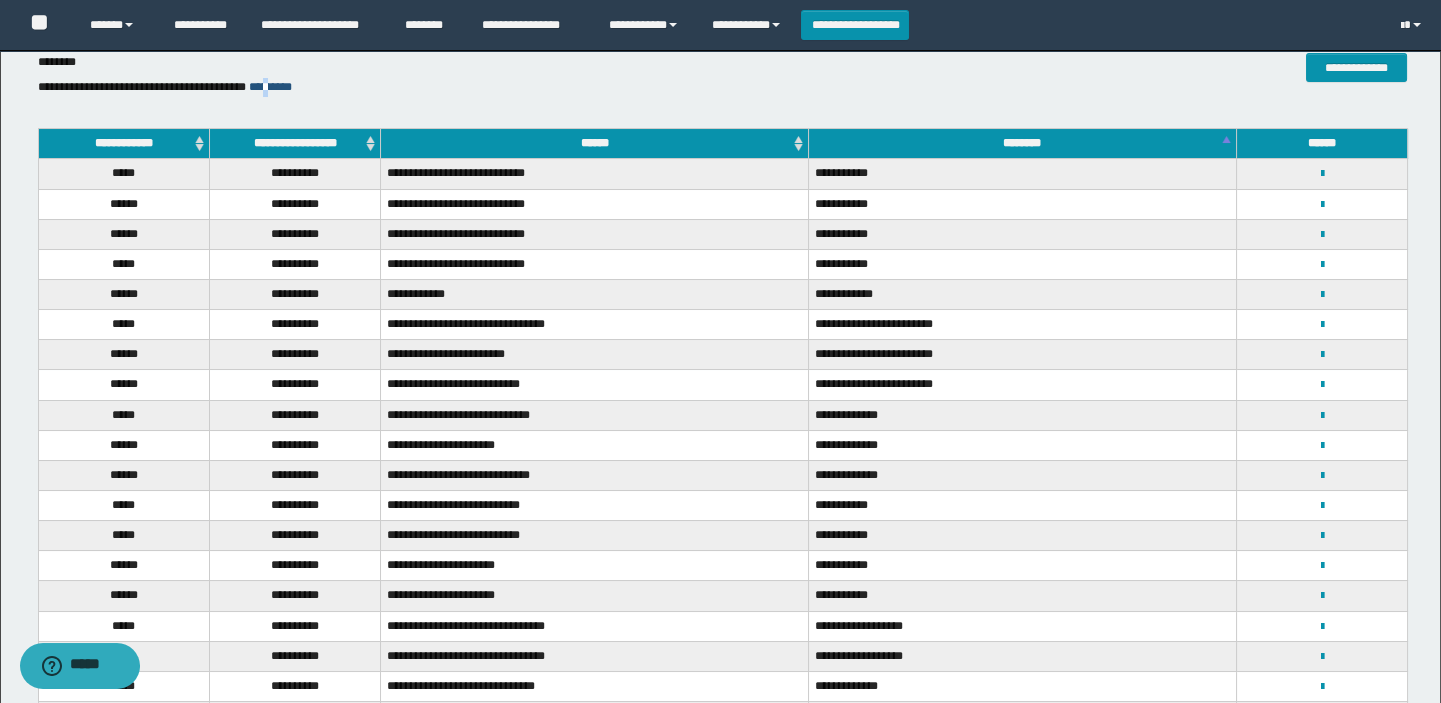 click on "*********" at bounding box center (270, 87) 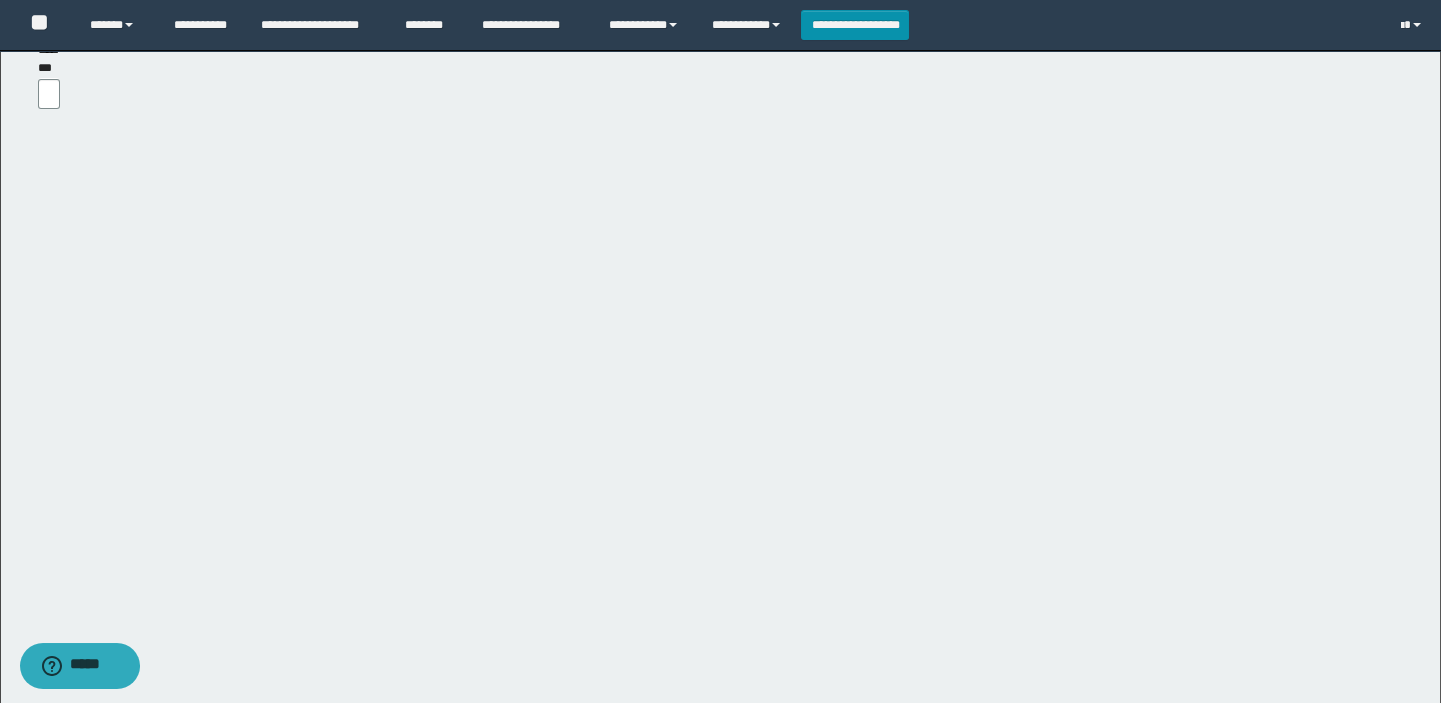 scroll, scrollTop: 0, scrollLeft: 0, axis: both 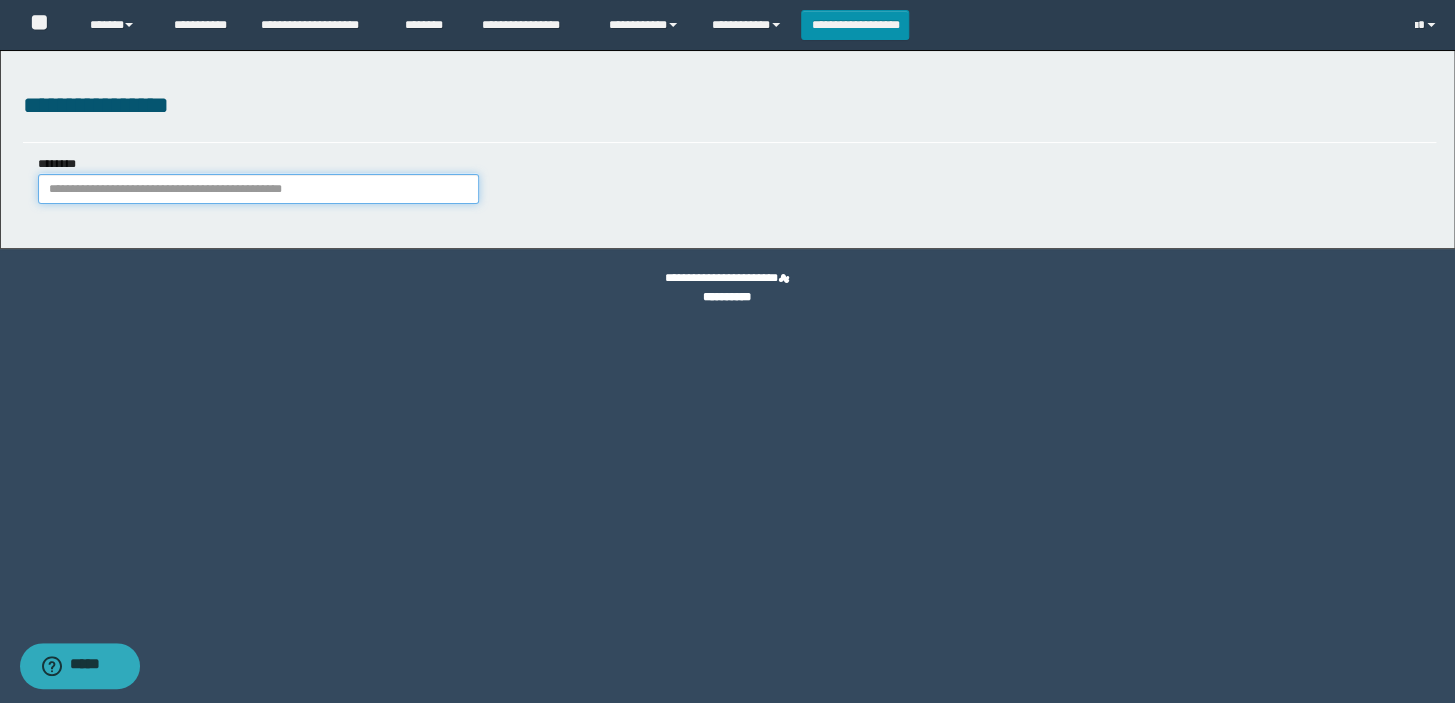 paste on "**********" 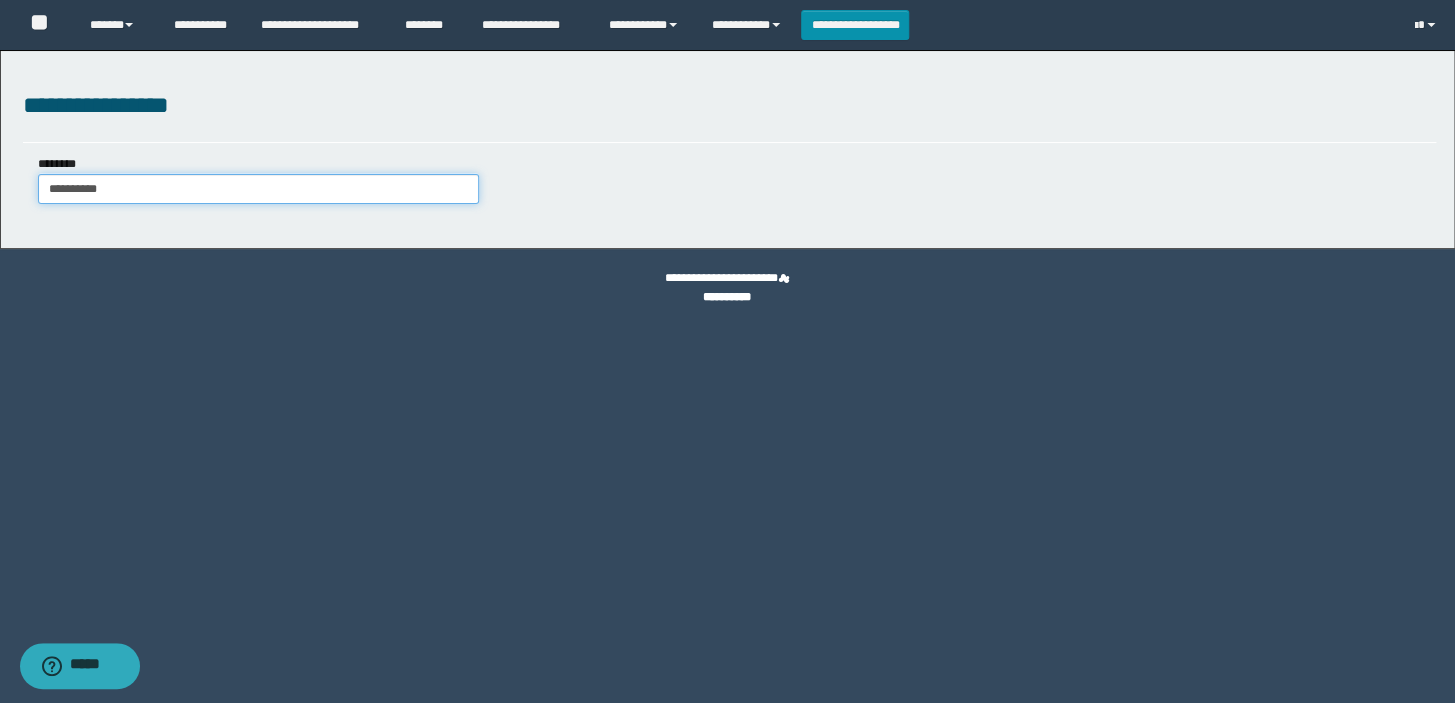 type on "**********" 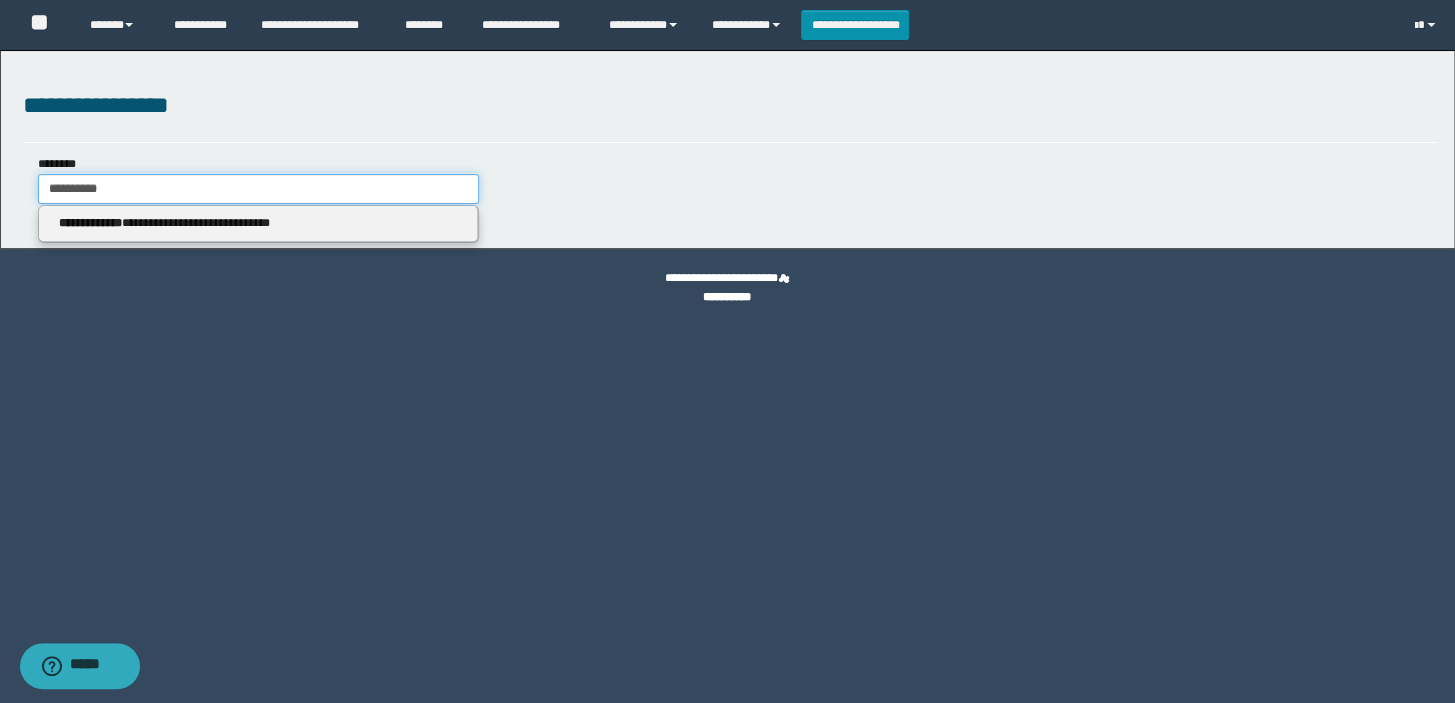 type on "**********" 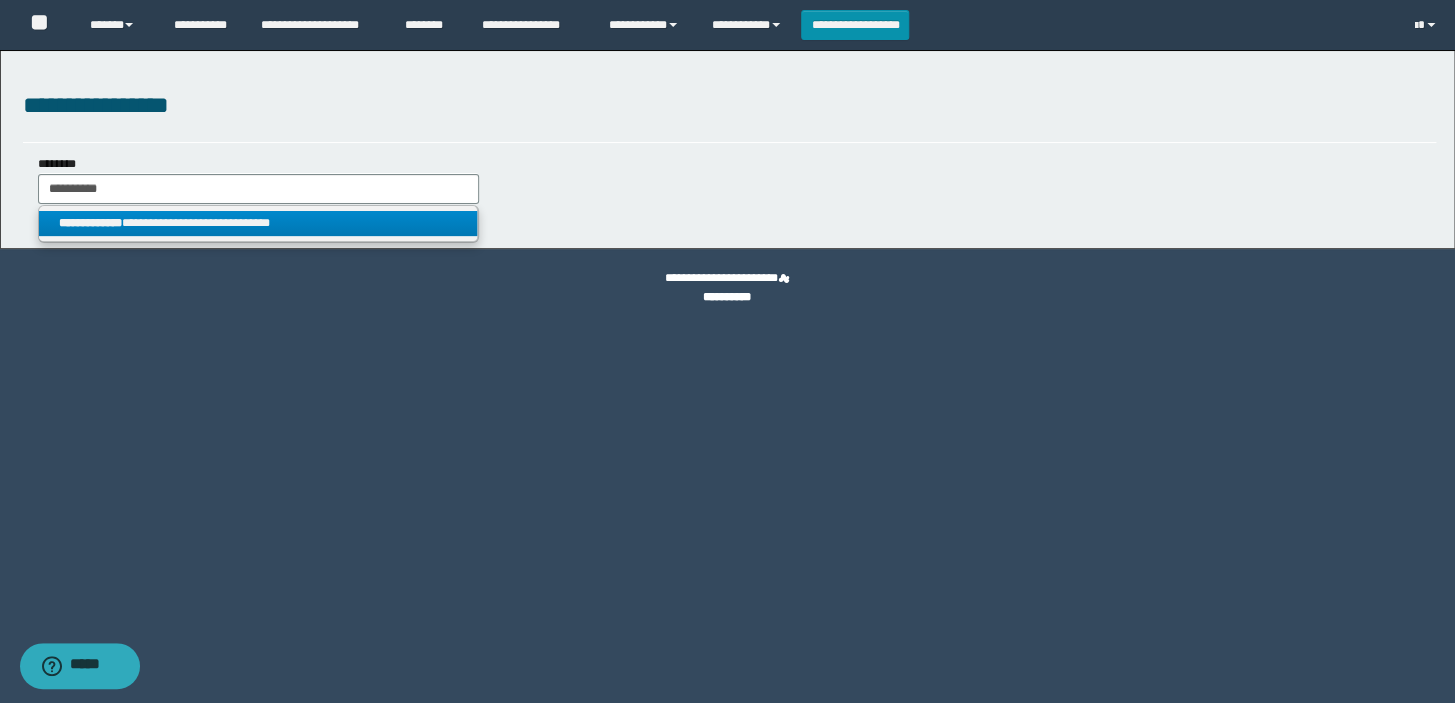 click on "**********" at bounding box center [258, 223] 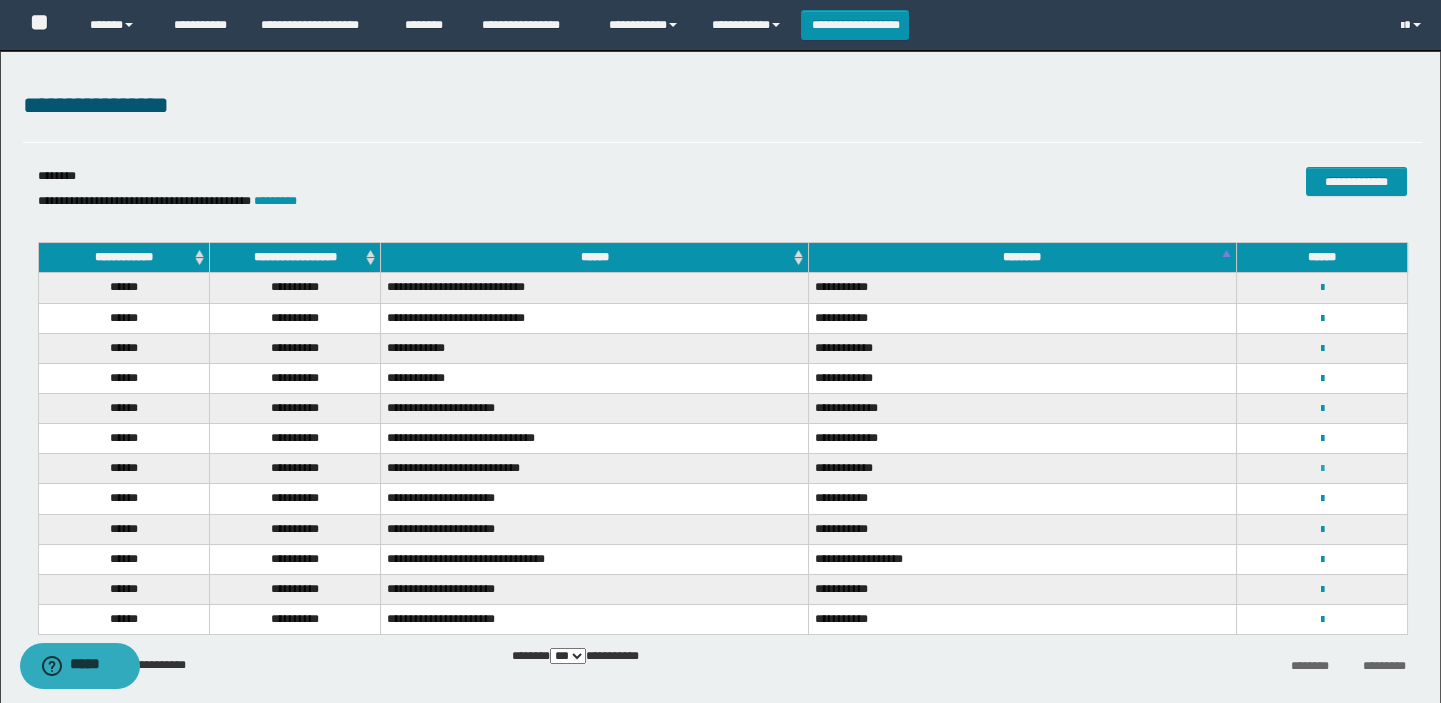 click at bounding box center [1321, 469] 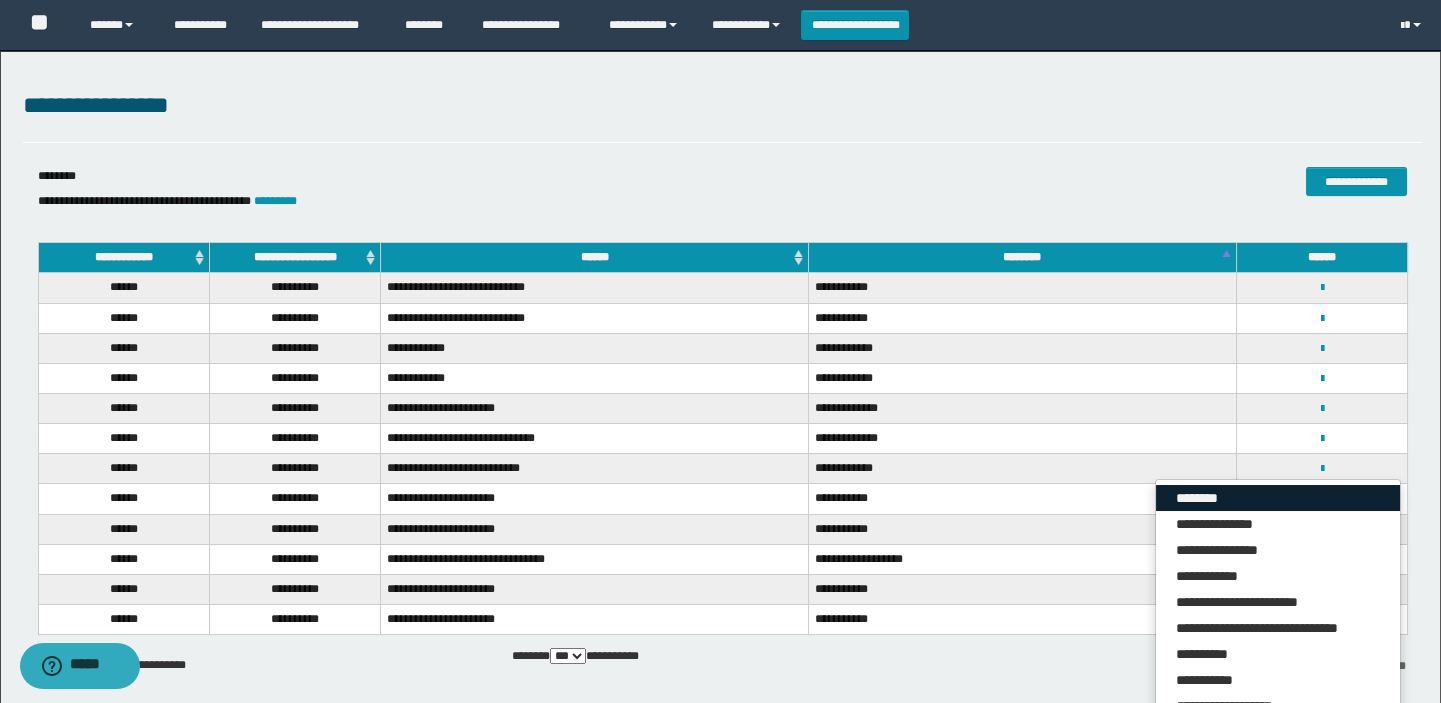 click on "********" at bounding box center (1278, 498) 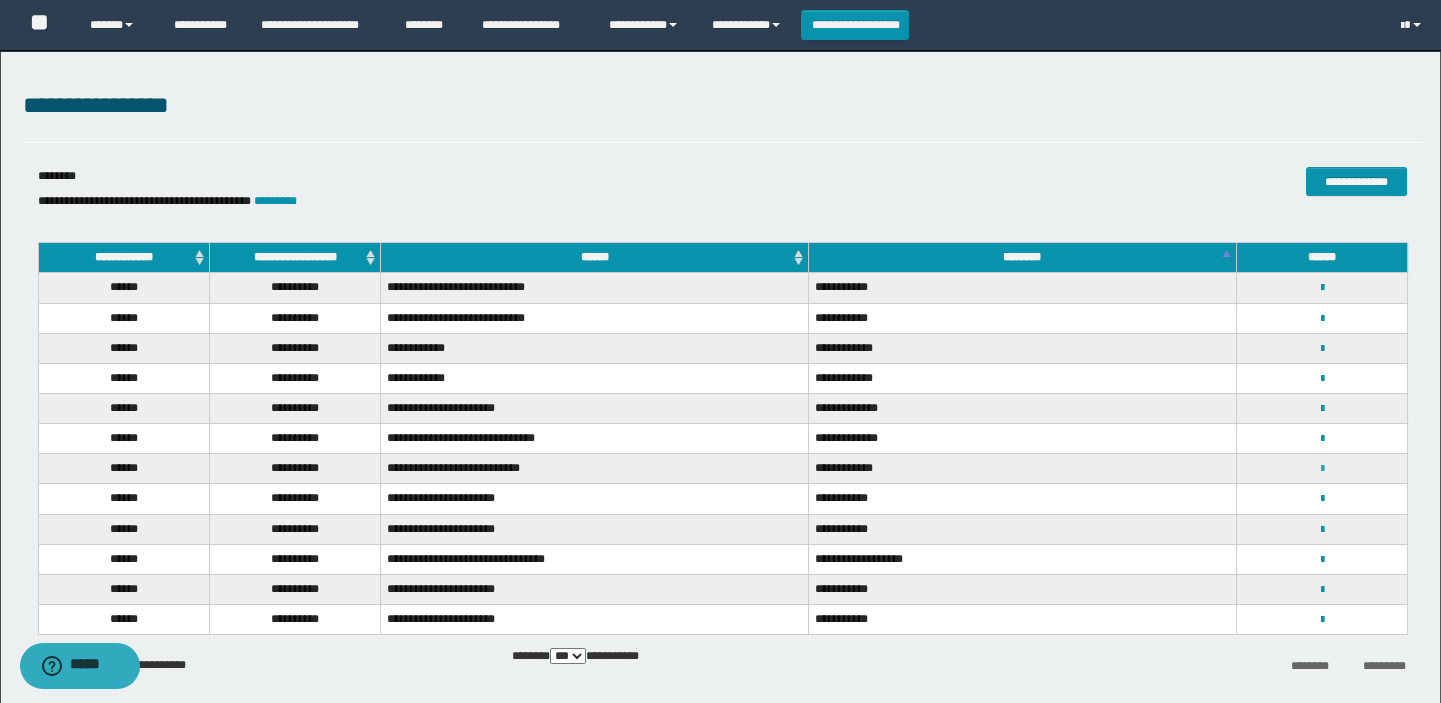 click at bounding box center (1321, 469) 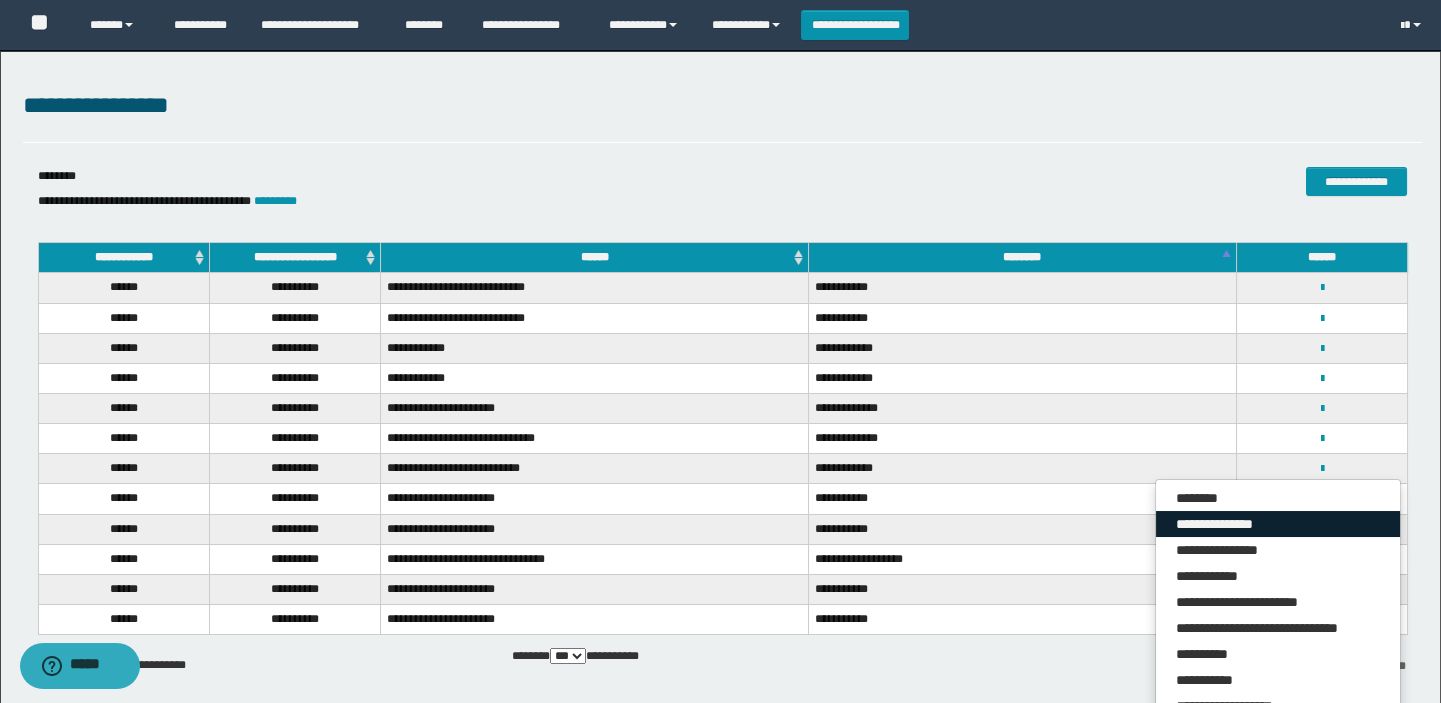 click on "**********" at bounding box center (1278, 524) 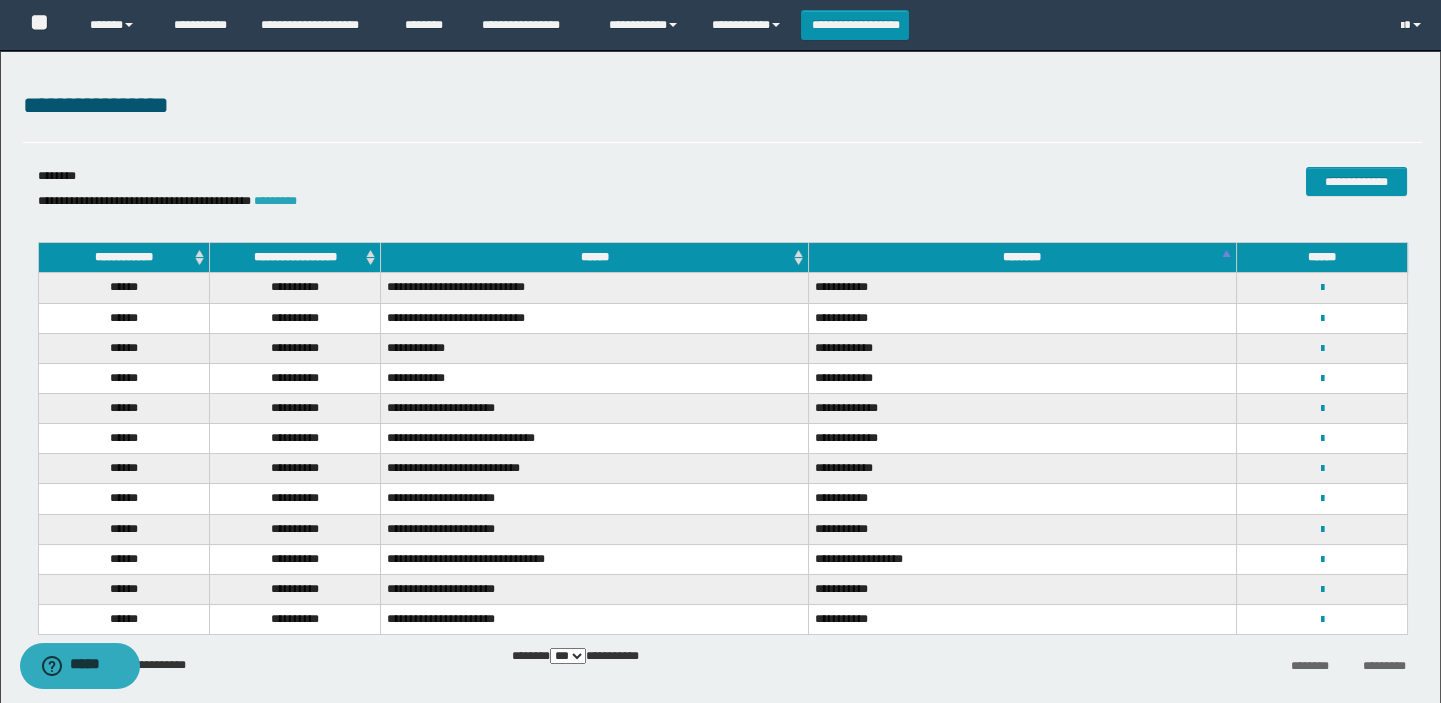 click on "*********" at bounding box center (275, 201) 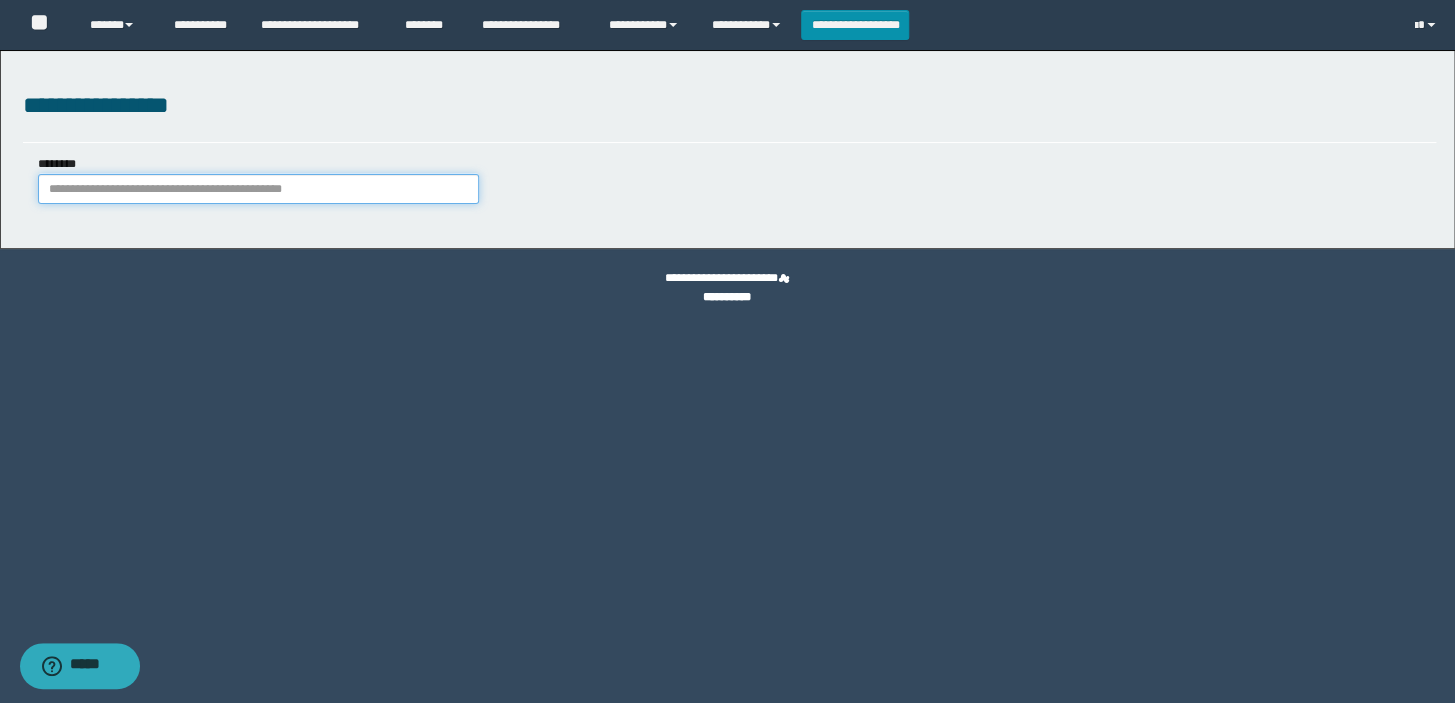 paste on "**********" 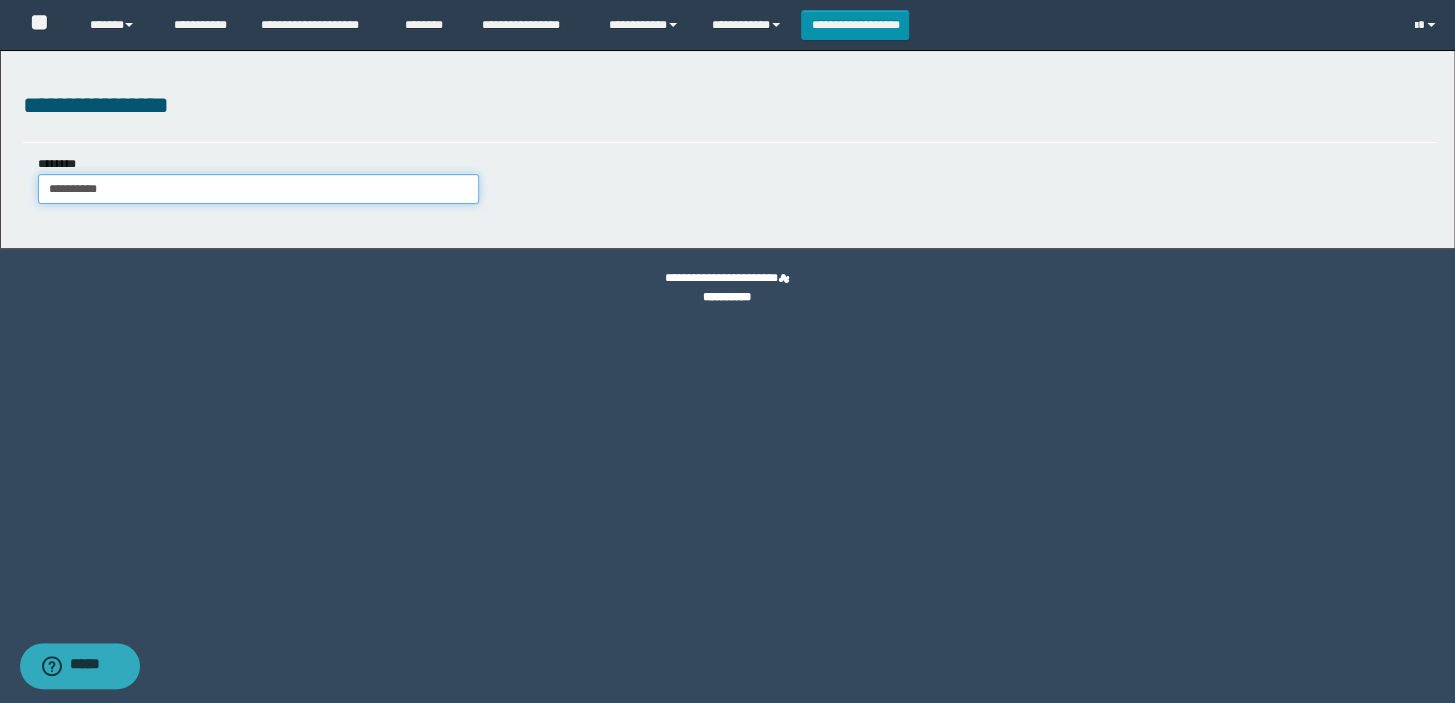 type on "**********" 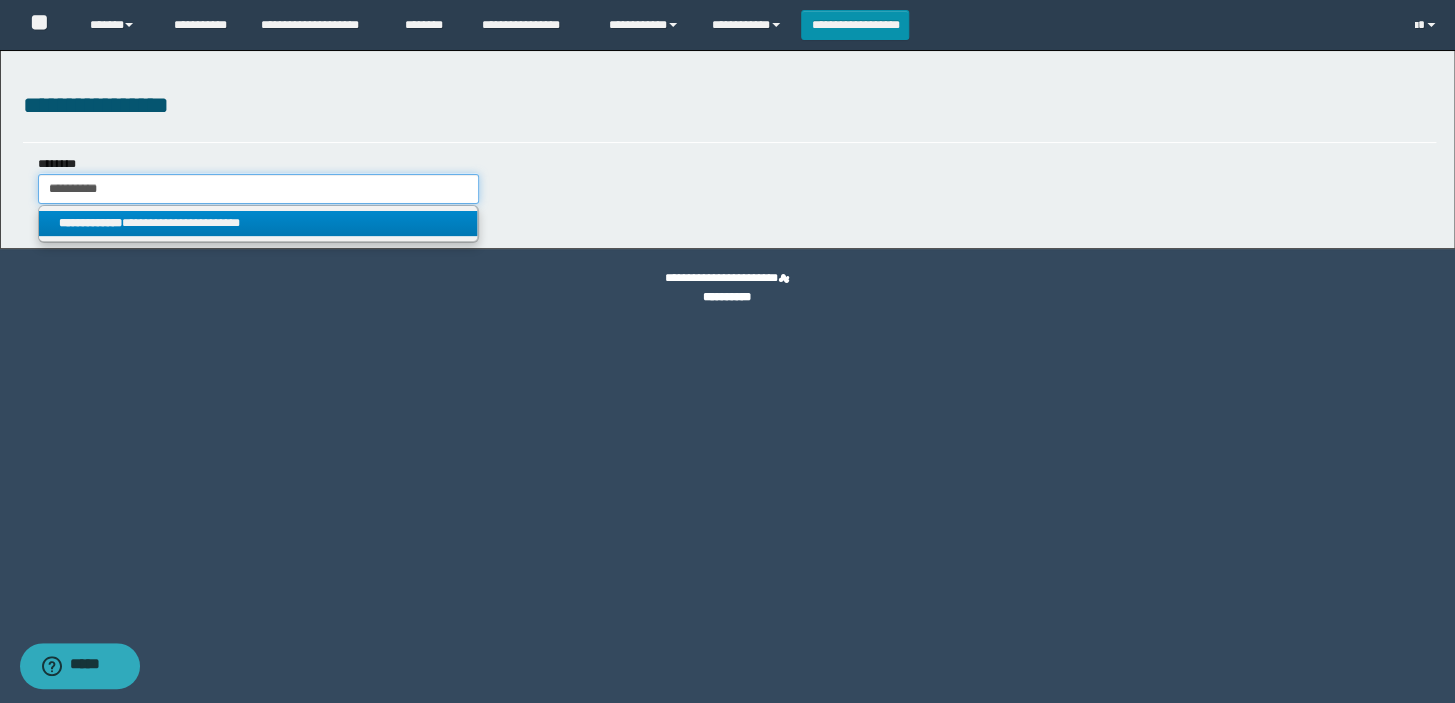 type on "**********" 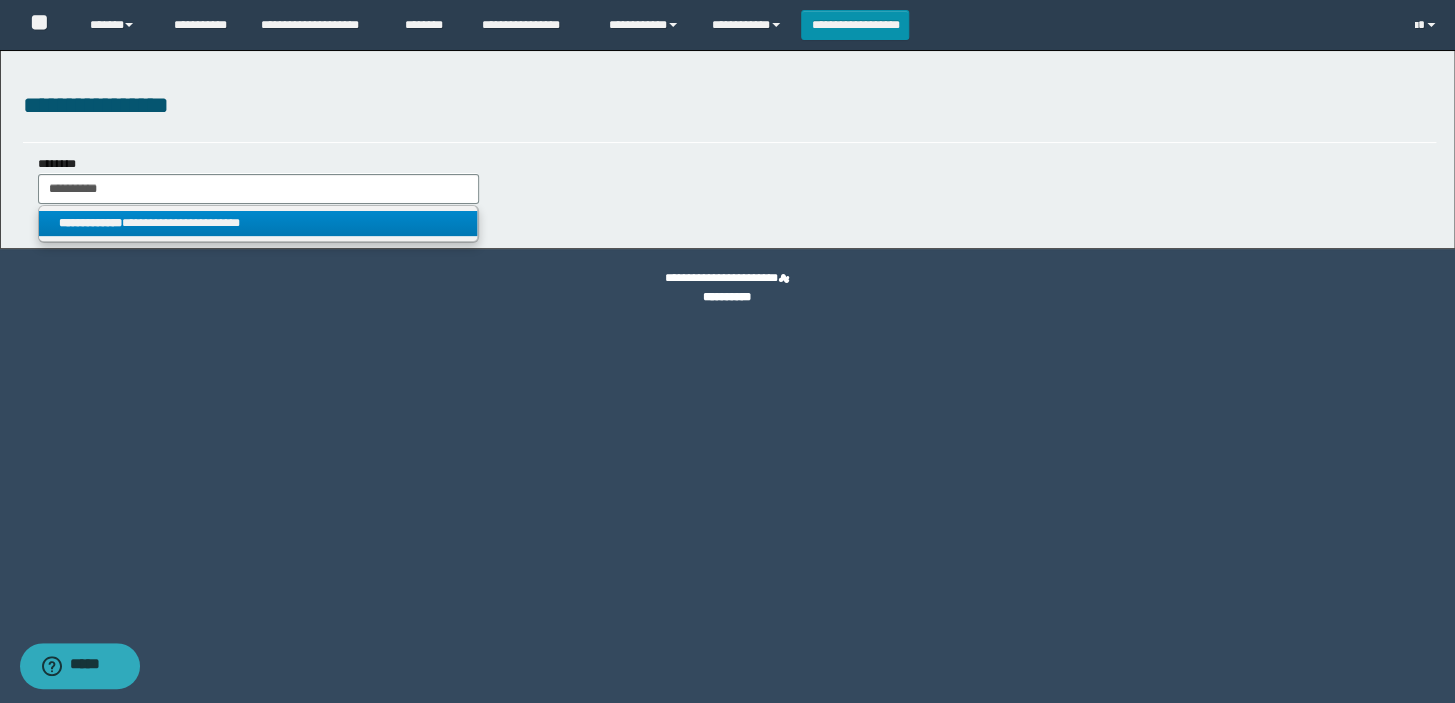 click on "**********" at bounding box center [258, 223] 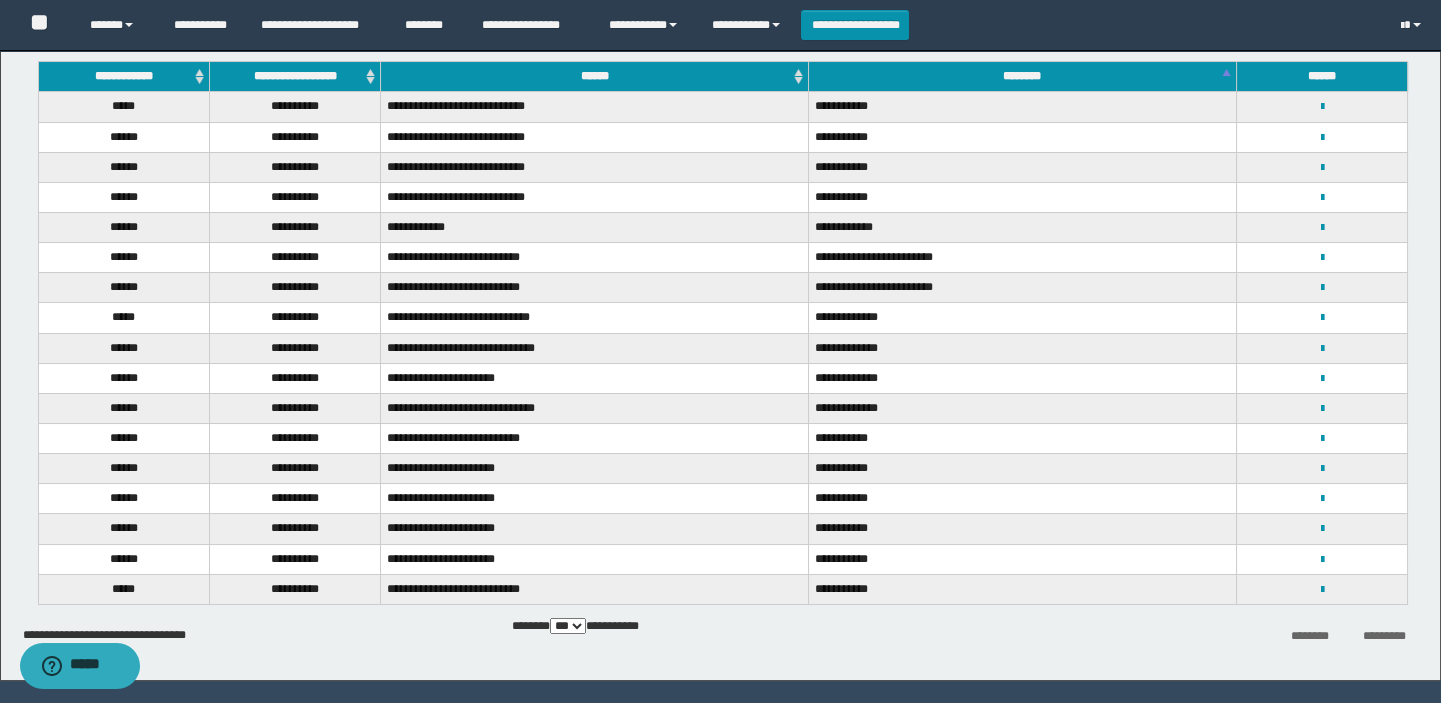 scroll, scrollTop: 0, scrollLeft: 0, axis: both 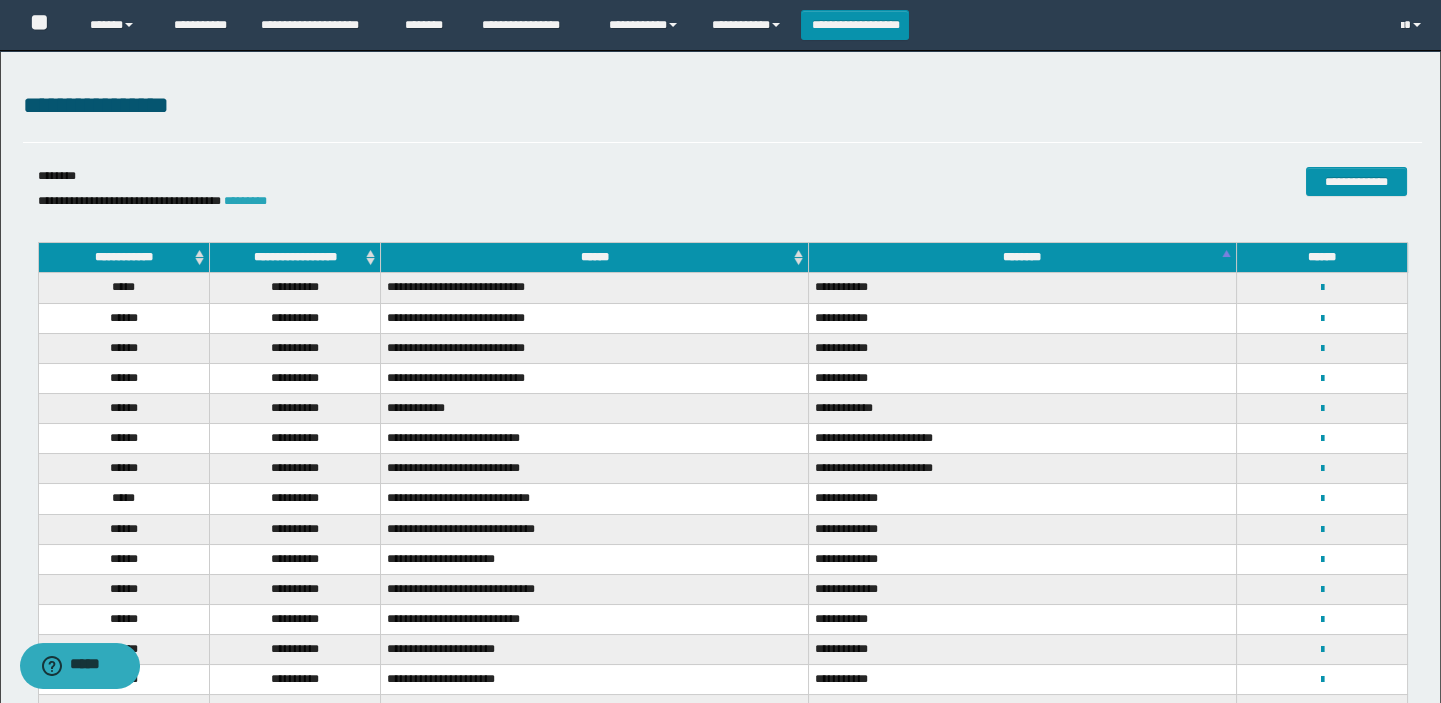 click on "*********" at bounding box center [245, 201] 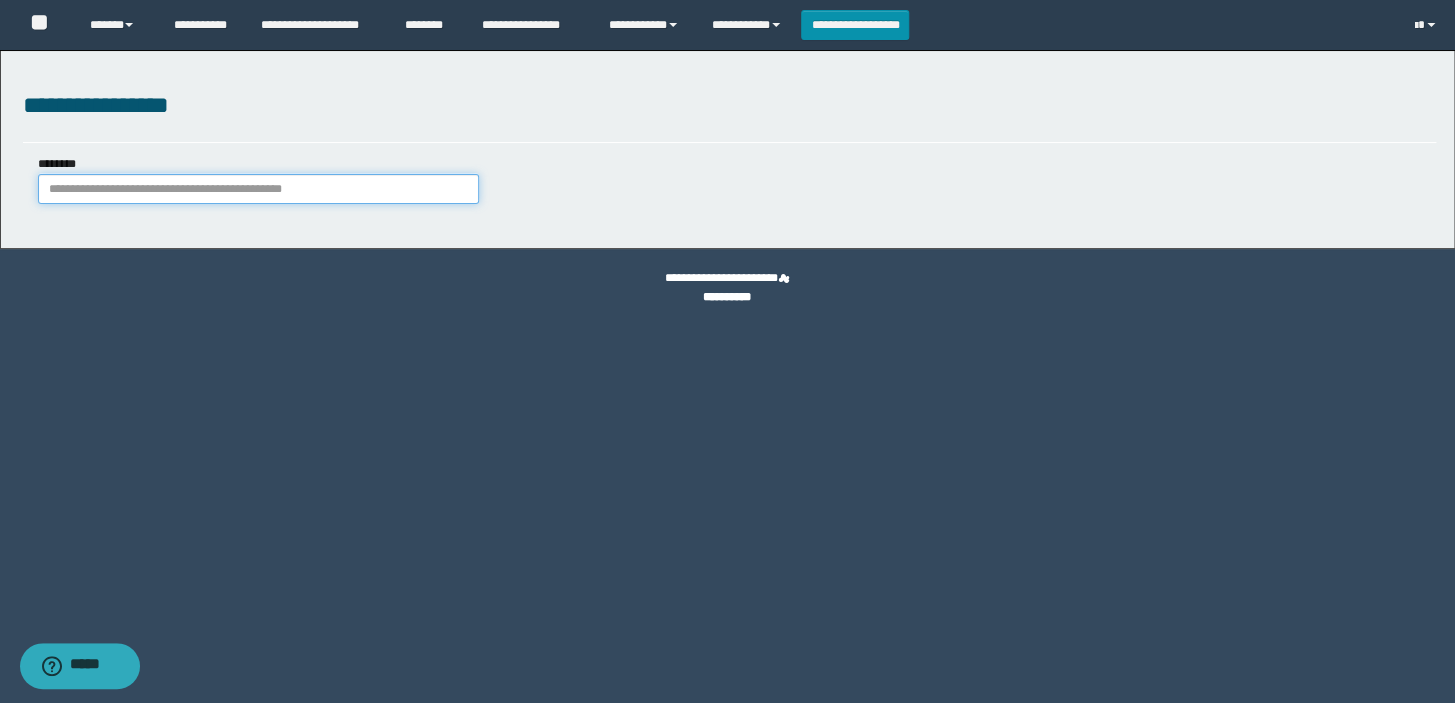 paste on "**********" 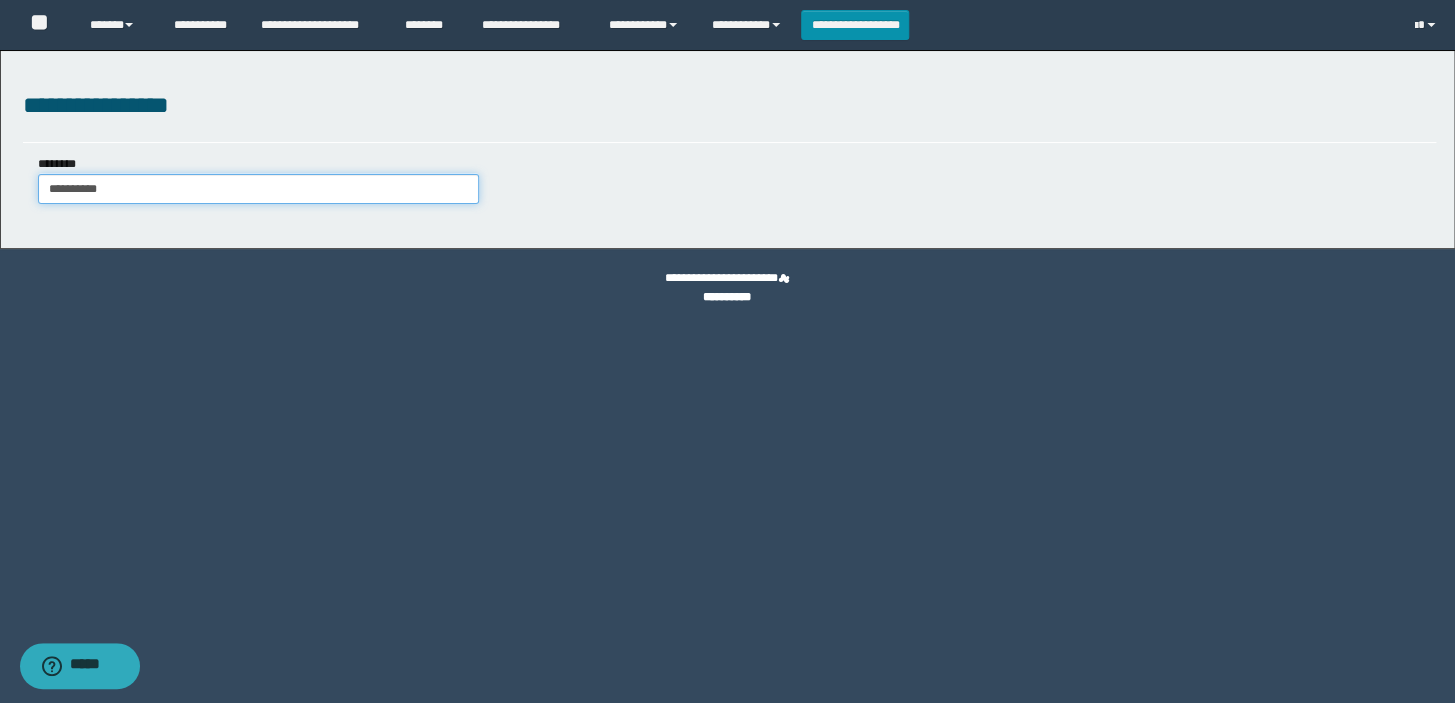 type on "**********" 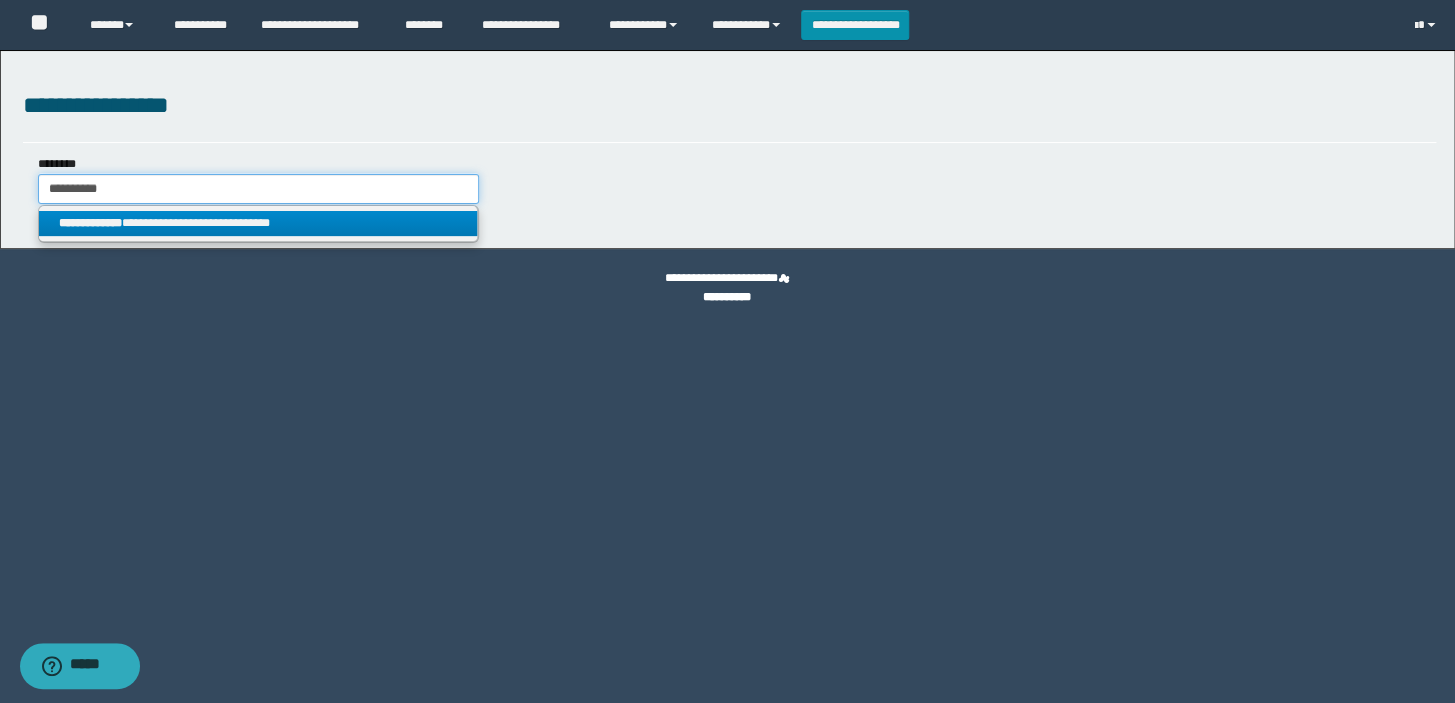type on "**********" 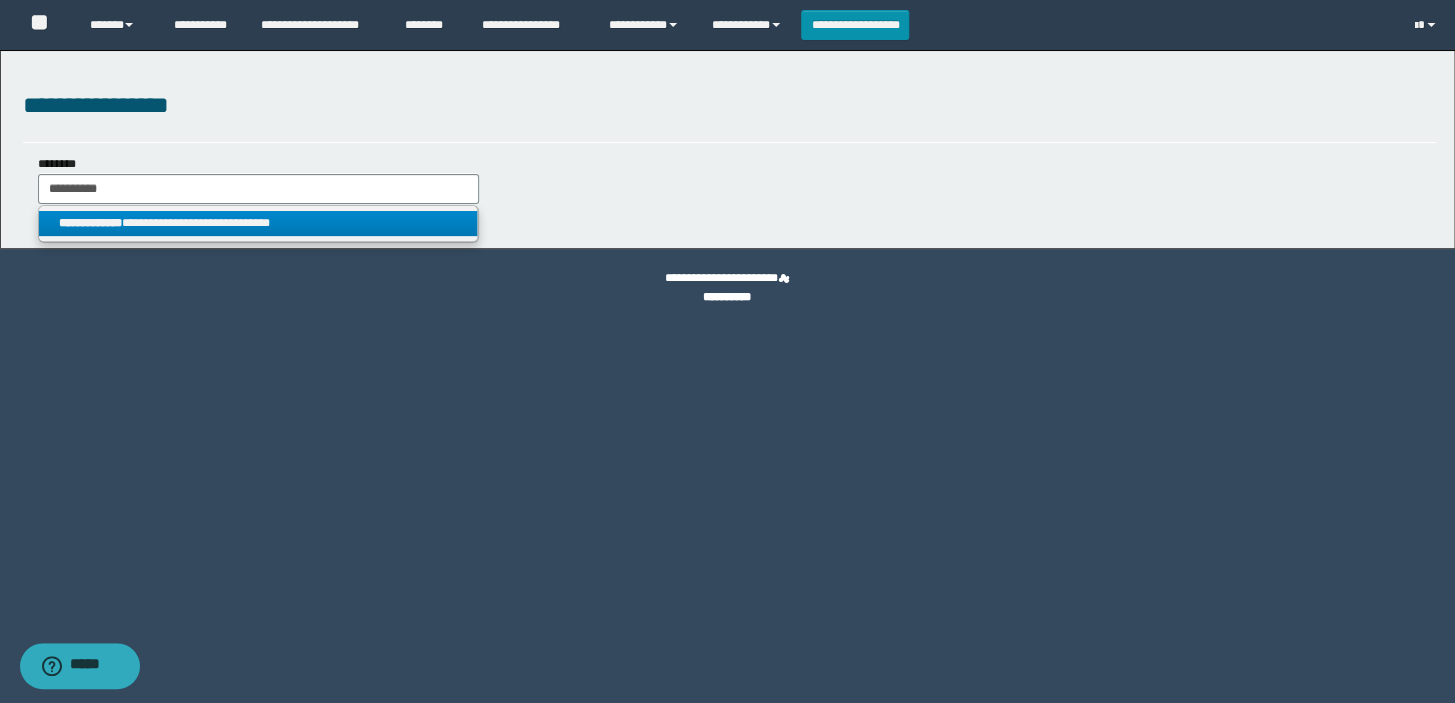 click on "**********" at bounding box center (90, 223) 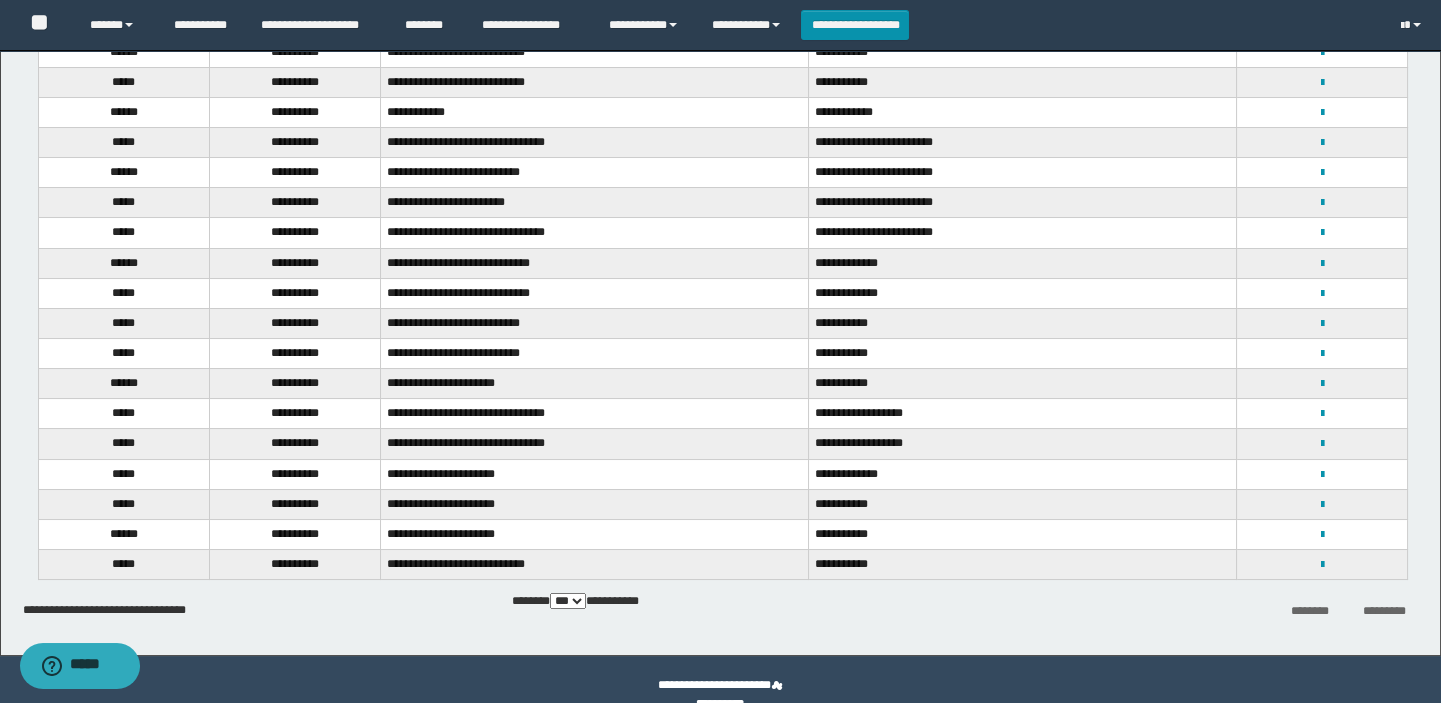 scroll, scrollTop: 297, scrollLeft: 0, axis: vertical 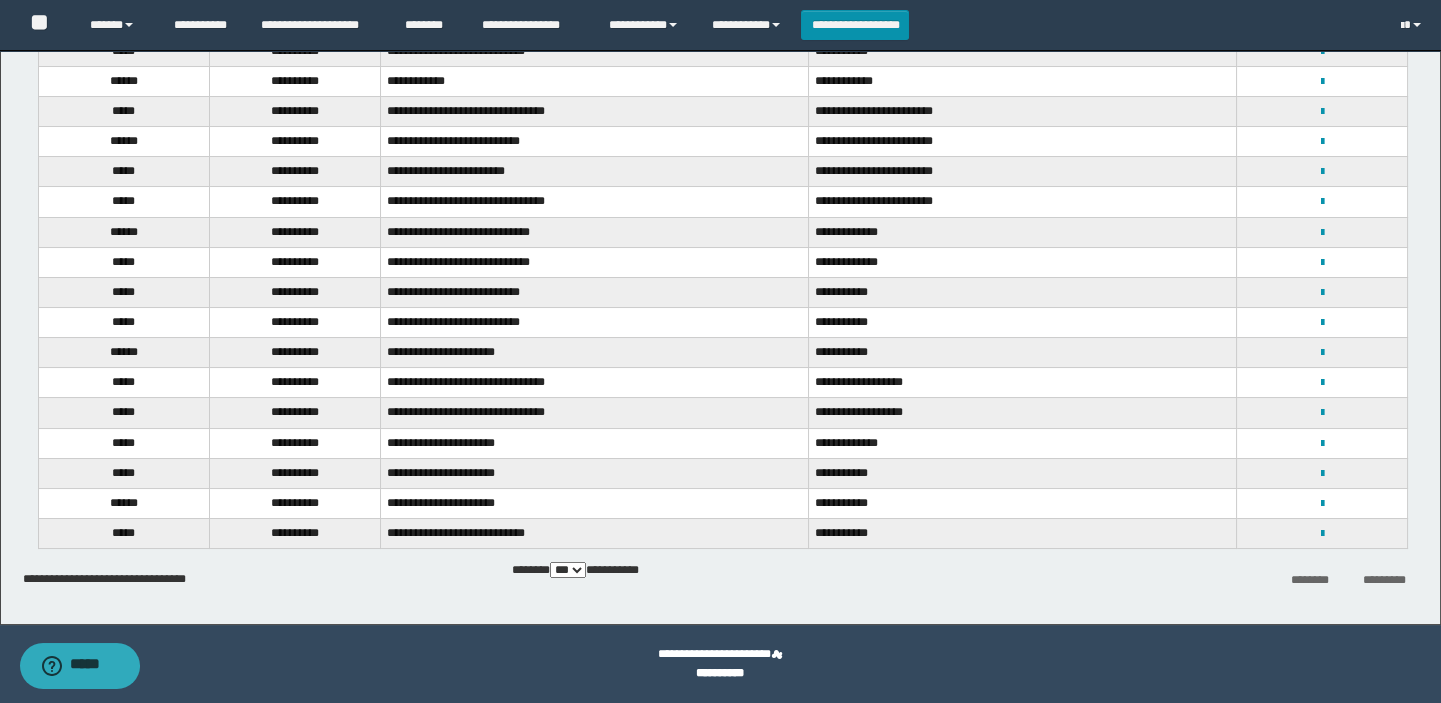 click on "*********" at bounding box center [1384, 580] 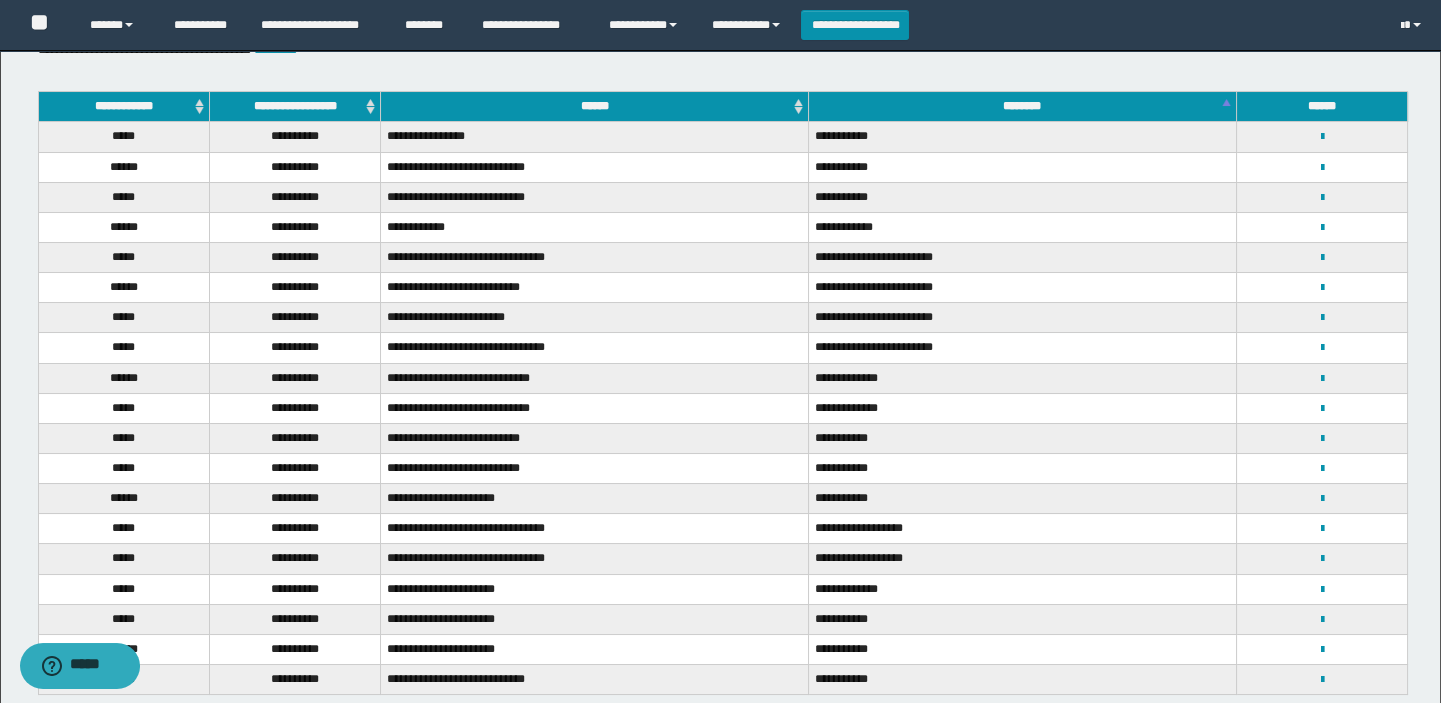 scroll, scrollTop: 24, scrollLeft: 0, axis: vertical 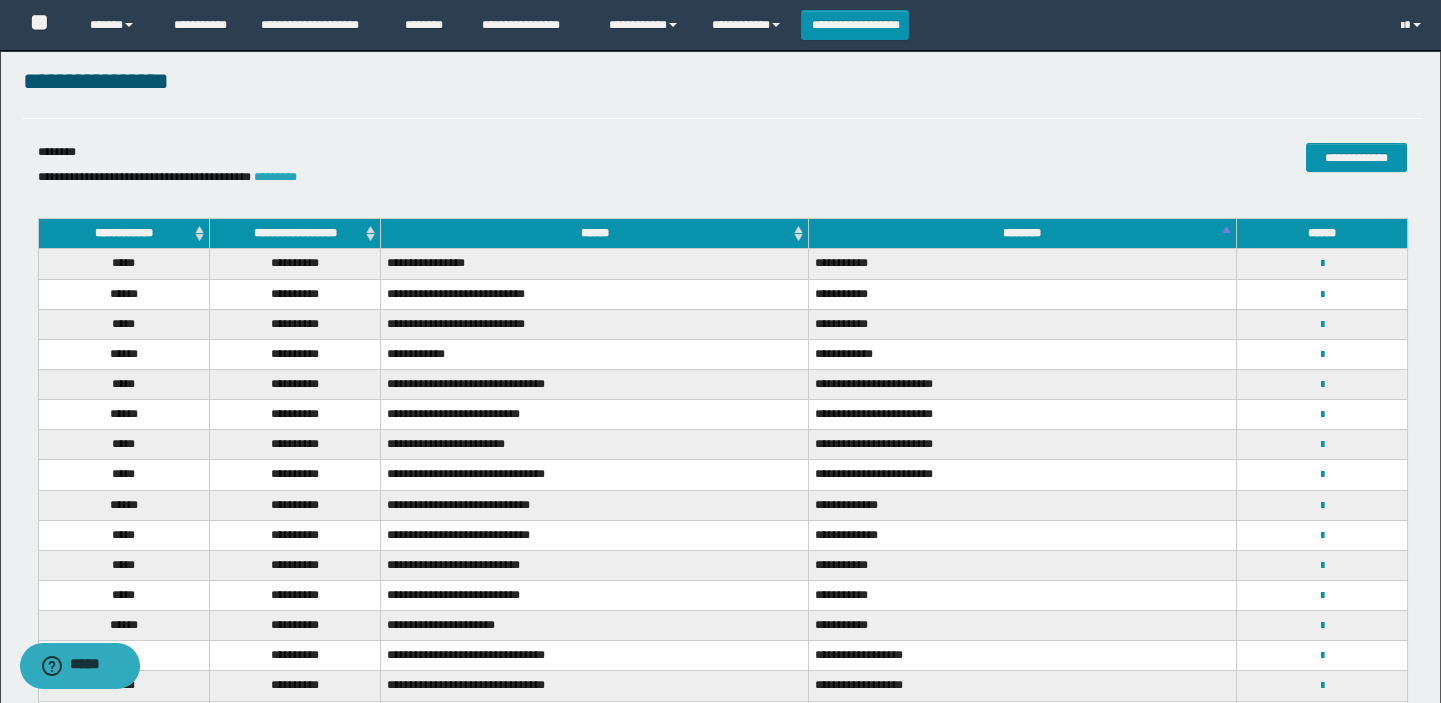 click on "*********" at bounding box center (275, 177) 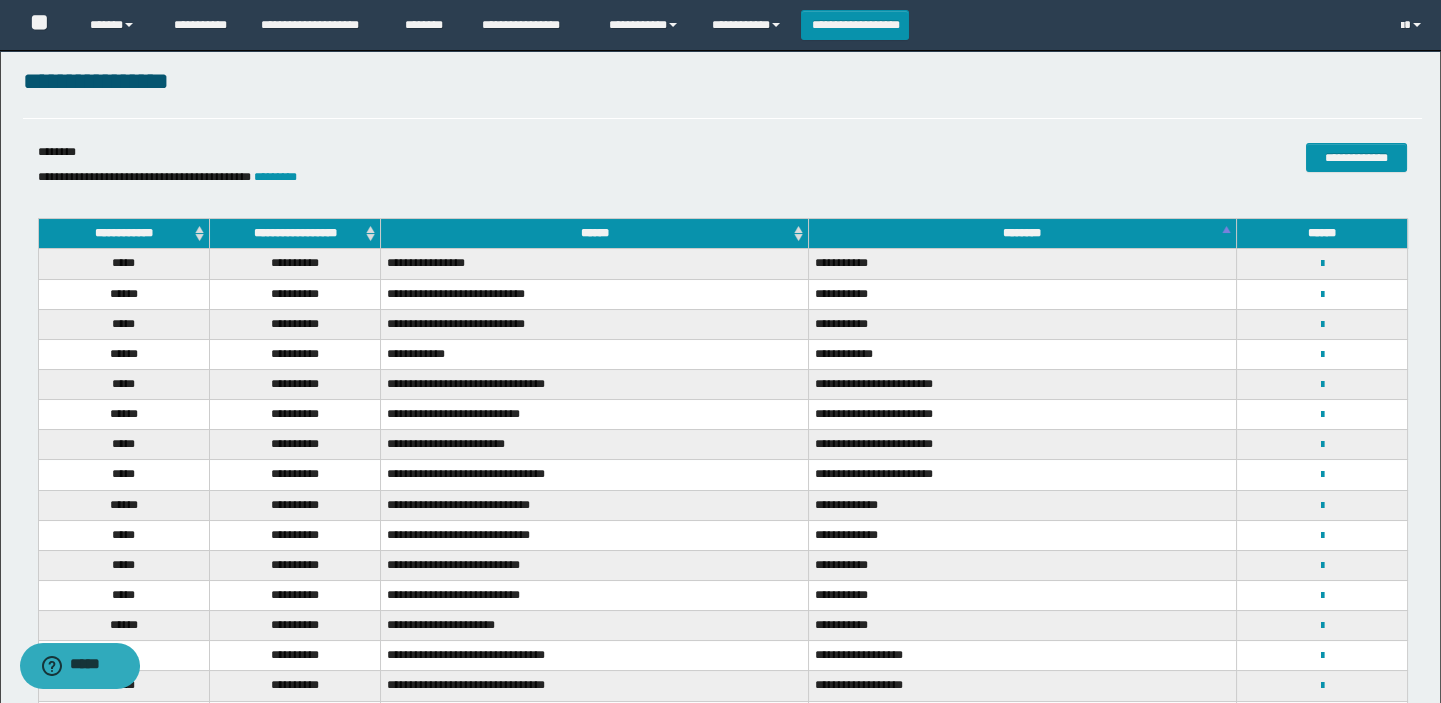 scroll, scrollTop: 0, scrollLeft: 0, axis: both 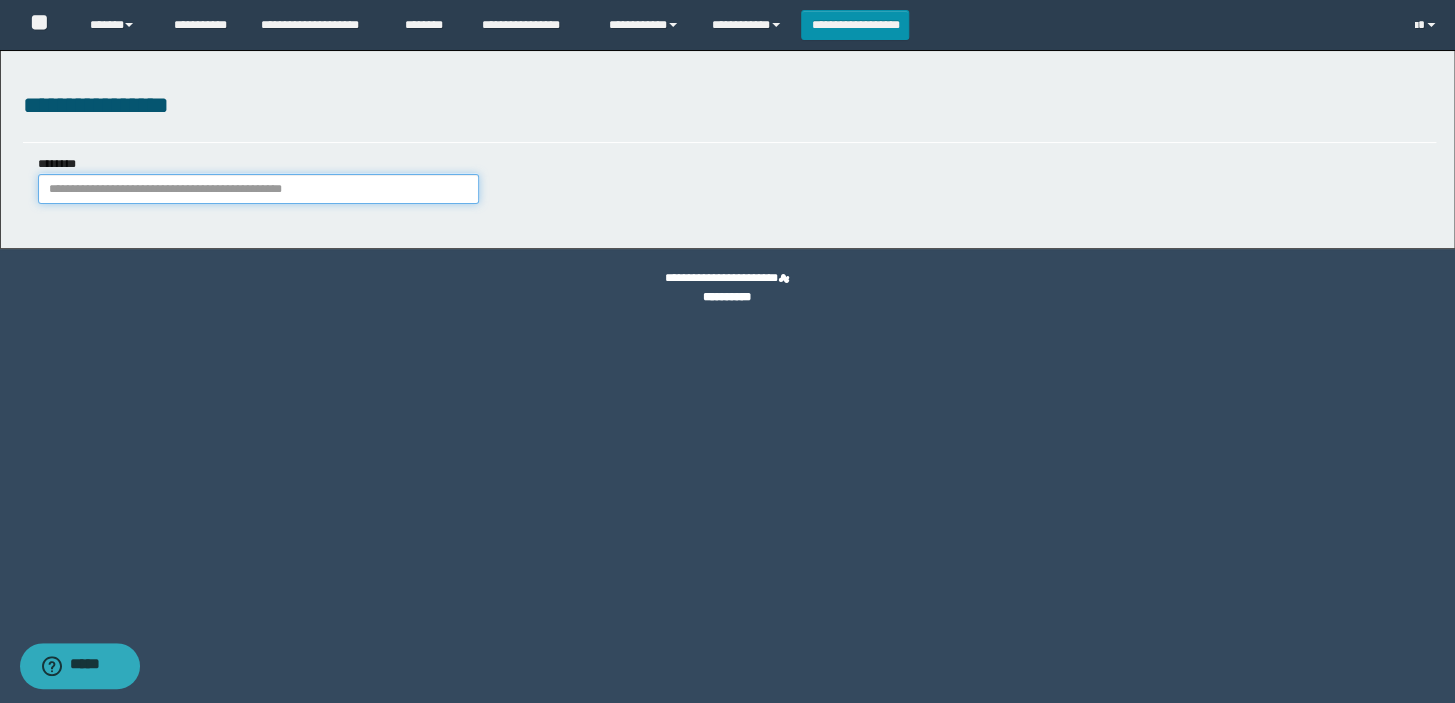 paste on "**********" 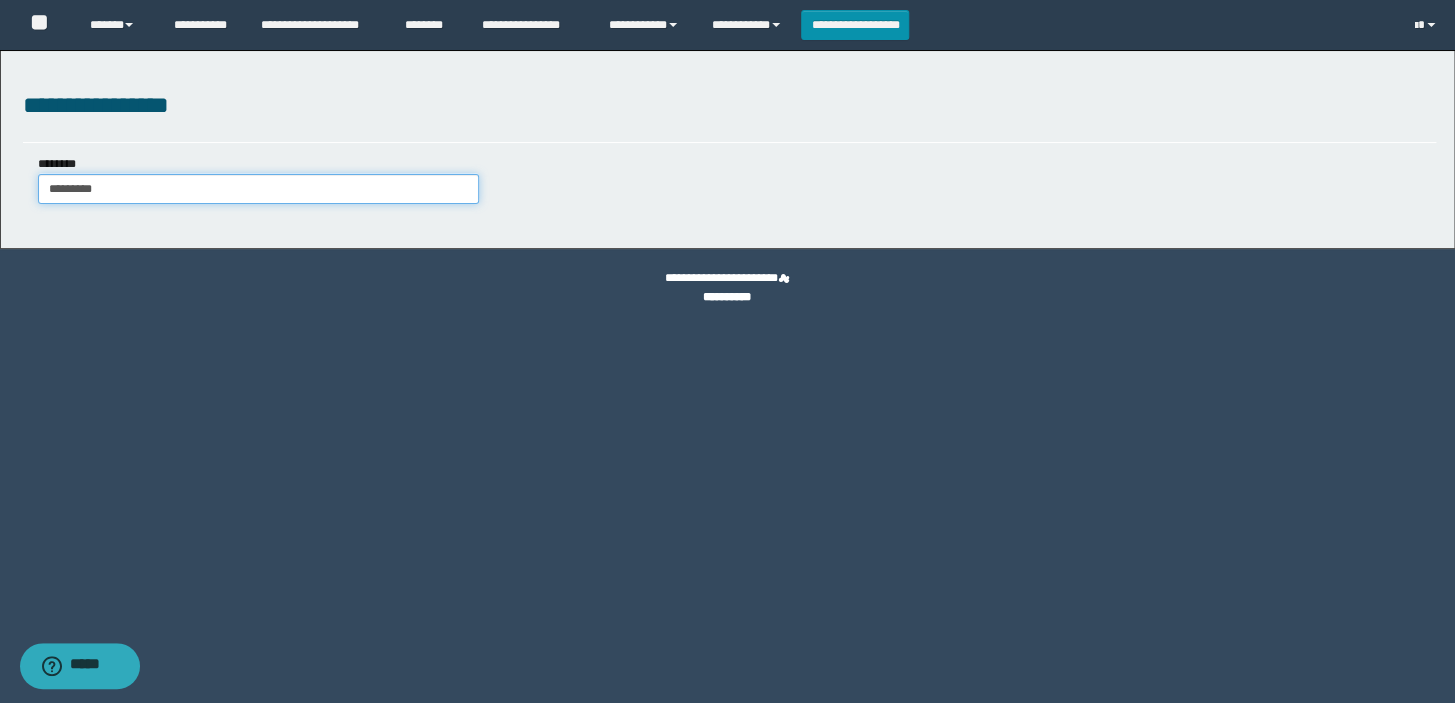 click on "*********" at bounding box center (258, 189) 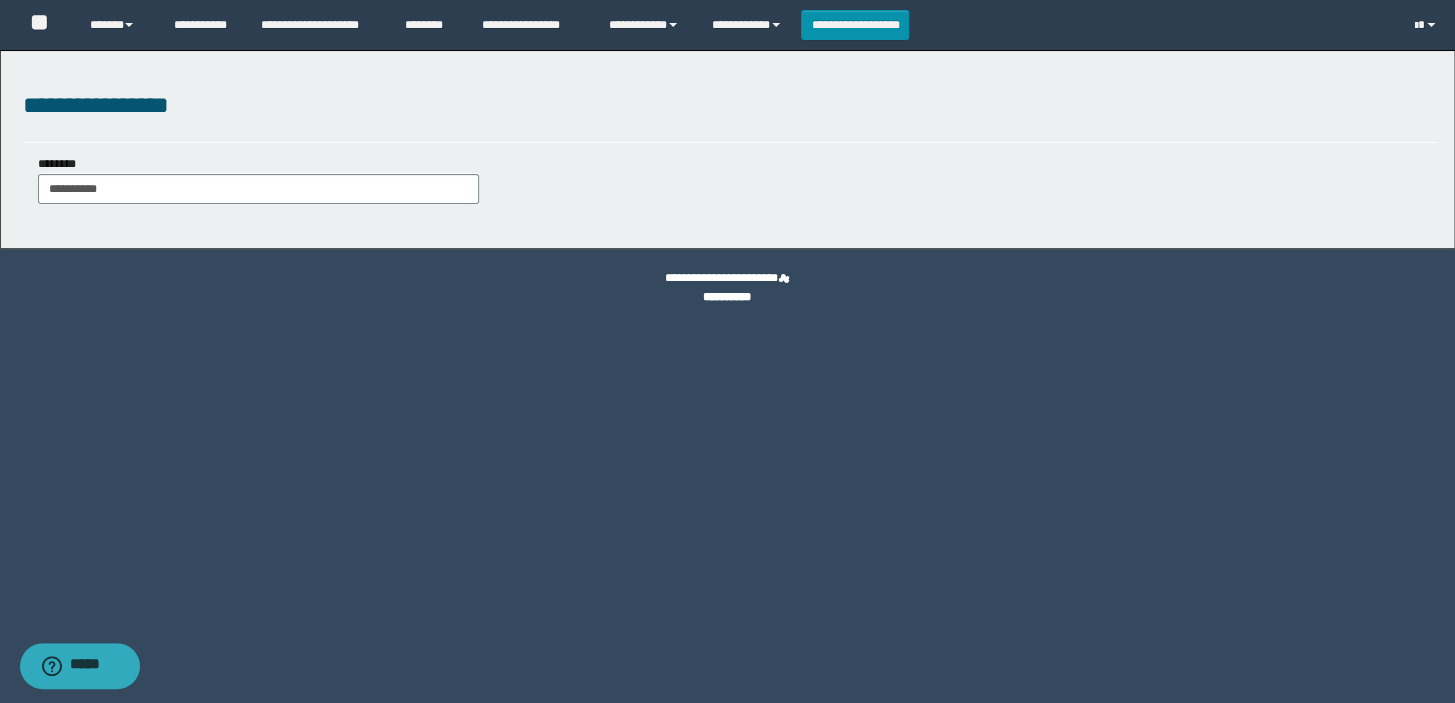 click on "**********" at bounding box center [729, 187] 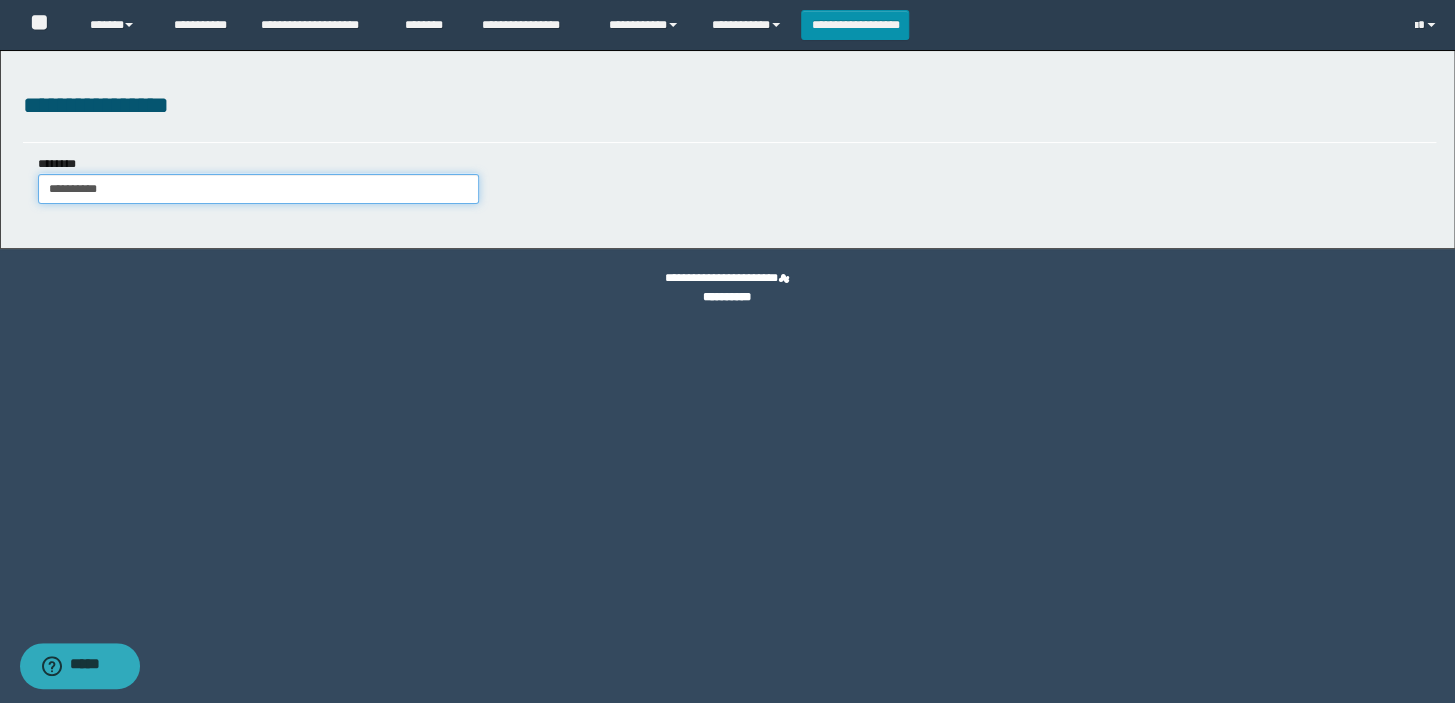 drag, startPoint x: 119, startPoint y: 184, endPoint x: 103, endPoint y: 186, distance: 16.124516 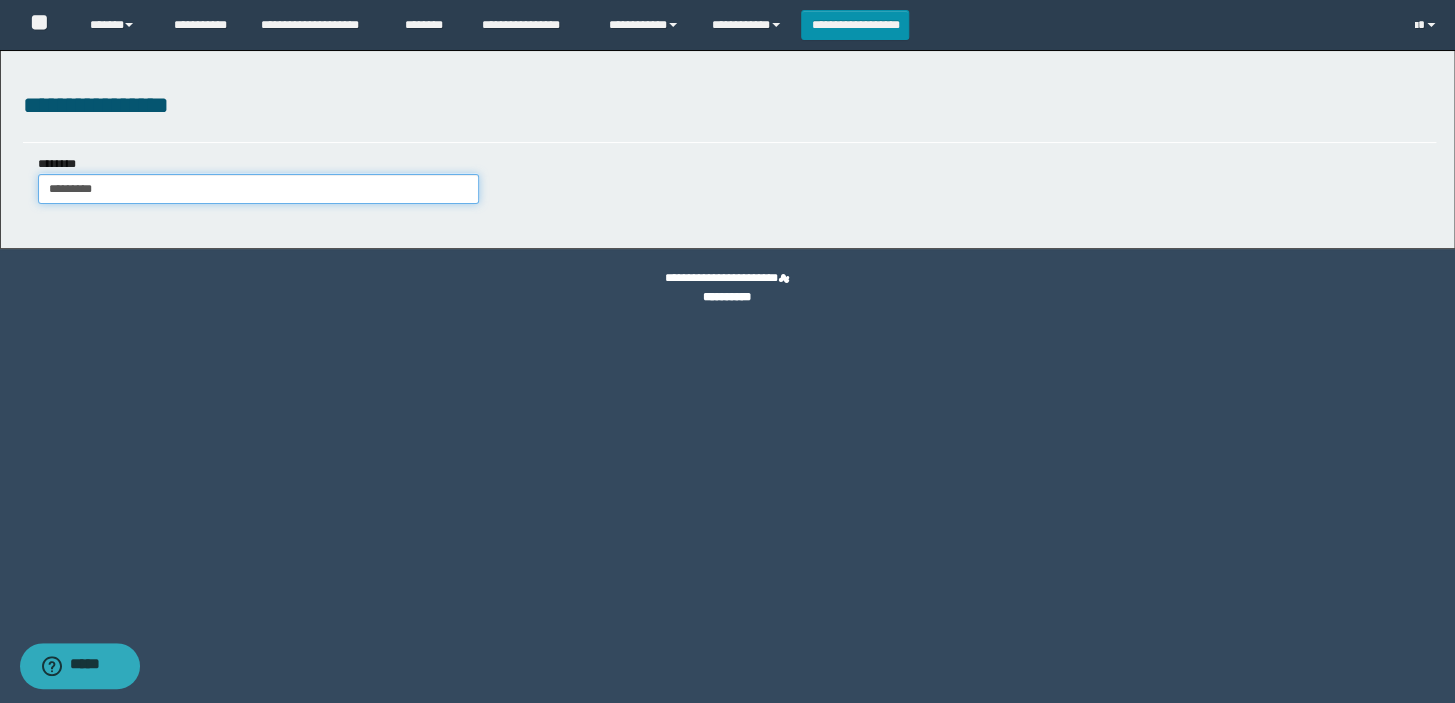 type on "**********" 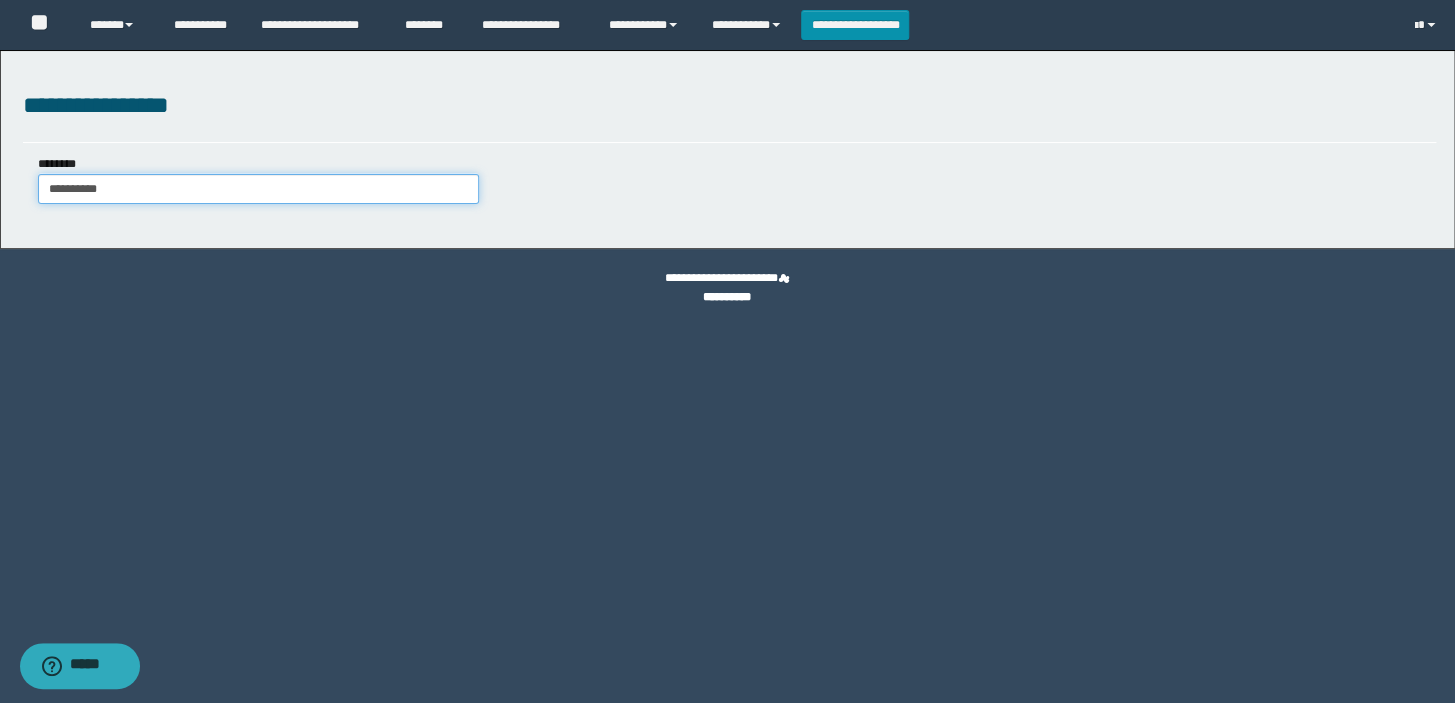 drag, startPoint x: 143, startPoint y: 187, endPoint x: 0, endPoint y: 170, distance: 144.00694 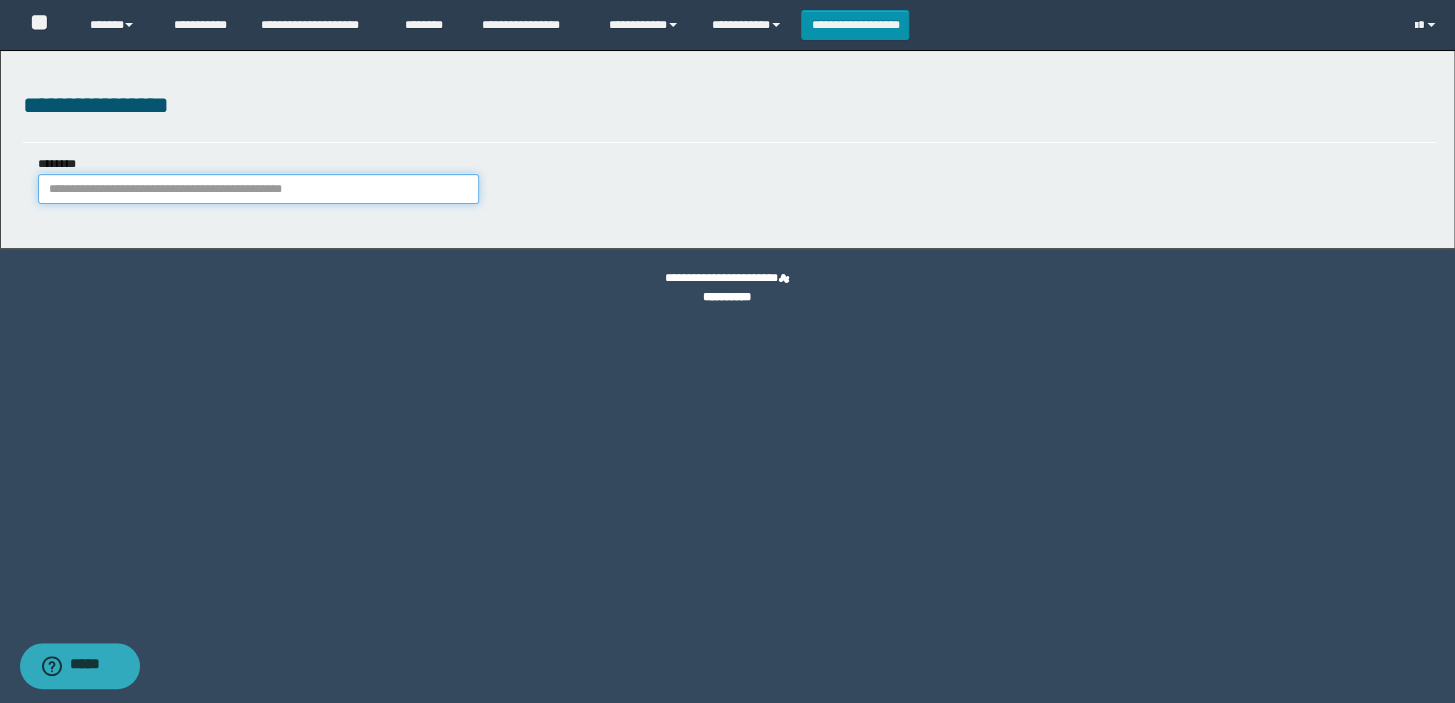 paste on "**********" 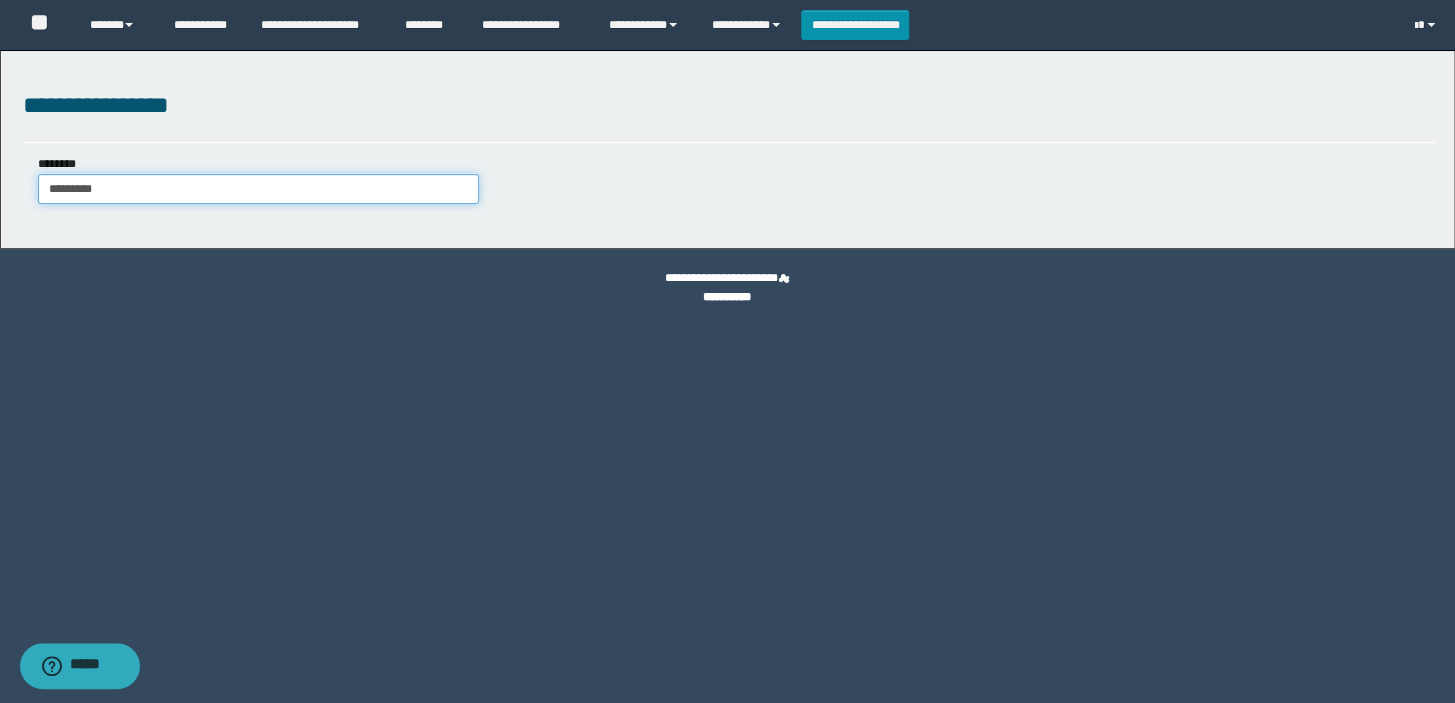 type on "********" 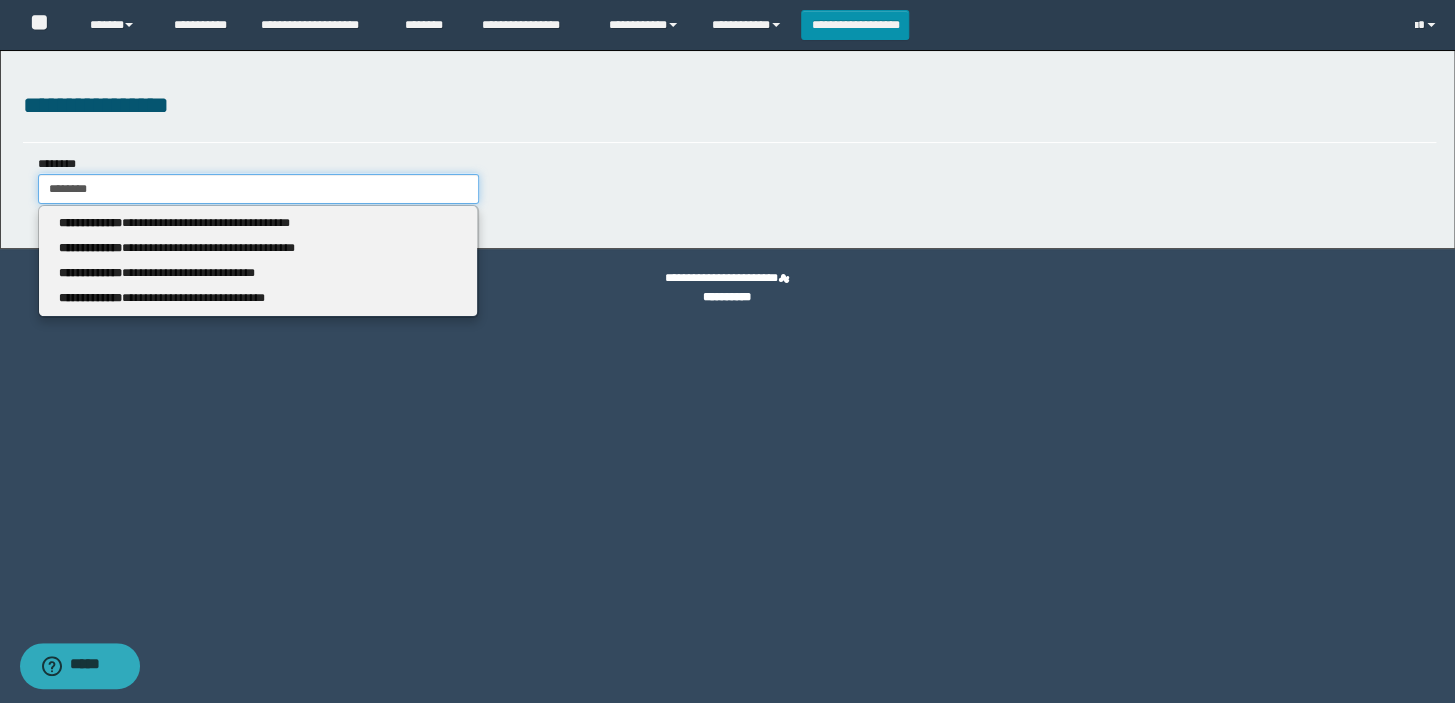 type on "********" 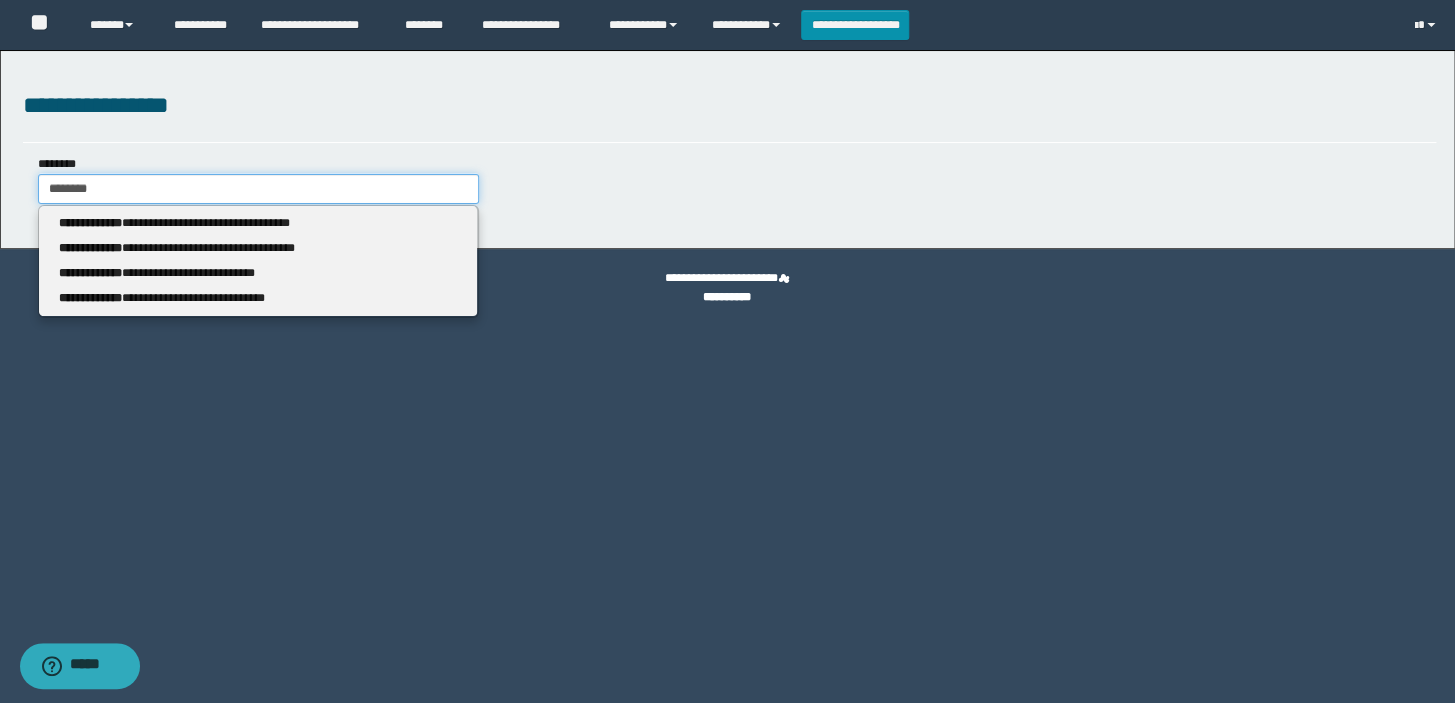 type on "********" 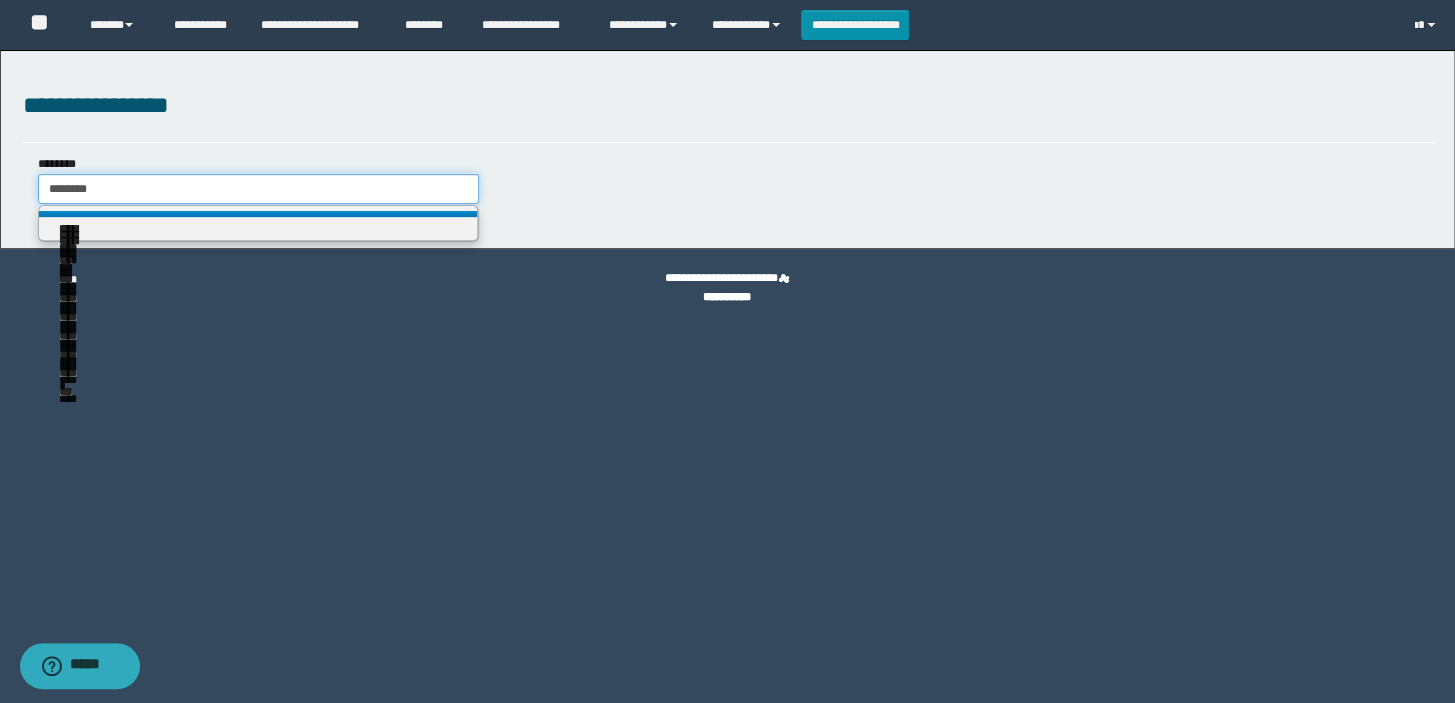 type on "********" 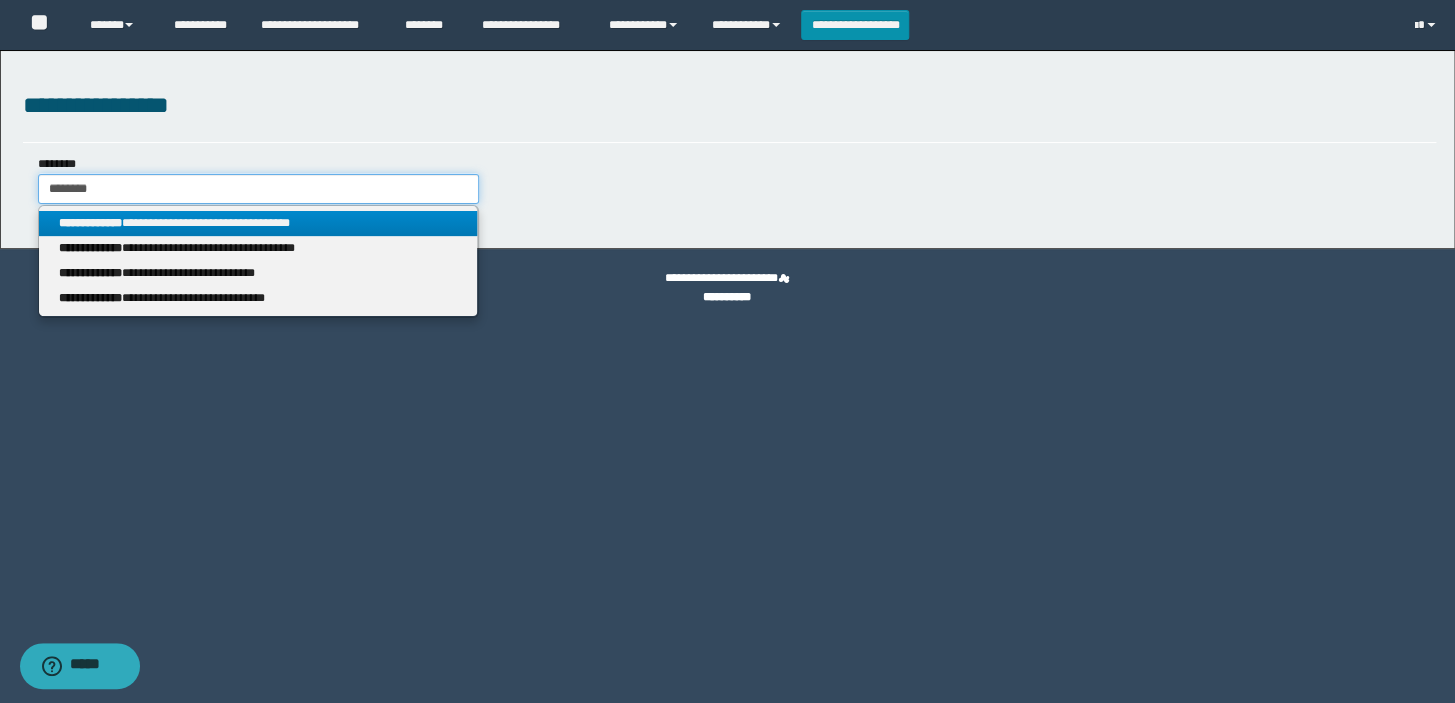 drag, startPoint x: 131, startPoint y: 186, endPoint x: 0, endPoint y: 178, distance: 131.24405 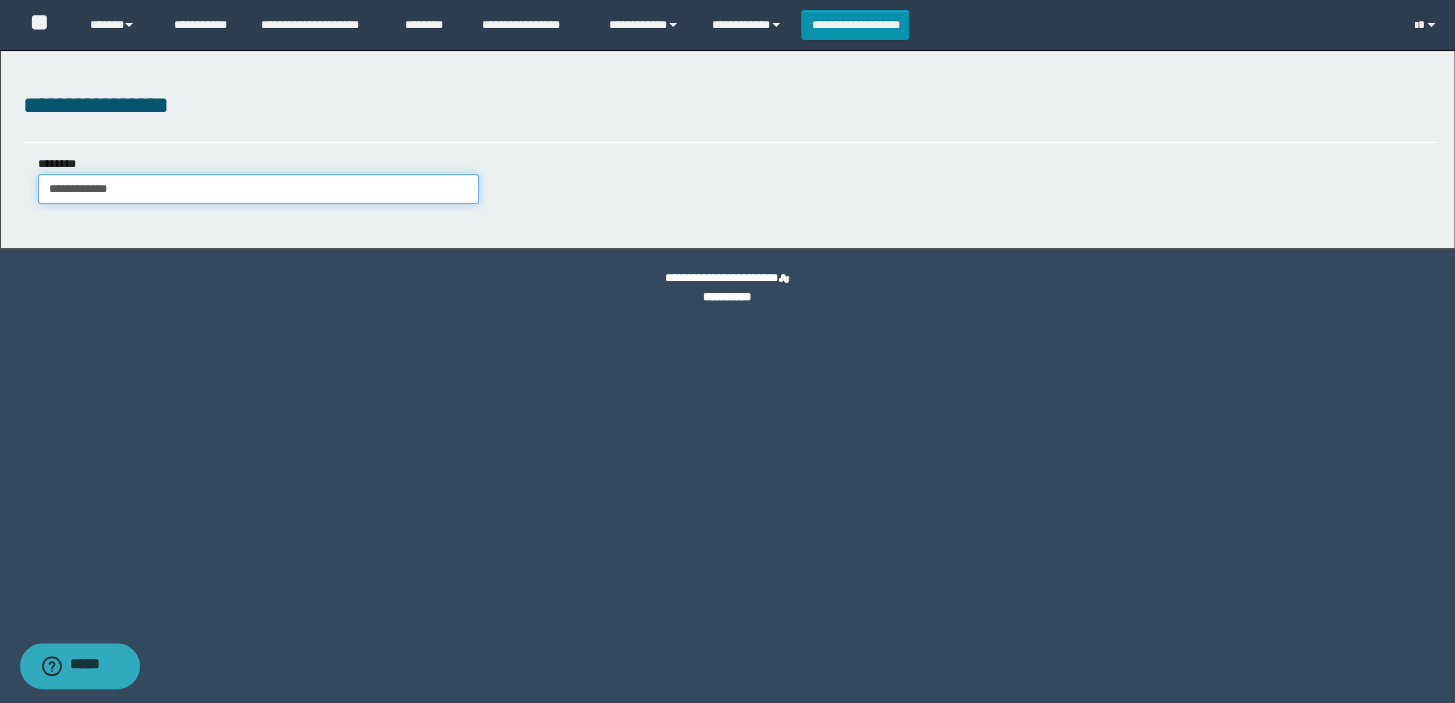 type on "**********" 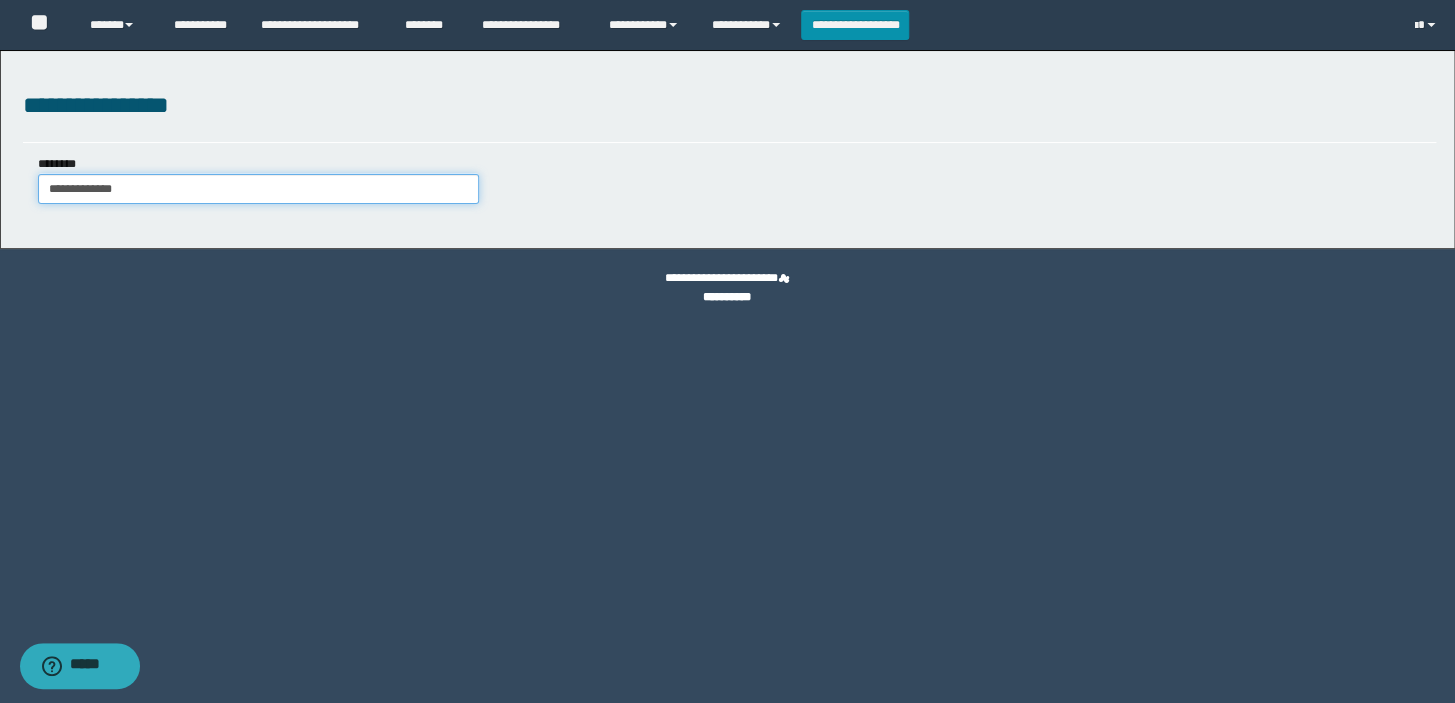 type on "**********" 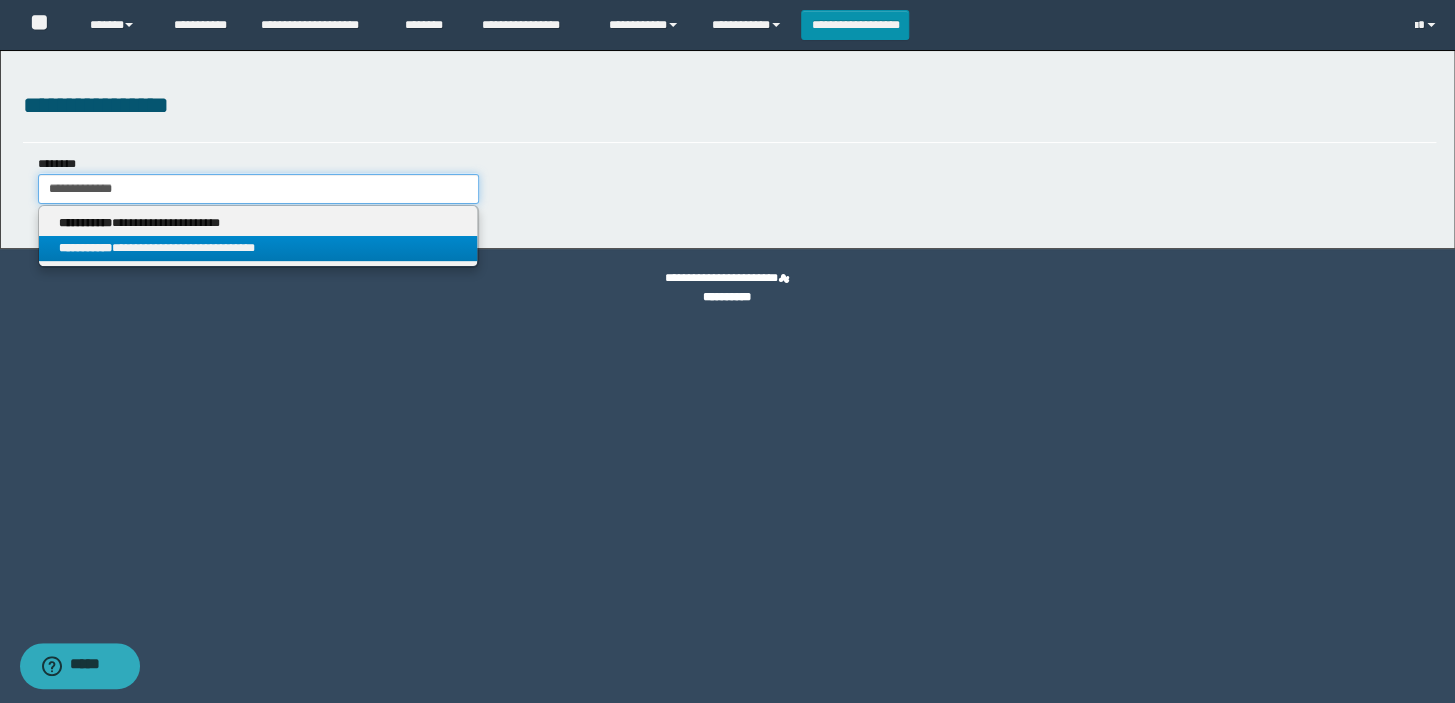 type on "**********" 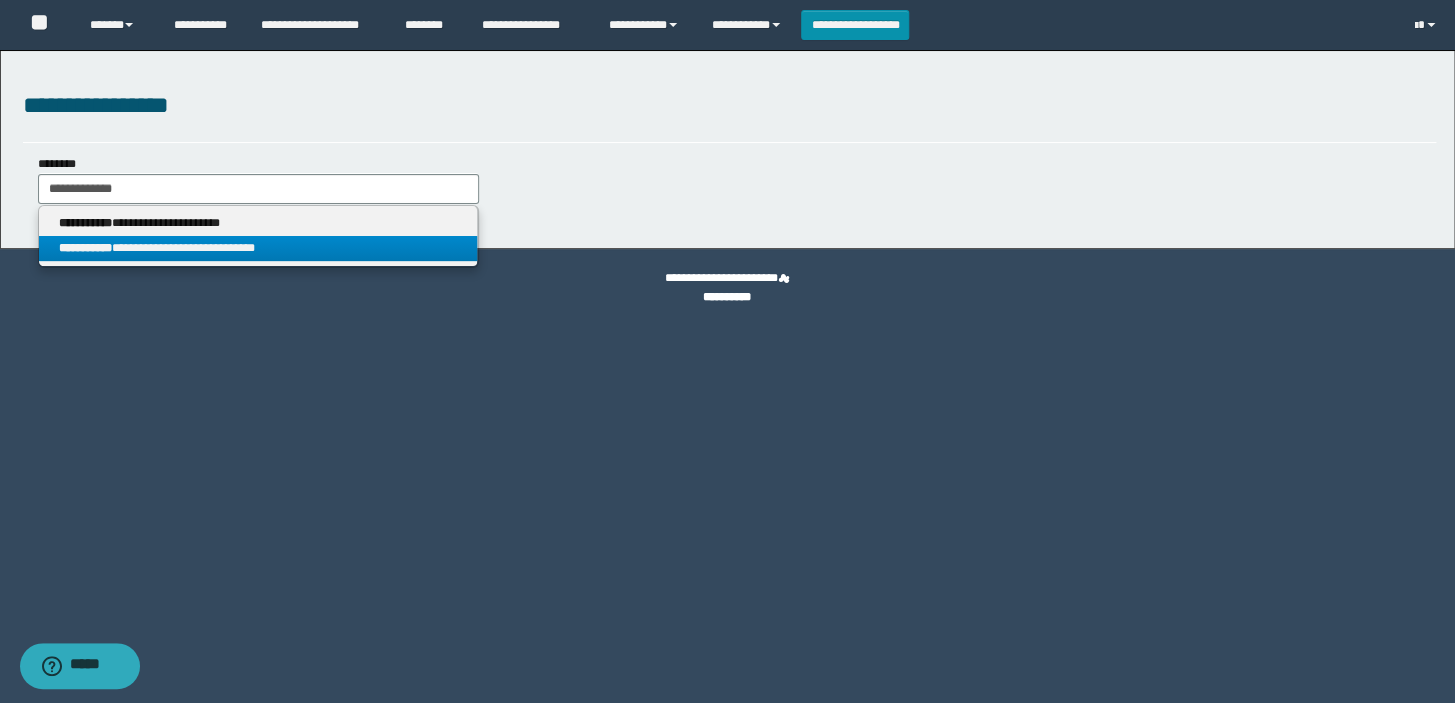 click on "**********" at bounding box center [258, 248] 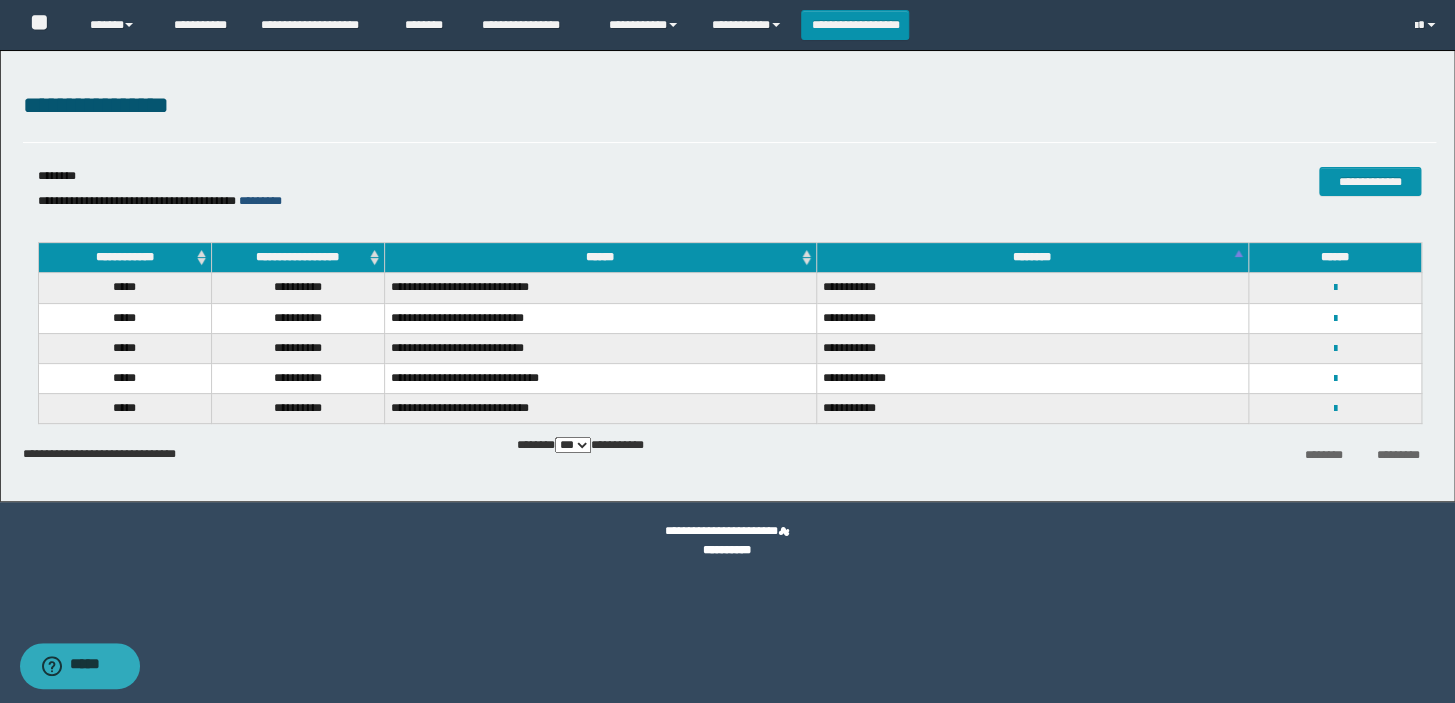 click on "*********" at bounding box center (260, 201) 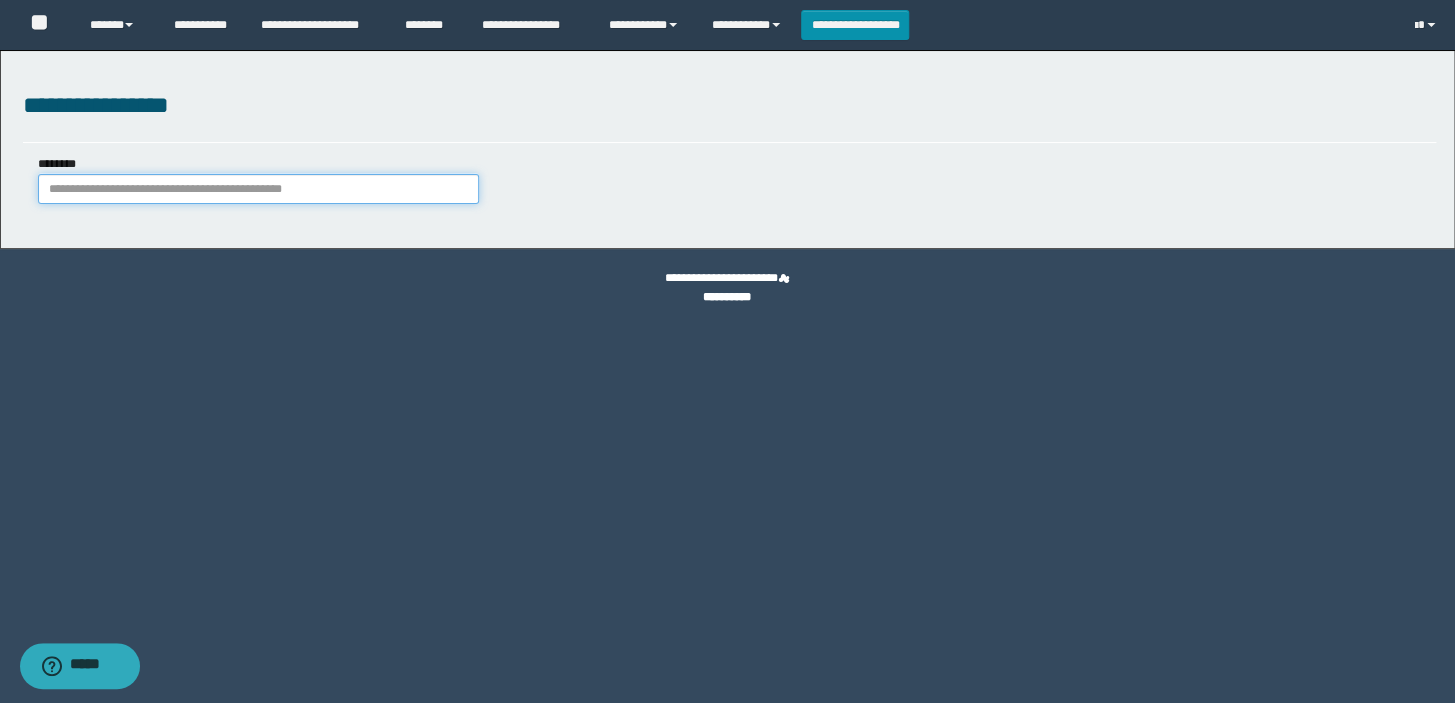 paste on "**********" 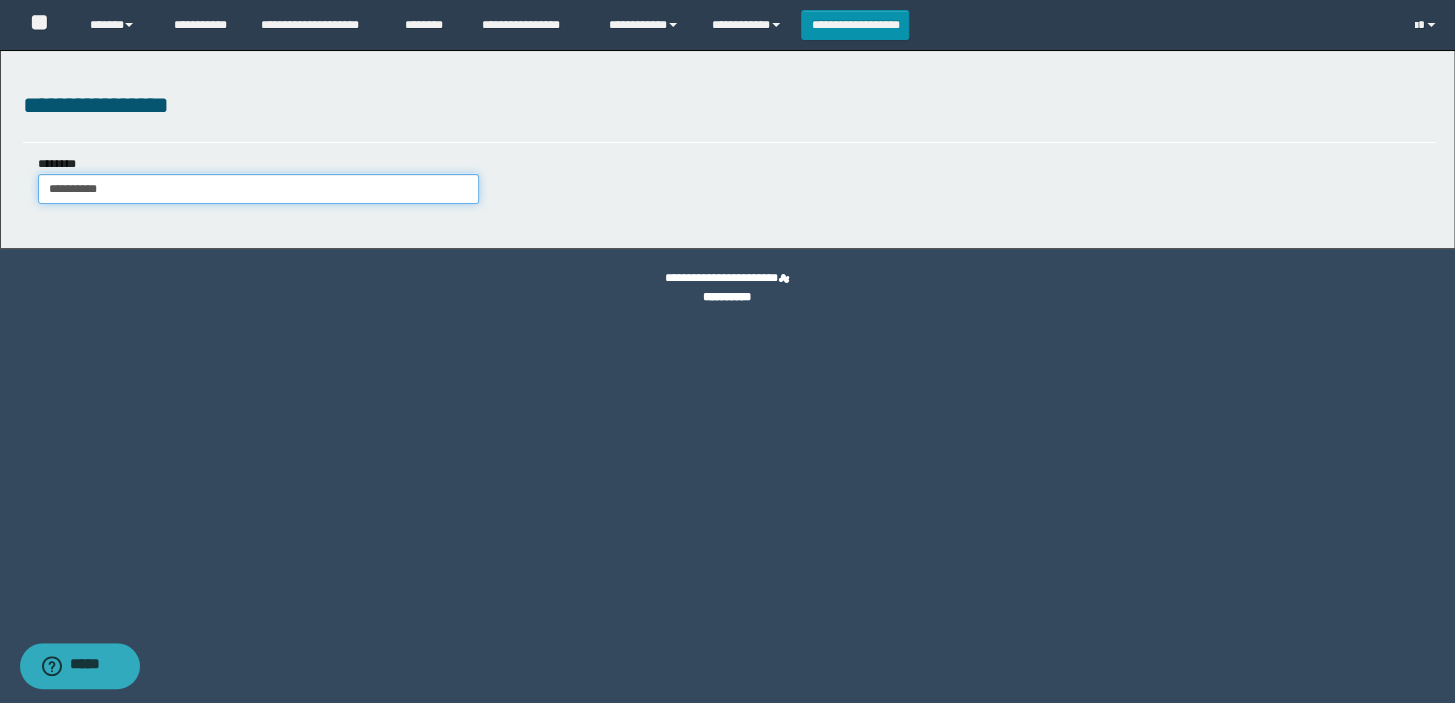 type on "**********" 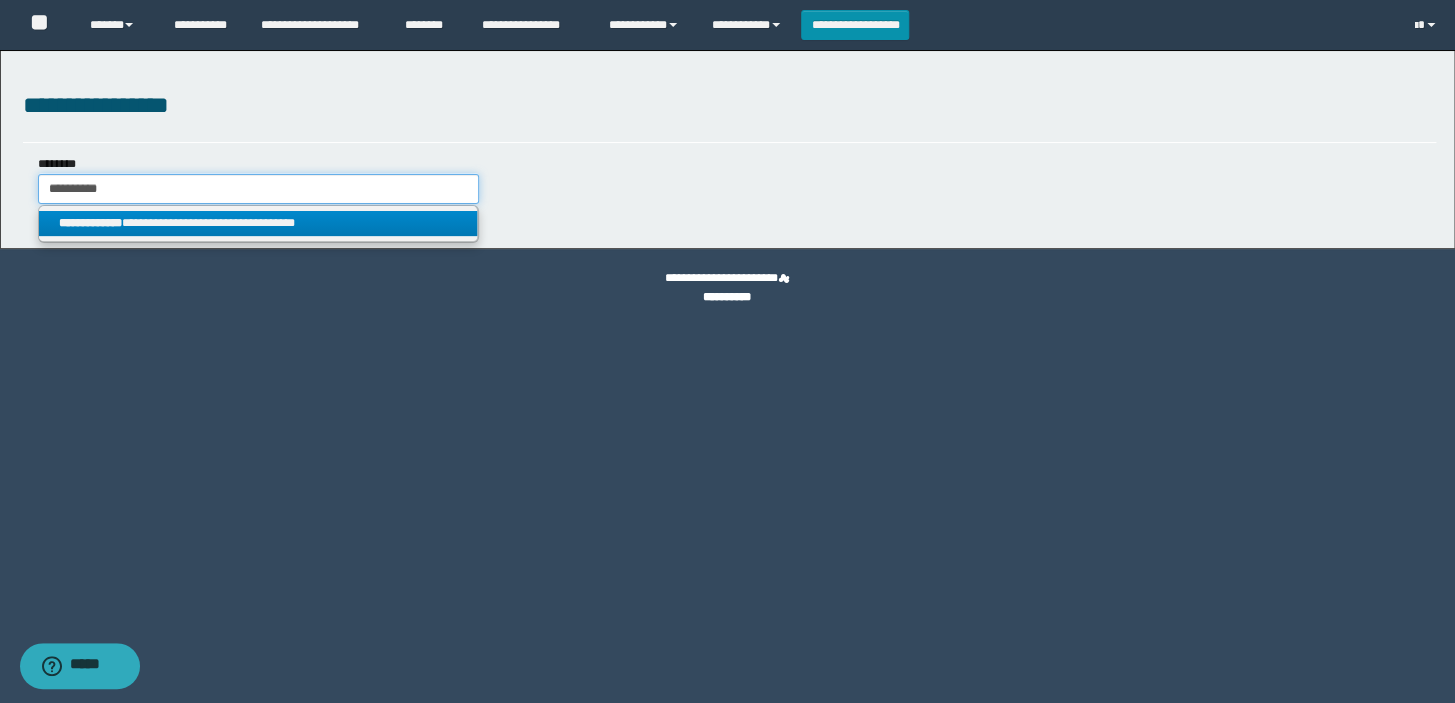 type on "**********" 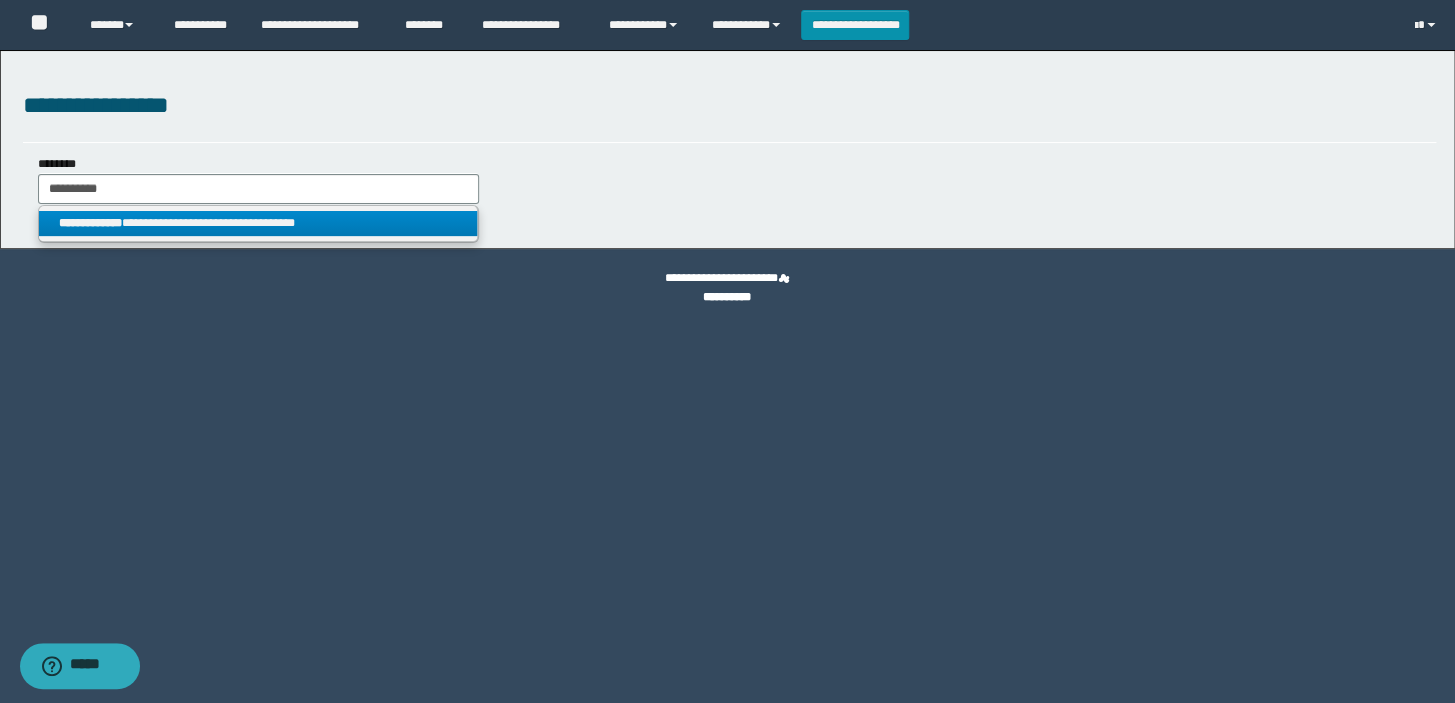 click on "**********" at bounding box center (258, 223) 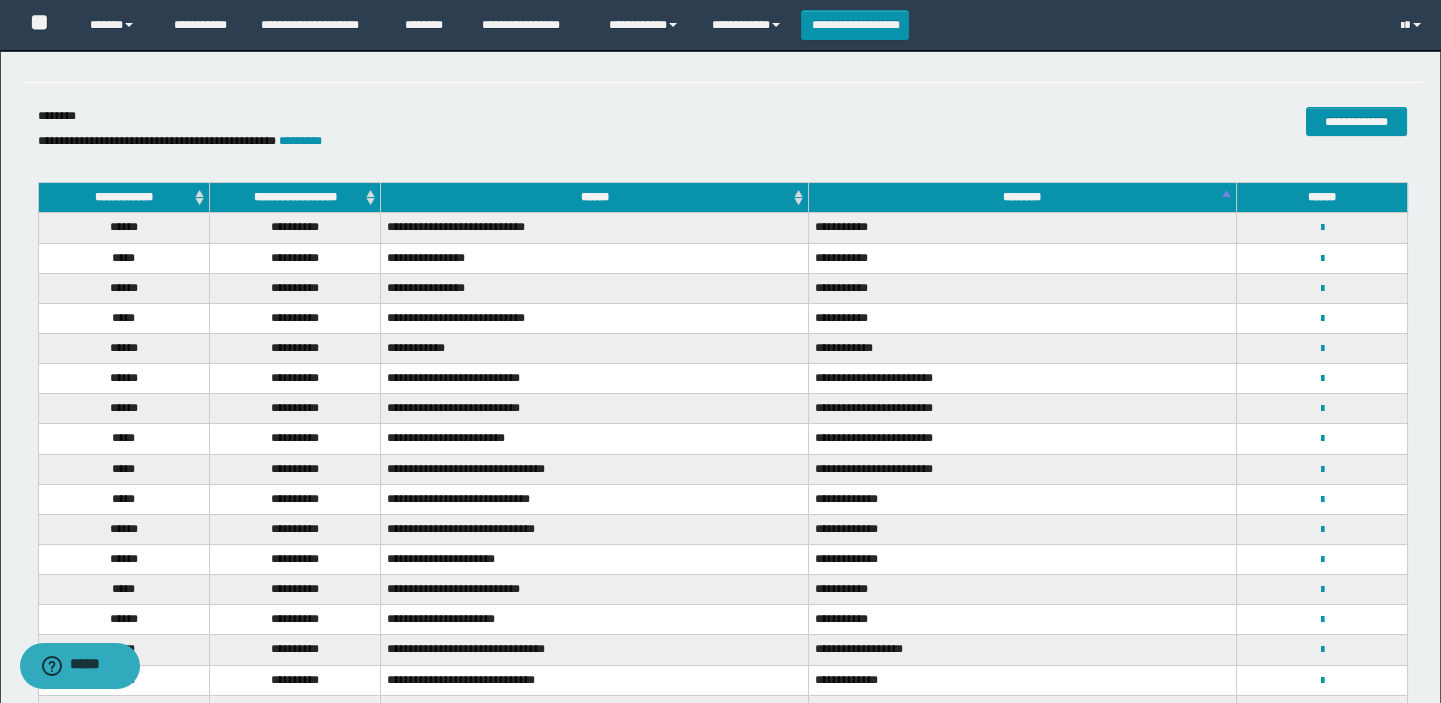 scroll, scrollTop: 54, scrollLeft: 0, axis: vertical 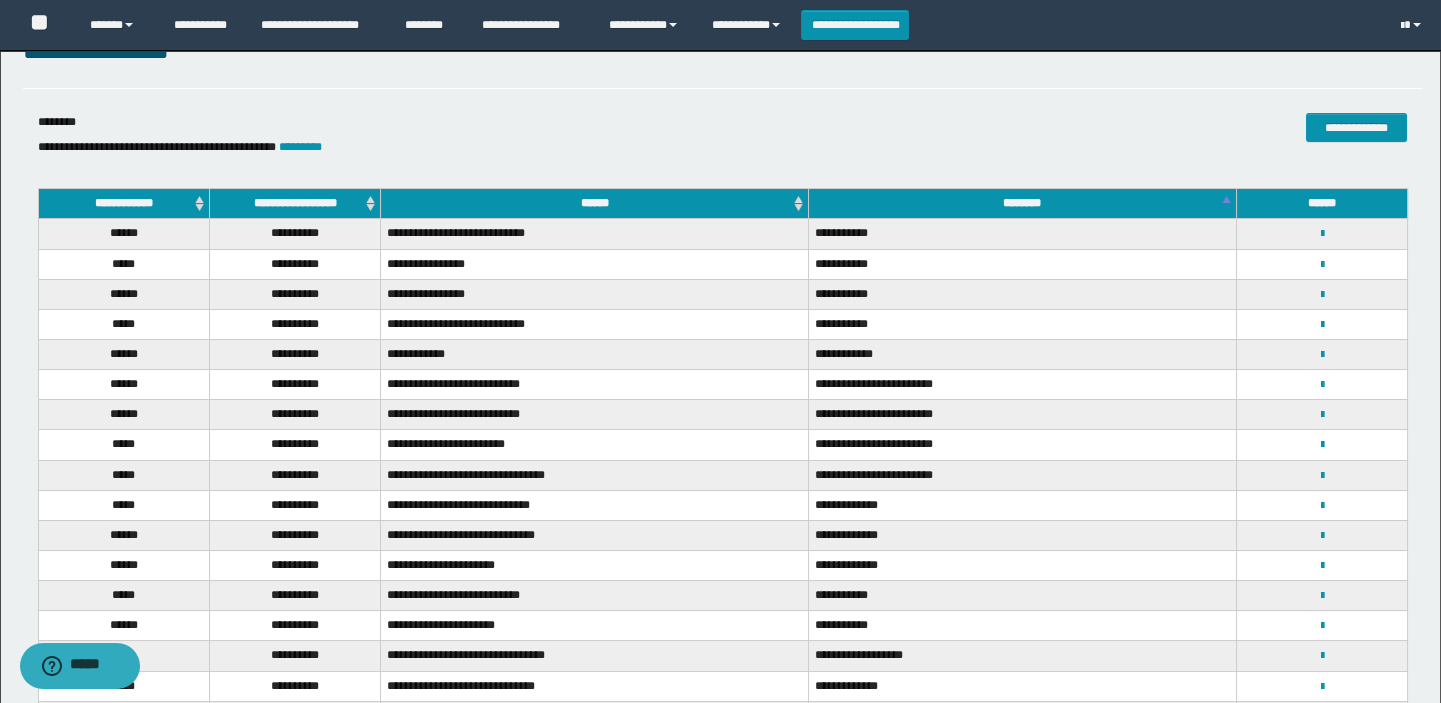 click on "**********" at bounding box center [294, 204] 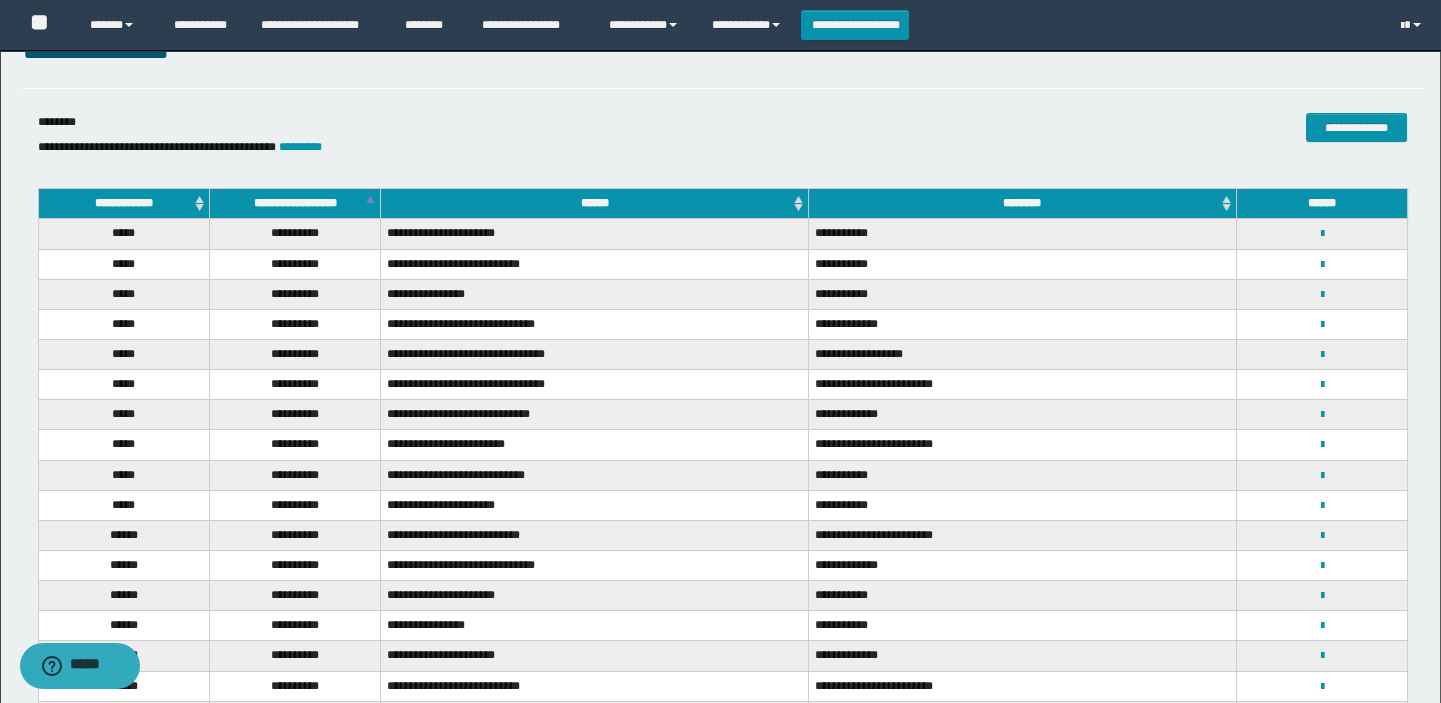 click on "**********" at bounding box center [294, 204] 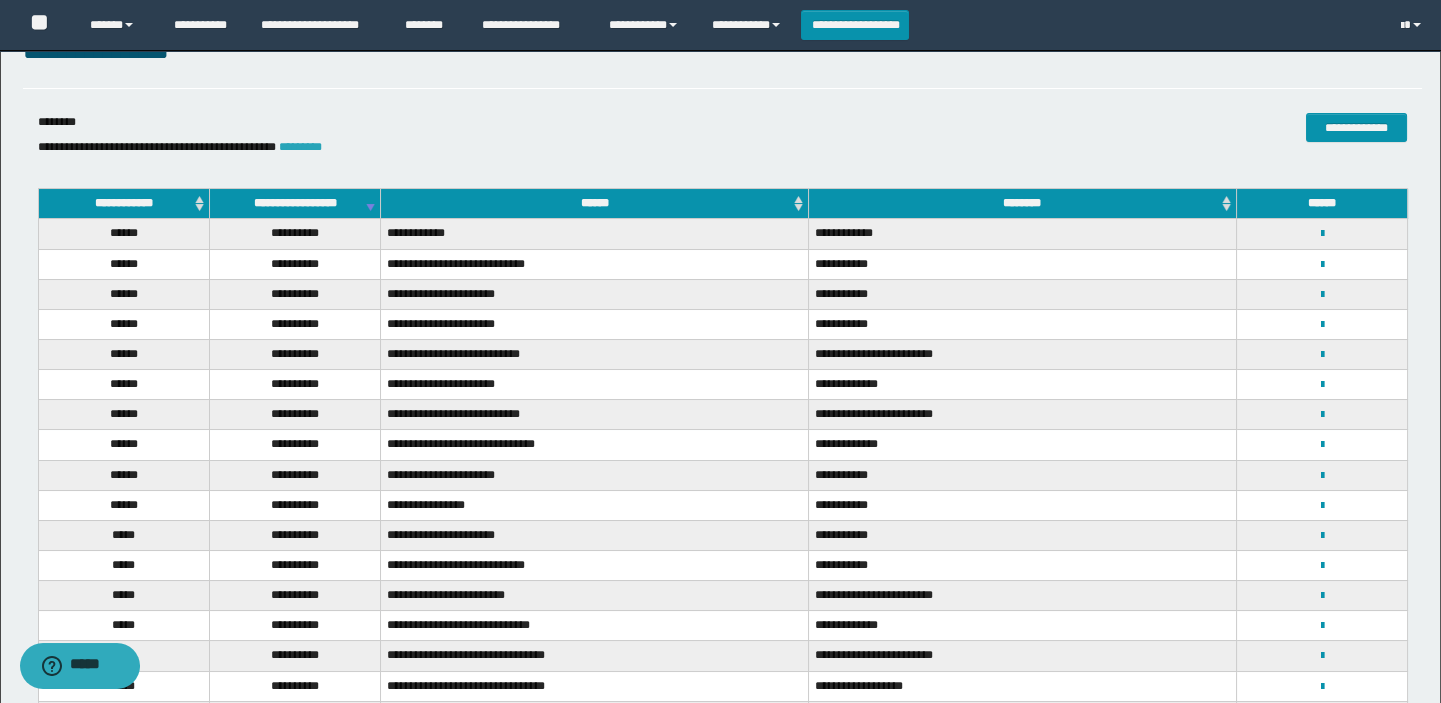 click on "*********" at bounding box center (300, 147) 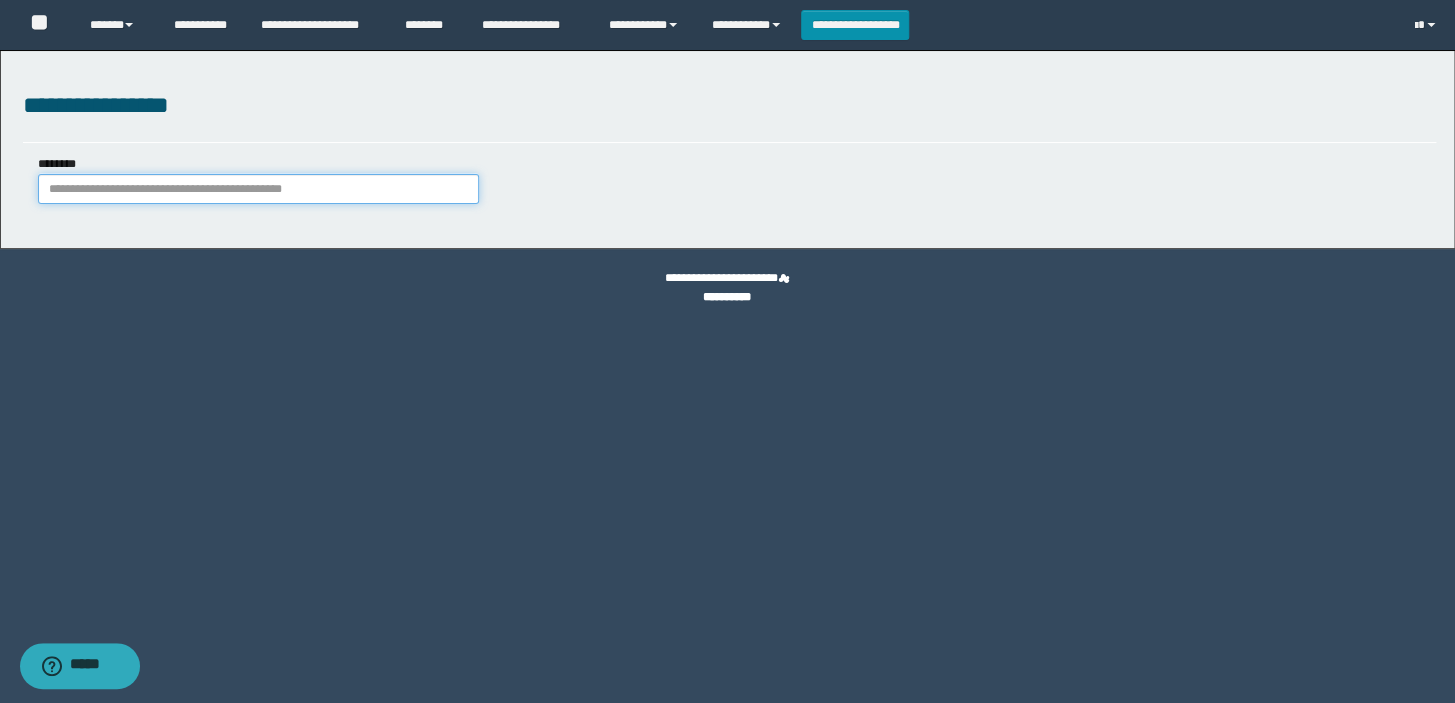 paste on "**********" 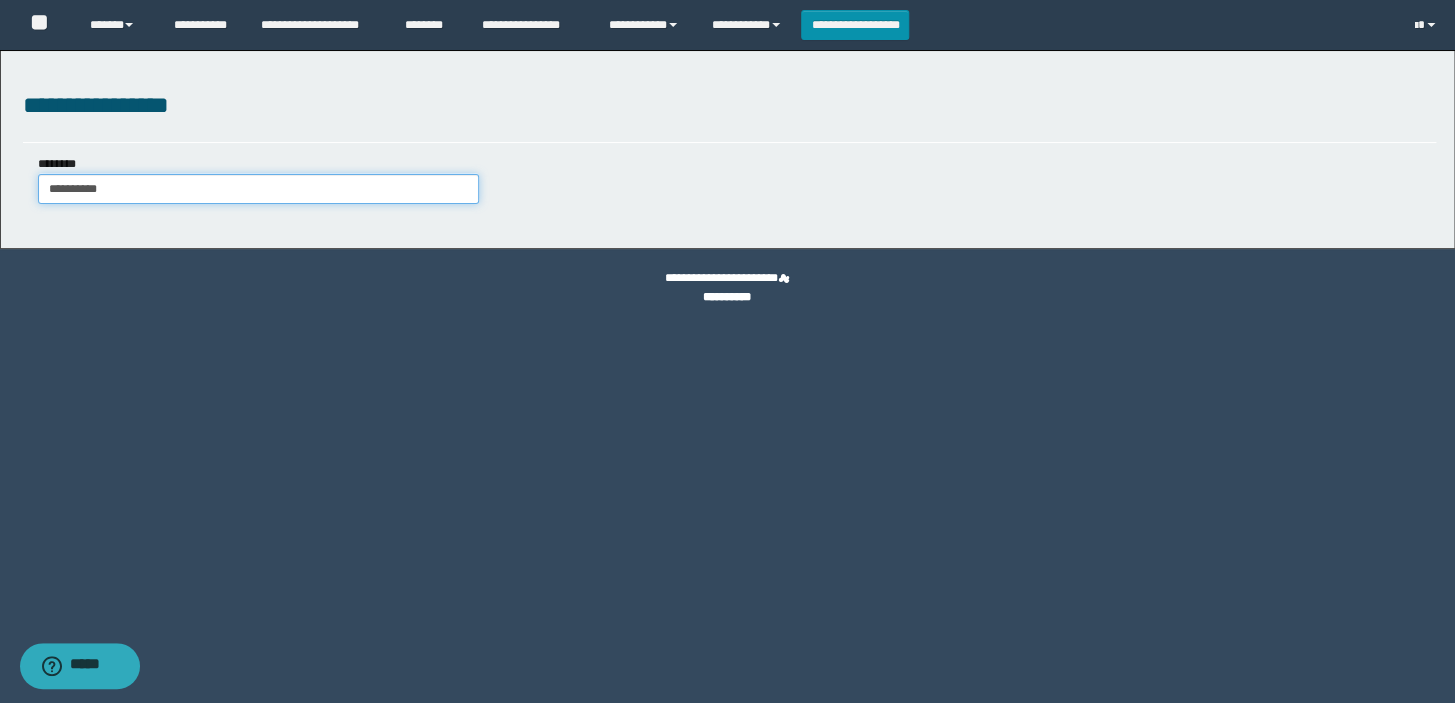 type on "**********" 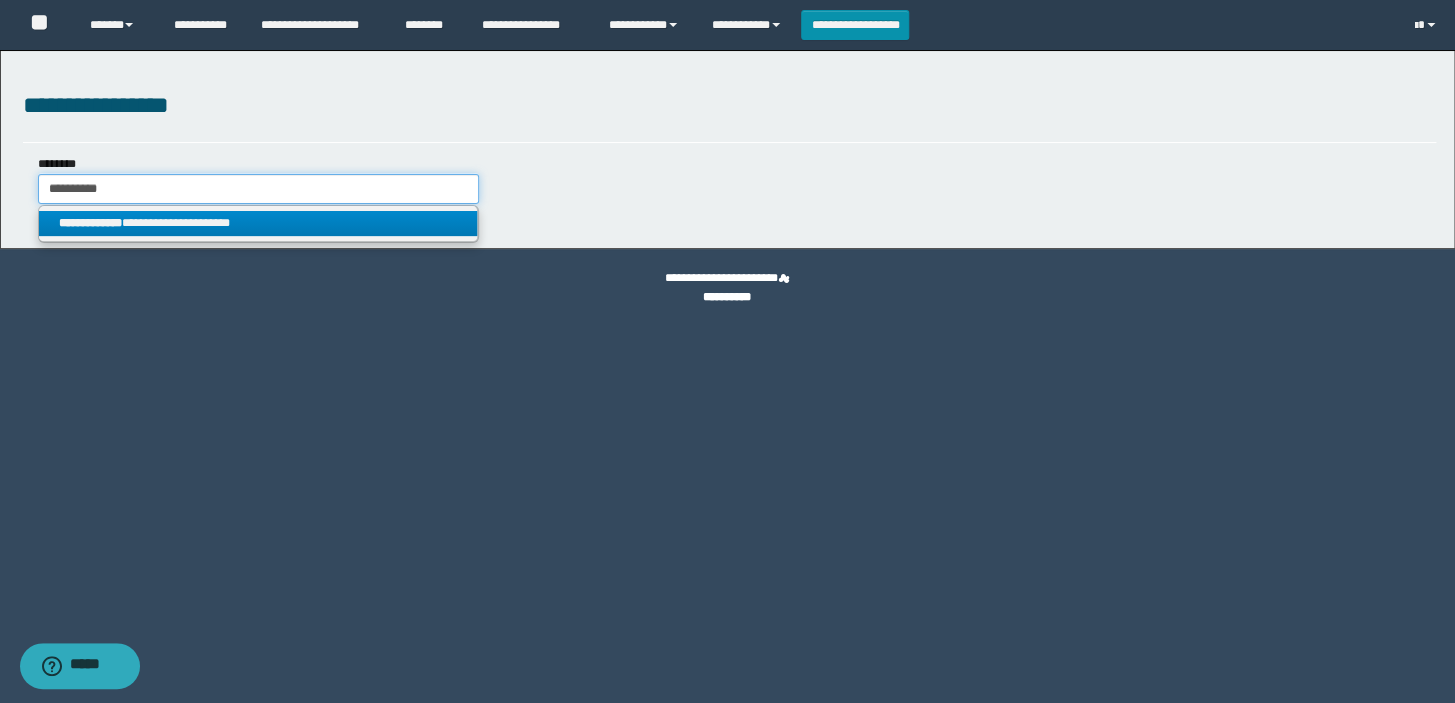 type on "**********" 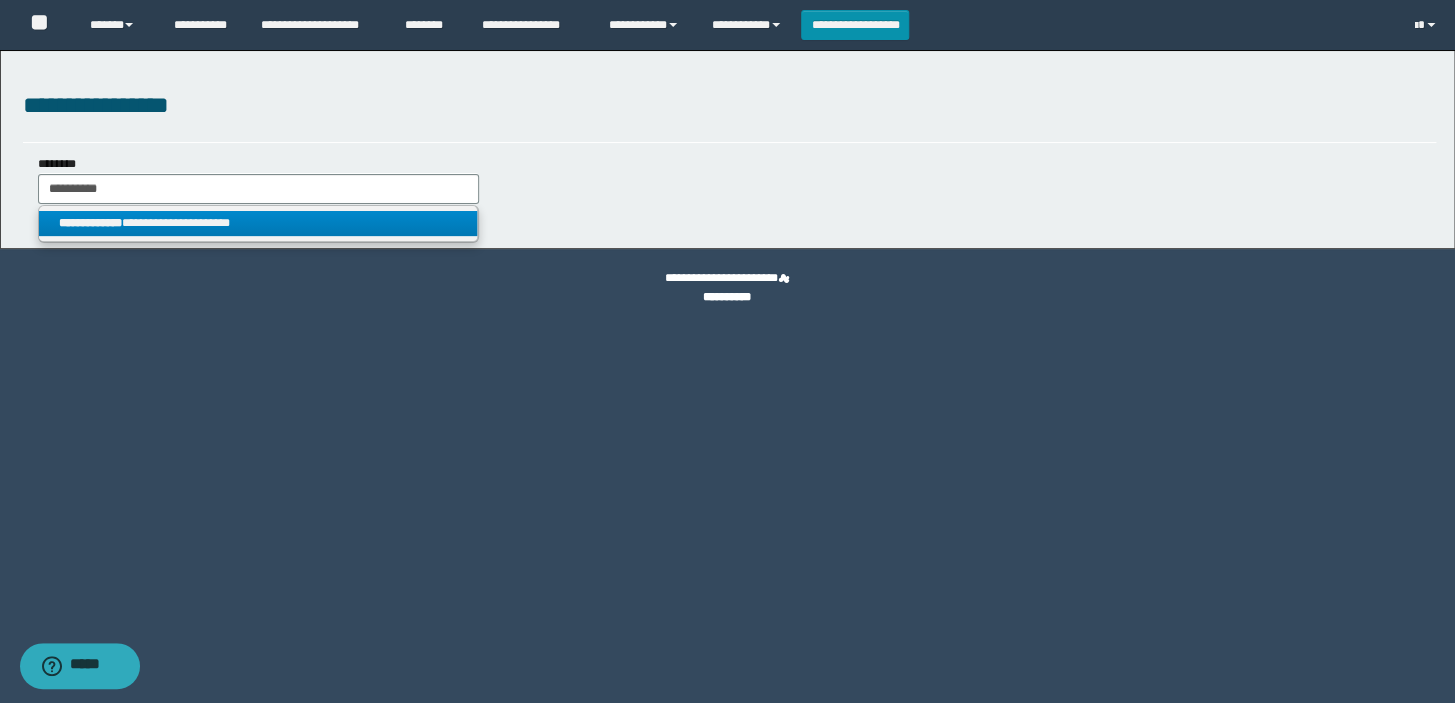 click on "**********" at bounding box center (258, 223) 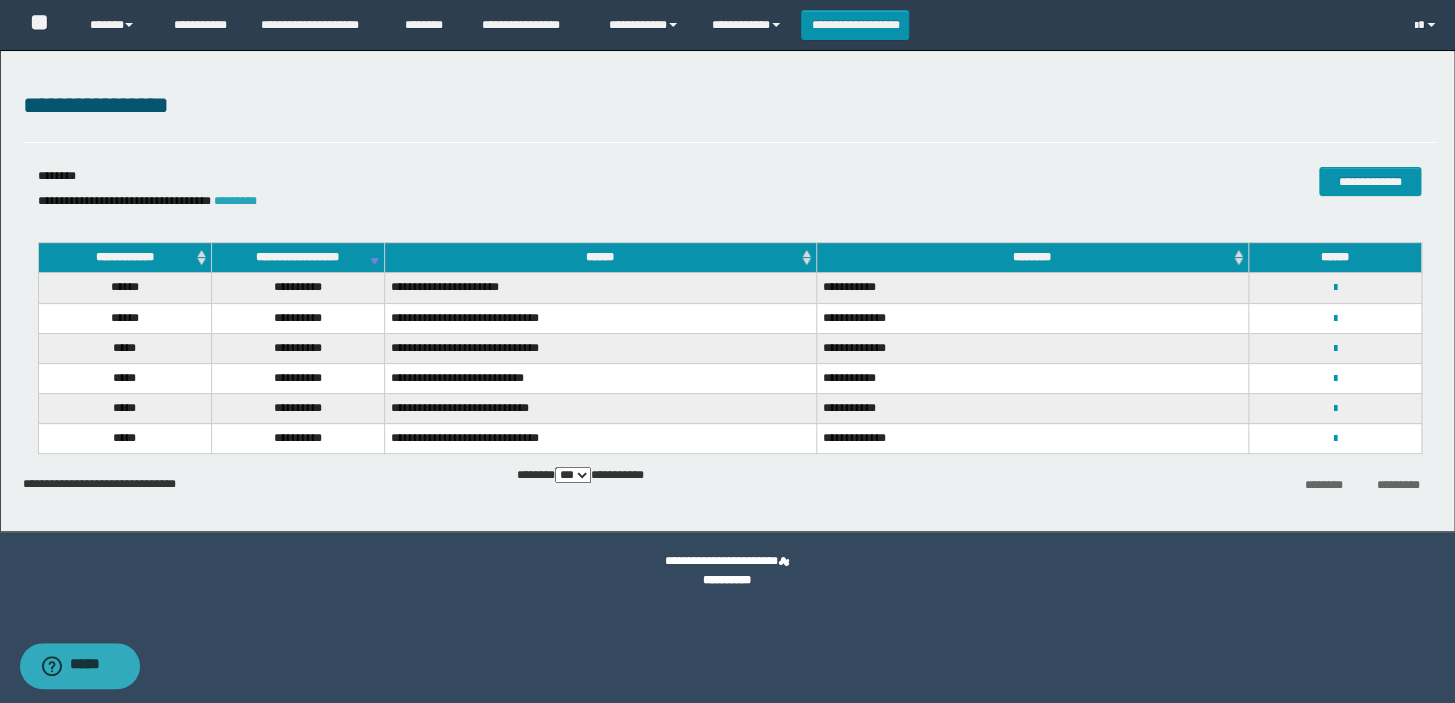 click on "*********" at bounding box center (235, 201) 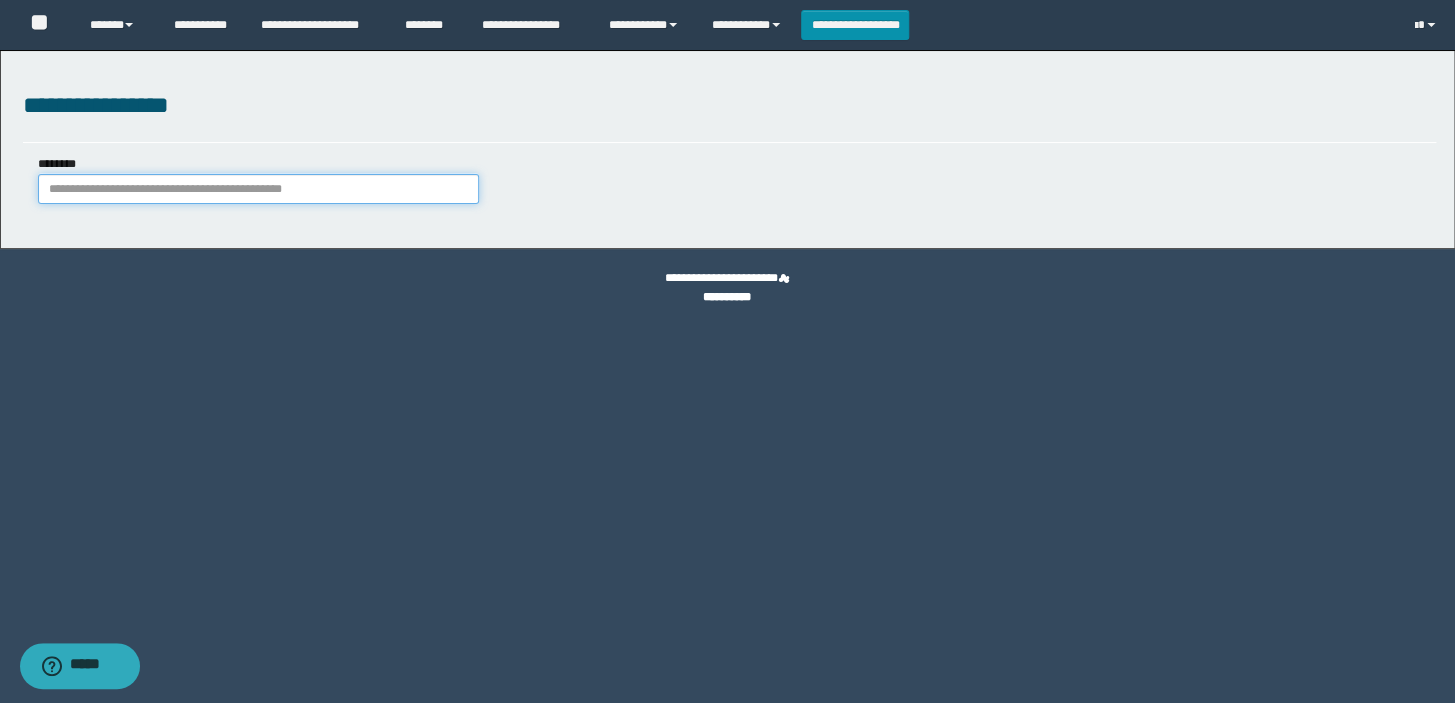 paste on "********" 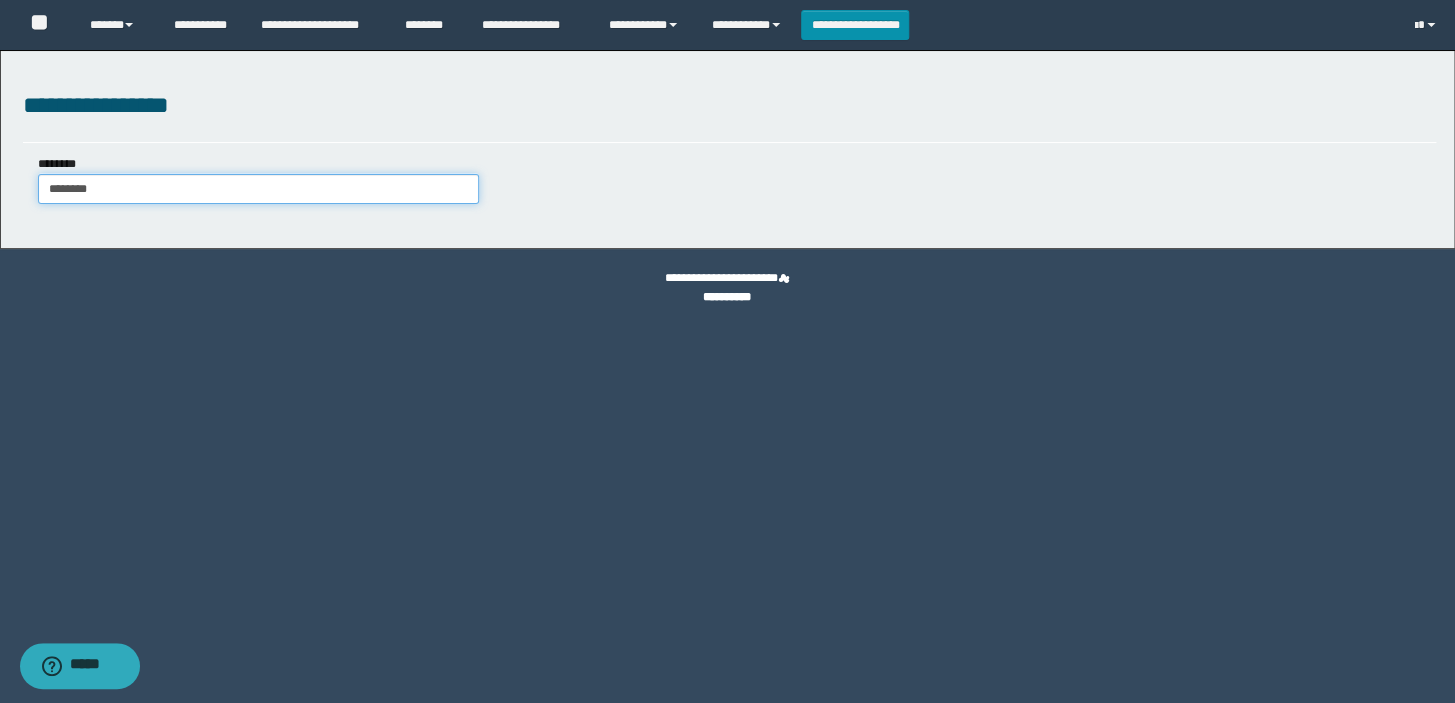 type on "********" 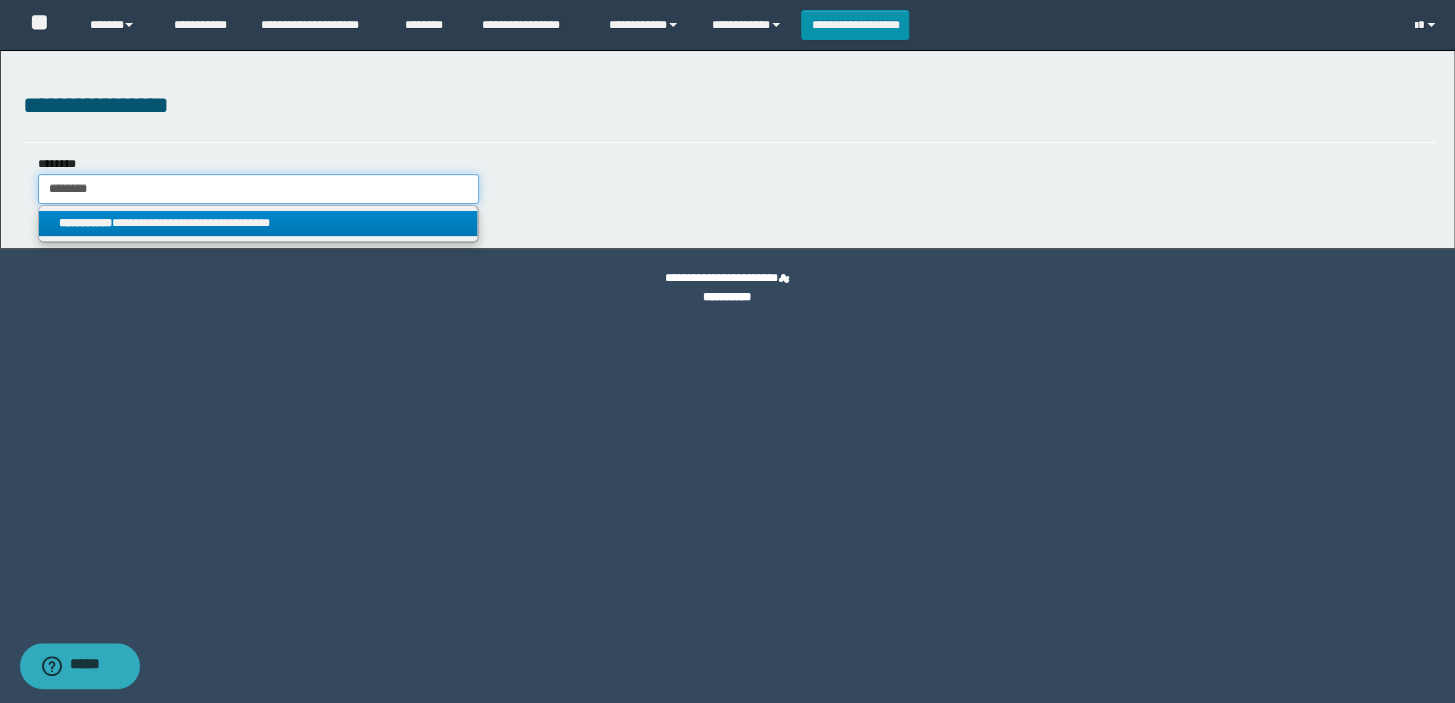 type on "********" 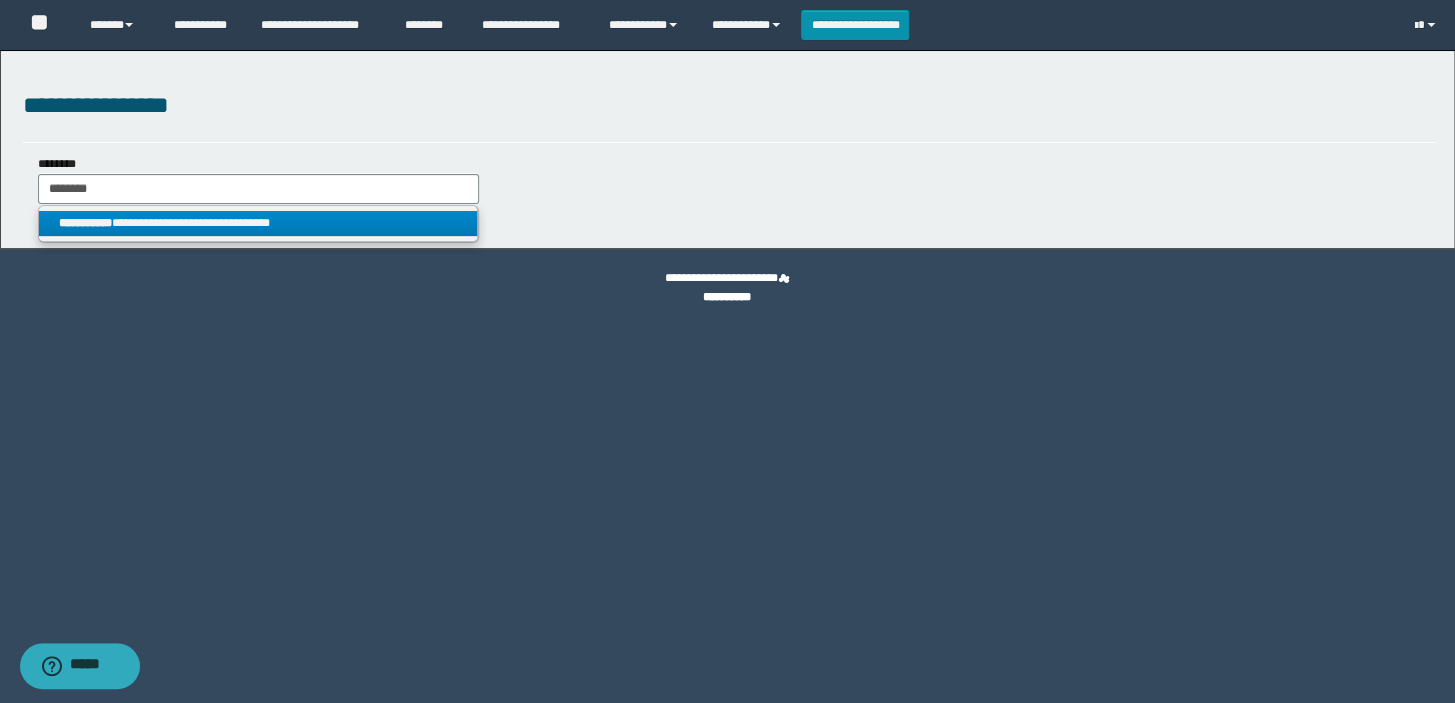 click on "**********" at bounding box center [258, 223] 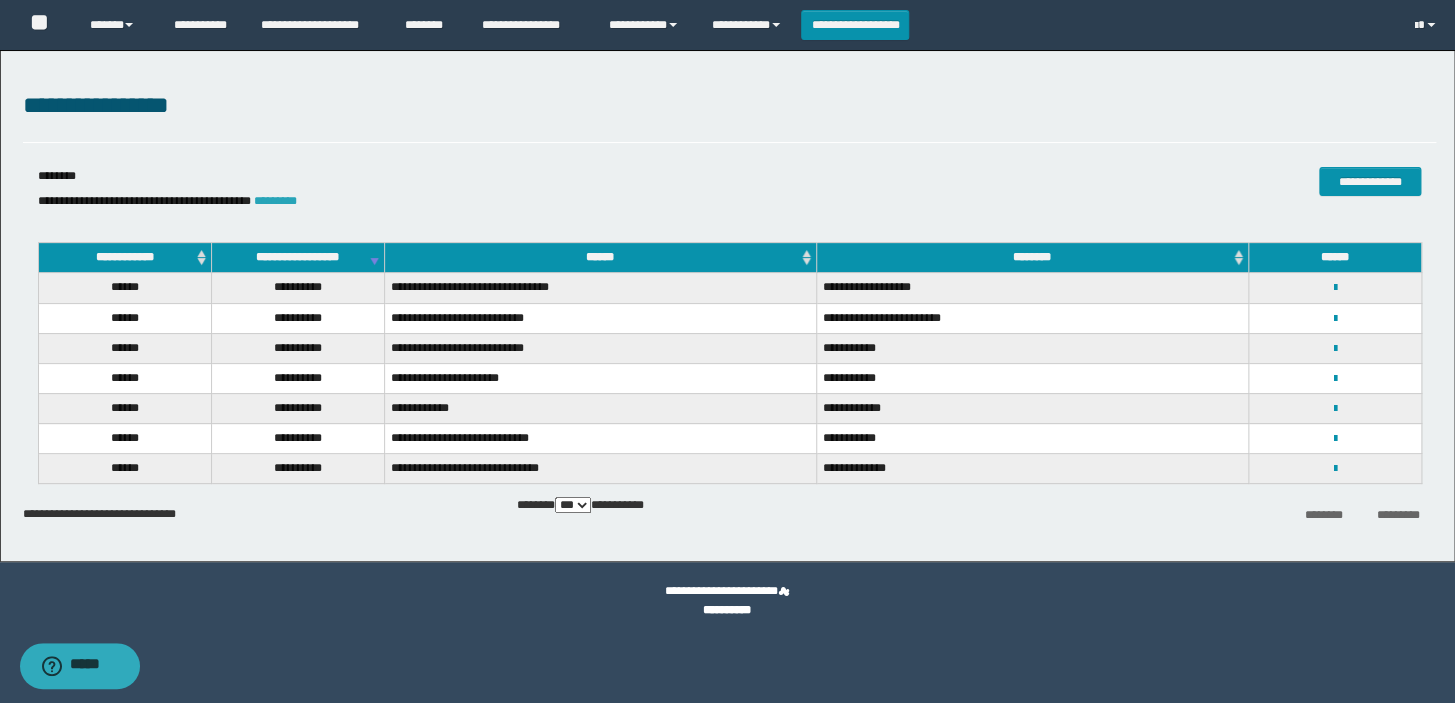 click on "*********" at bounding box center [275, 201] 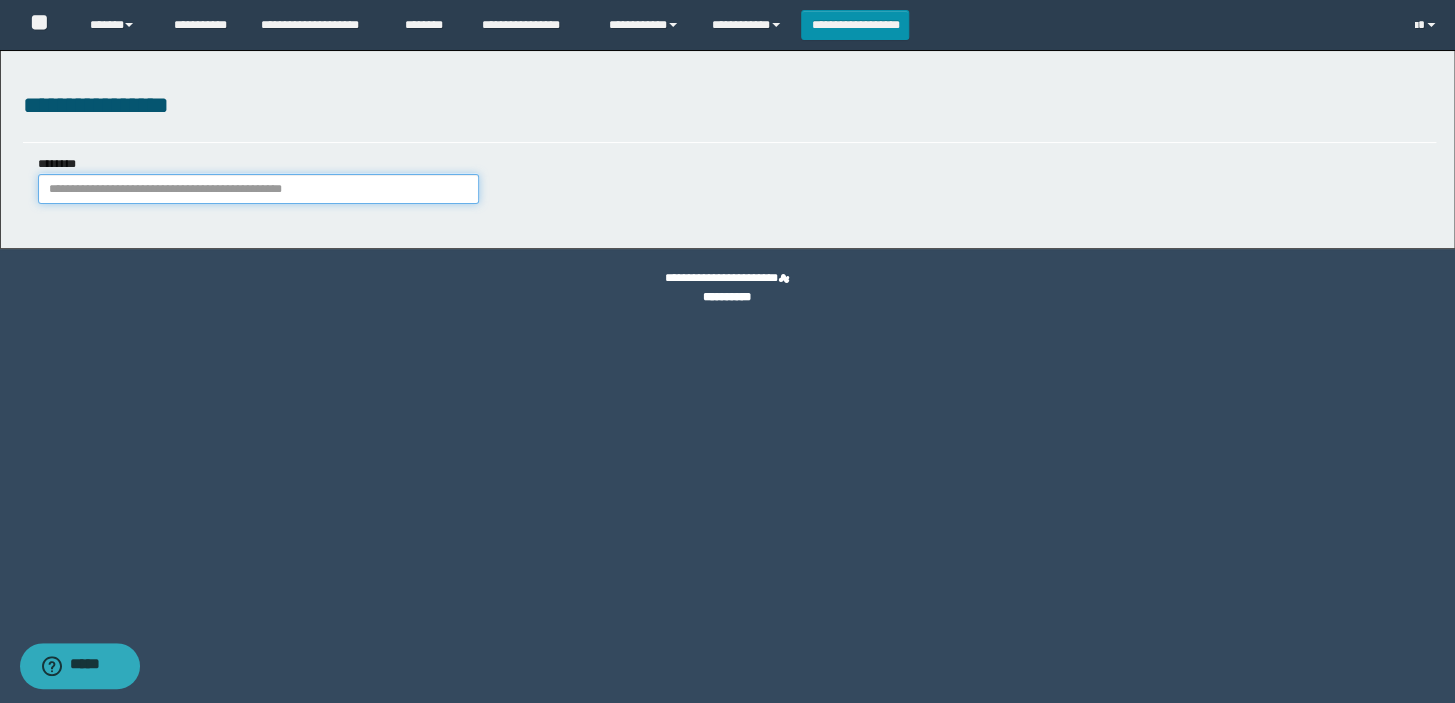 paste on "**********" 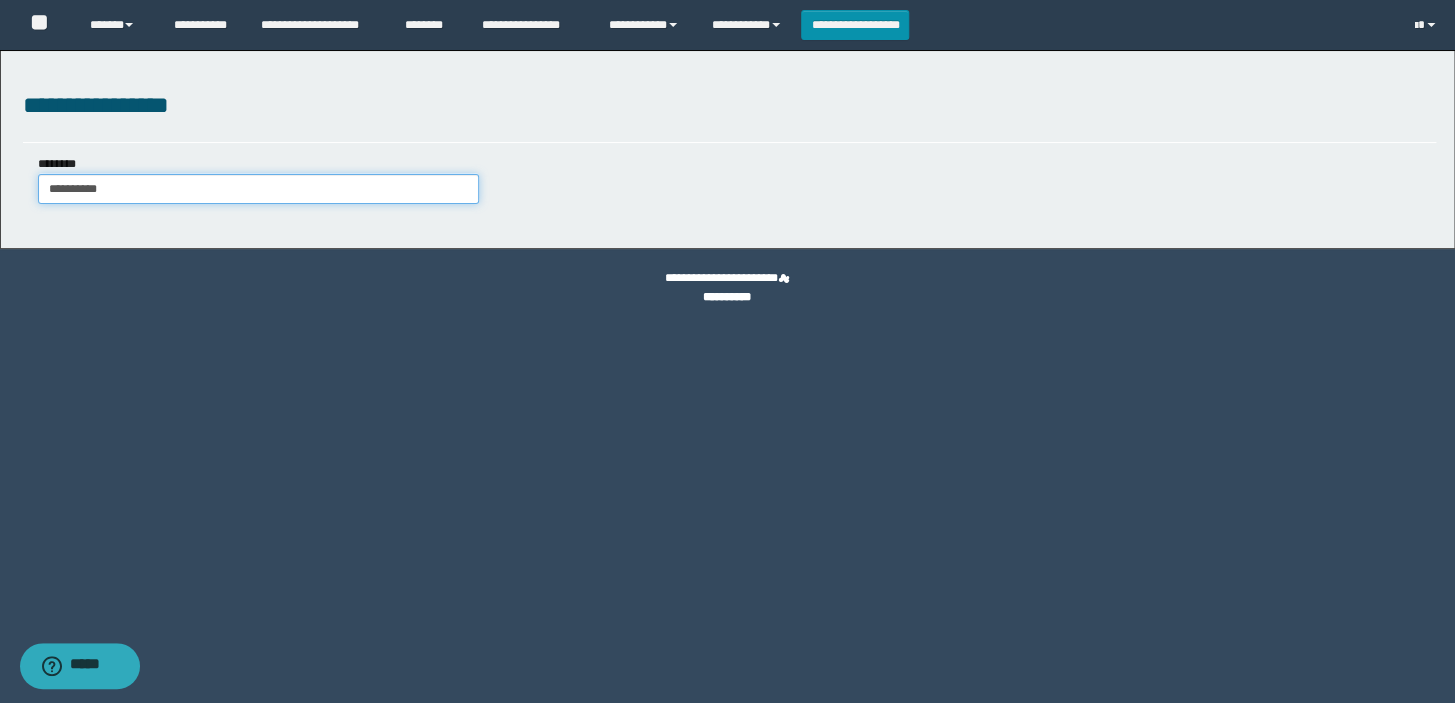 type on "**********" 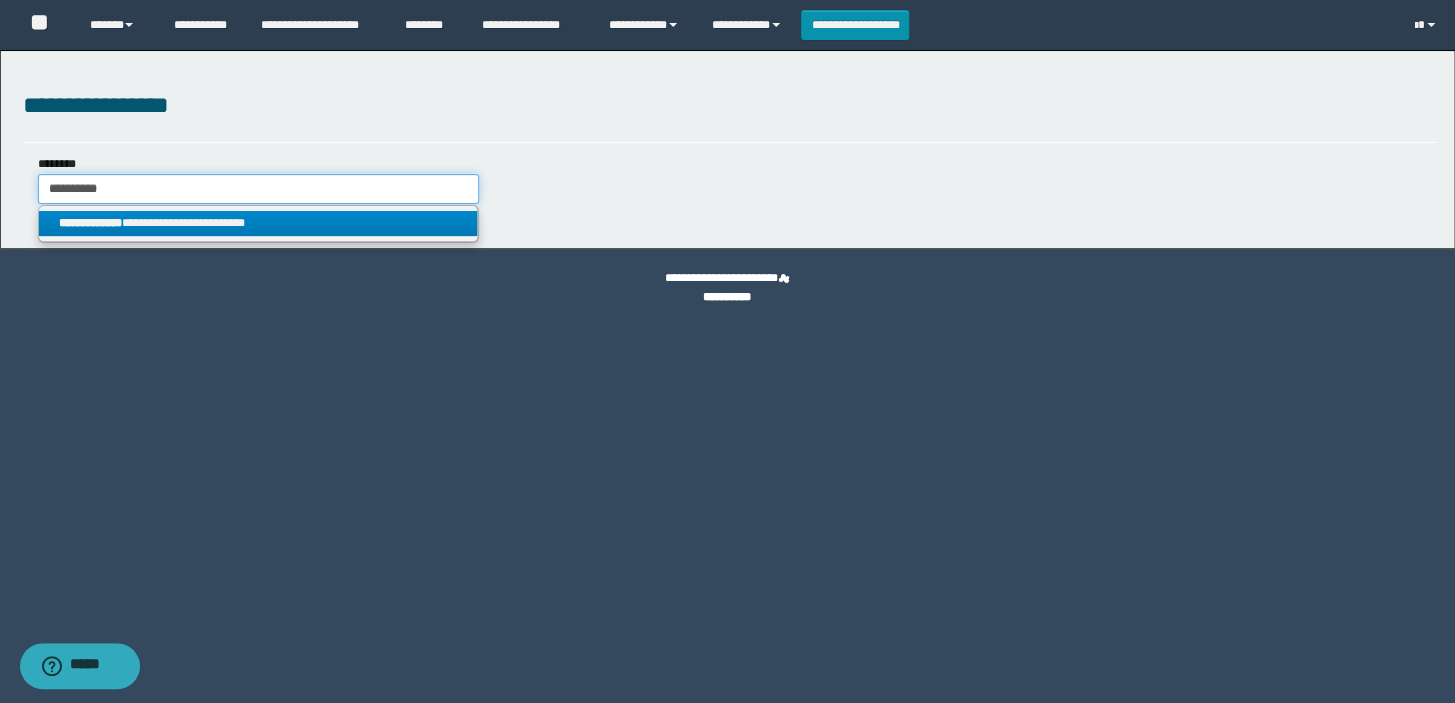 type on "**********" 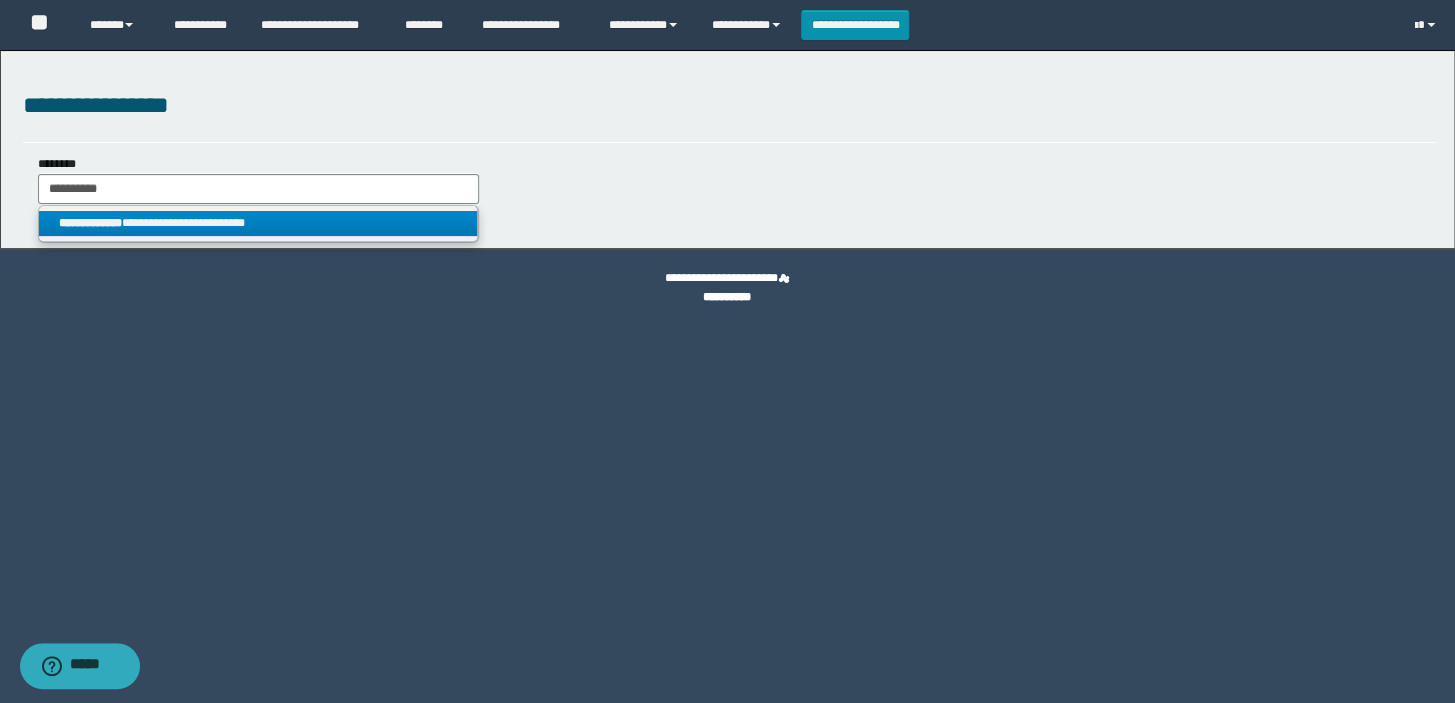 click on "**********" at bounding box center (90, 223) 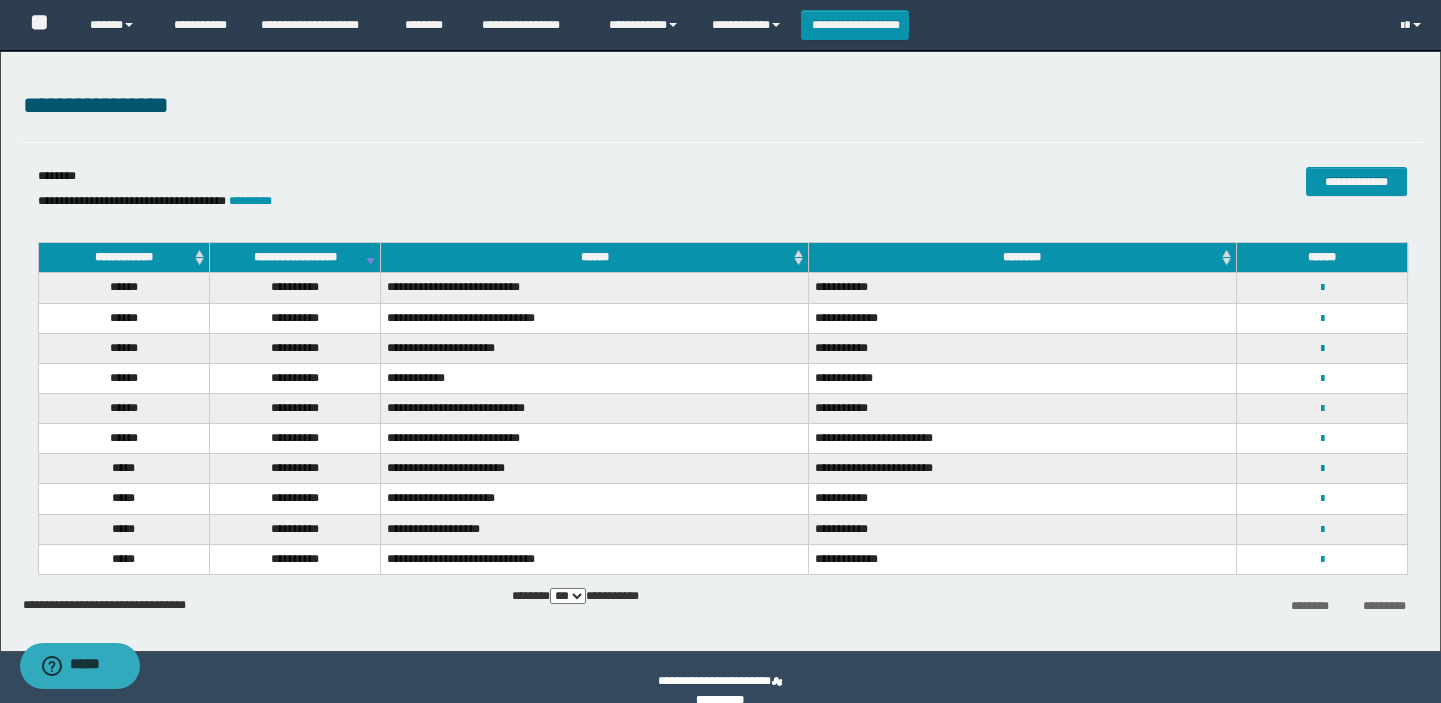 drag, startPoint x: 852, startPoint y: 518, endPoint x: 850, endPoint y: 549, distance: 31.06445 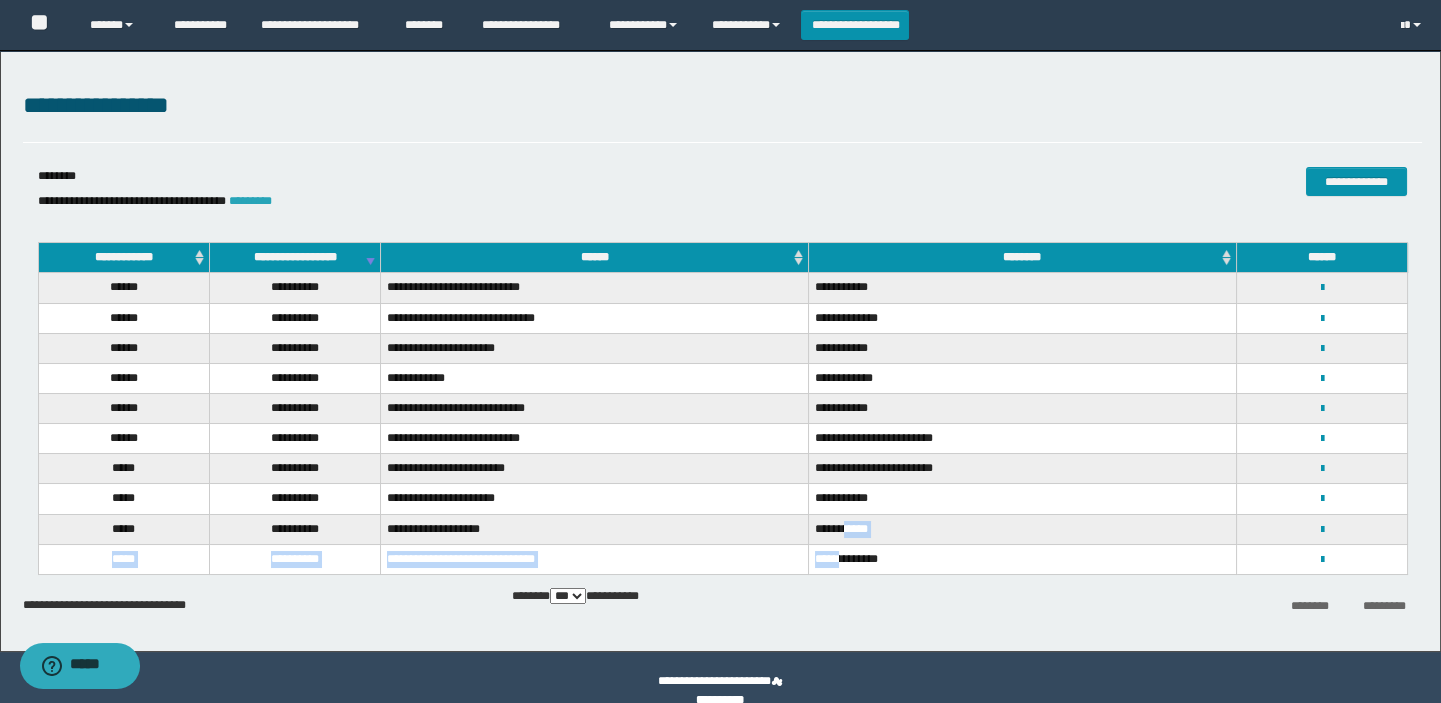 click on "*********" at bounding box center [250, 201] 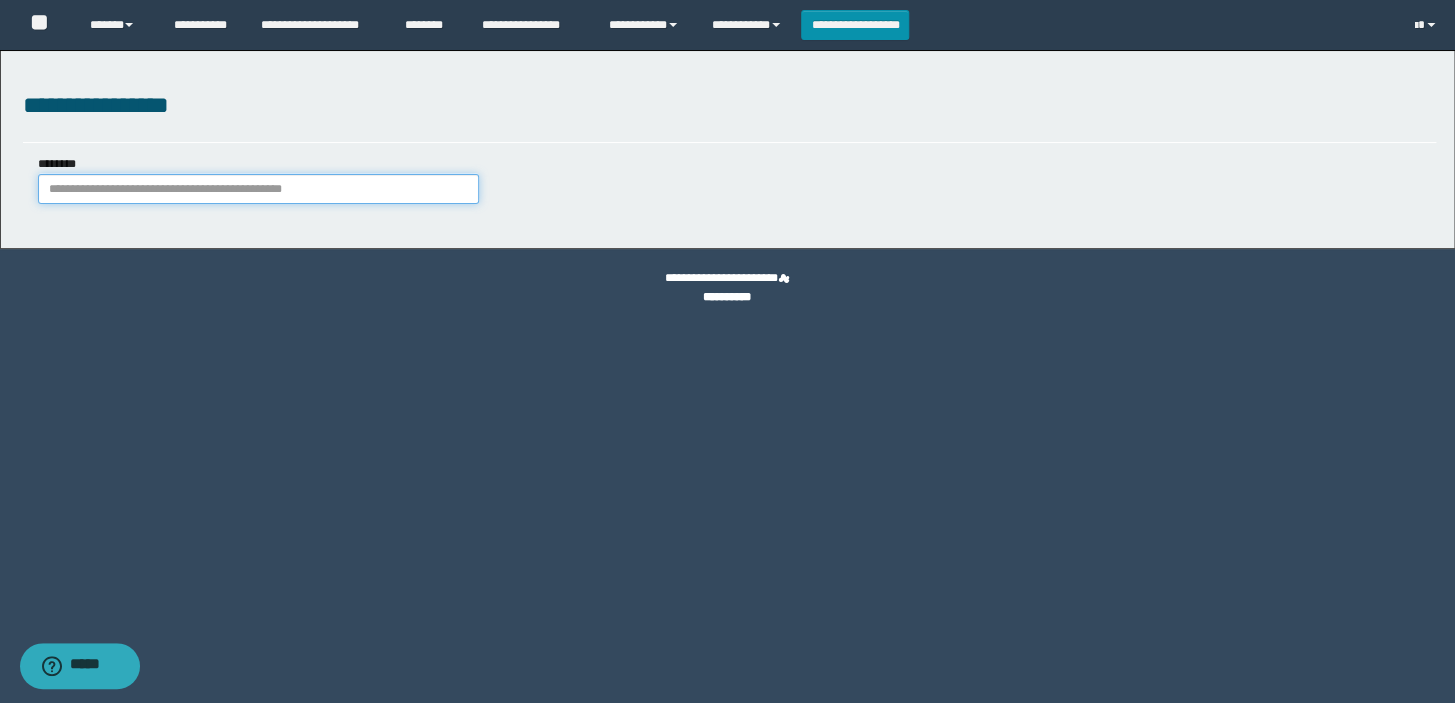 paste on "********" 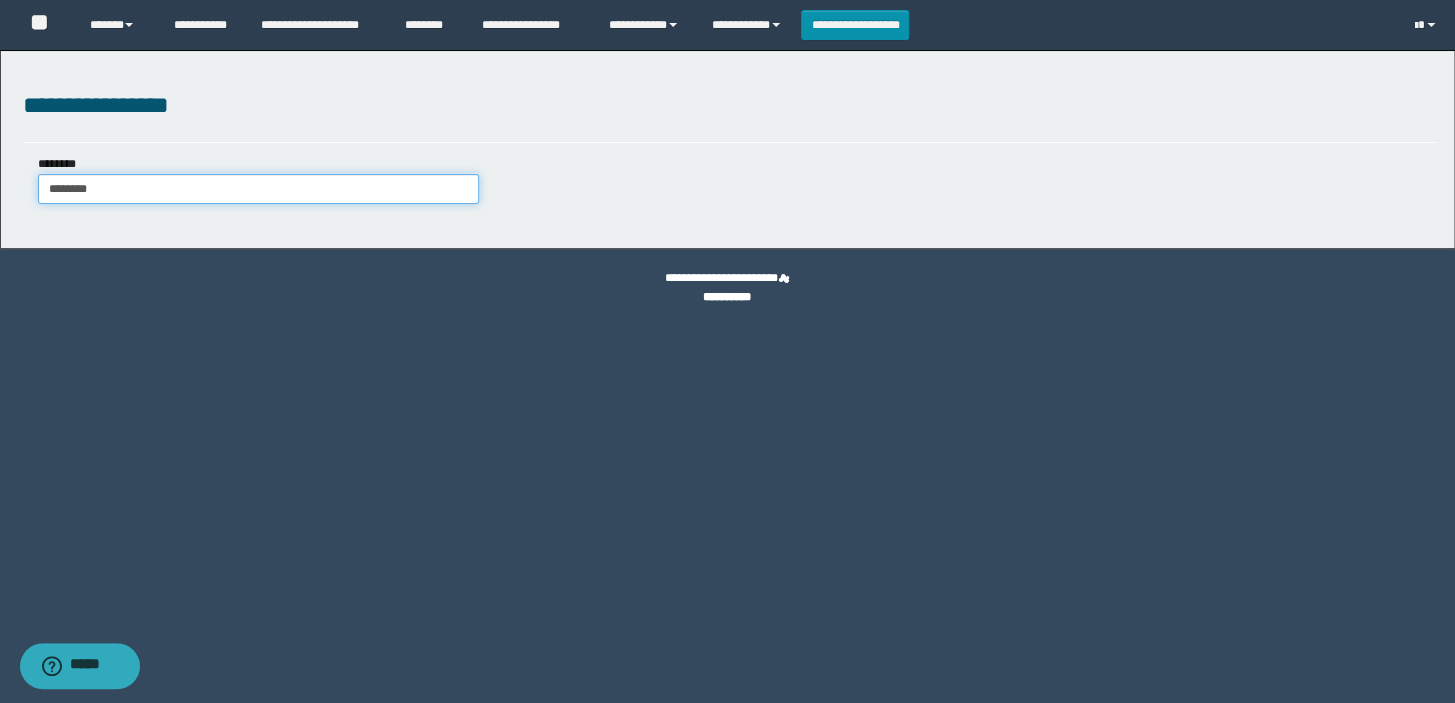 type on "********" 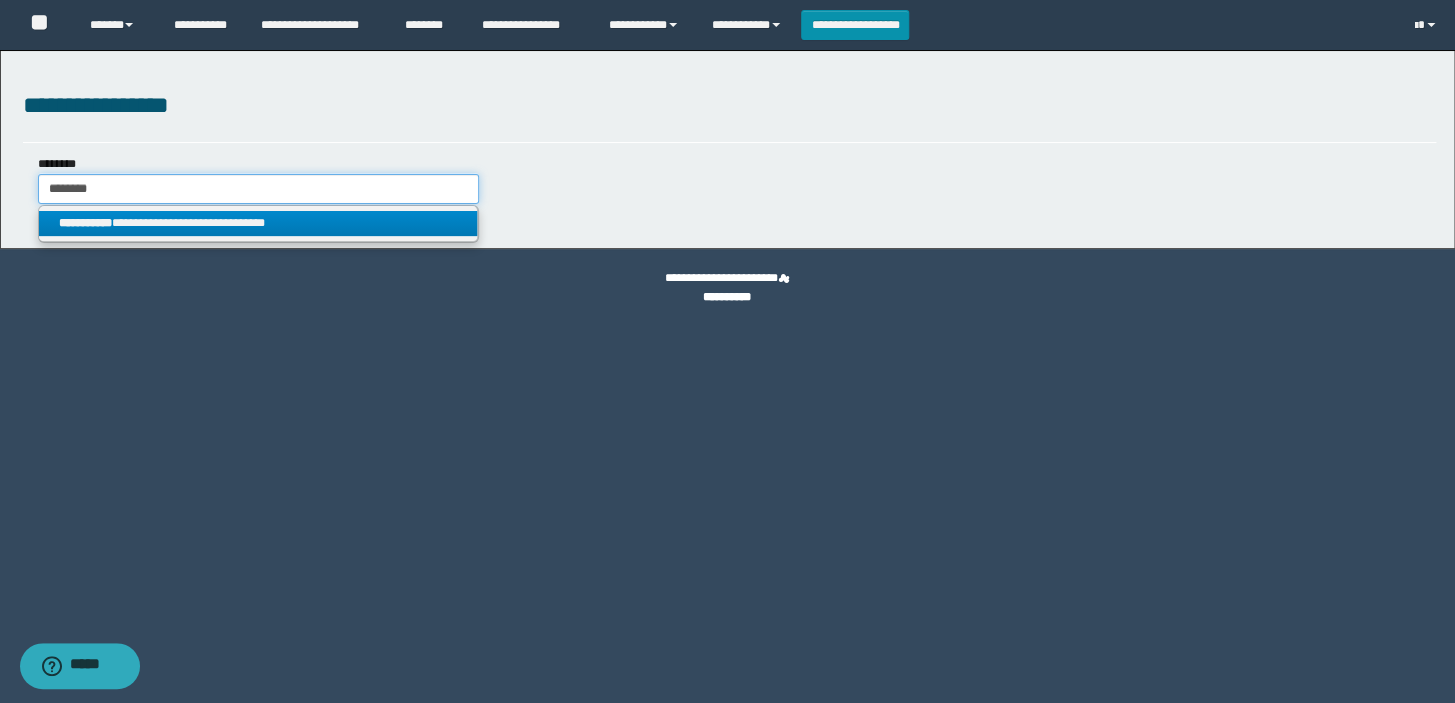 type on "********" 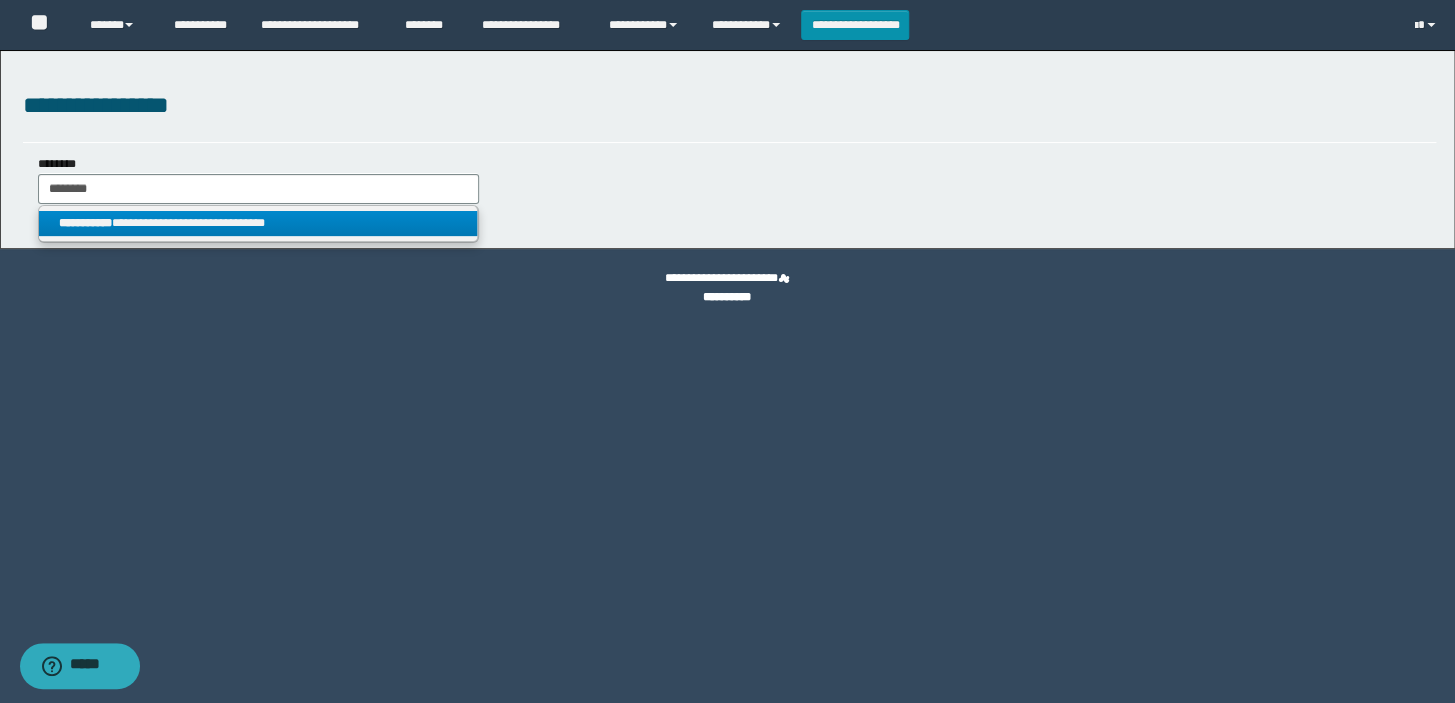 click on "**********" at bounding box center [258, 223] 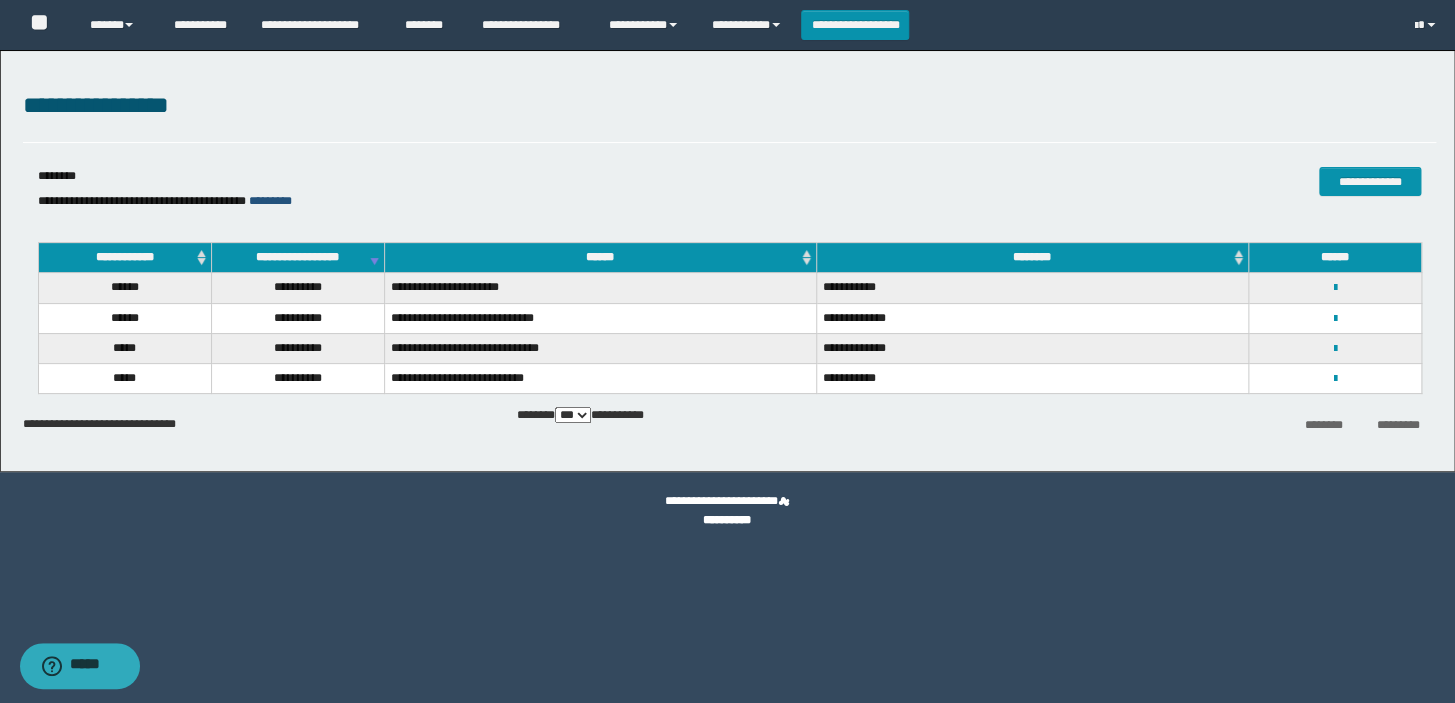 click on "*********" at bounding box center [270, 201] 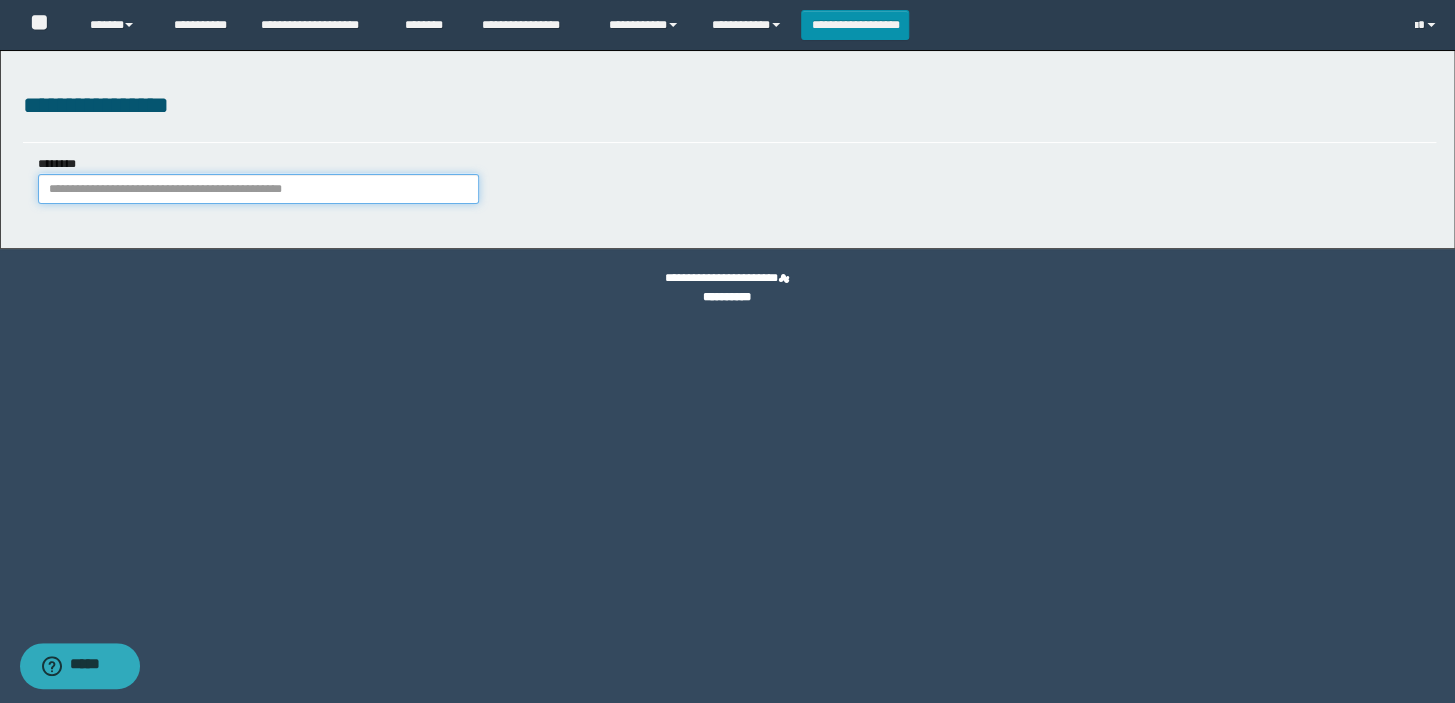 drag, startPoint x: 181, startPoint y: 187, endPoint x: 204, endPoint y: 235, distance: 53.225933 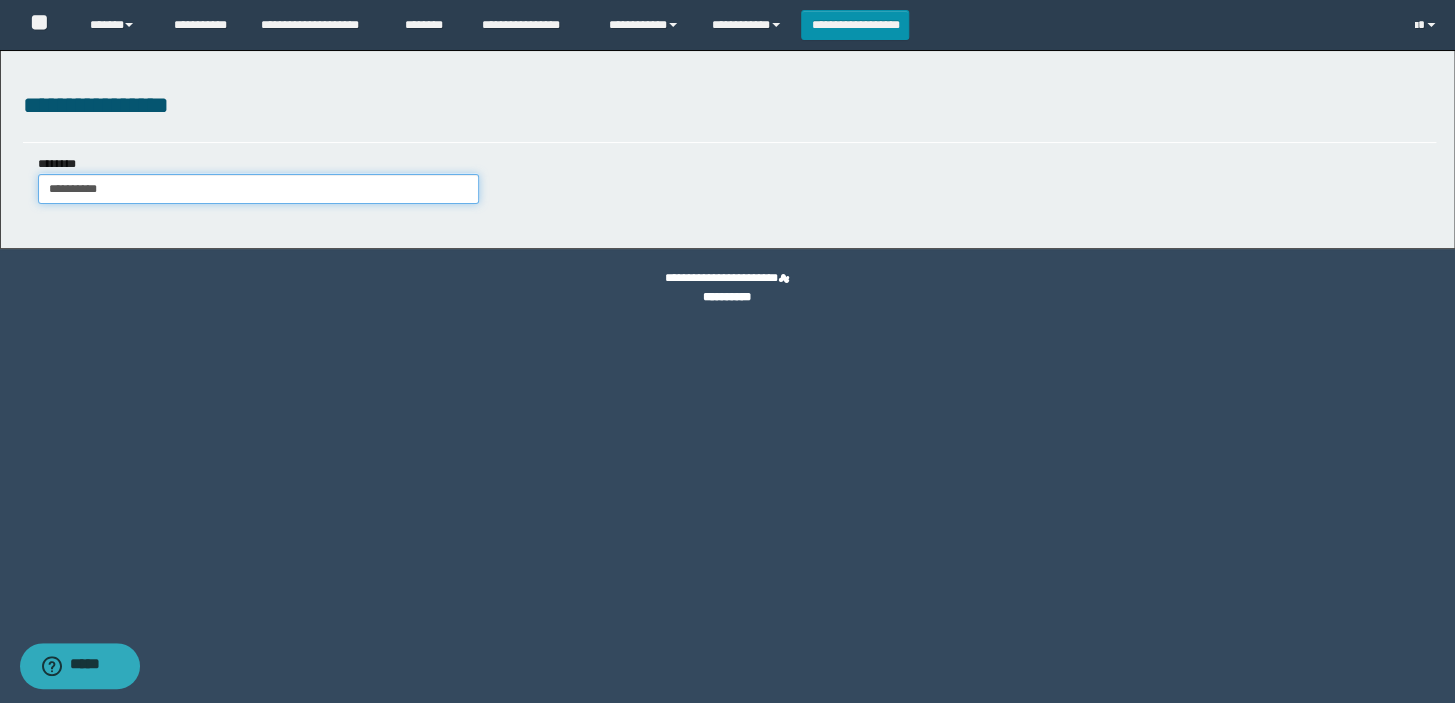 type on "**********" 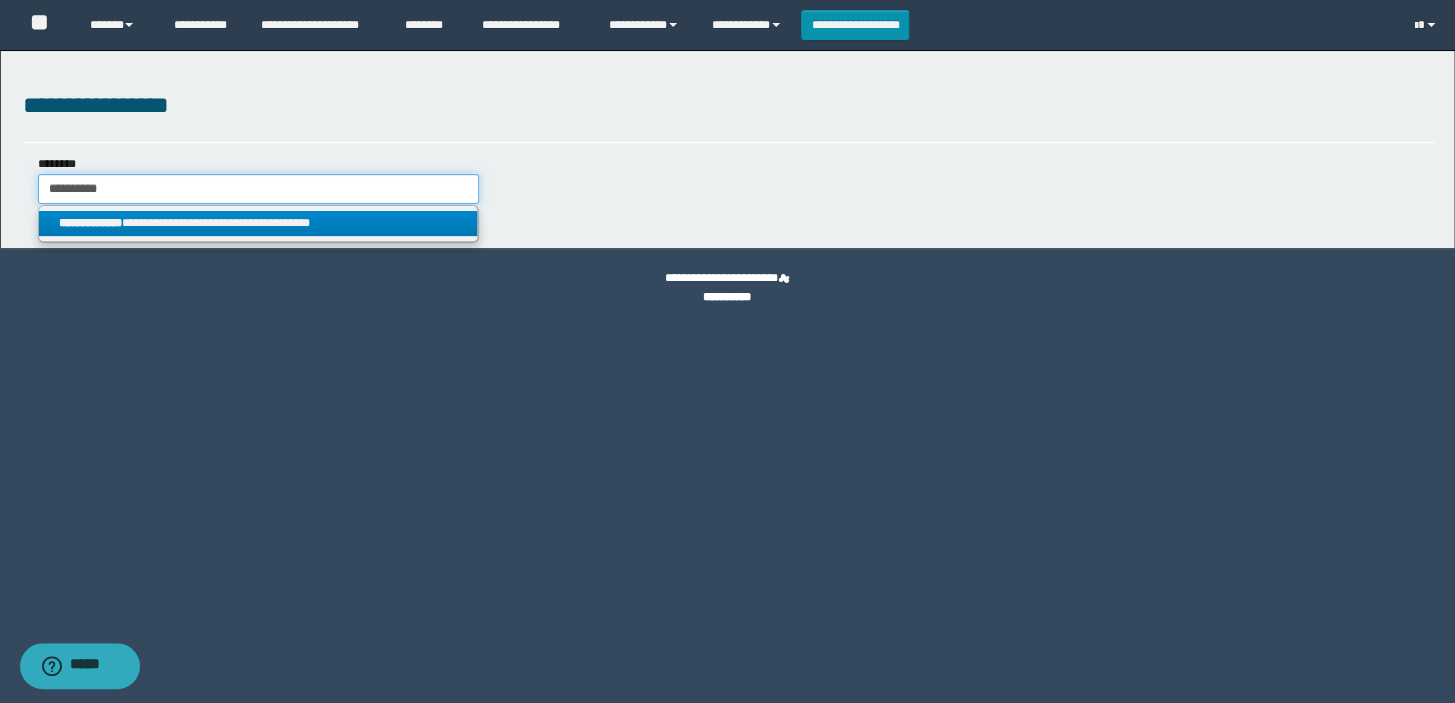 type on "**********" 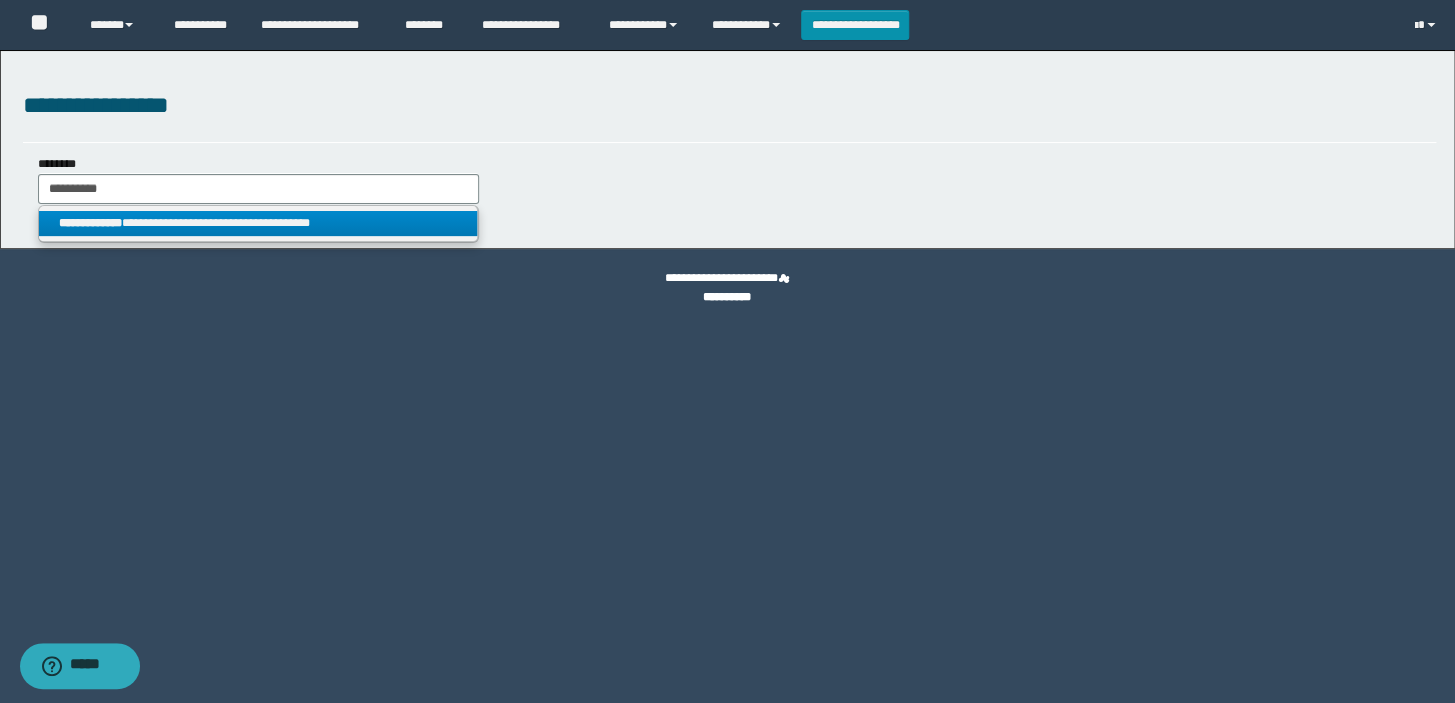 drag, startPoint x: 149, startPoint y: 211, endPoint x: 208, endPoint y: 264, distance: 79.30952 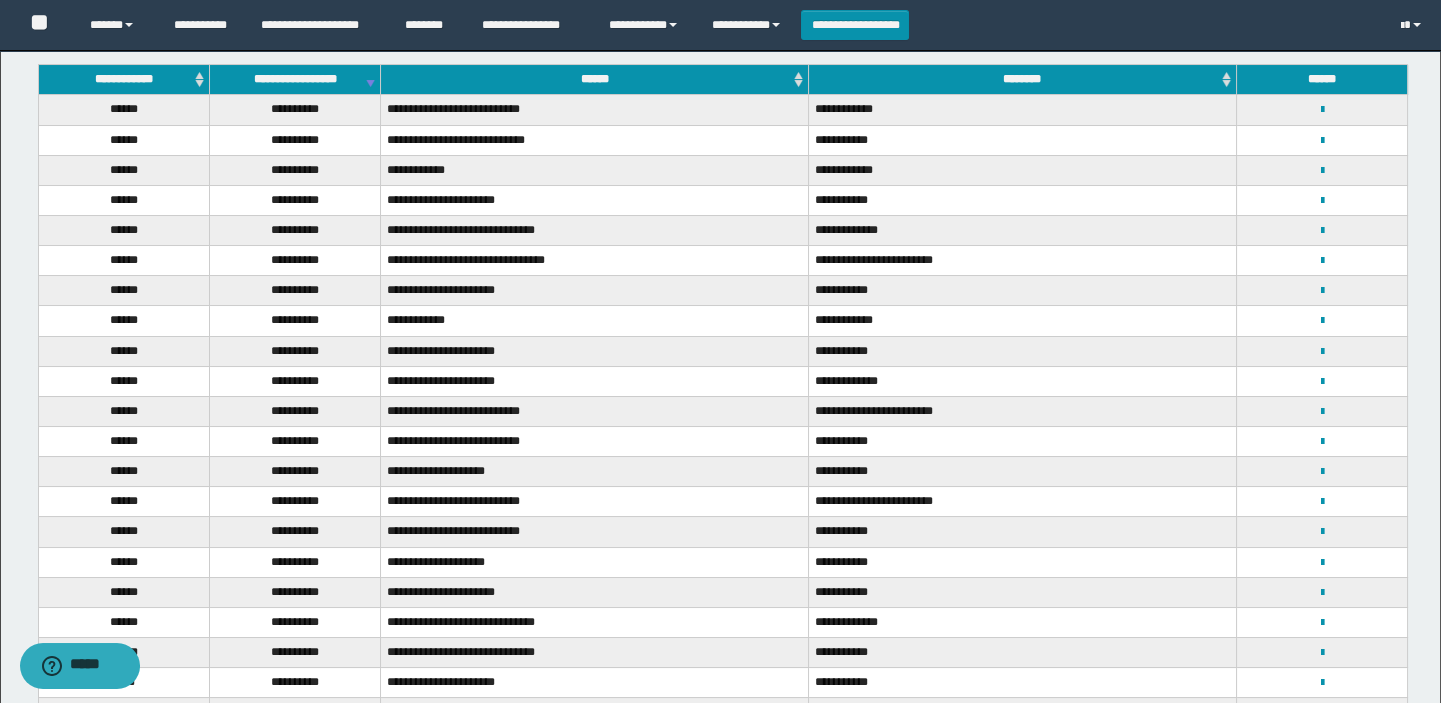 scroll, scrollTop: 53, scrollLeft: 0, axis: vertical 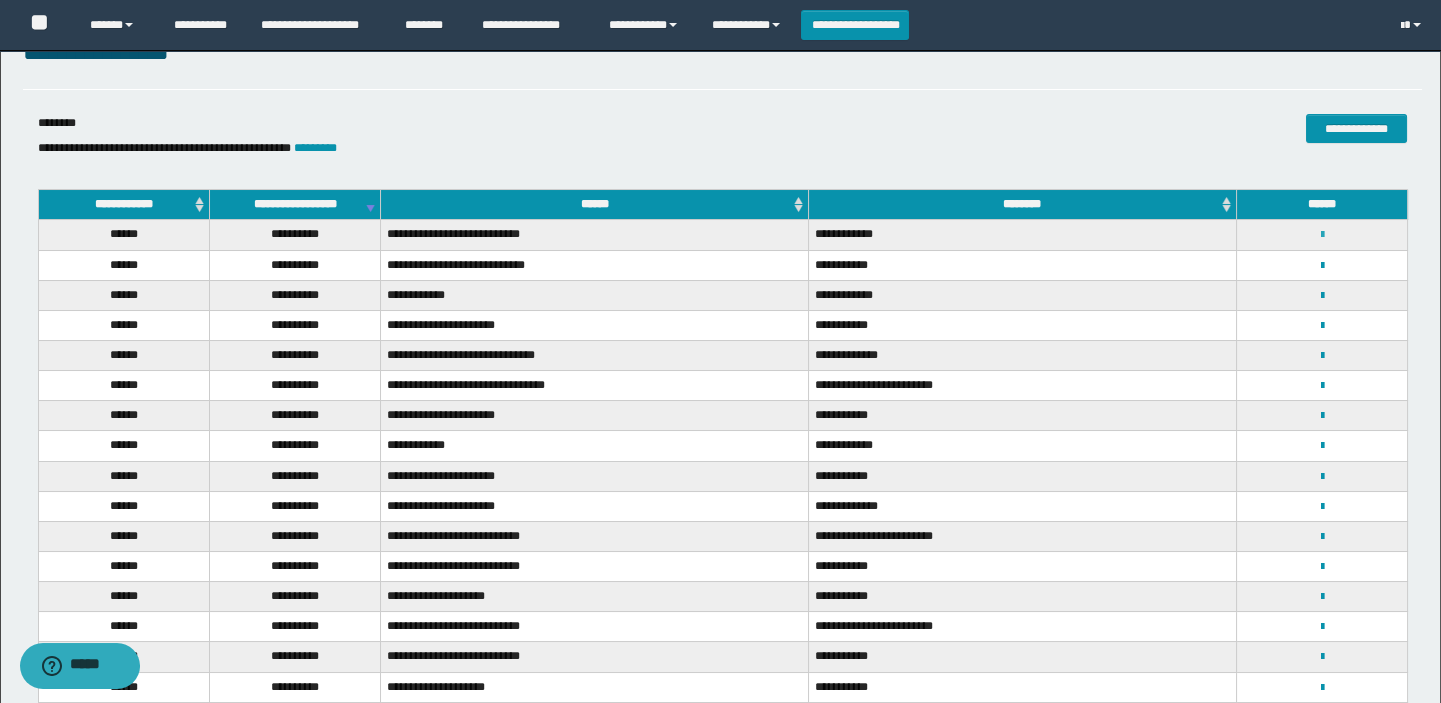 click at bounding box center [1321, 235] 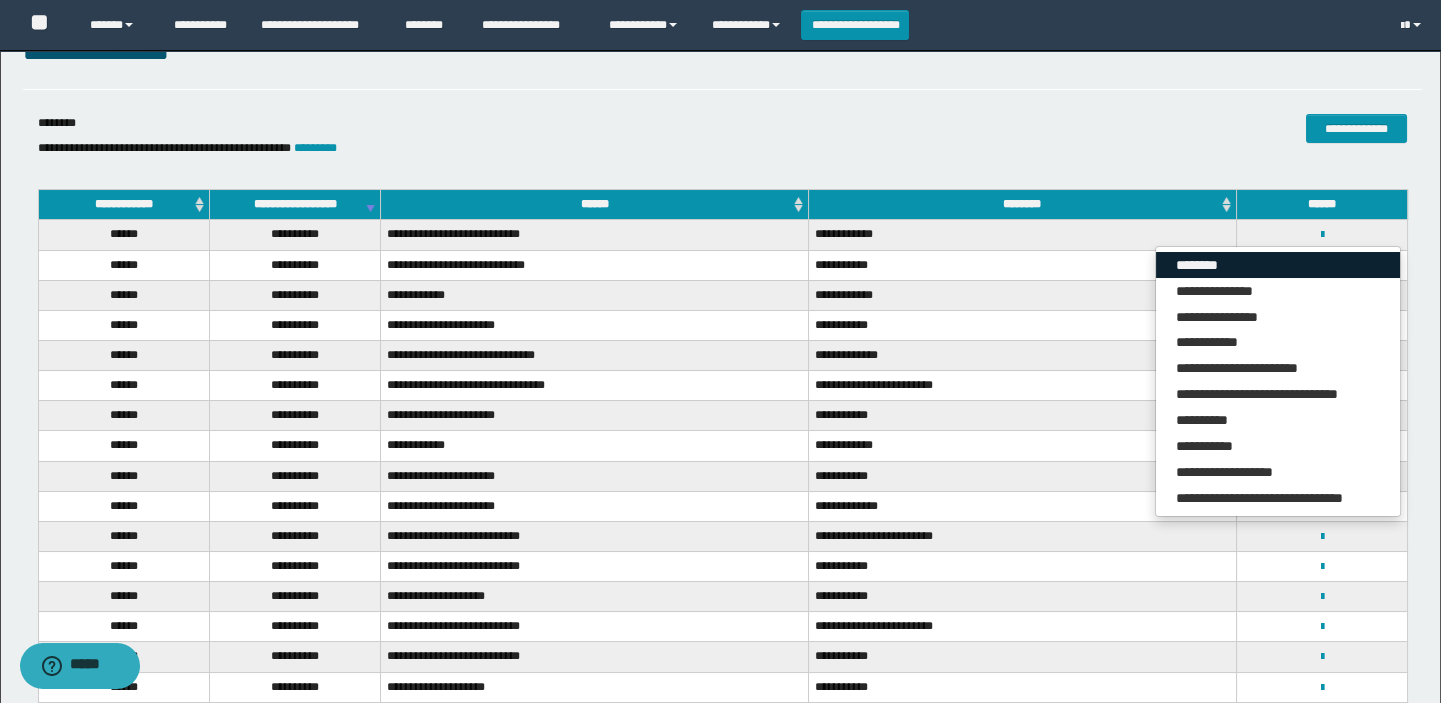 click on "********" at bounding box center [1278, 265] 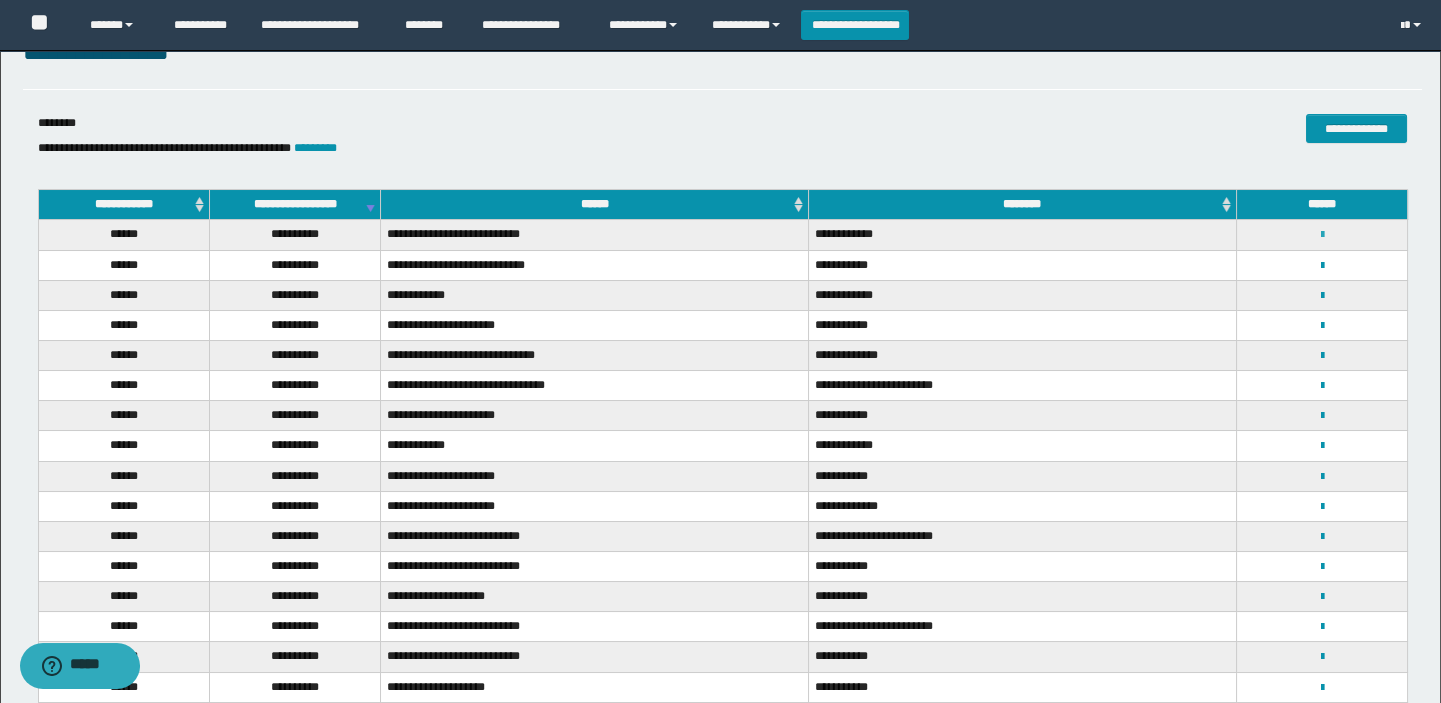 click at bounding box center [1321, 235] 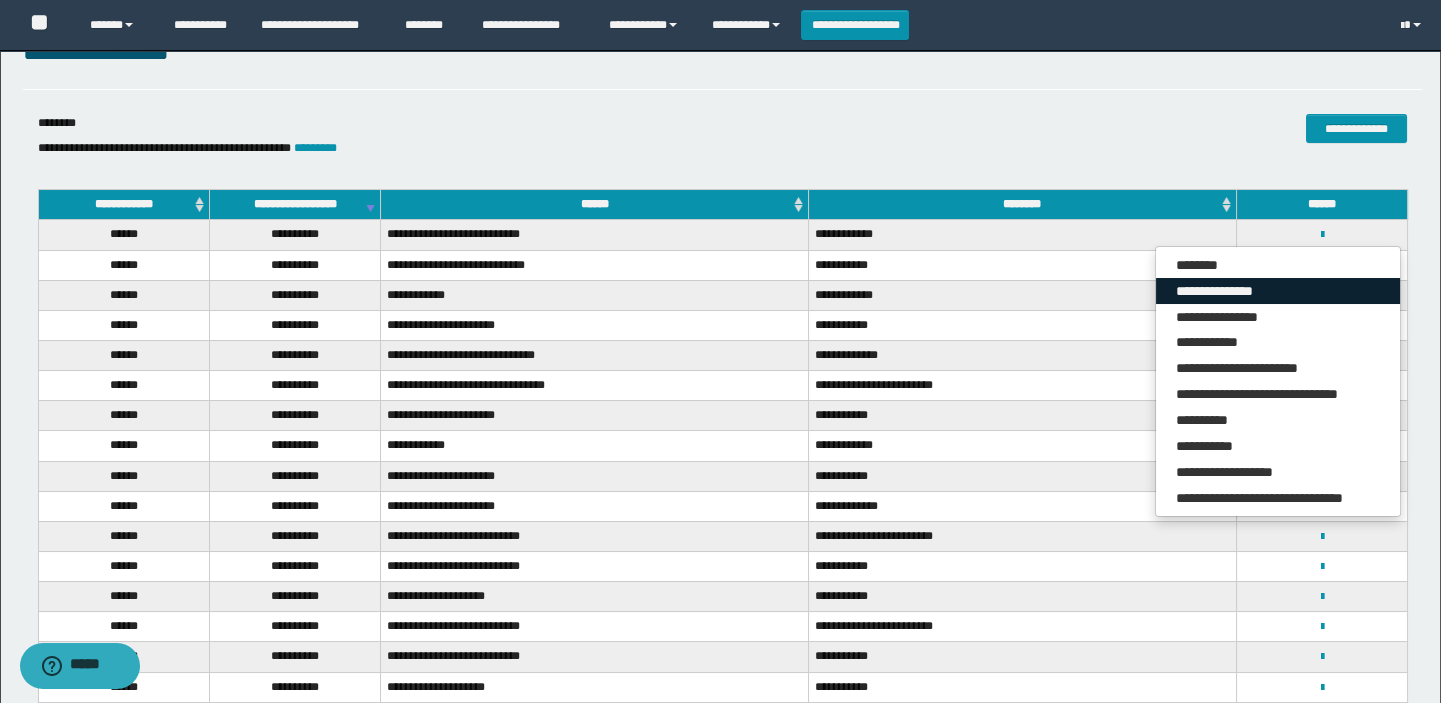 click on "**********" at bounding box center [1278, 291] 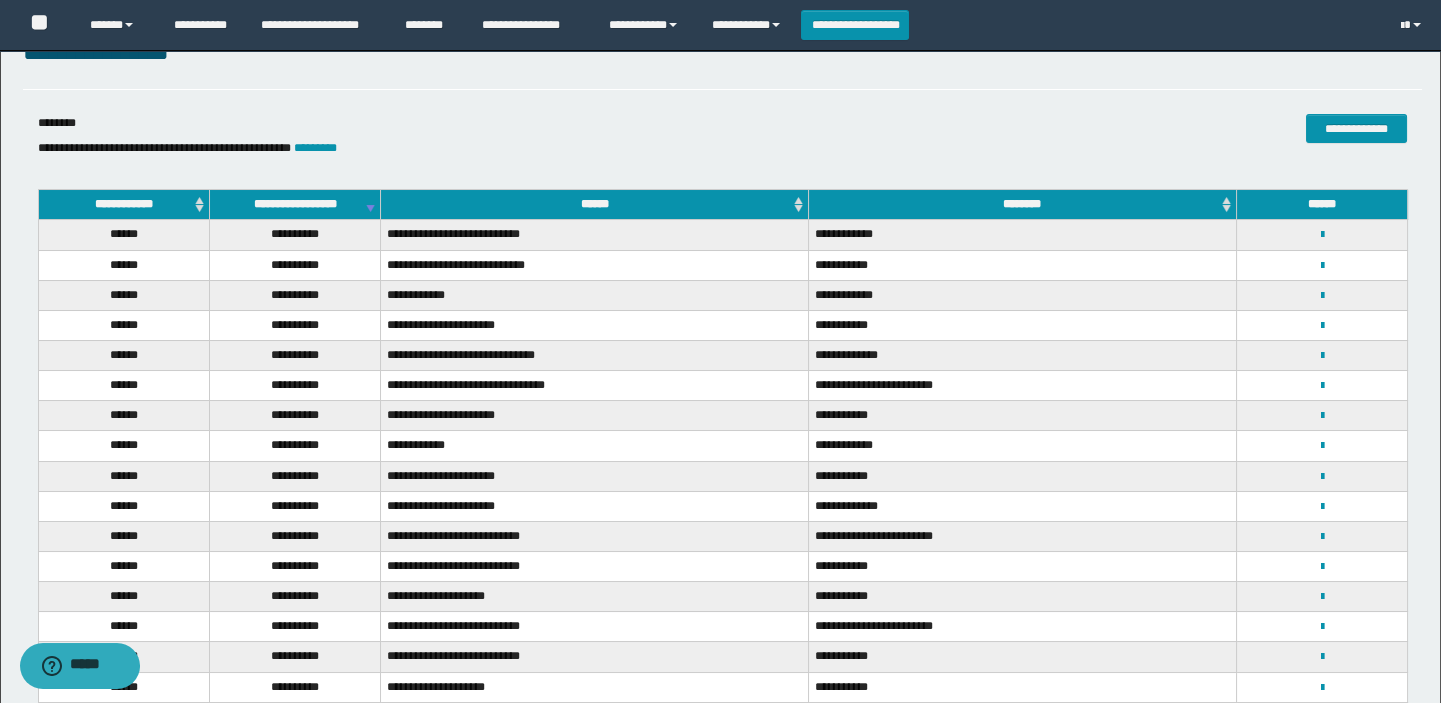 scroll, scrollTop: 0, scrollLeft: 0, axis: both 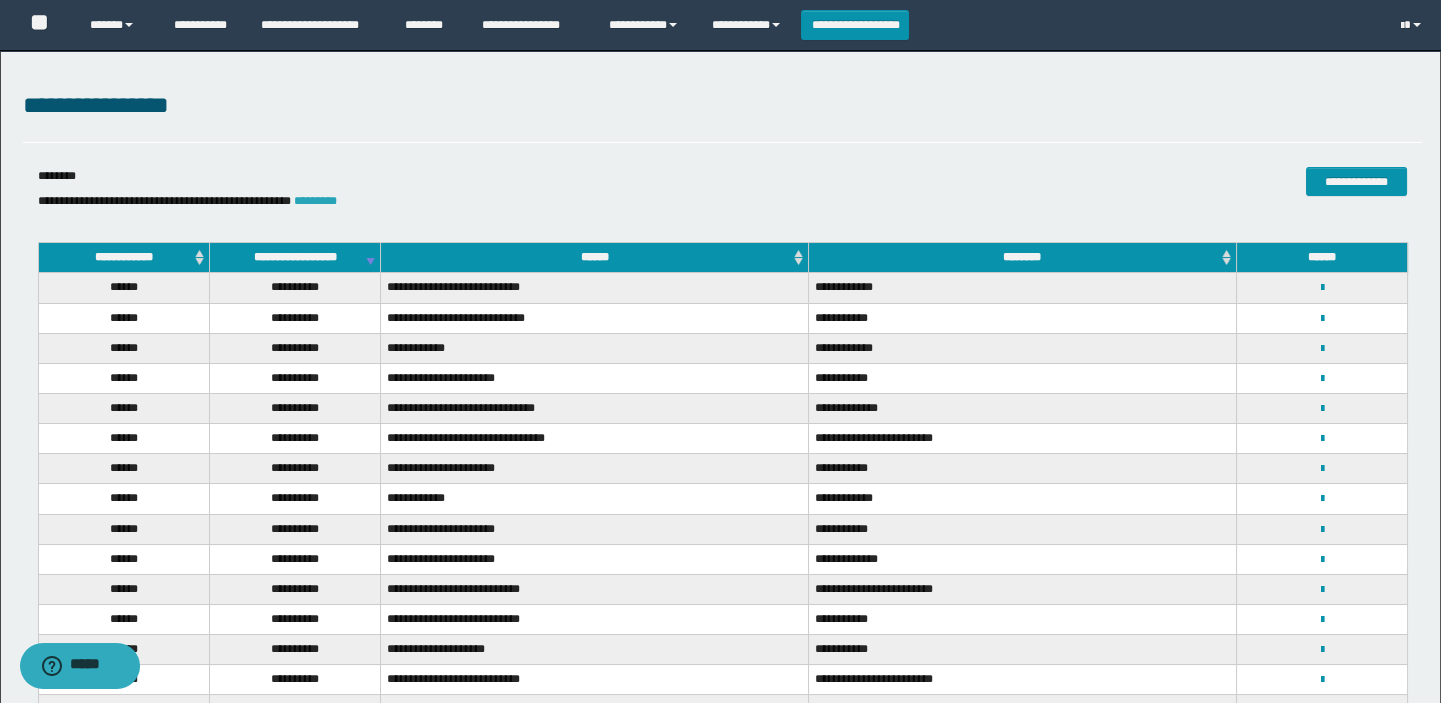 click on "*********" at bounding box center (315, 201) 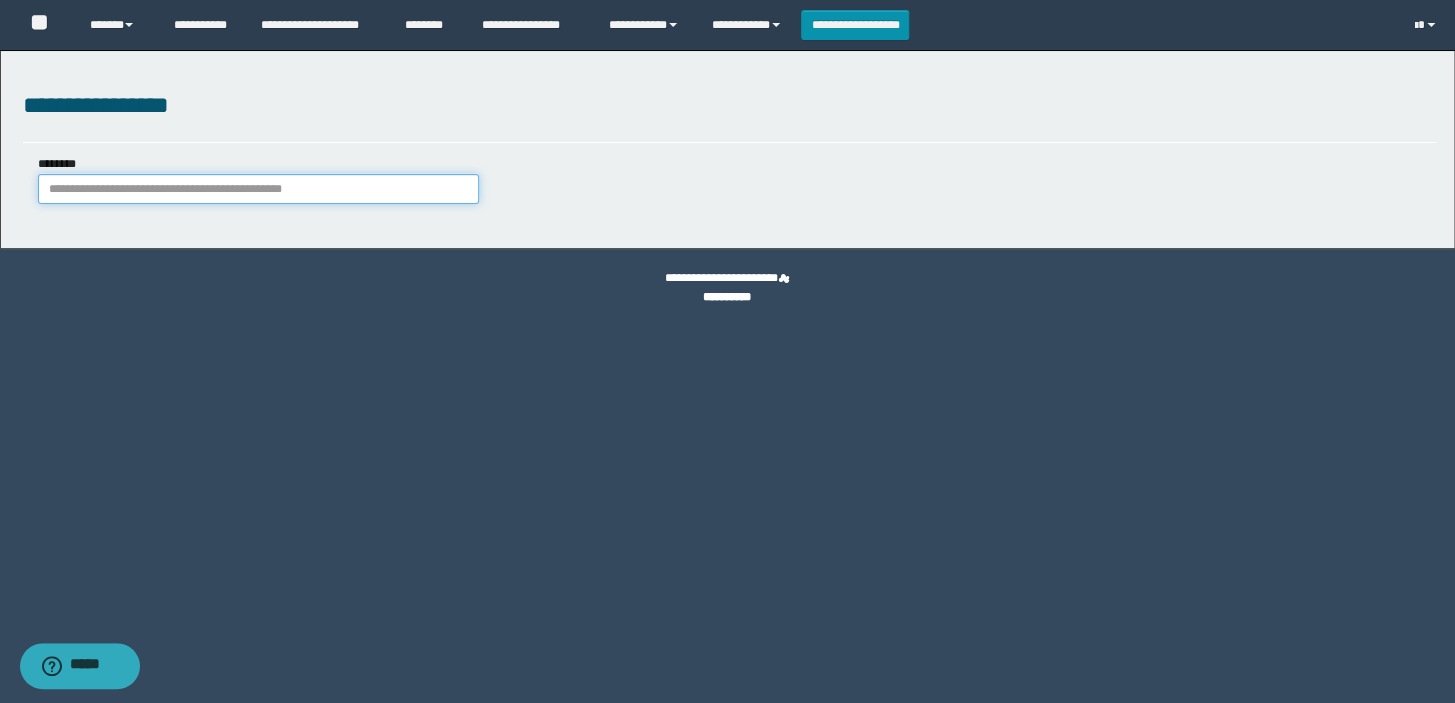 paste on "**********" 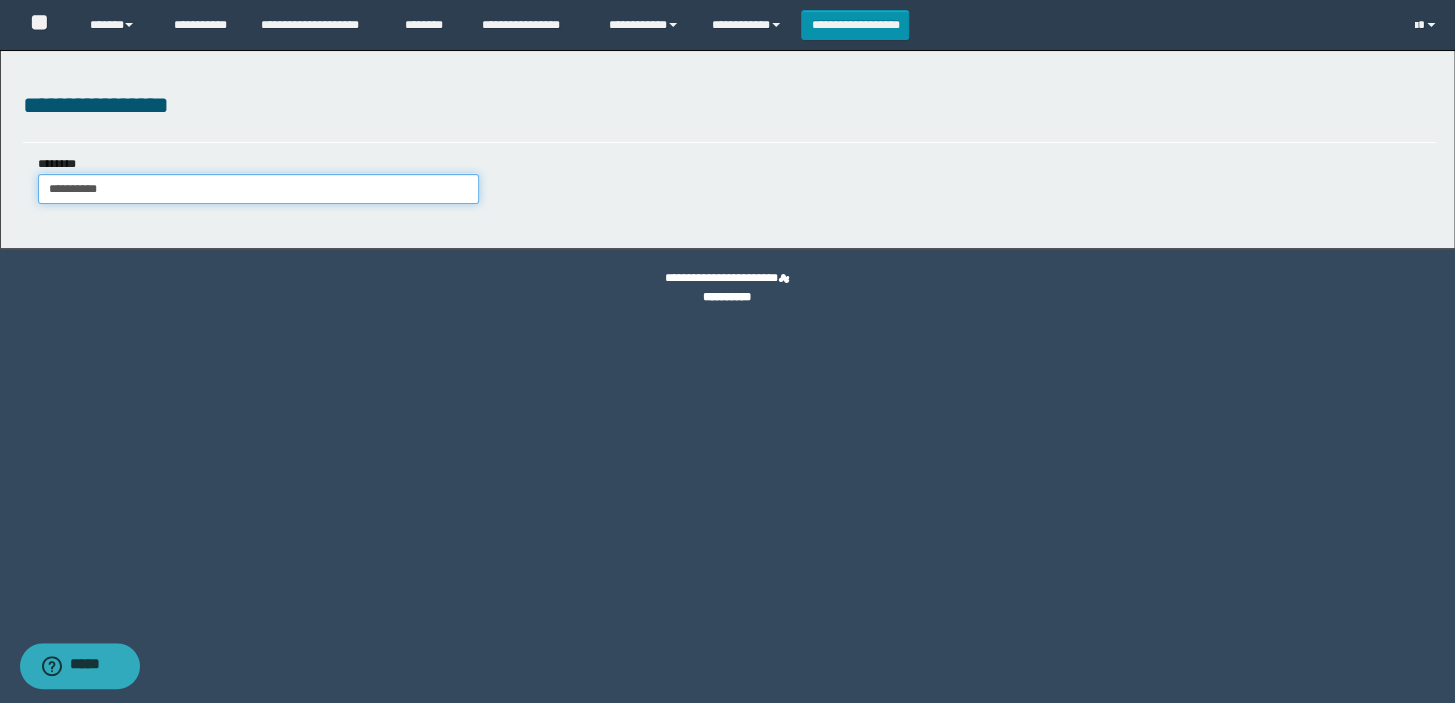 type on "**********" 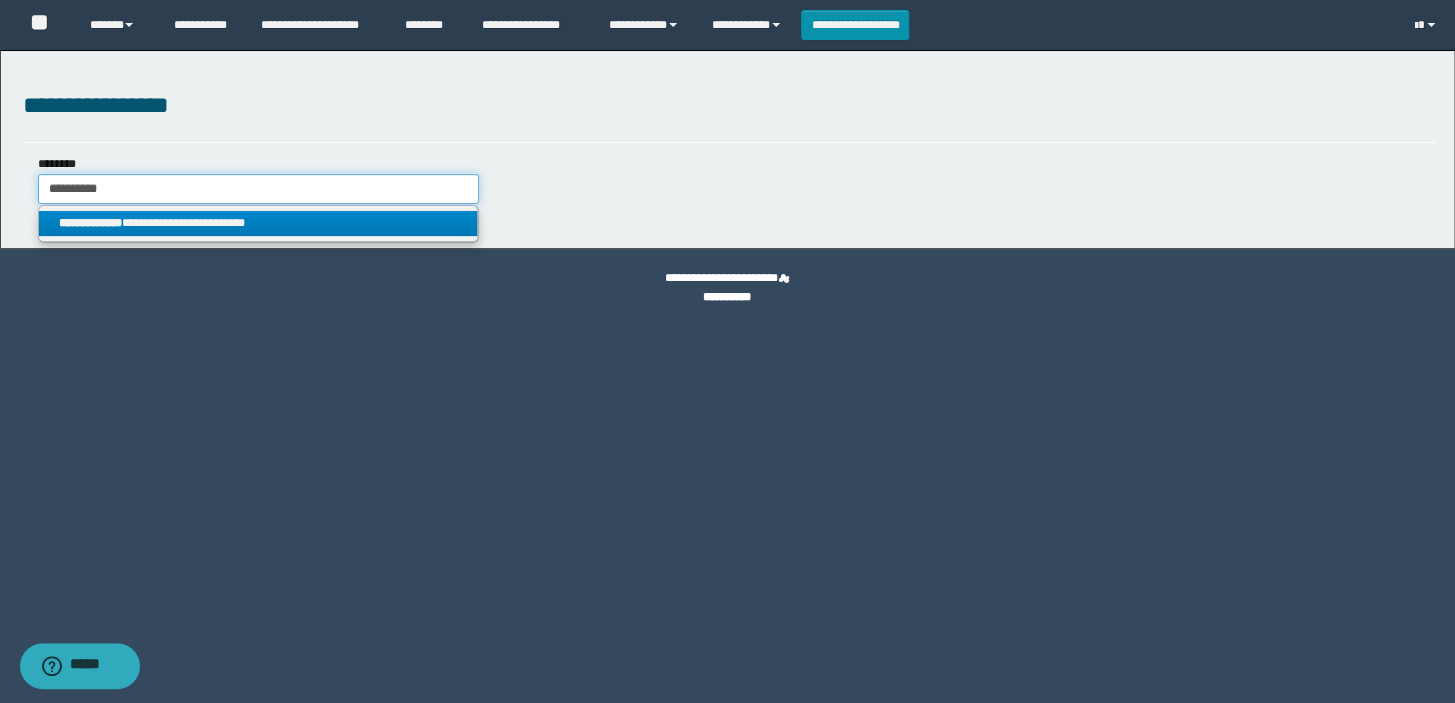 type on "**********" 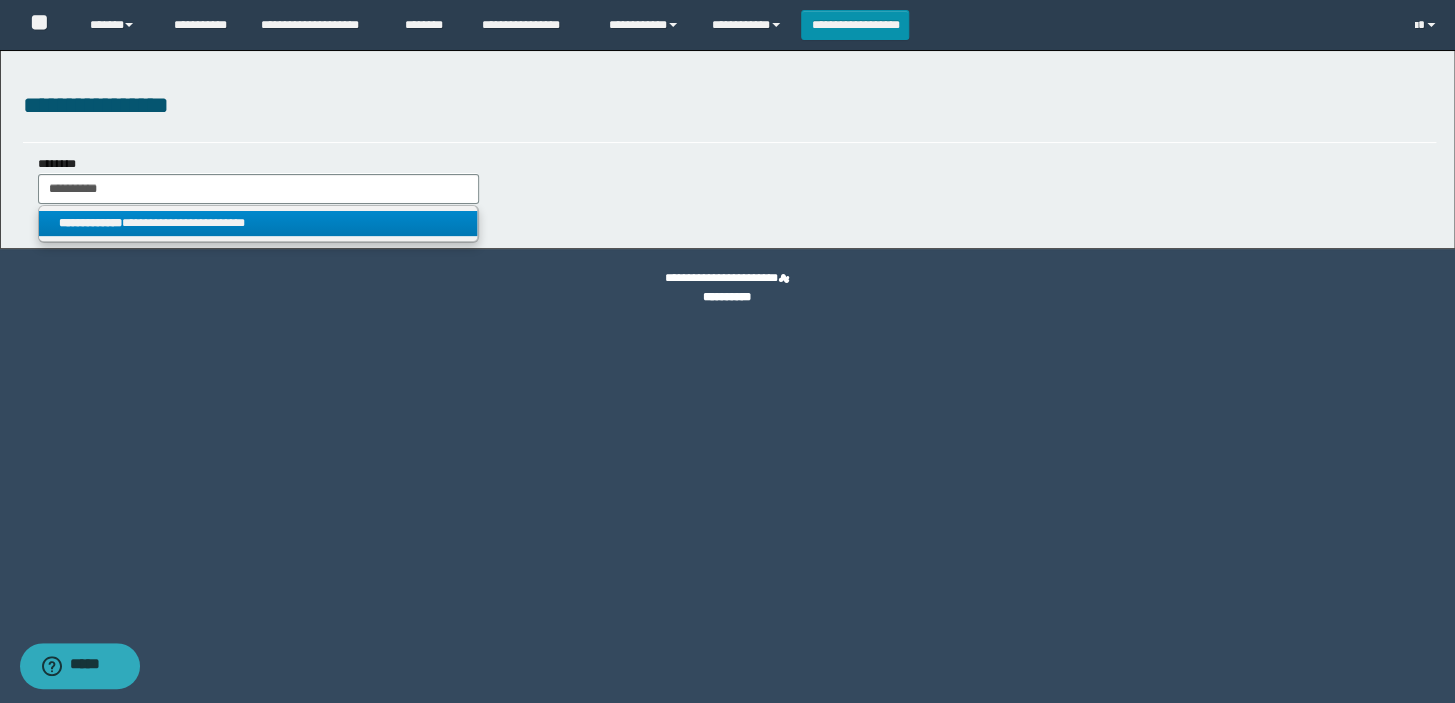 click on "**********" at bounding box center (258, 223) 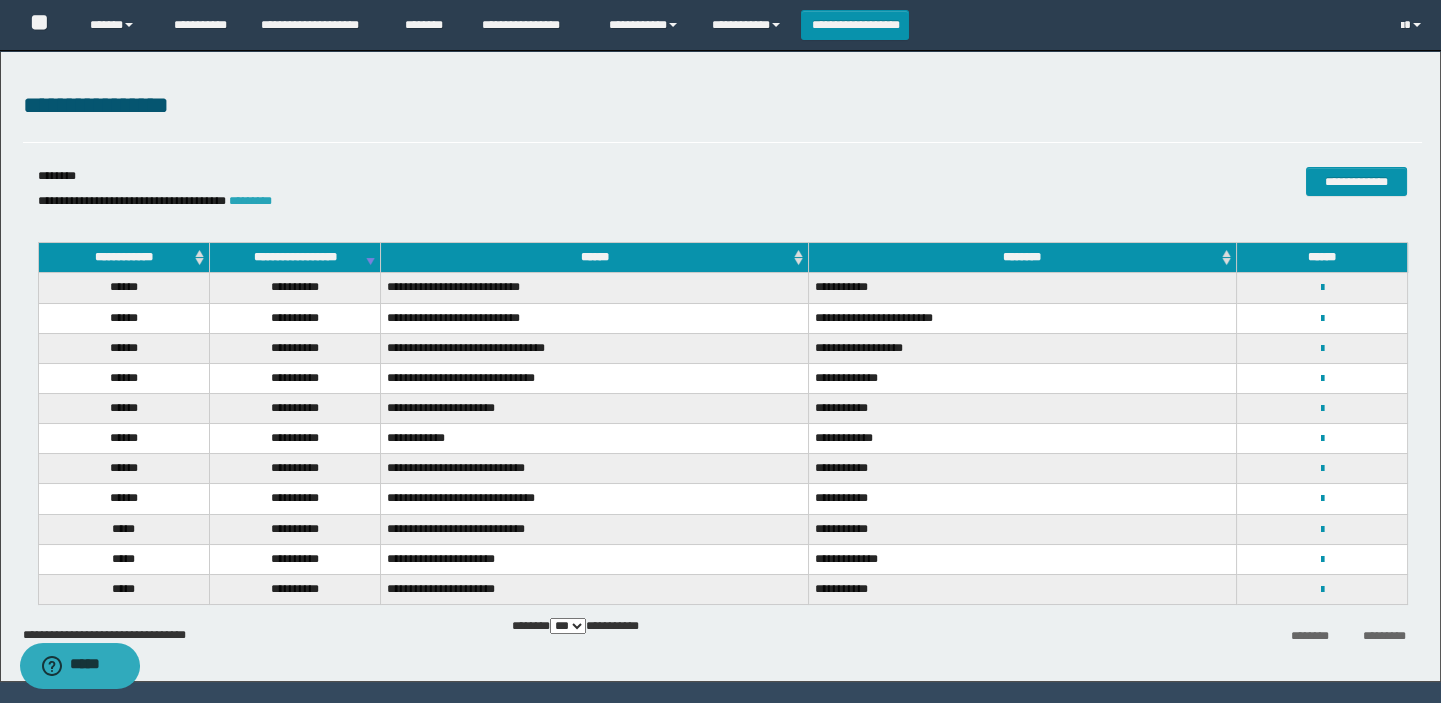 click on "*********" at bounding box center [250, 201] 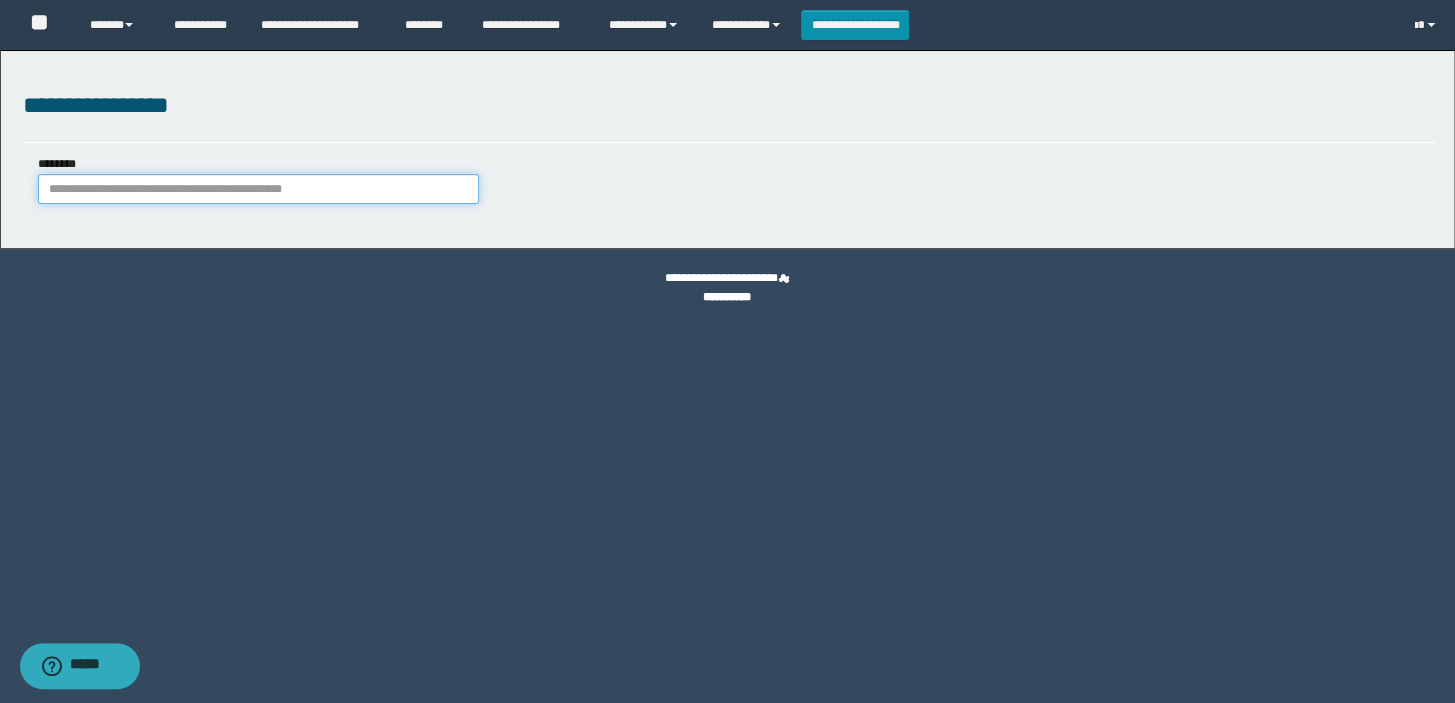 paste on "**********" 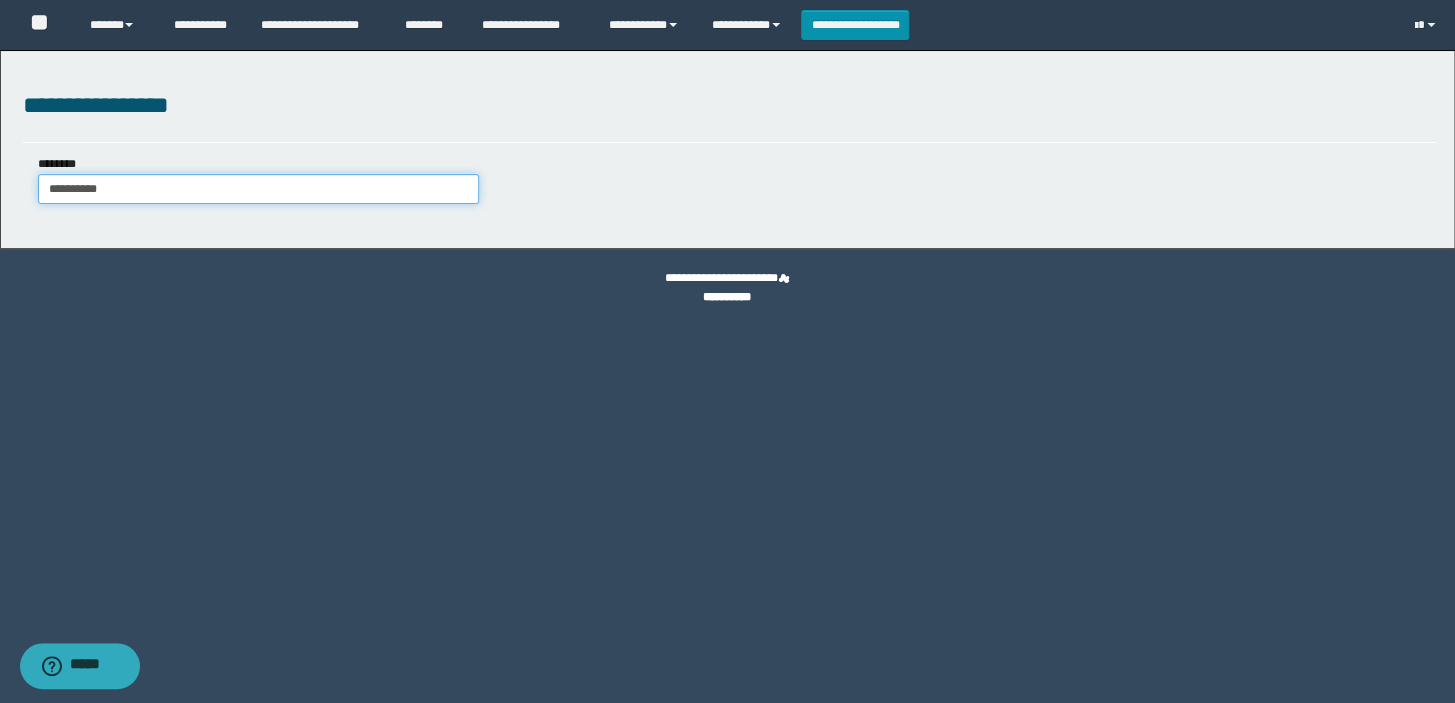 type on "**********" 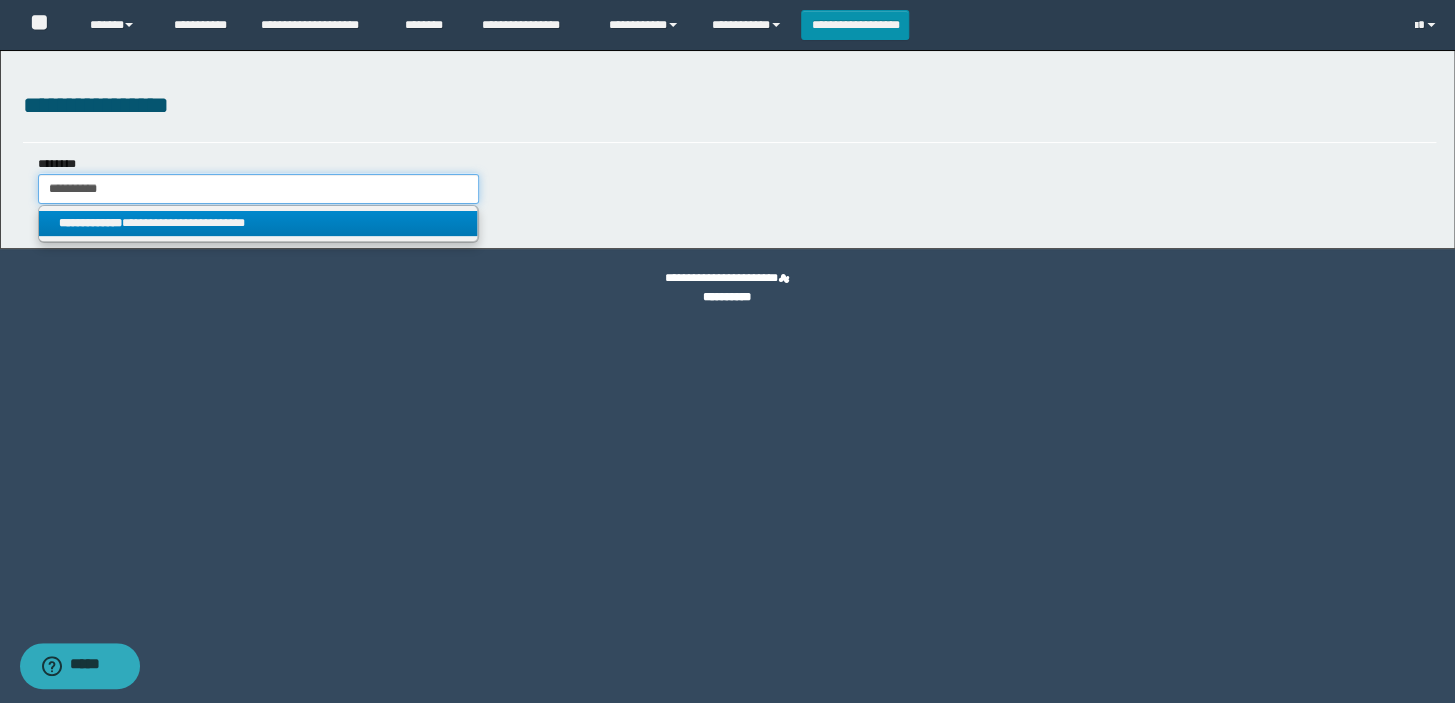 type on "**********" 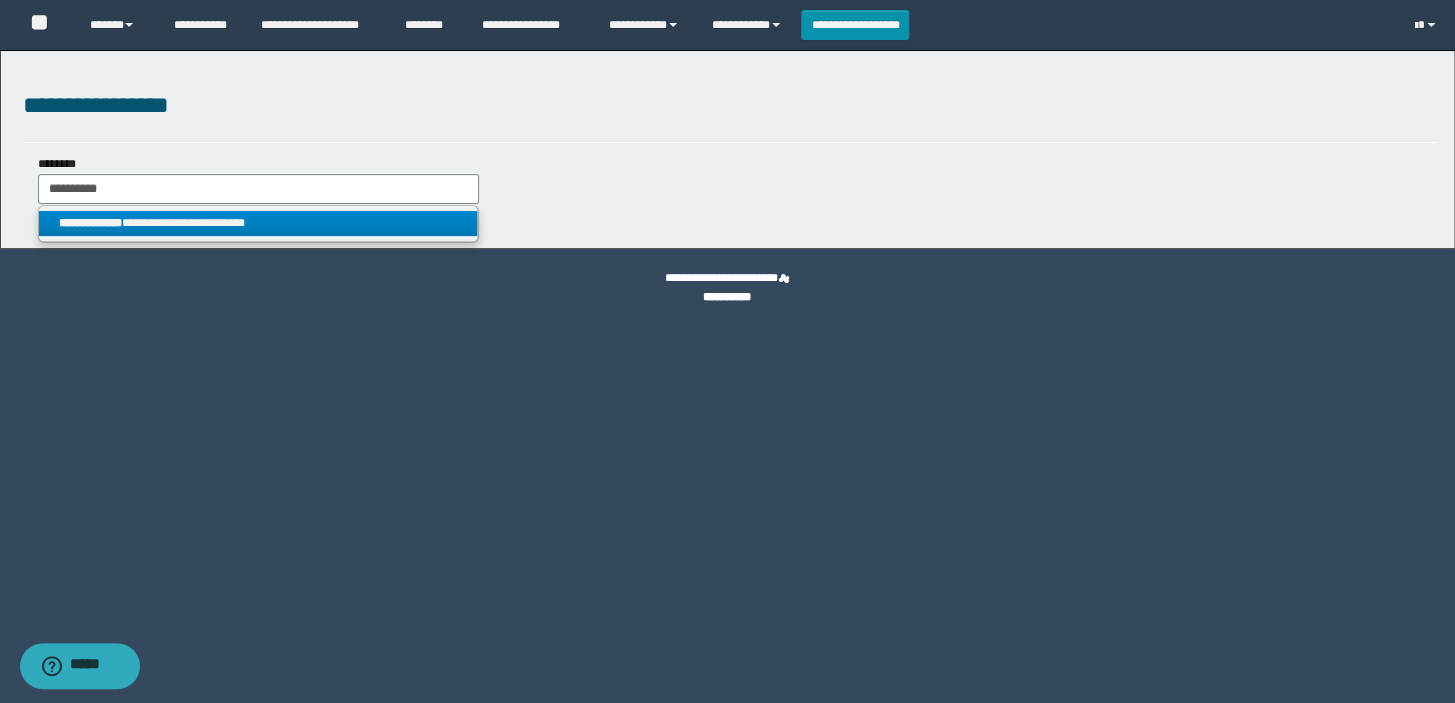 click on "**********" at bounding box center [90, 223] 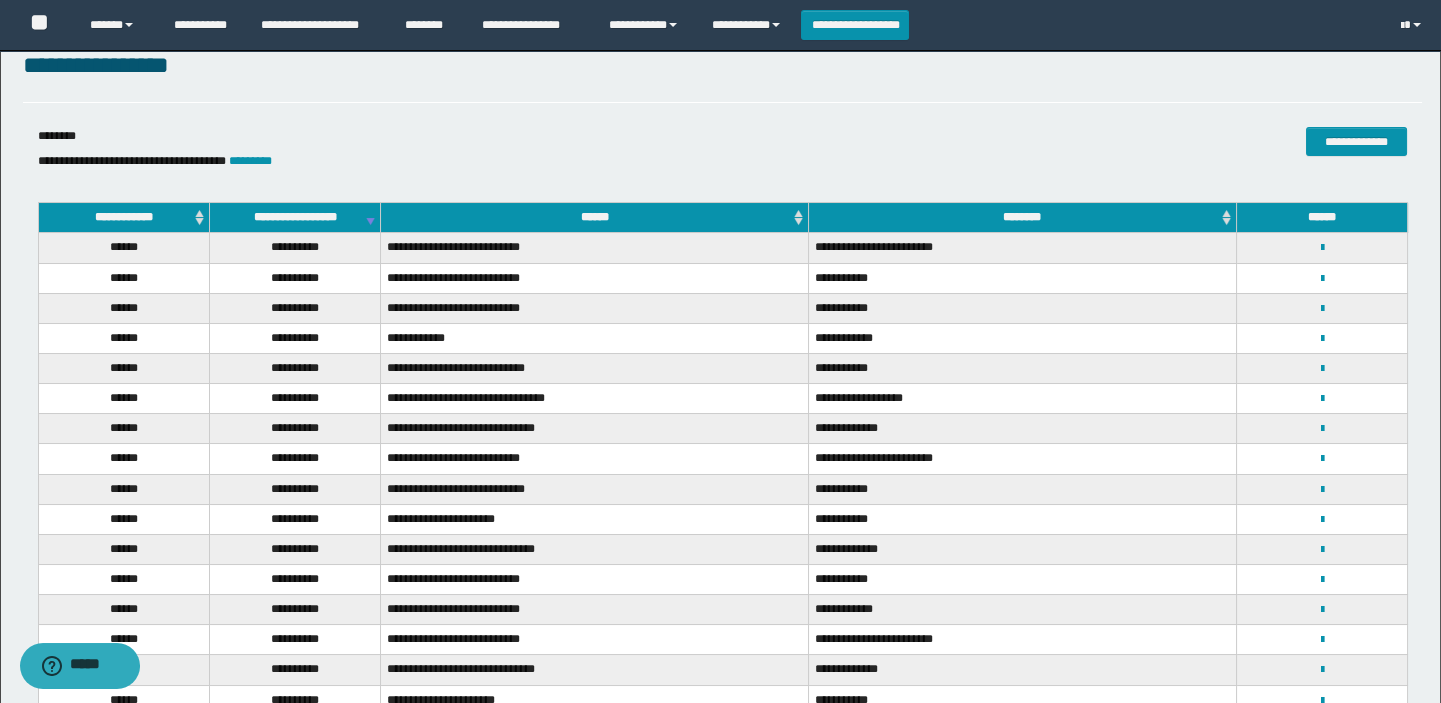 scroll, scrollTop: 0, scrollLeft: 0, axis: both 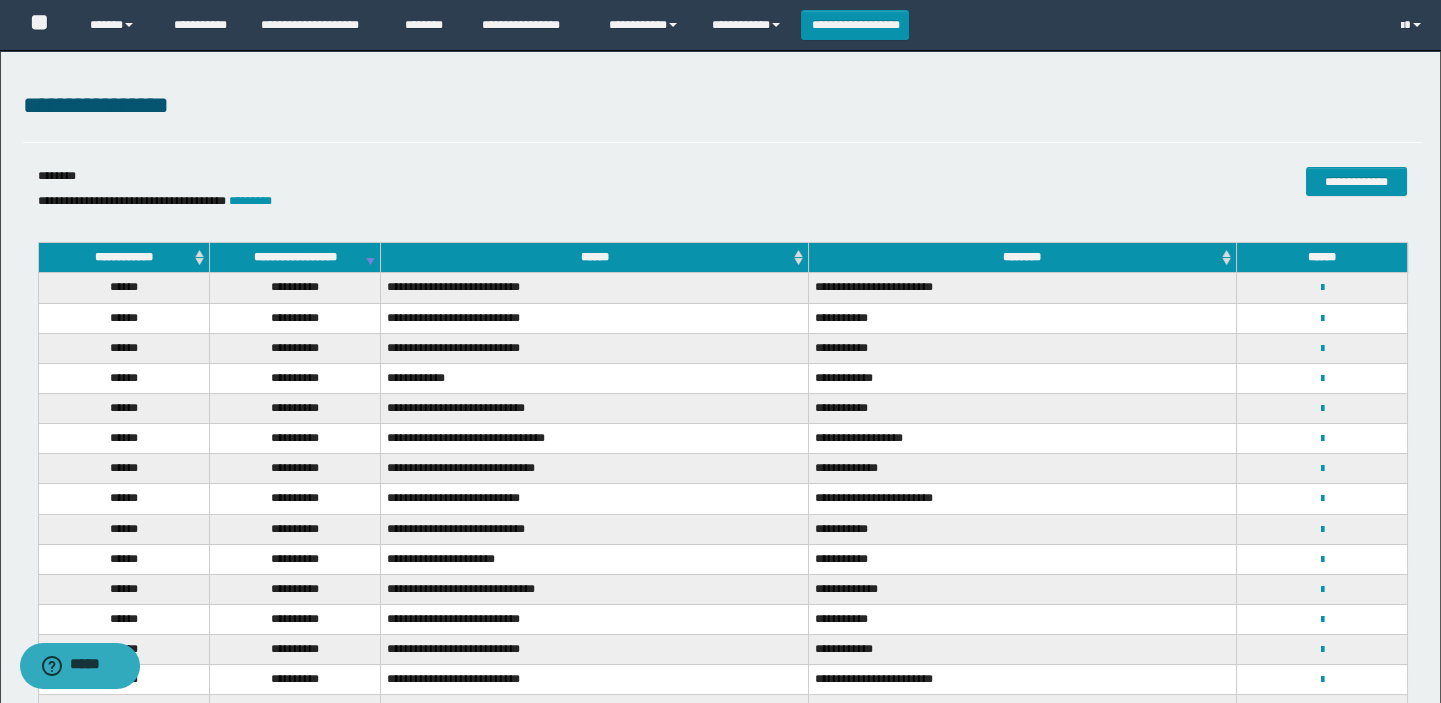 click on "**********" at bounding box center (294, 258) 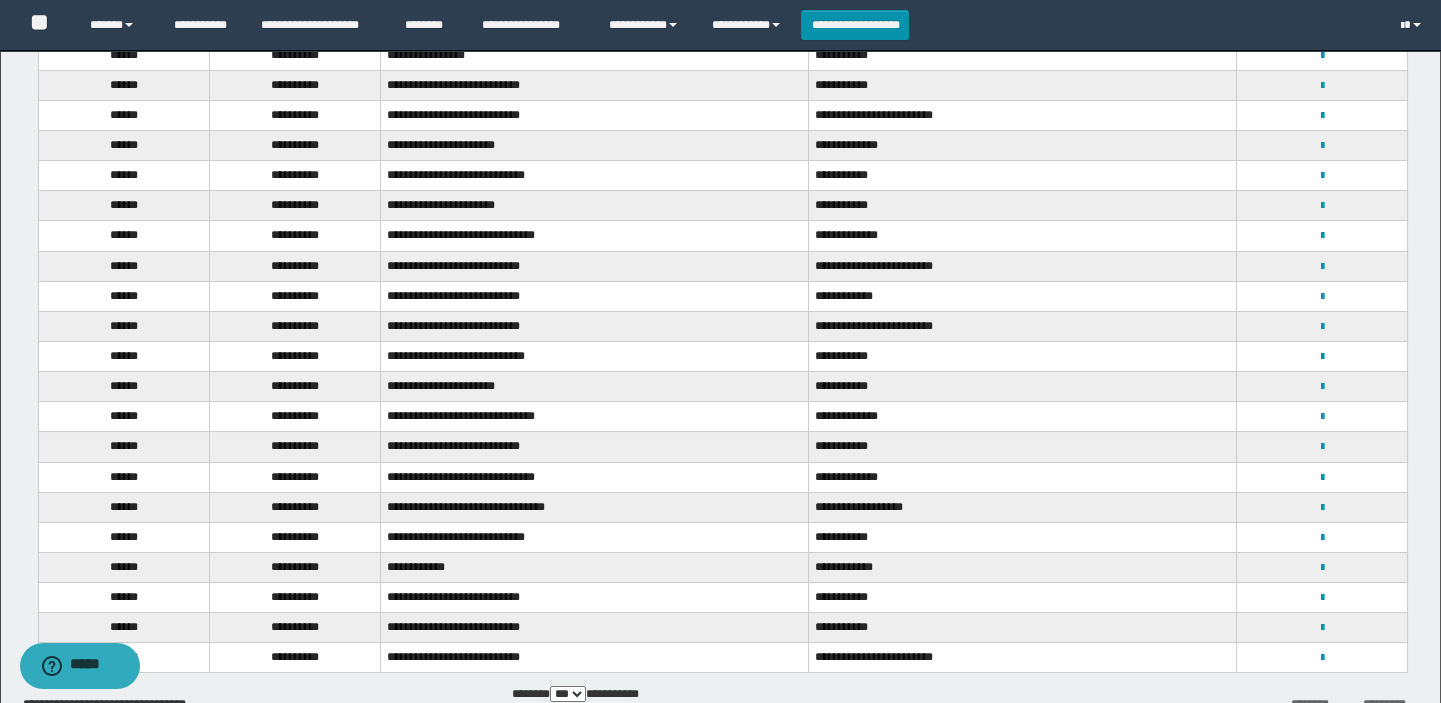 scroll, scrollTop: 272, scrollLeft: 0, axis: vertical 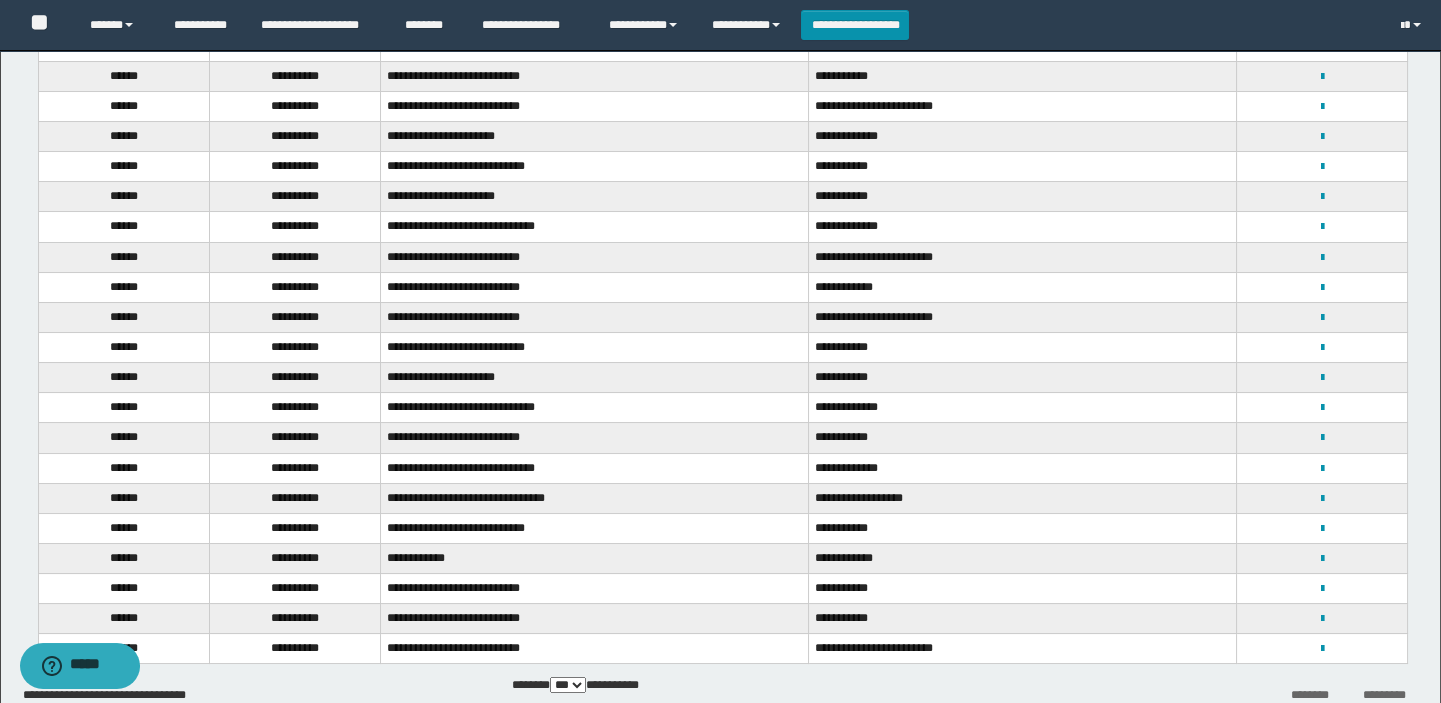 click on "**********" at bounding box center (1322, 287) 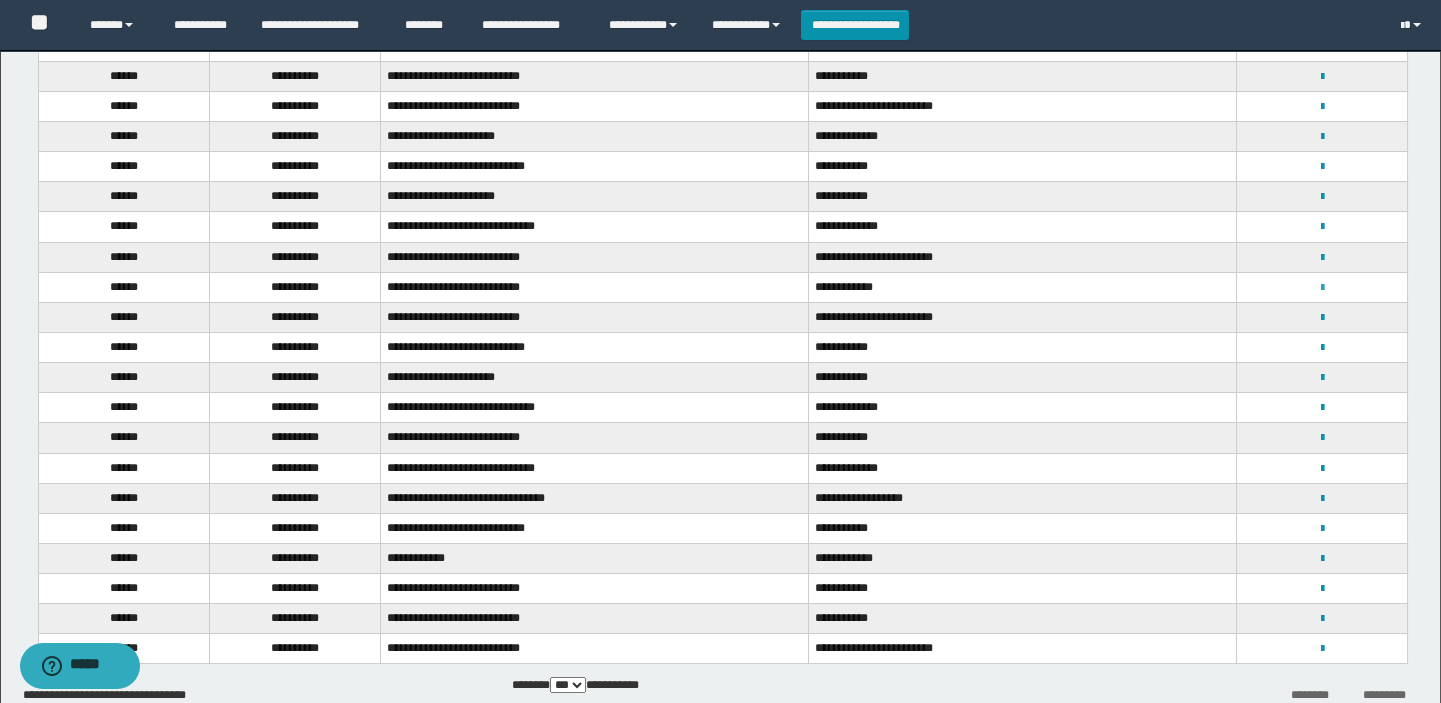click at bounding box center [1321, 288] 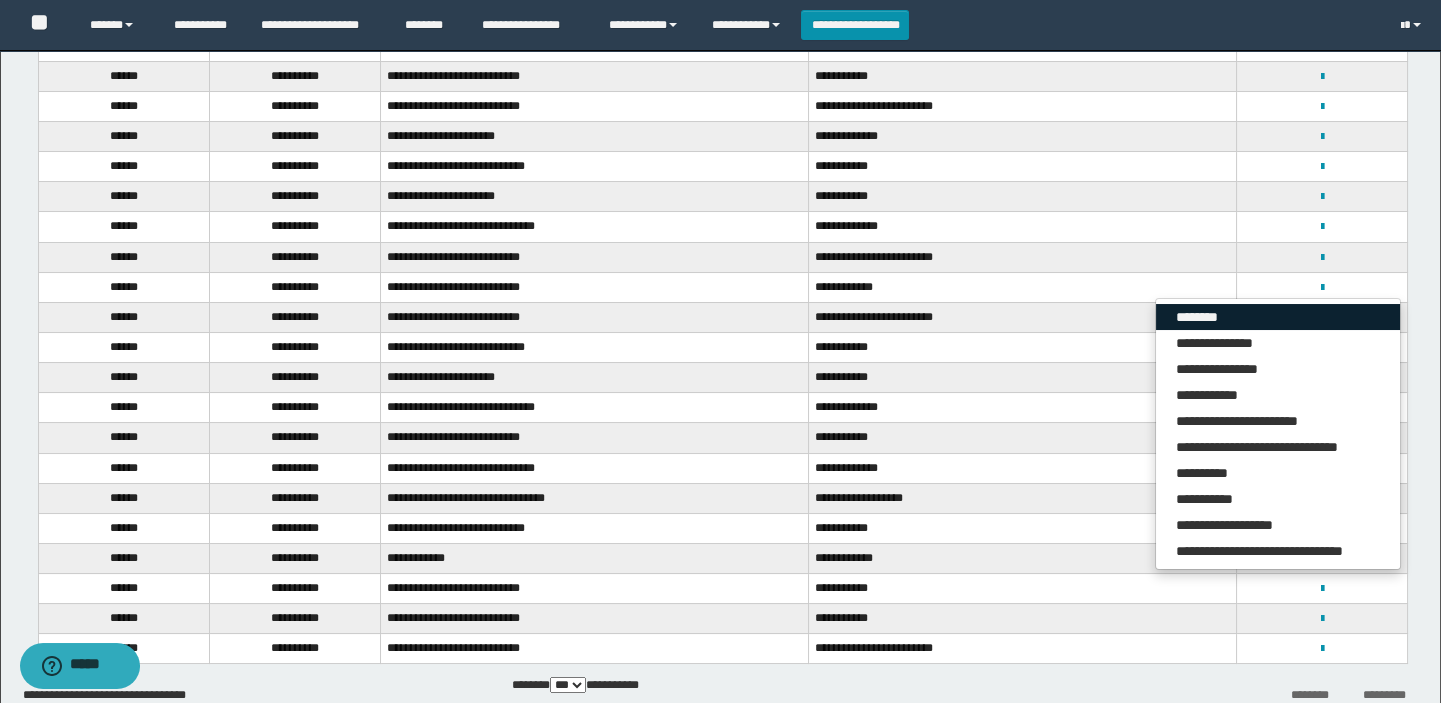click on "********" at bounding box center [1278, 317] 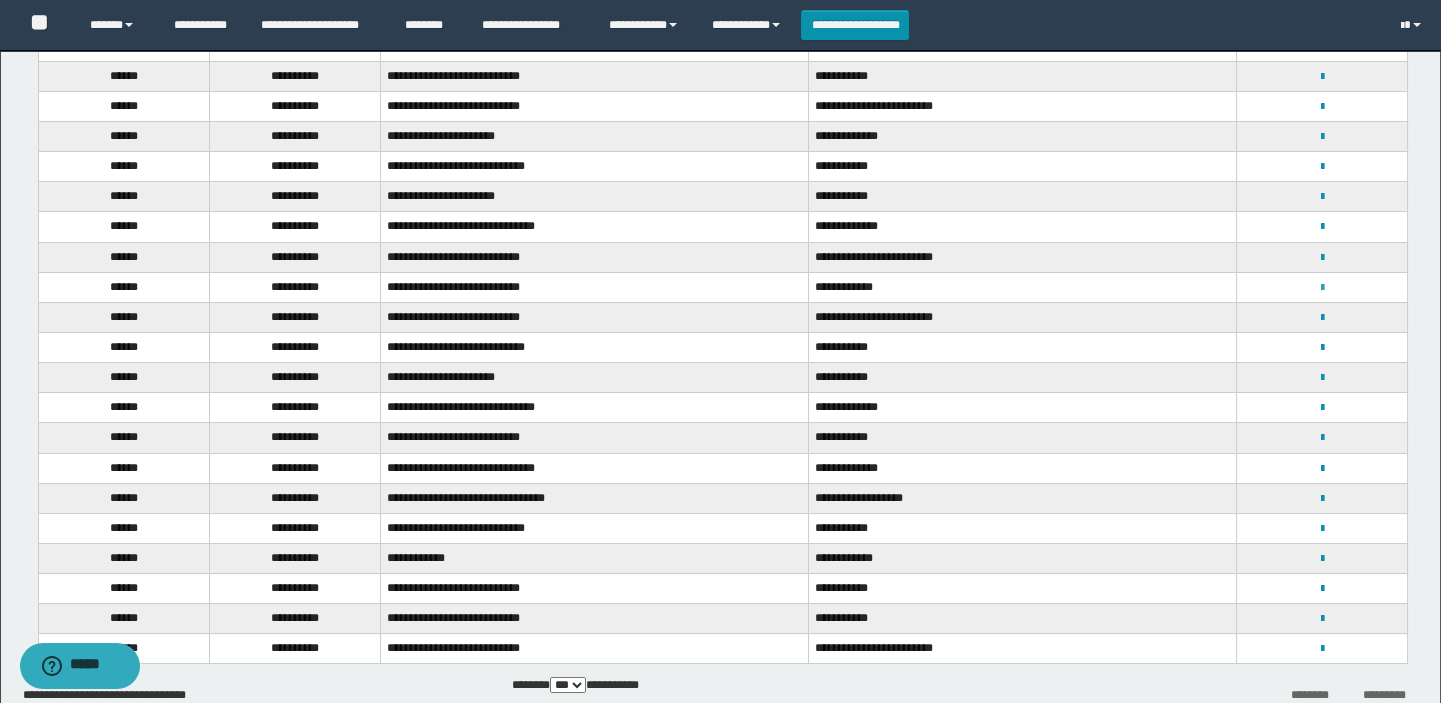 click at bounding box center (1321, 288) 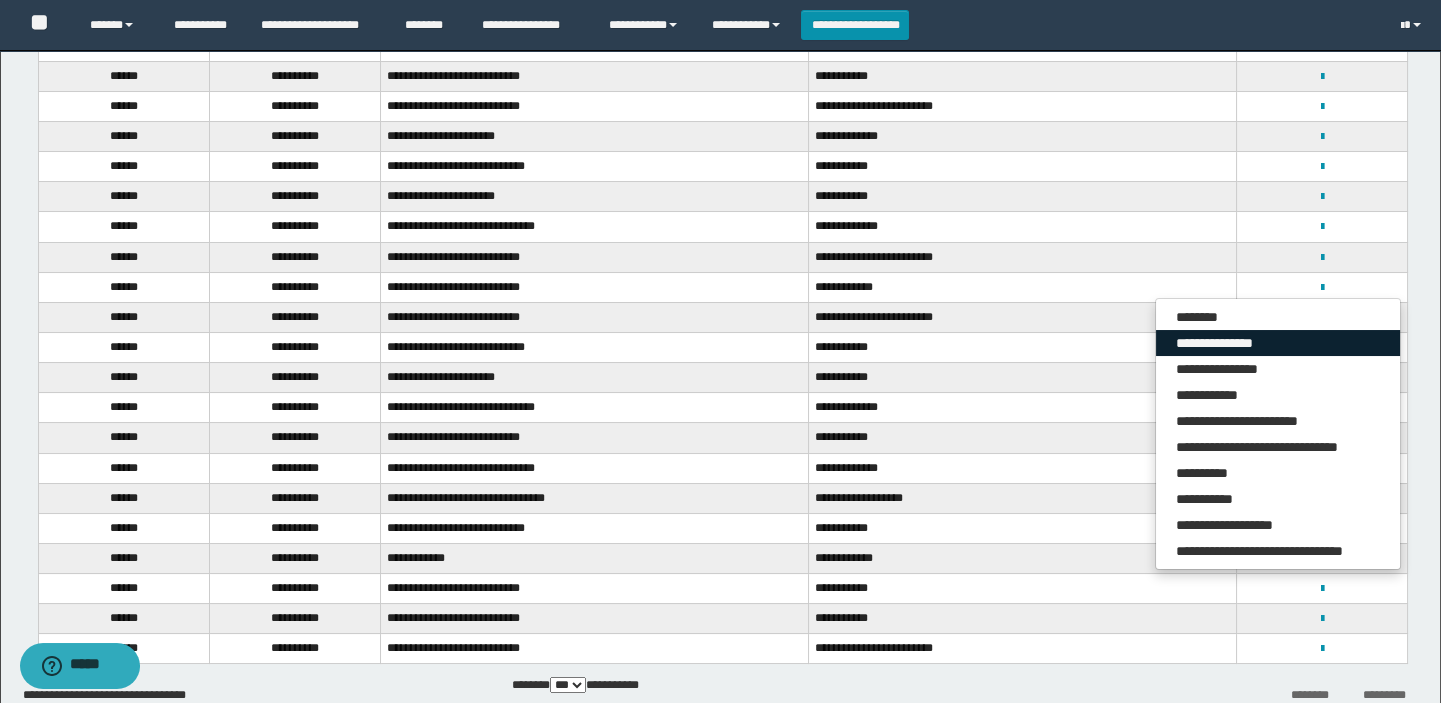 click on "**********" at bounding box center [1278, 343] 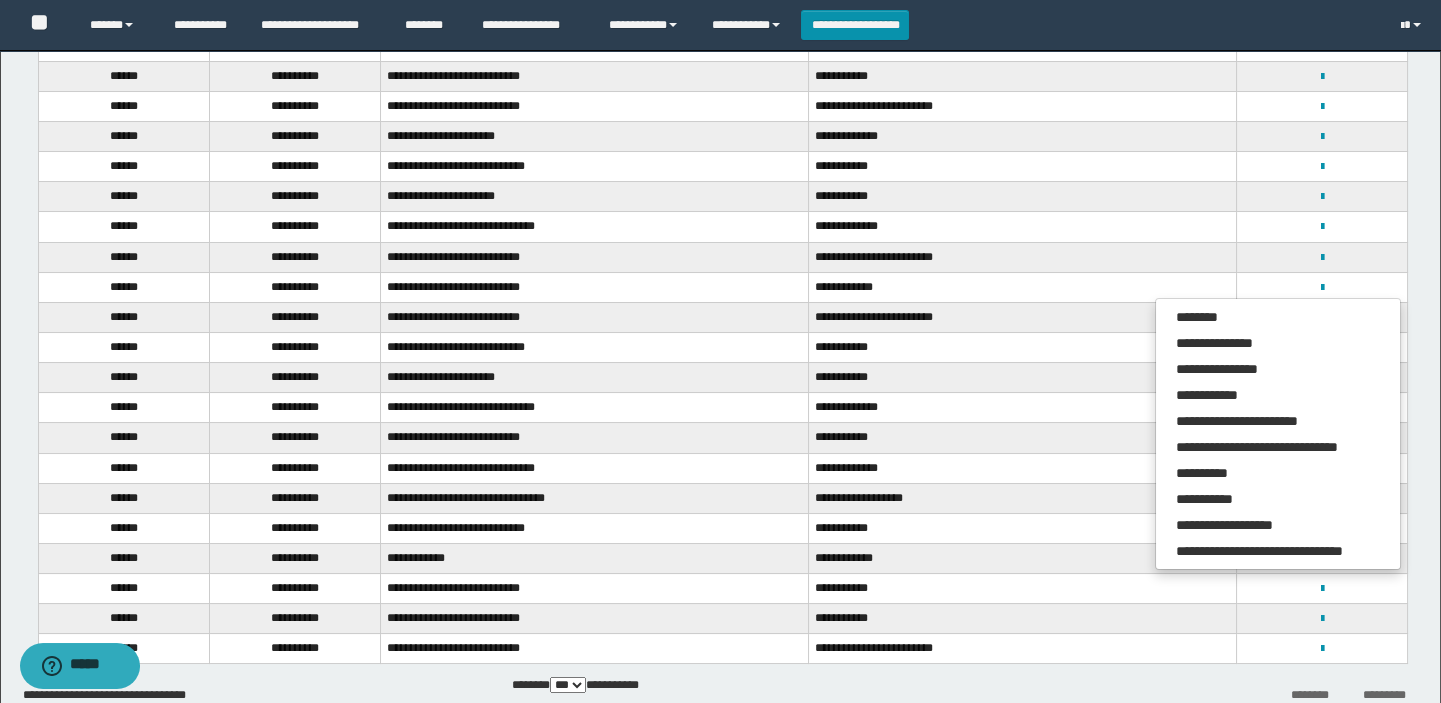 scroll, scrollTop: 0, scrollLeft: 0, axis: both 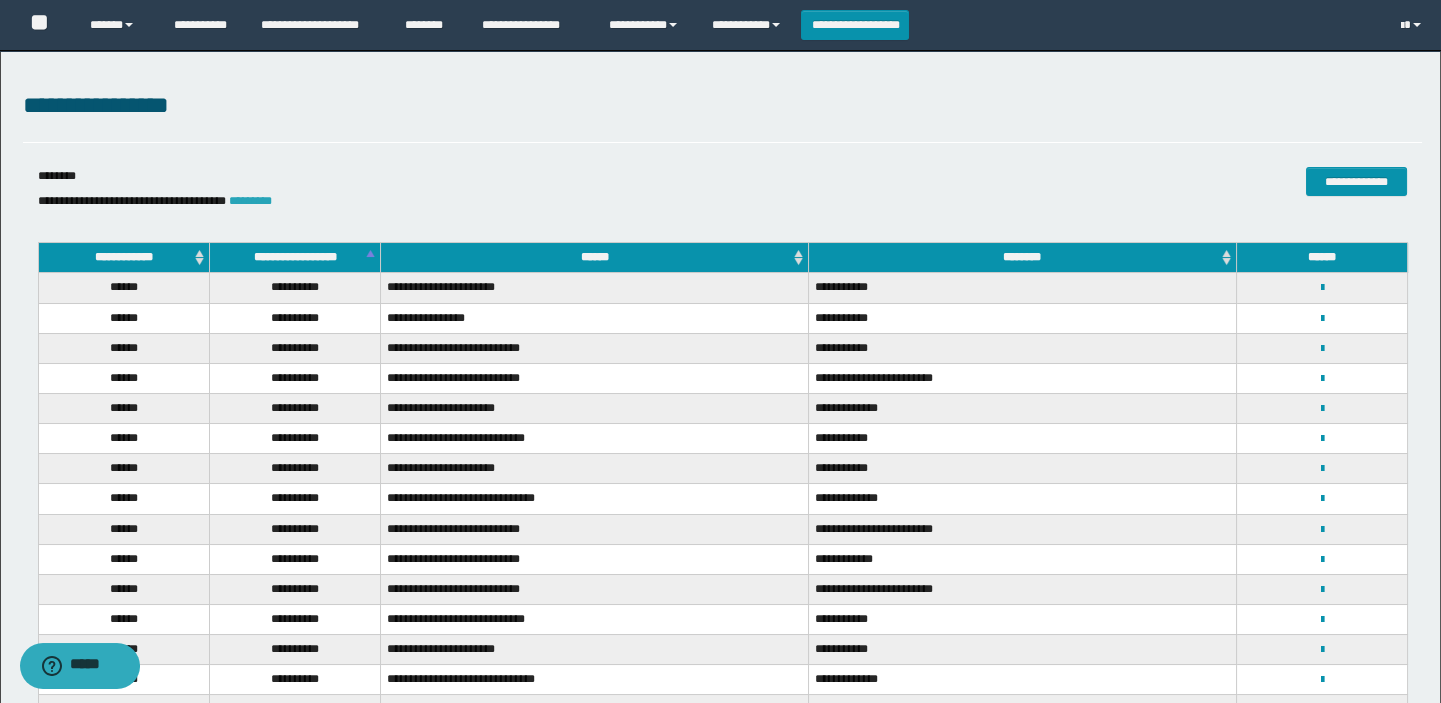 click on "*********" at bounding box center (250, 201) 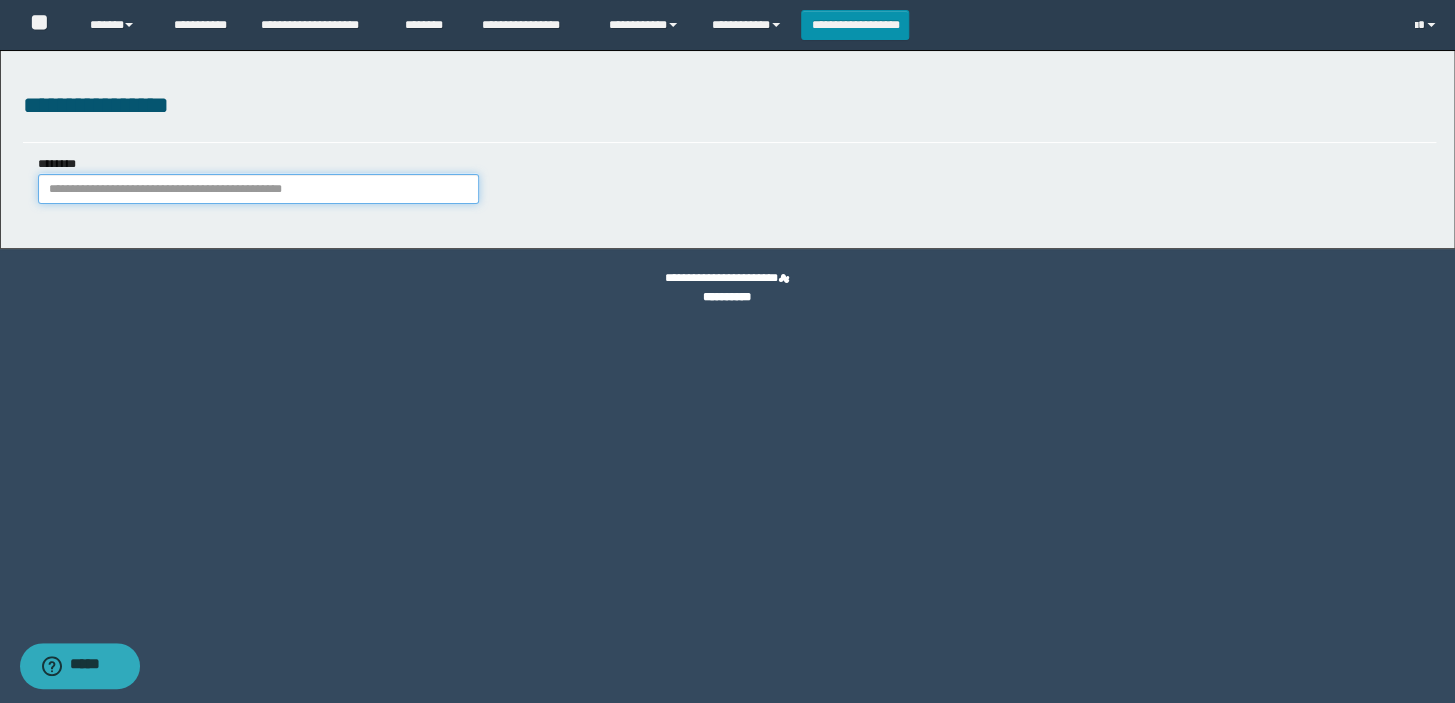 paste on "**********" 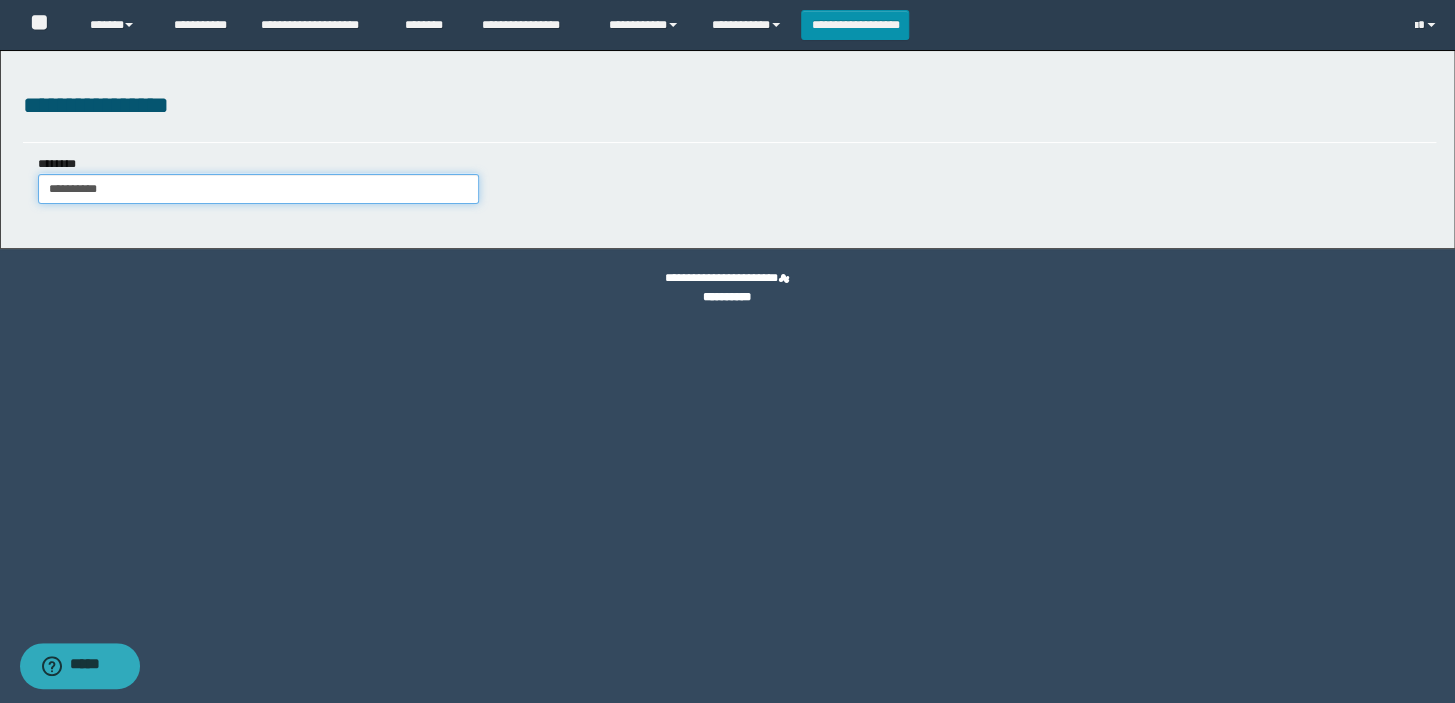type on "**********" 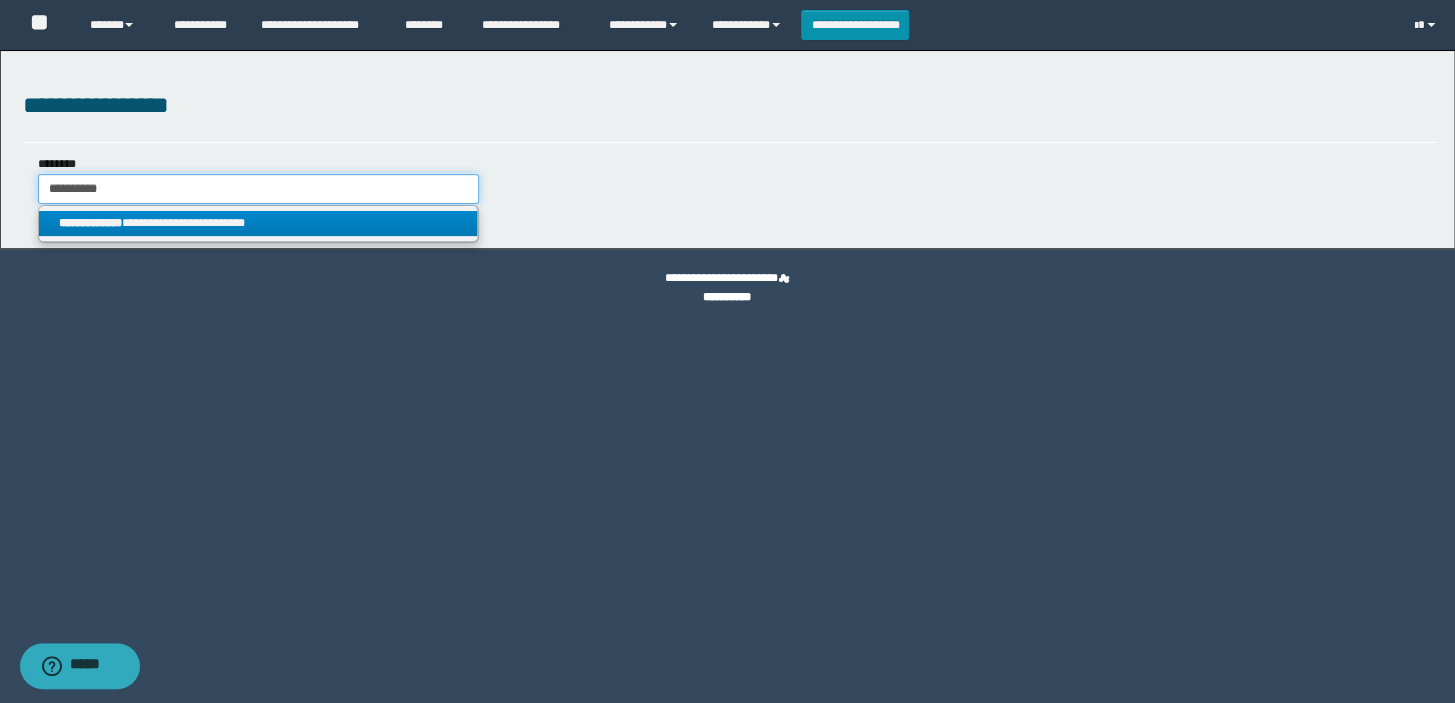type on "**********" 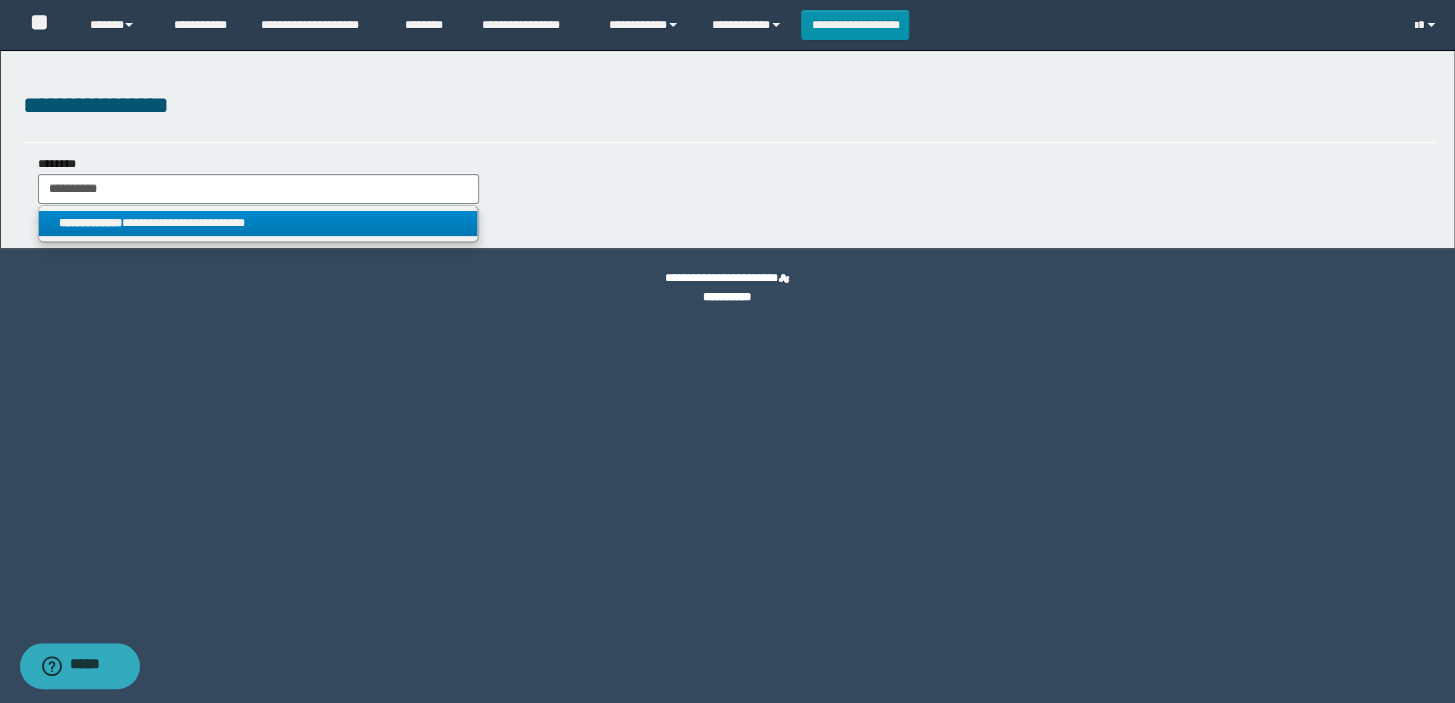 click on "**********" at bounding box center (90, 223) 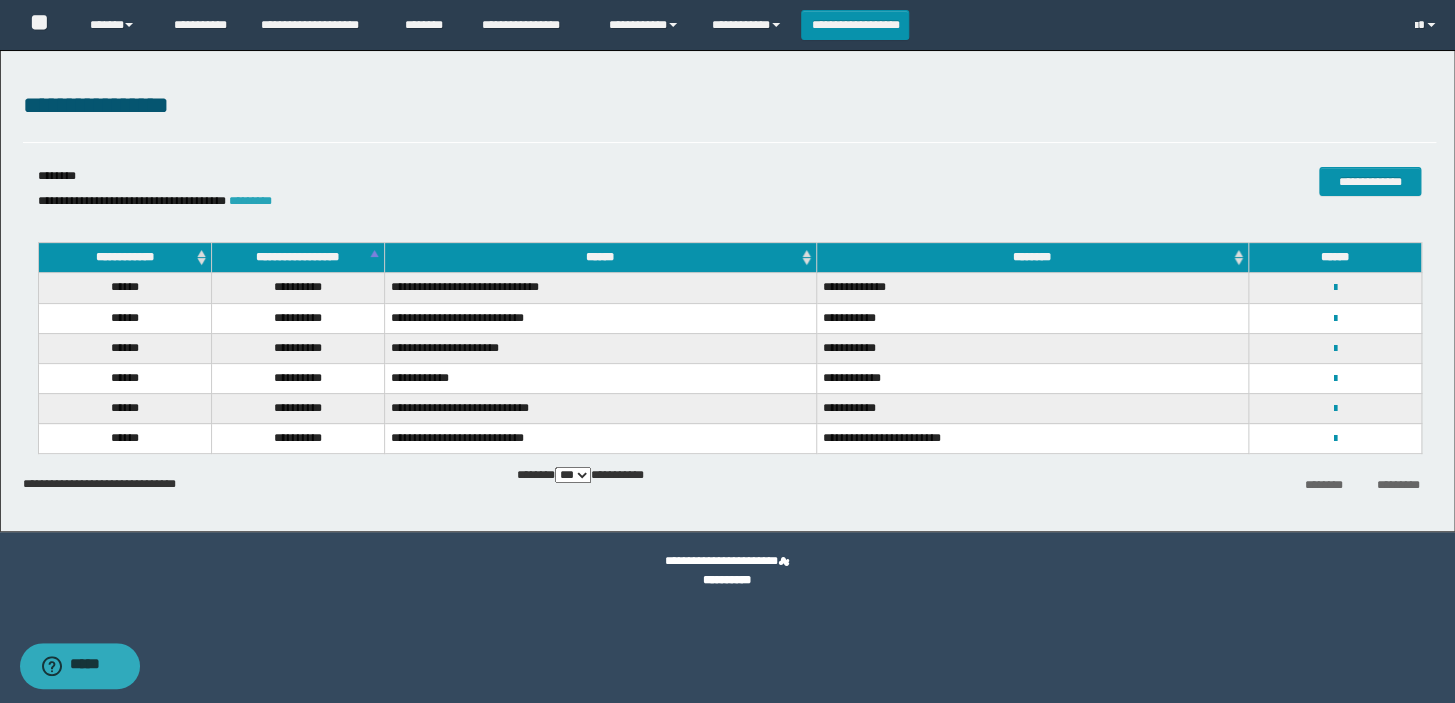 click on "*********" at bounding box center (250, 201) 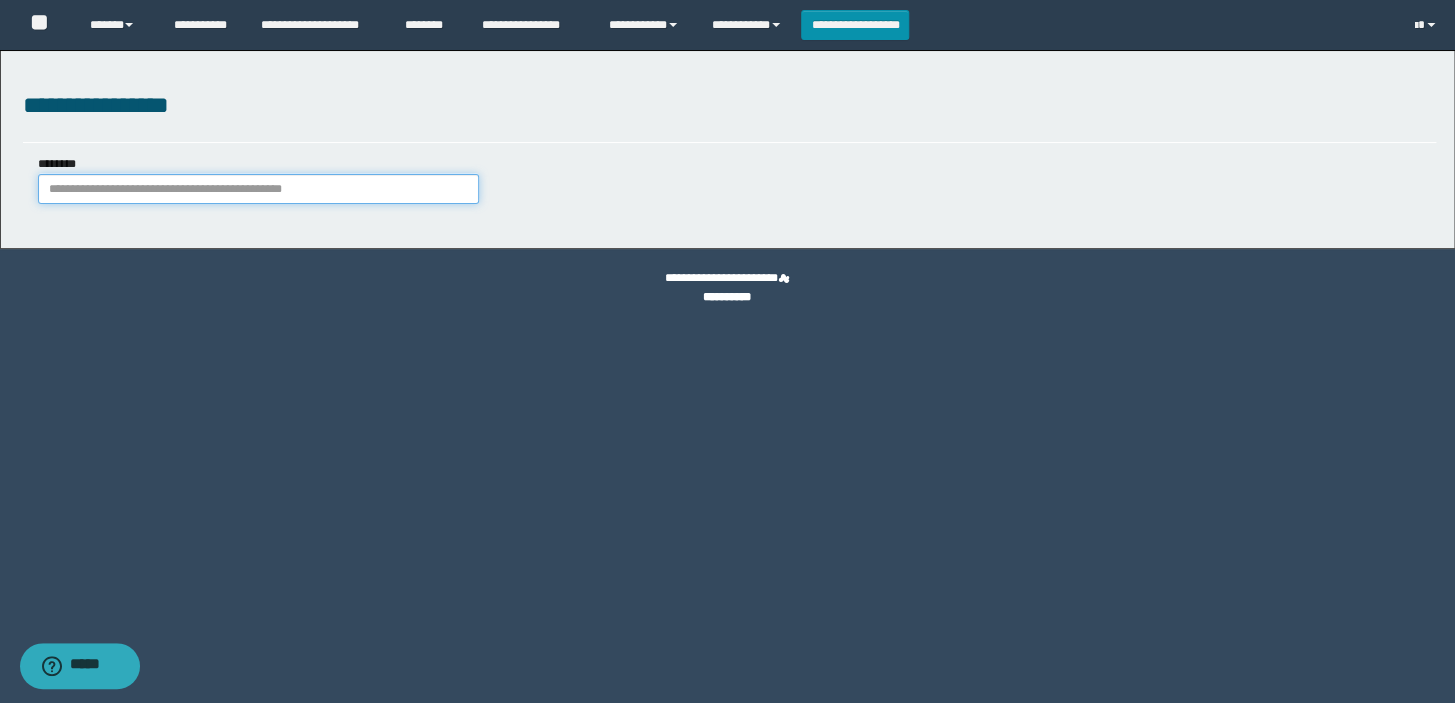 paste on "********" 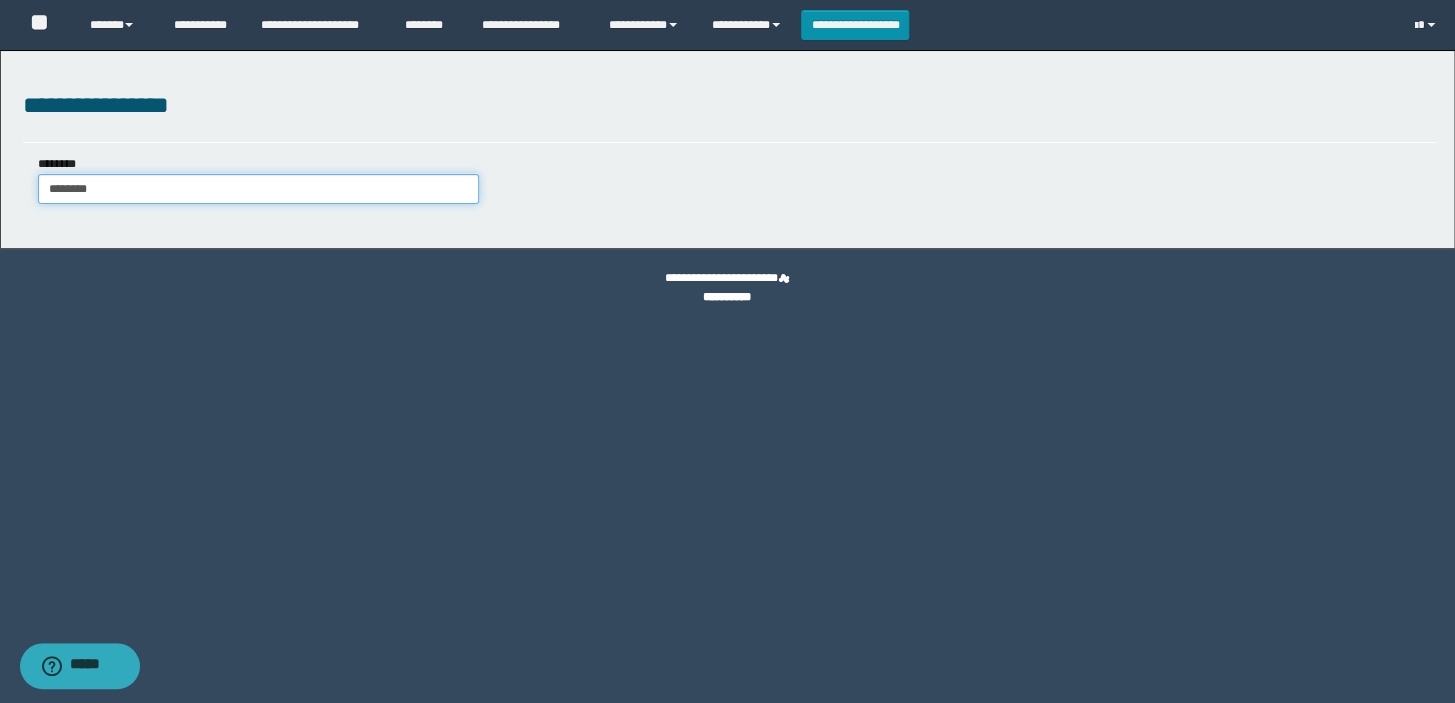 type on "********" 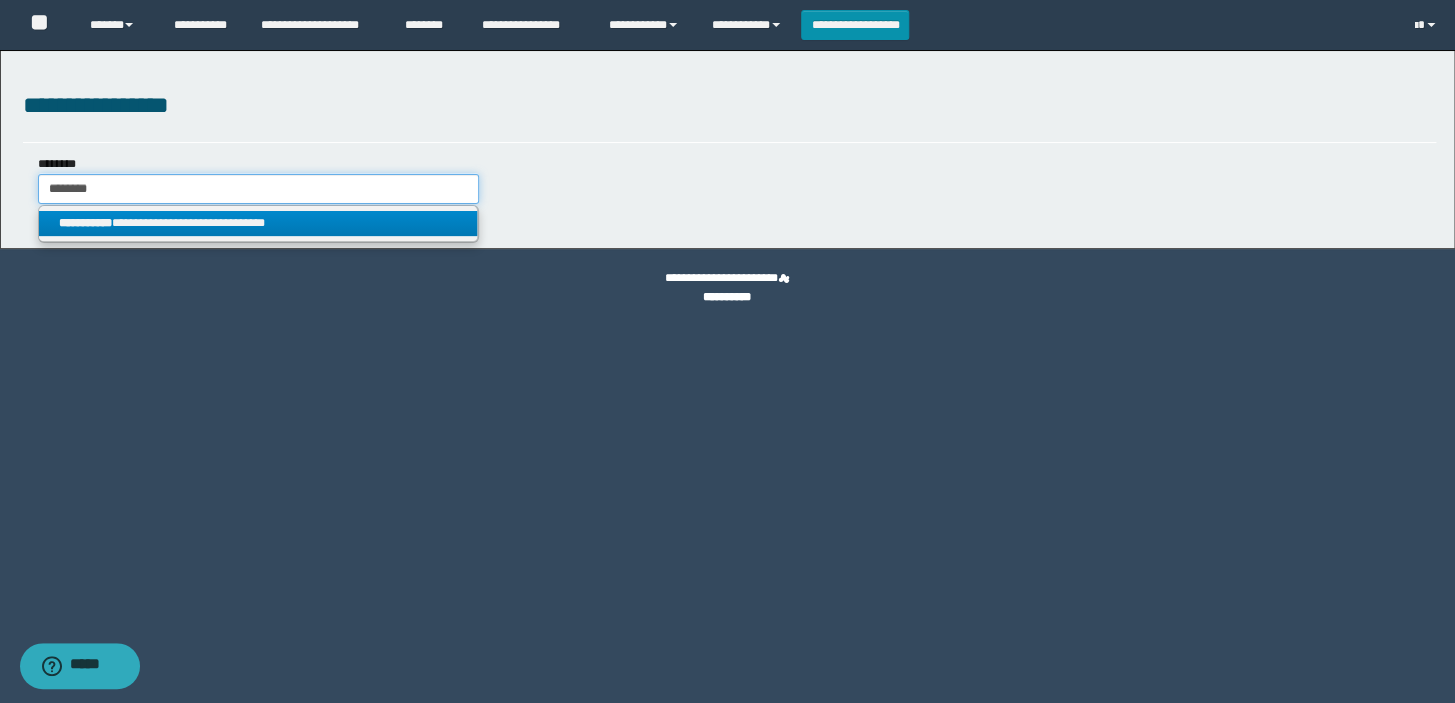 type on "********" 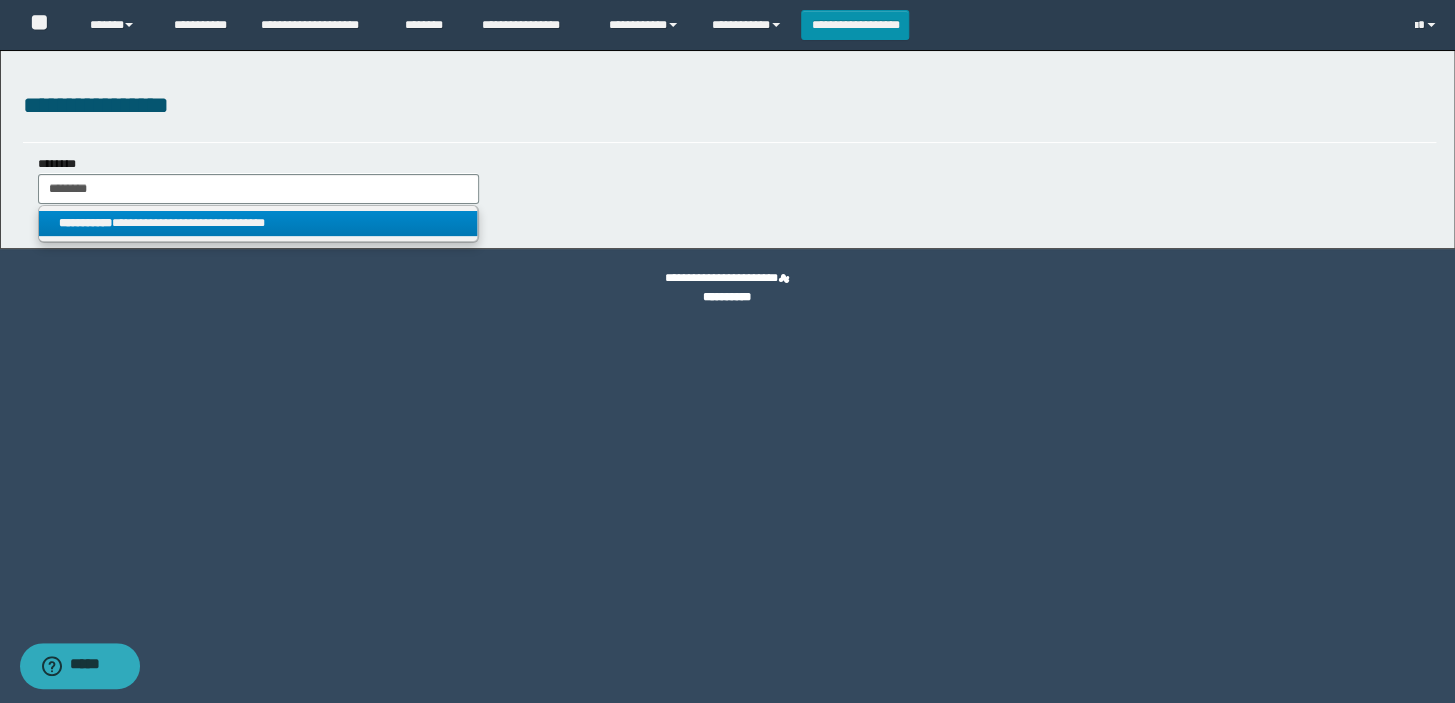 click on "**********" at bounding box center [258, 223] 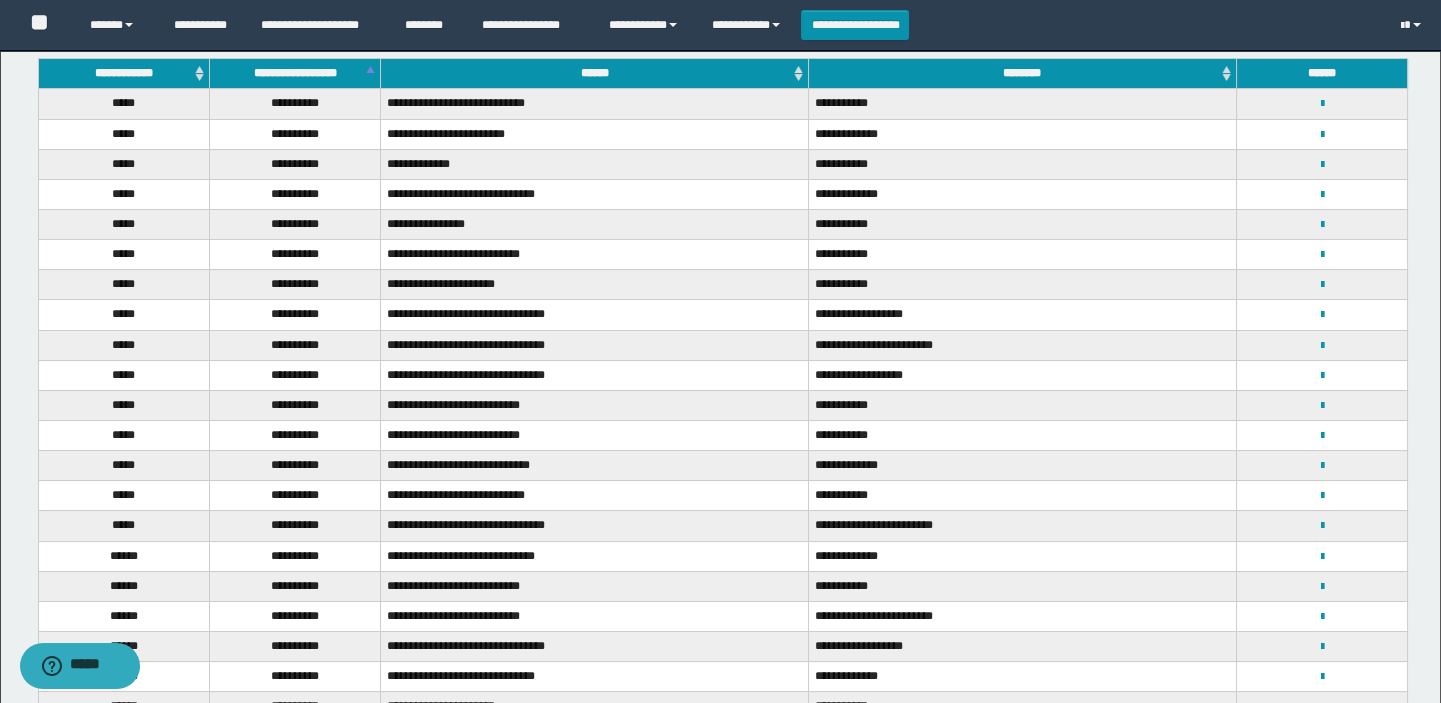 scroll, scrollTop: 0, scrollLeft: 0, axis: both 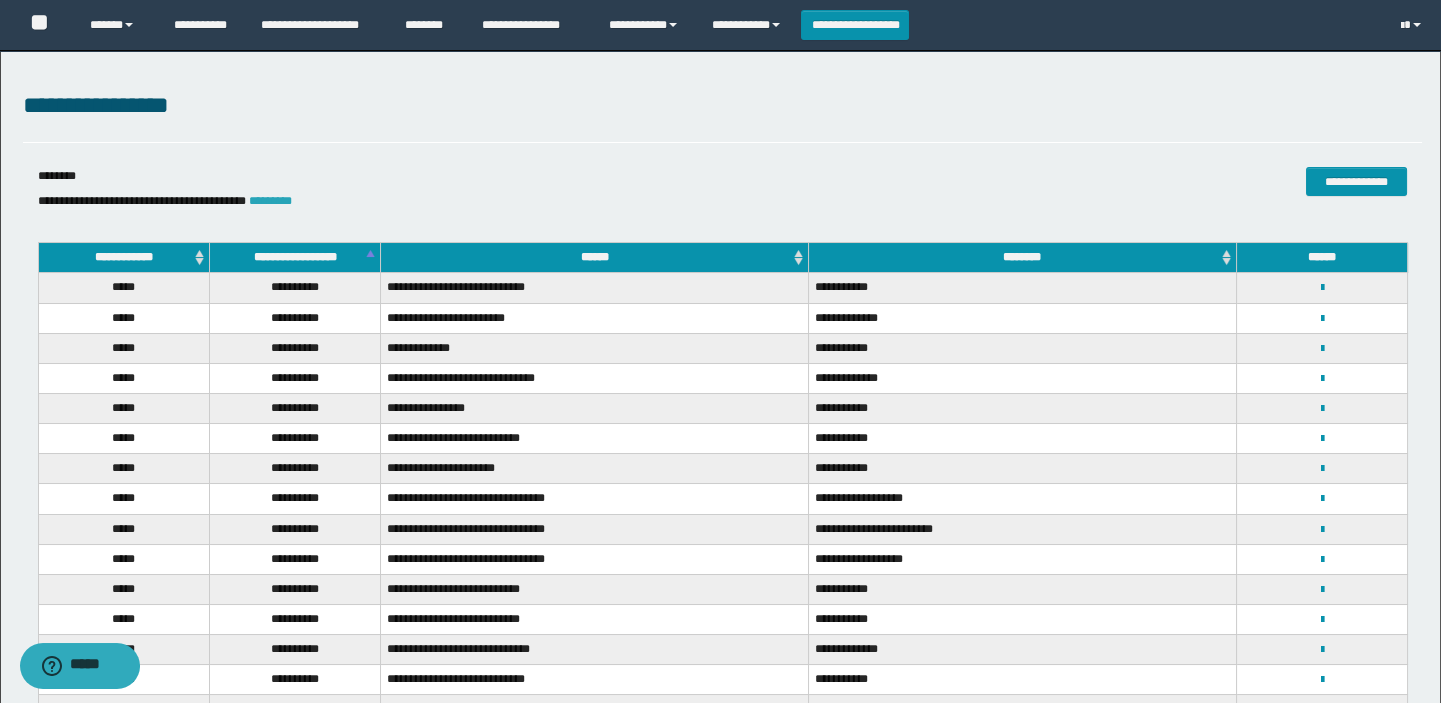 click on "*********" at bounding box center [270, 201] 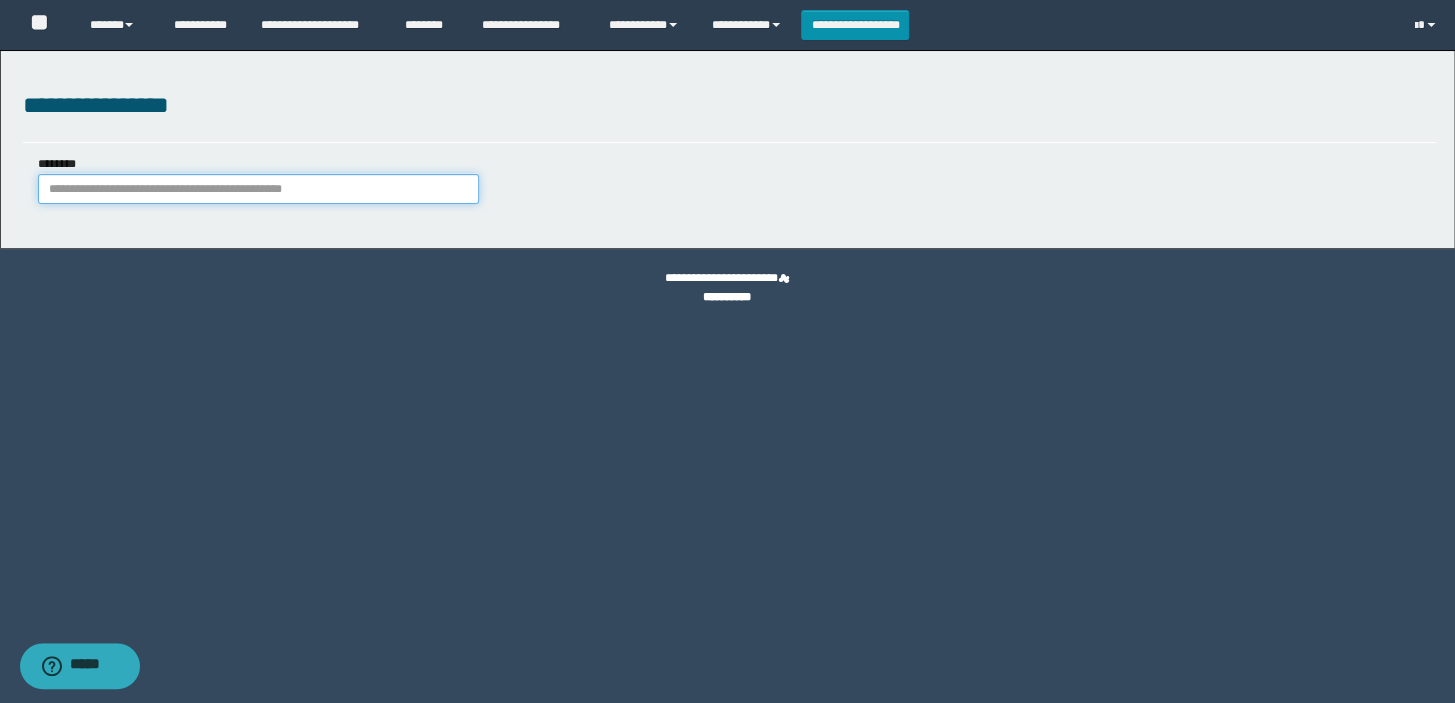 paste on "**********" 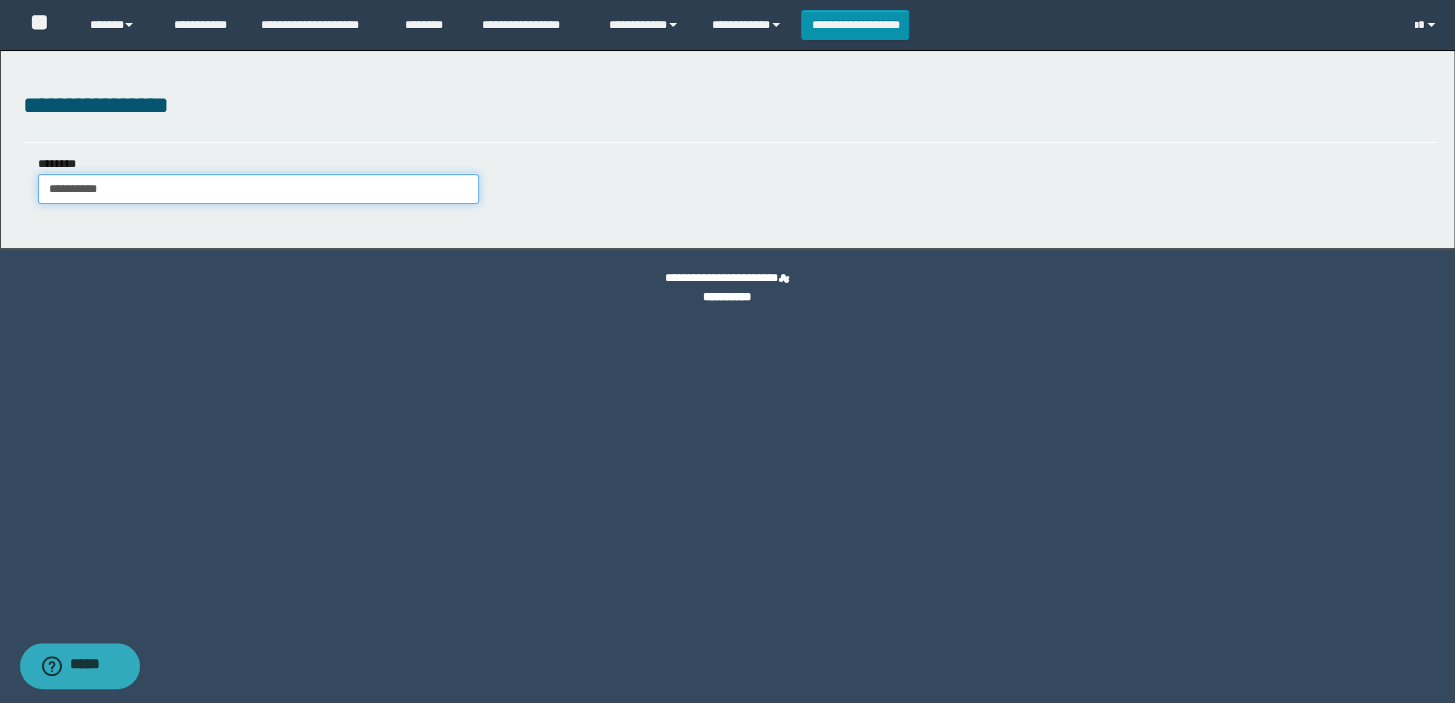 type on "**********" 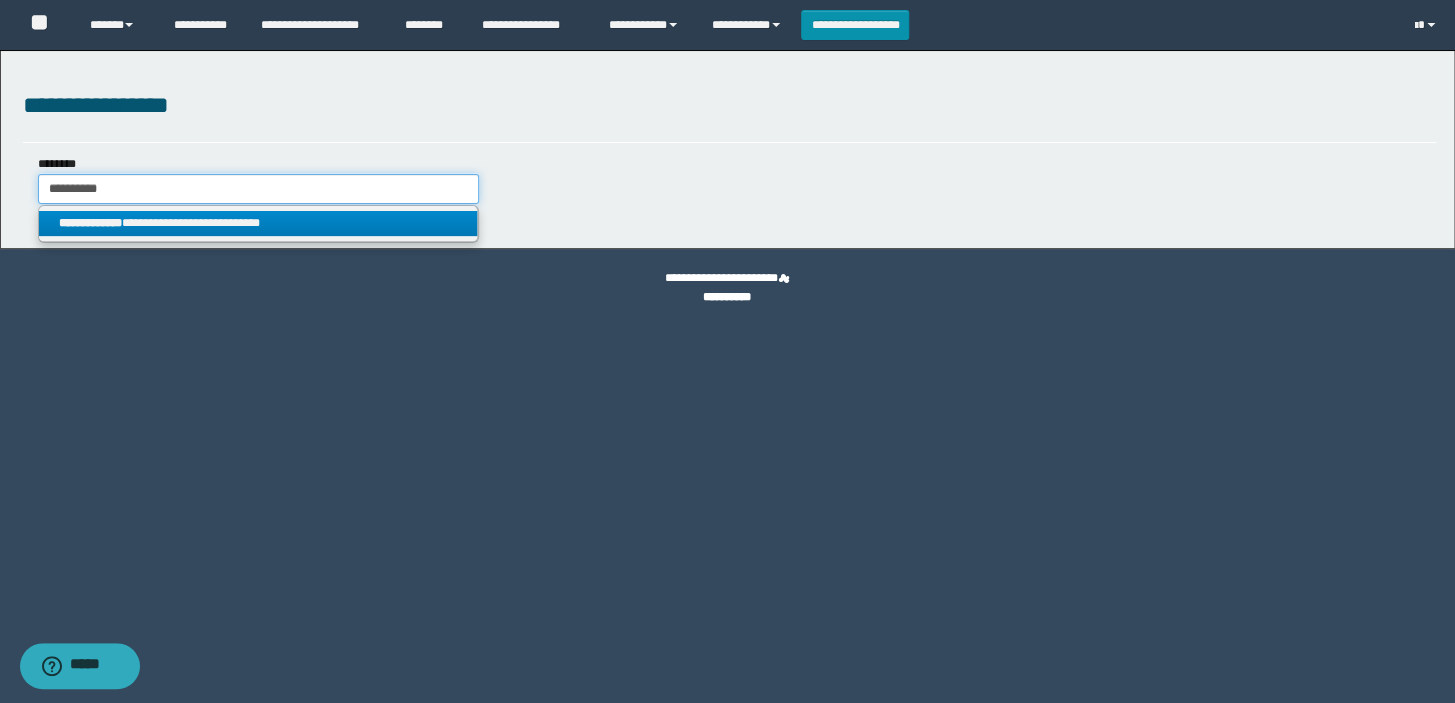 type 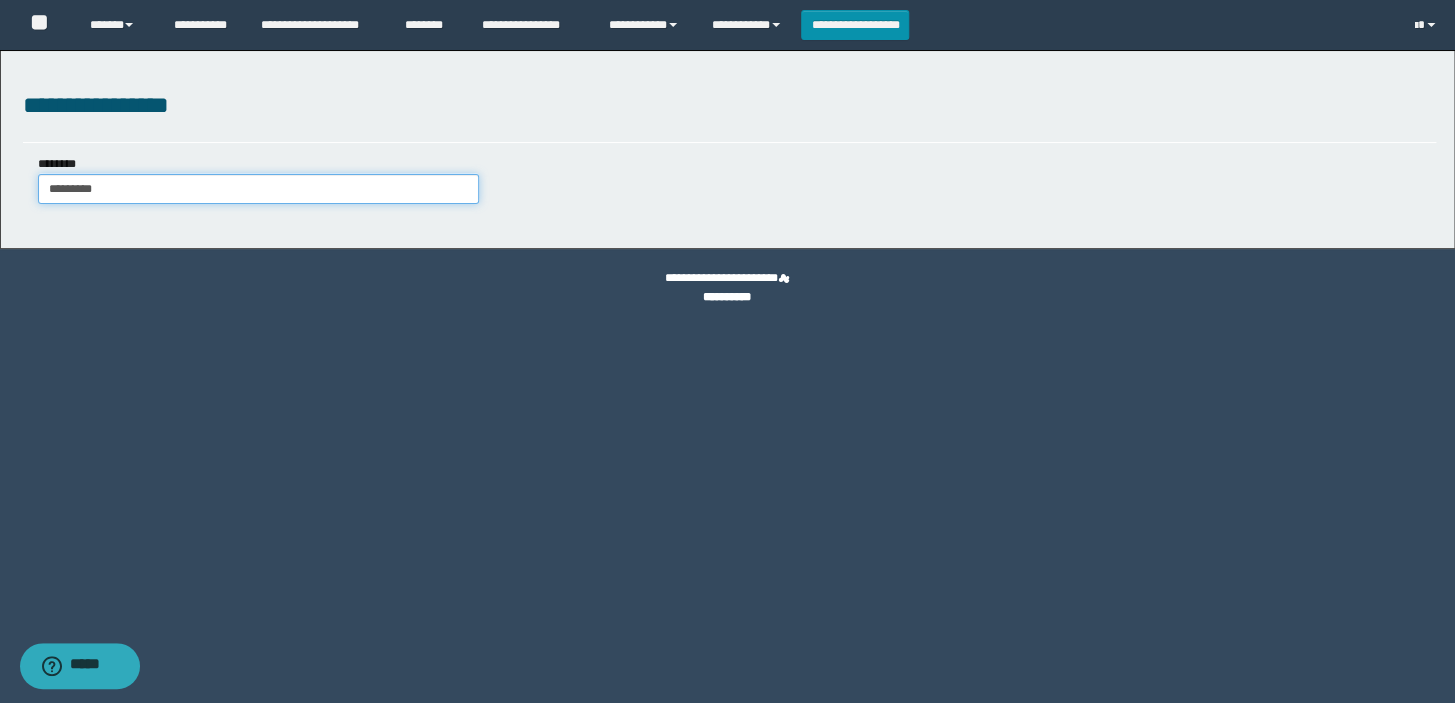 type on "*********" 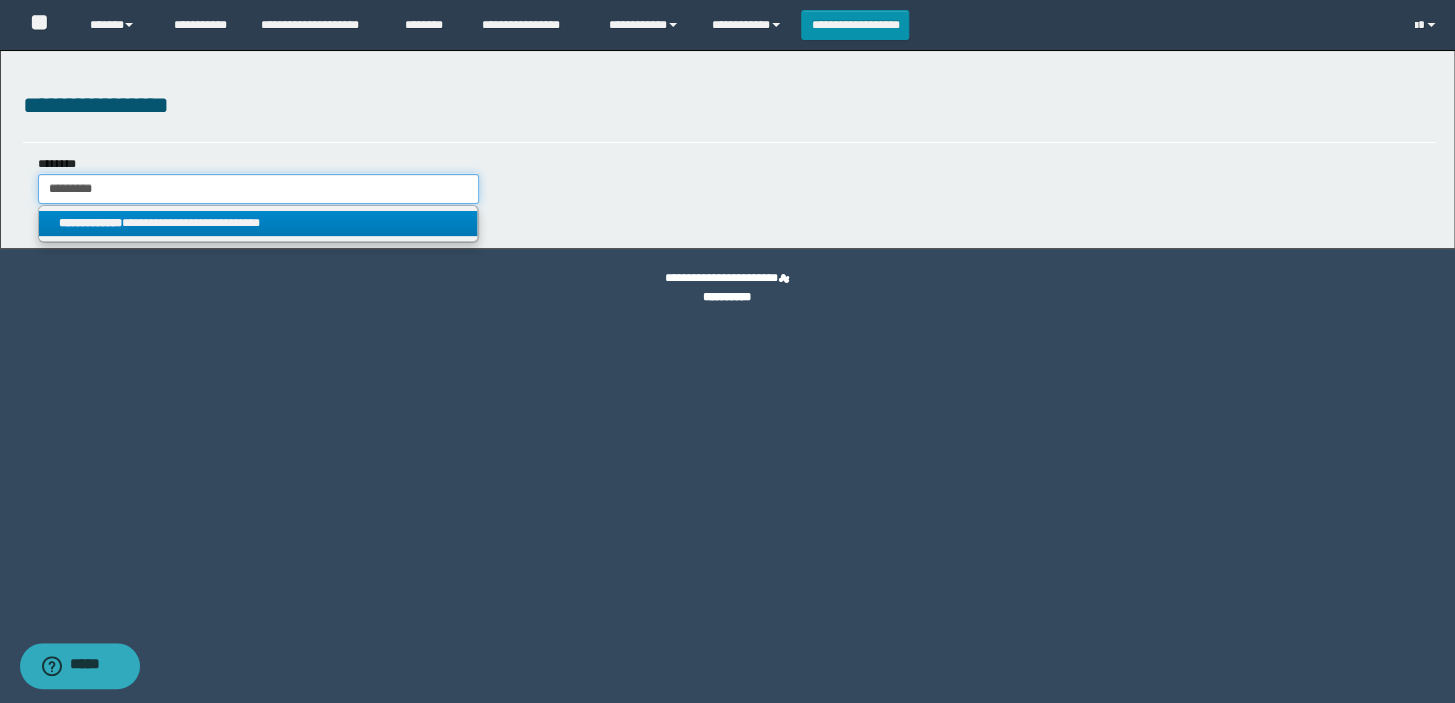 type on "*********" 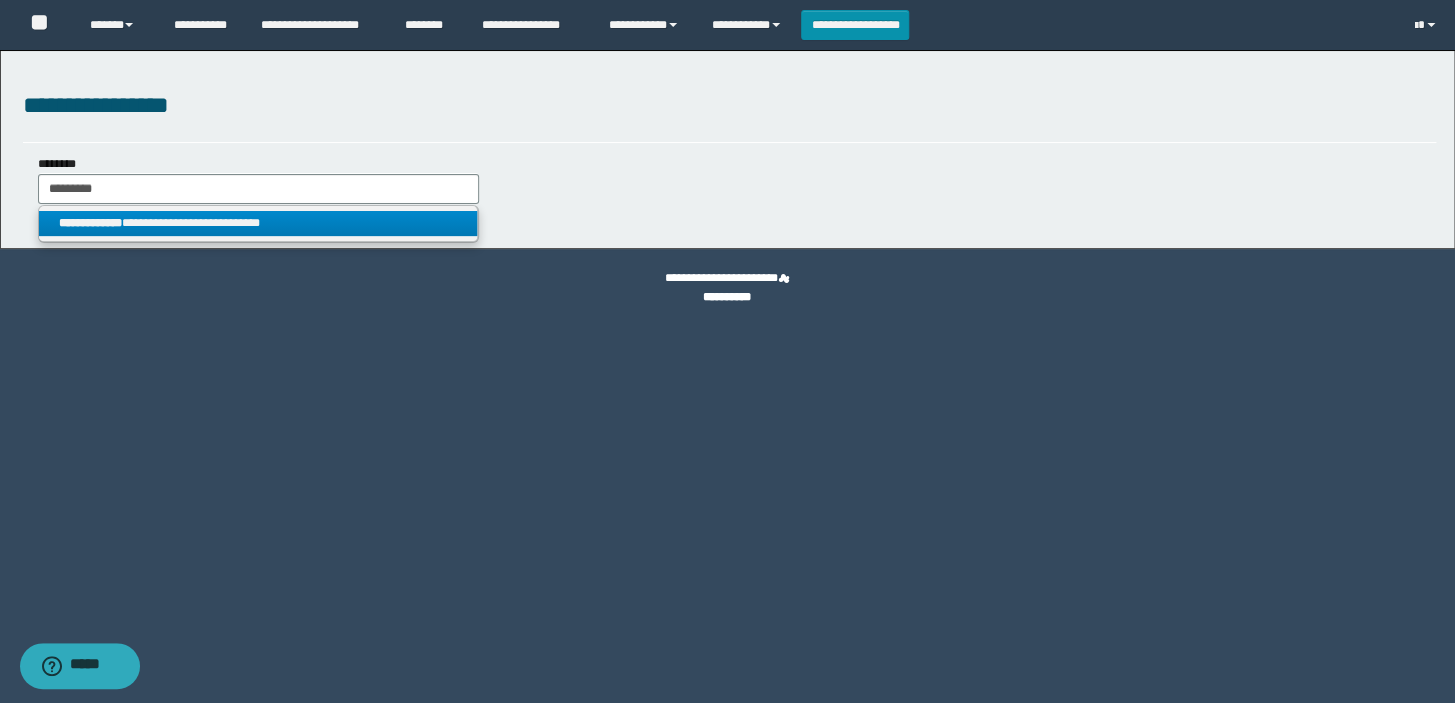 click on "**********" at bounding box center [90, 223] 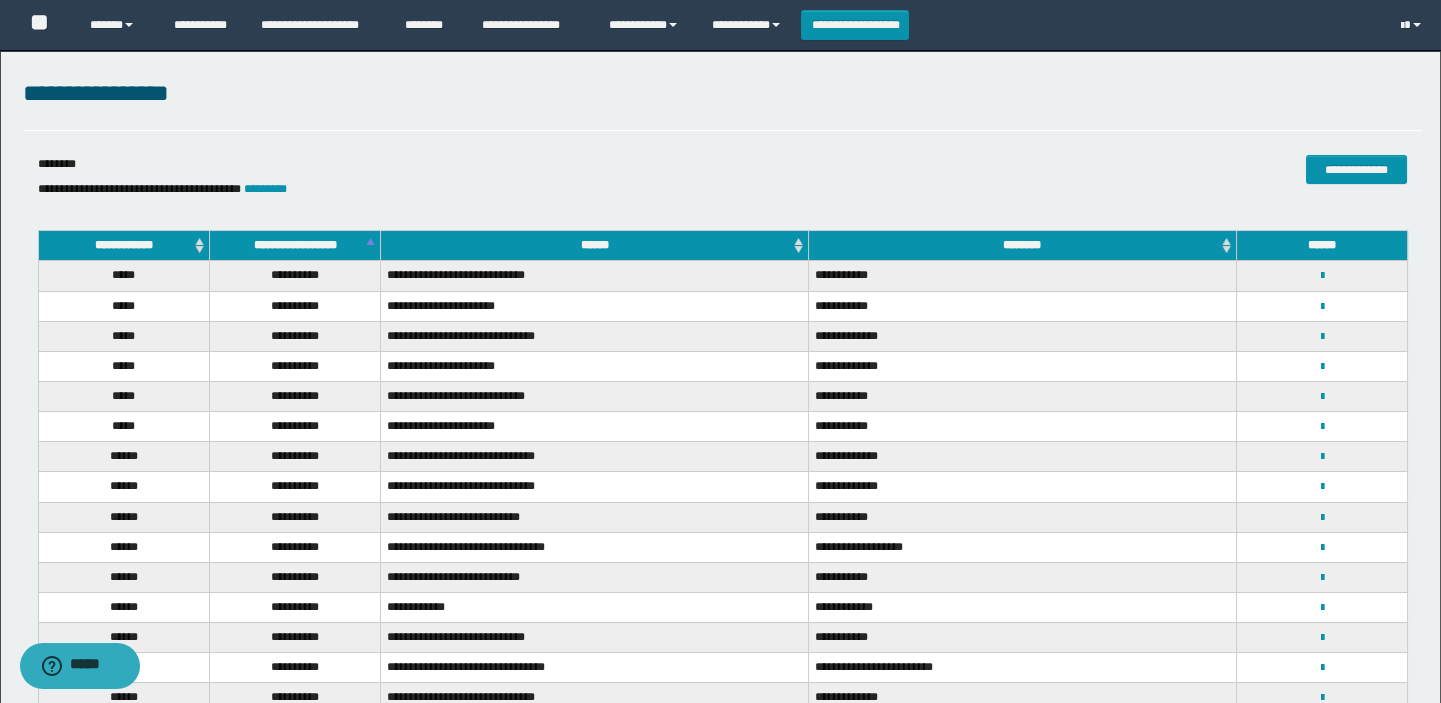 scroll, scrollTop: 0, scrollLeft: 0, axis: both 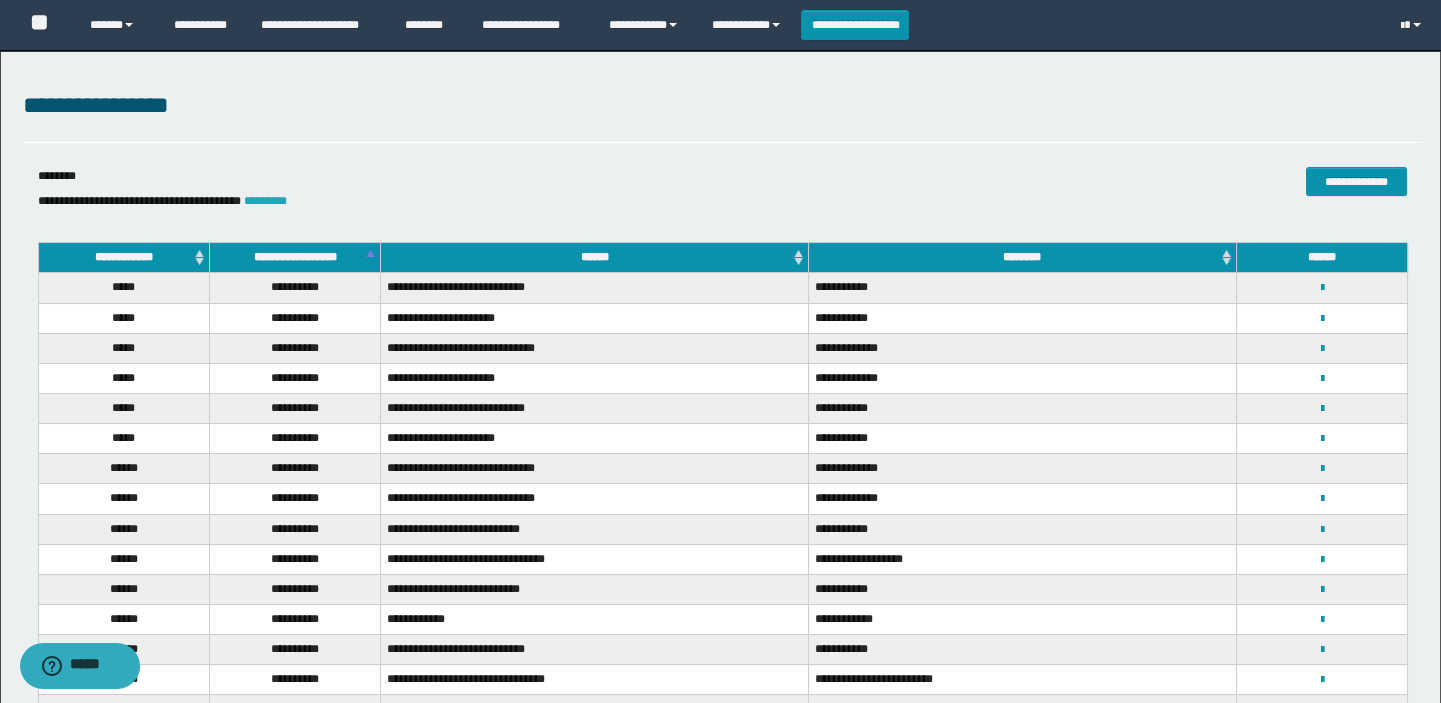 click on "*********" at bounding box center (265, 201) 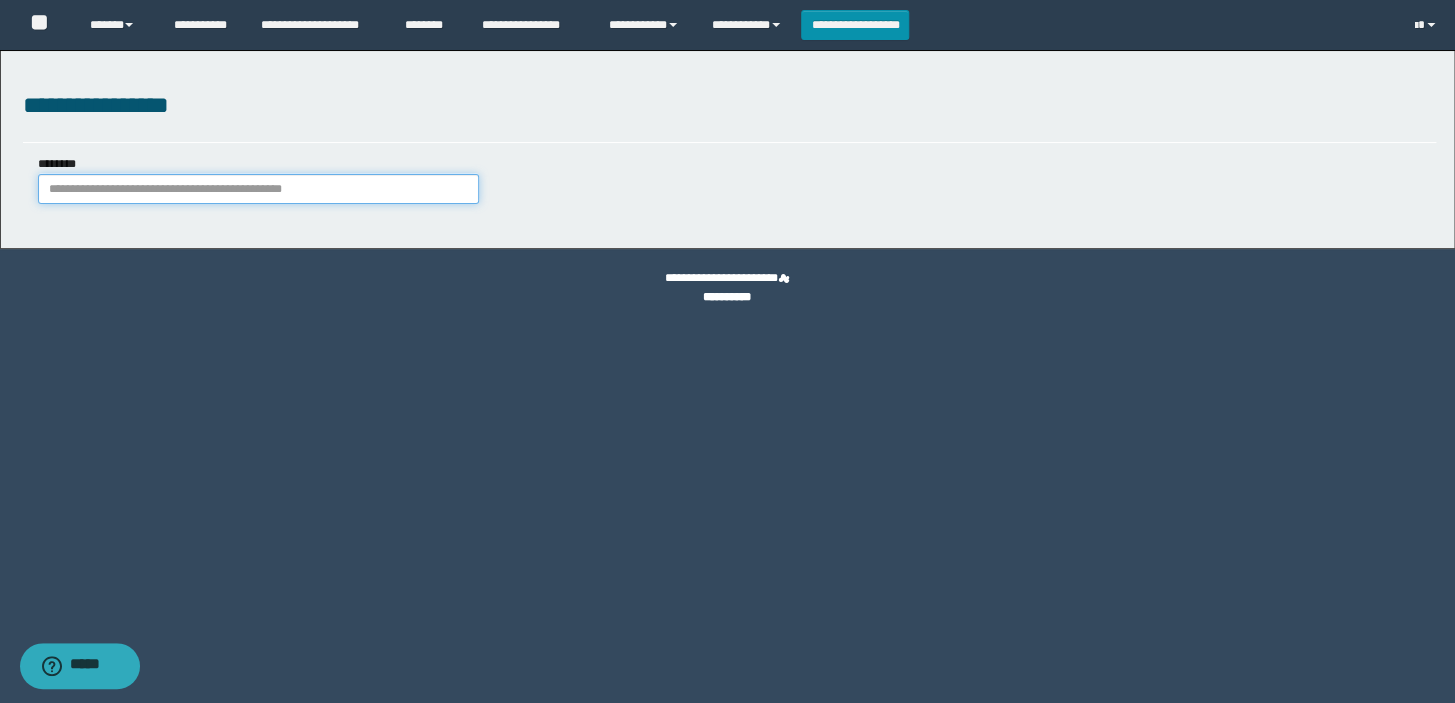 paste on "********" 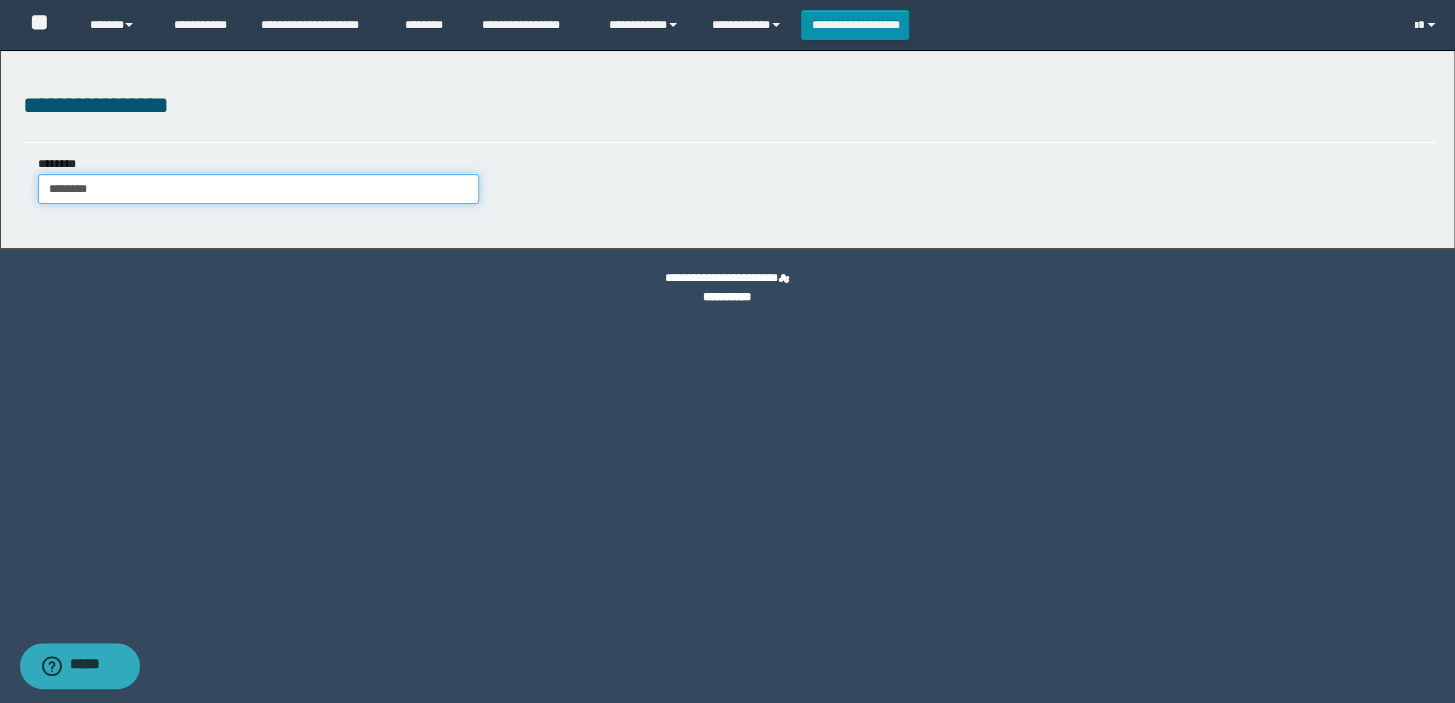 type on "********" 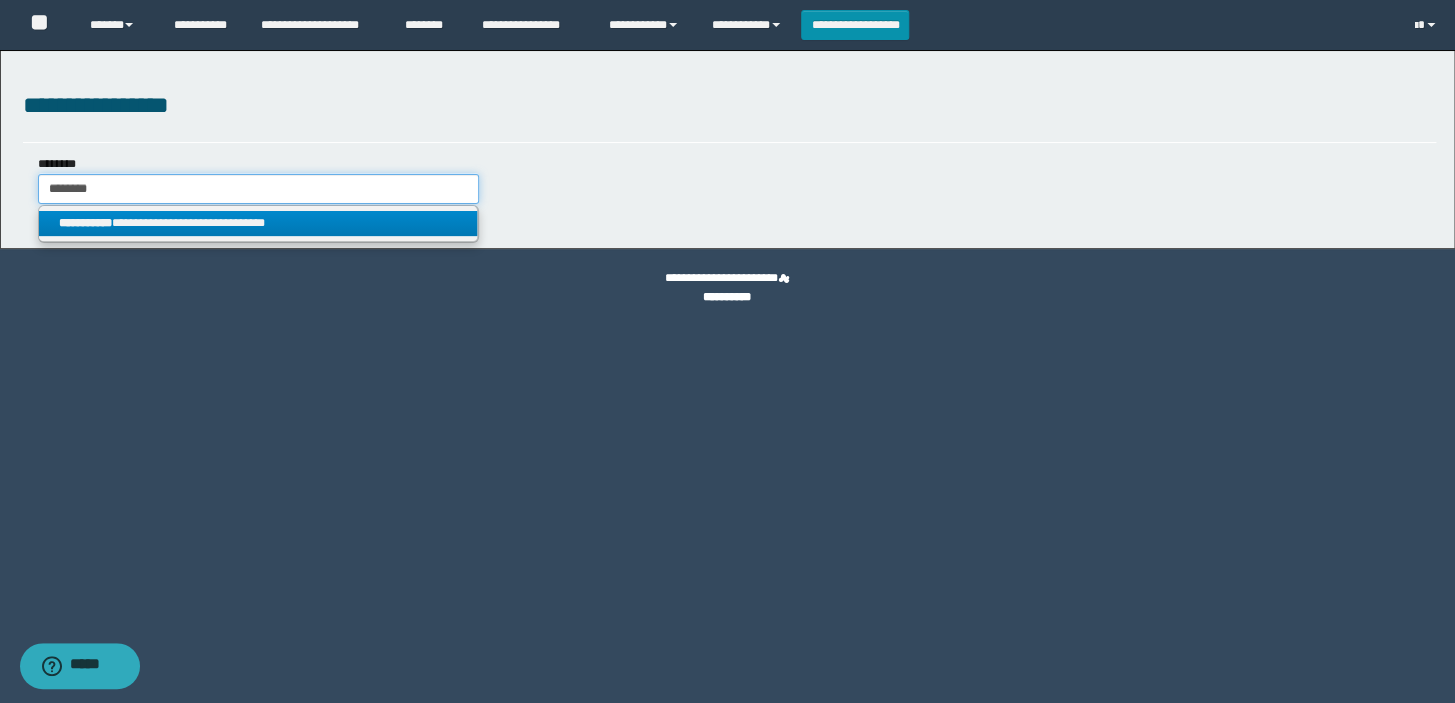type on "********" 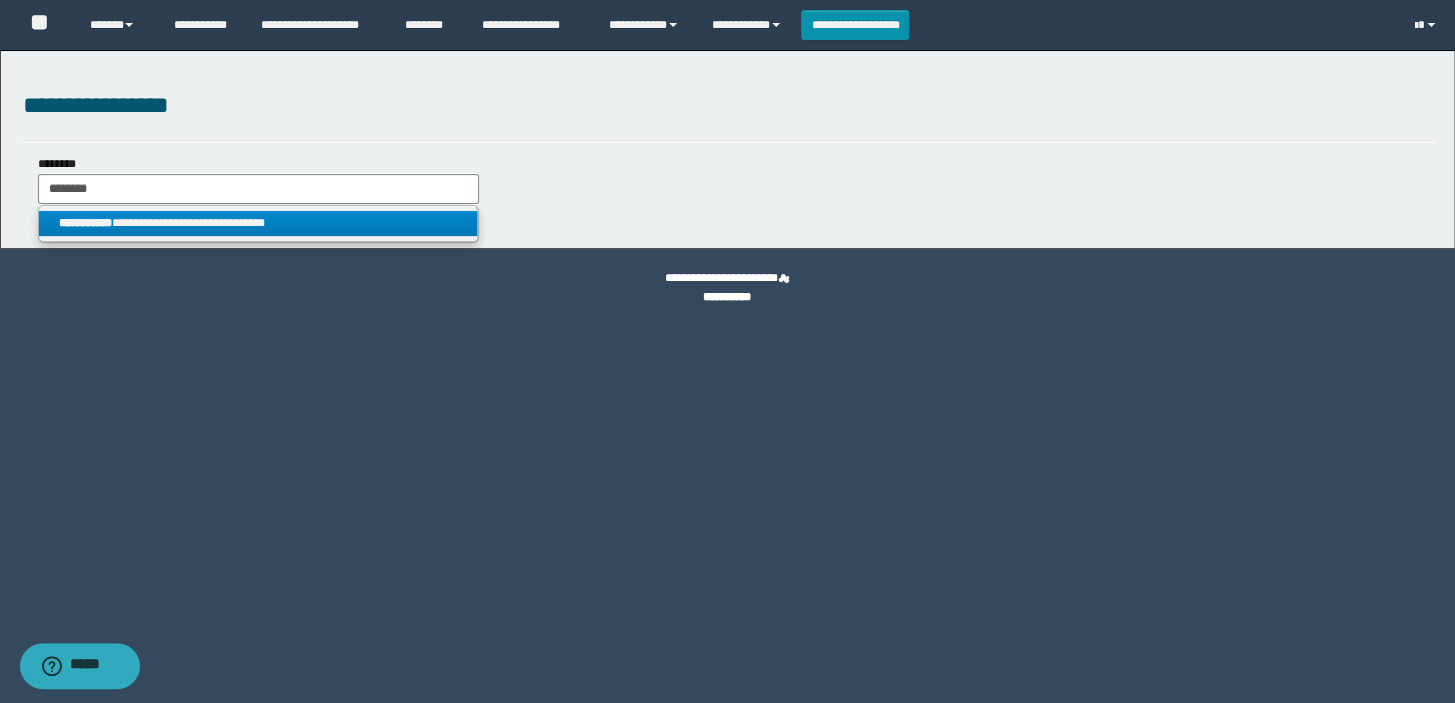 click on "**********" at bounding box center (85, 223) 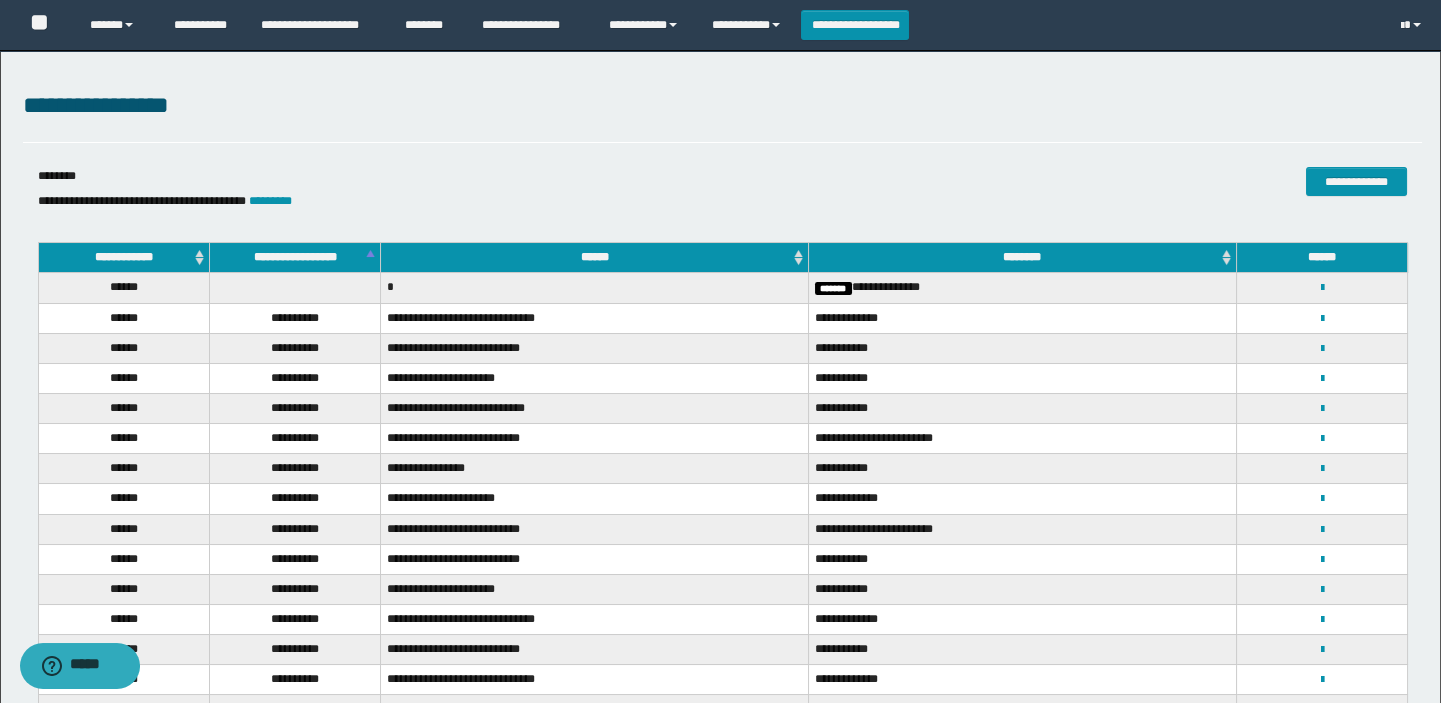 scroll, scrollTop: 0, scrollLeft: 0, axis: both 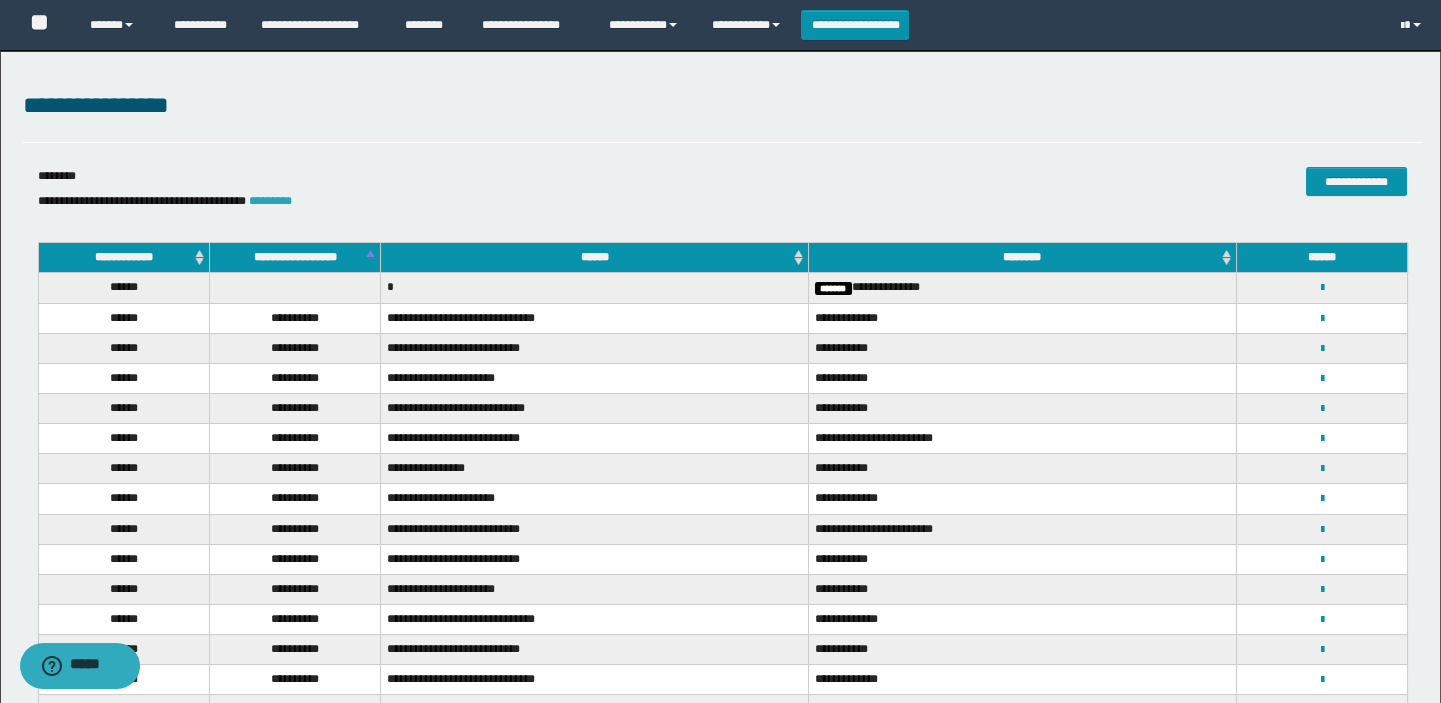 click on "*********" at bounding box center (270, 201) 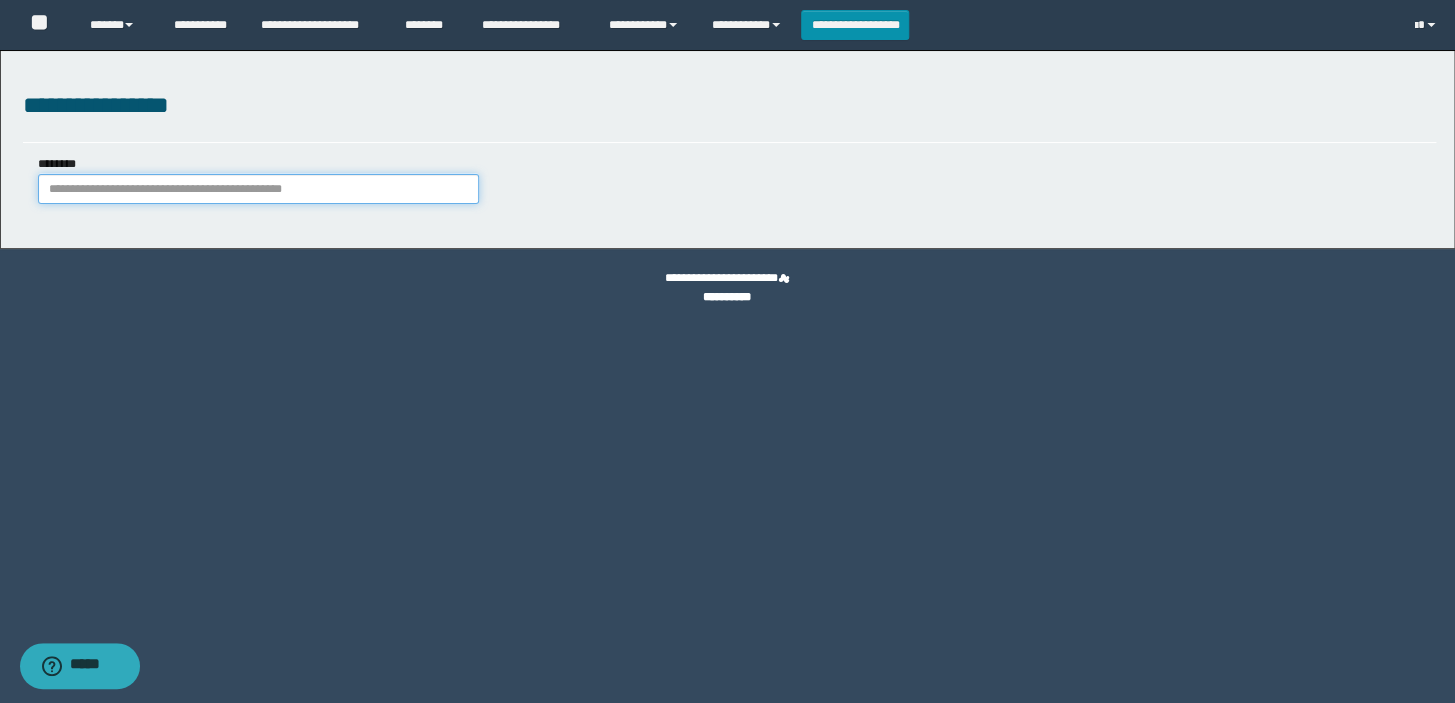 paste on "********" 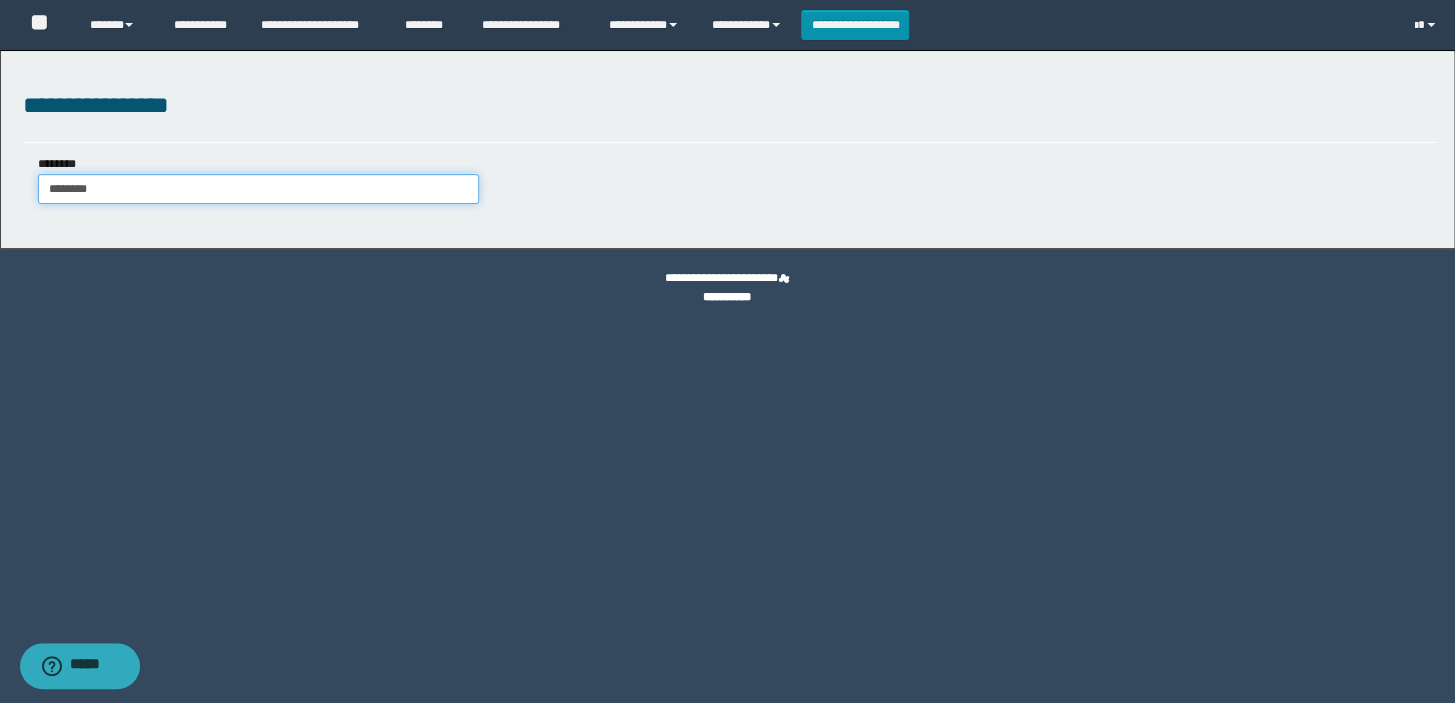 type on "********" 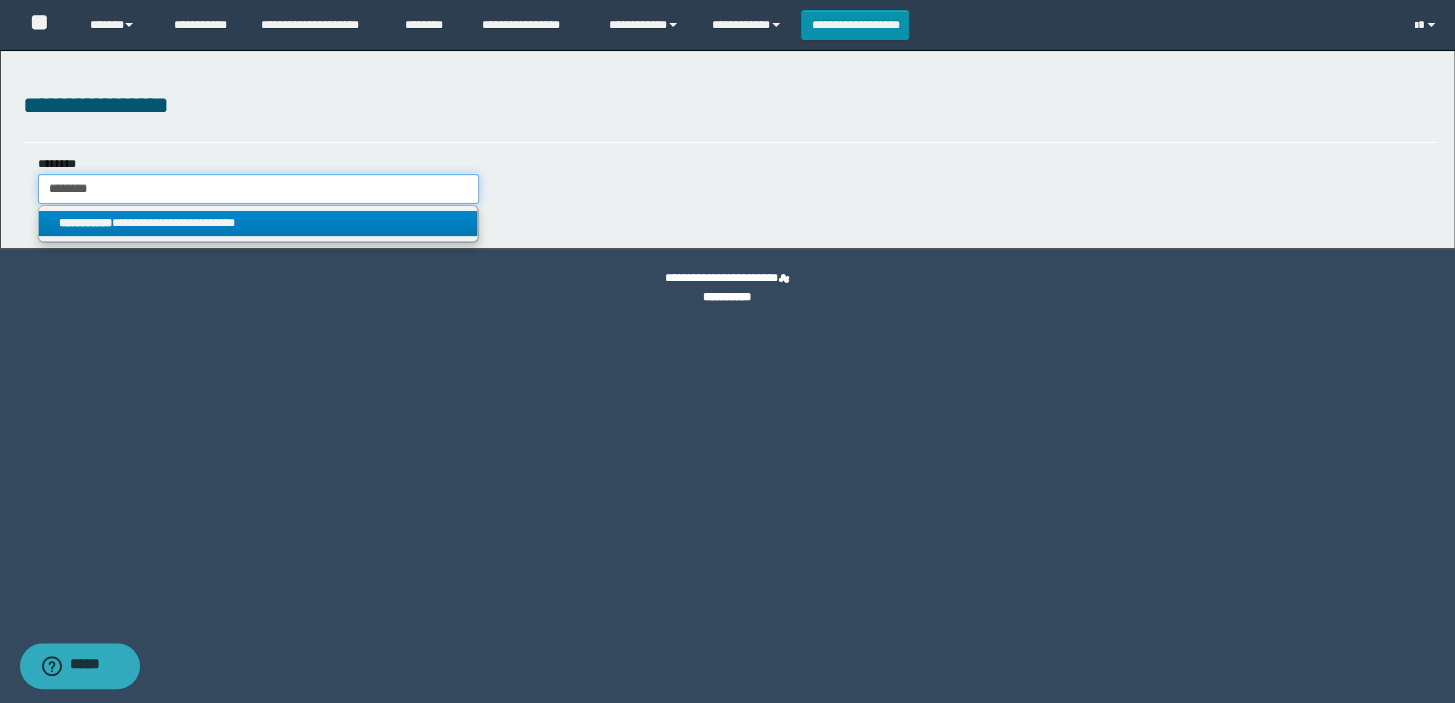 type 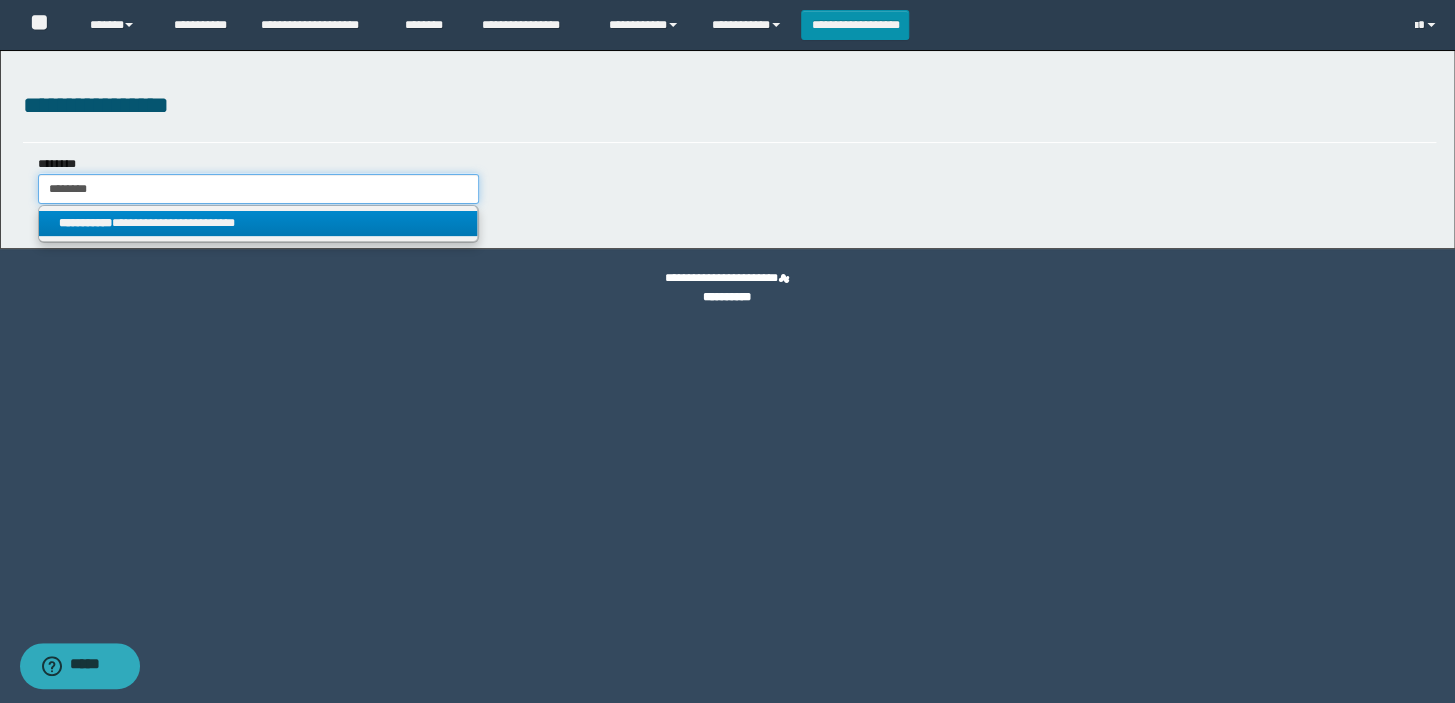type on "*******" 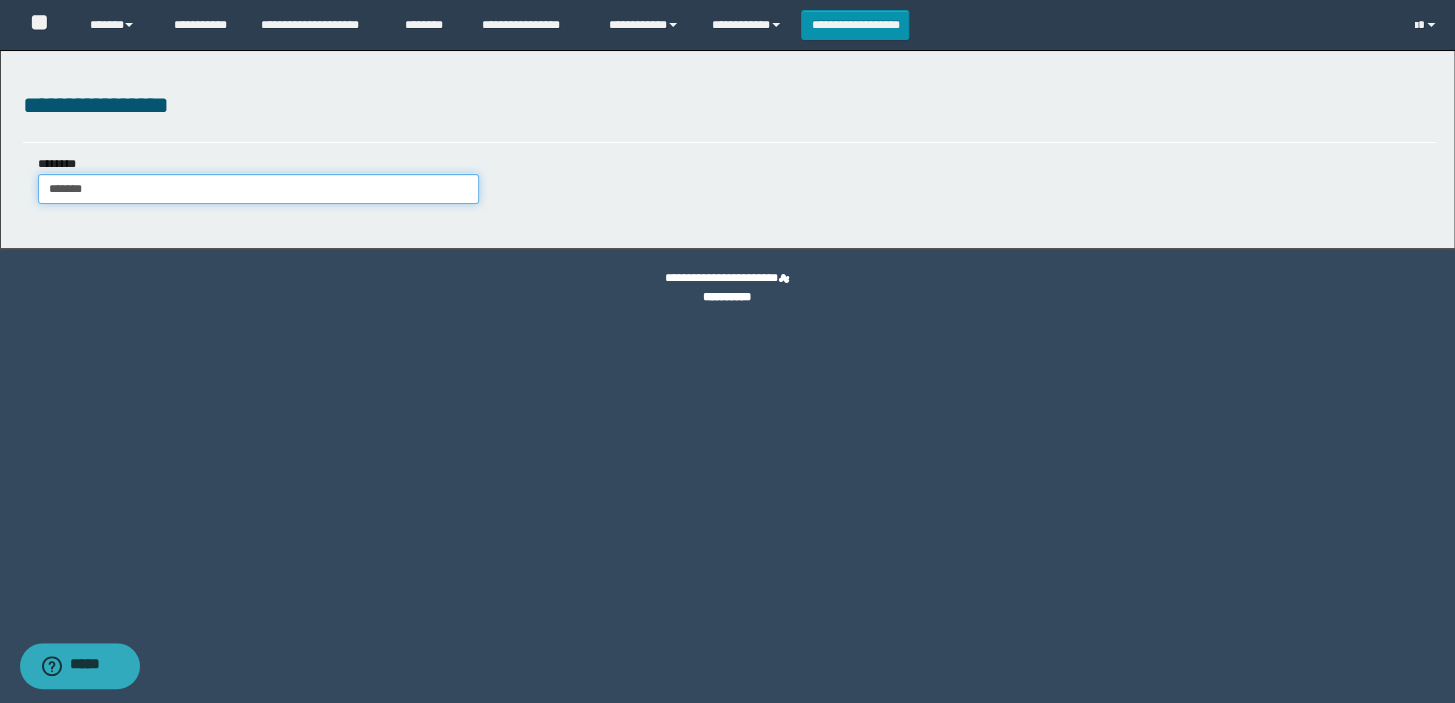 type on "*******" 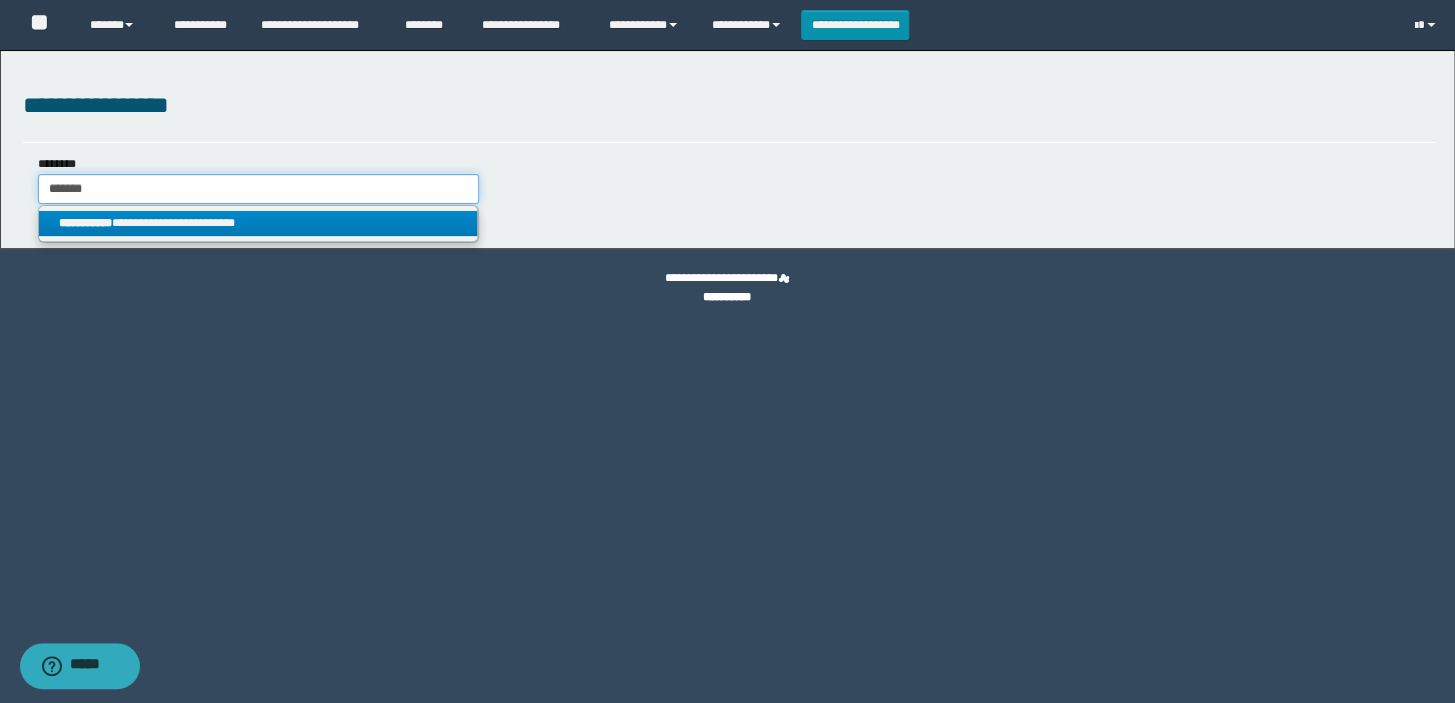 type on "*******" 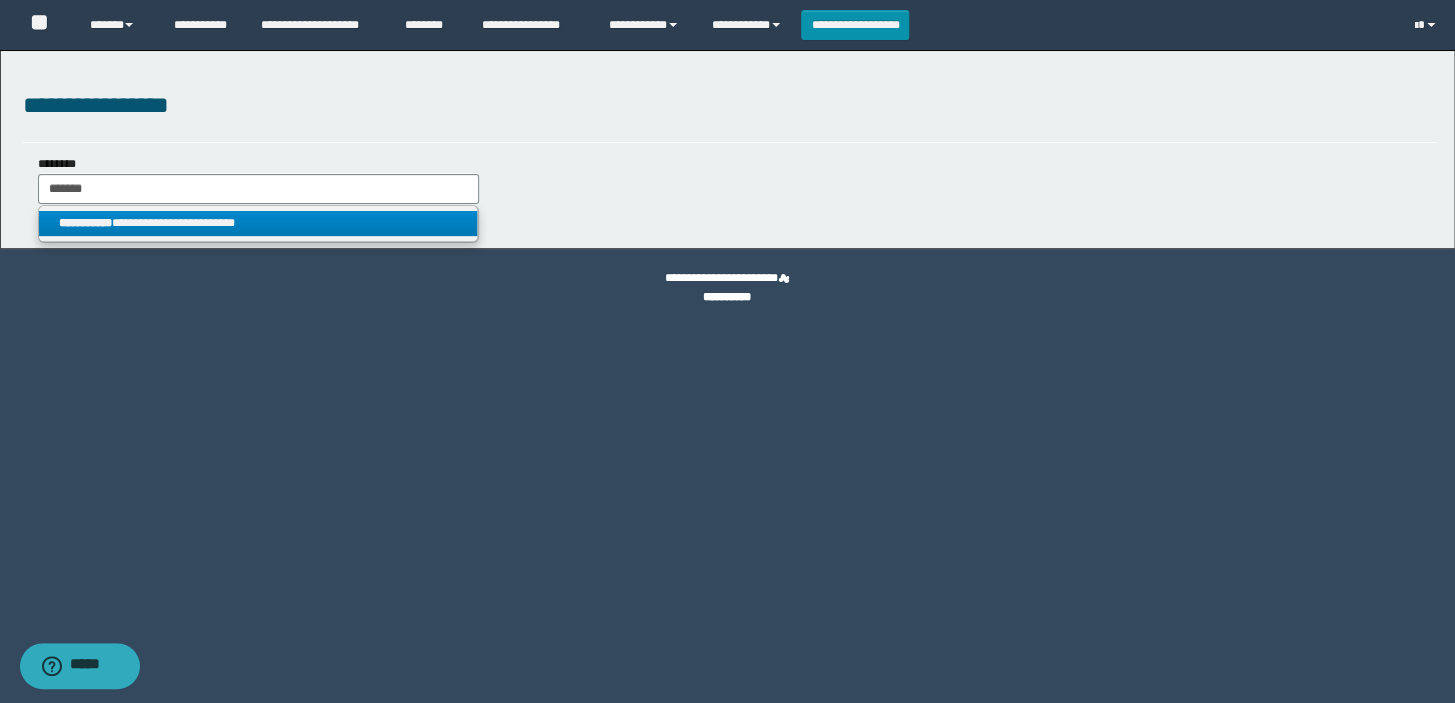 click on "**********" at bounding box center [85, 223] 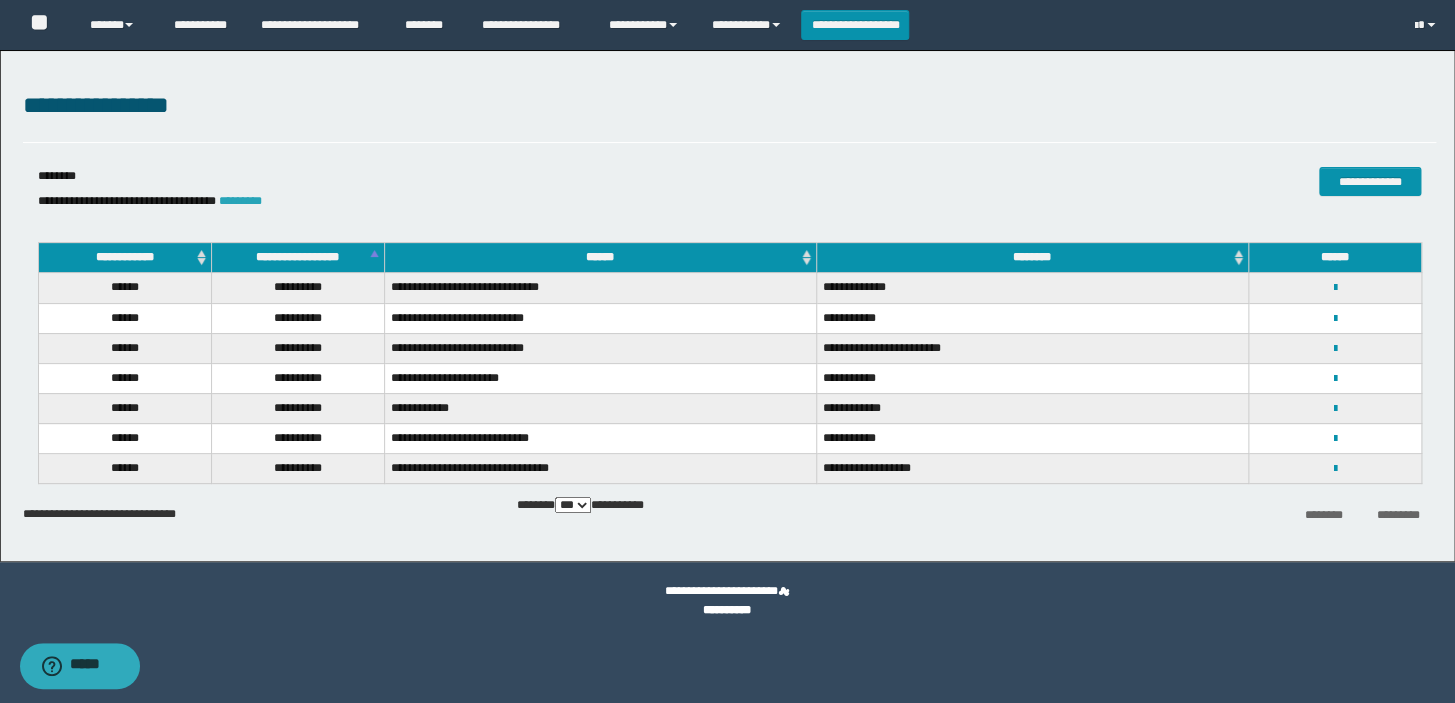 click on "*********" at bounding box center (240, 201) 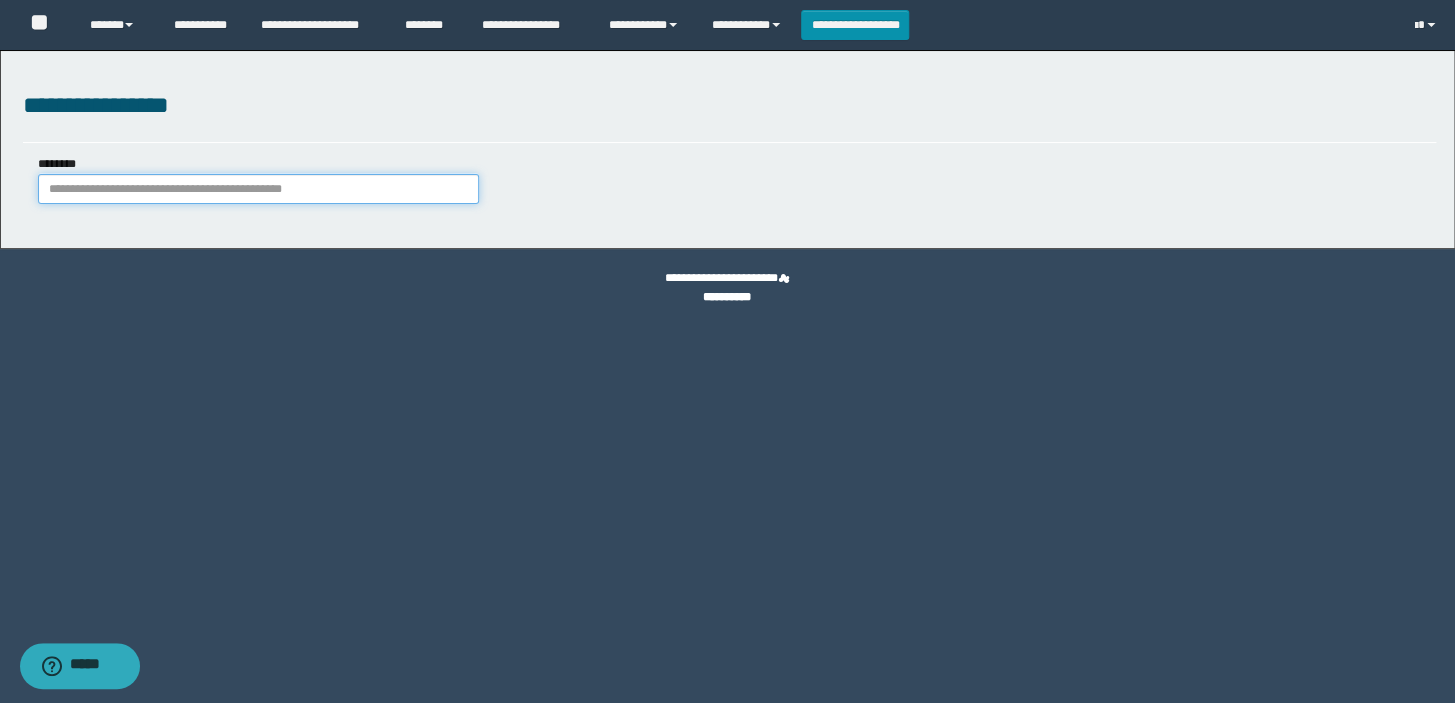 paste on "********" 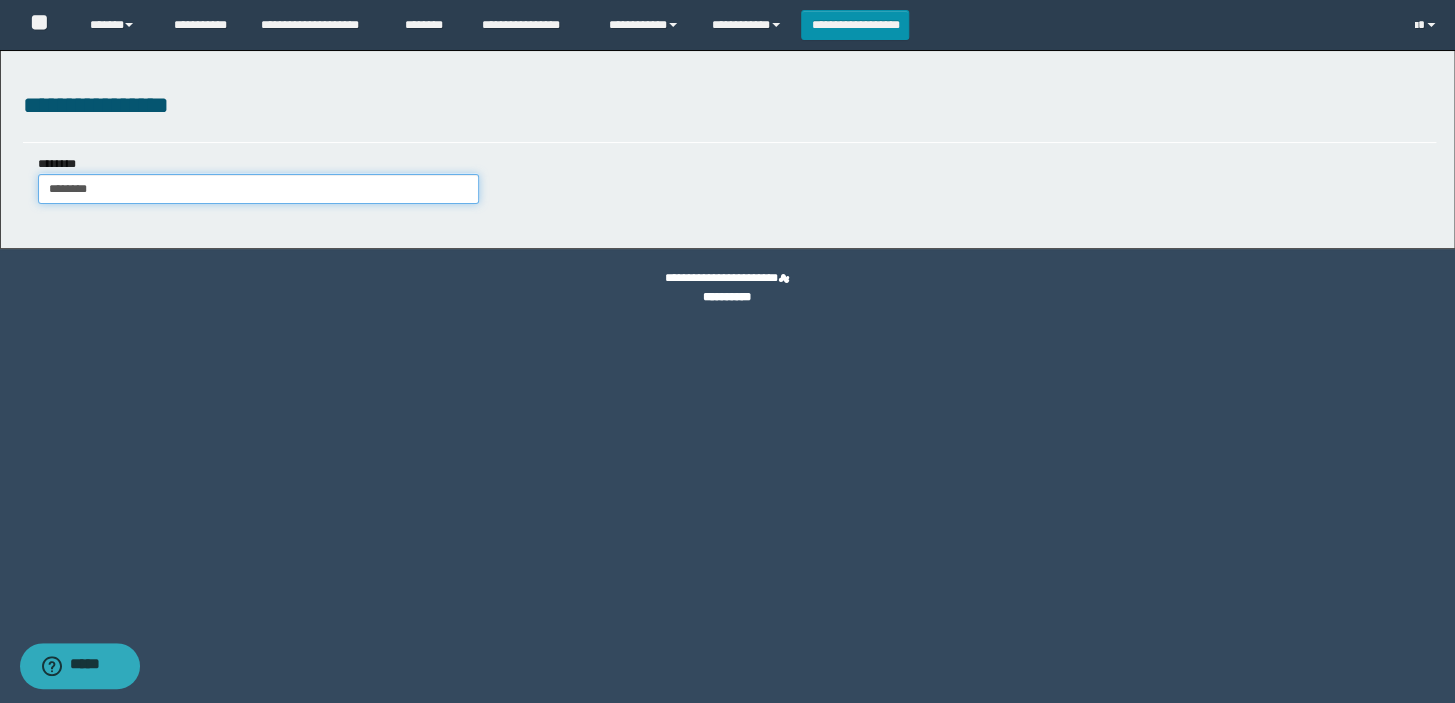 type on "********" 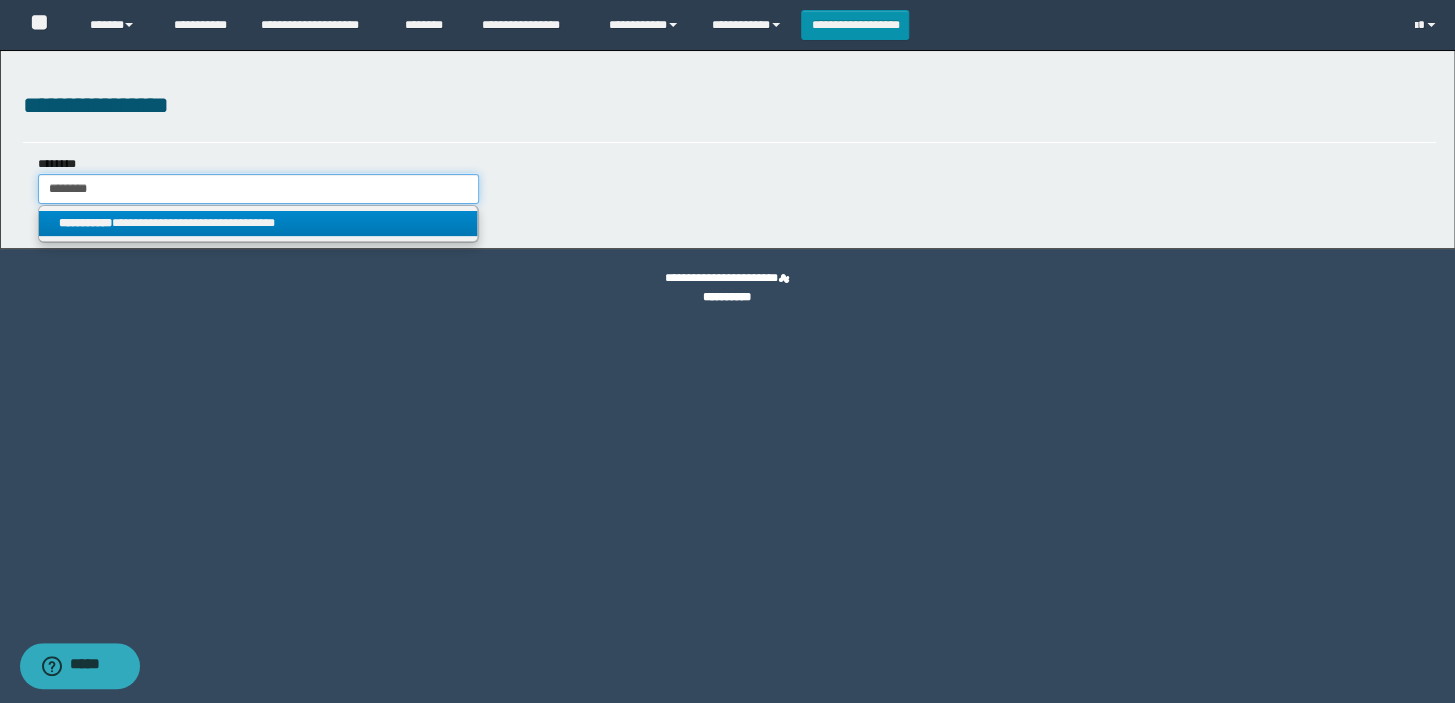 type on "********" 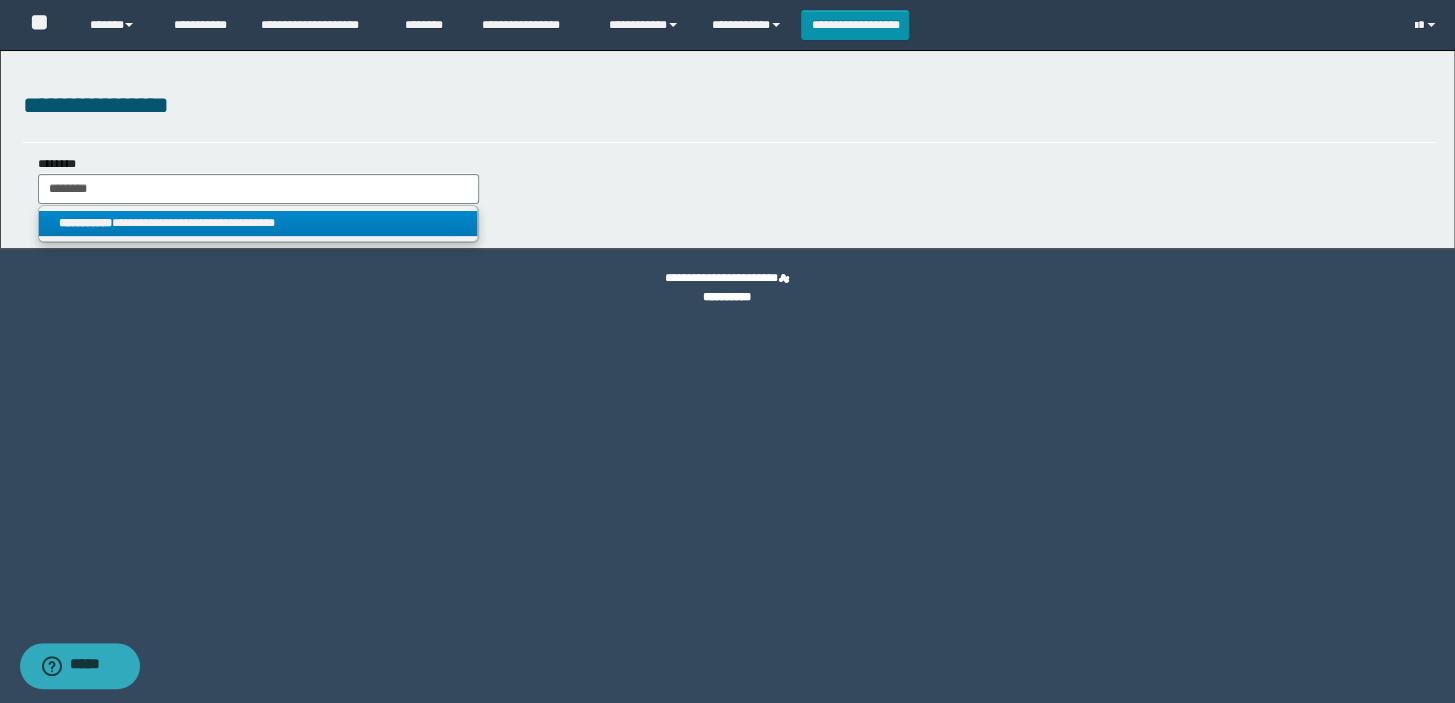 click on "**********" at bounding box center (258, 223) 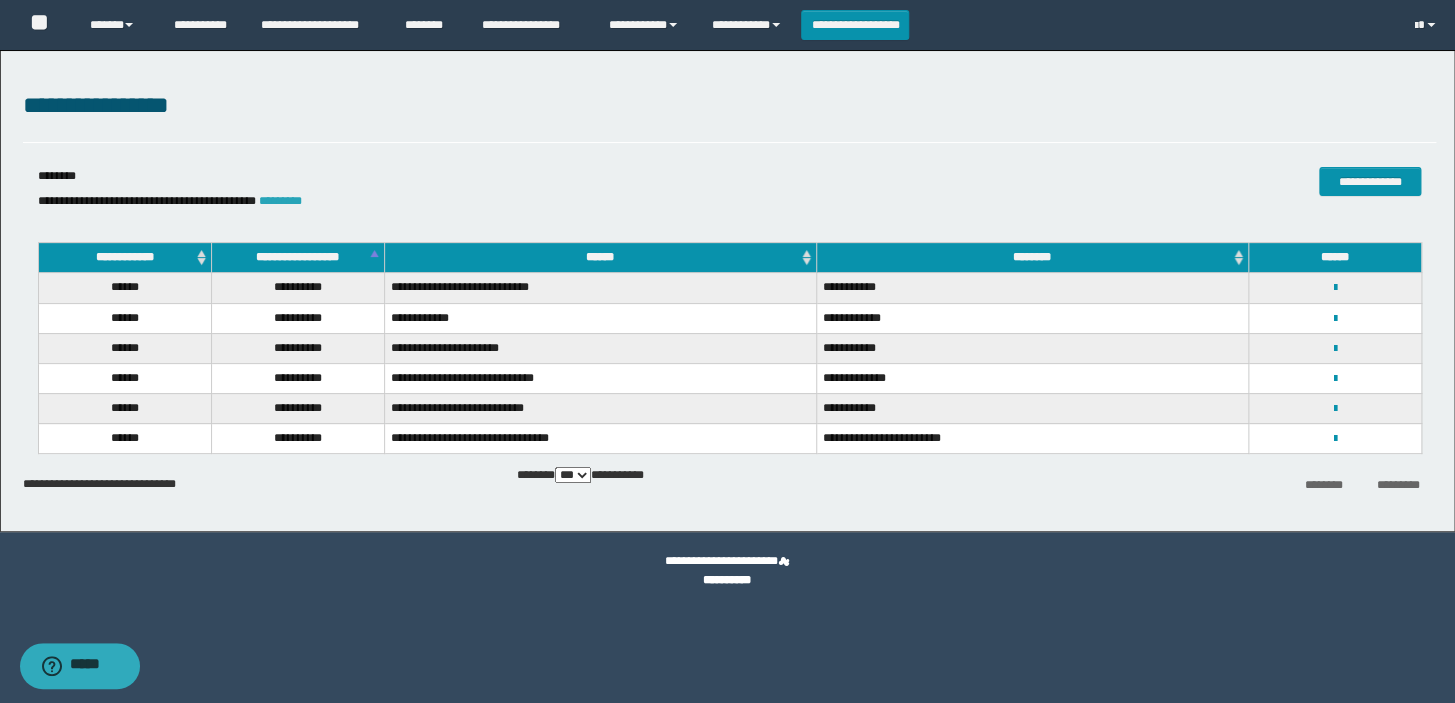 click on "*********" at bounding box center (280, 201) 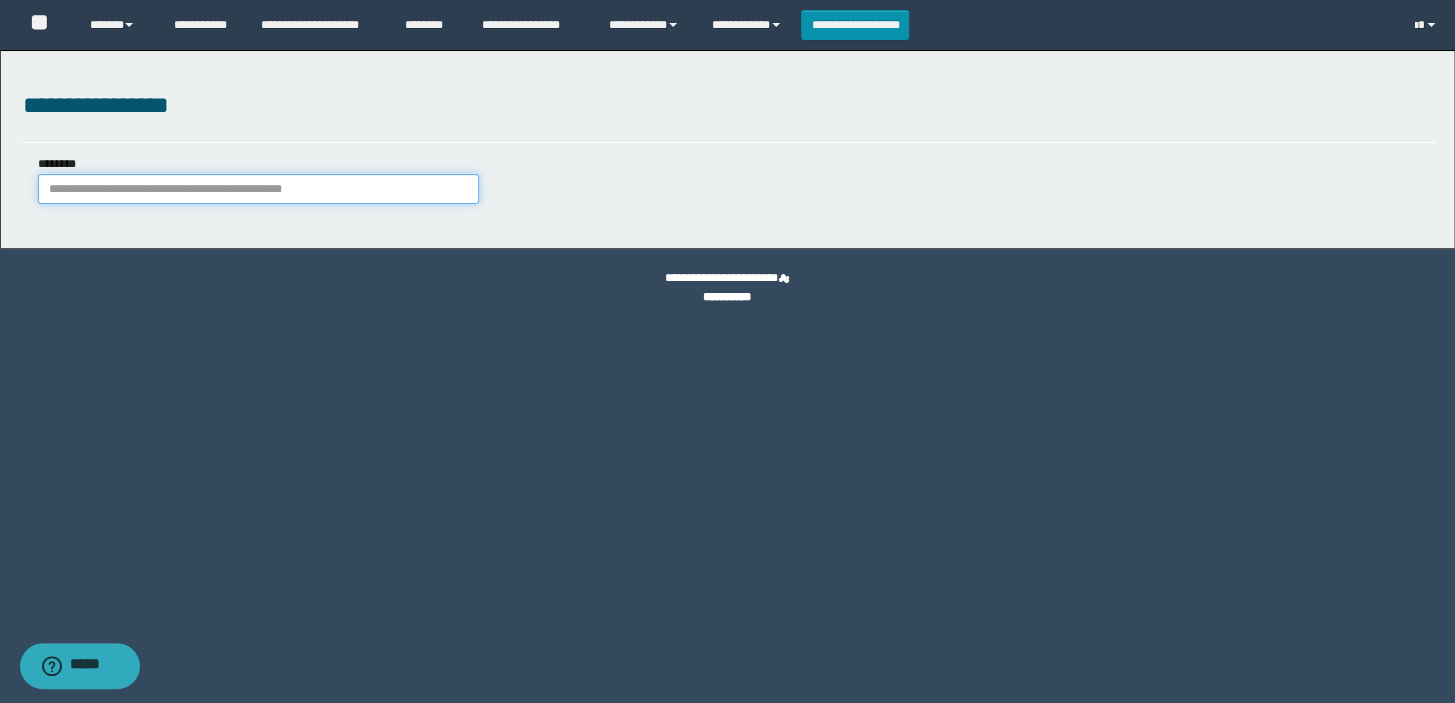 paste on "**********" 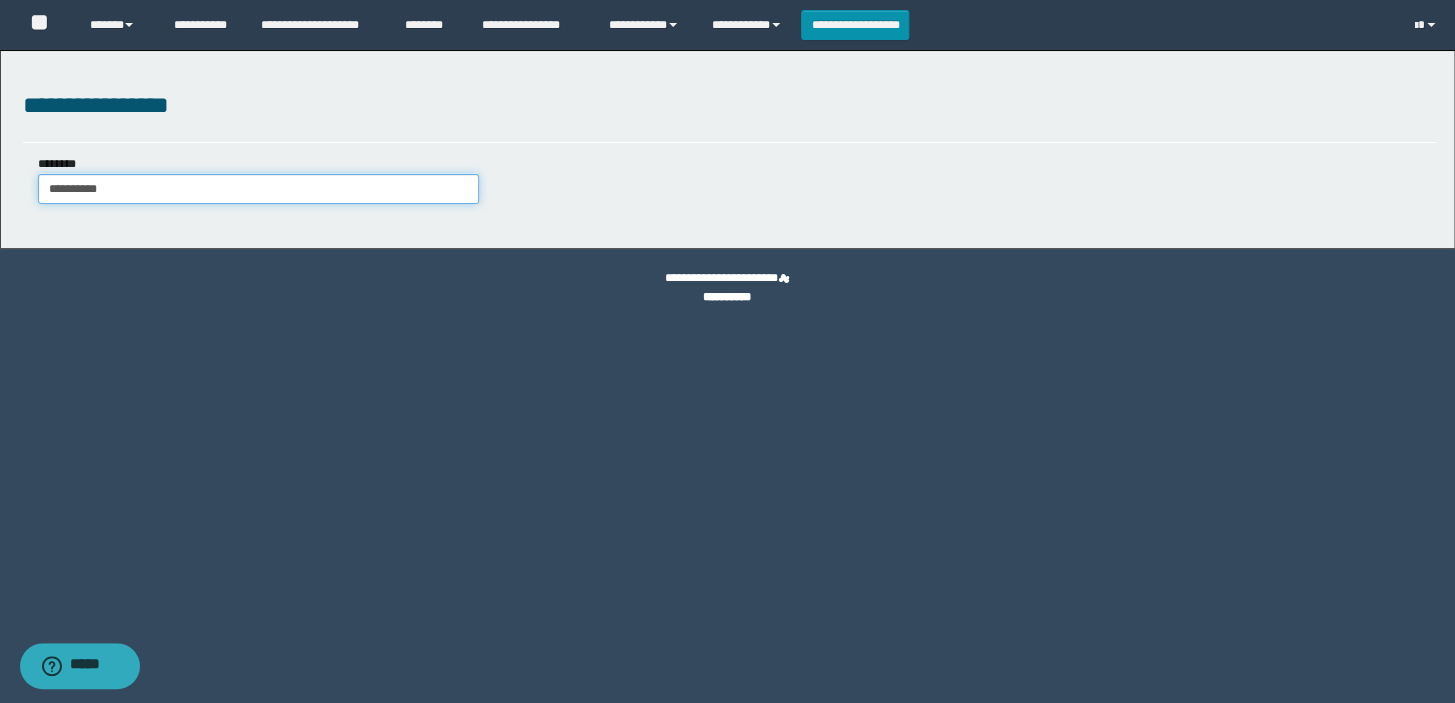 type on "**********" 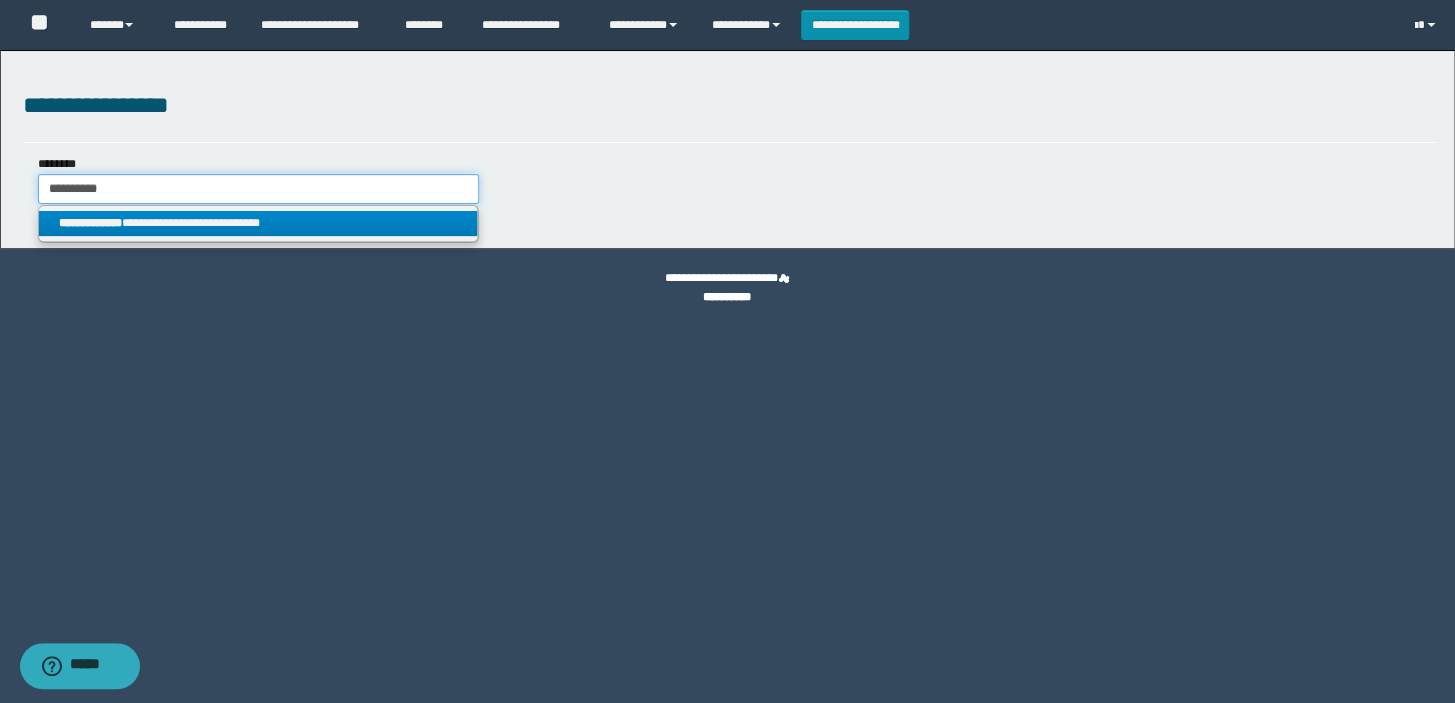type on "**********" 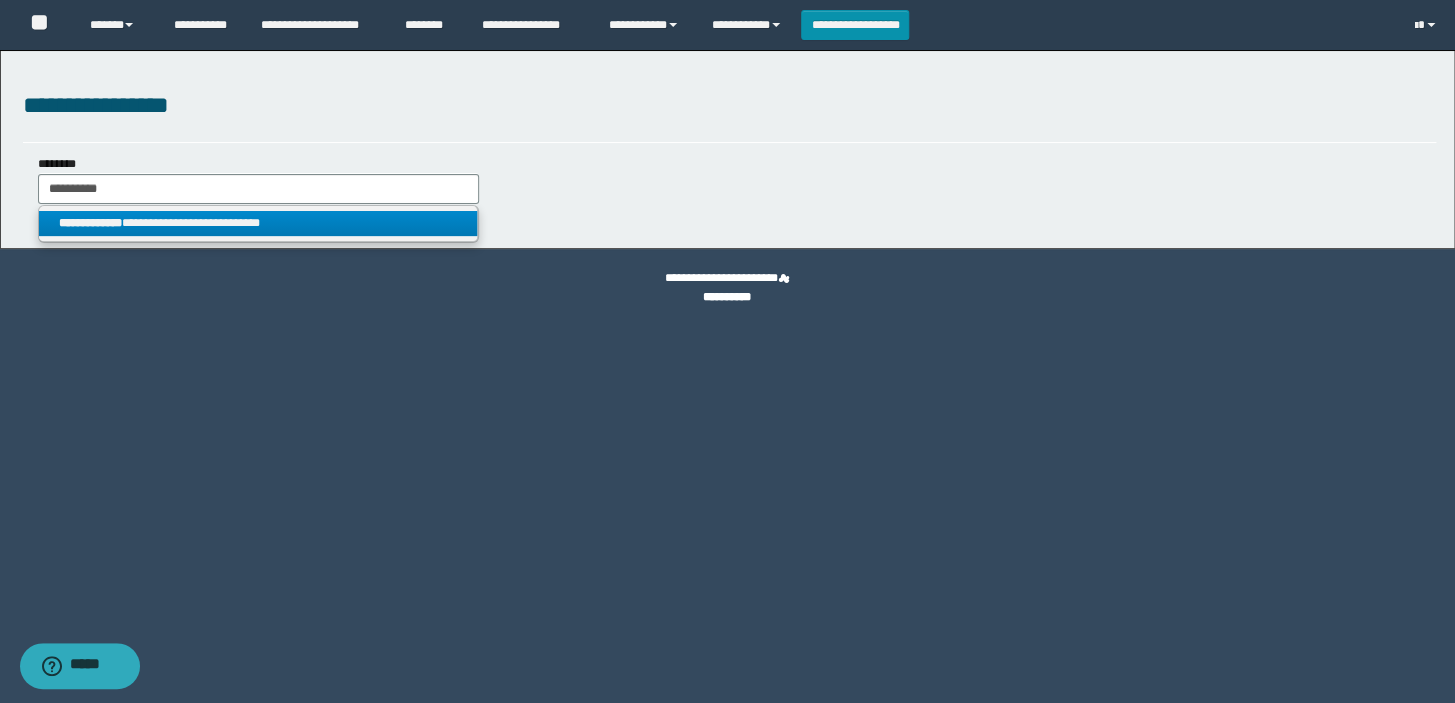 click on "**********" at bounding box center [258, 223] 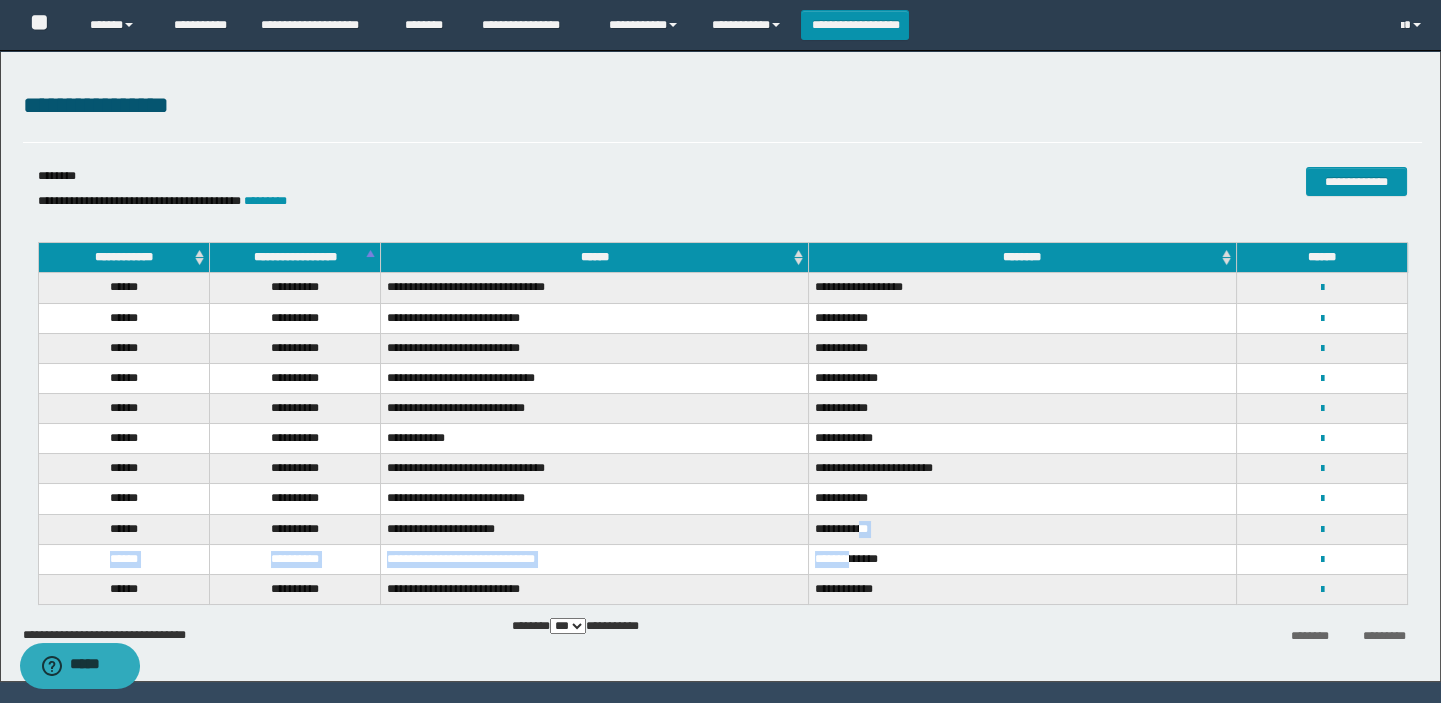 drag, startPoint x: 866, startPoint y: 530, endPoint x: 834, endPoint y: 675, distance: 148.48906 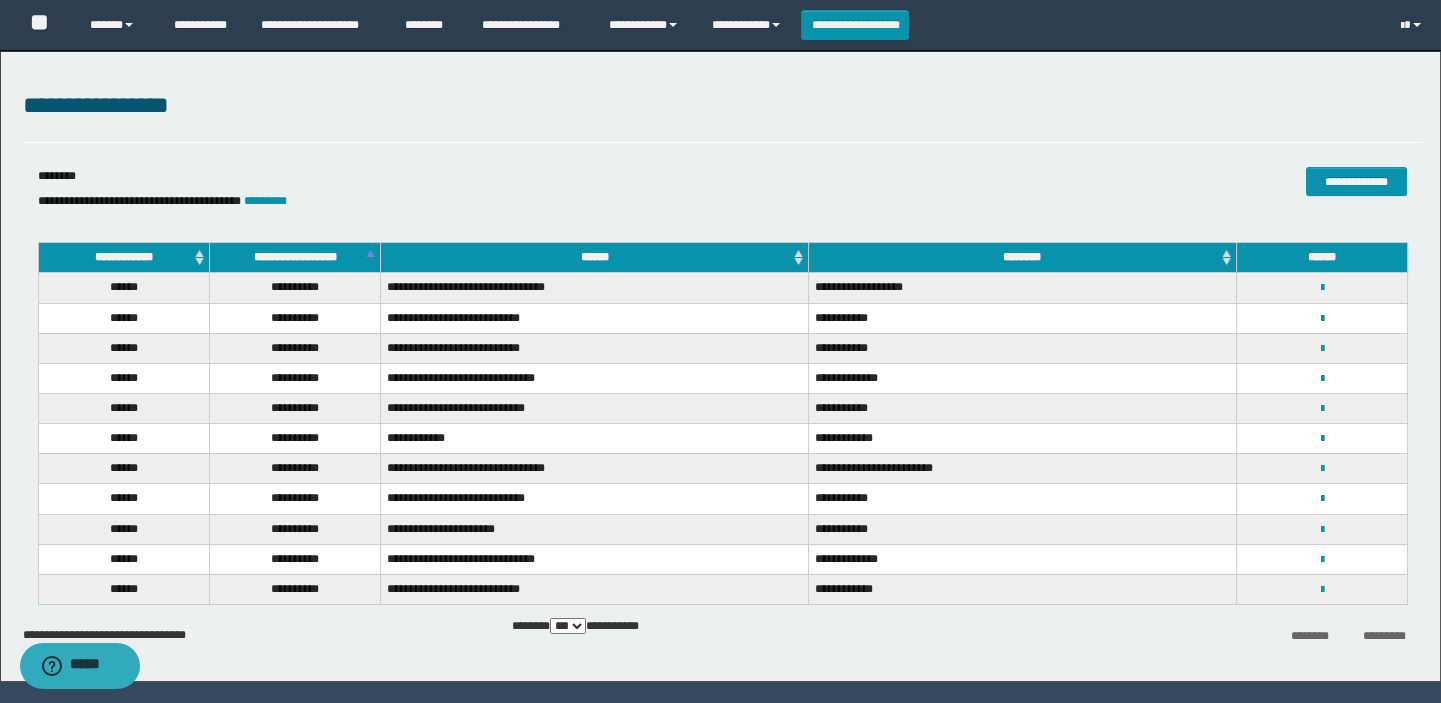 click on "**********" at bounding box center [595, 439] 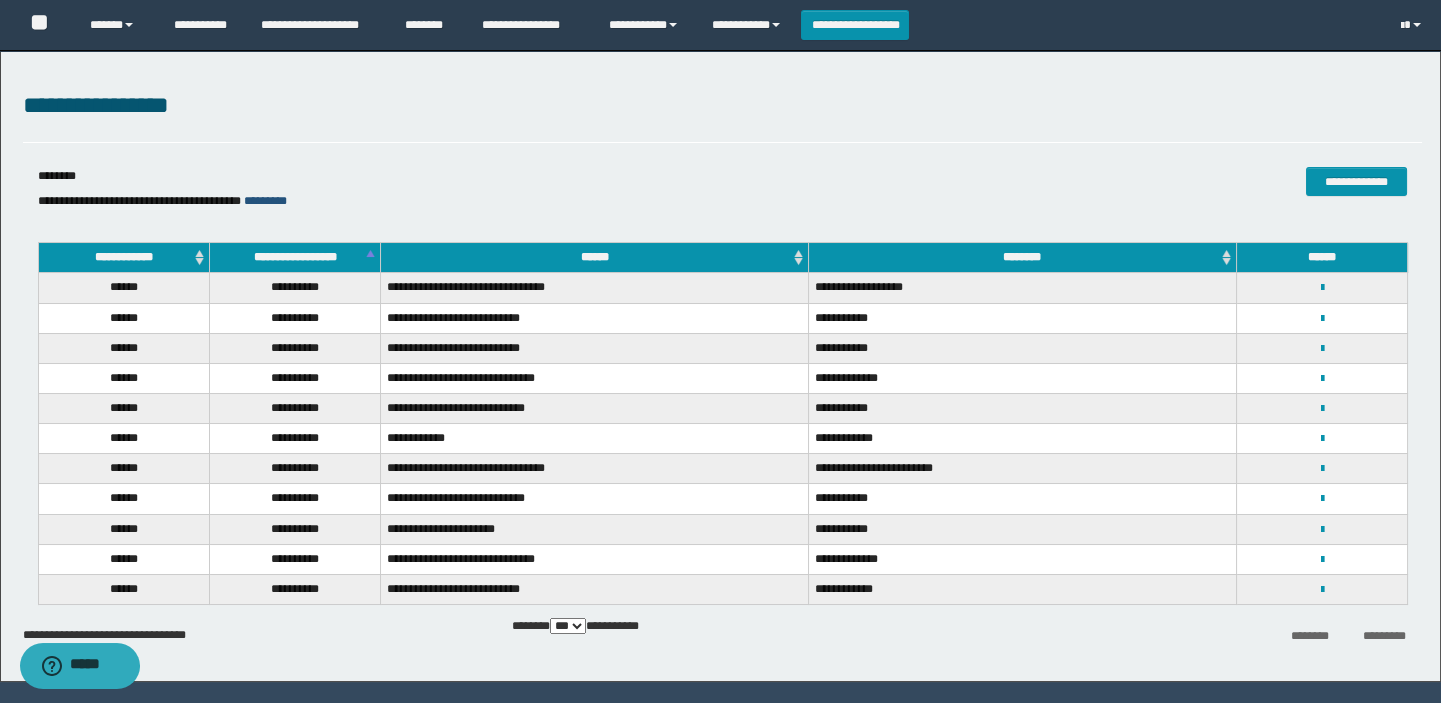 click on "*********" at bounding box center [265, 201] 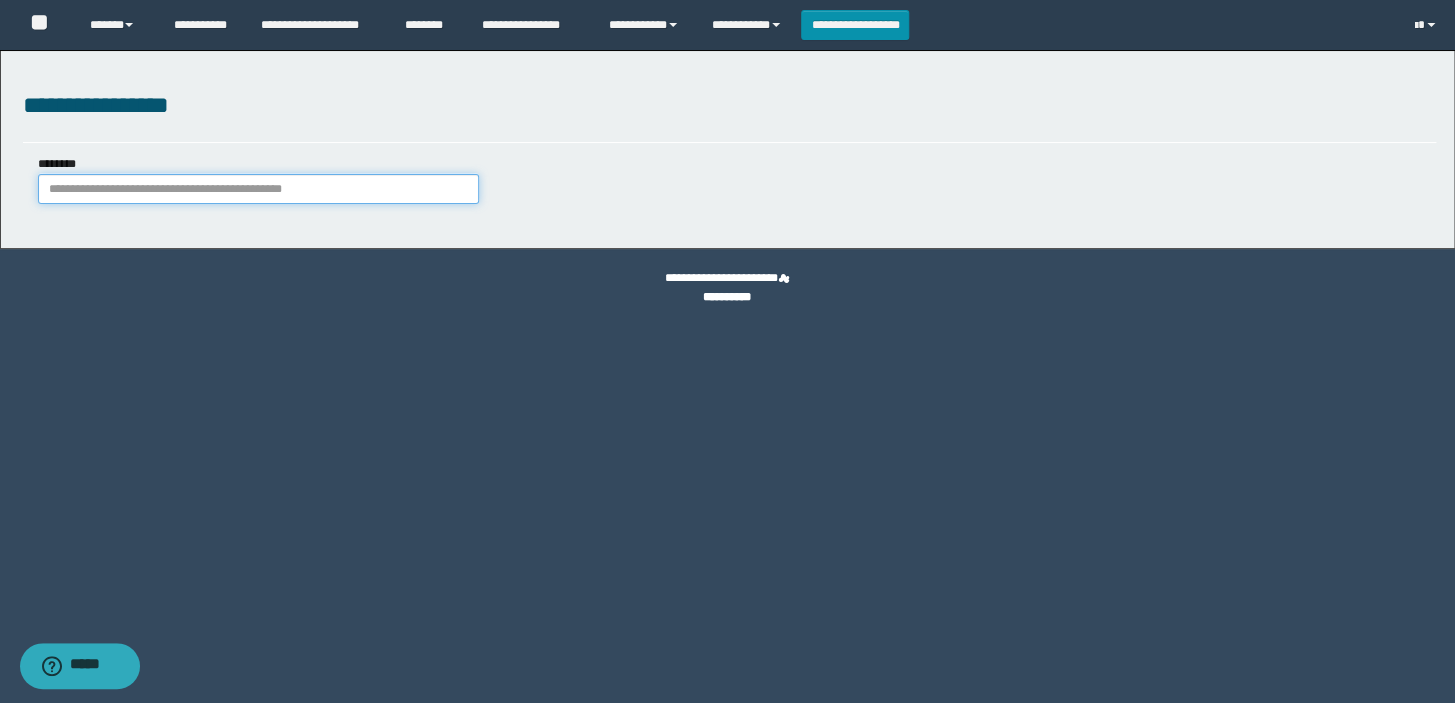paste on "**********" 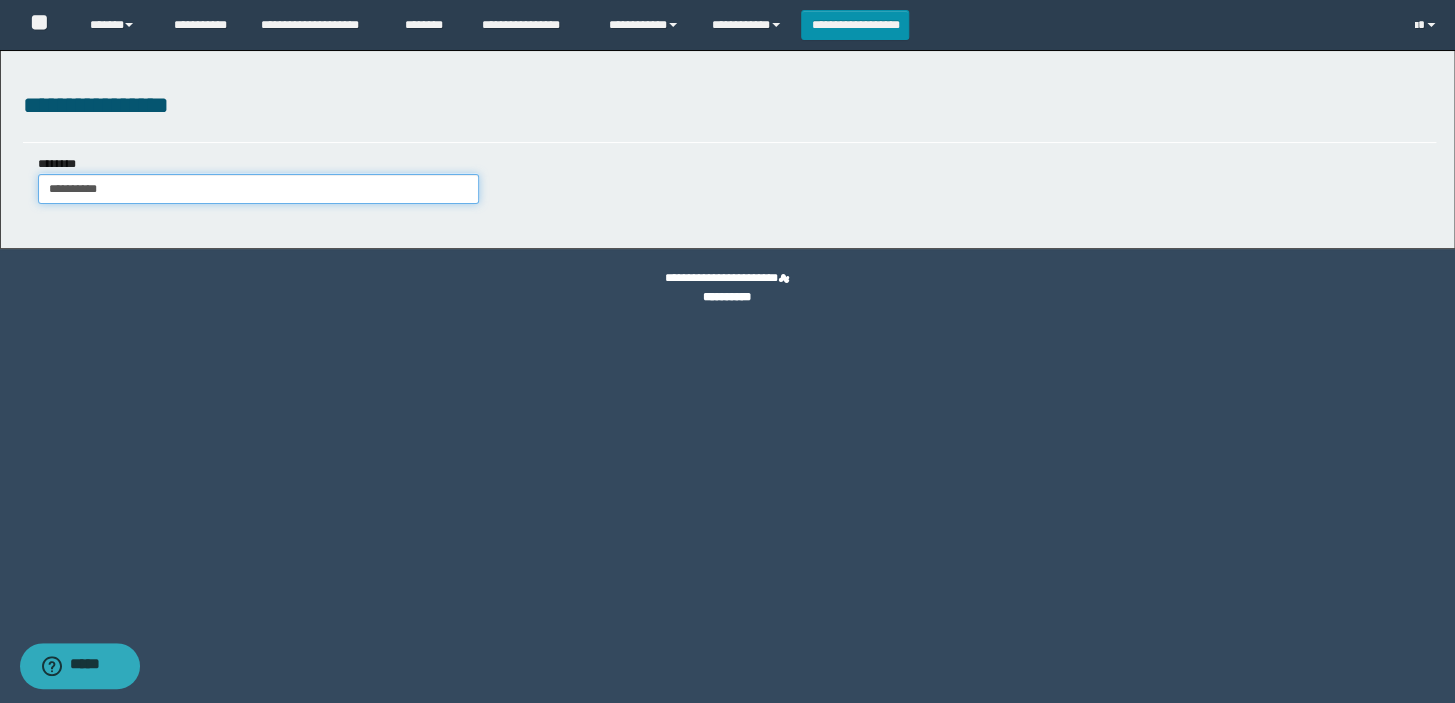 type on "**********" 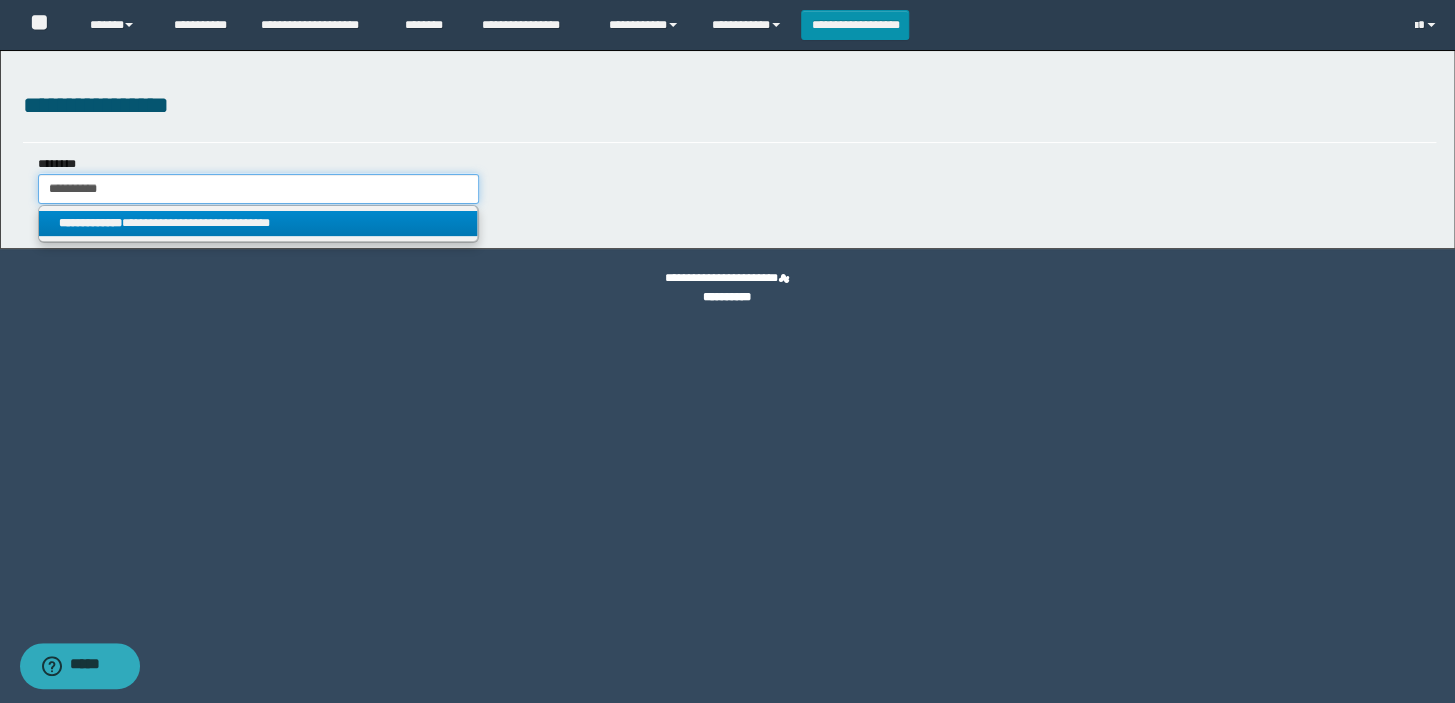 type on "**********" 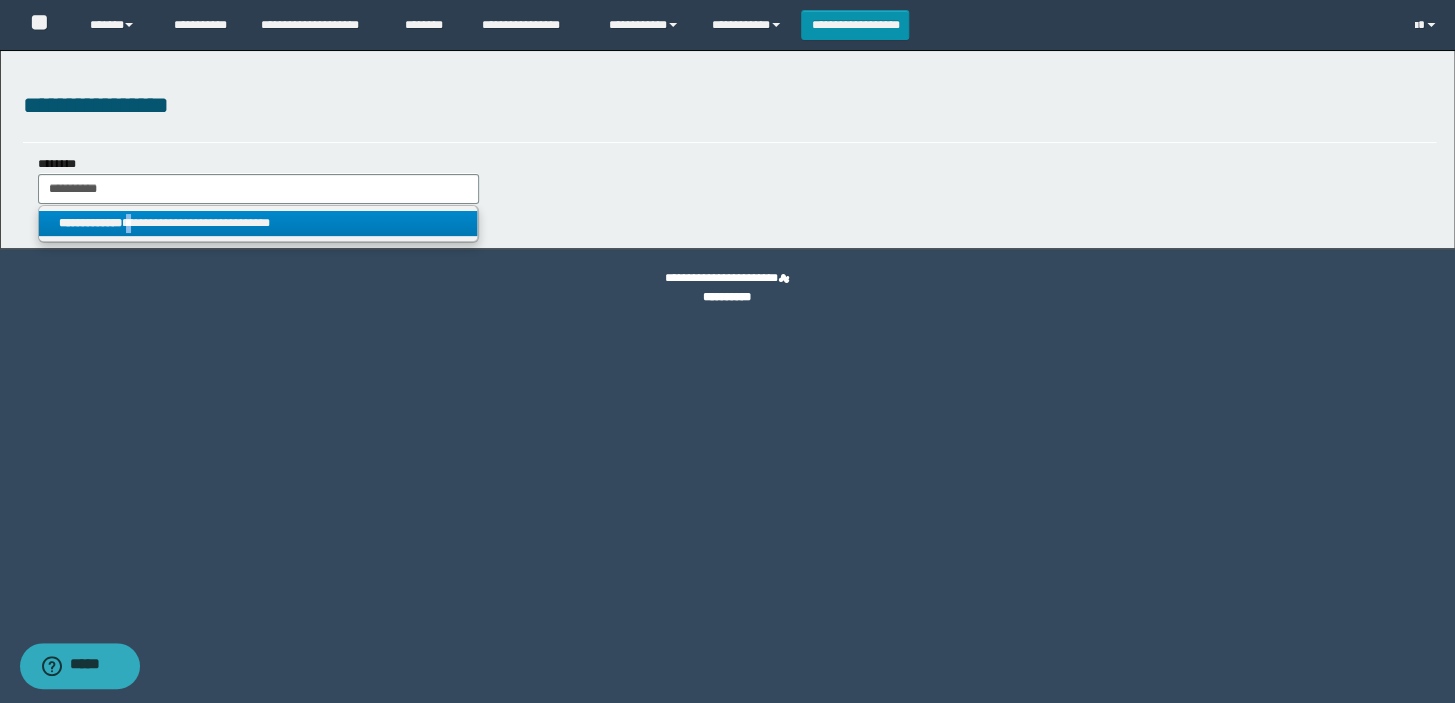 click on "**********" at bounding box center (258, 223) 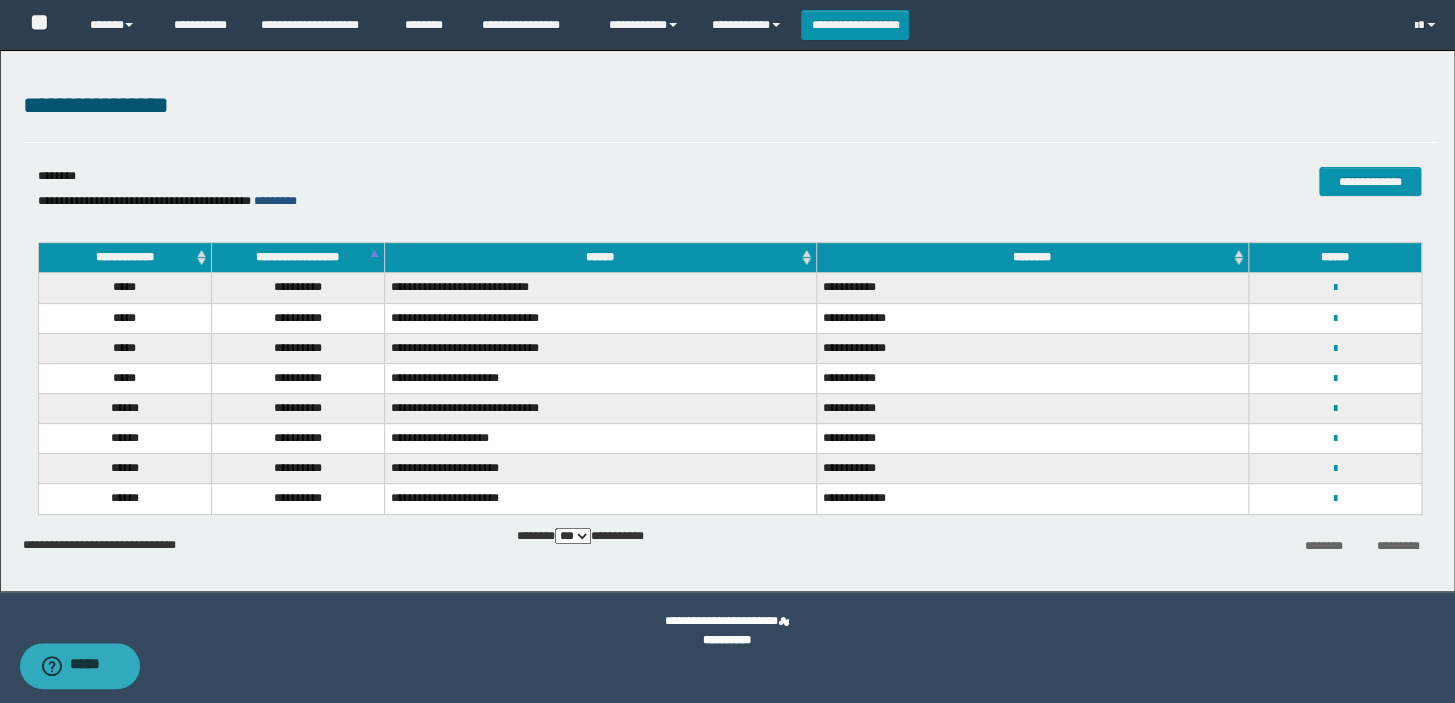 click on "*********" at bounding box center (275, 201) 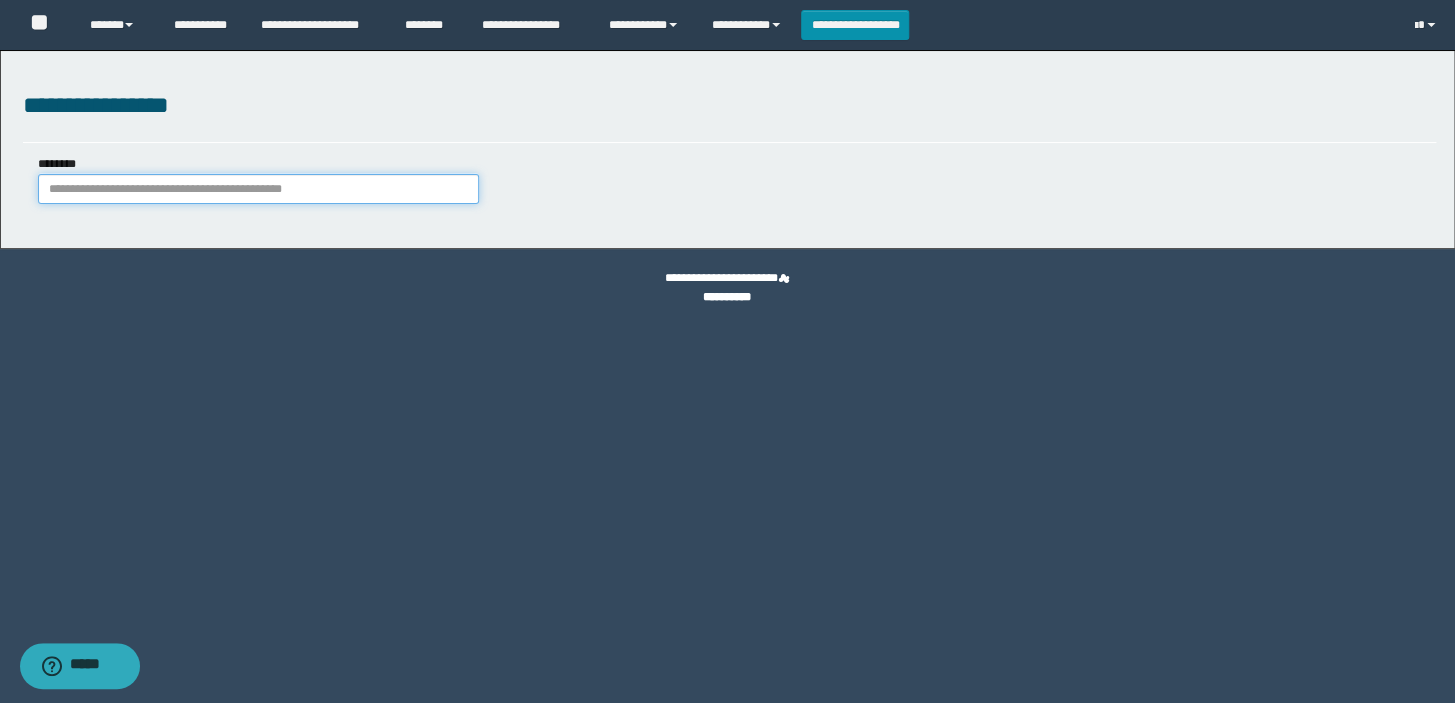paste on "**********" 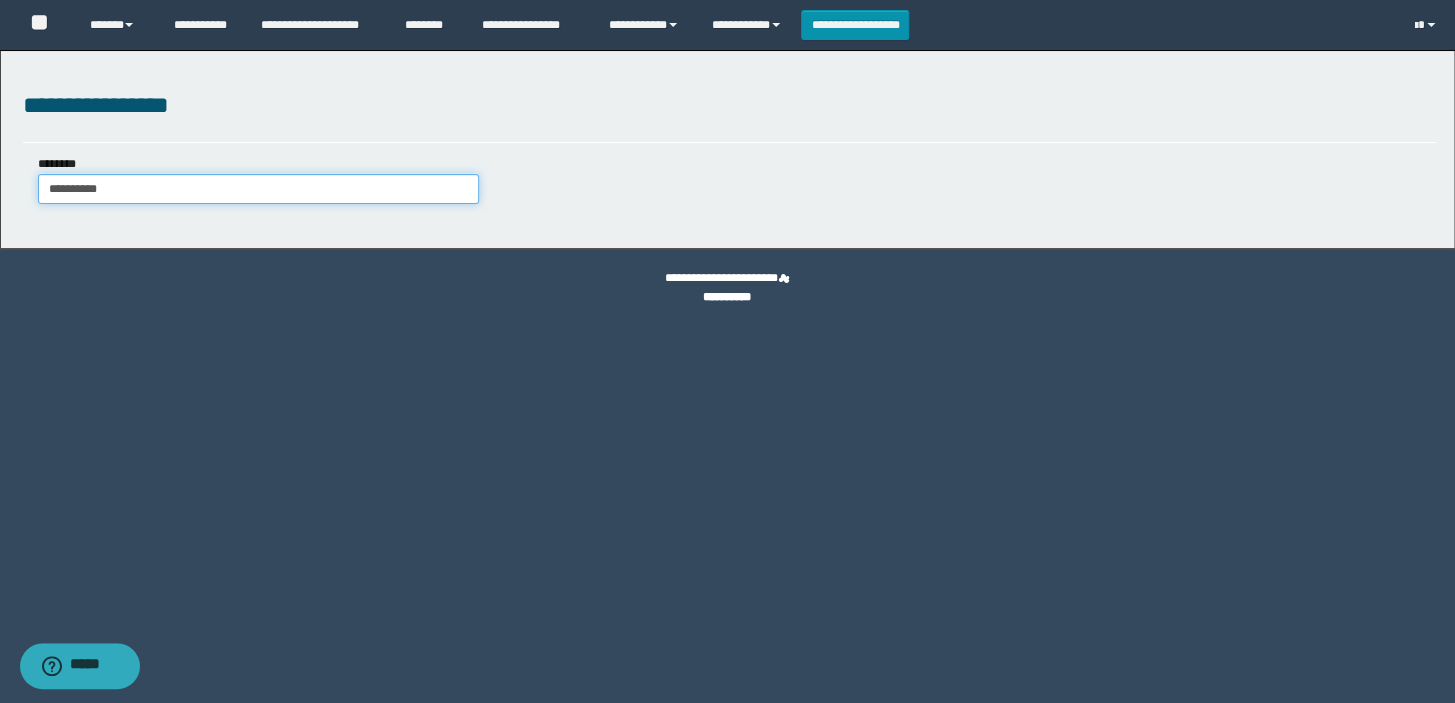 type on "**********" 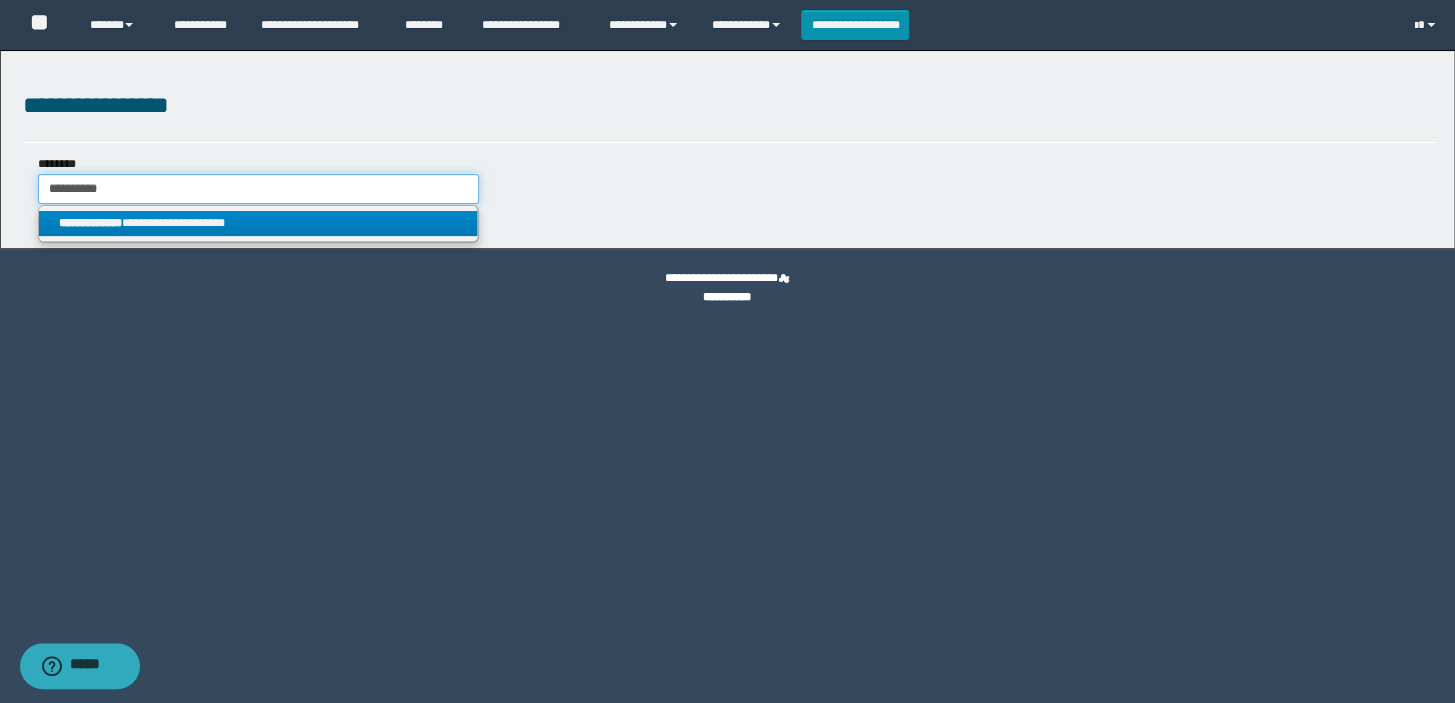 type on "**********" 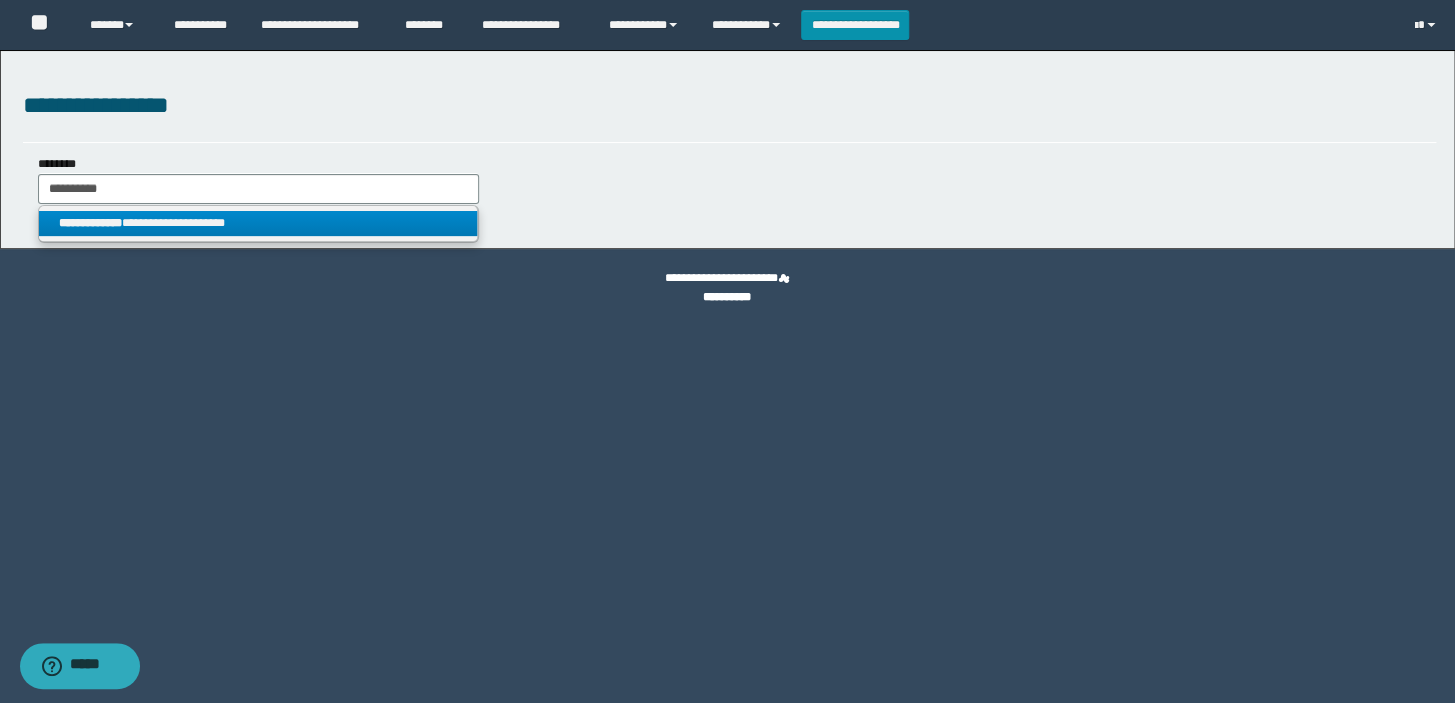 click on "**********" at bounding box center (258, 223) 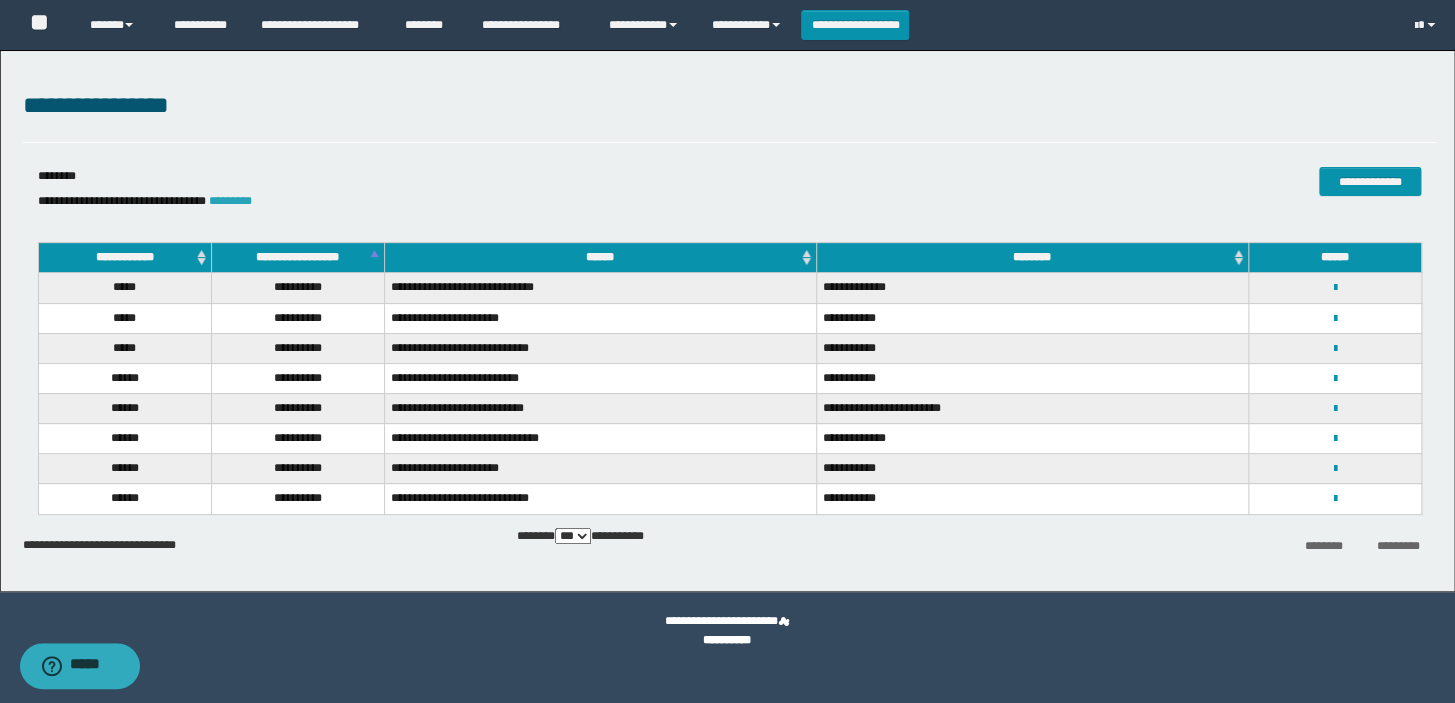 click on "*********" at bounding box center (230, 201) 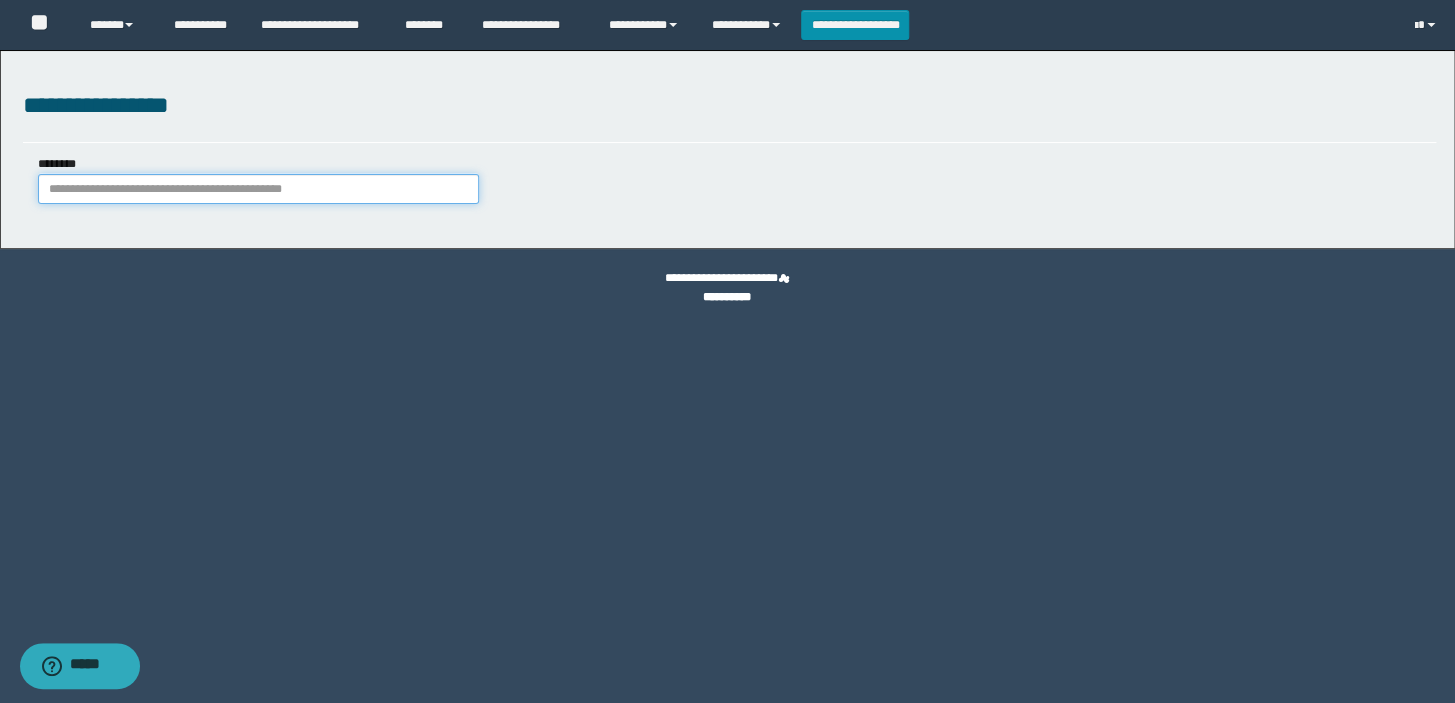paste on "**********" 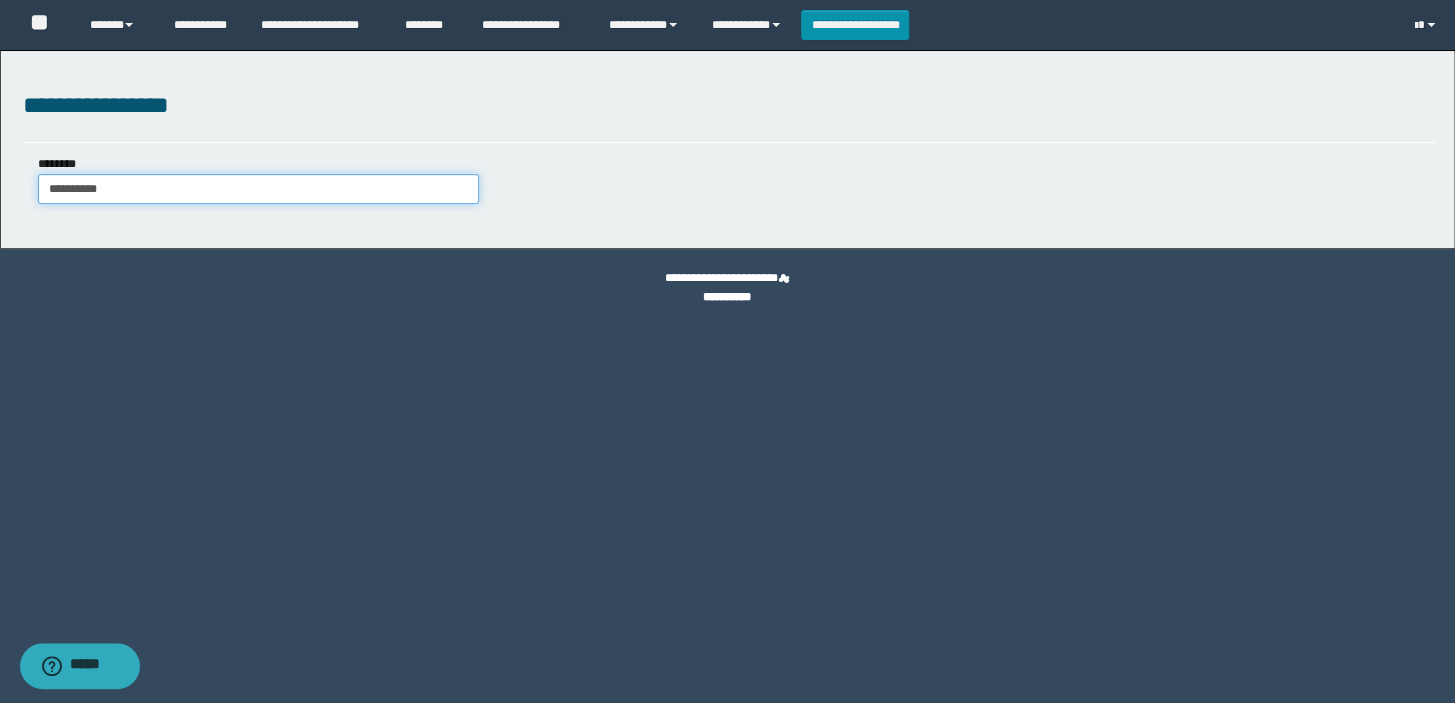 type on "**********" 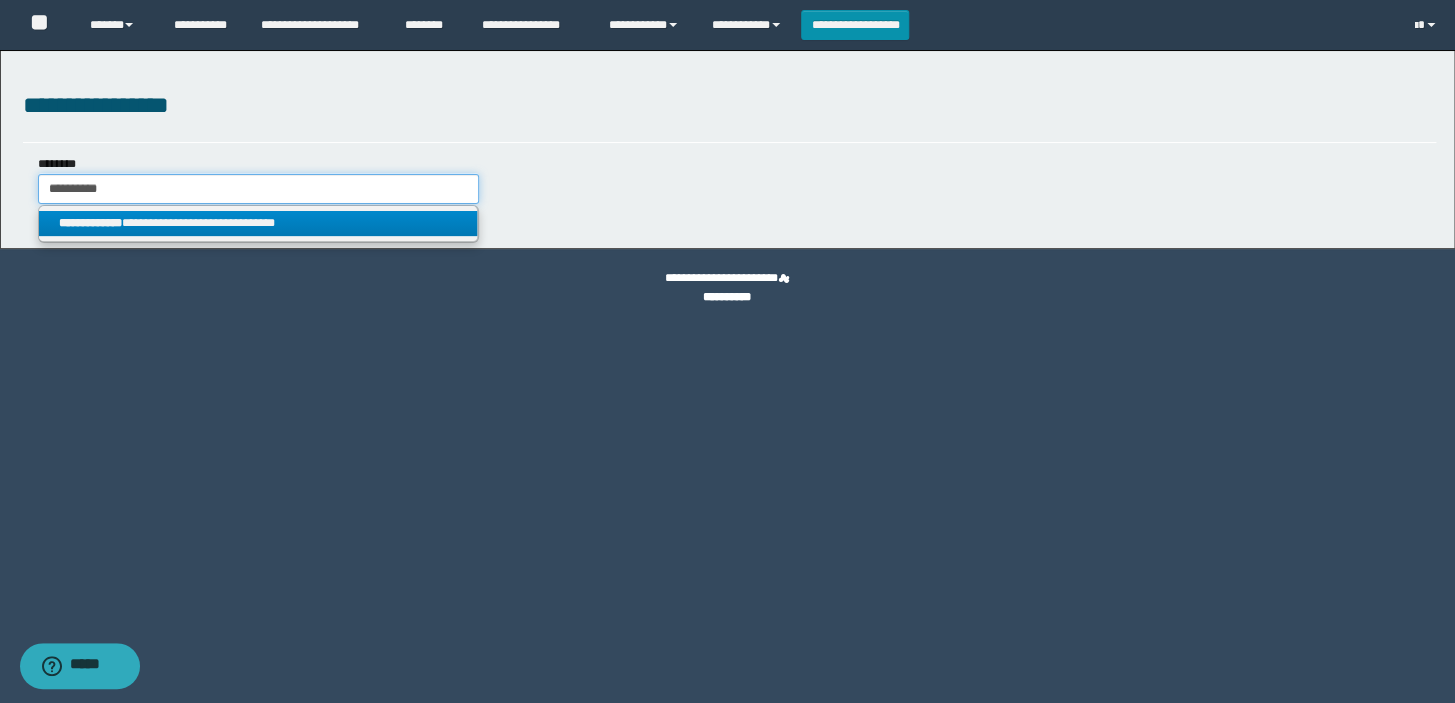 type on "**********" 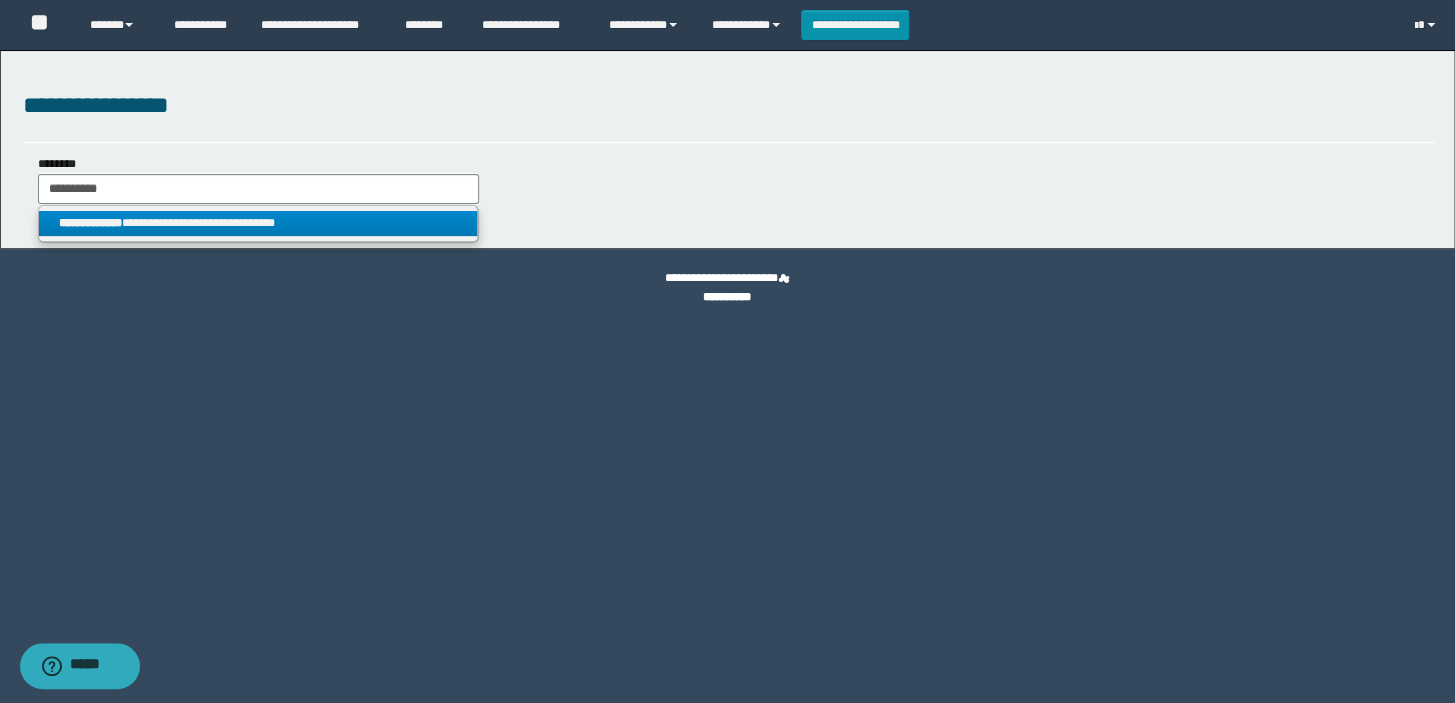 click on "**********" at bounding box center [90, 223] 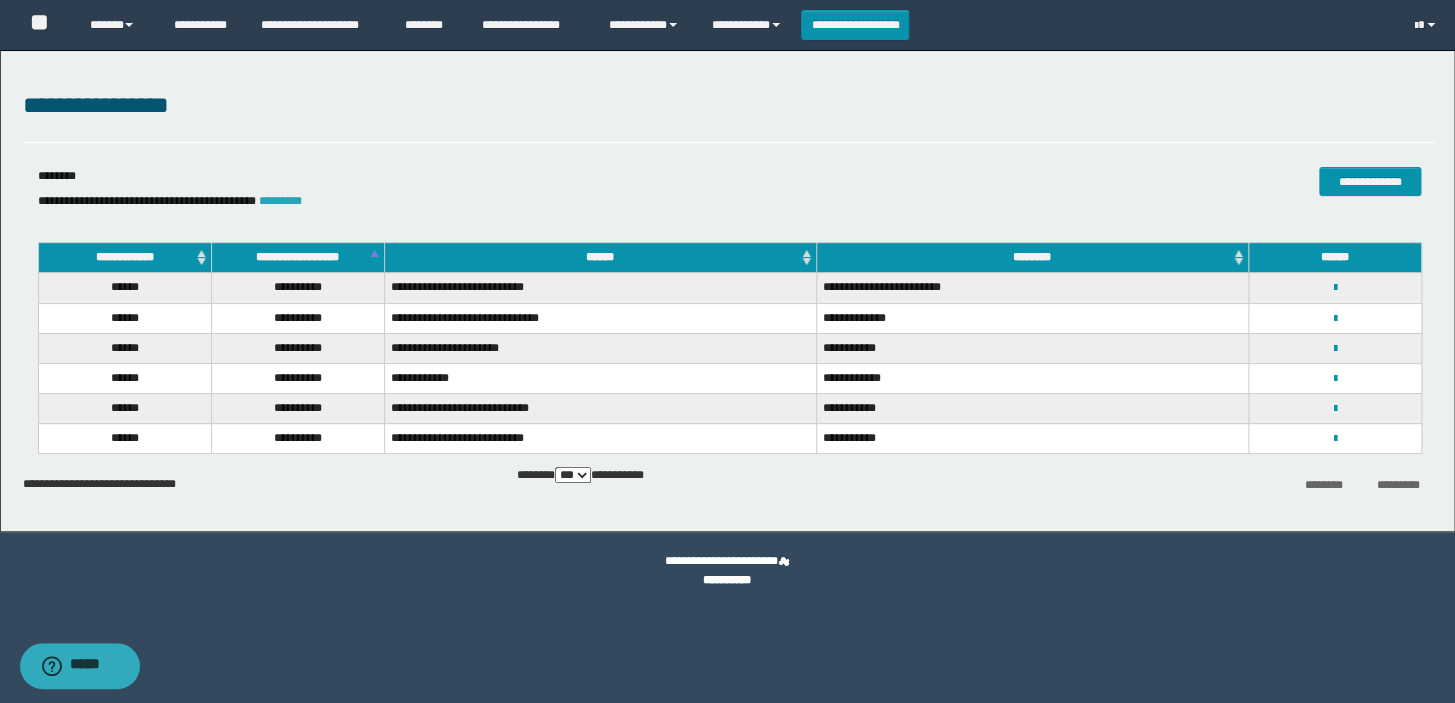 click on "*********" at bounding box center (280, 201) 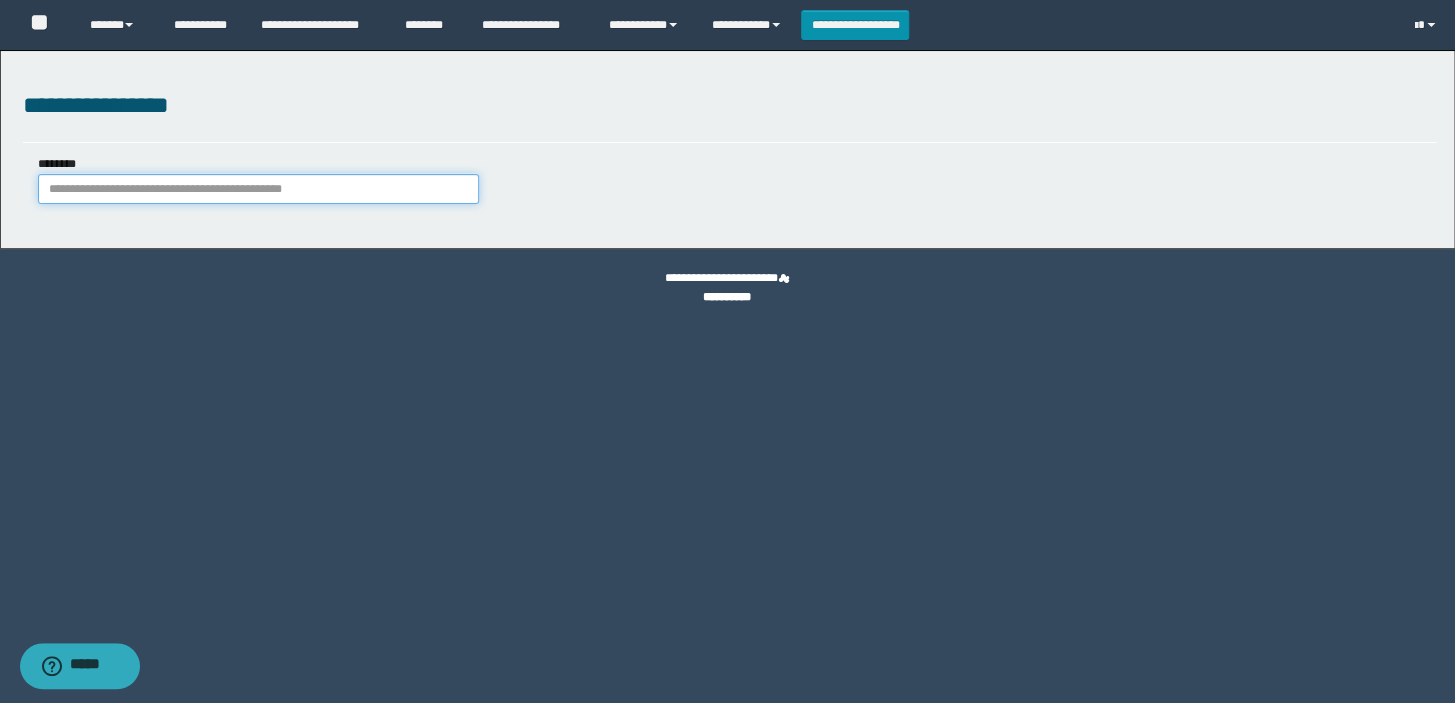 paste on "**********" 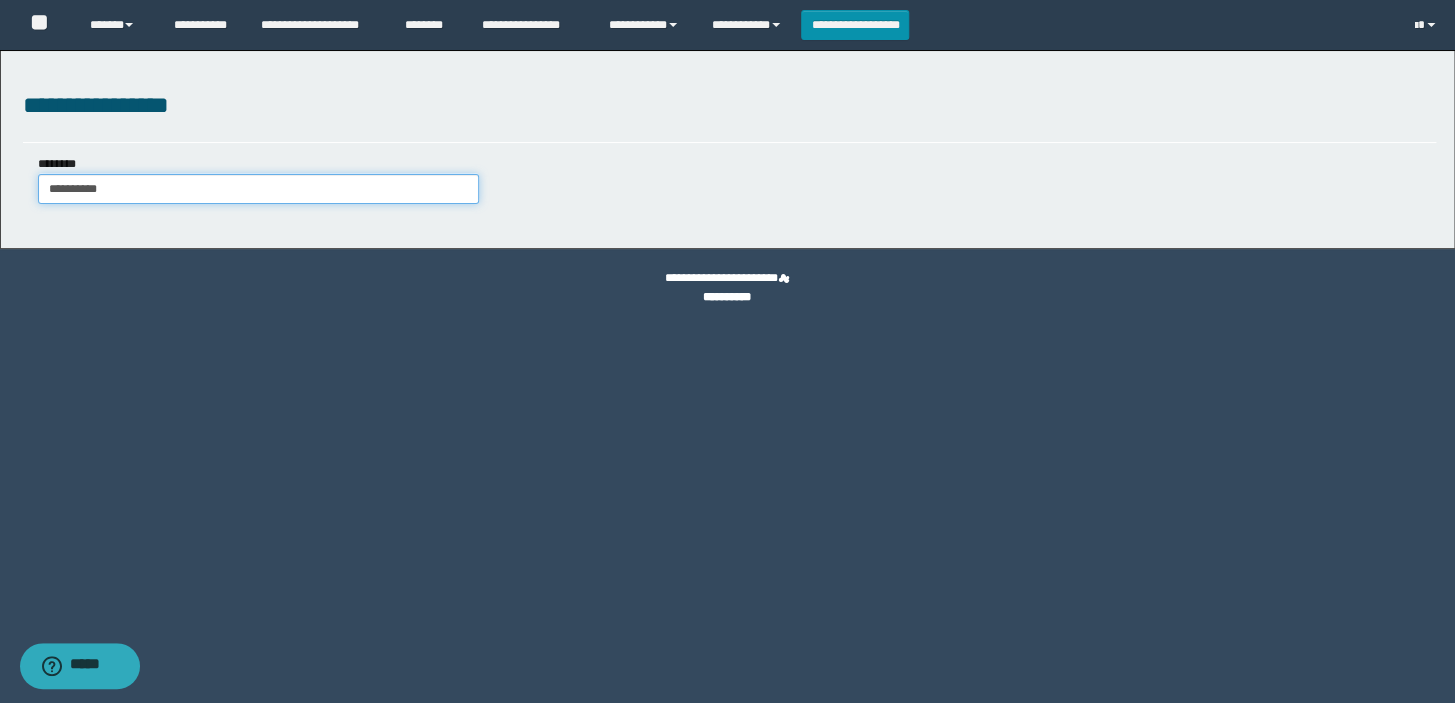 type on "**********" 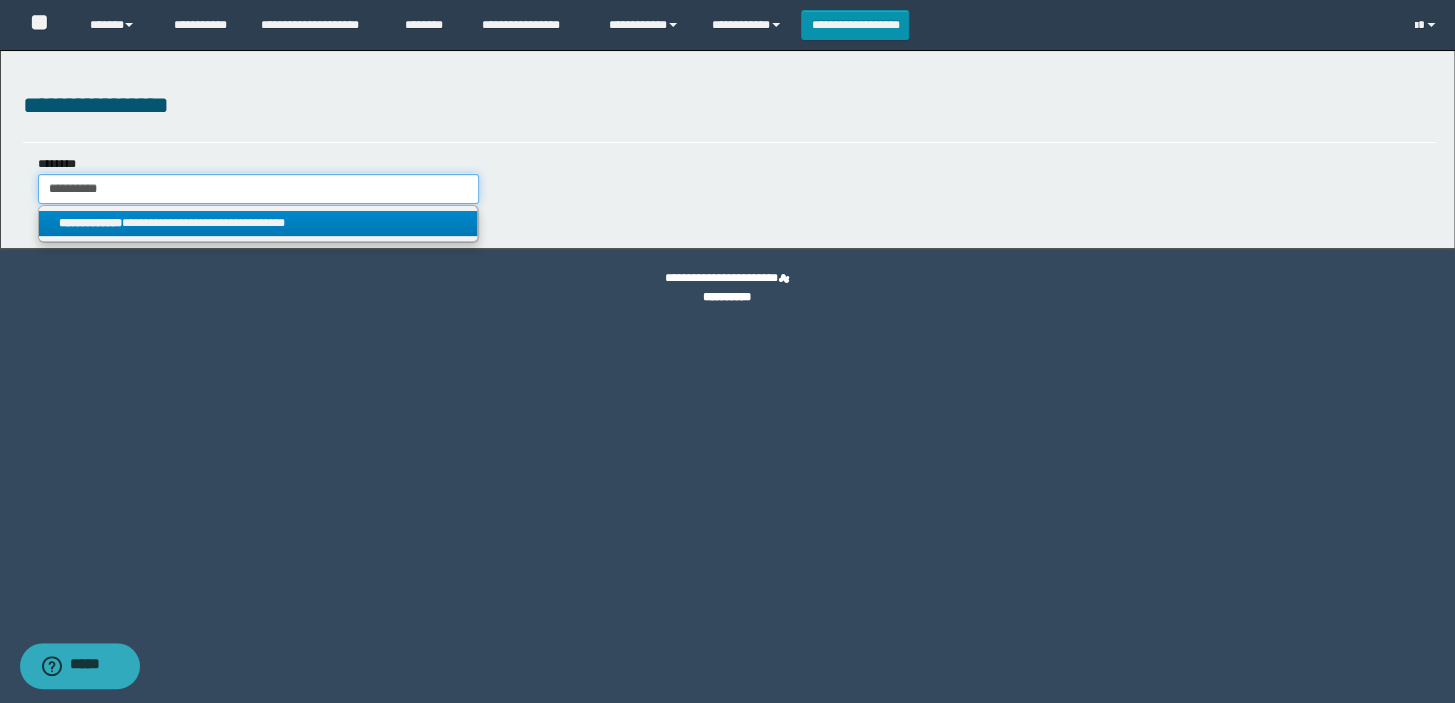 type on "**********" 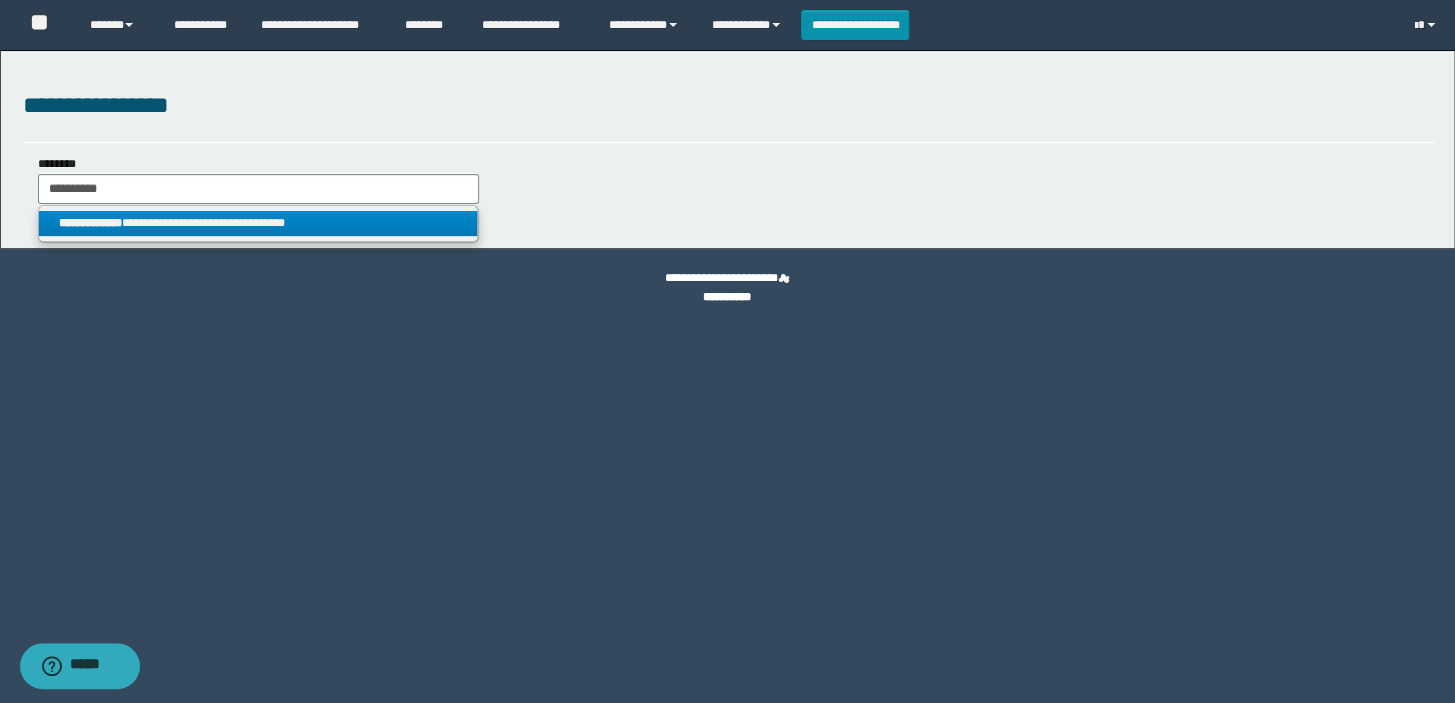 click on "**********" at bounding box center [90, 223] 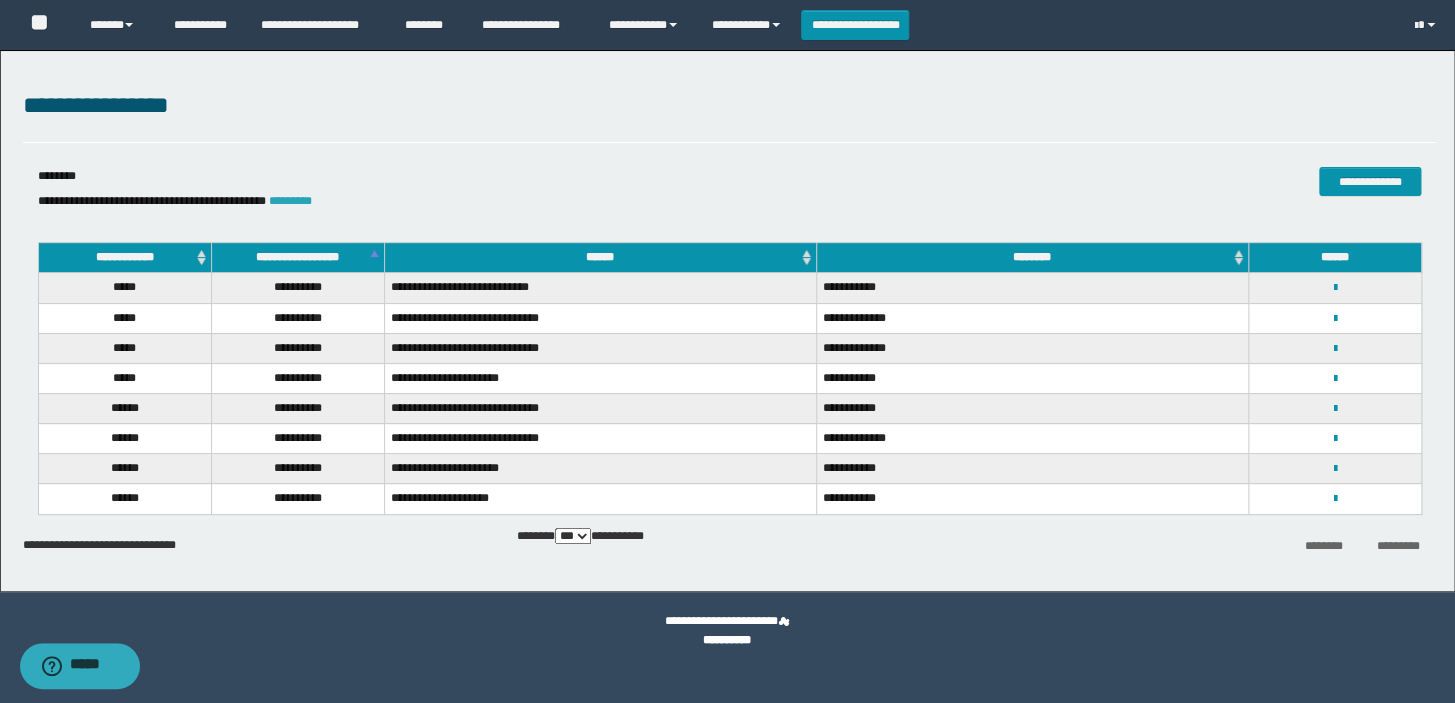 click on "*********" at bounding box center [290, 201] 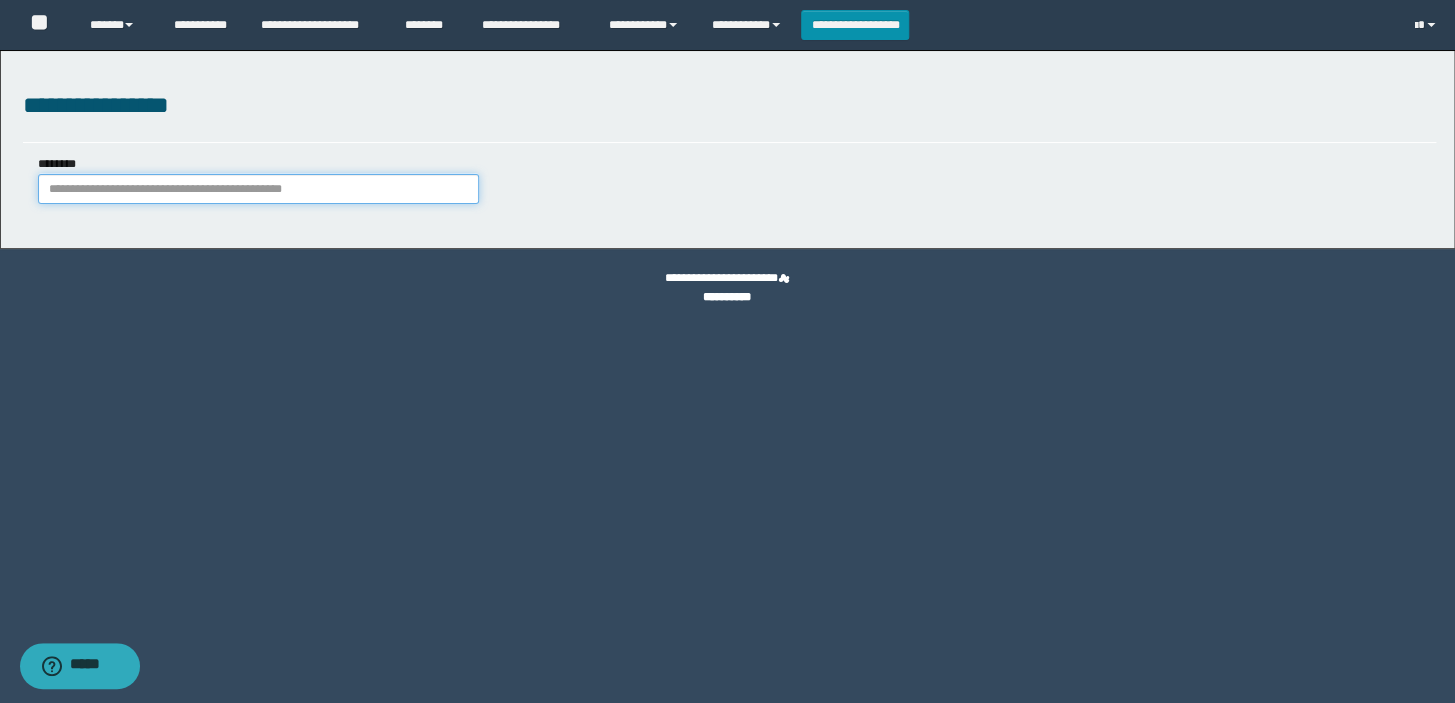 paste on "**********" 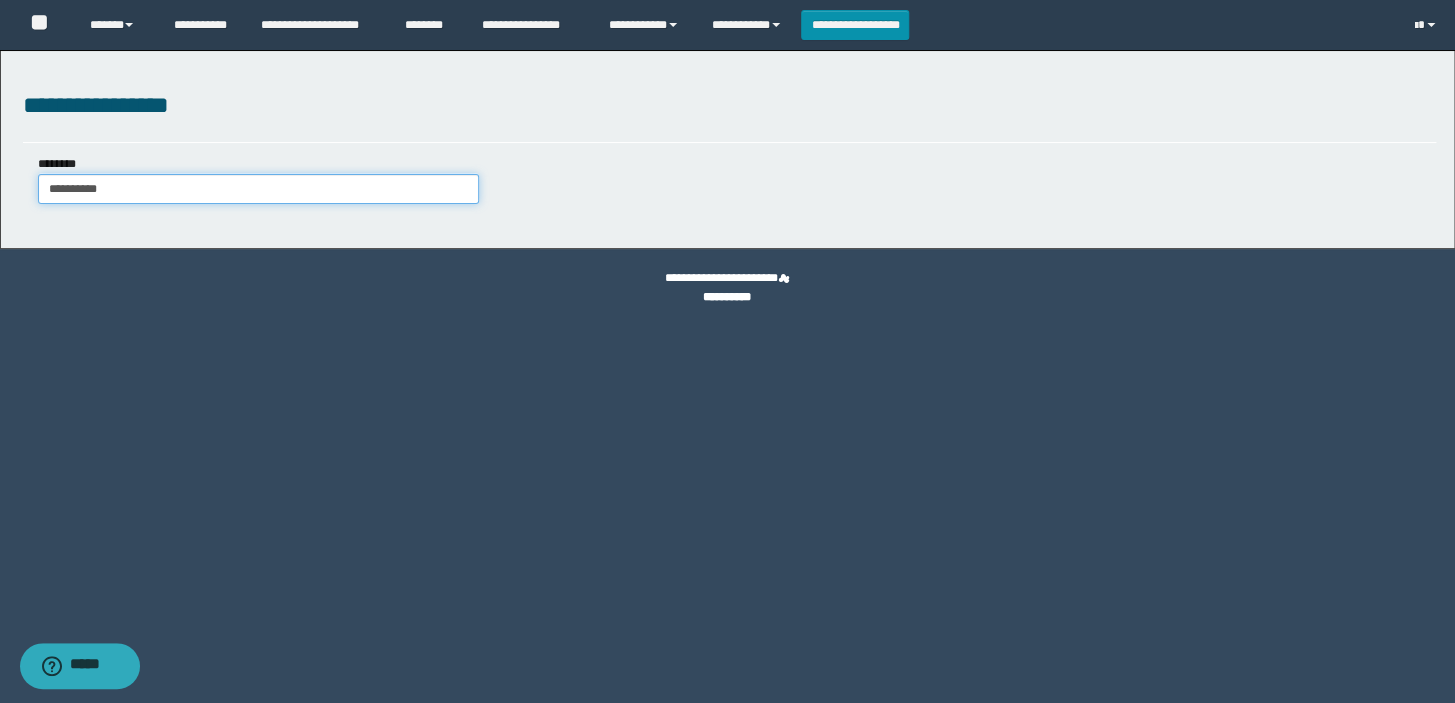 type on "**********" 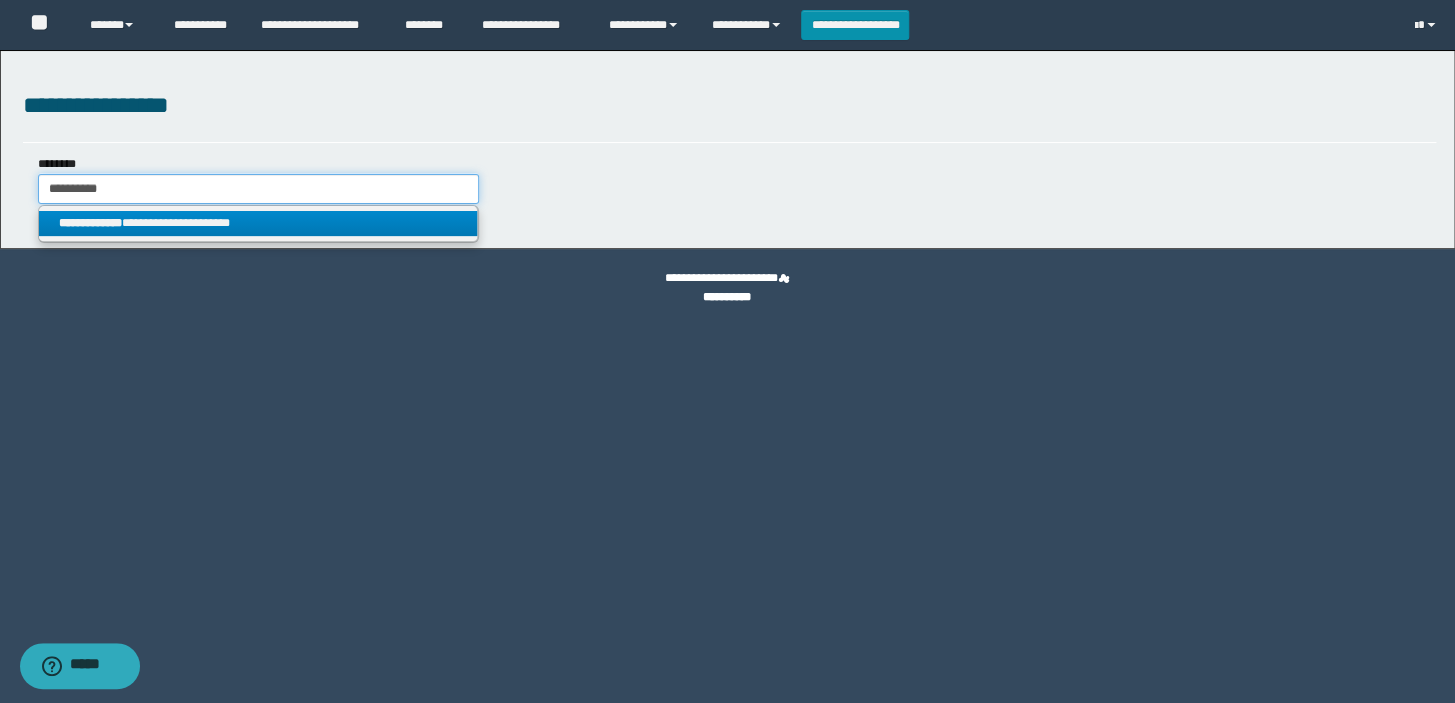 type on "**********" 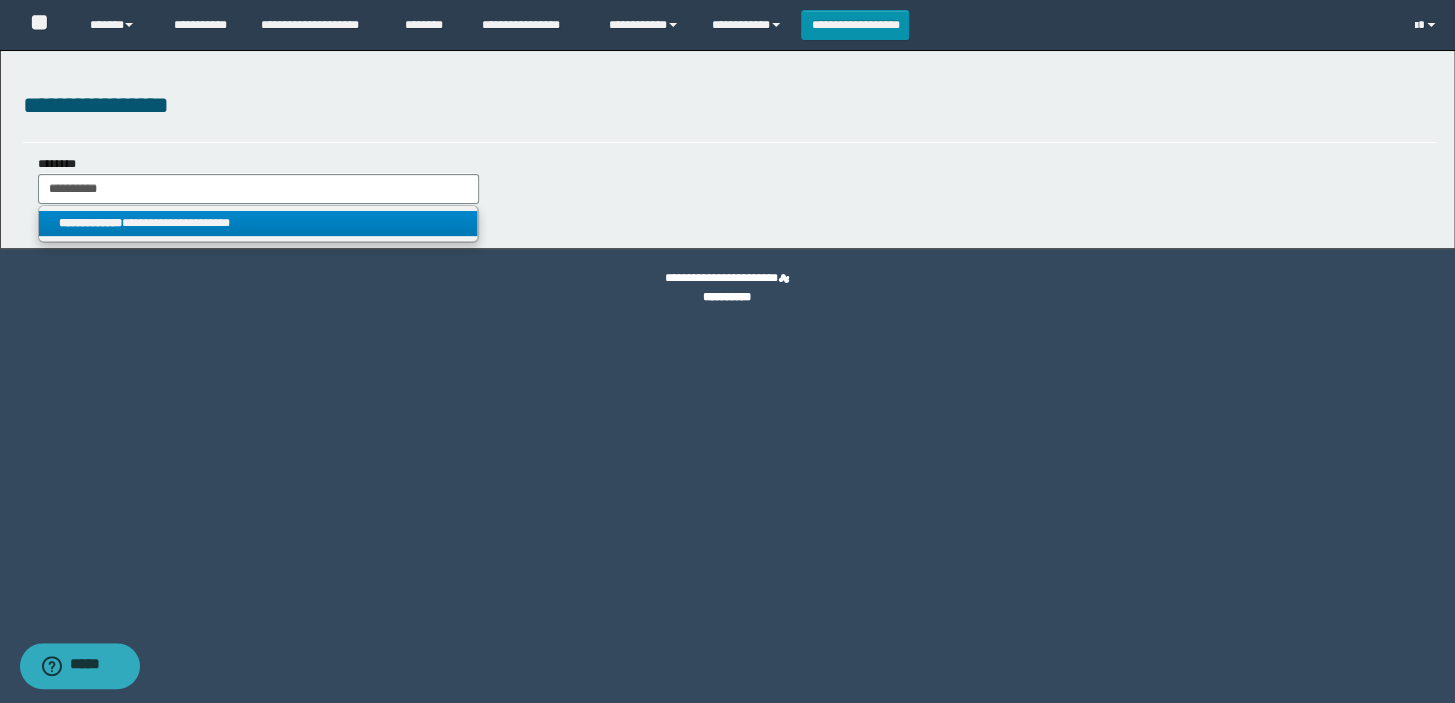 click on "**********" at bounding box center (90, 223) 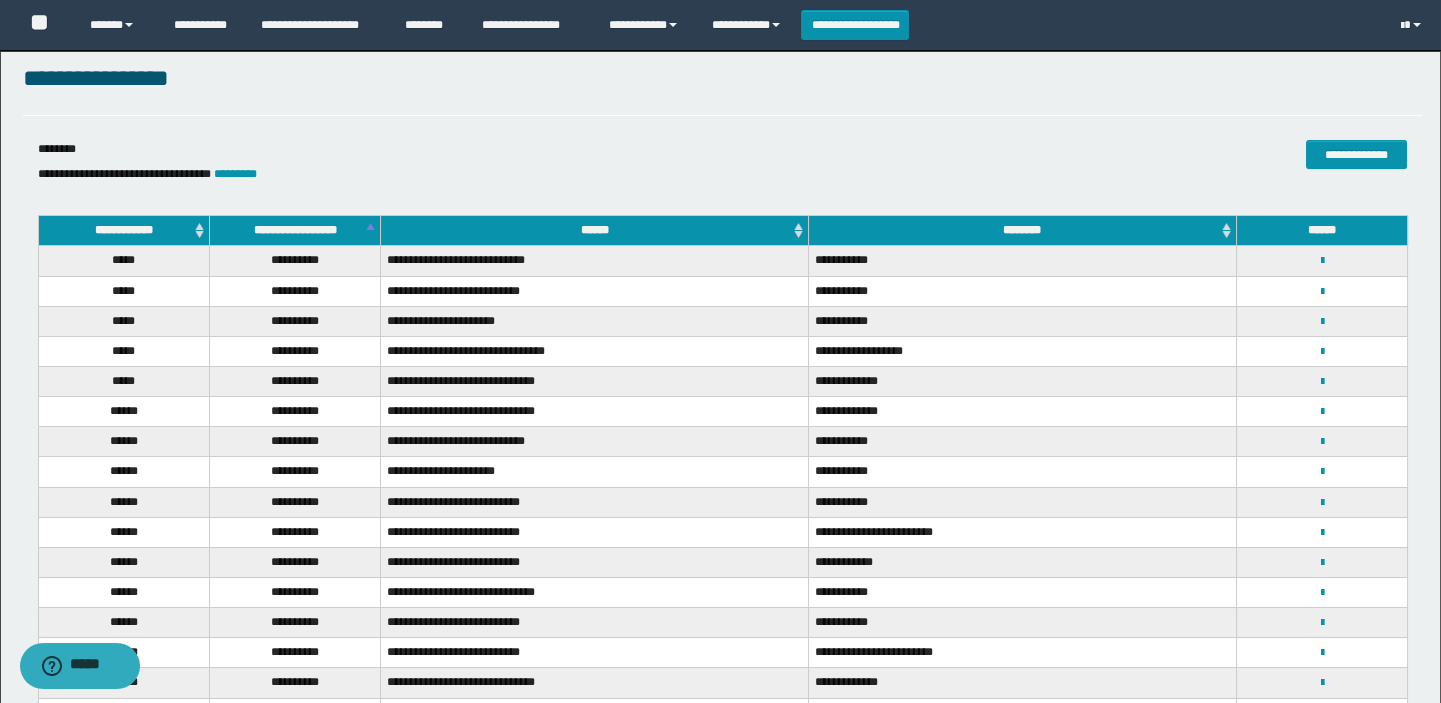 scroll, scrollTop: 181, scrollLeft: 0, axis: vertical 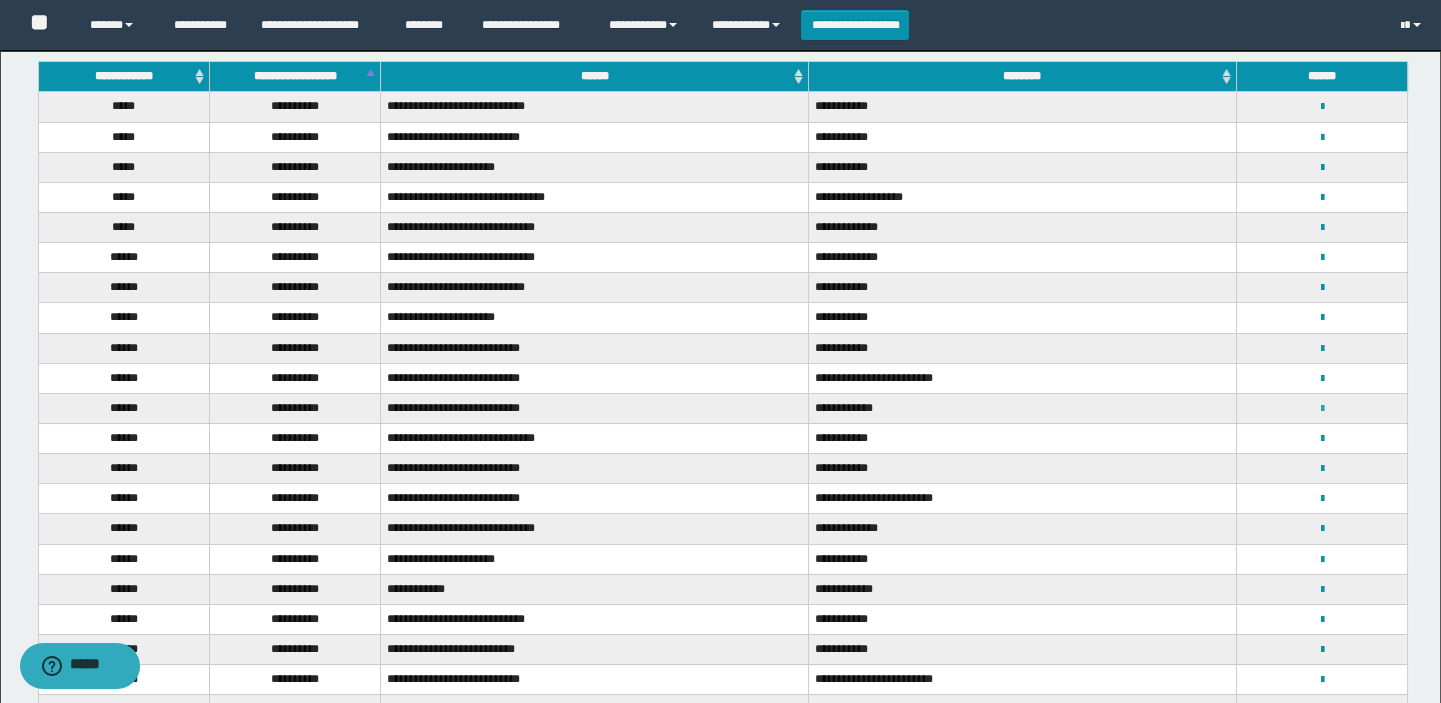 click at bounding box center [1321, 409] 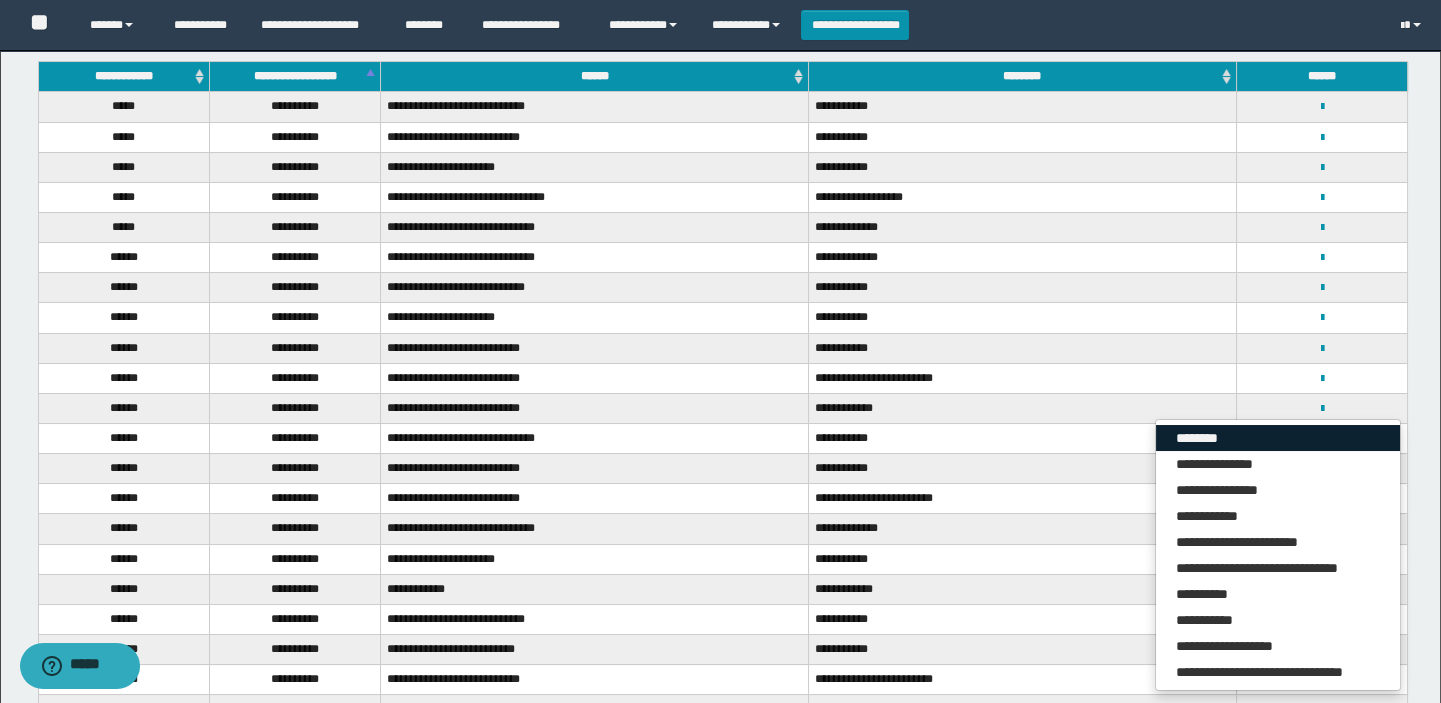 click on "********" at bounding box center (1278, 438) 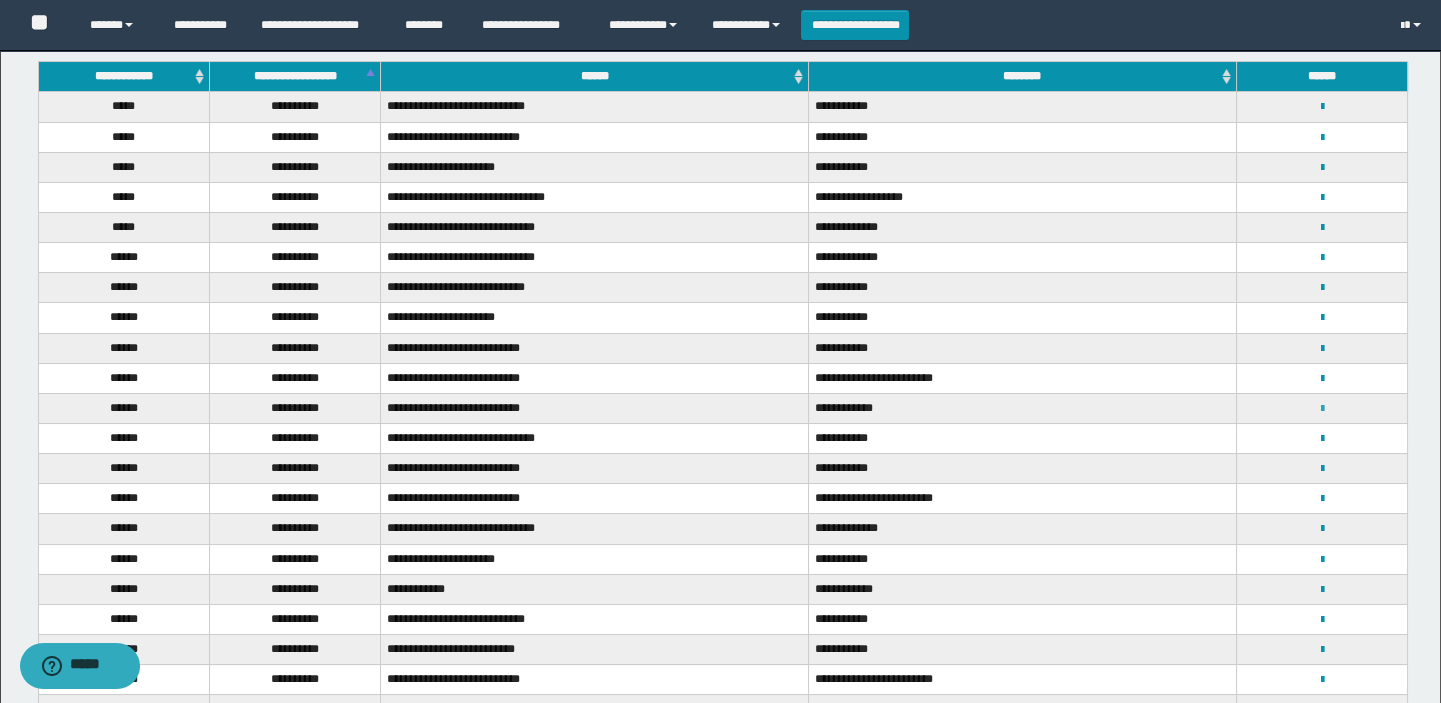 click at bounding box center (1321, 409) 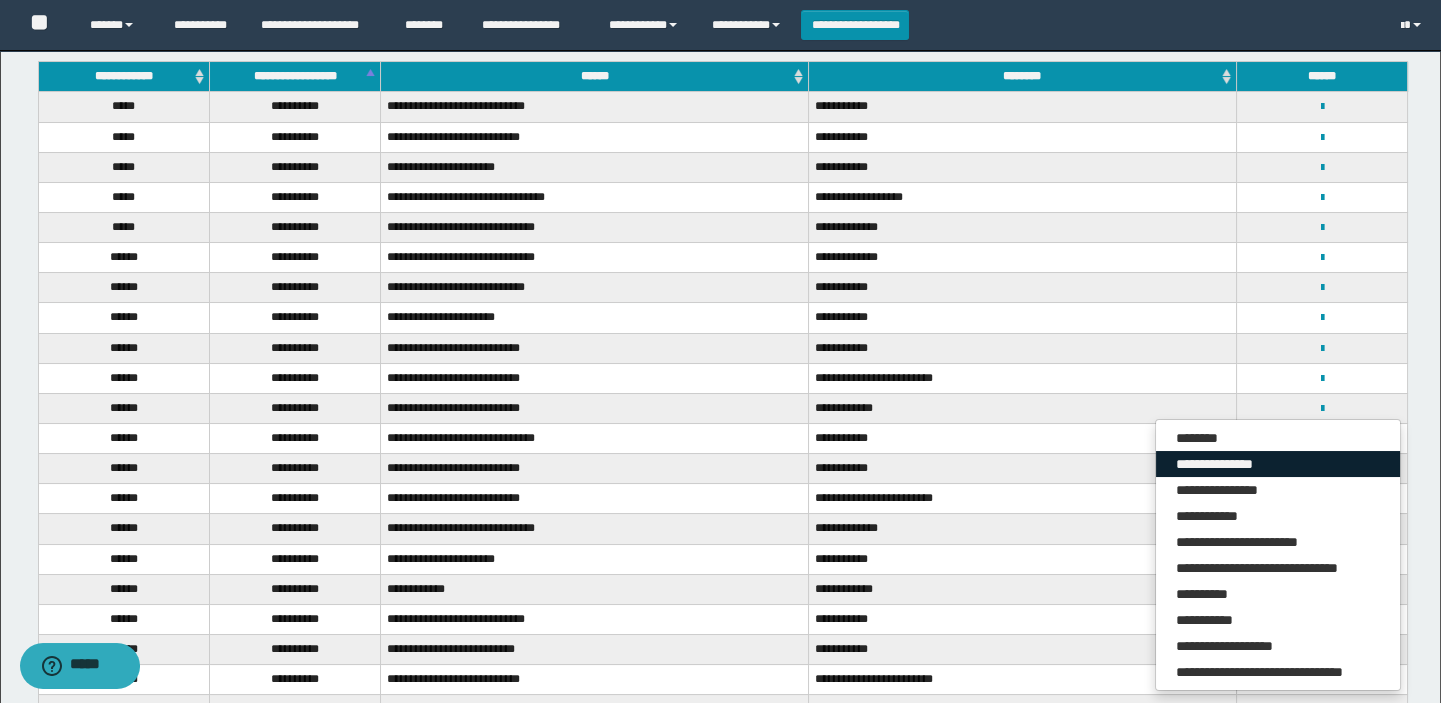 click on "**********" at bounding box center (1278, 464) 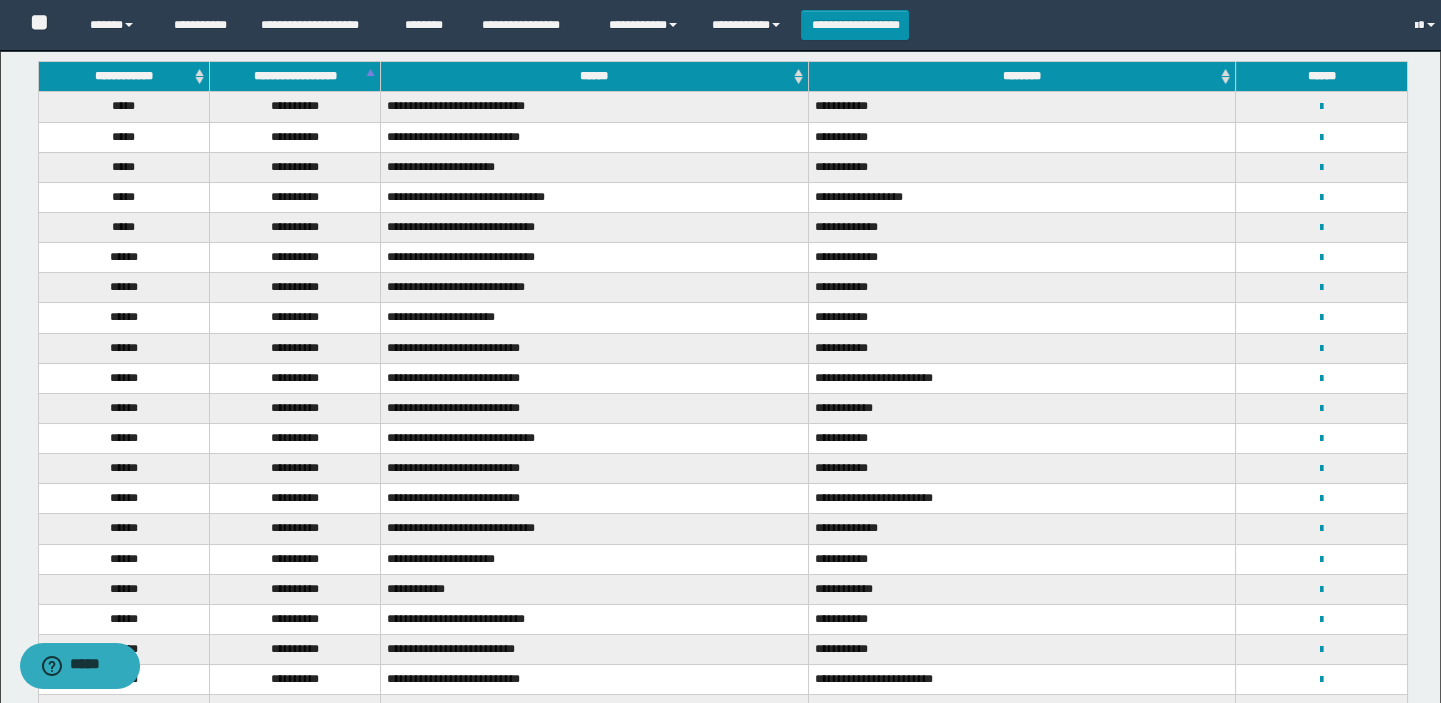 scroll, scrollTop: 0, scrollLeft: 0, axis: both 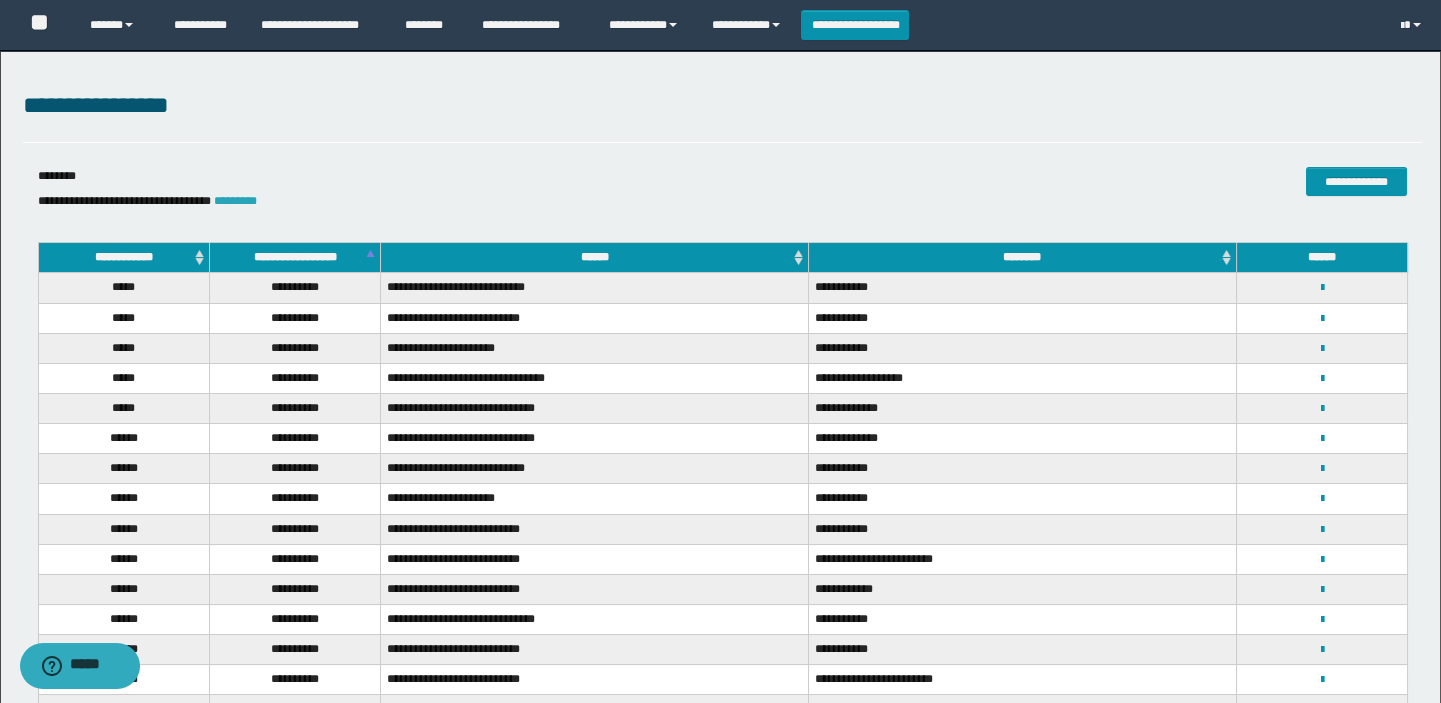 click on "*********" at bounding box center [235, 201] 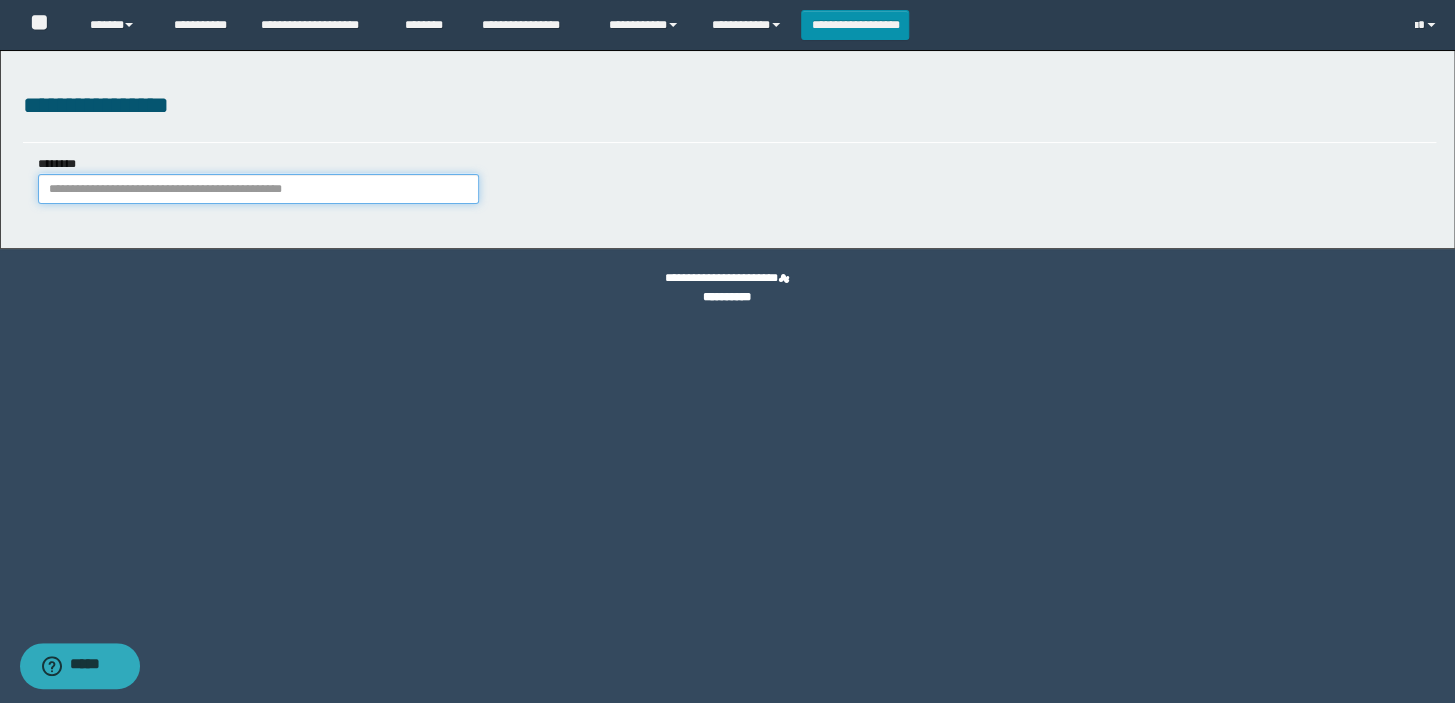 paste on "********" 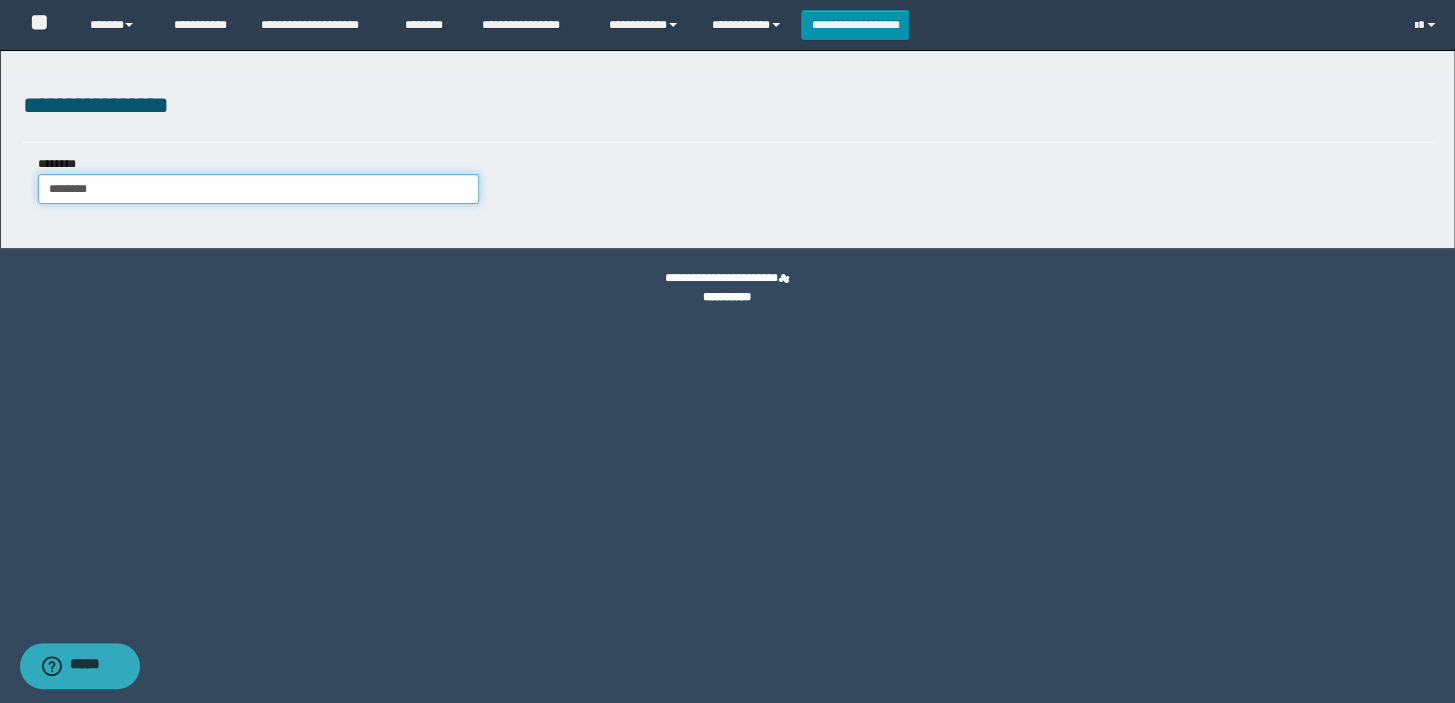 type on "********" 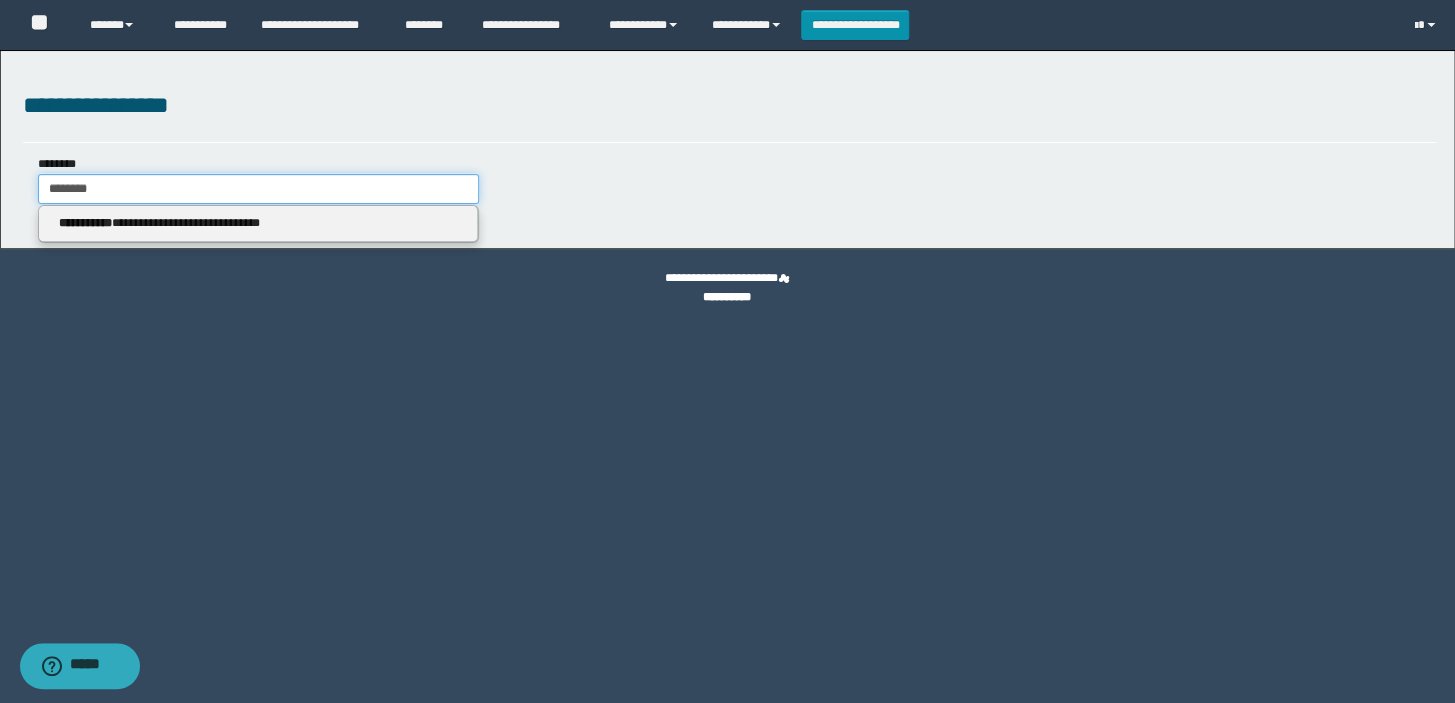 type on "********" 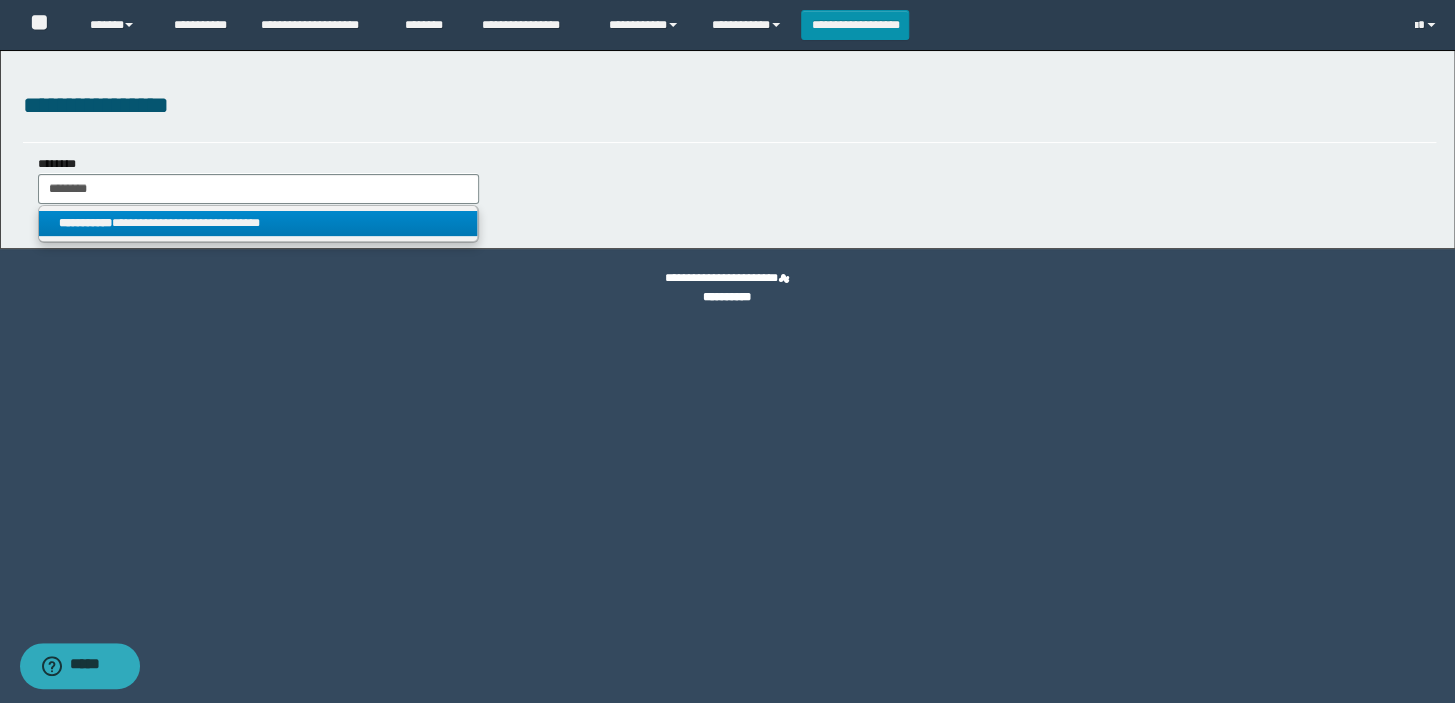 click on "**********" at bounding box center [85, 223] 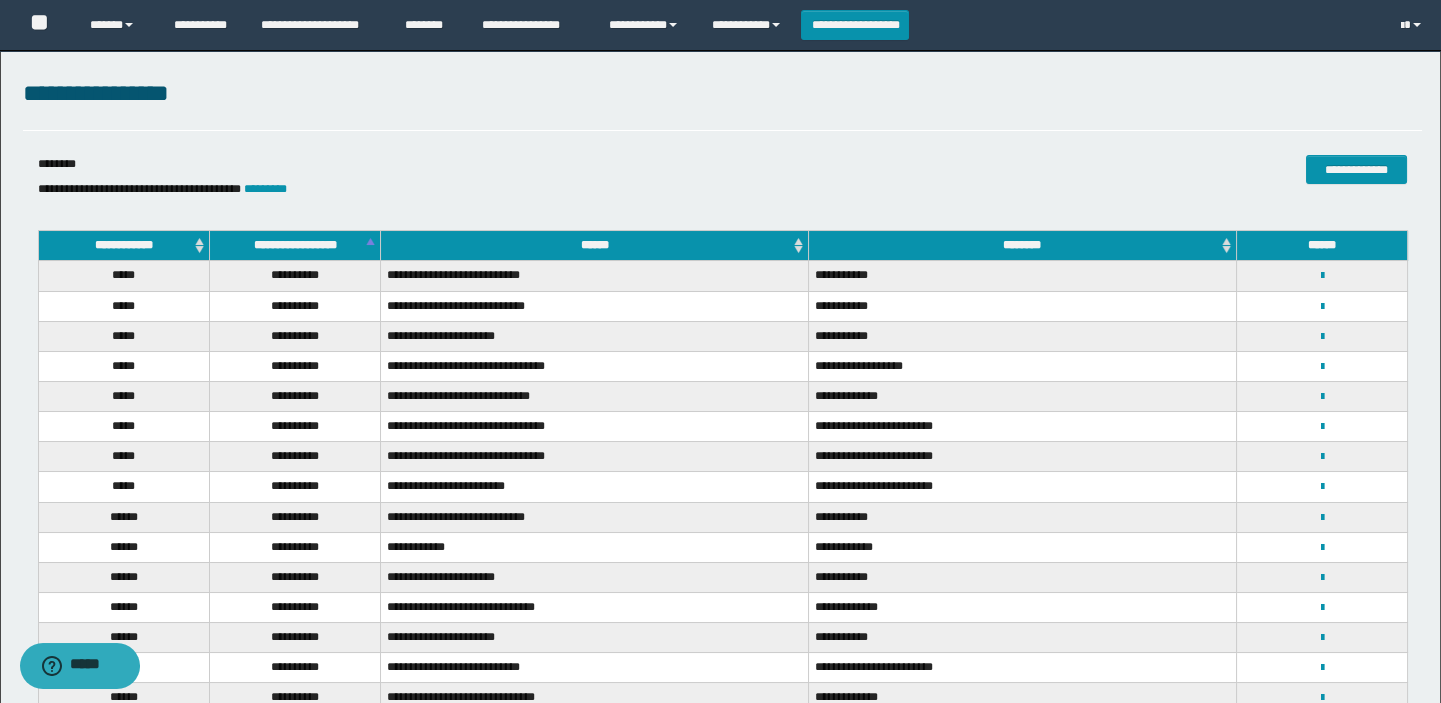 scroll, scrollTop: 0, scrollLeft: 0, axis: both 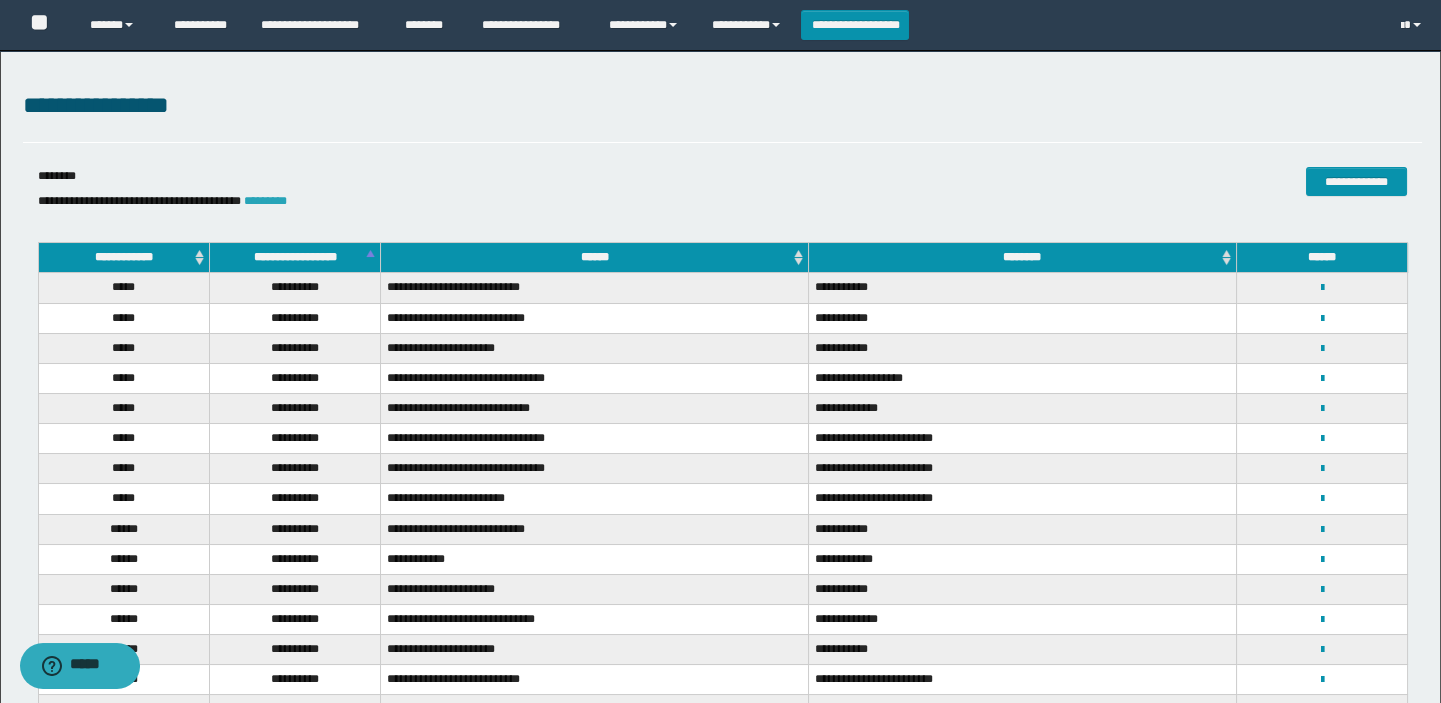 click on "*********" at bounding box center [265, 201] 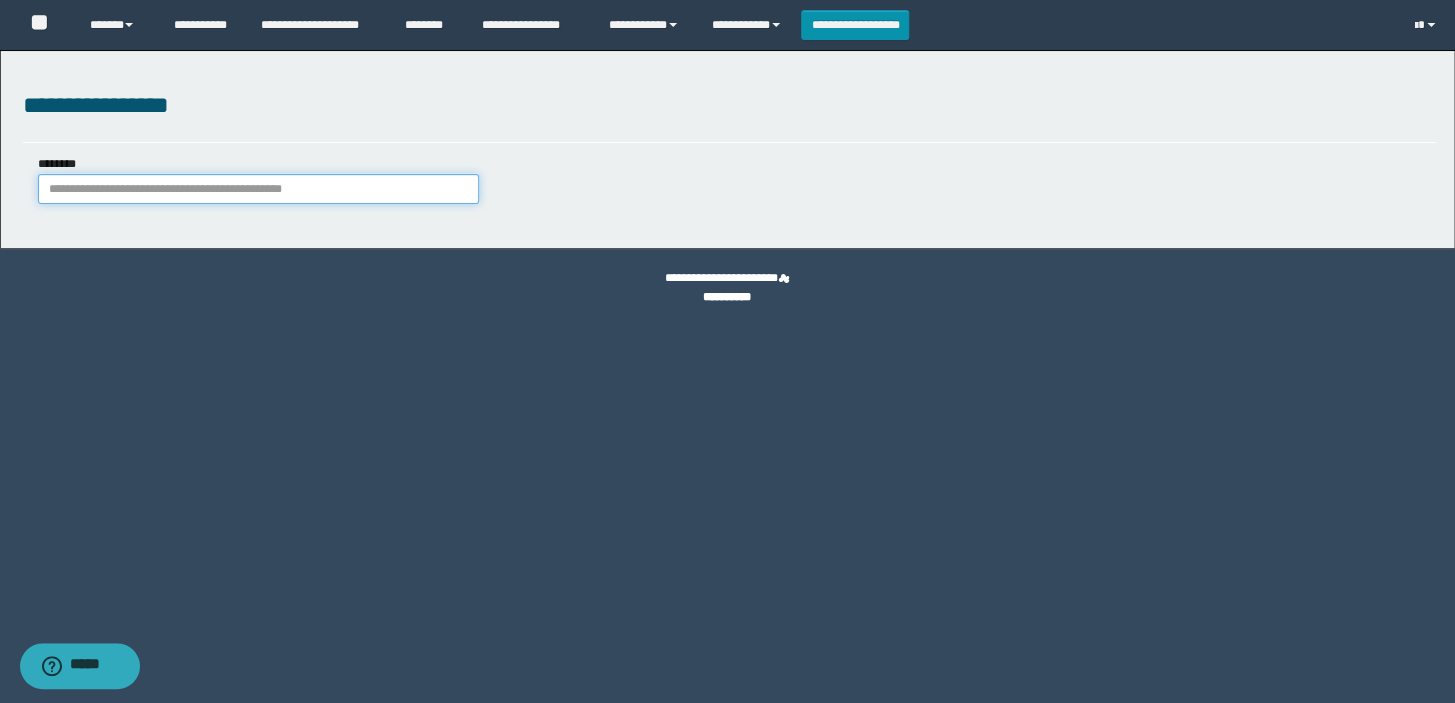 paste on "**********" 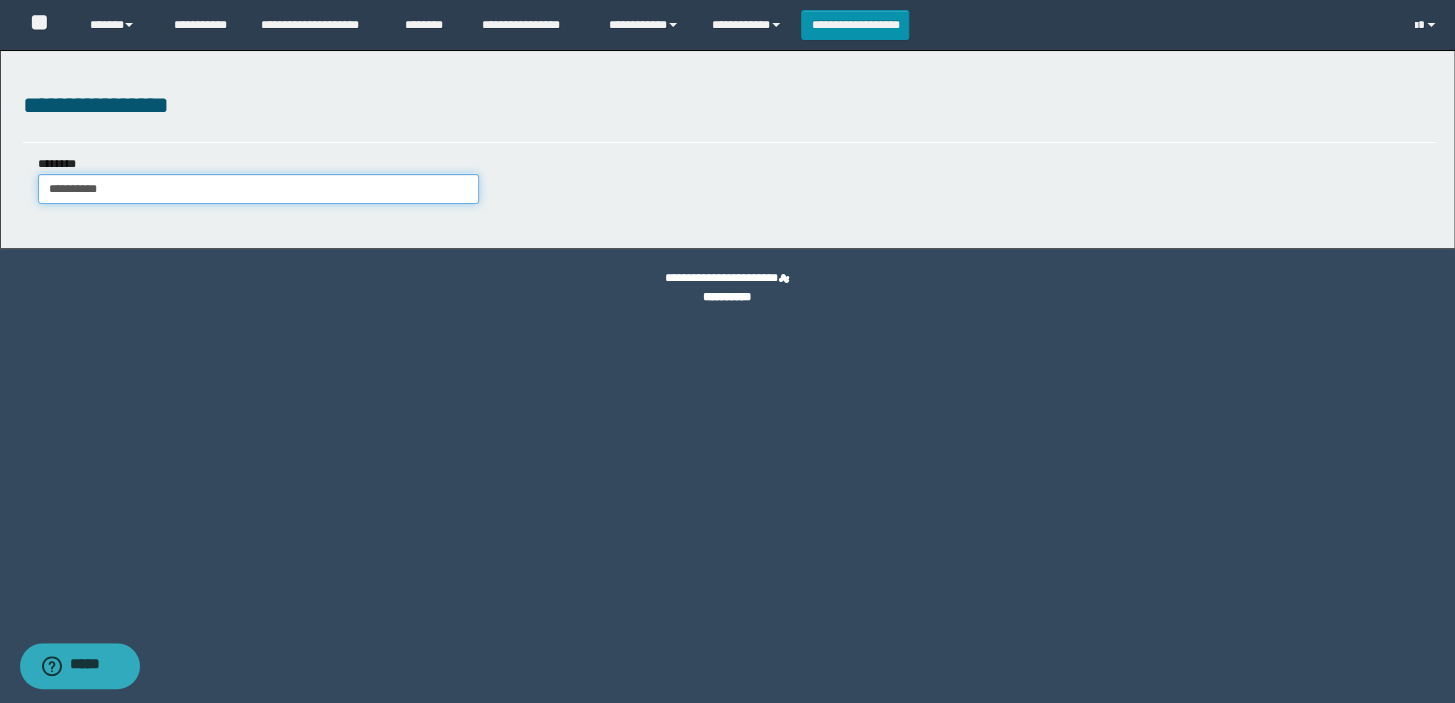 type on "**********" 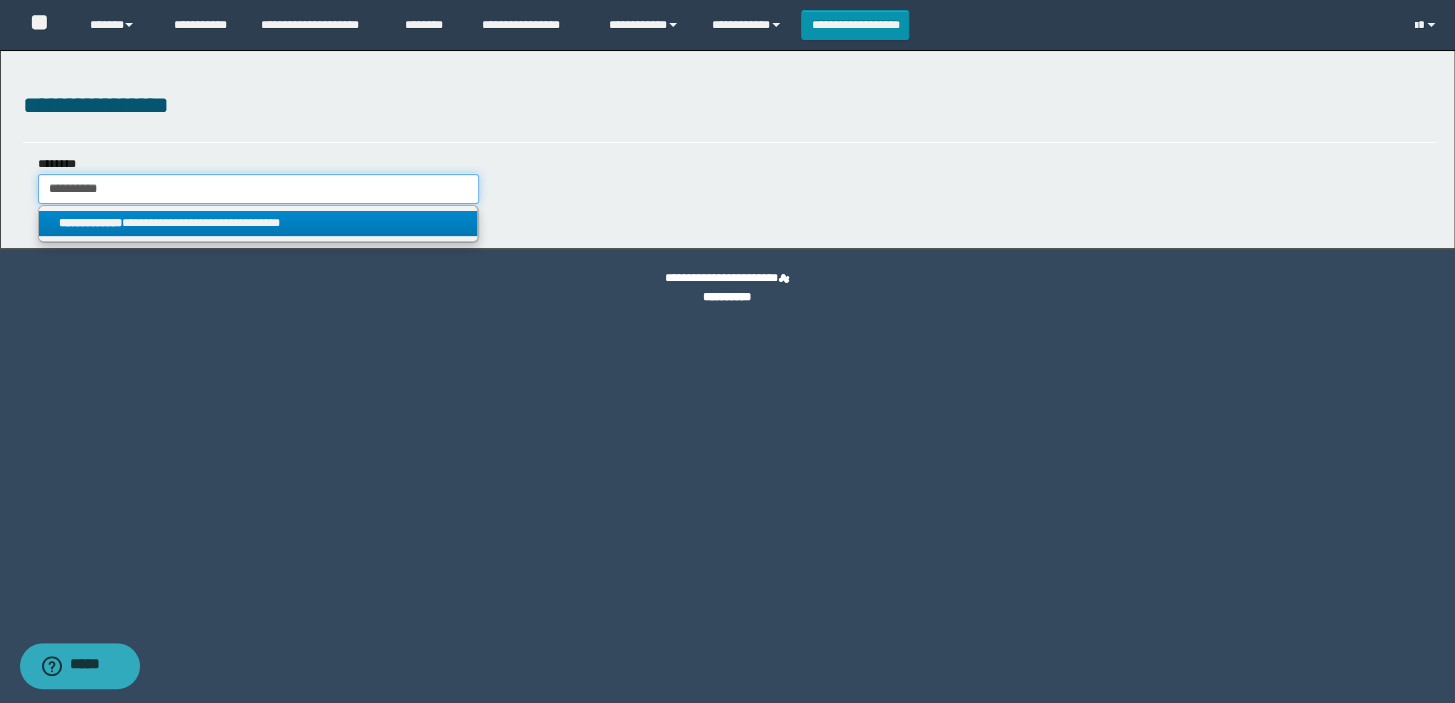 type on "**********" 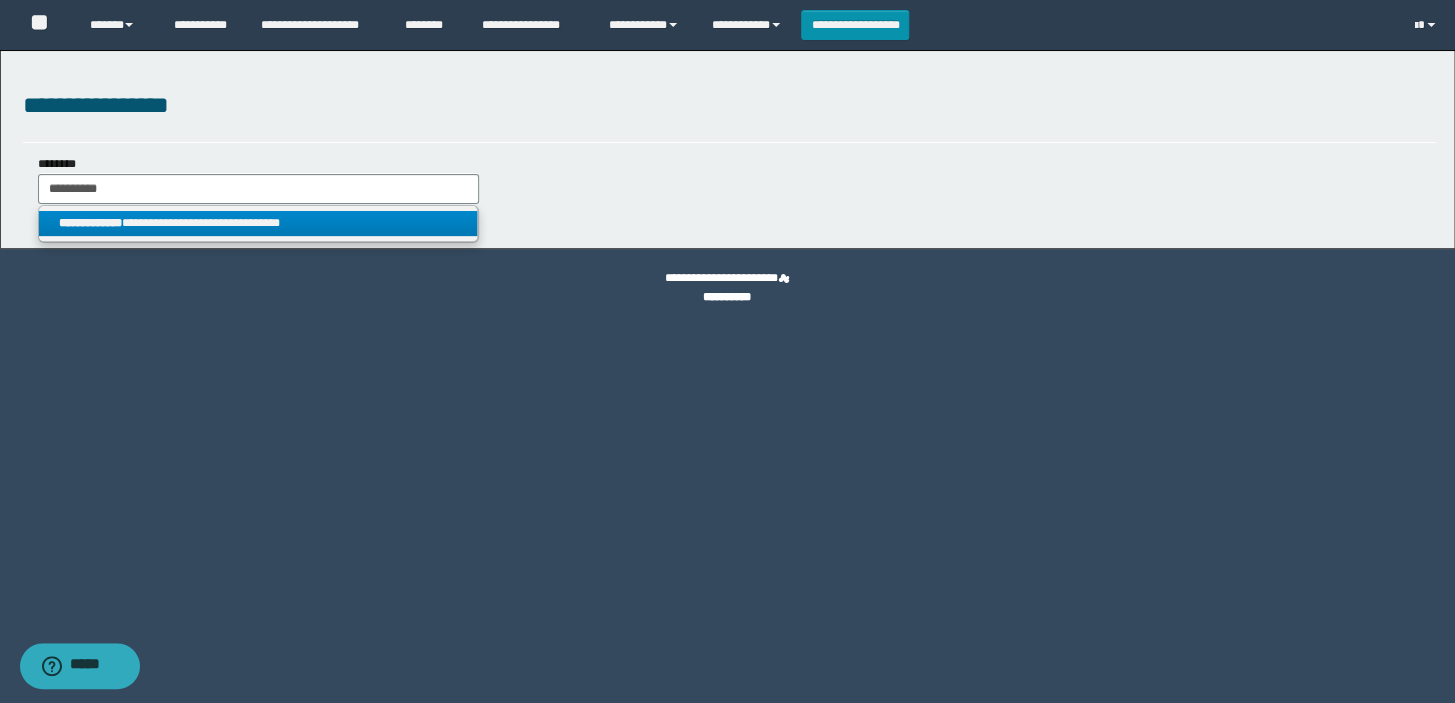 click on "**********" at bounding box center (90, 223) 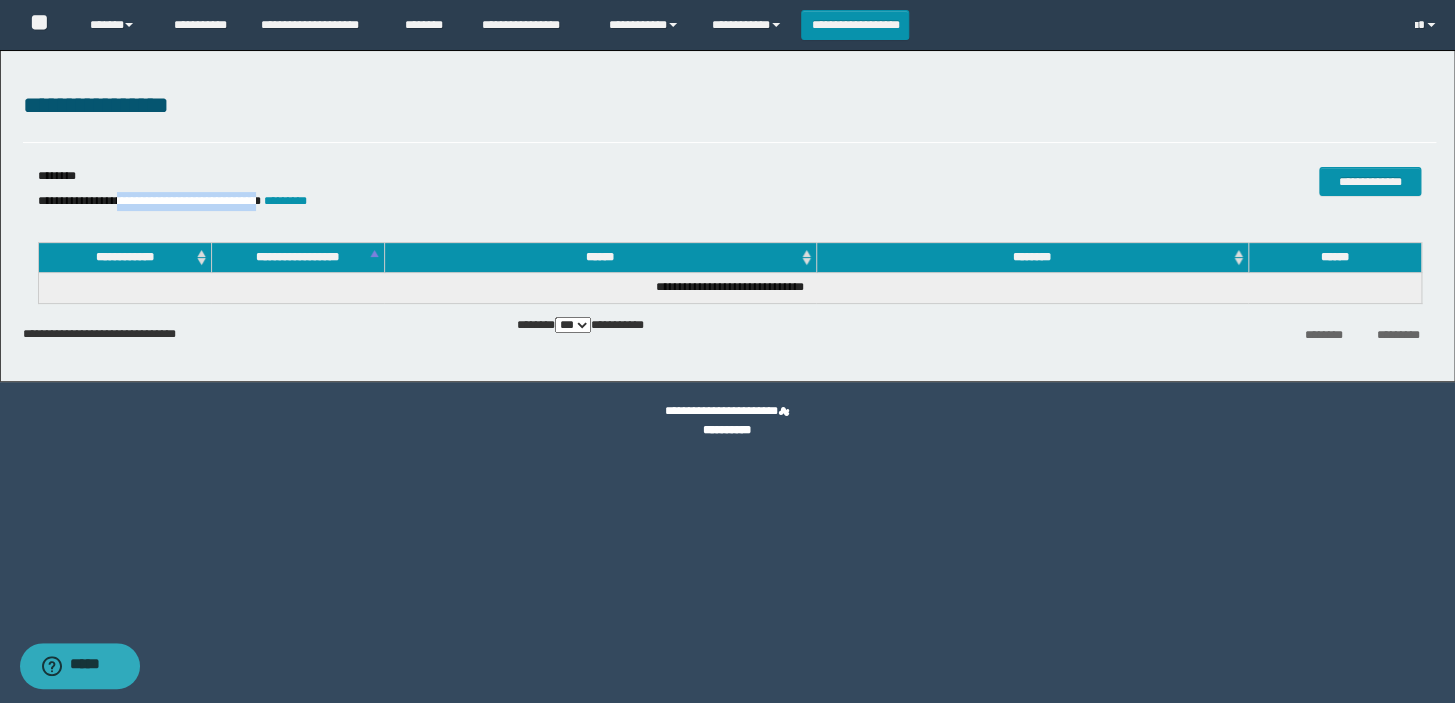 drag, startPoint x: 130, startPoint y: 200, endPoint x: 292, endPoint y: 219, distance: 163.1104 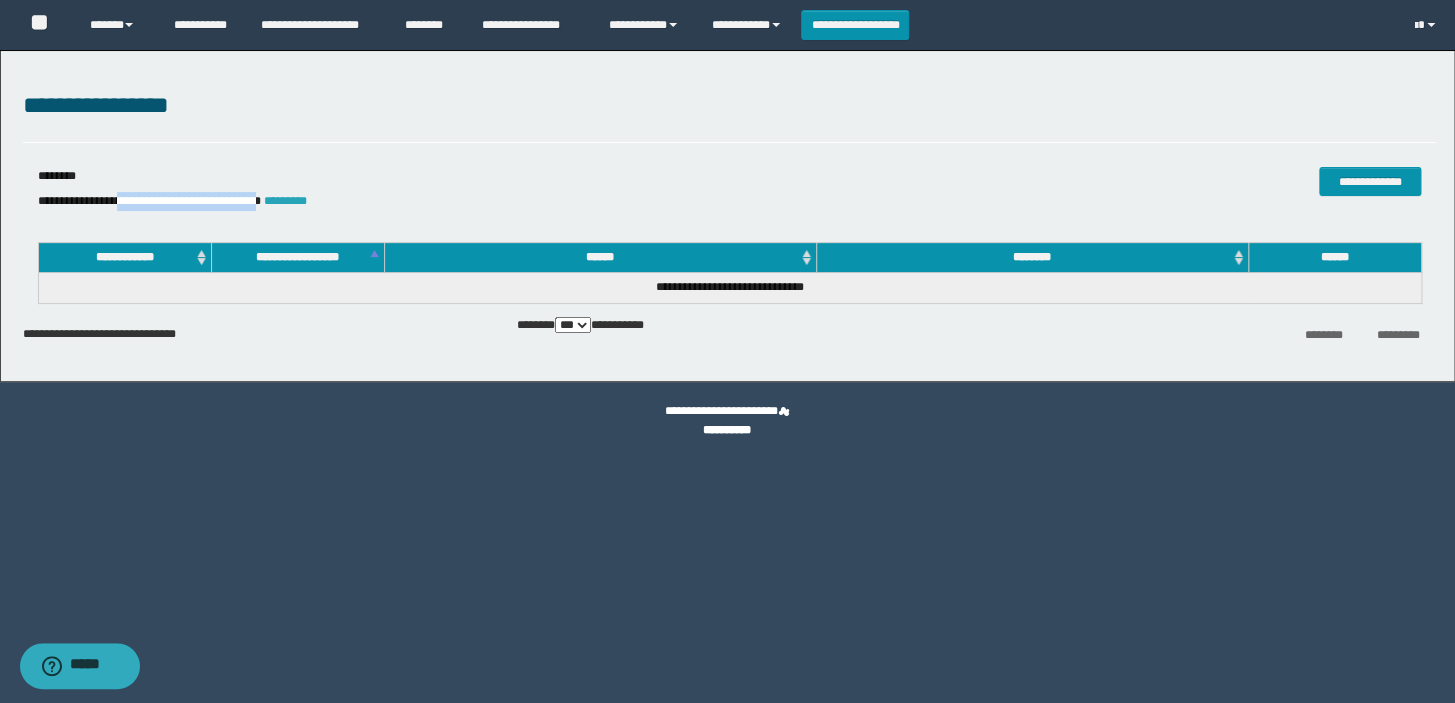 click on "*********" at bounding box center [285, 201] 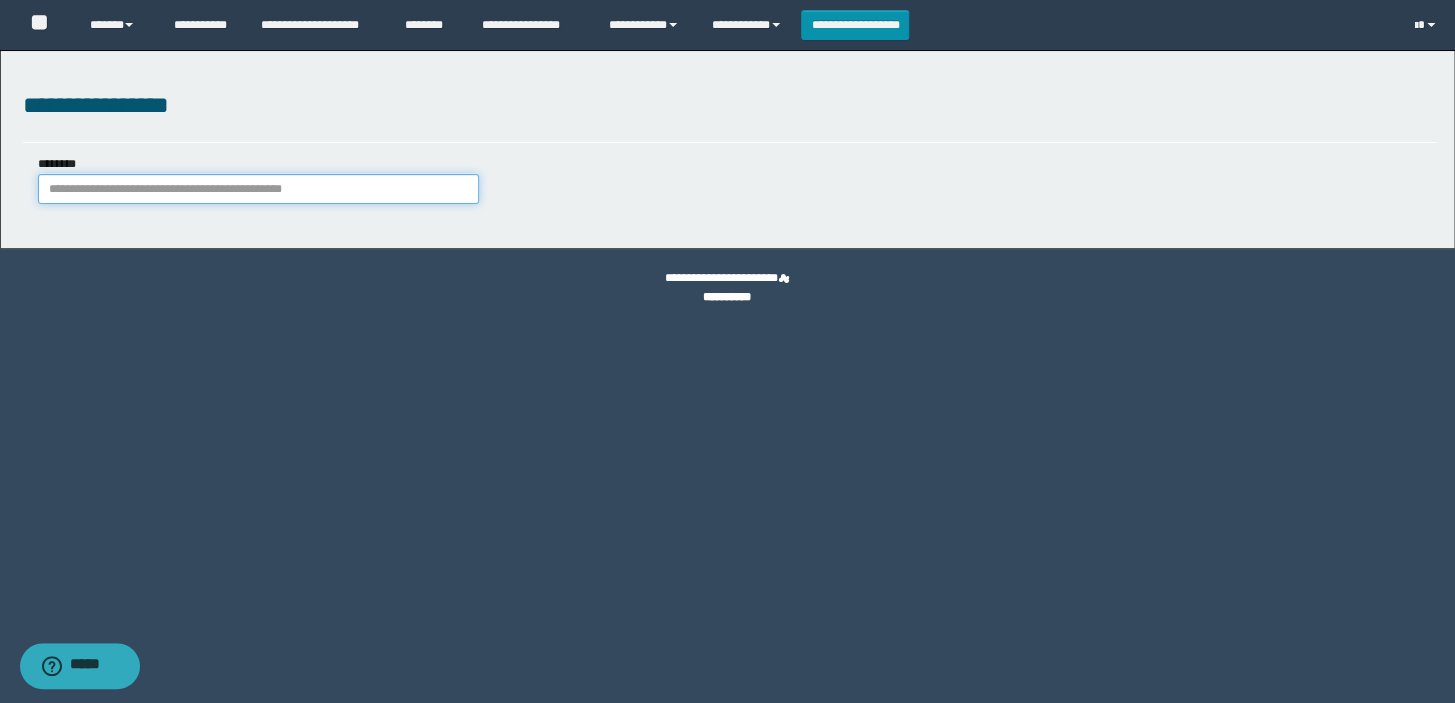 paste on "**********" 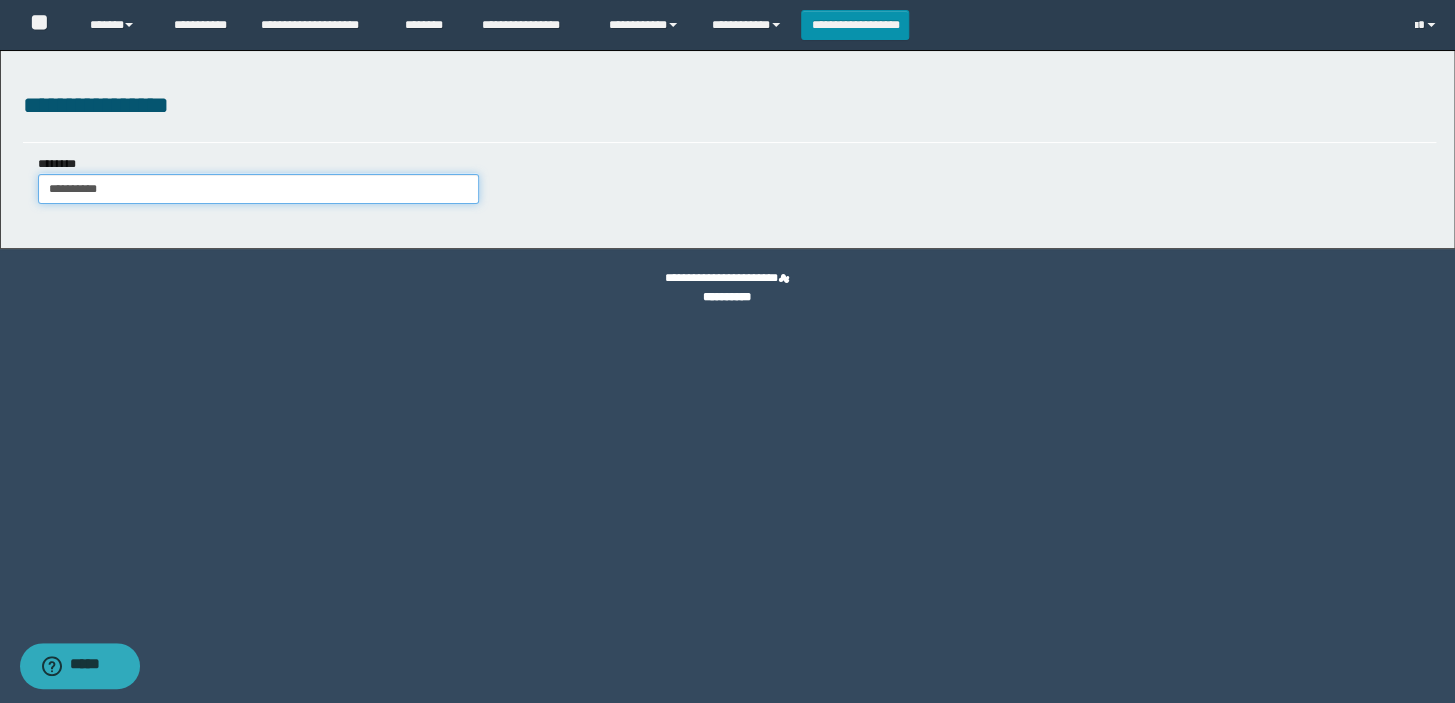 type on "**********" 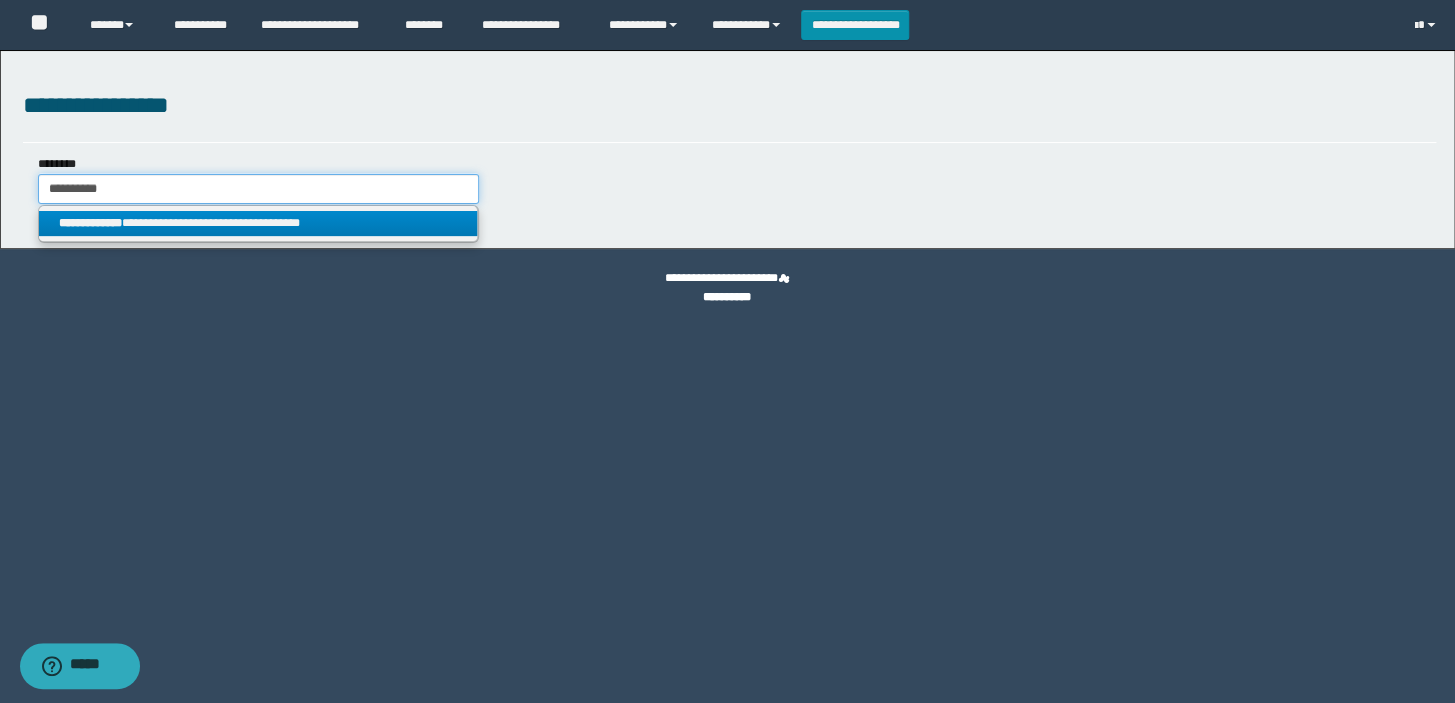 type on "**********" 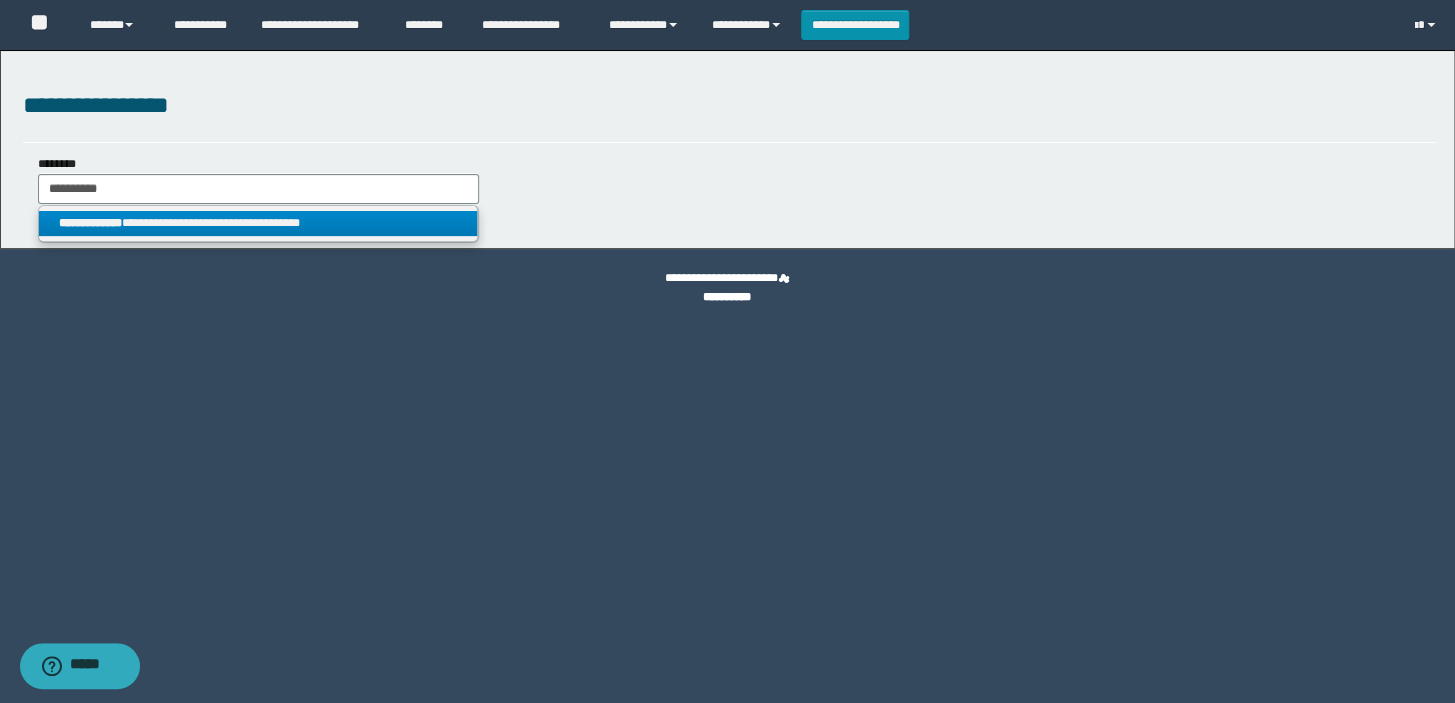 drag, startPoint x: 143, startPoint y: 222, endPoint x: 158, endPoint y: 227, distance: 15.811388 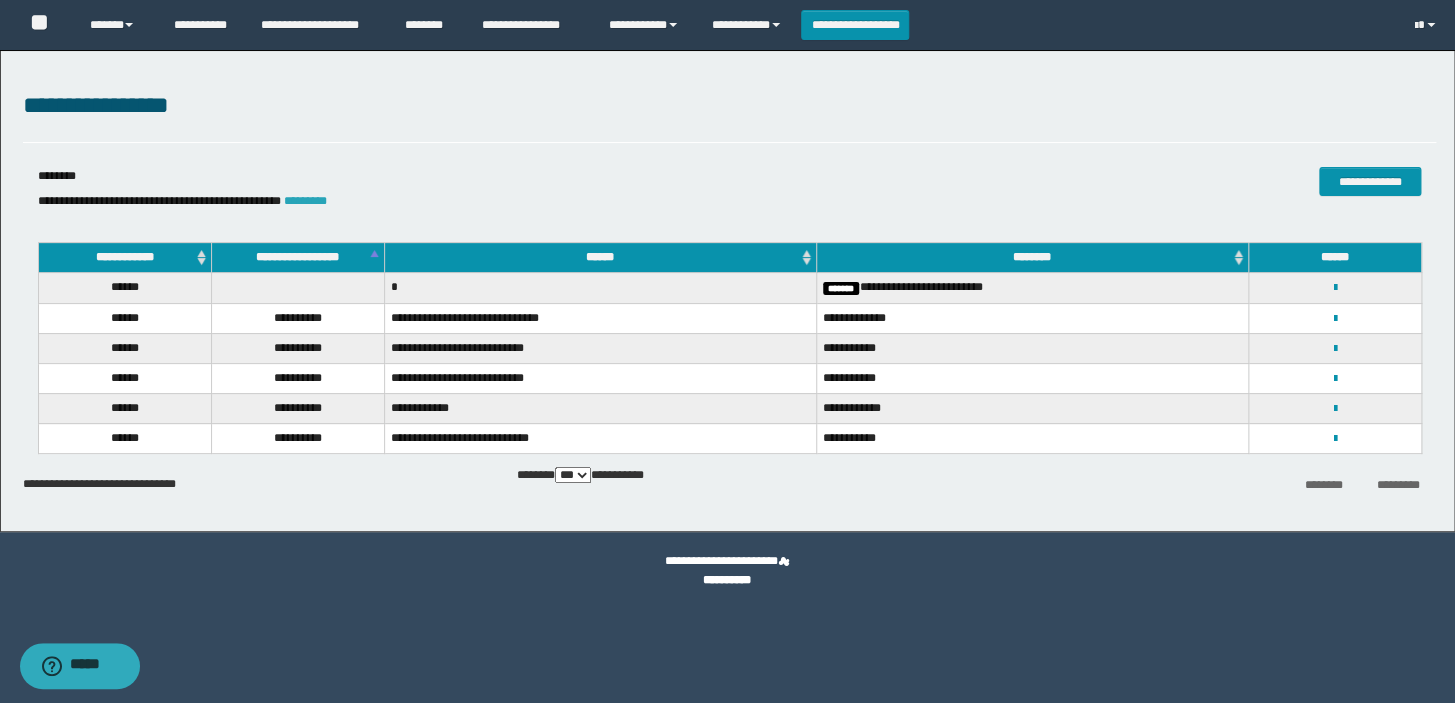 click on "*********" at bounding box center [305, 201] 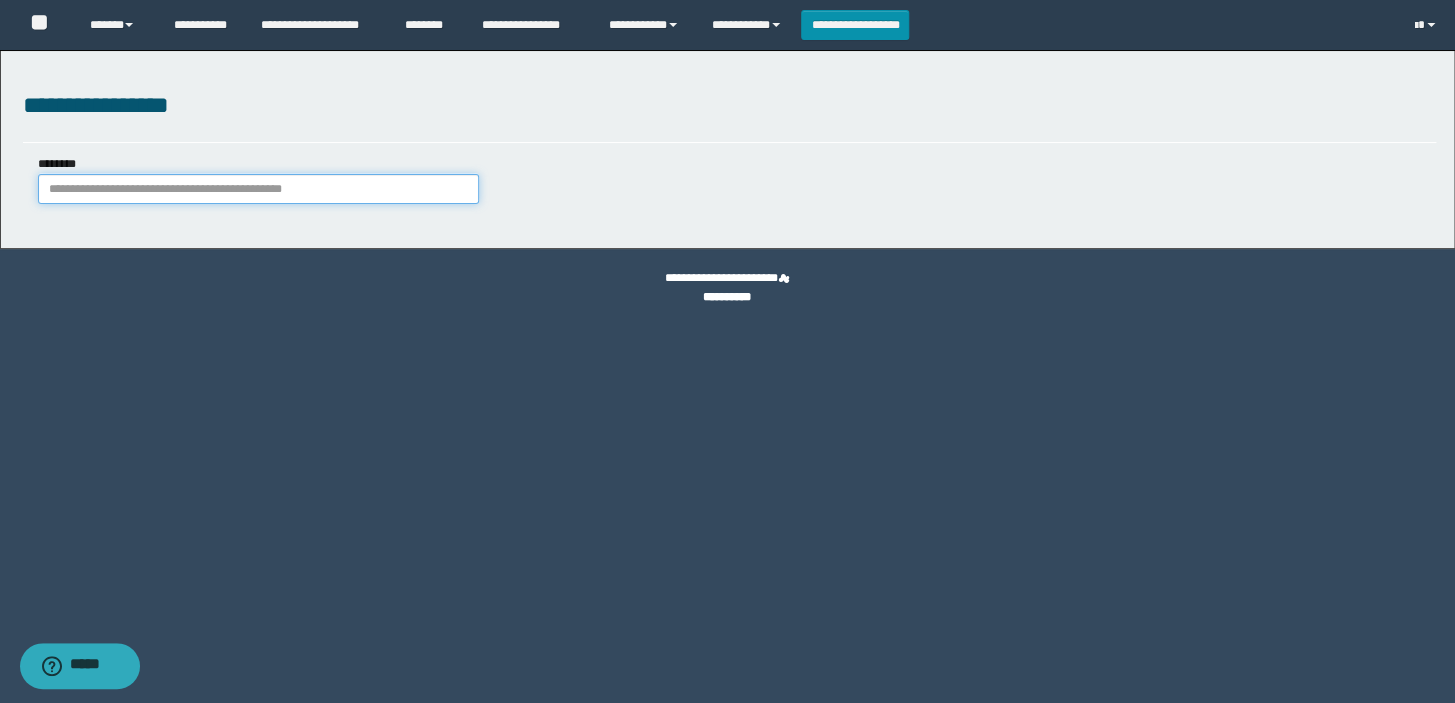paste on "**********" 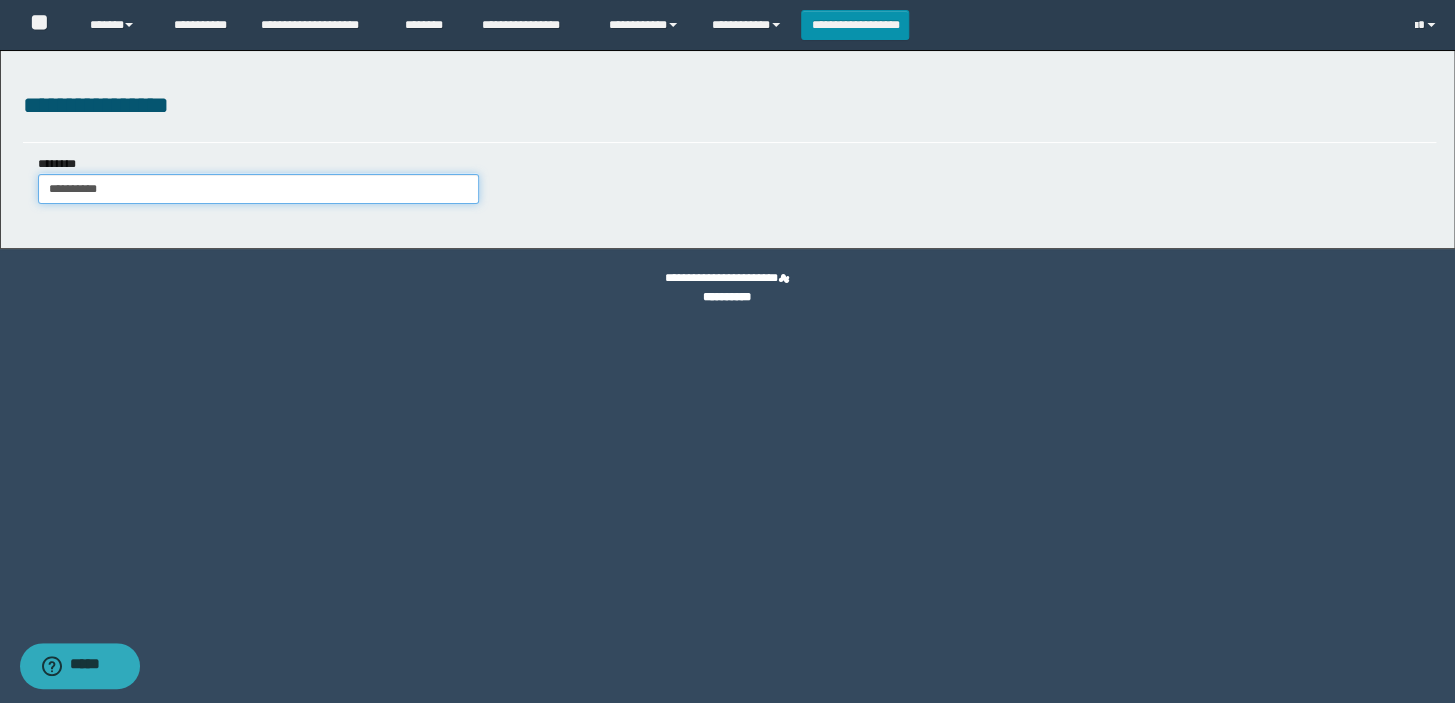 type on "**********" 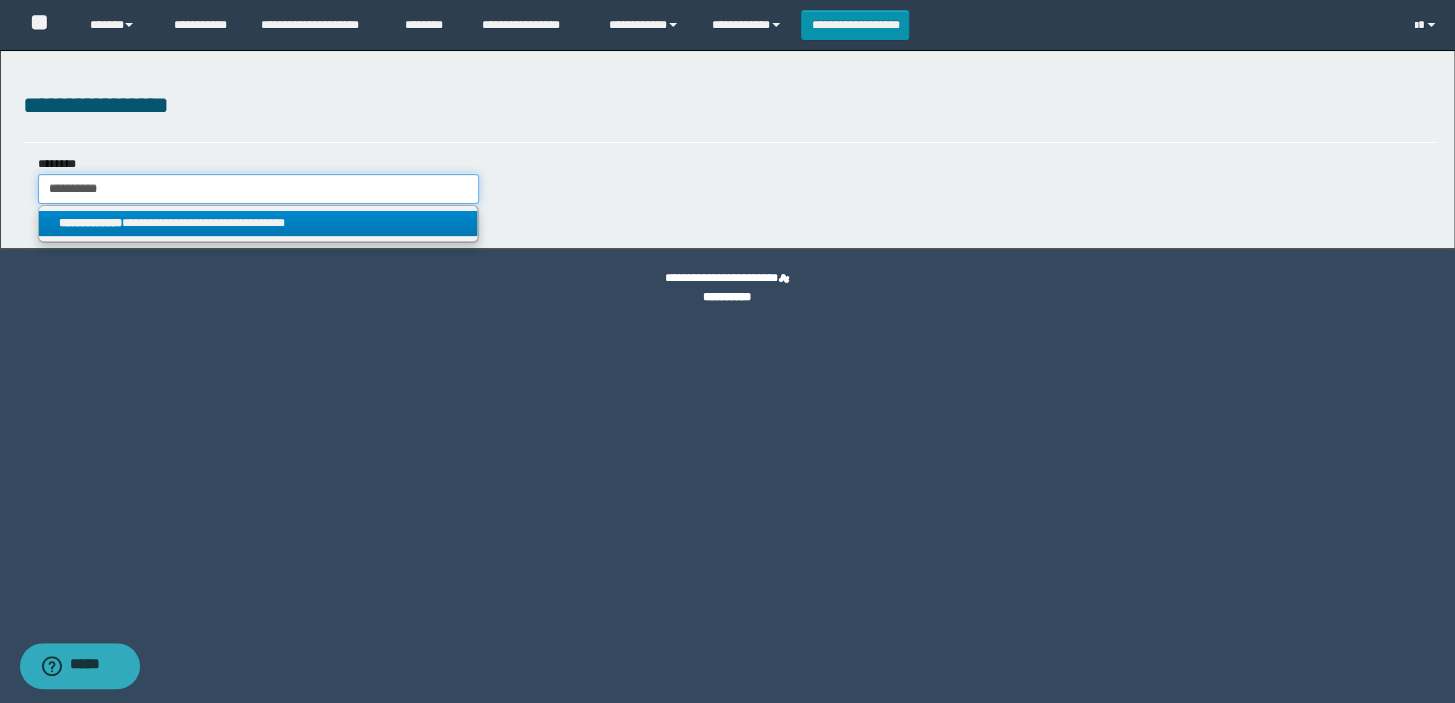 type on "**********" 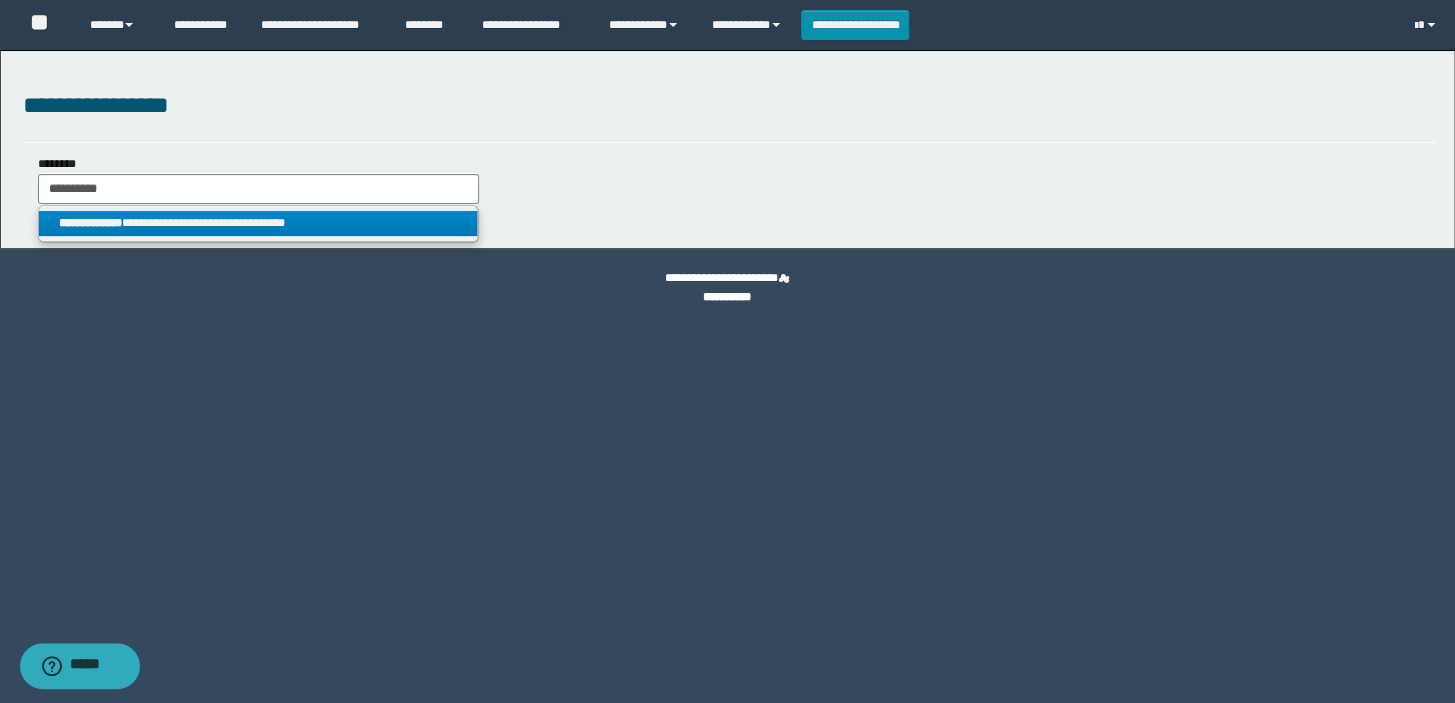 click on "**********" at bounding box center (258, 223) 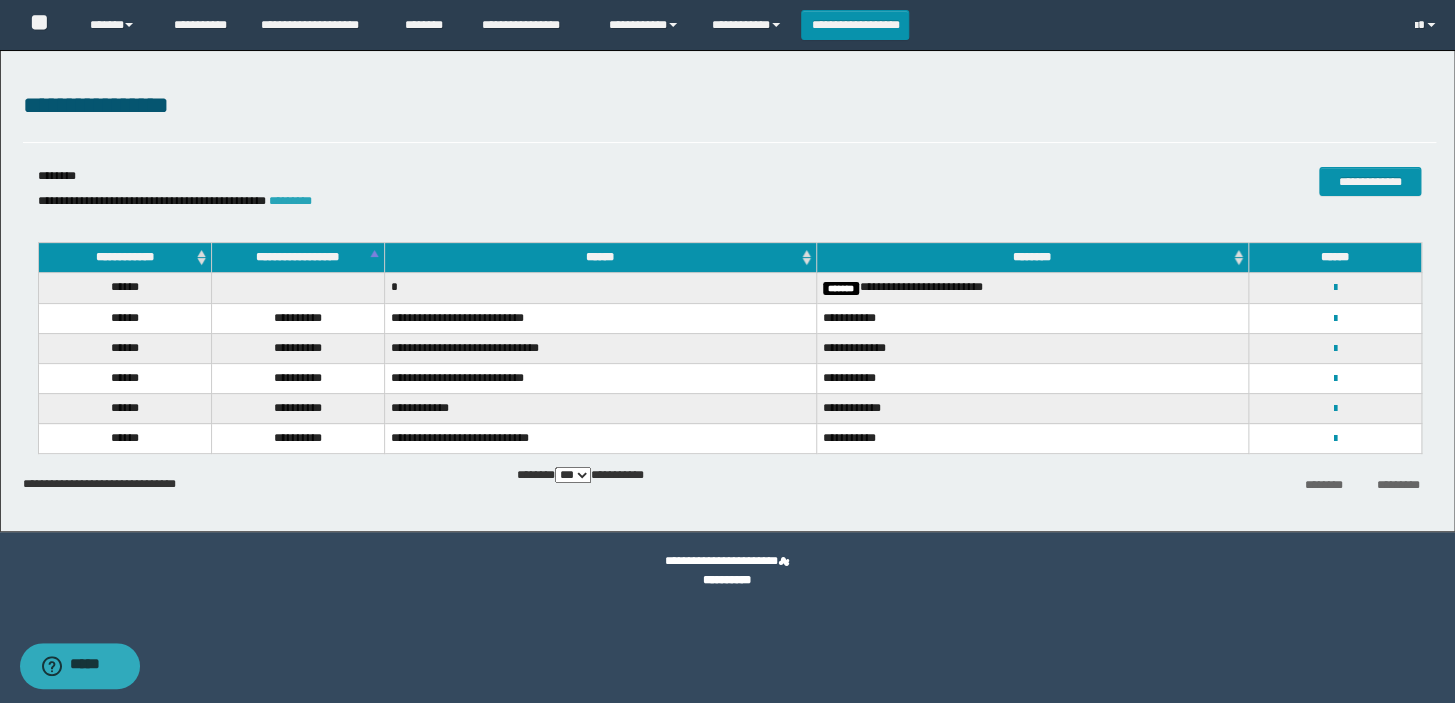 click on "*********" at bounding box center (290, 201) 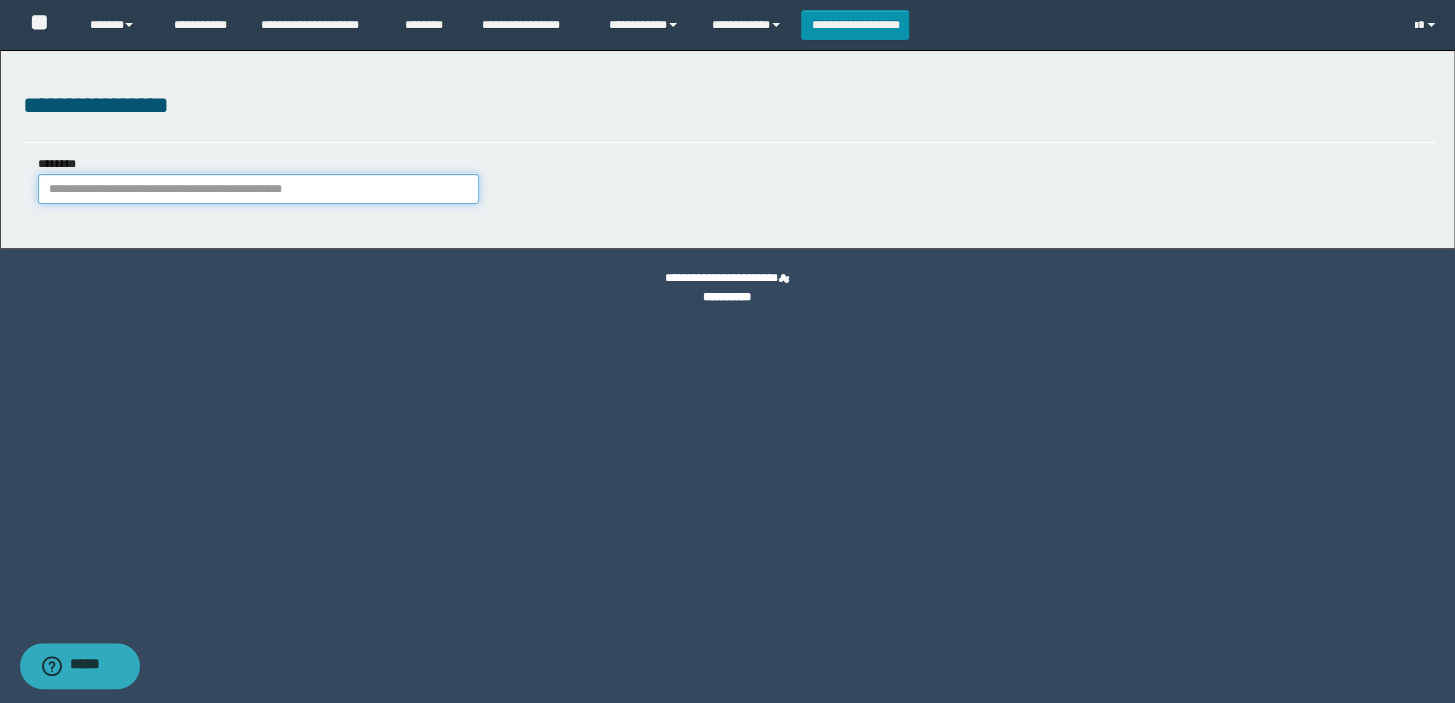 paste on "**********" 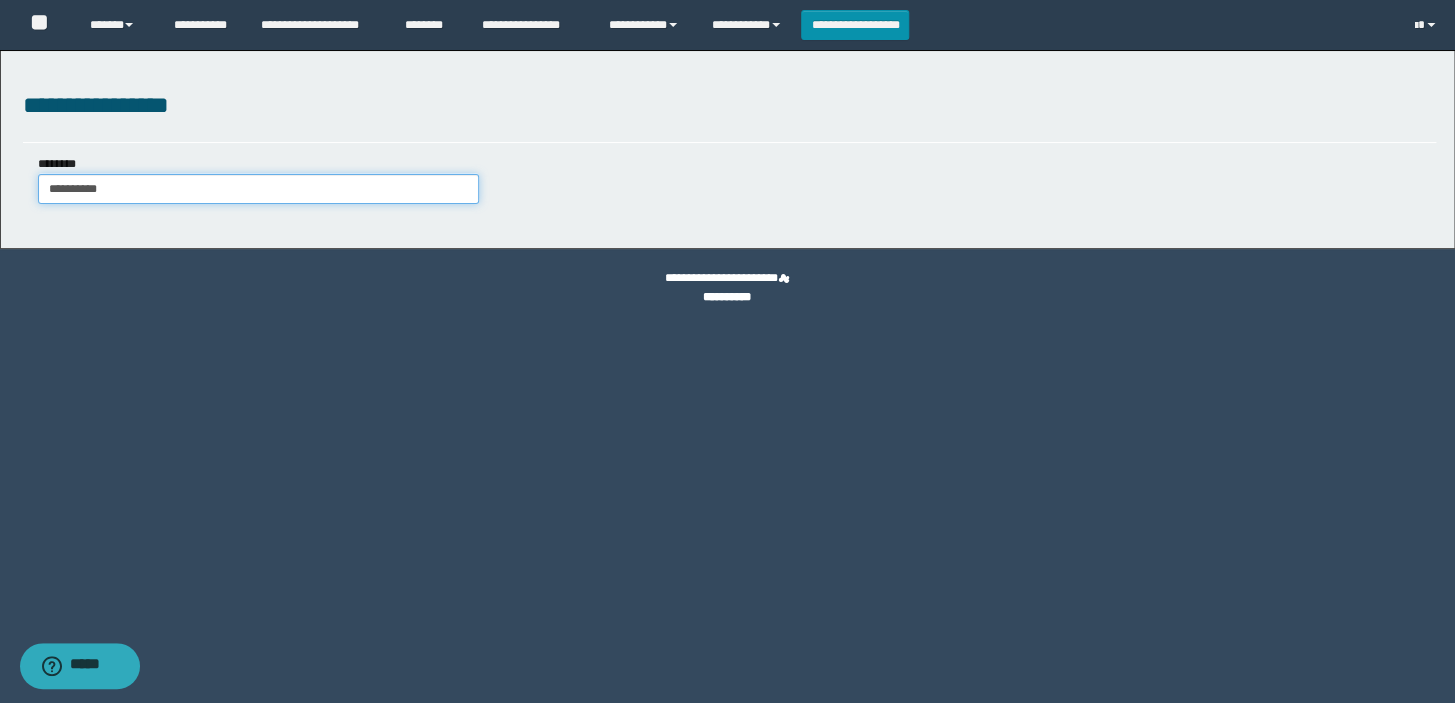 type on "**********" 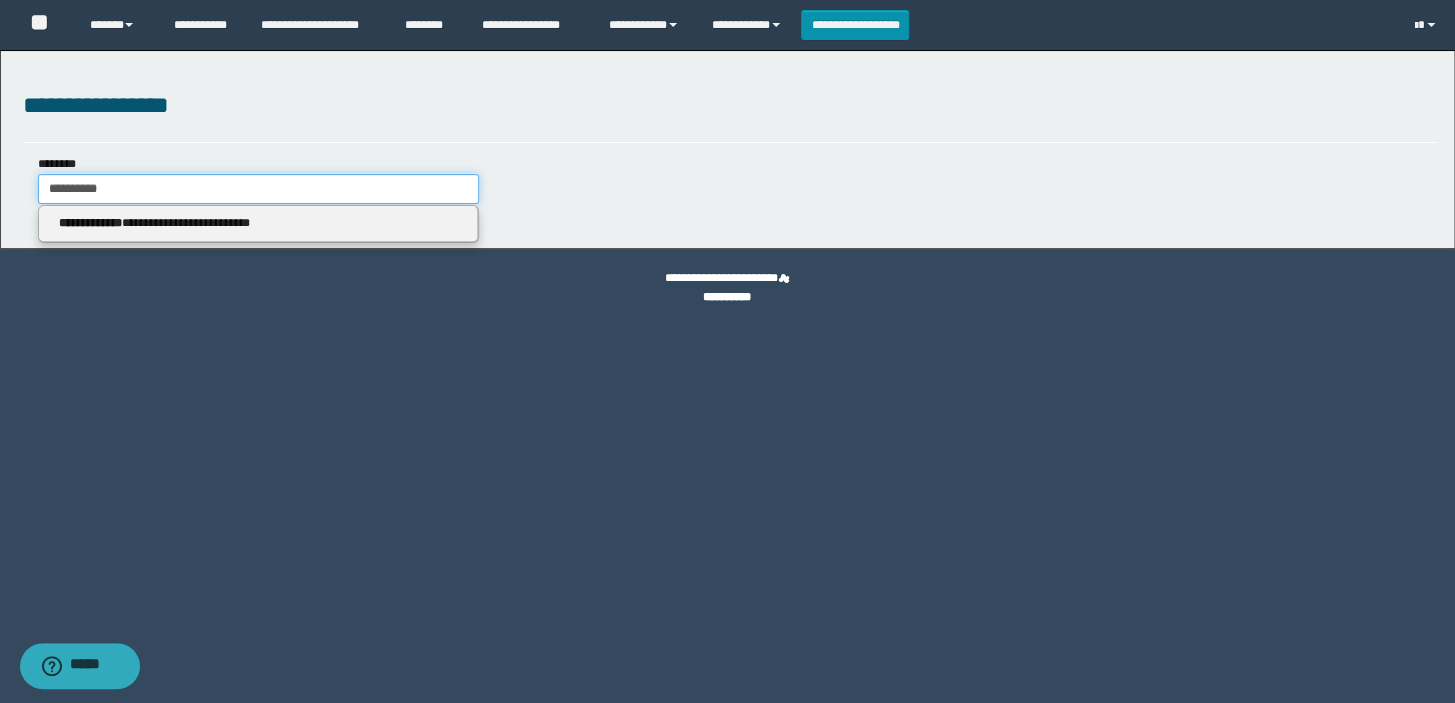 type 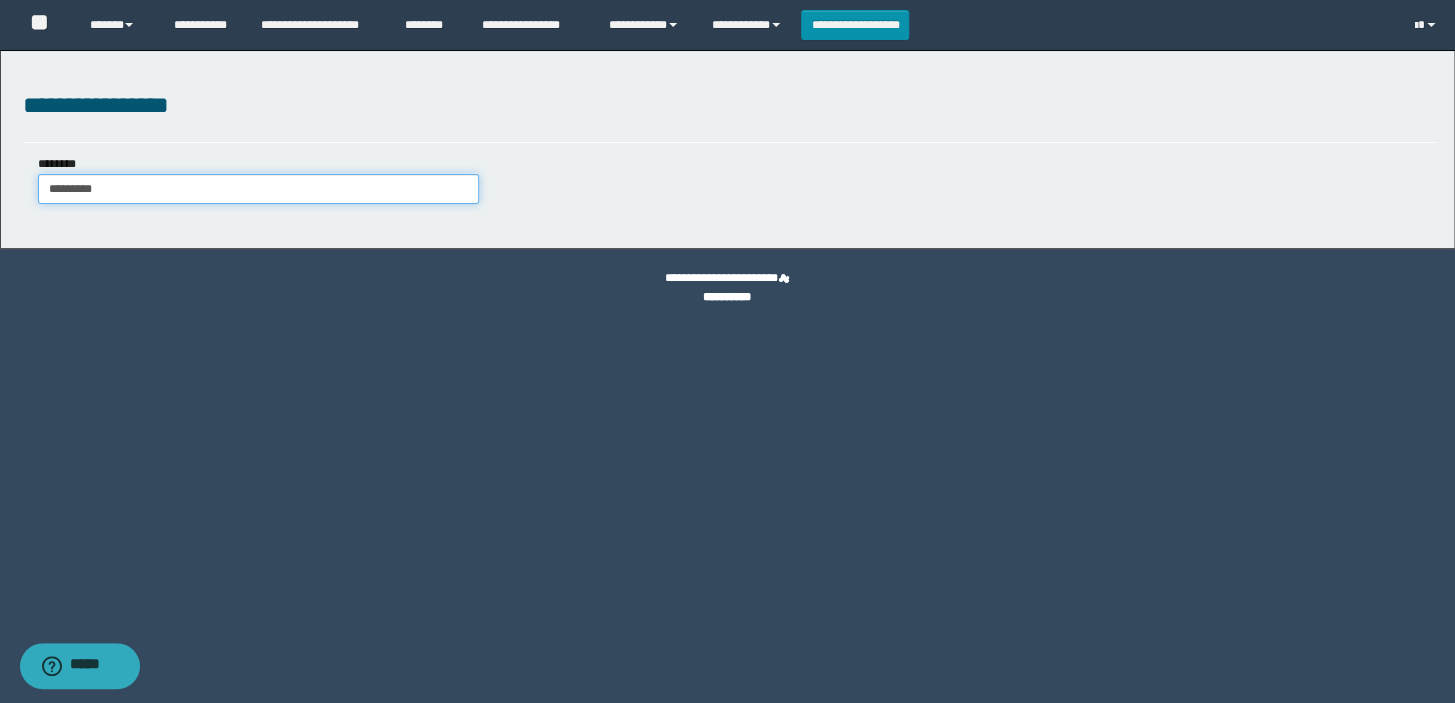type on "*********" 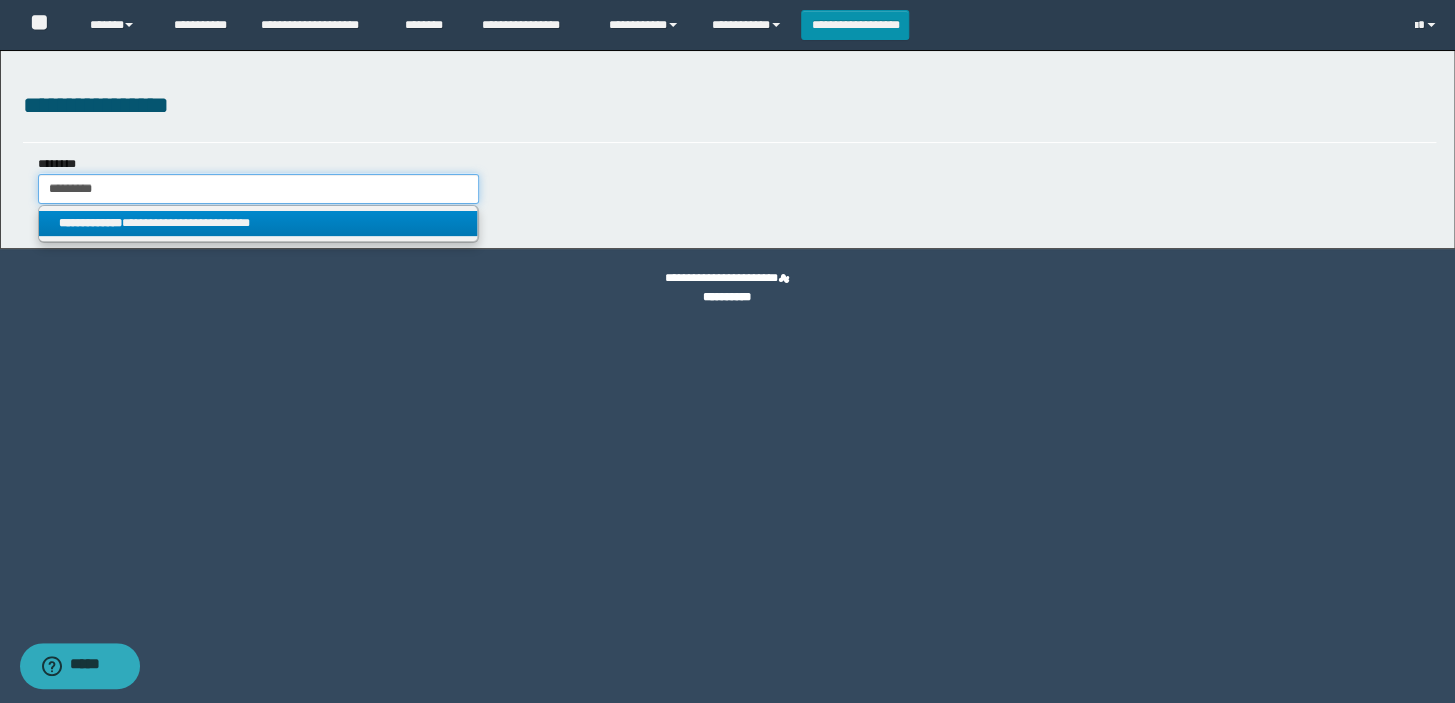 type on "*********" 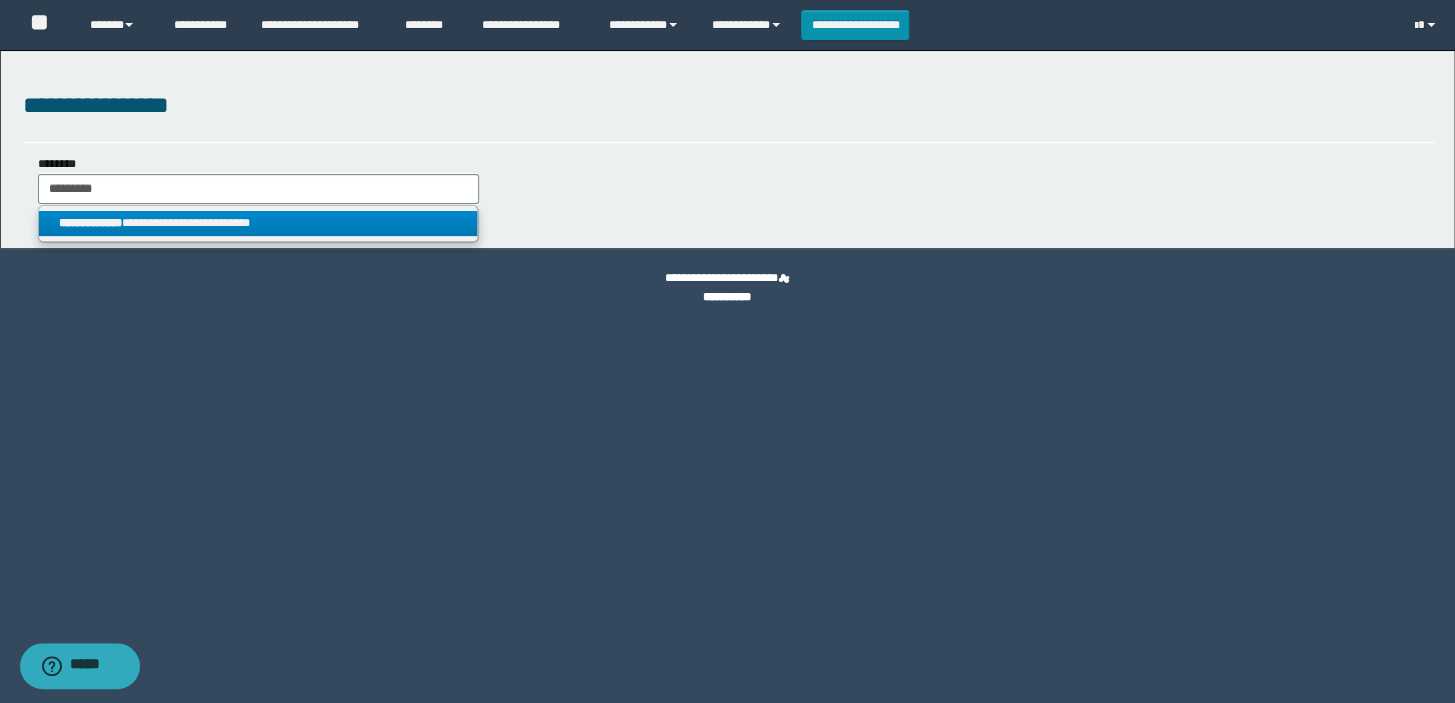 click on "**********" at bounding box center (258, 223) 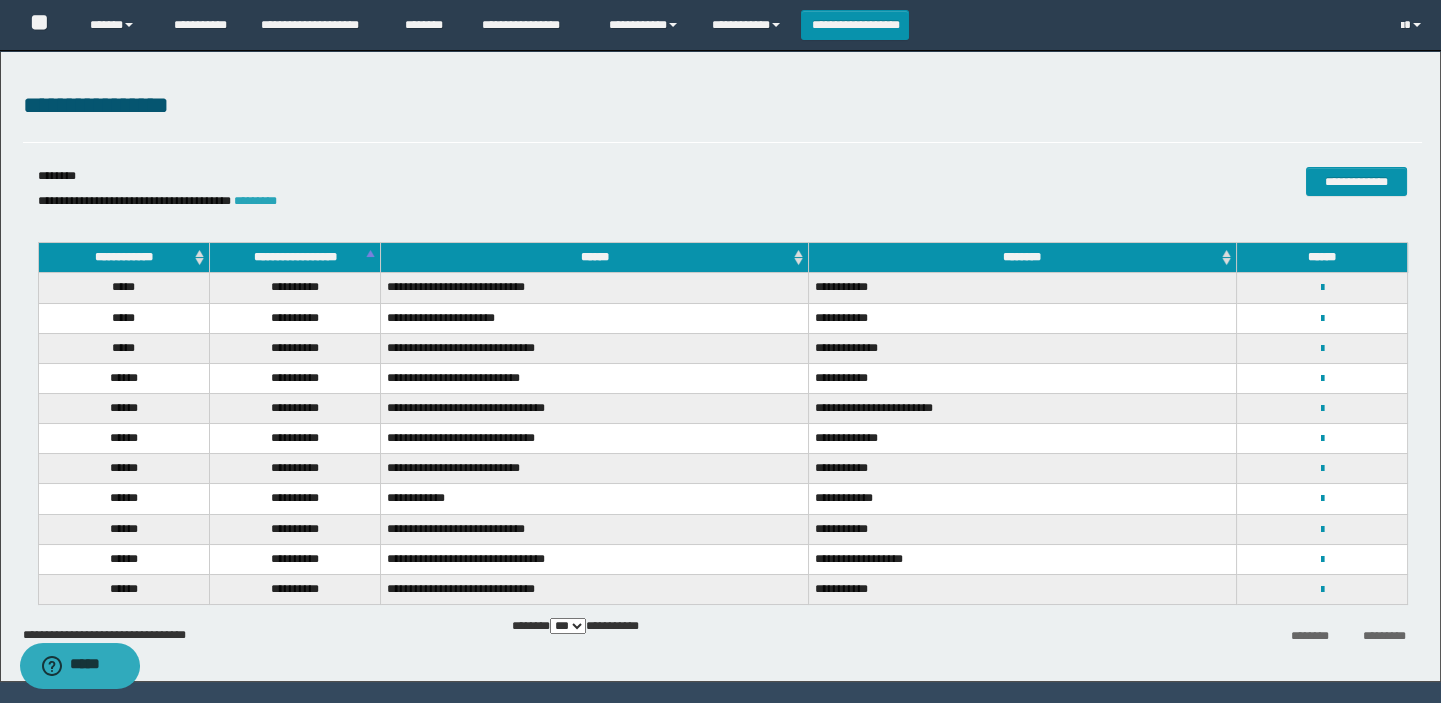 click on "*********" at bounding box center [255, 201] 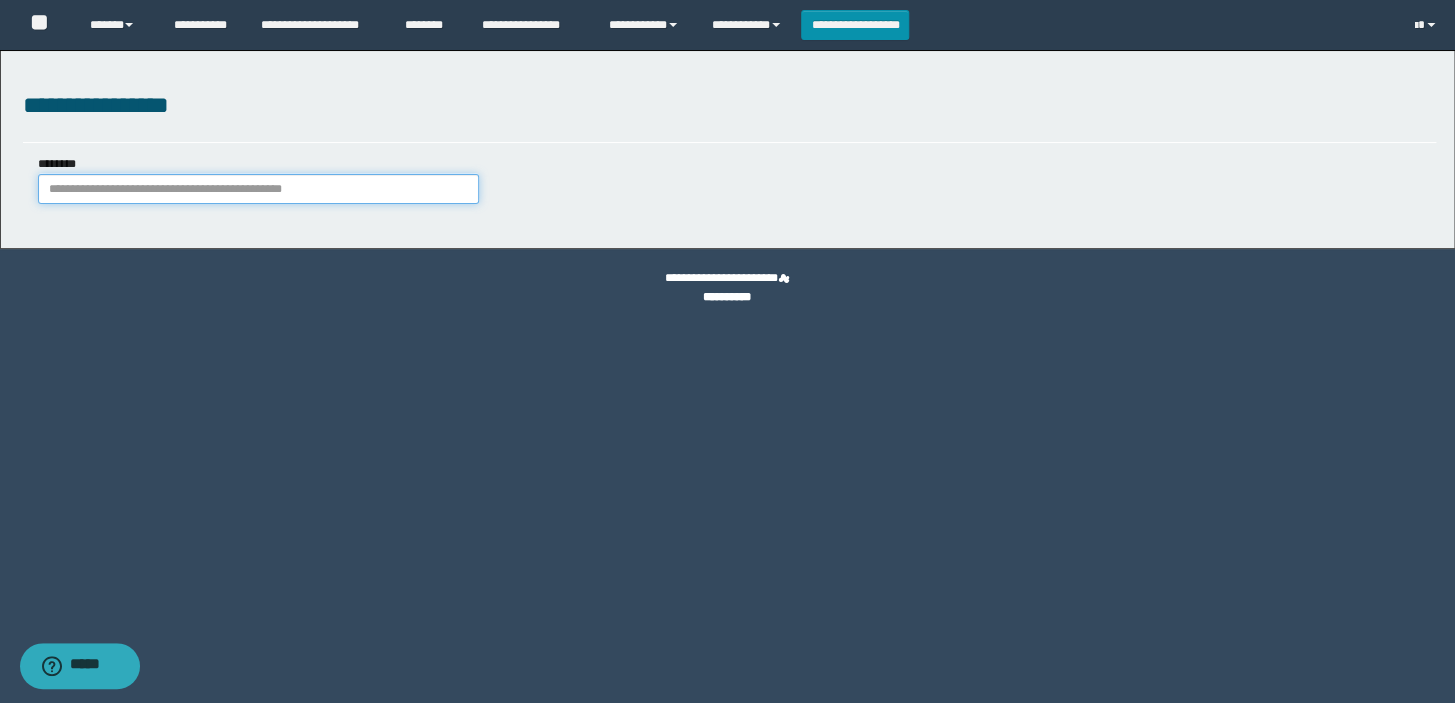 paste on "**********" 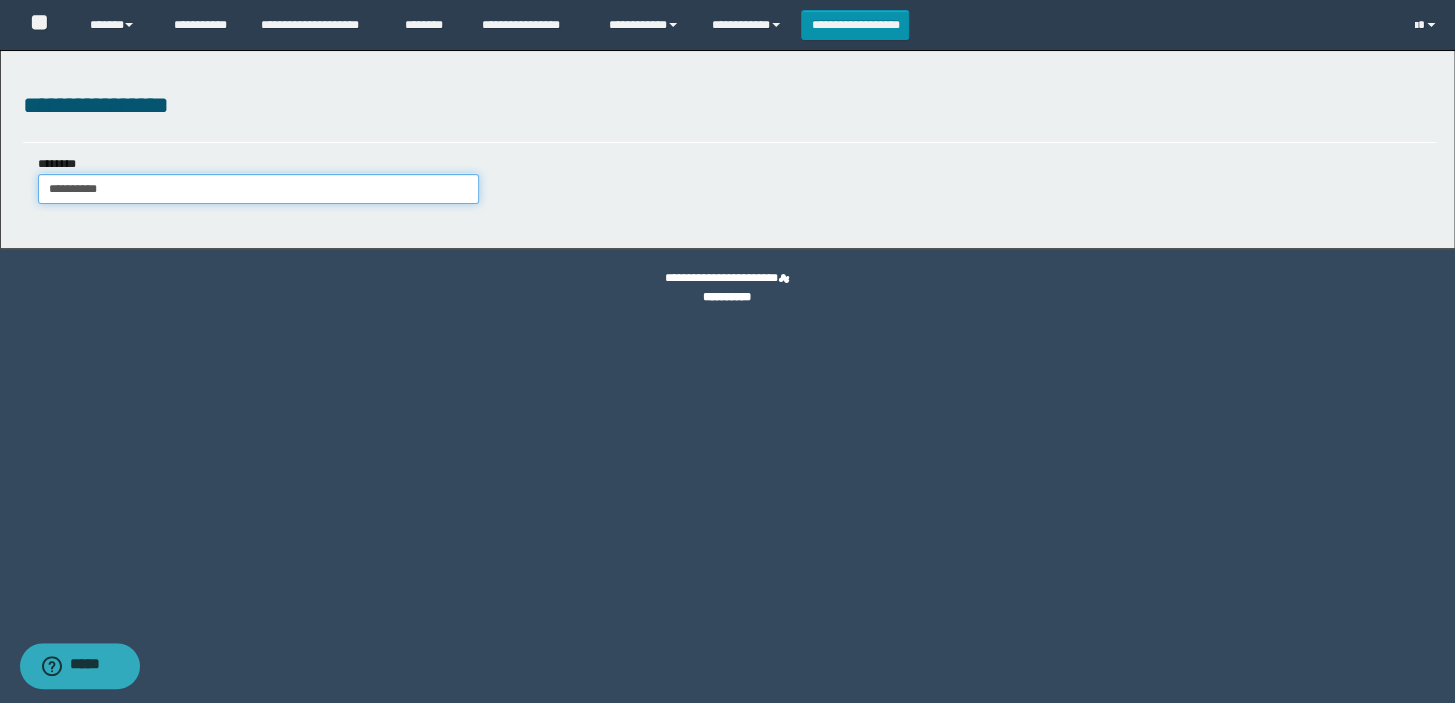 type on "**********" 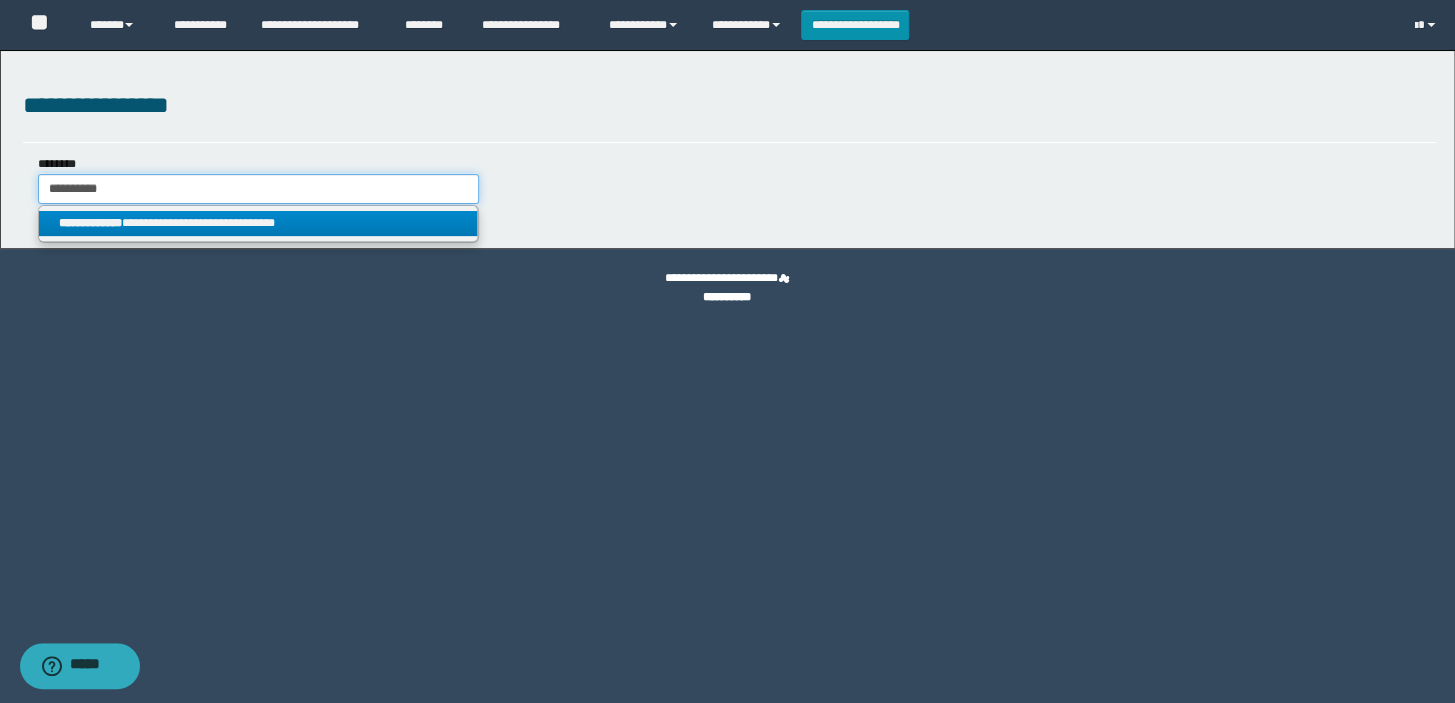 type on "**********" 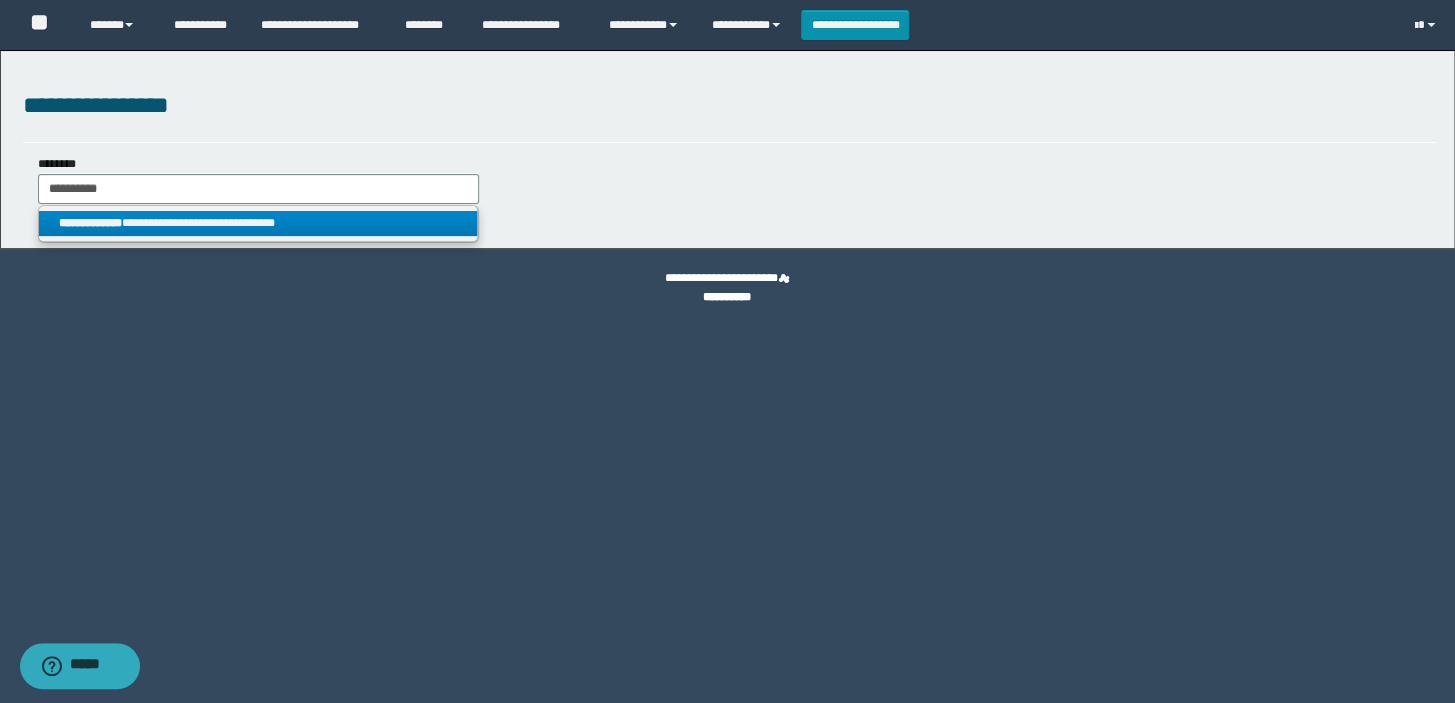 click on "**********" at bounding box center [258, 223] 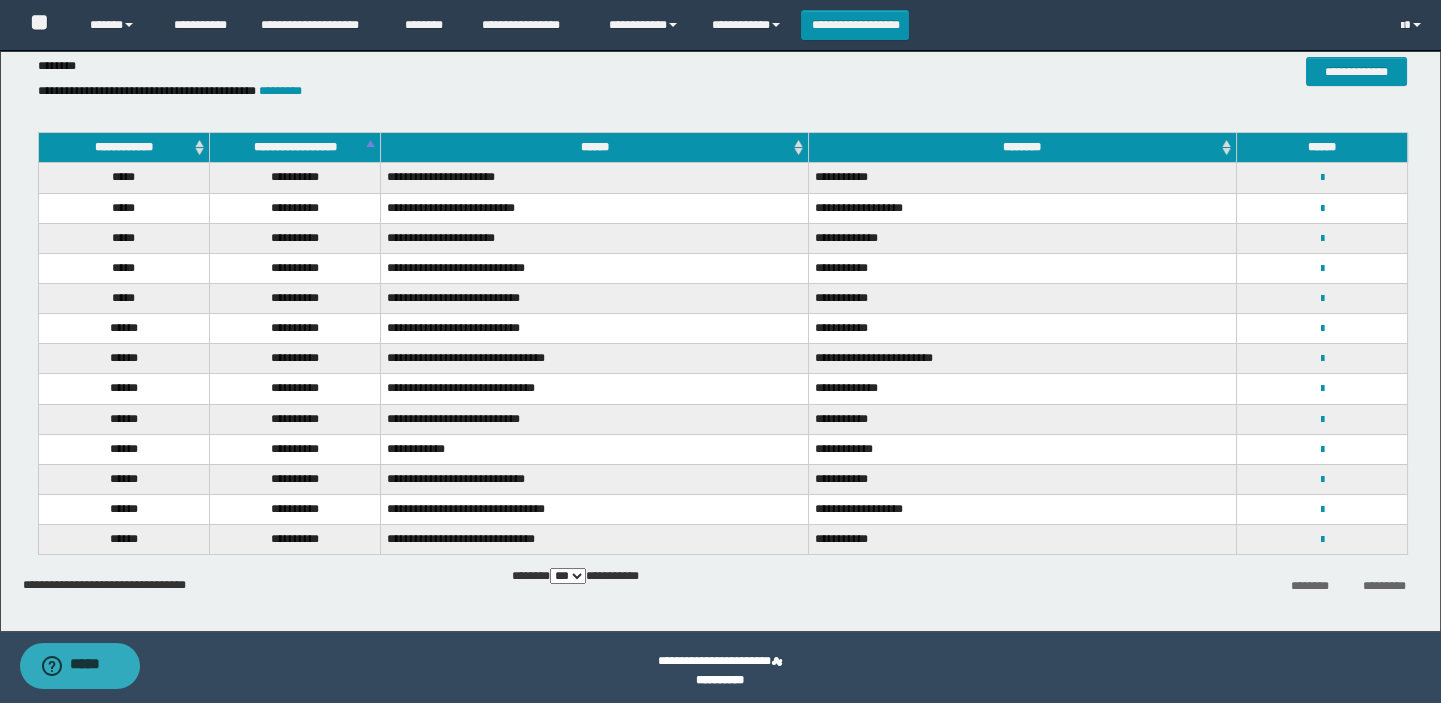 scroll, scrollTop: 117, scrollLeft: 0, axis: vertical 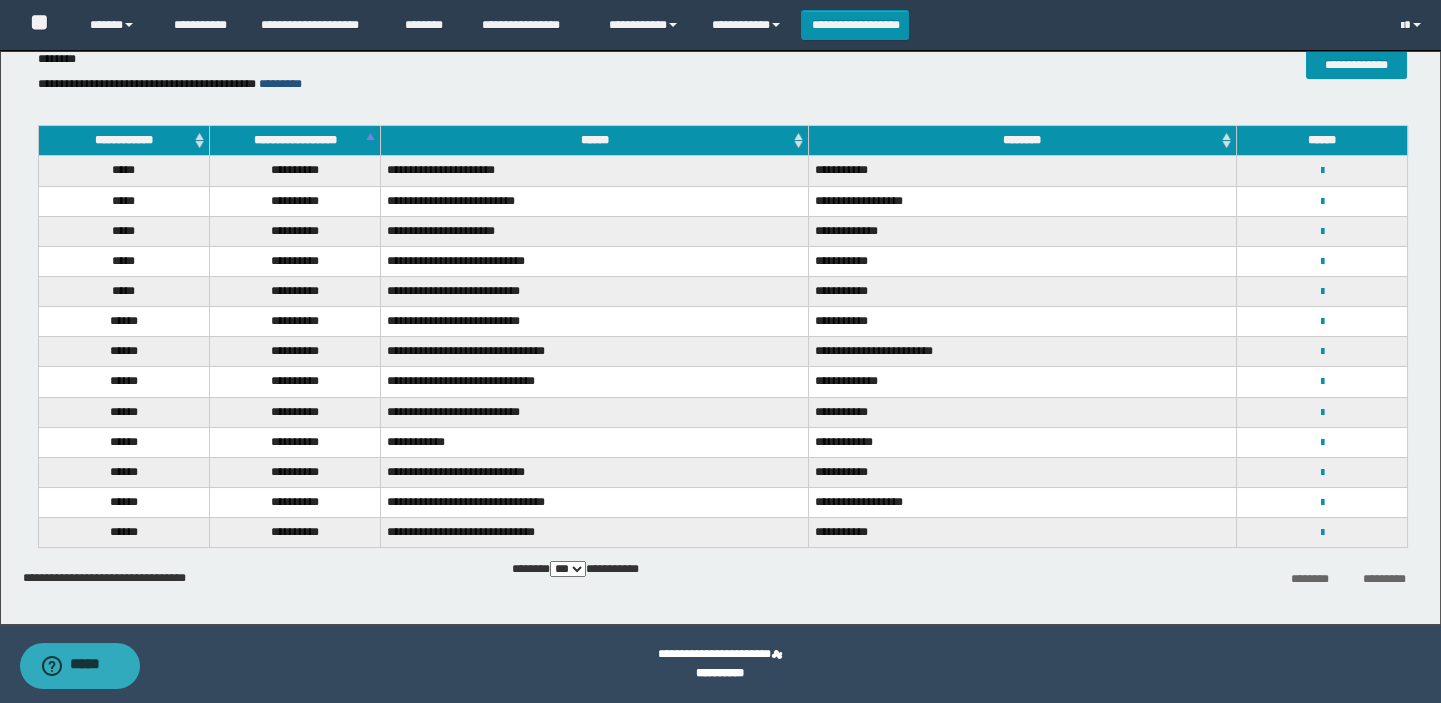 drag, startPoint x: 312, startPoint y: 84, endPoint x: 270, endPoint y: 101, distance: 45.310043 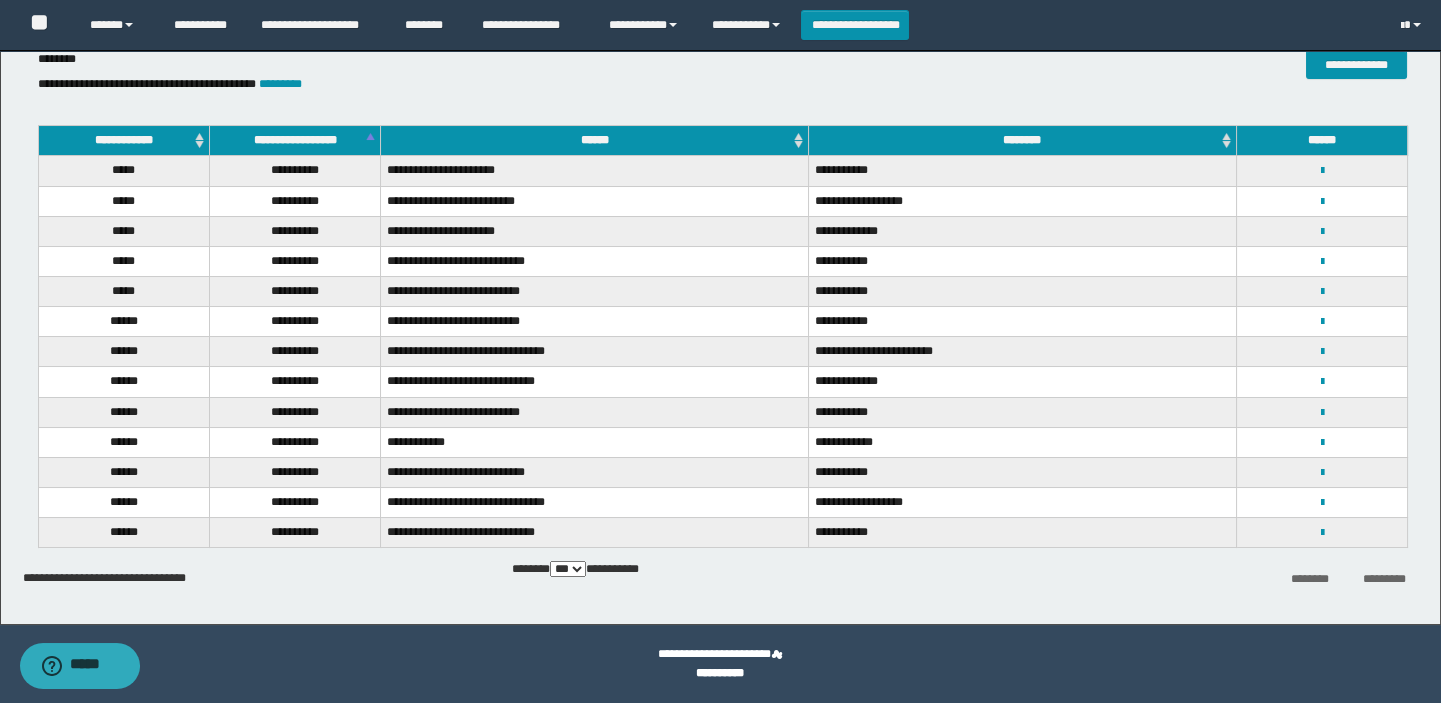 scroll, scrollTop: 0, scrollLeft: 0, axis: both 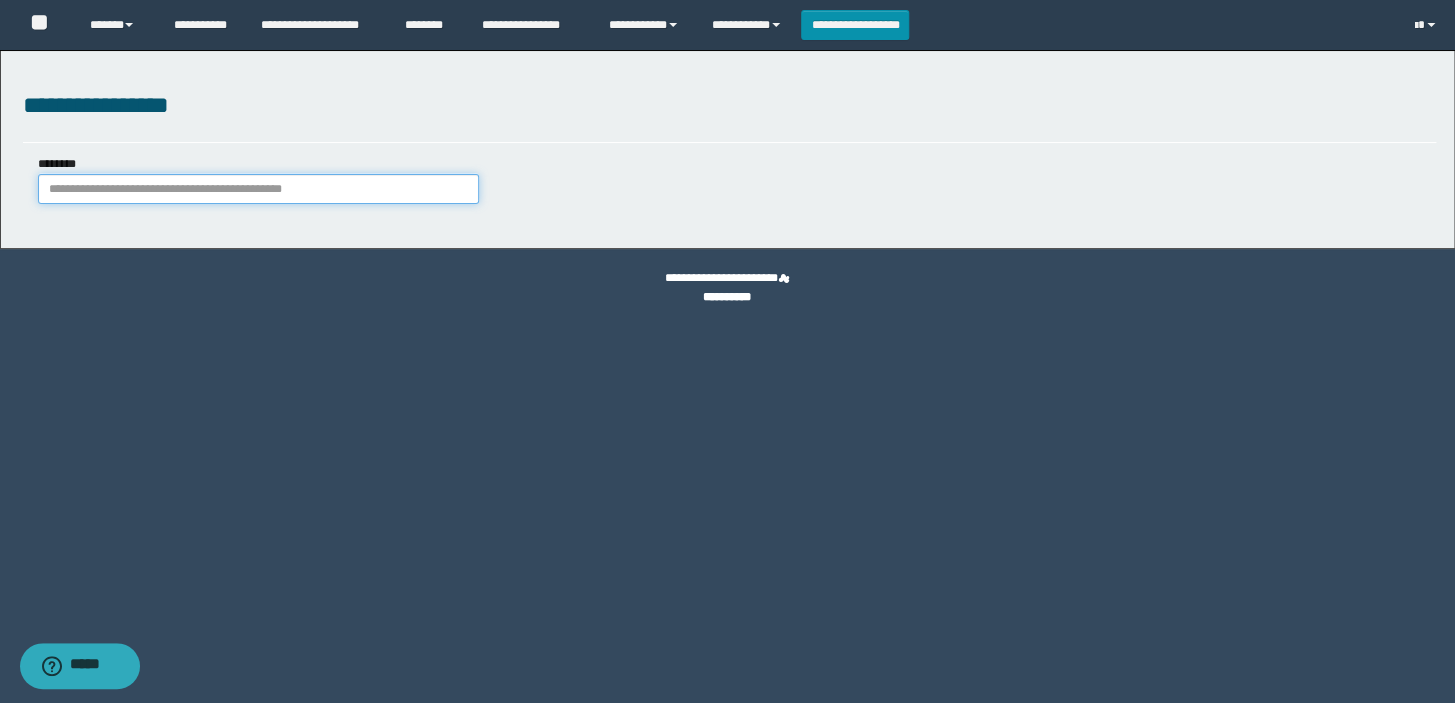 paste on "**********" 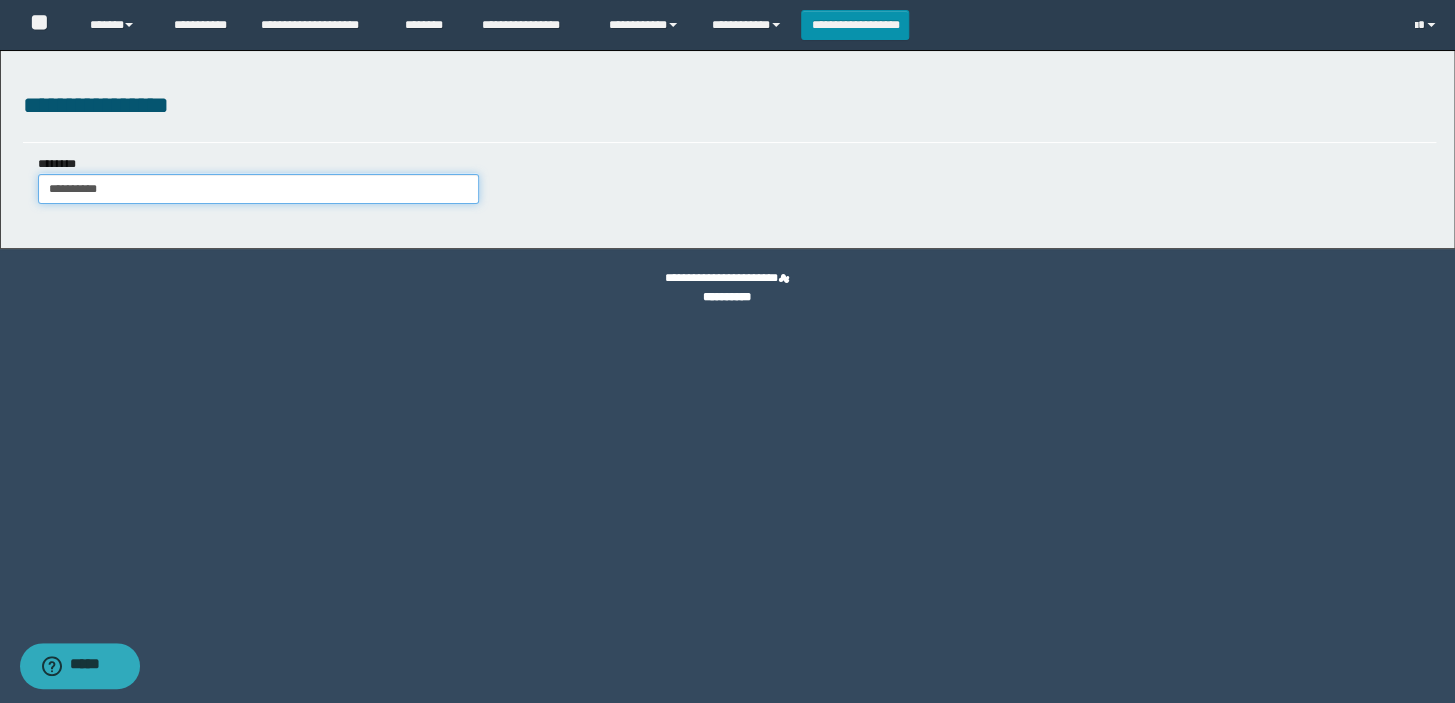 type on "**********" 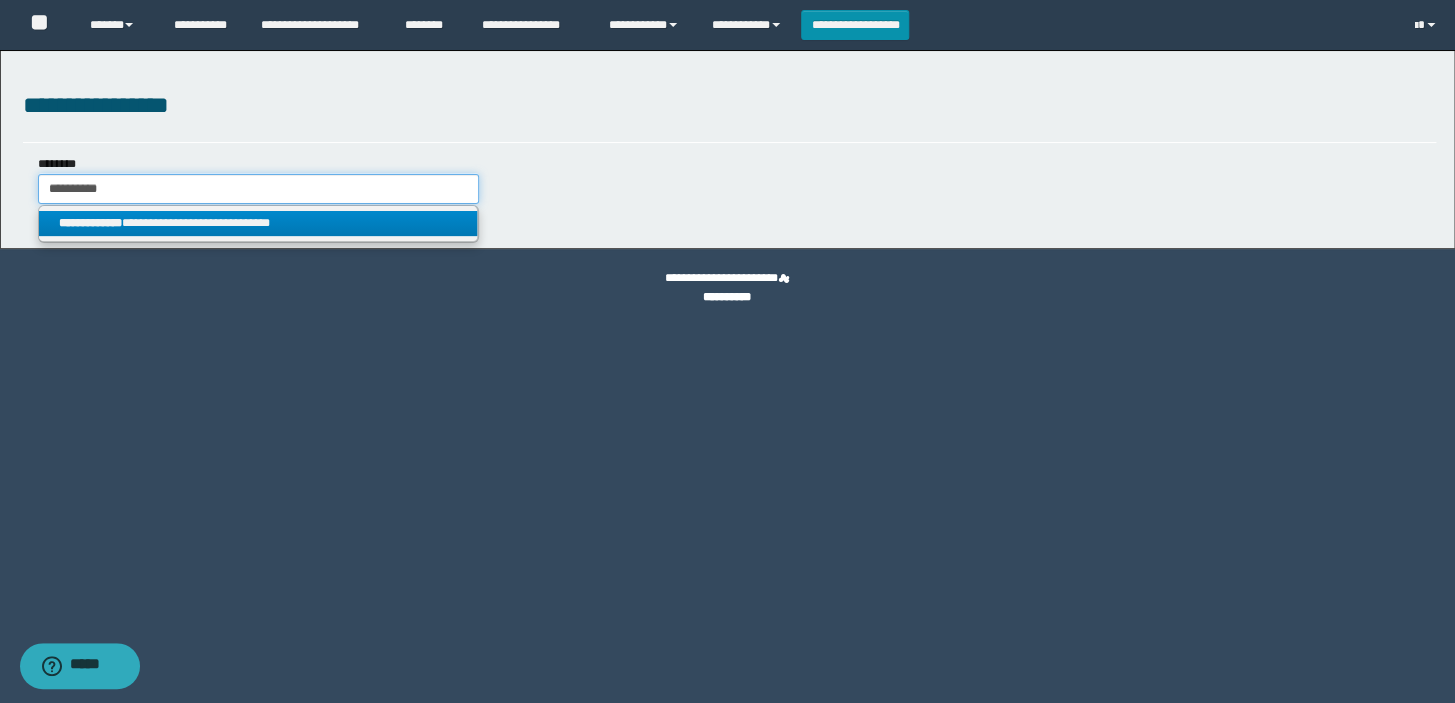 type on "**********" 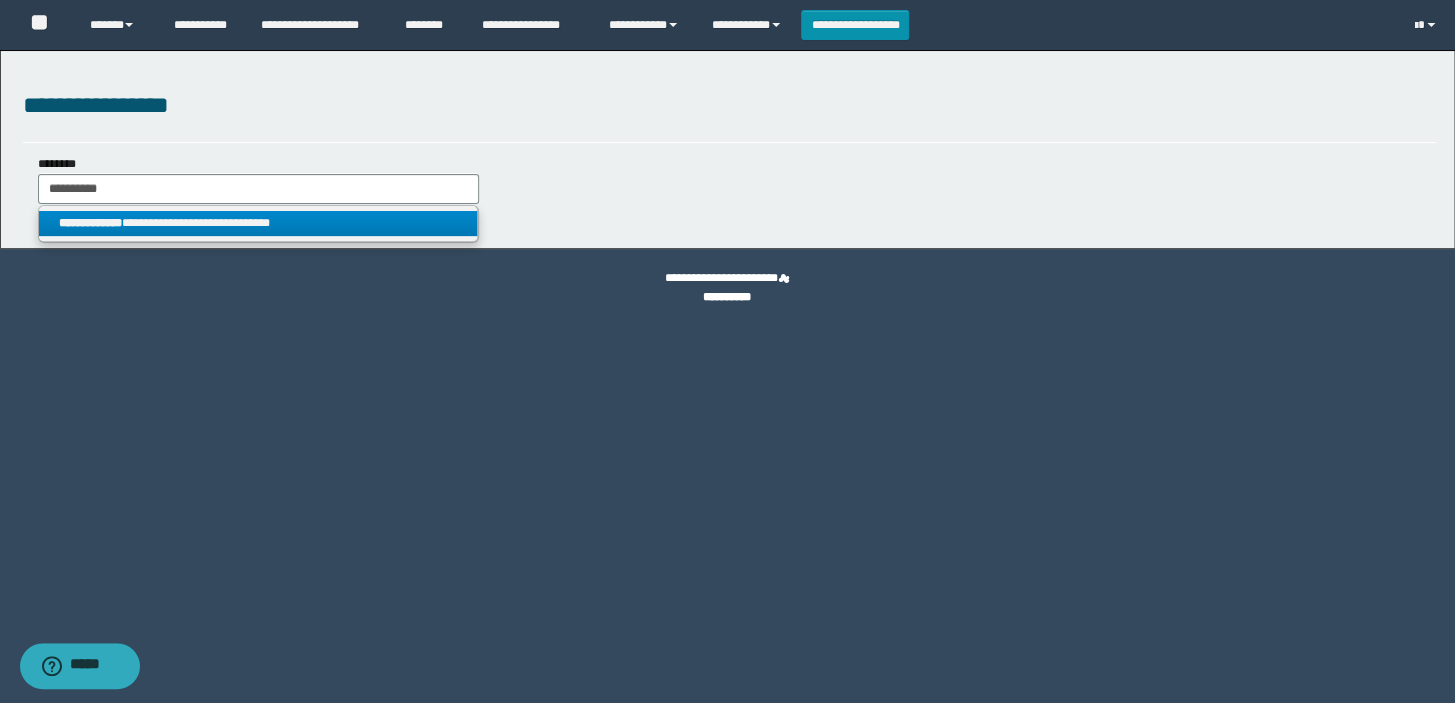 click on "**********" at bounding box center (90, 223) 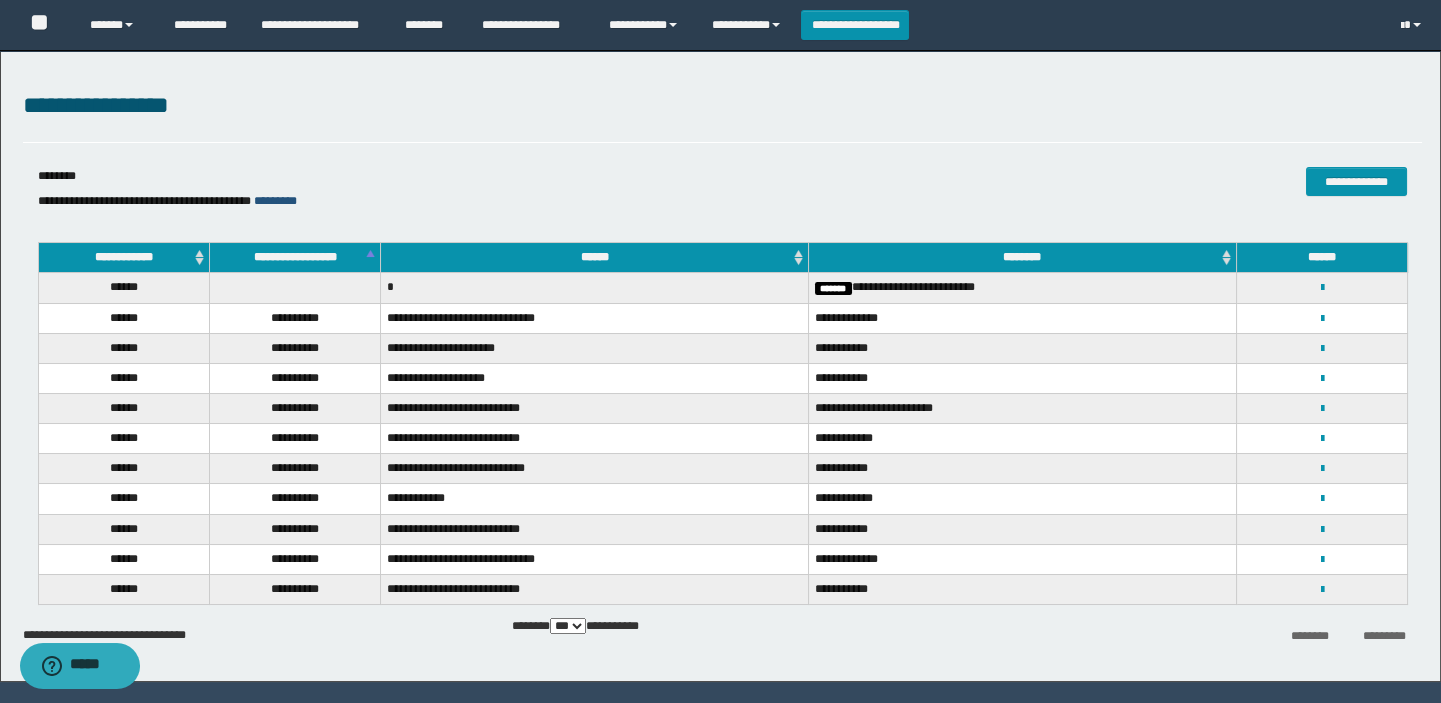 click on "*********" at bounding box center (275, 201) 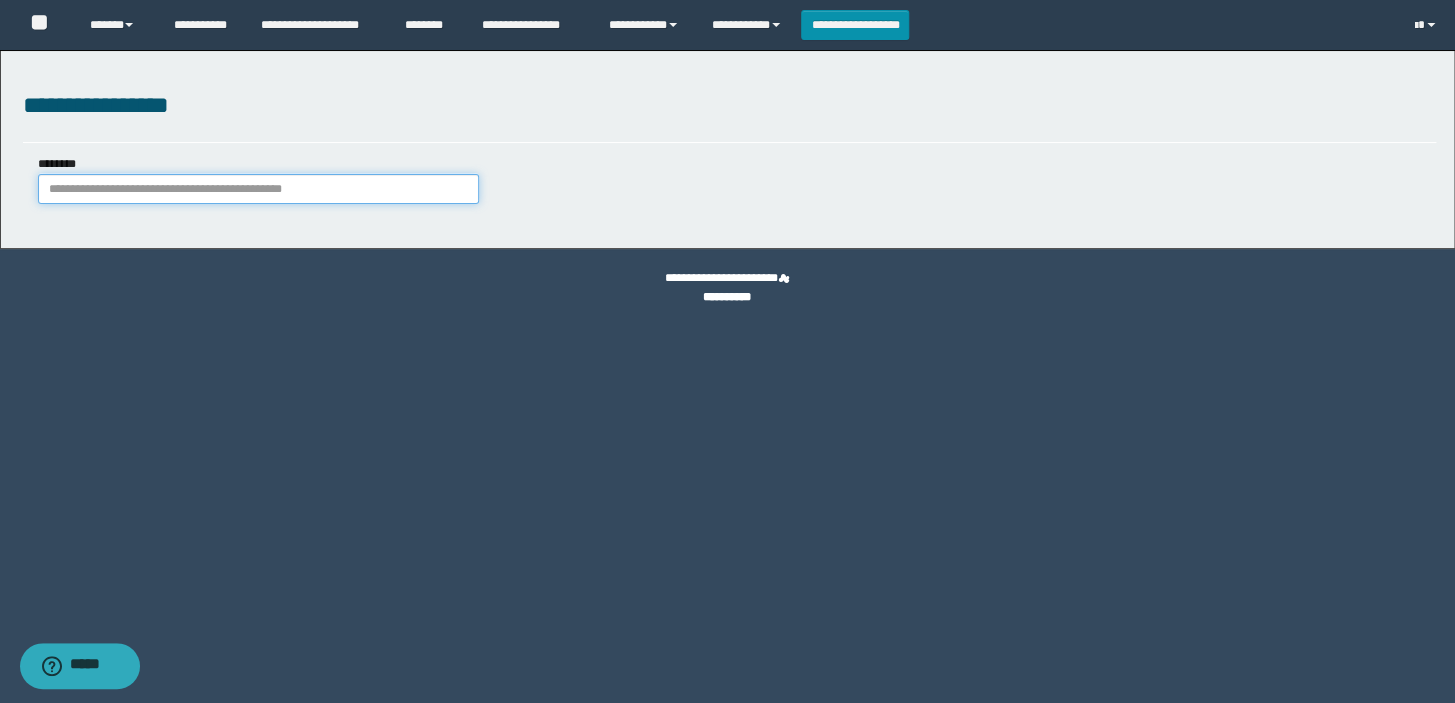 paste on "**********" 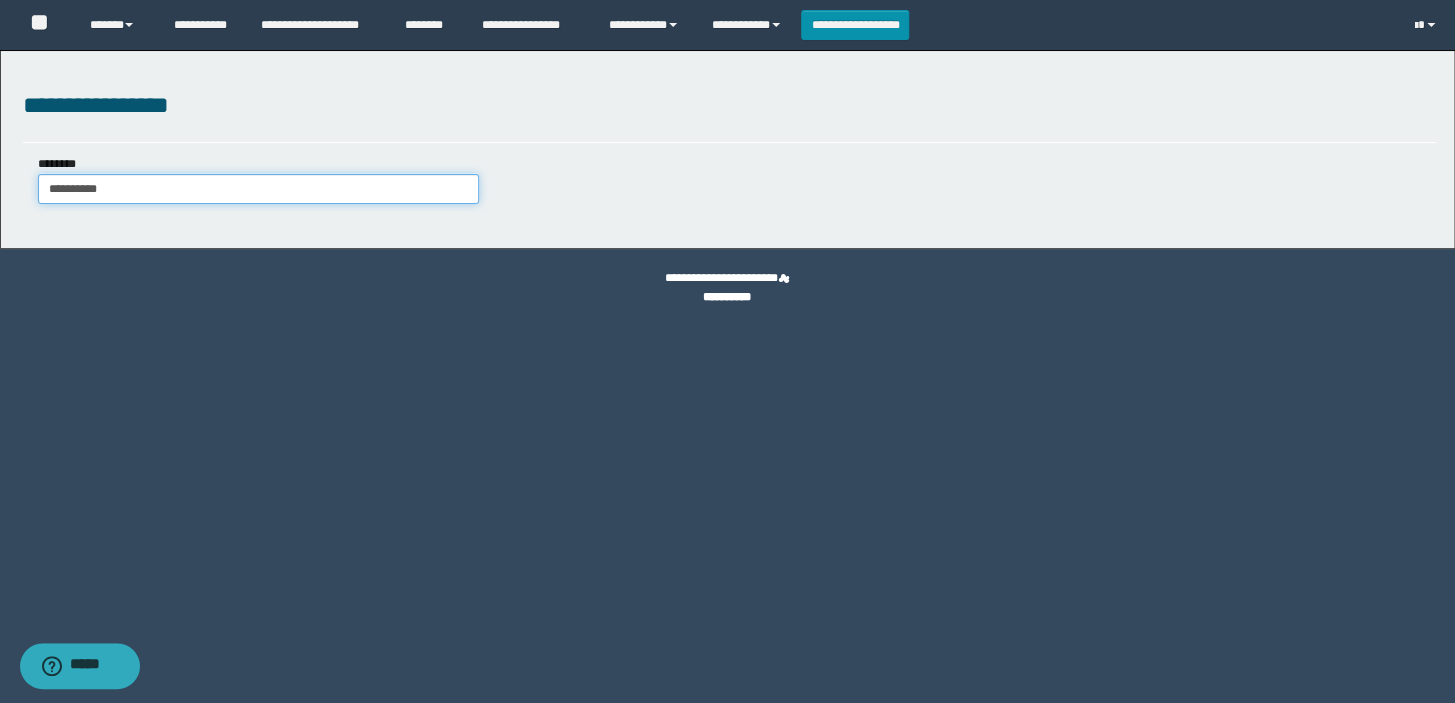 type on "**********" 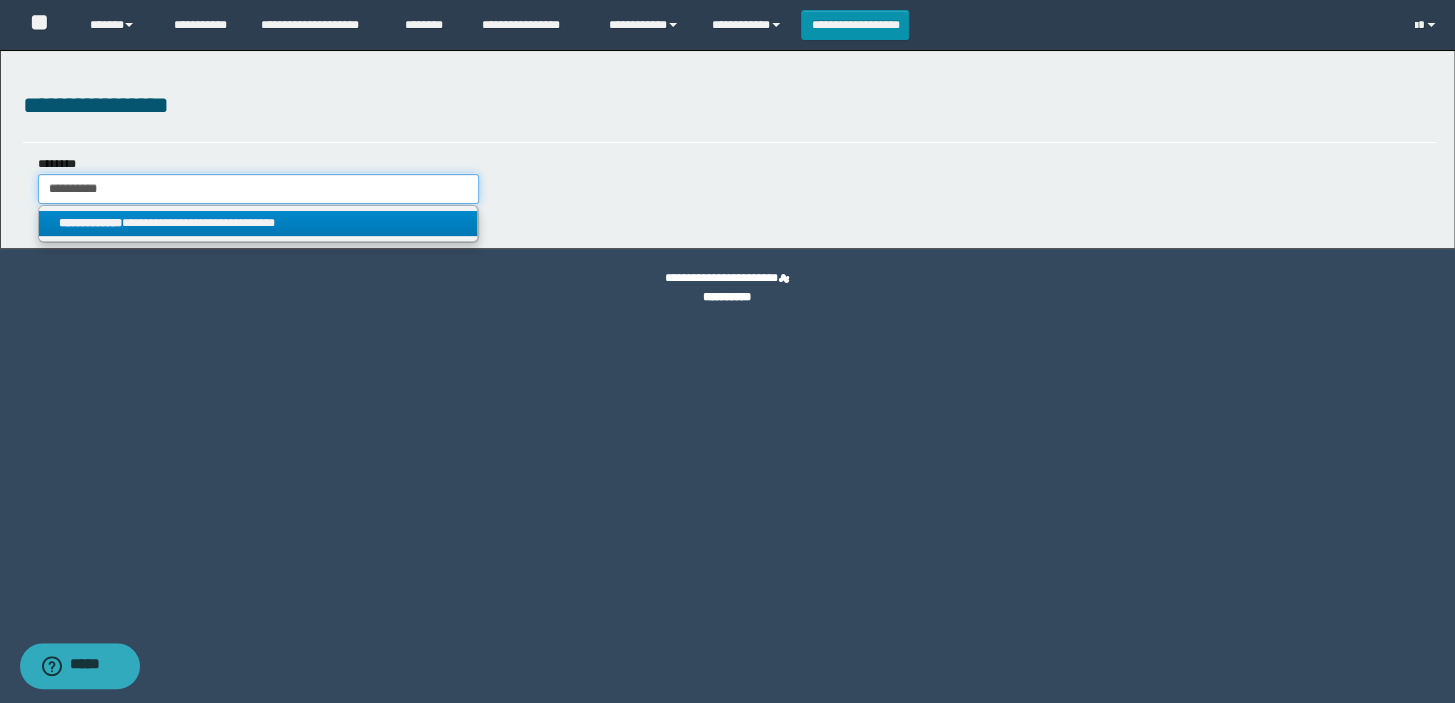 type on "**********" 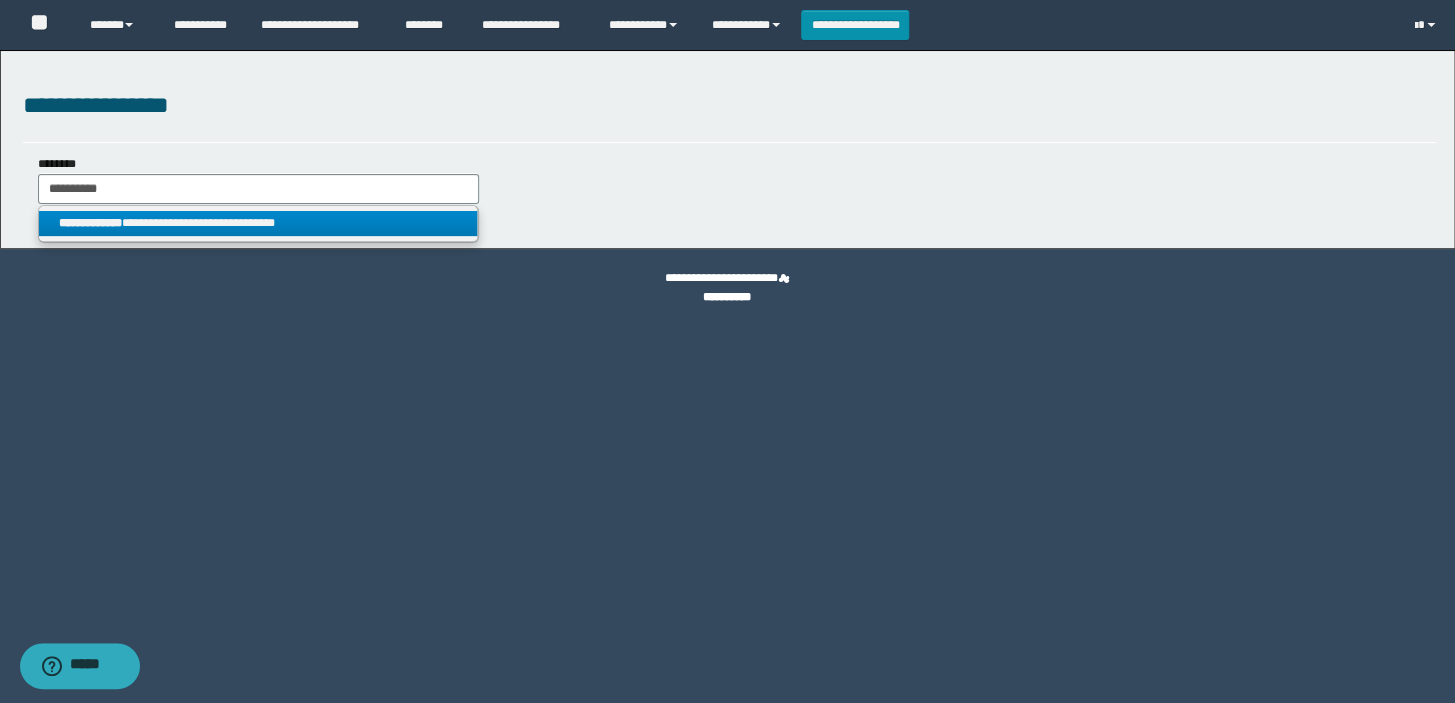 click on "**********" at bounding box center (90, 223) 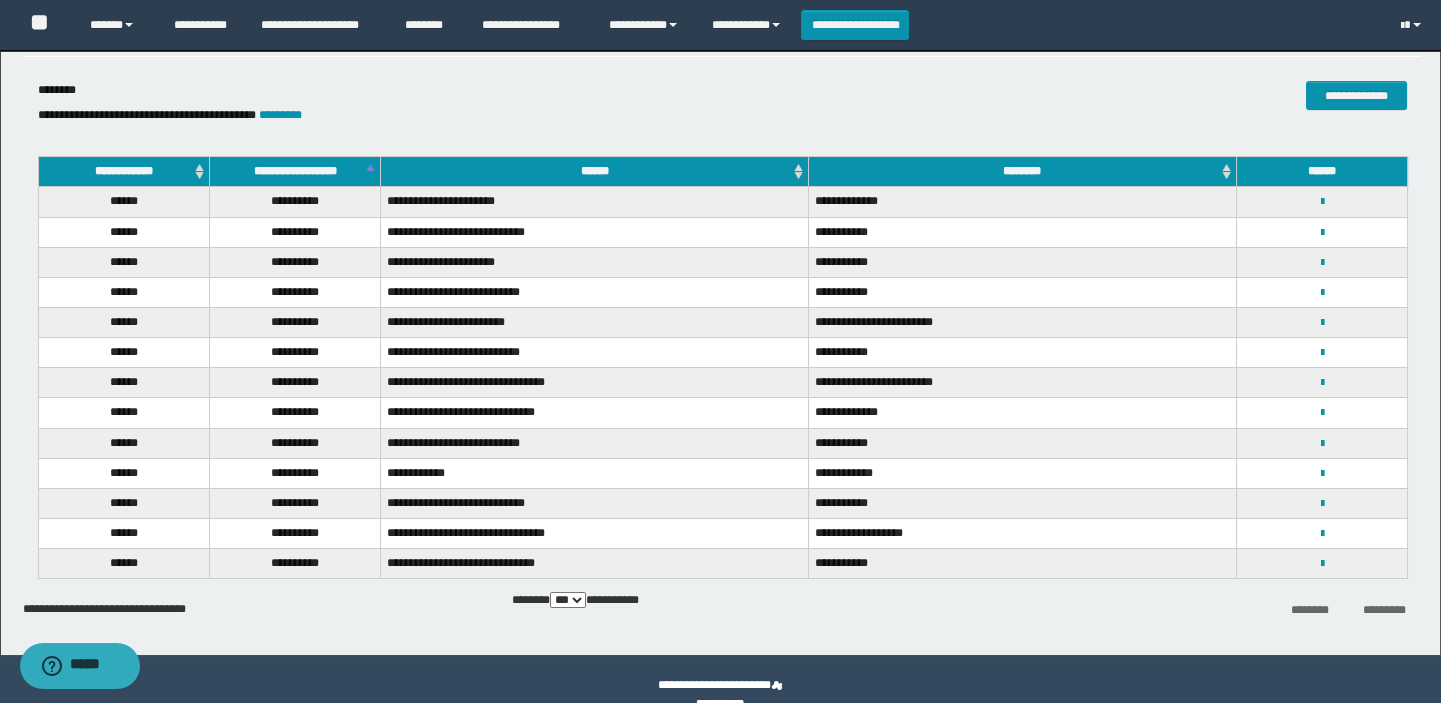 scroll, scrollTop: 117, scrollLeft: 0, axis: vertical 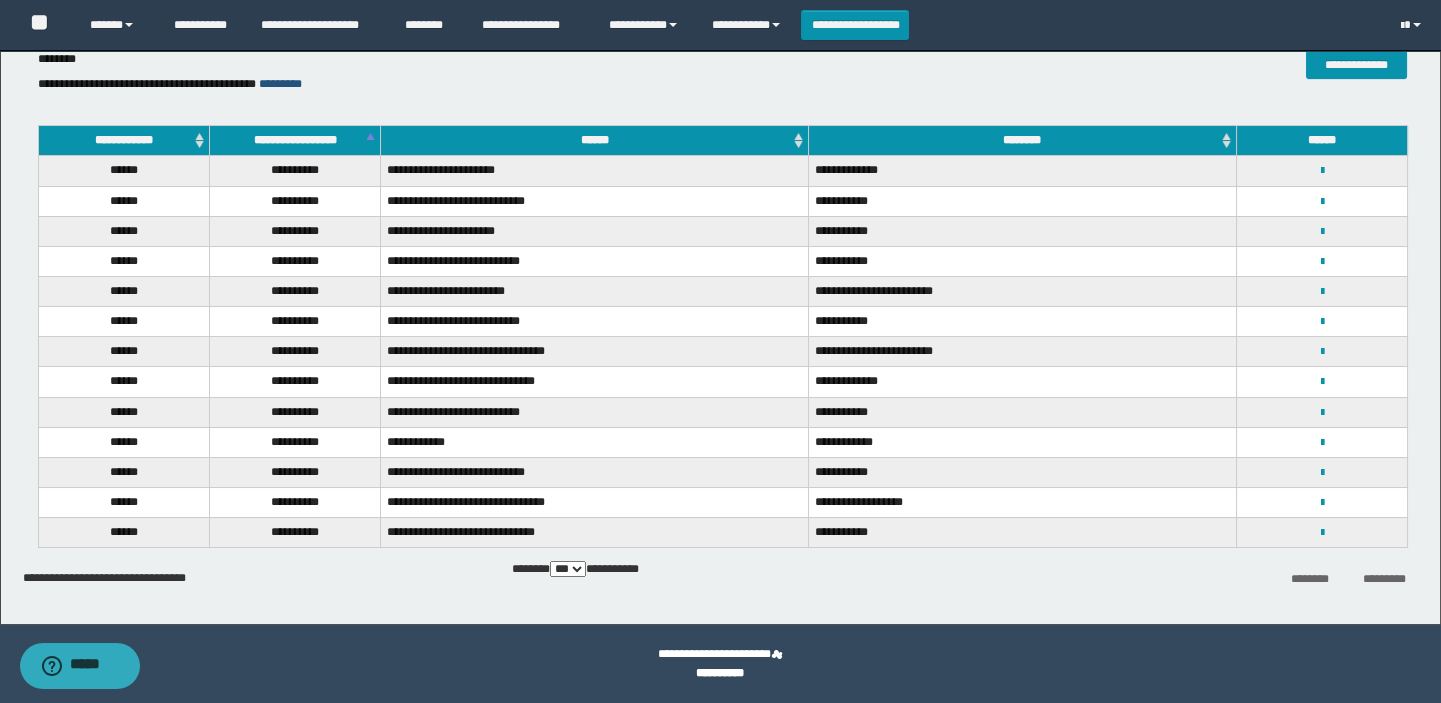 click on "*********" at bounding box center [280, 84] 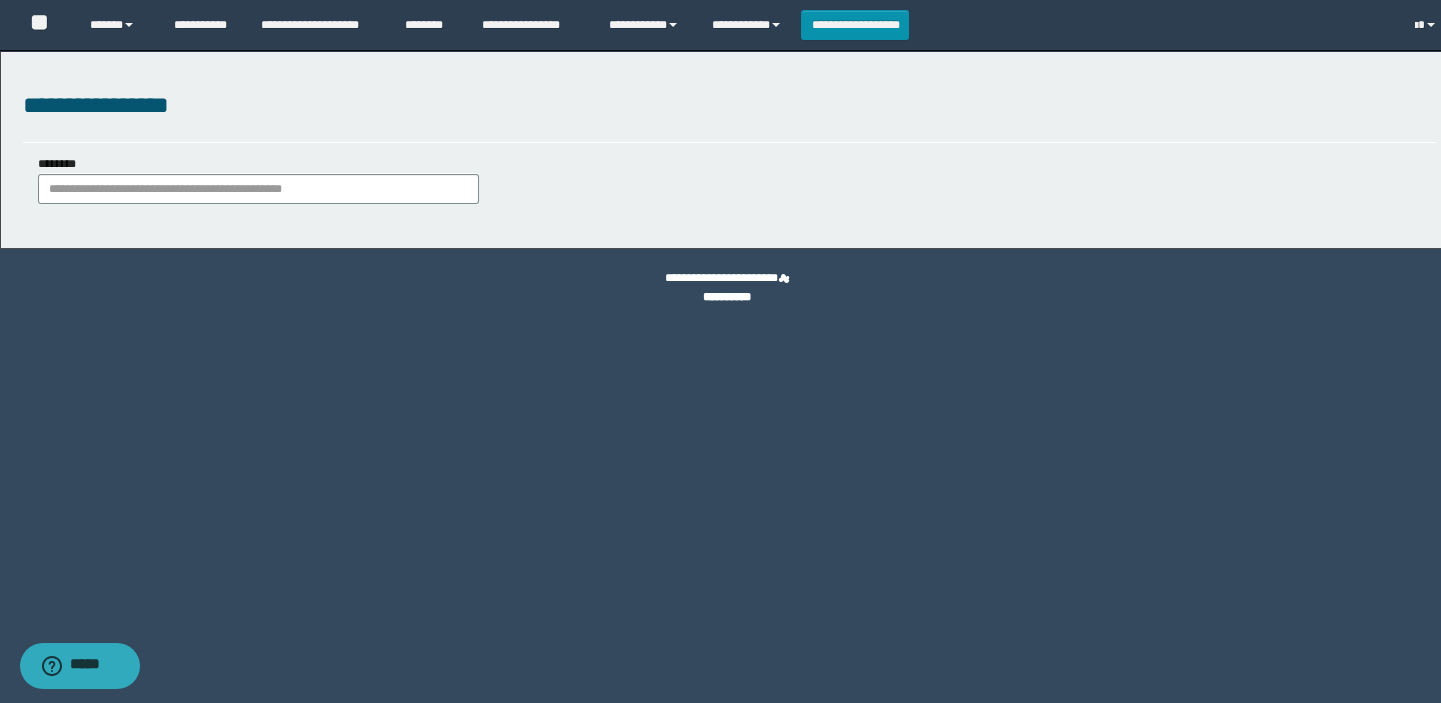 scroll, scrollTop: 0, scrollLeft: 0, axis: both 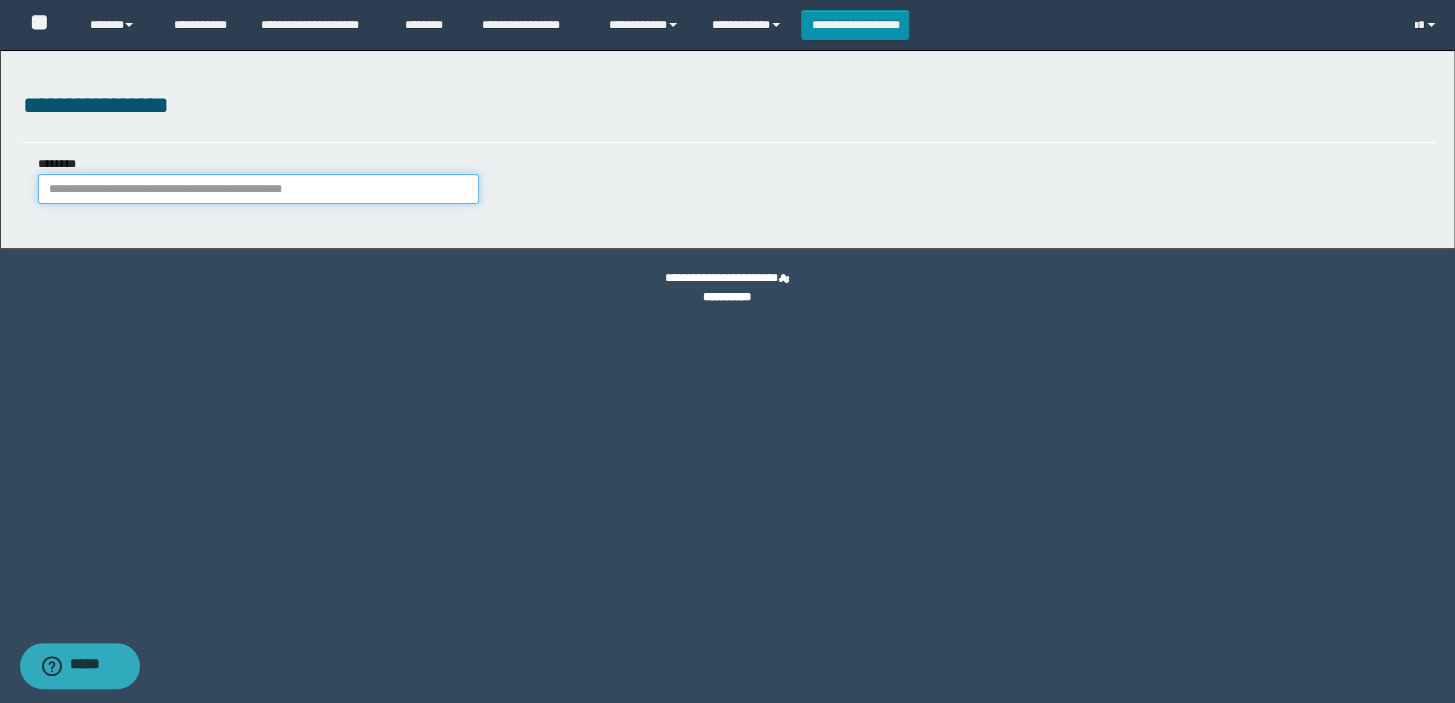 paste on "**********" 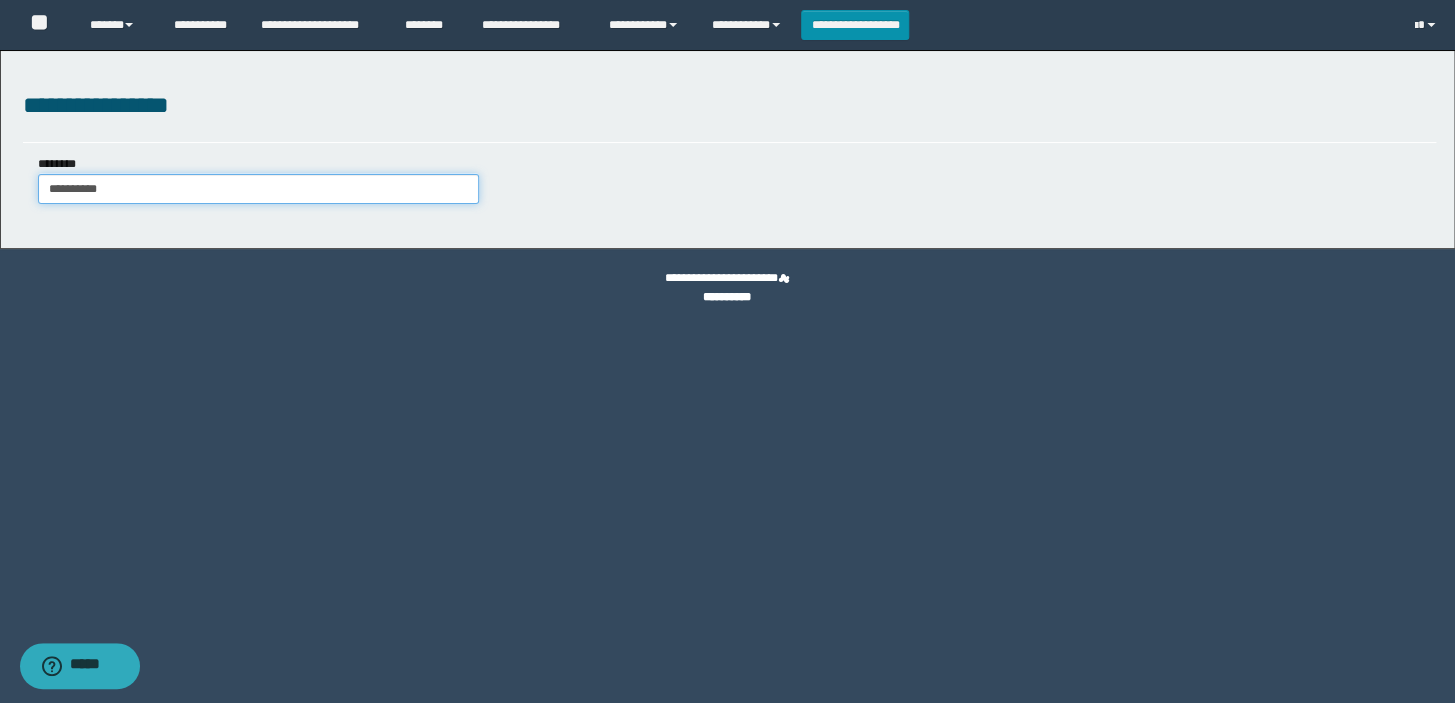 type on "**********" 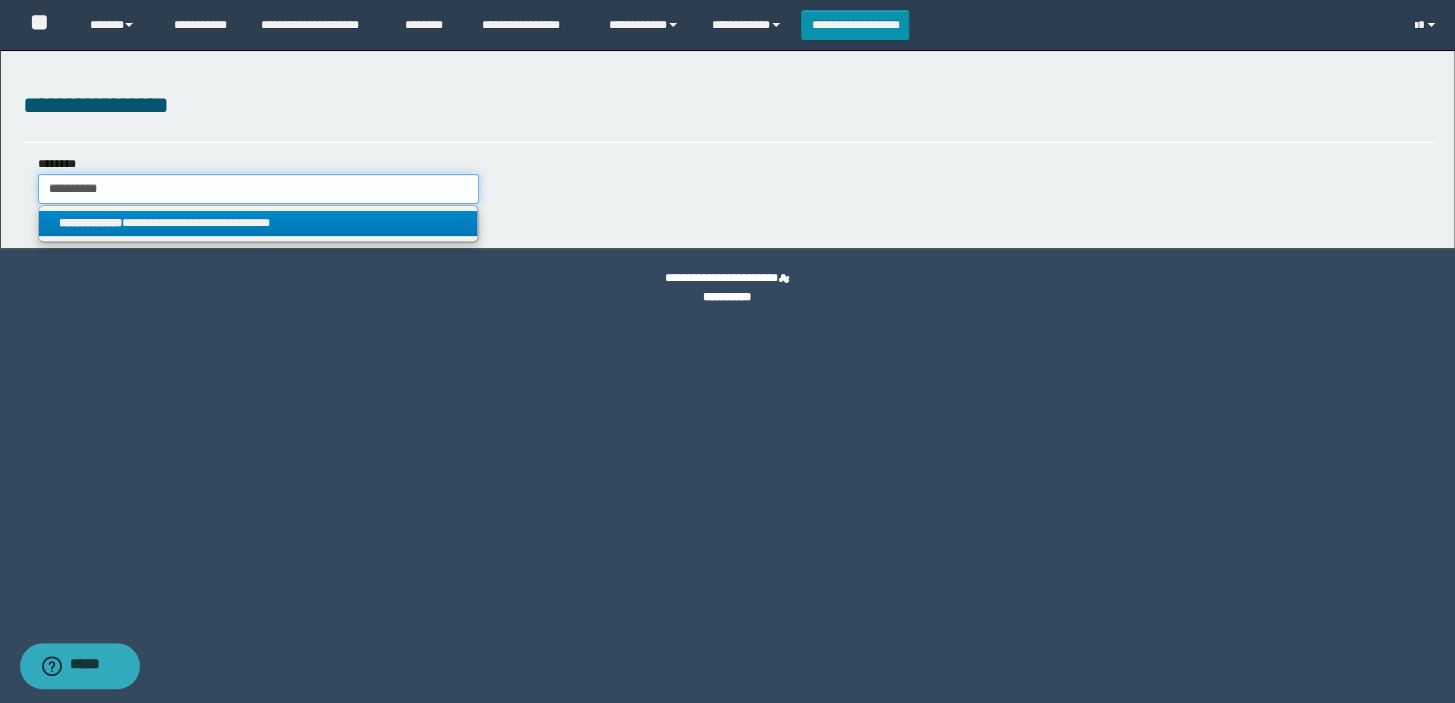 type on "**********" 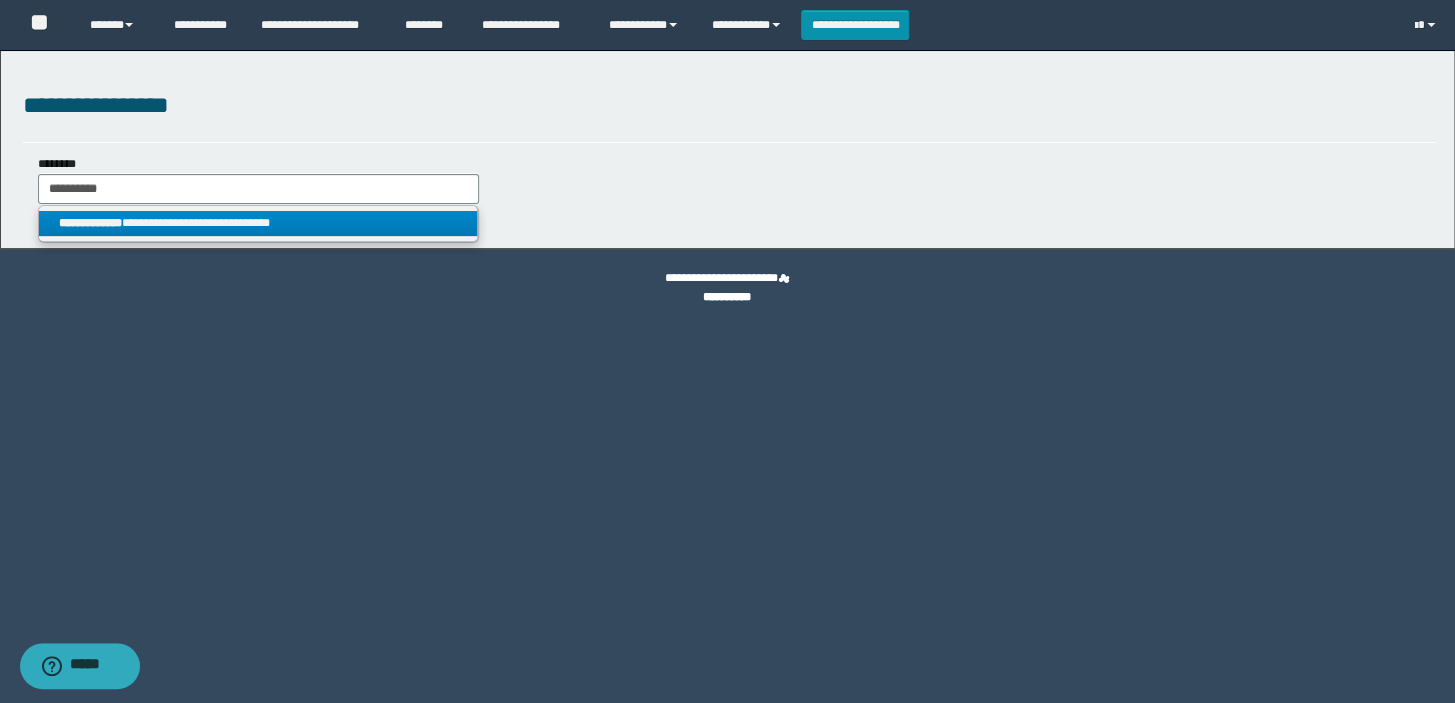 click on "**********" at bounding box center (90, 223) 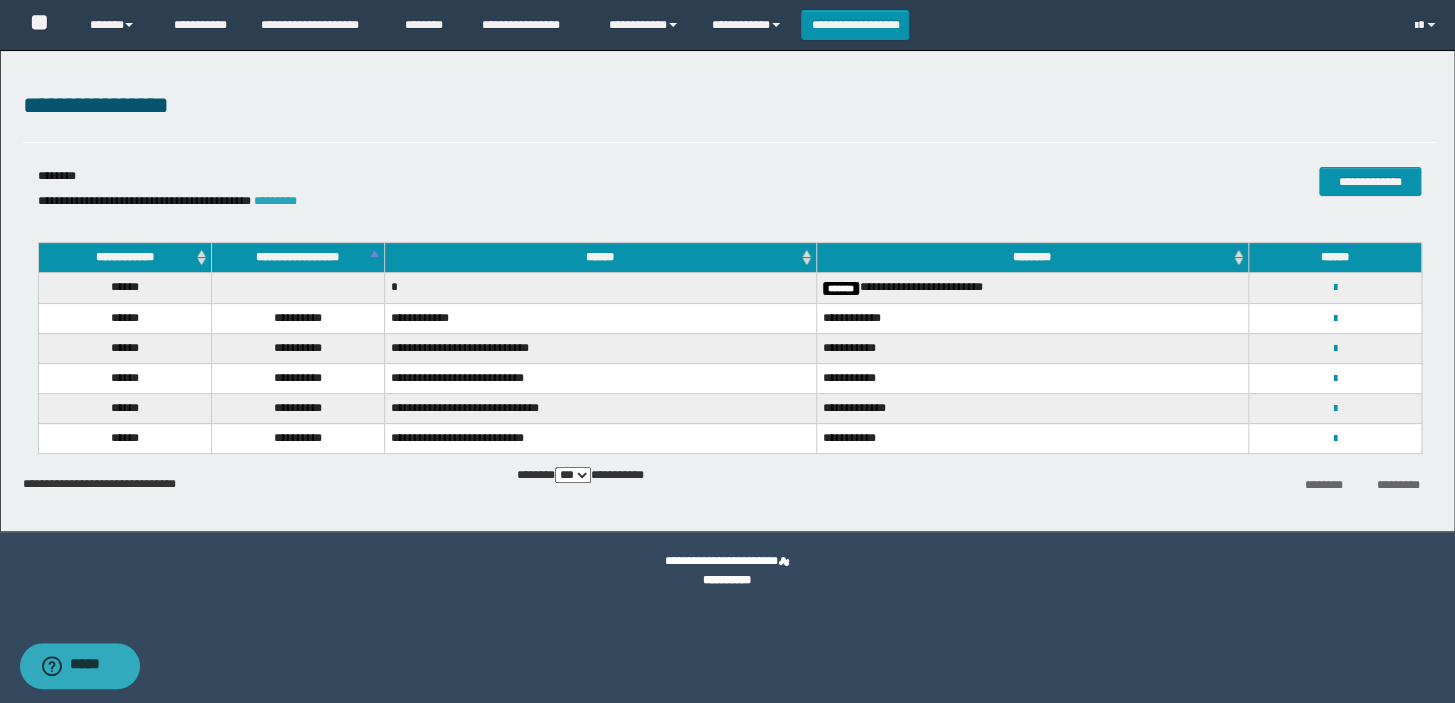 click on "*********" at bounding box center [275, 201] 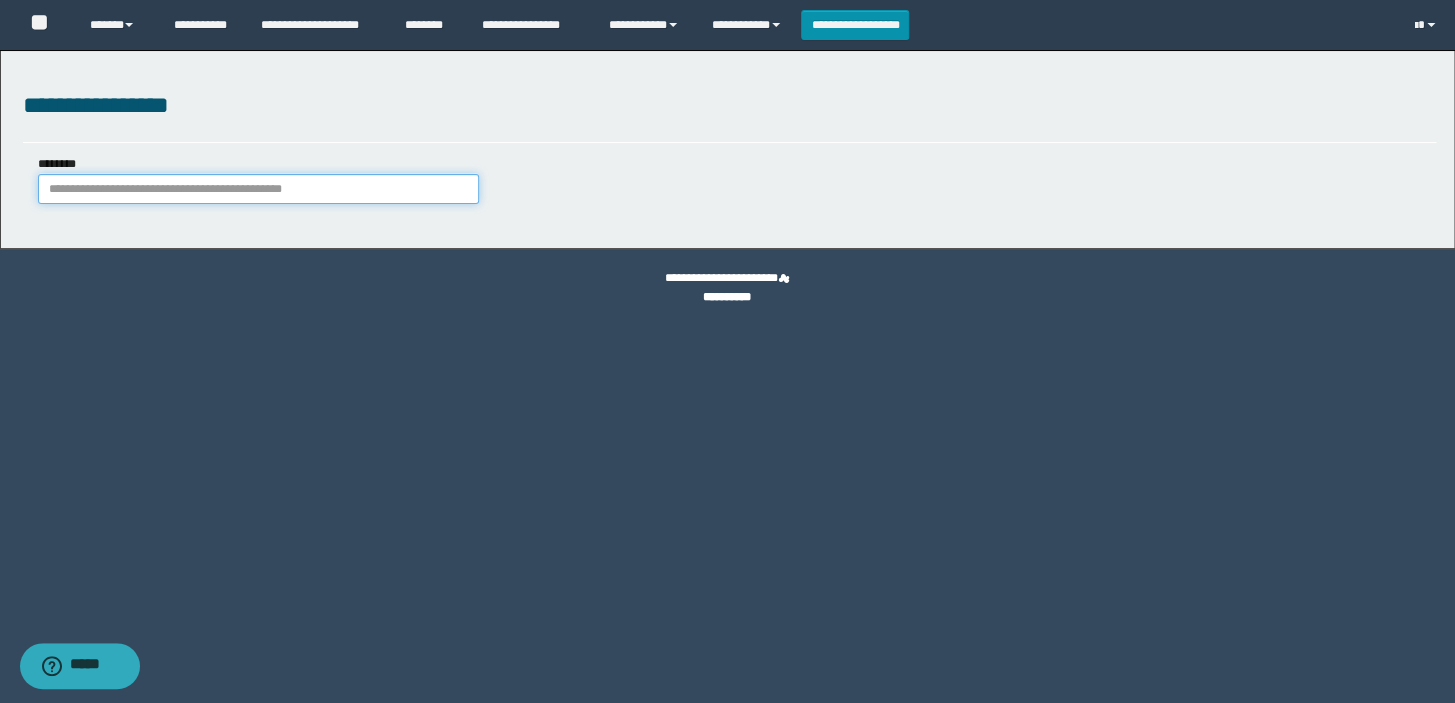 paste on "**********" 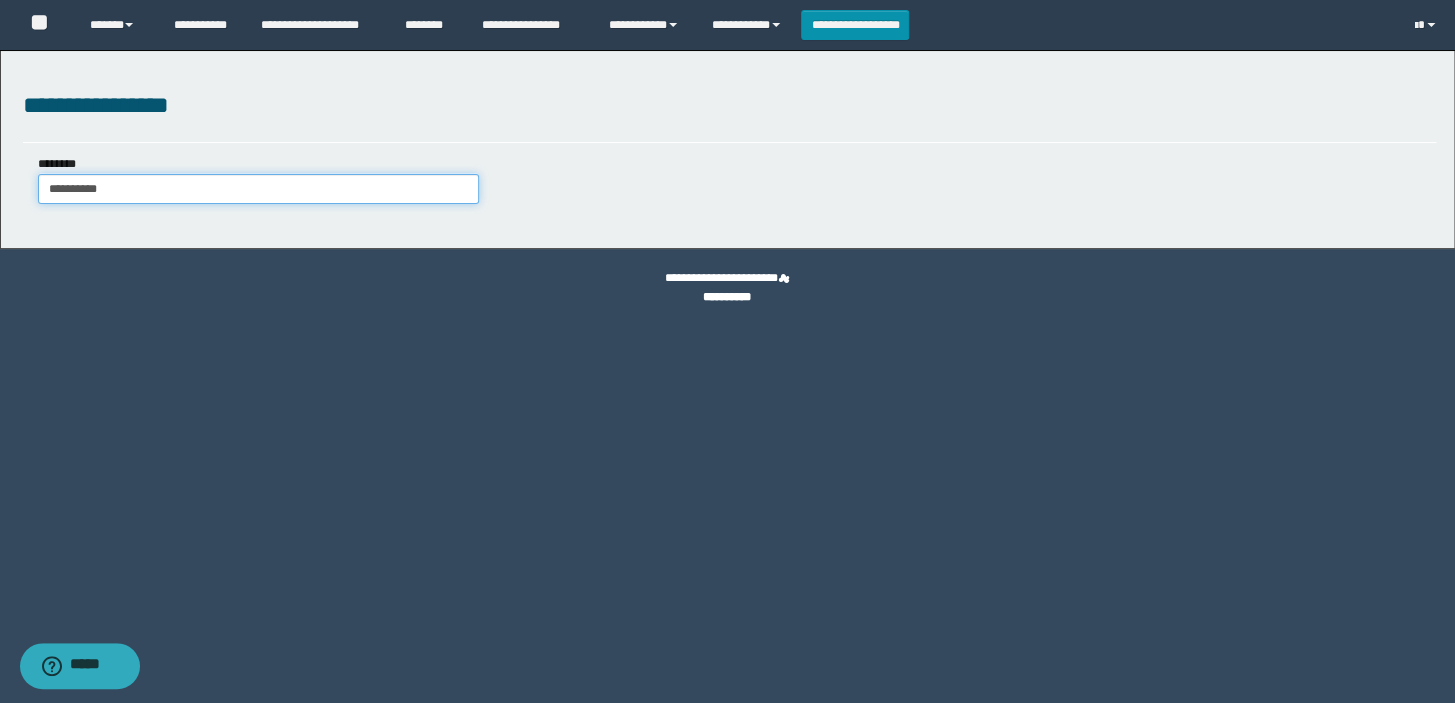 type on "**********" 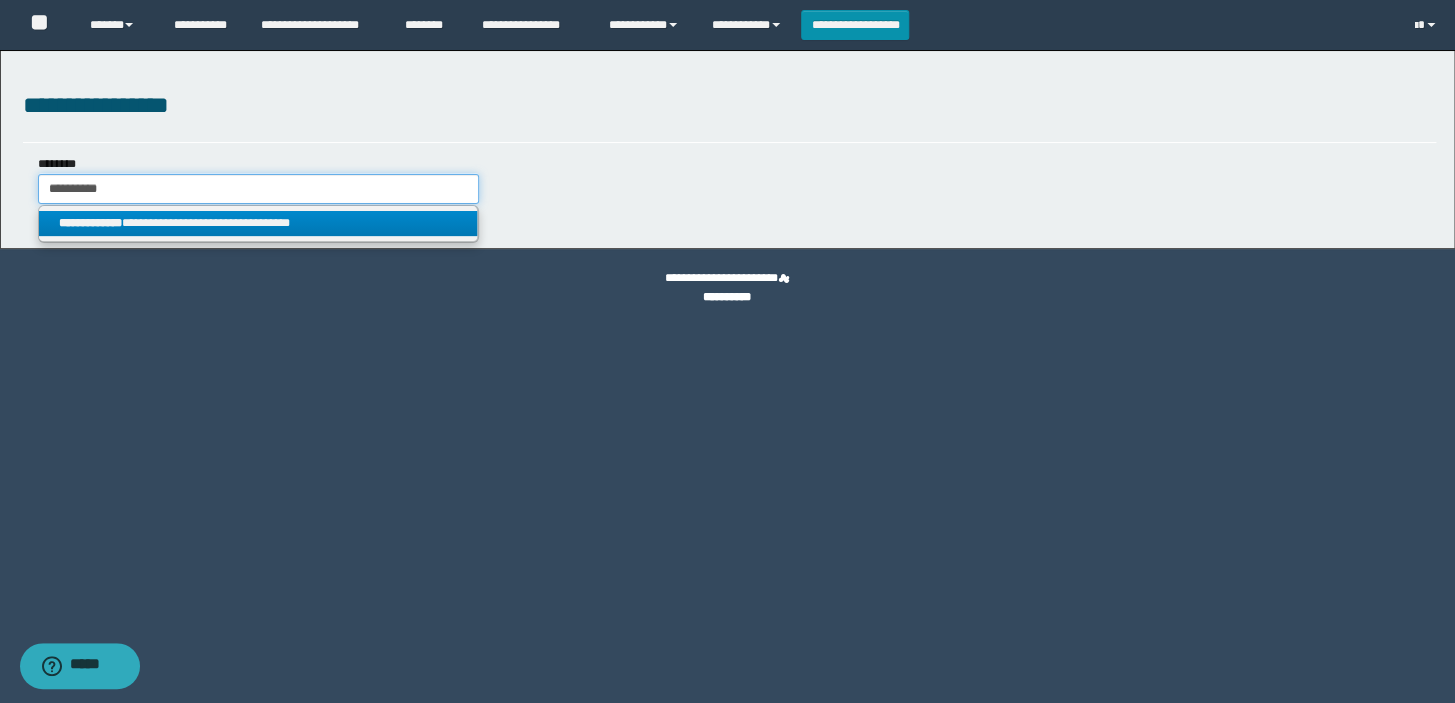 type on "**********" 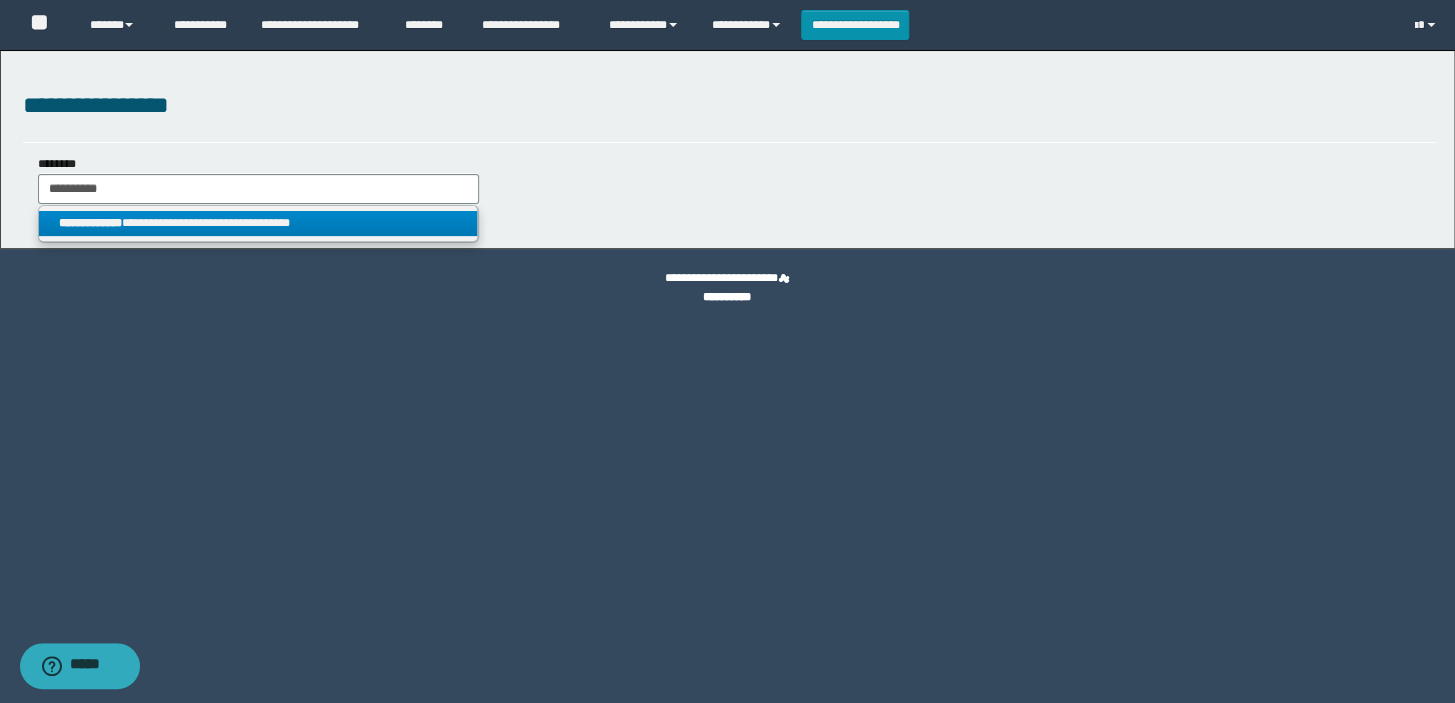 click on "**********" at bounding box center (258, 223) 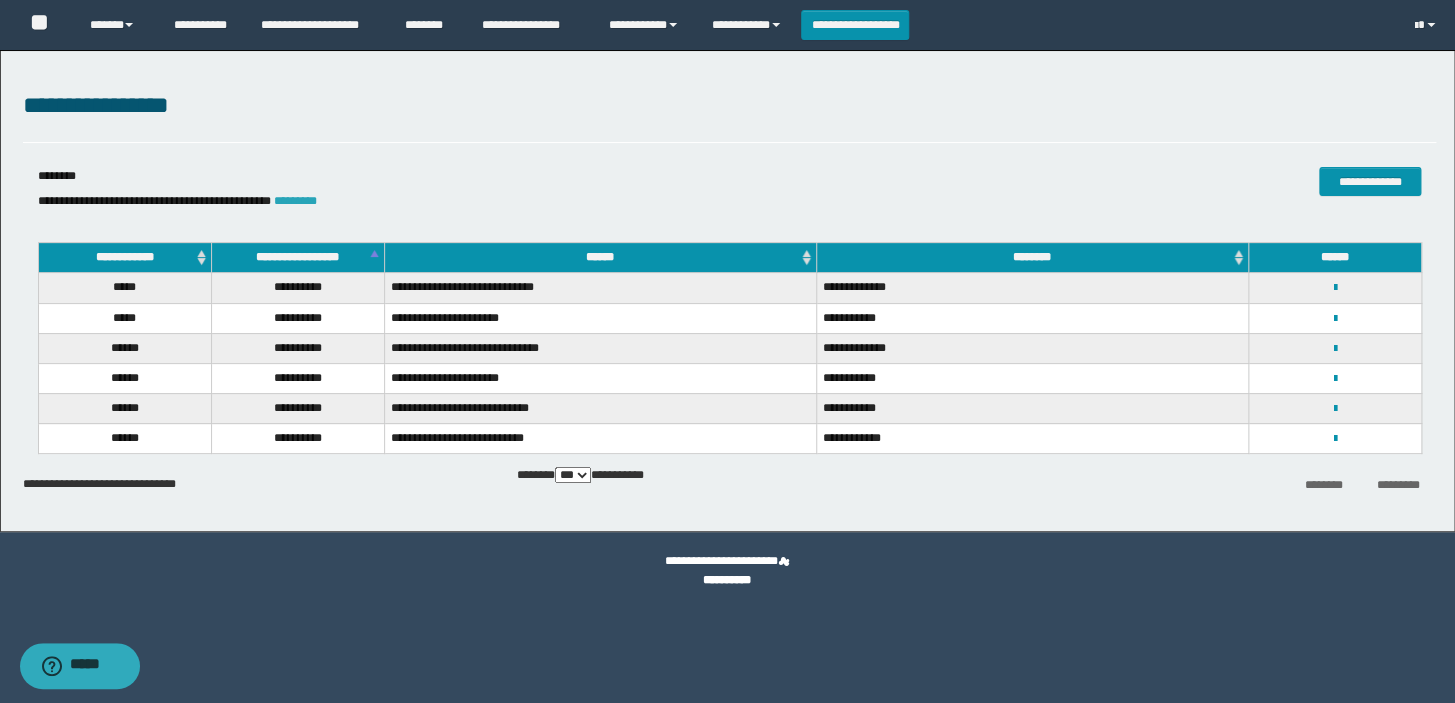 click on "*********" at bounding box center [295, 201] 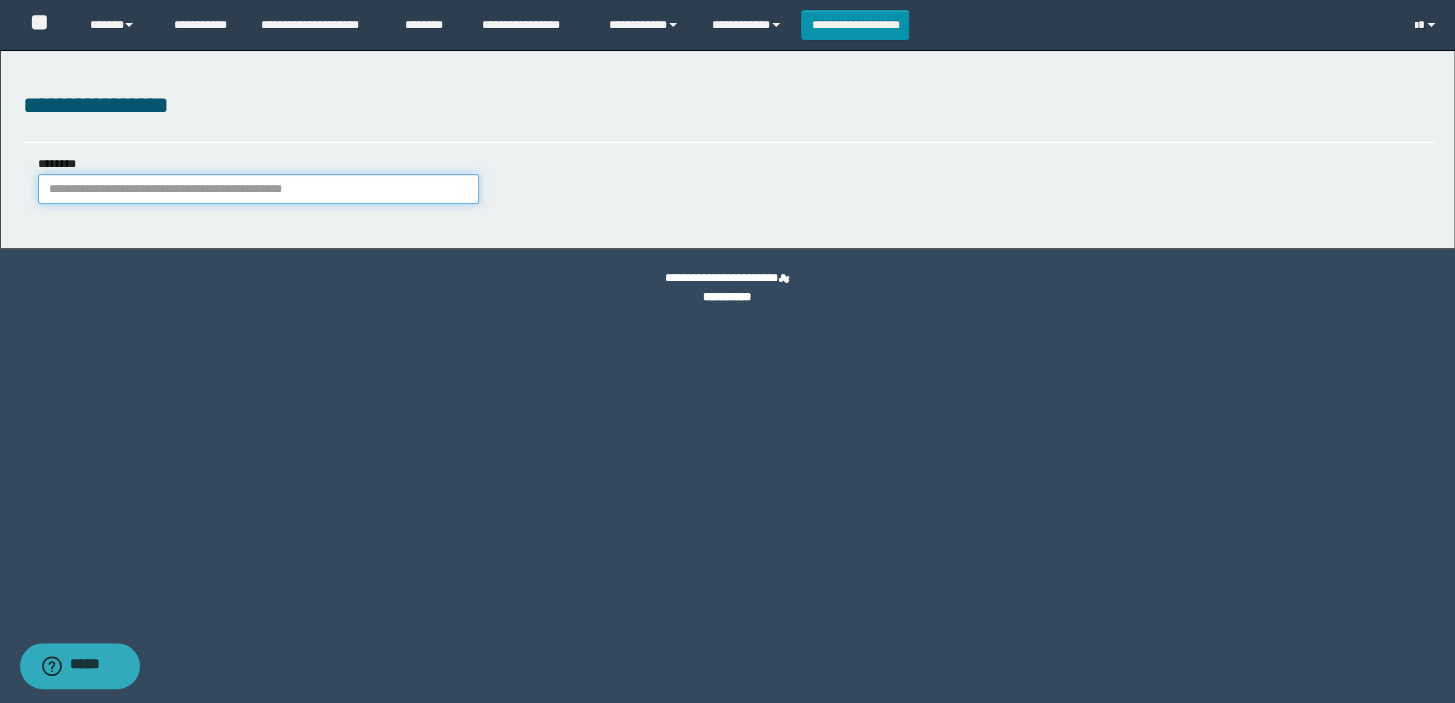 paste on "**********" 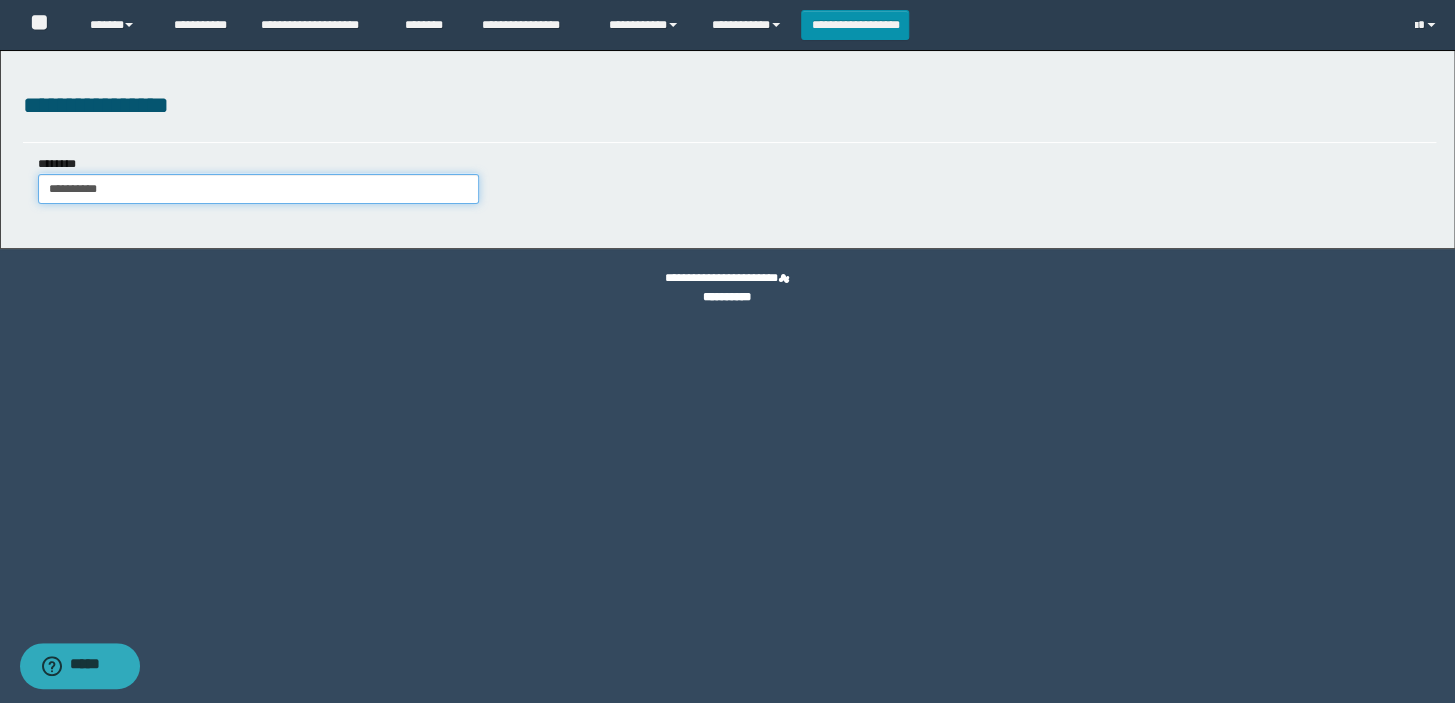 type on "**********" 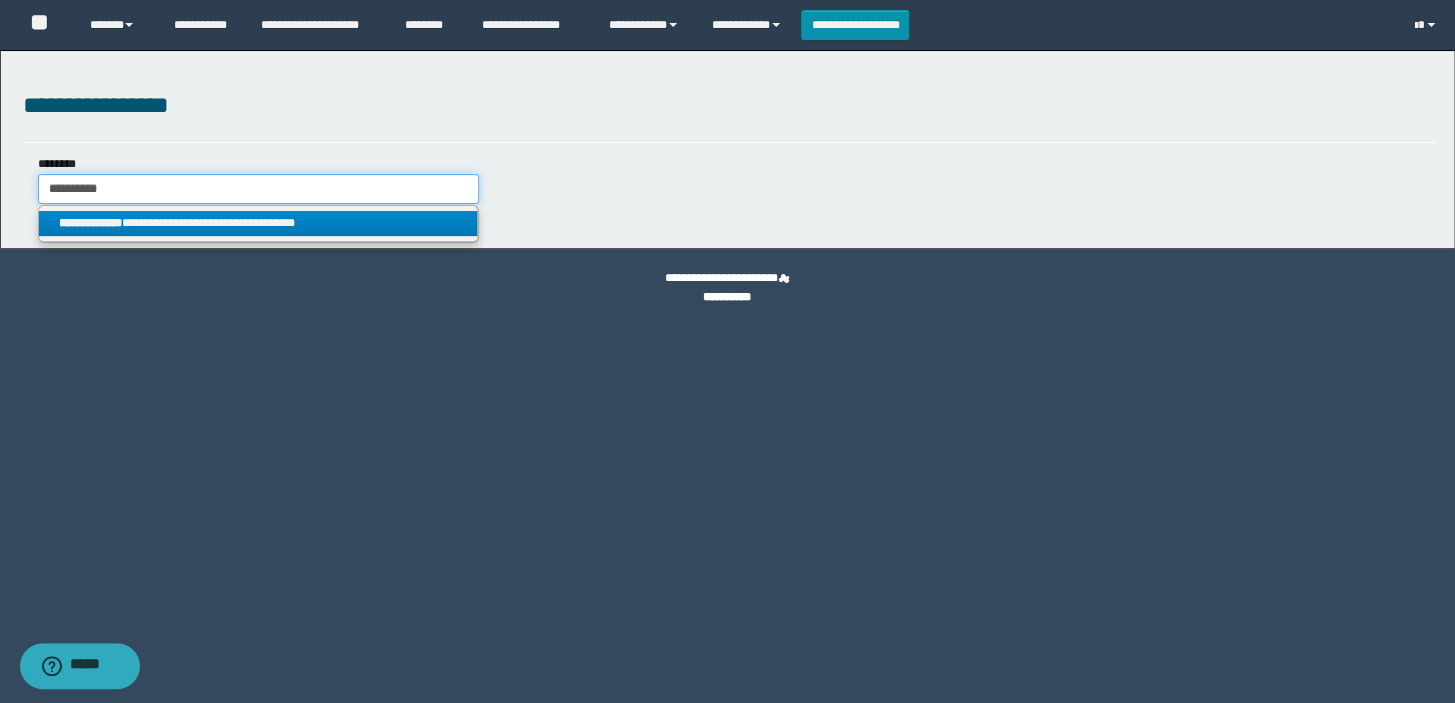 type on "**********" 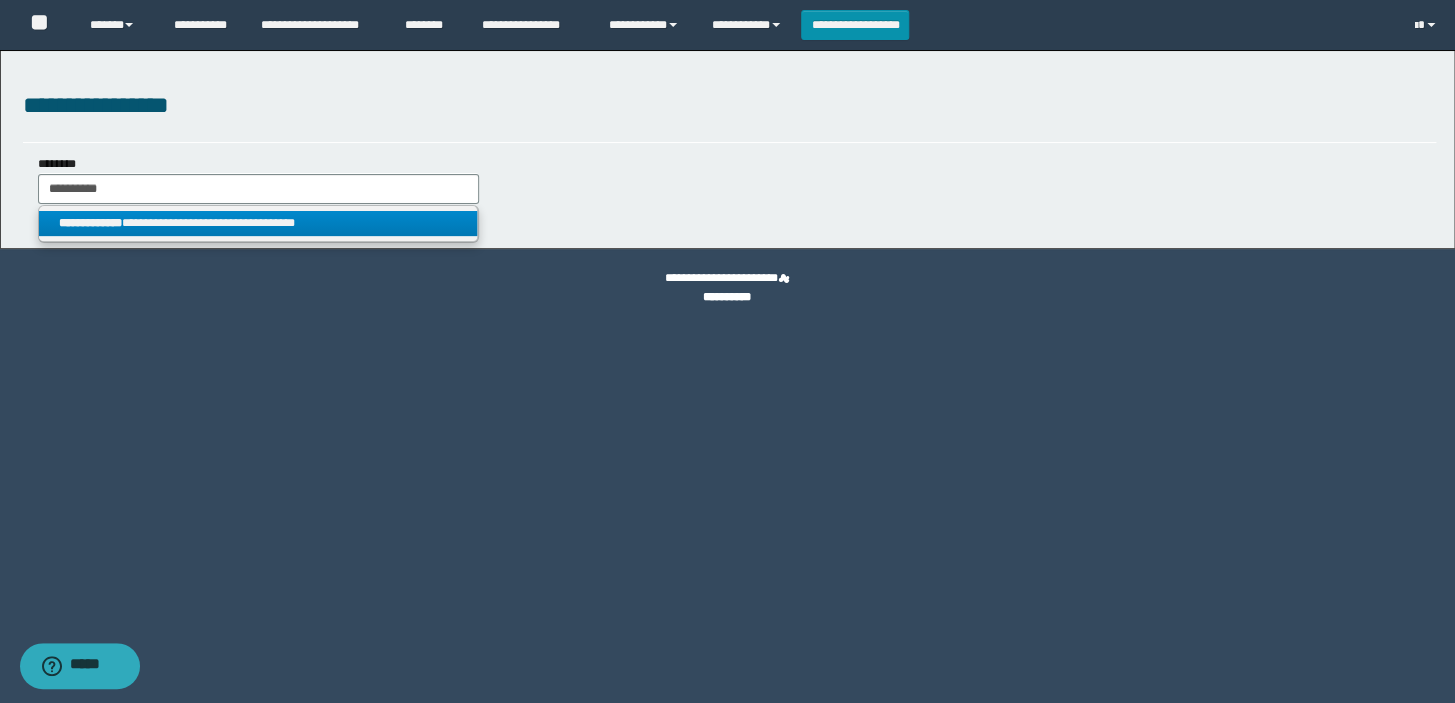 click on "**********" at bounding box center [258, 223] 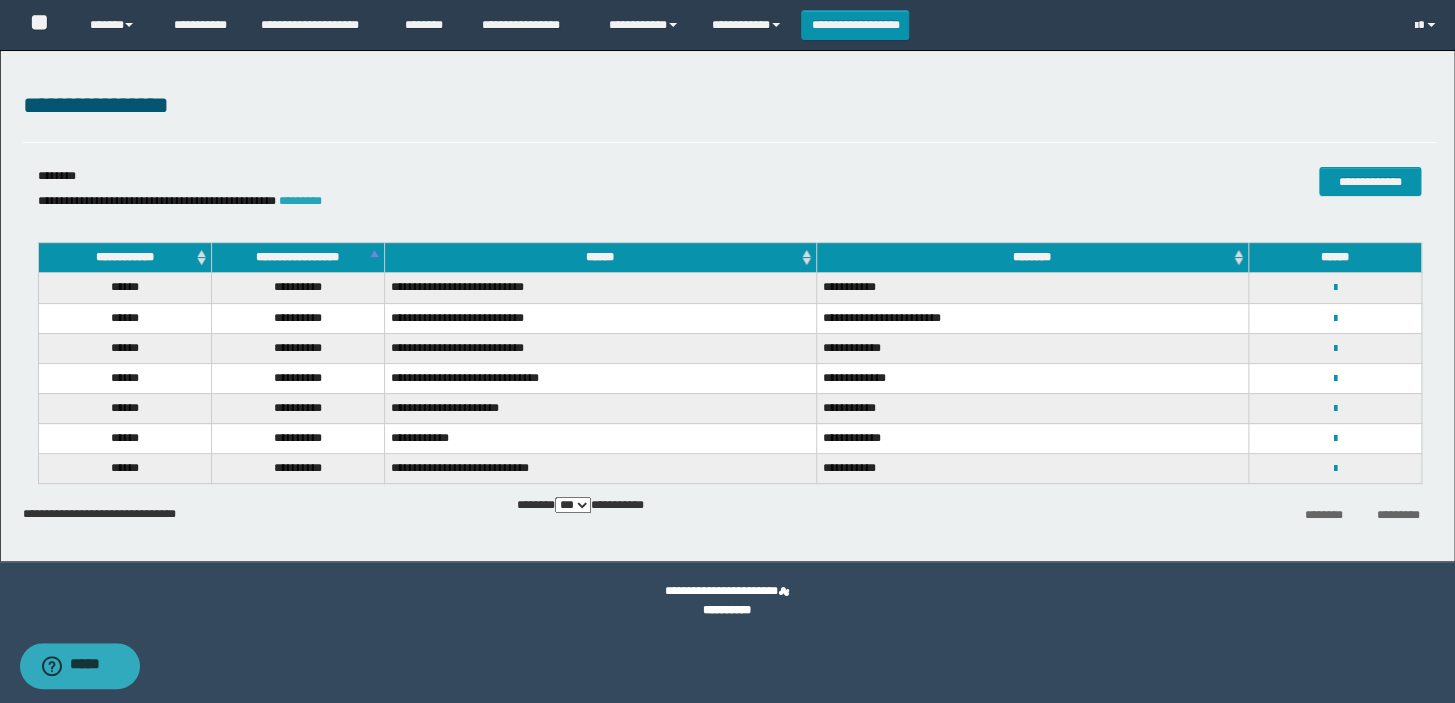 click on "*********" at bounding box center (300, 201) 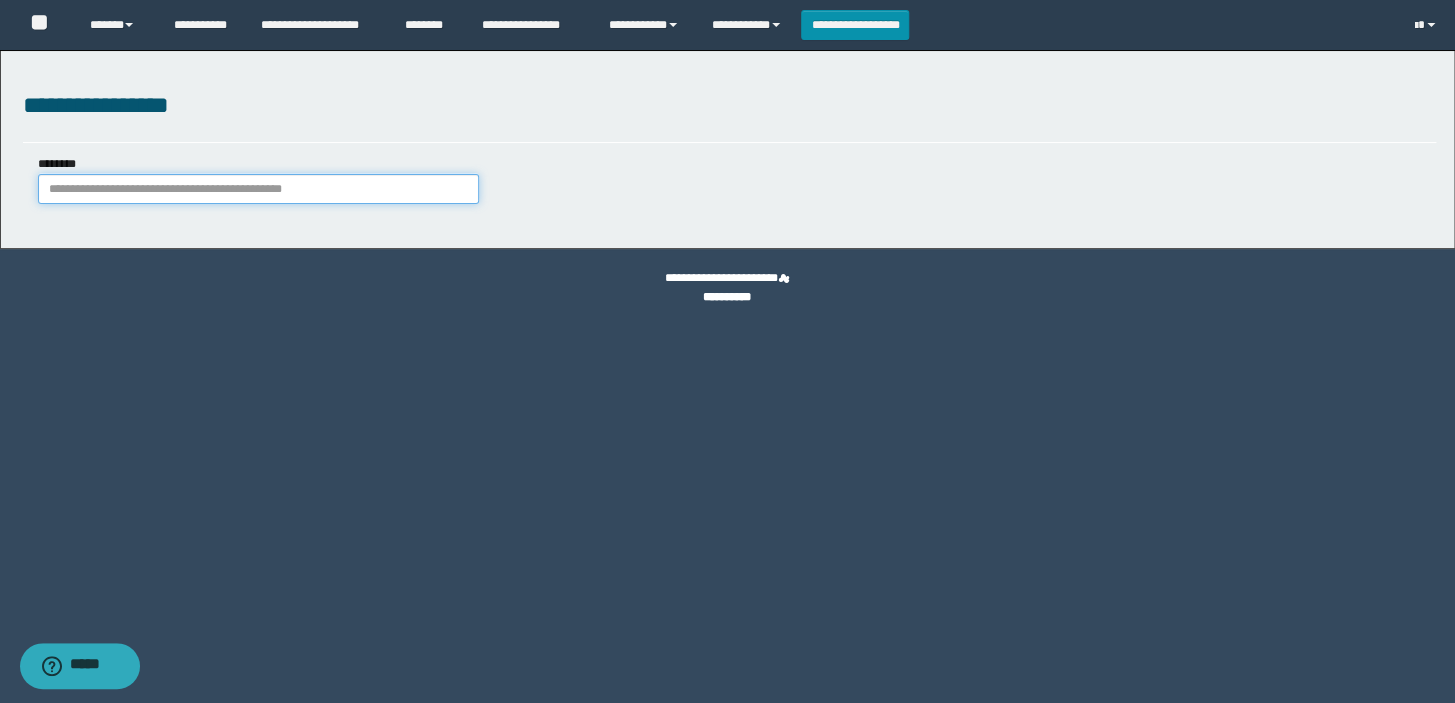 paste on "********" 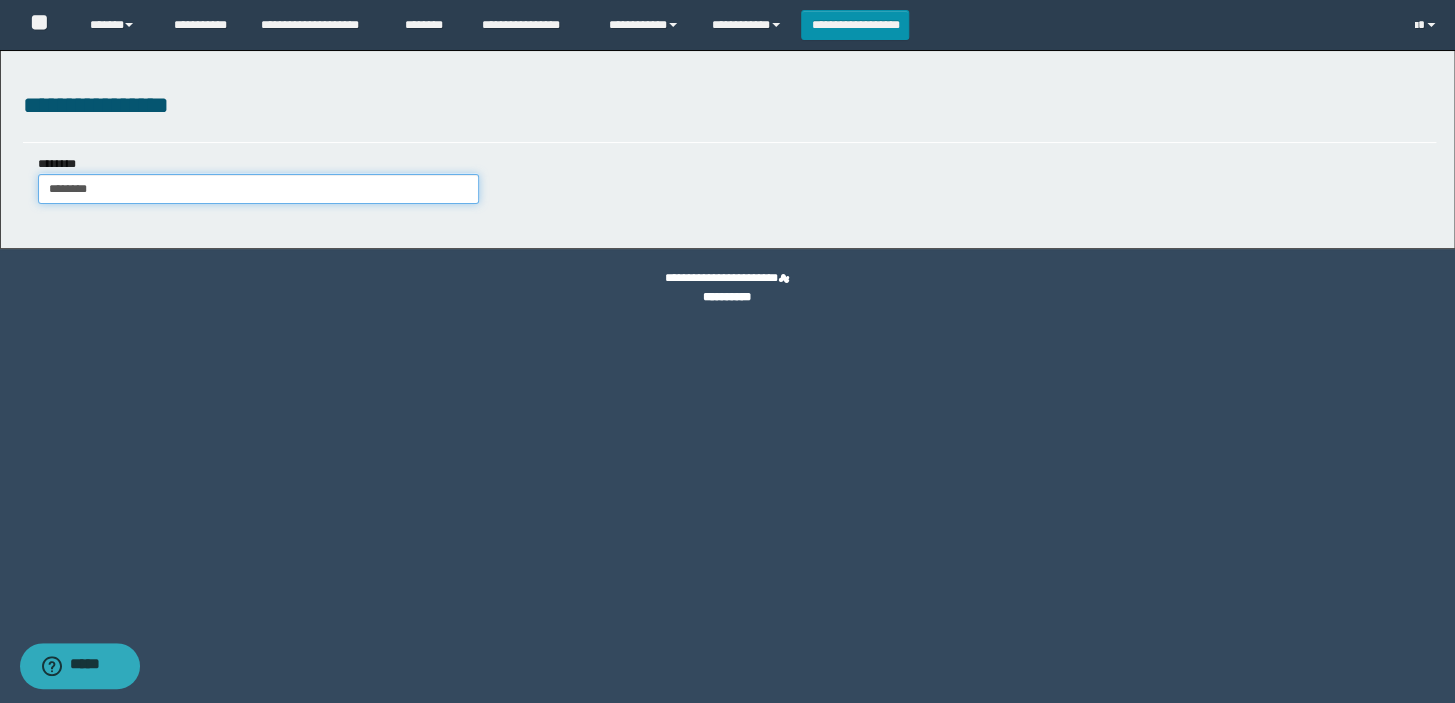 type on "********" 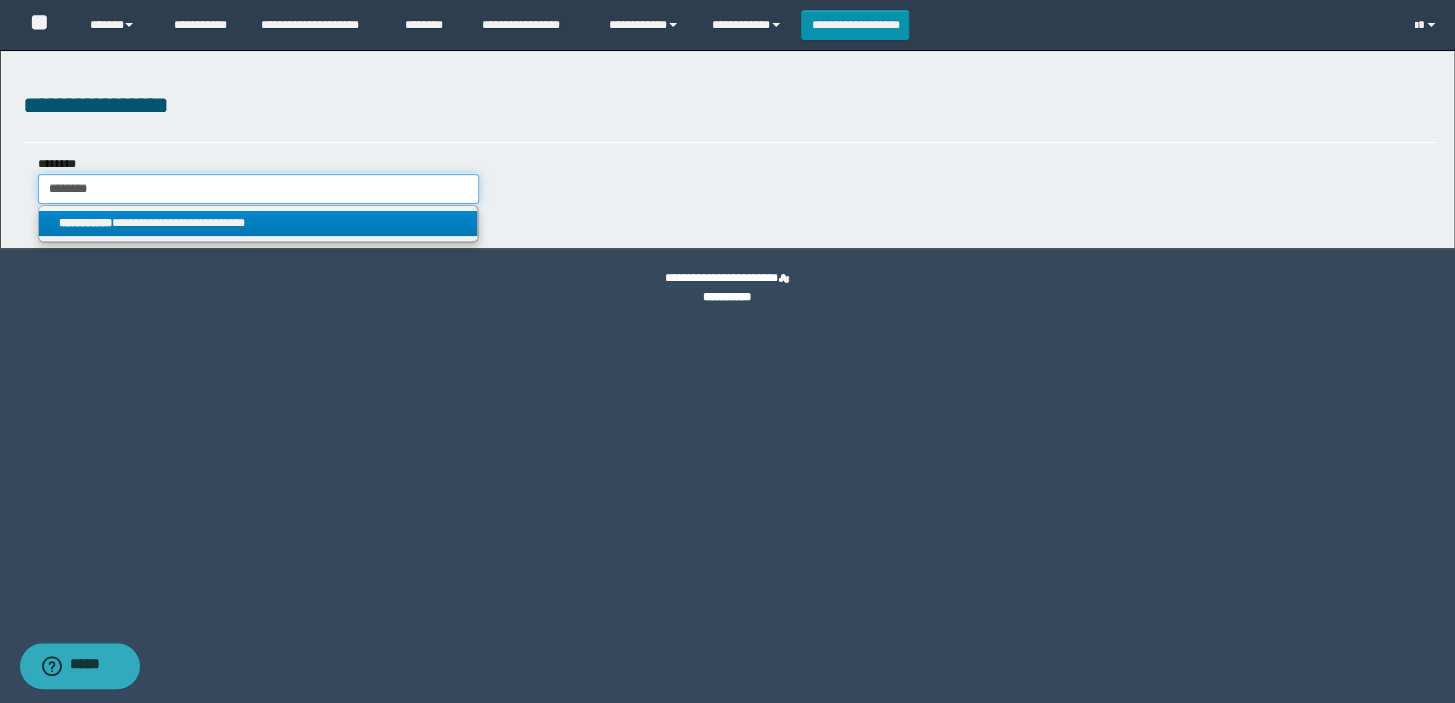 type on "********" 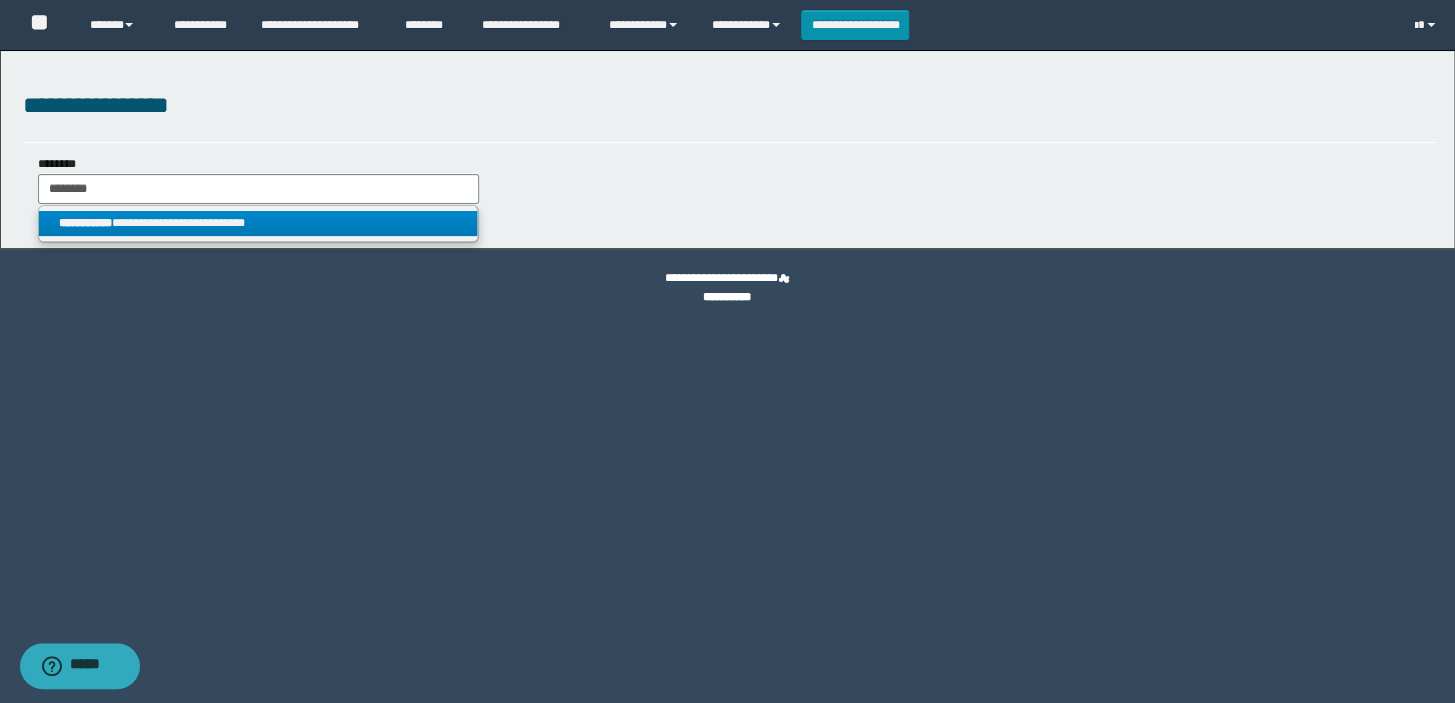 drag, startPoint x: 151, startPoint y: 219, endPoint x: 174, endPoint y: 218, distance: 23.021729 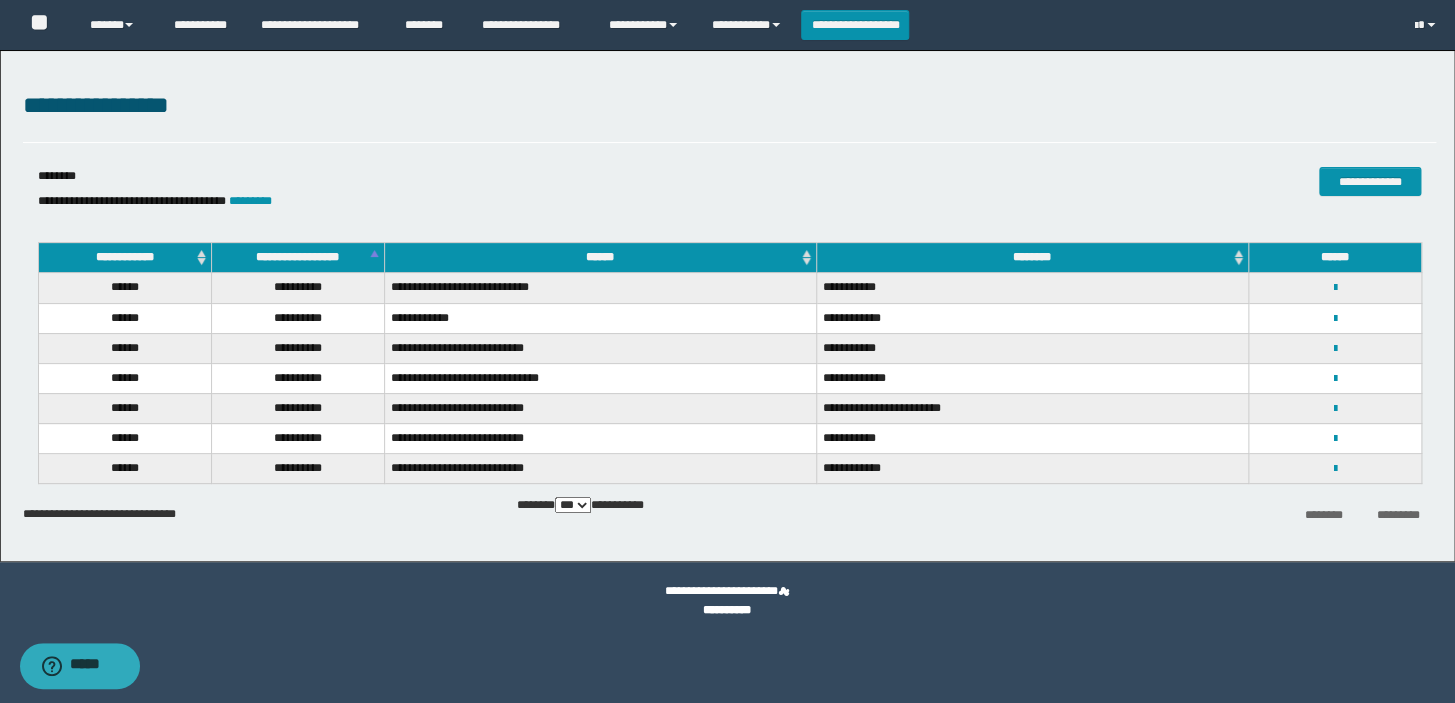 click on "**********" at bounding box center [1335, 468] 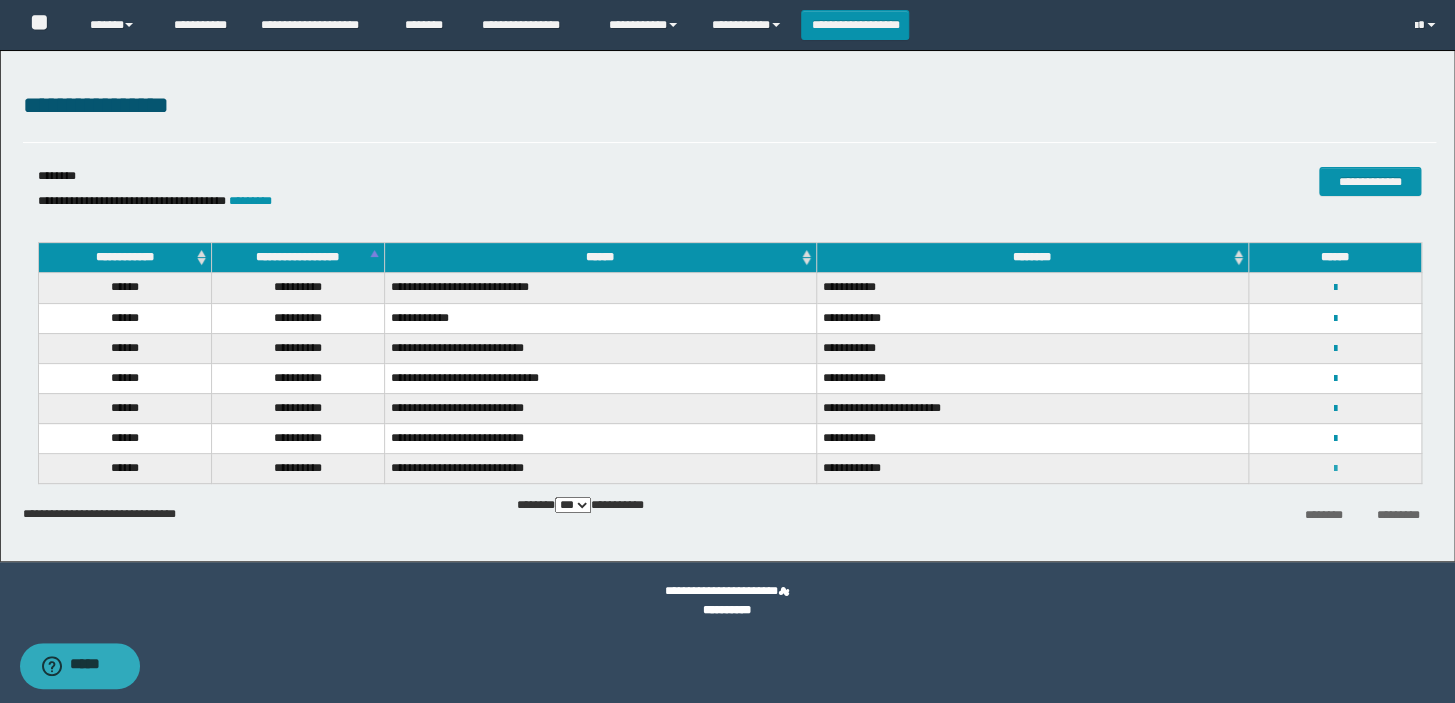 click at bounding box center (1334, 469) 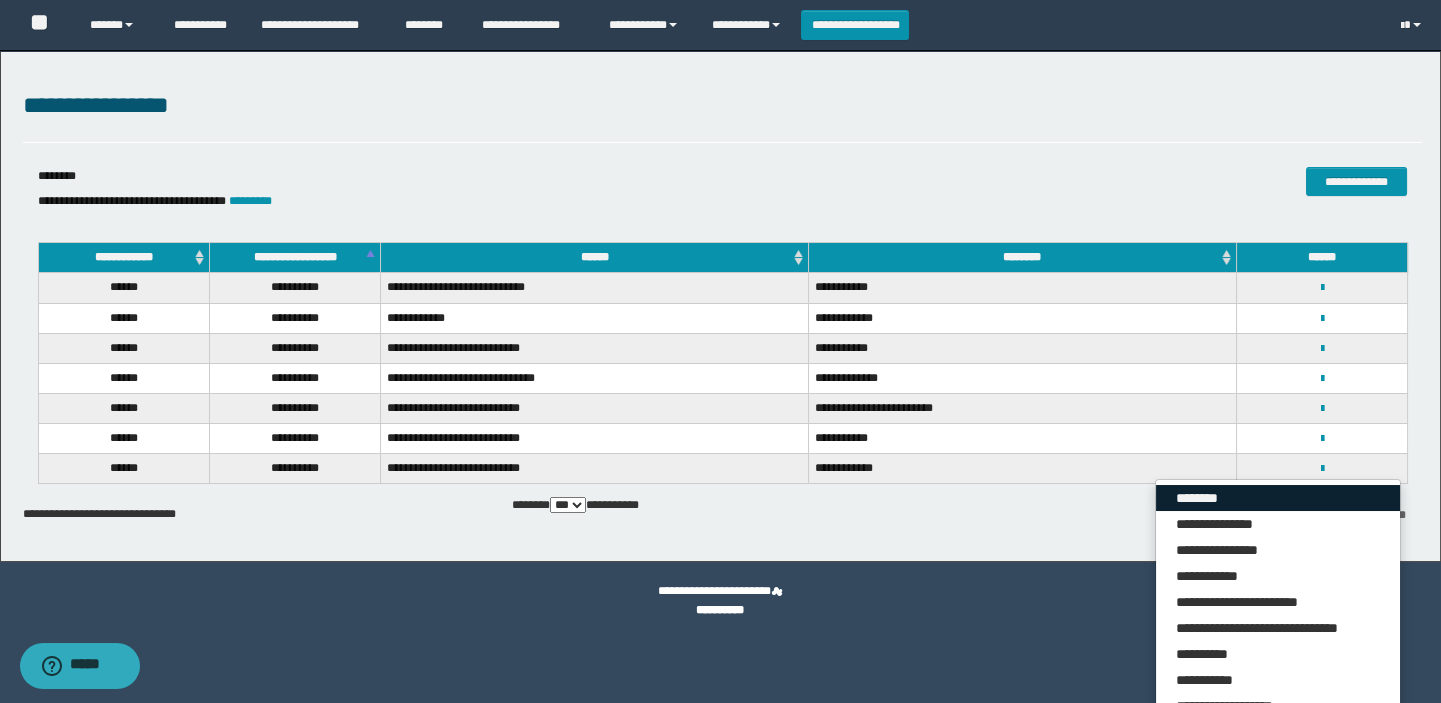 click on "********" at bounding box center [1278, 498] 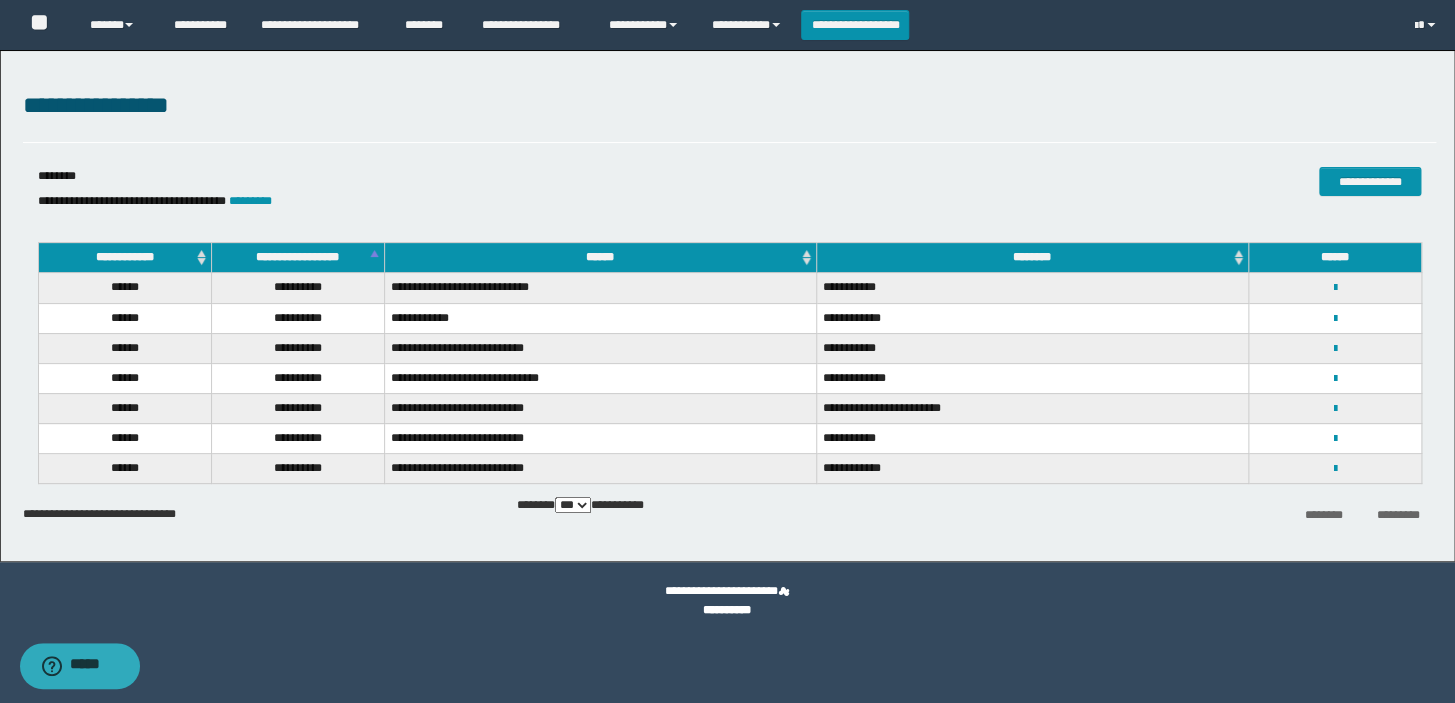 click on "**********" at bounding box center (1335, 468) 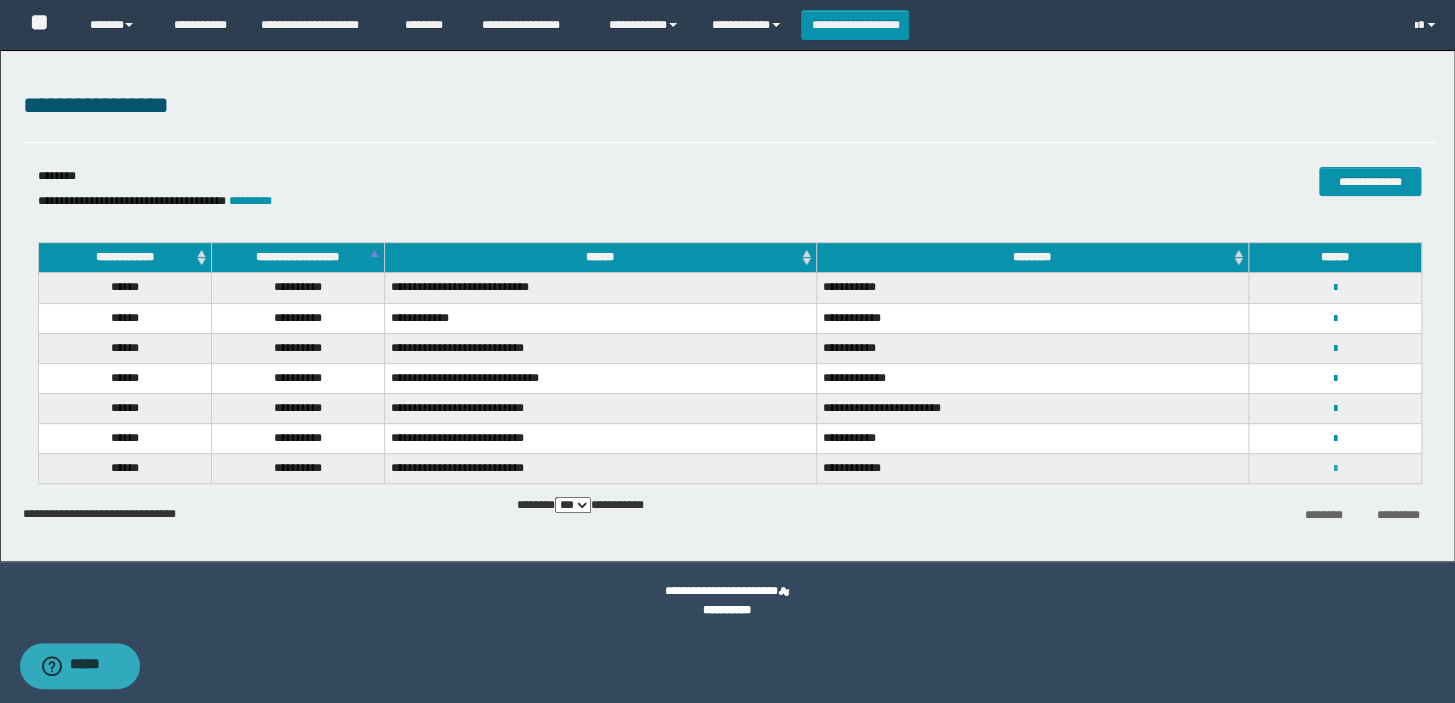 click at bounding box center (1334, 469) 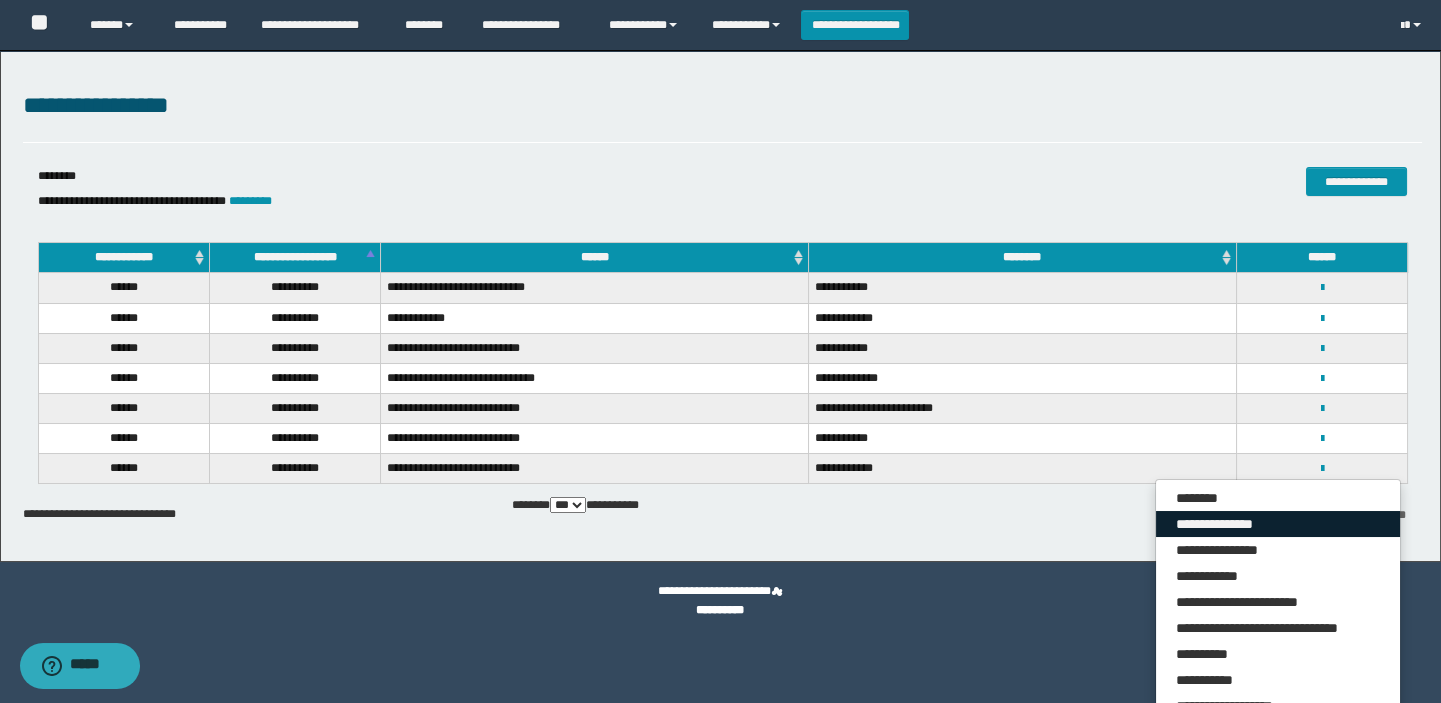click on "**********" at bounding box center [1278, 524] 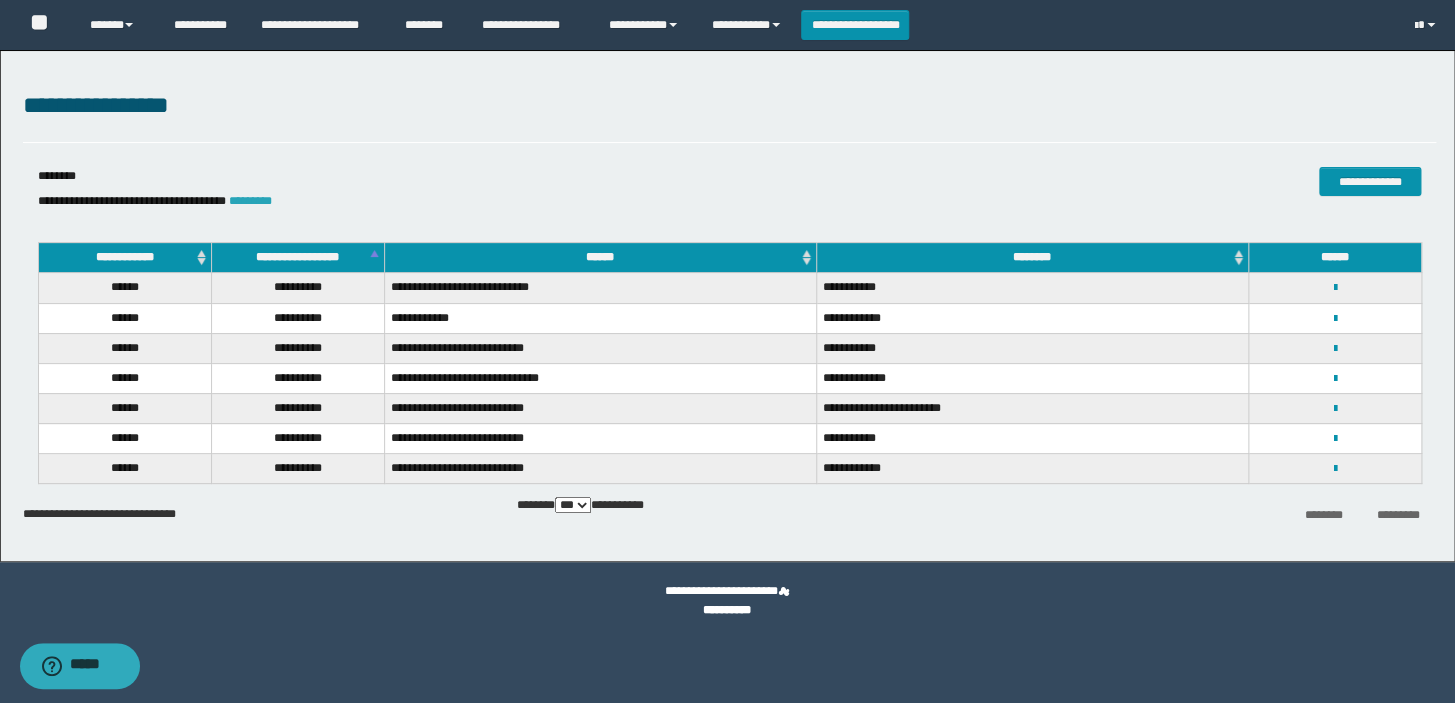 click on "*********" at bounding box center [250, 201] 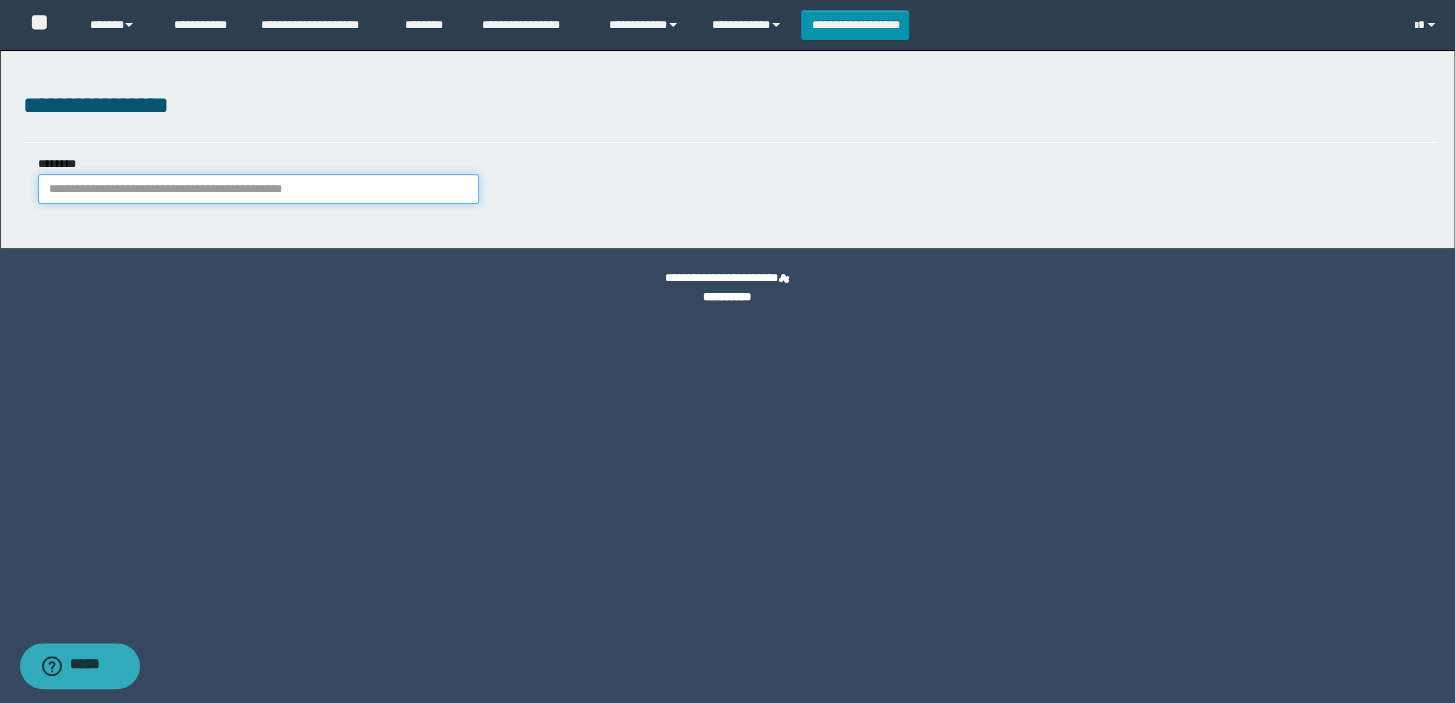 paste on "**********" 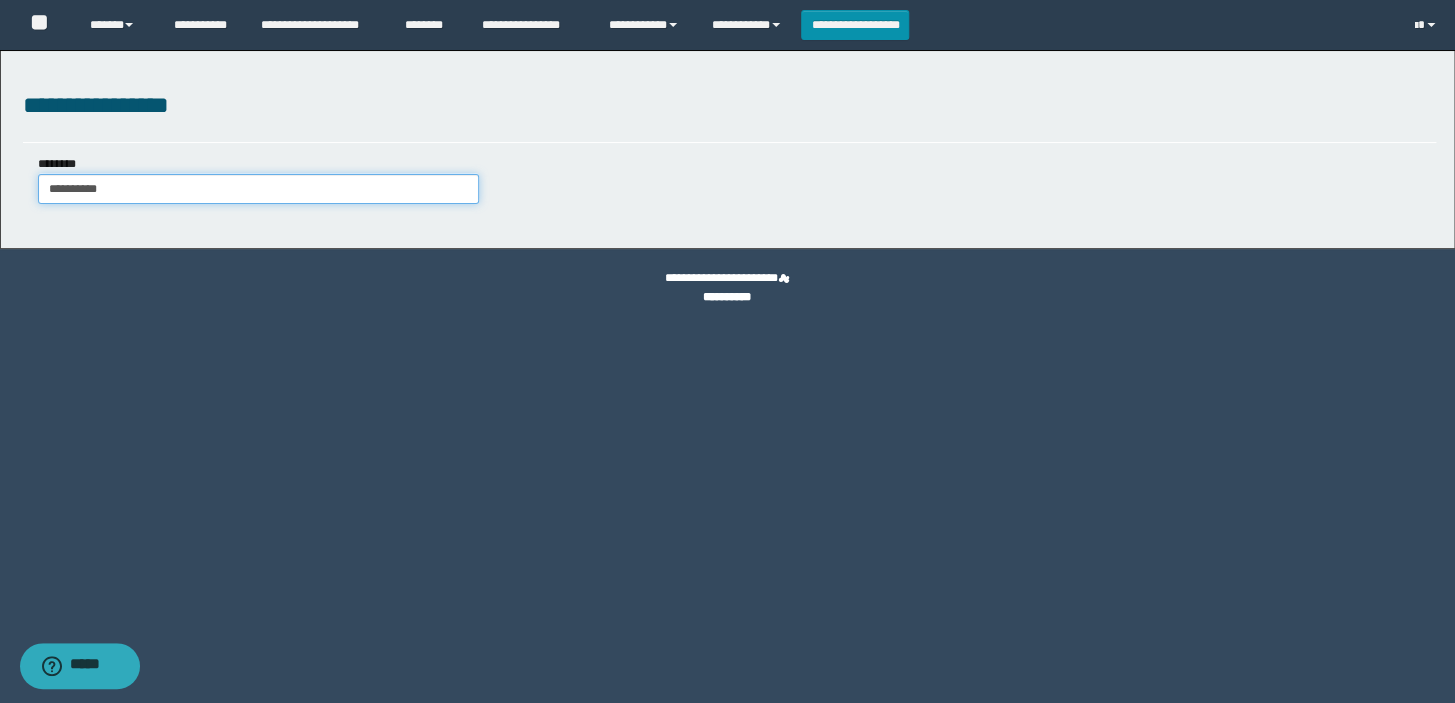 type on "**********" 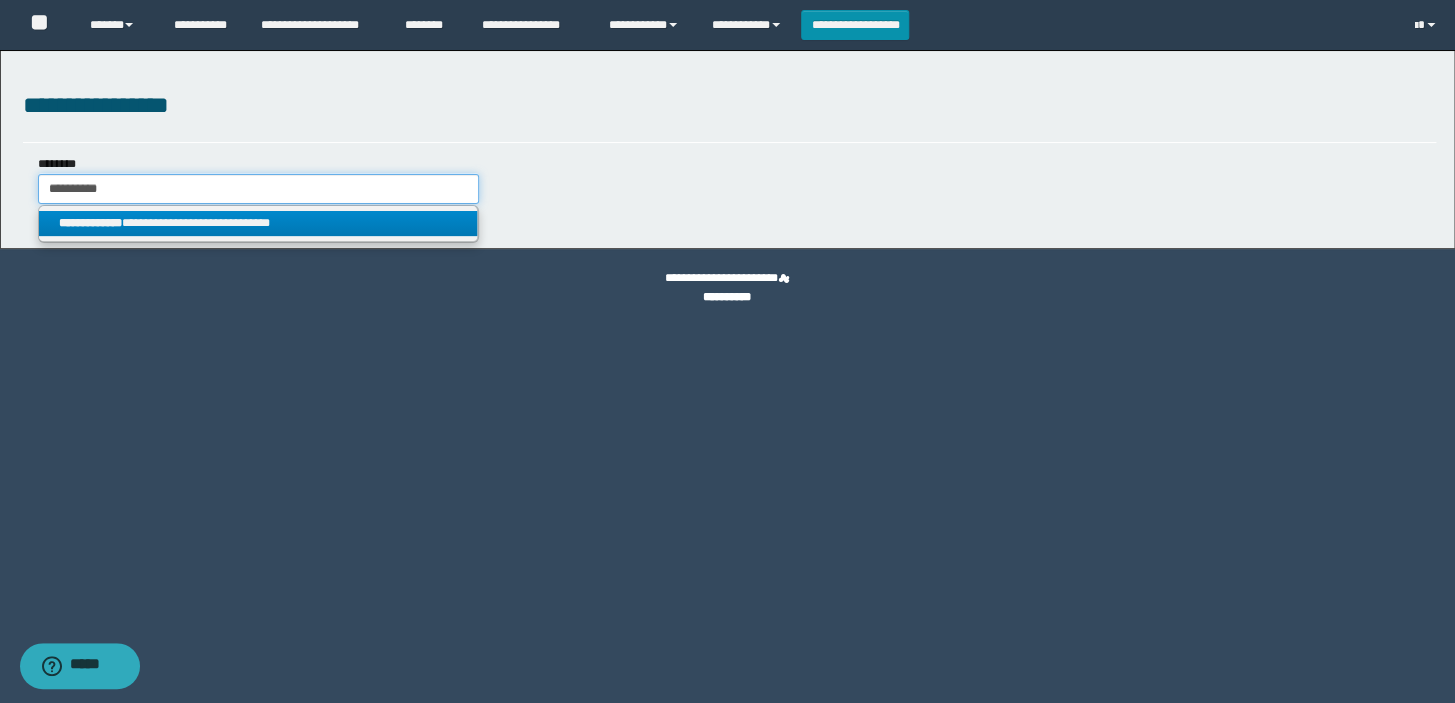 type on "**********" 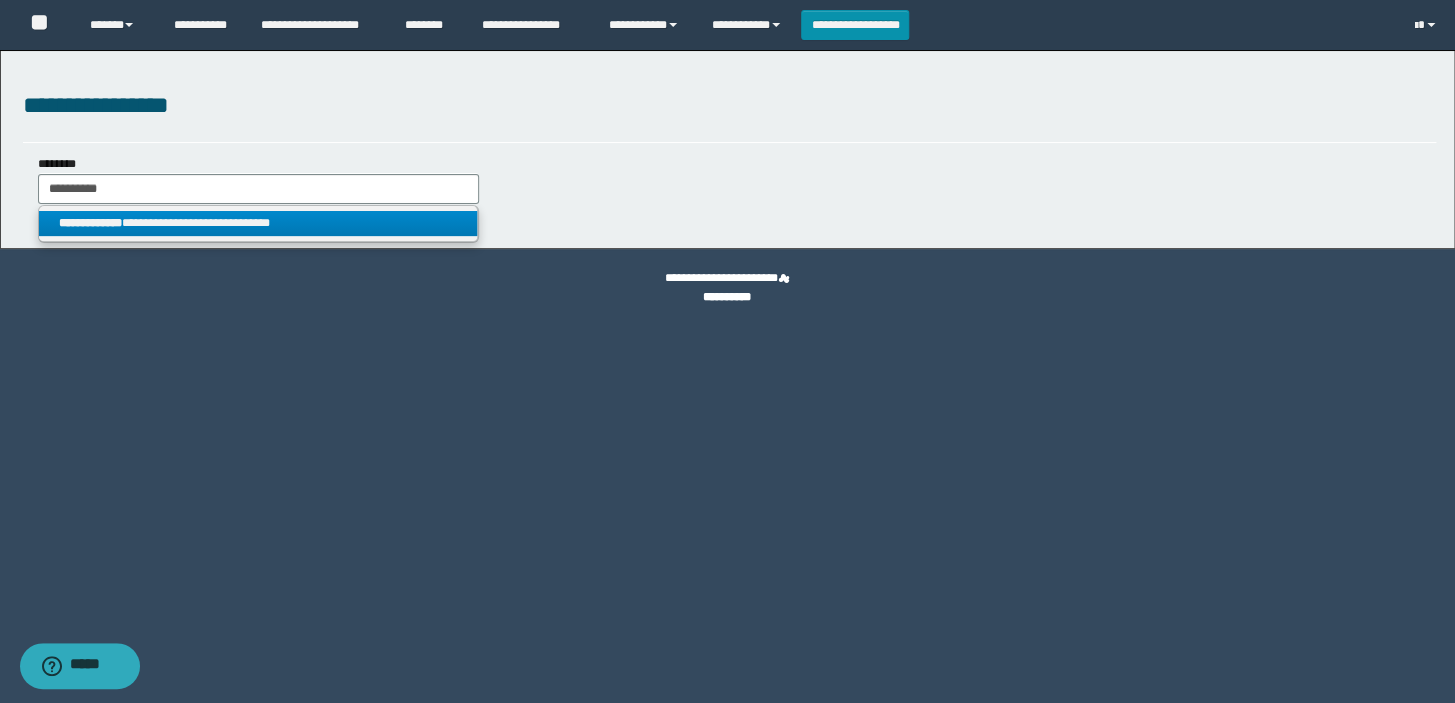 click on "**********" at bounding box center [258, 223] 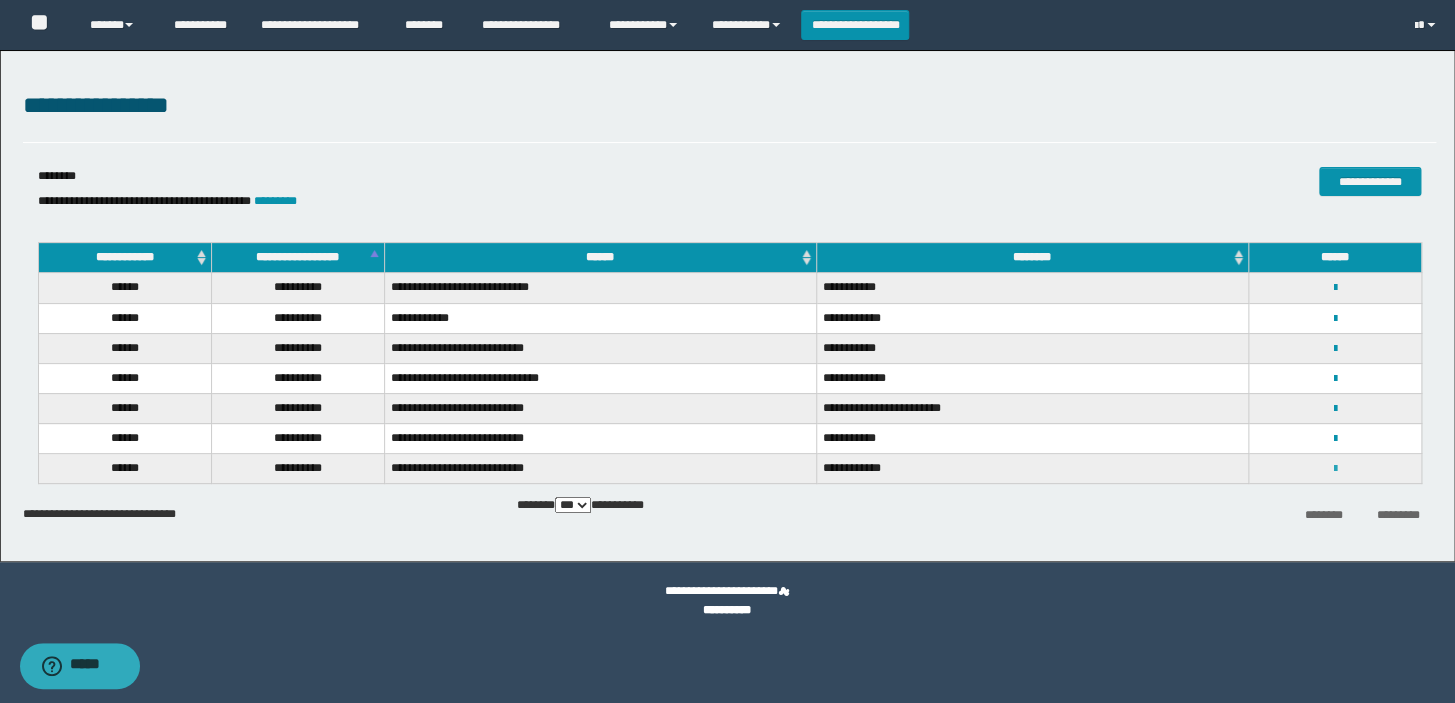 click at bounding box center [1334, 469] 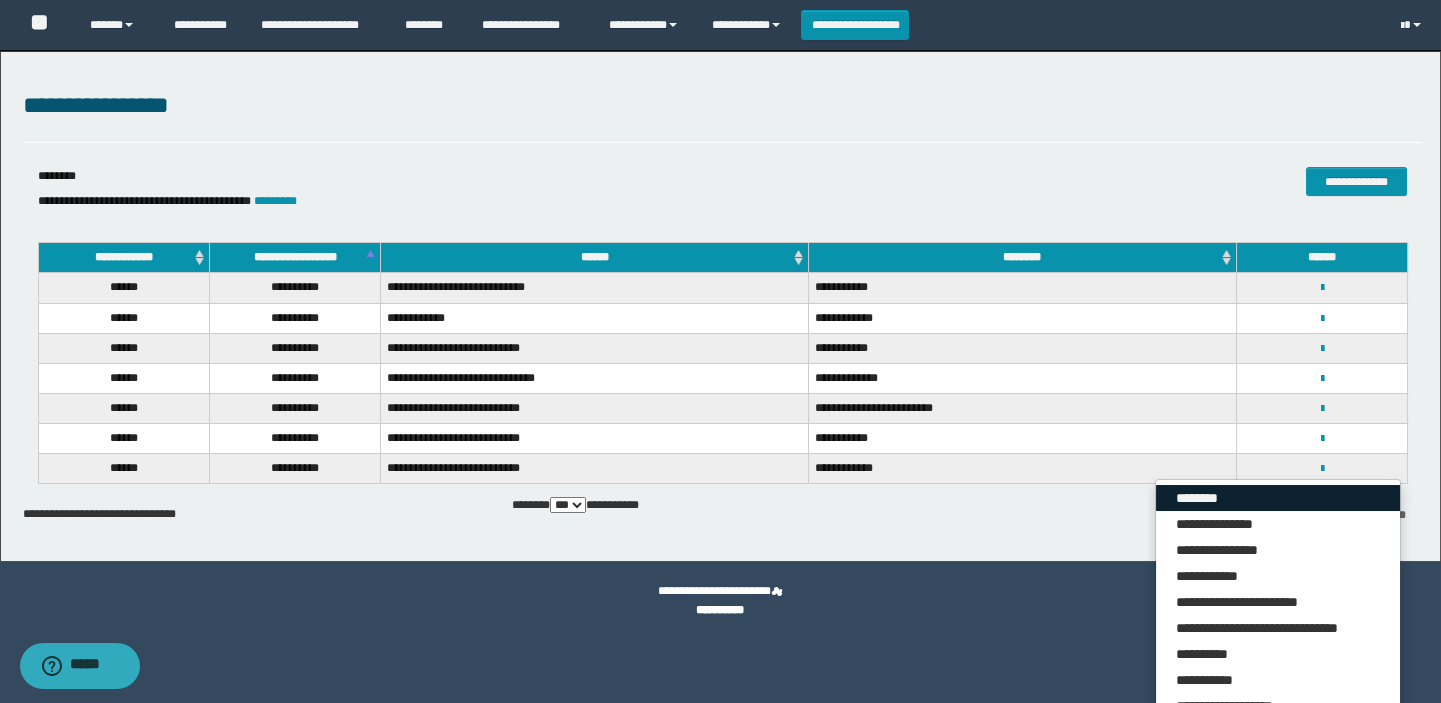 click on "********" at bounding box center (1278, 498) 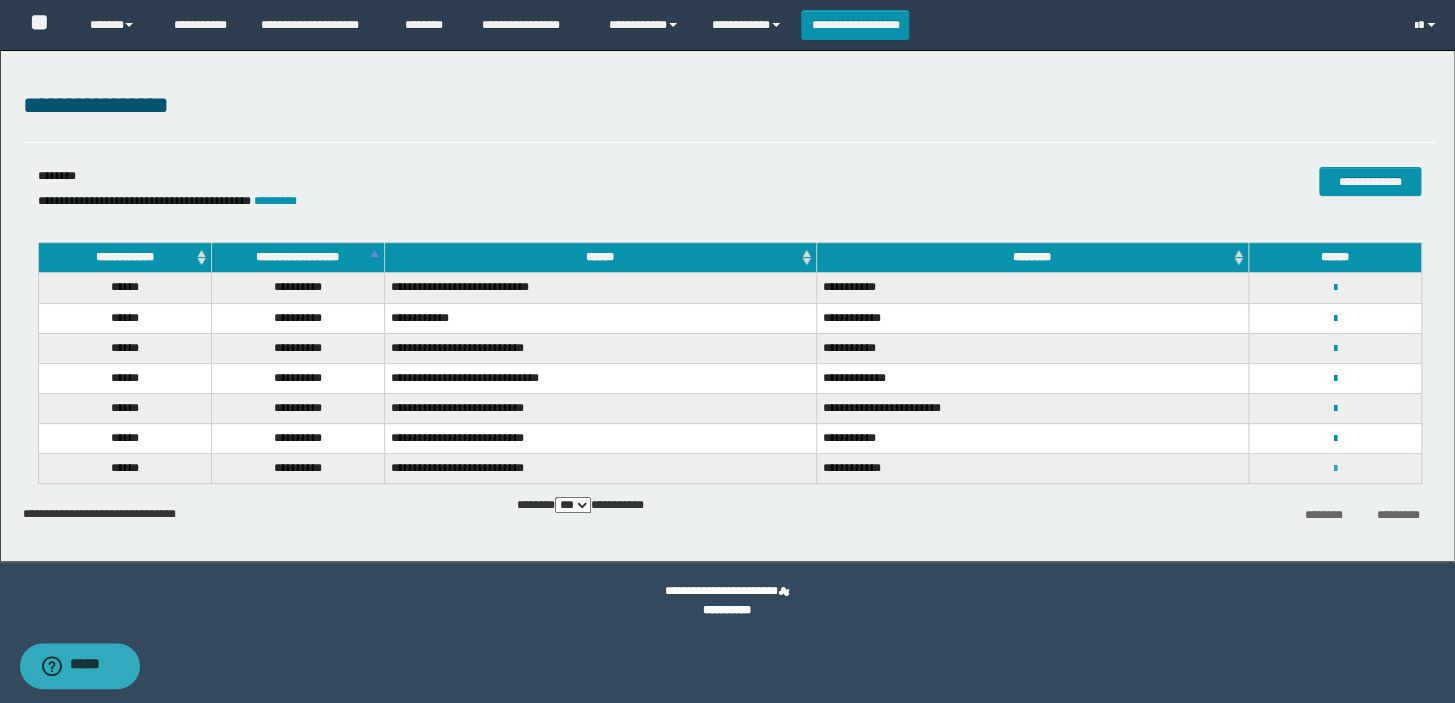click at bounding box center (1334, 469) 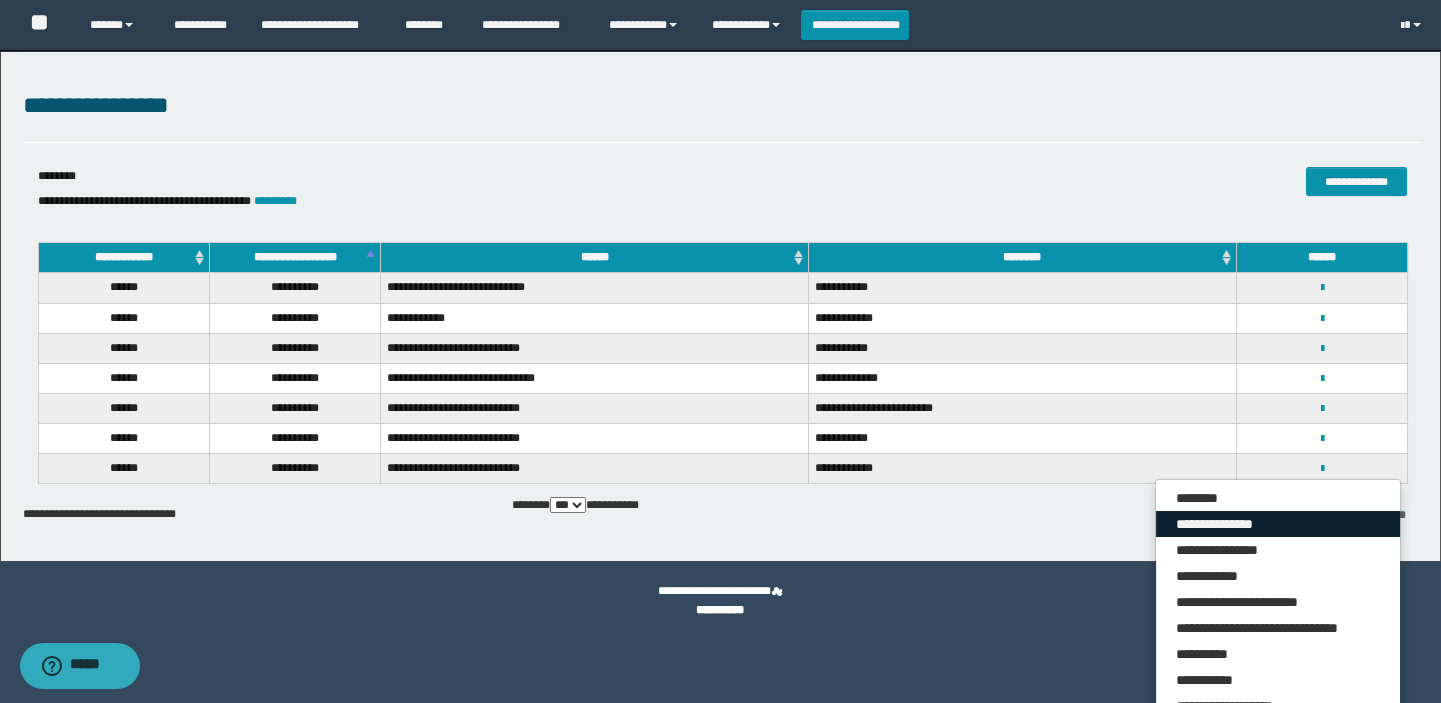 click on "**********" at bounding box center (1278, 524) 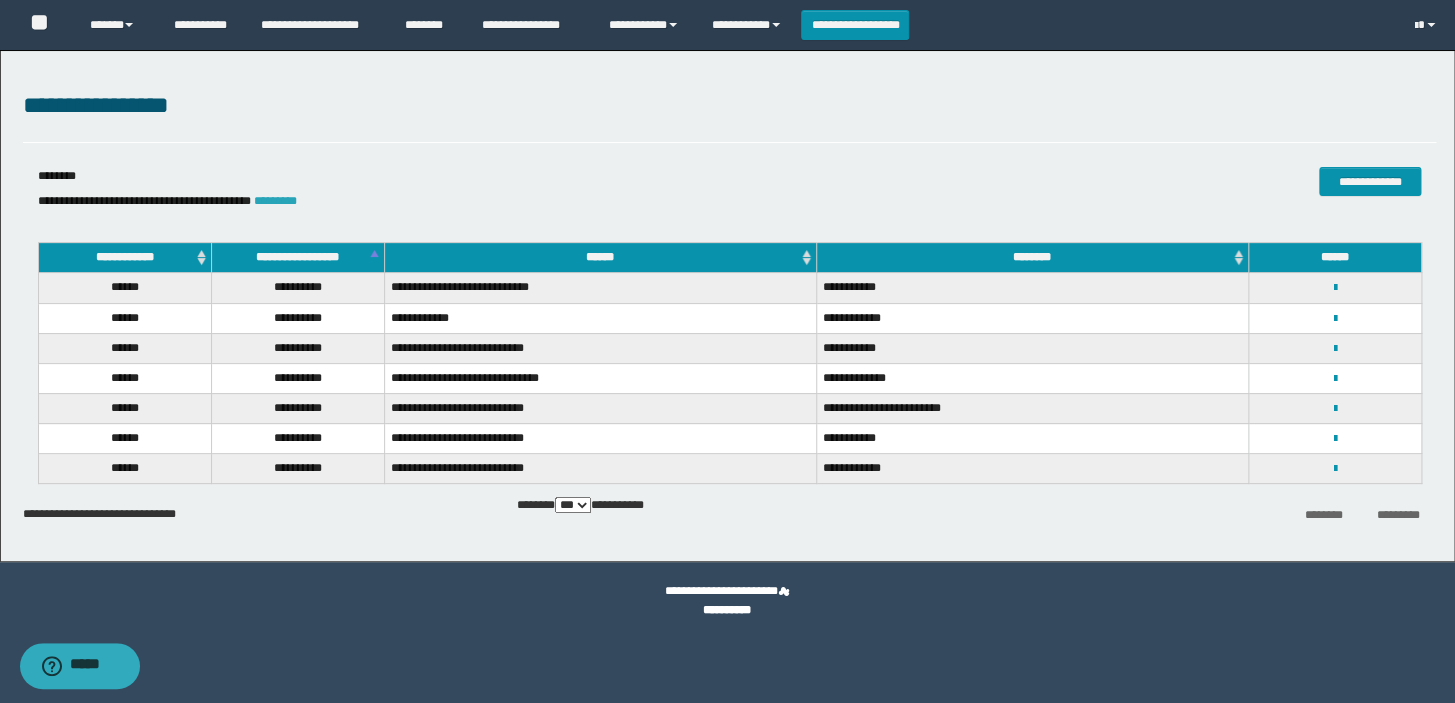 click on "*********" at bounding box center [275, 201] 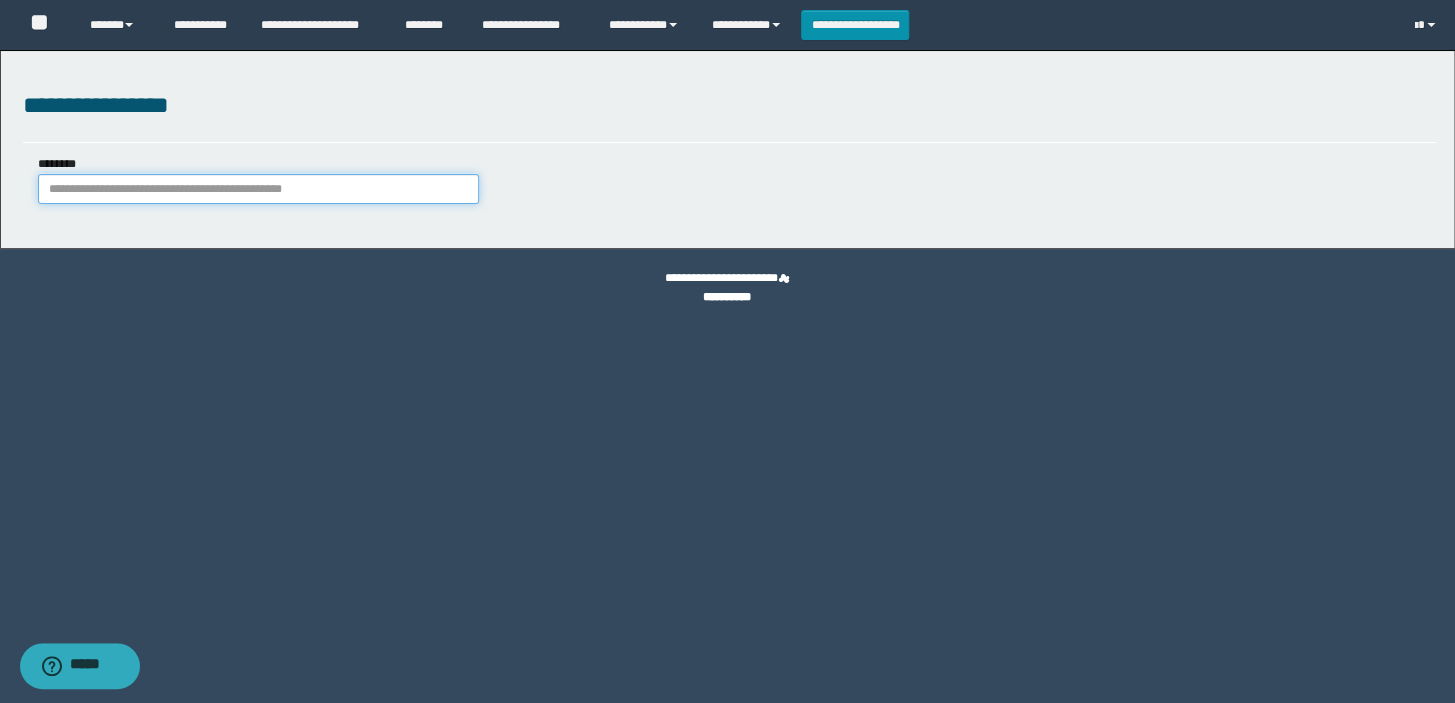 paste on "**********" 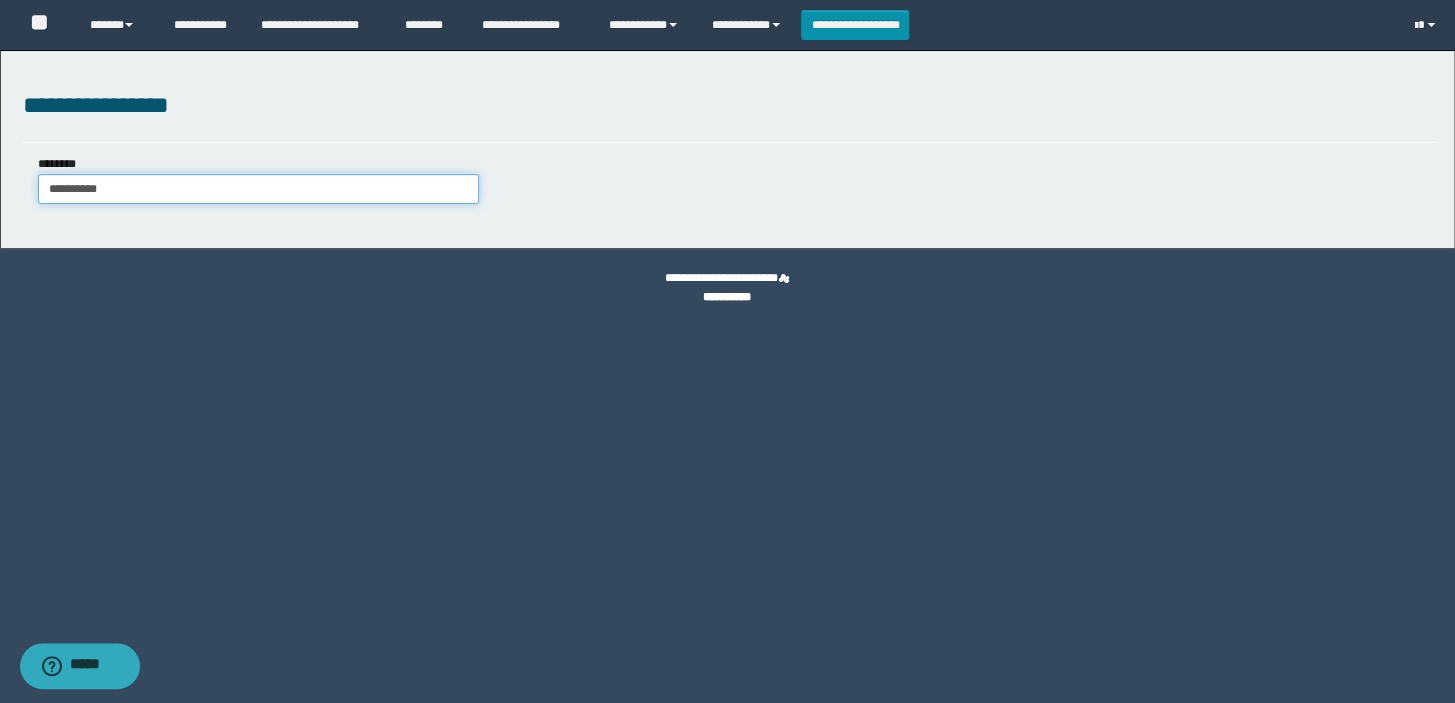 type on "**********" 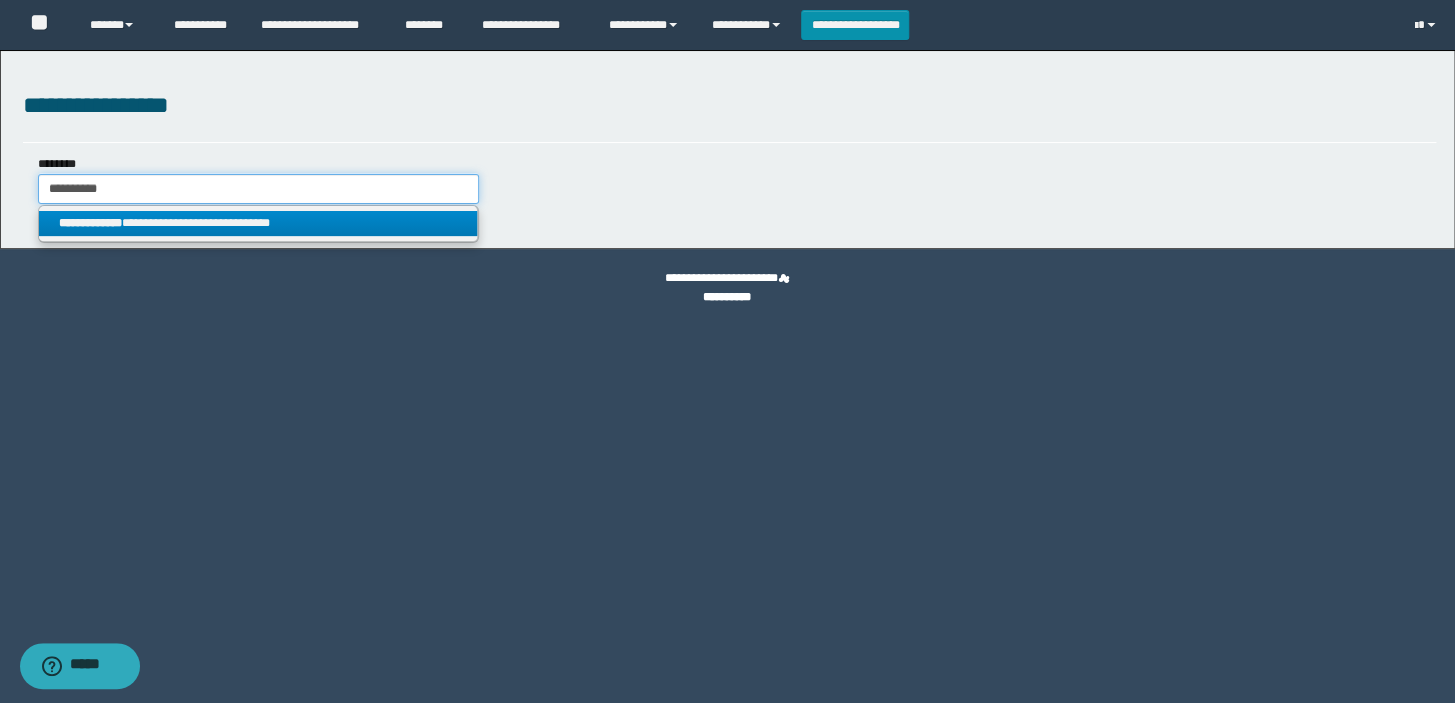 type on "**********" 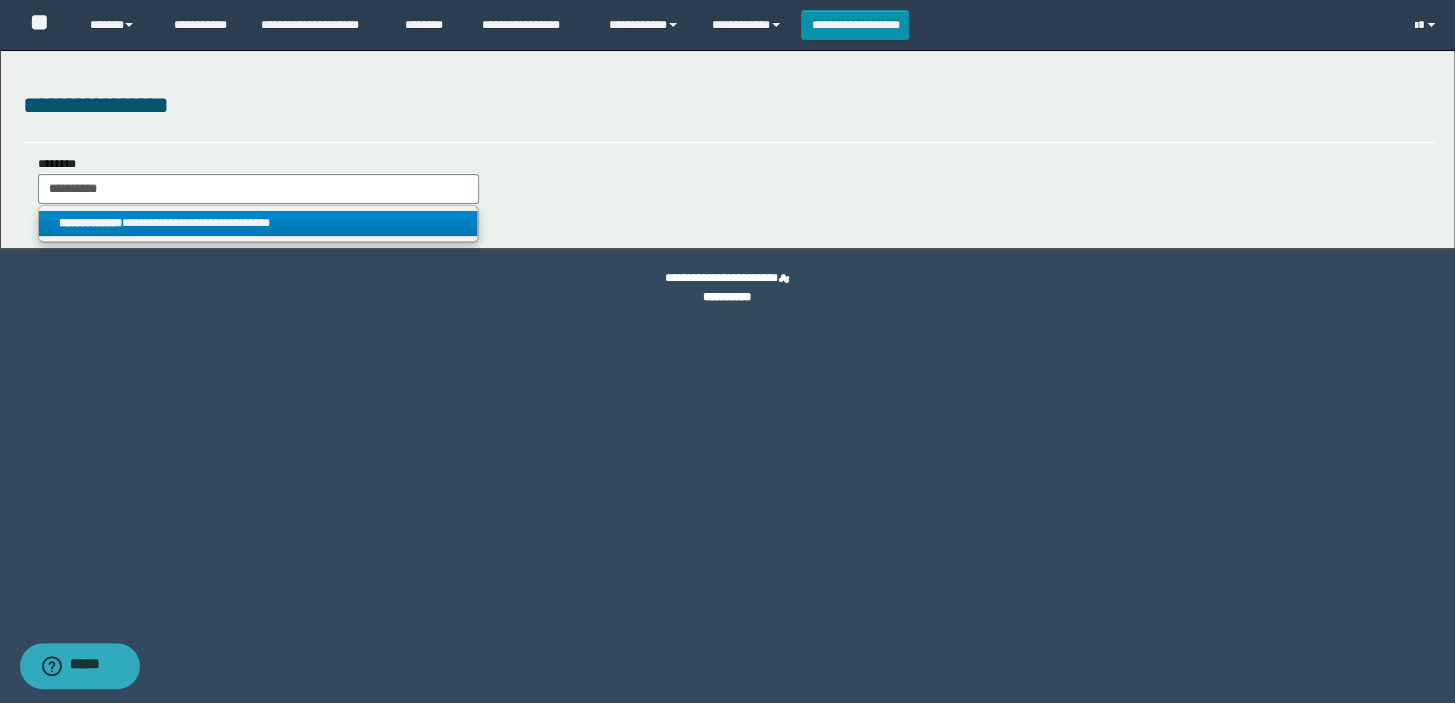 click on "**********" at bounding box center (258, 223) 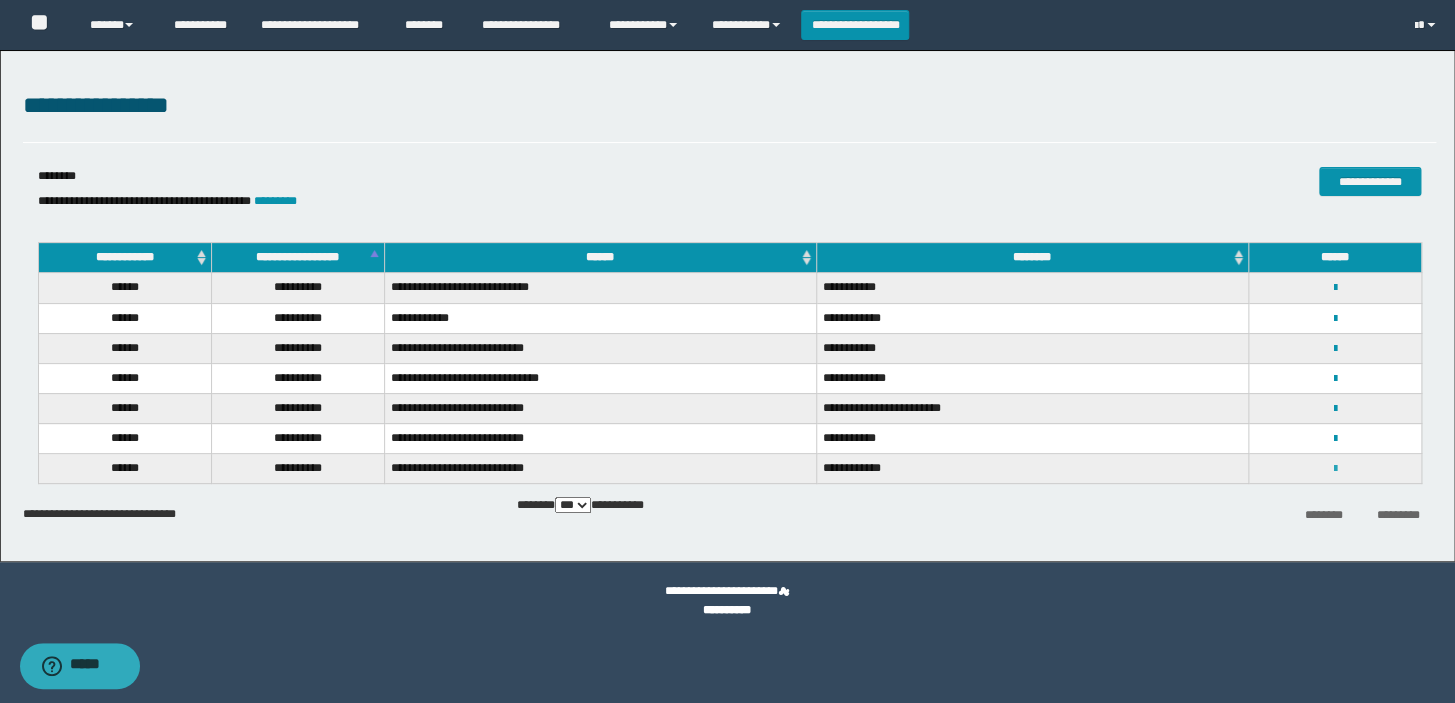 click at bounding box center [1334, 469] 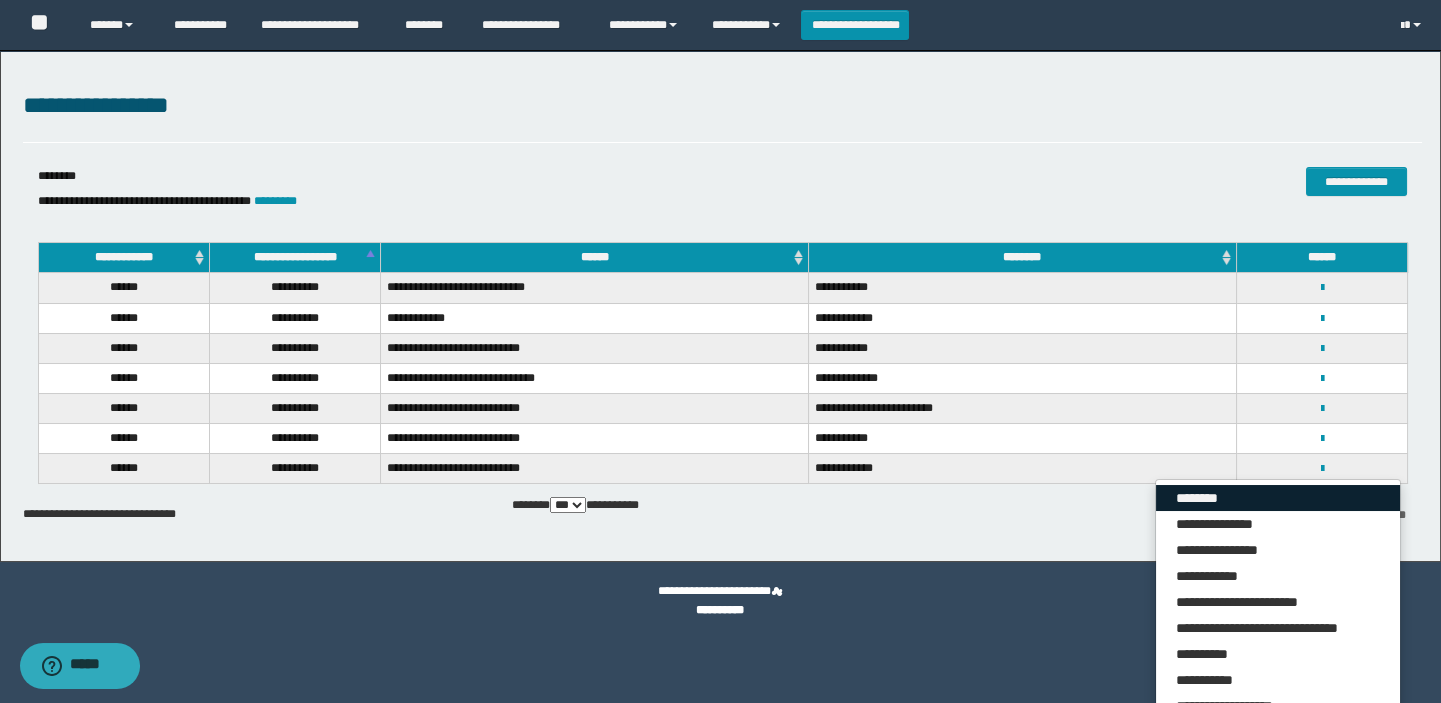 click on "********" at bounding box center (1278, 498) 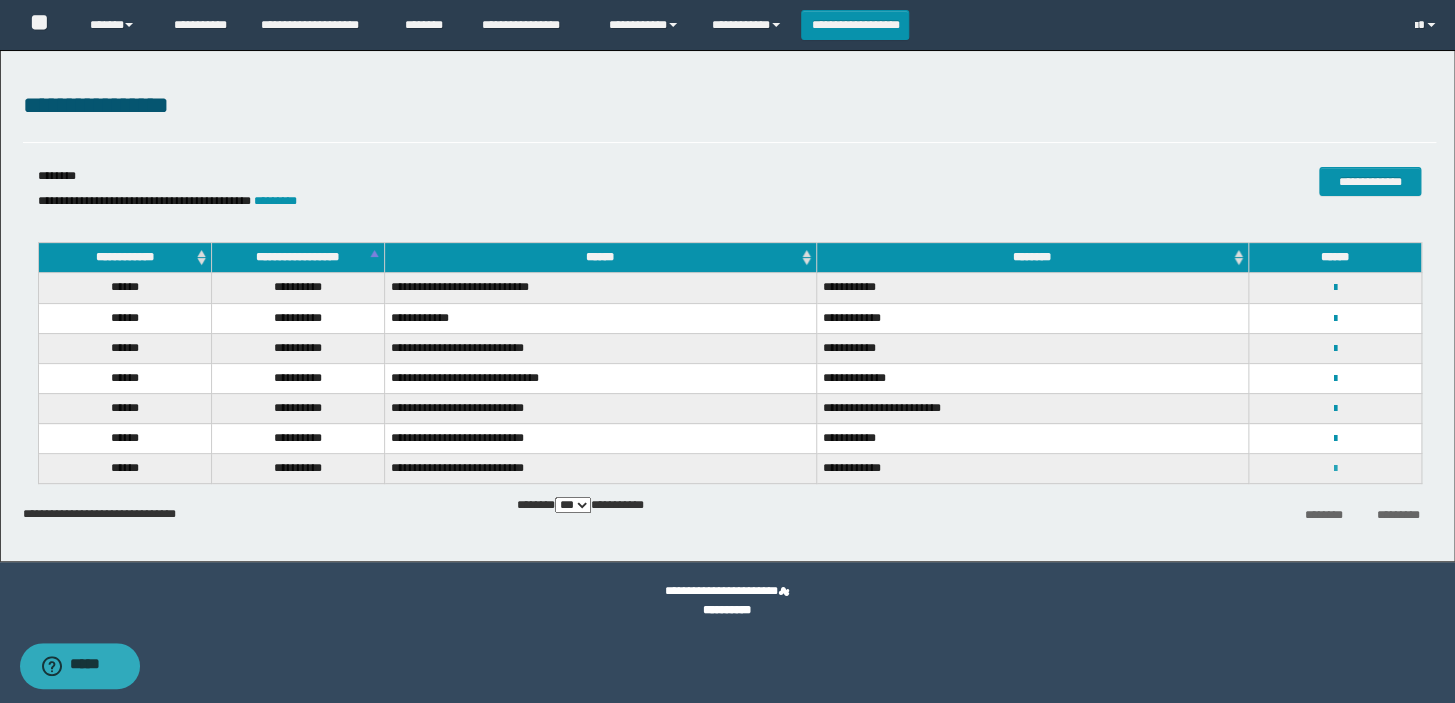 click at bounding box center (1334, 469) 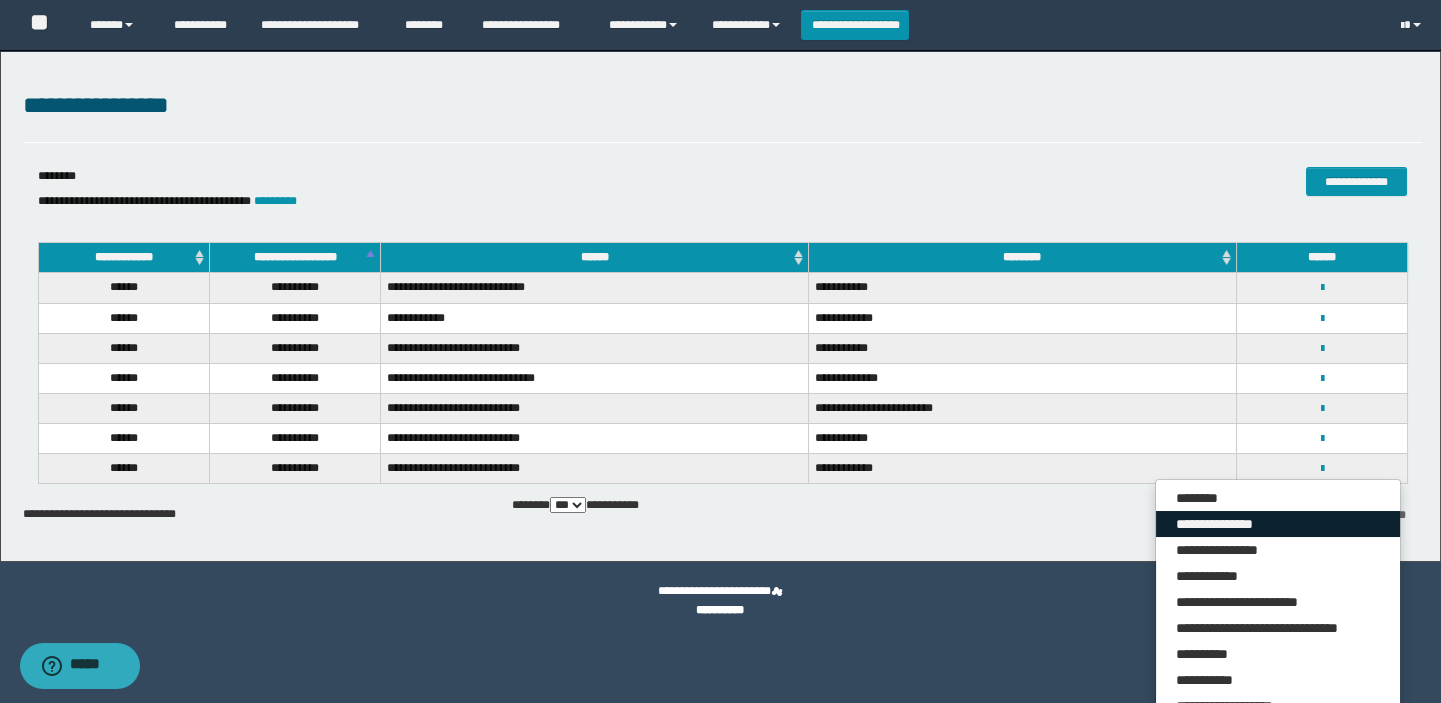 click on "**********" at bounding box center (1278, 524) 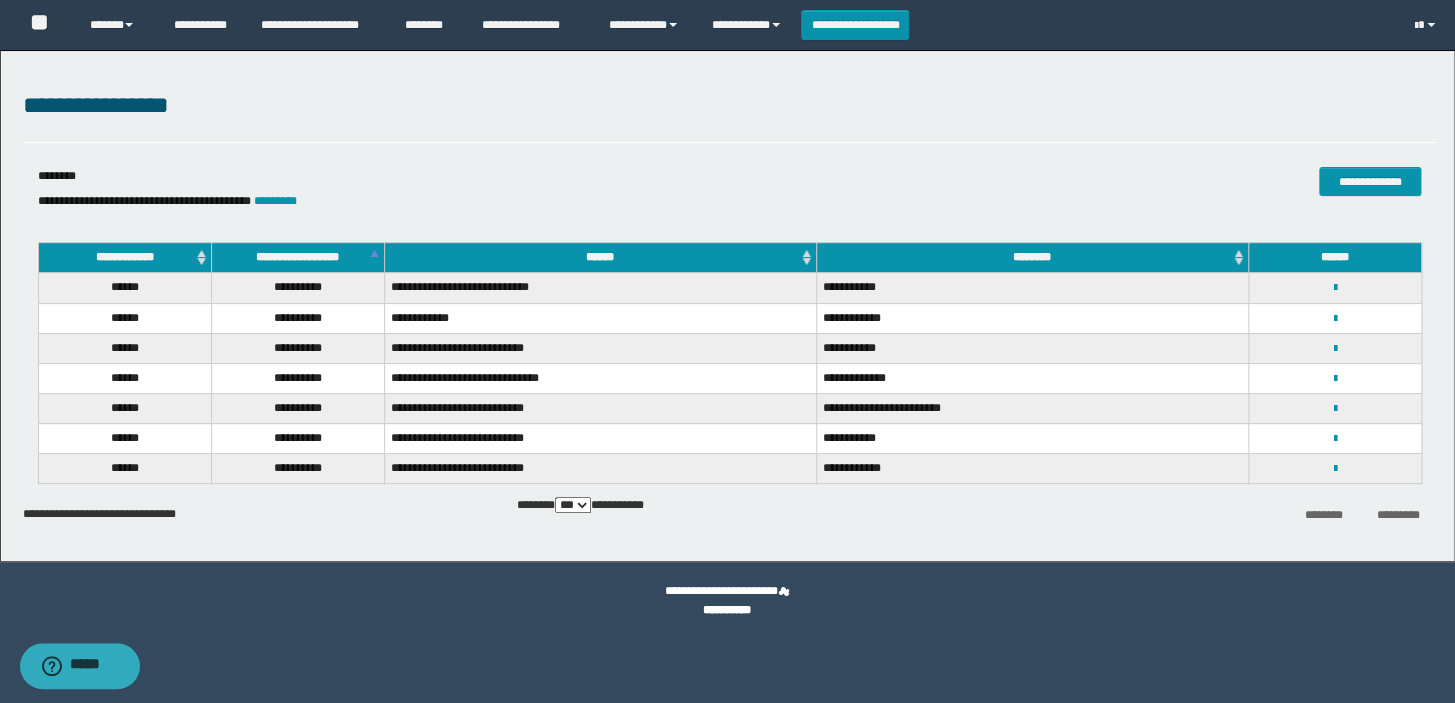 click on "**********" at bounding box center (494, 201) 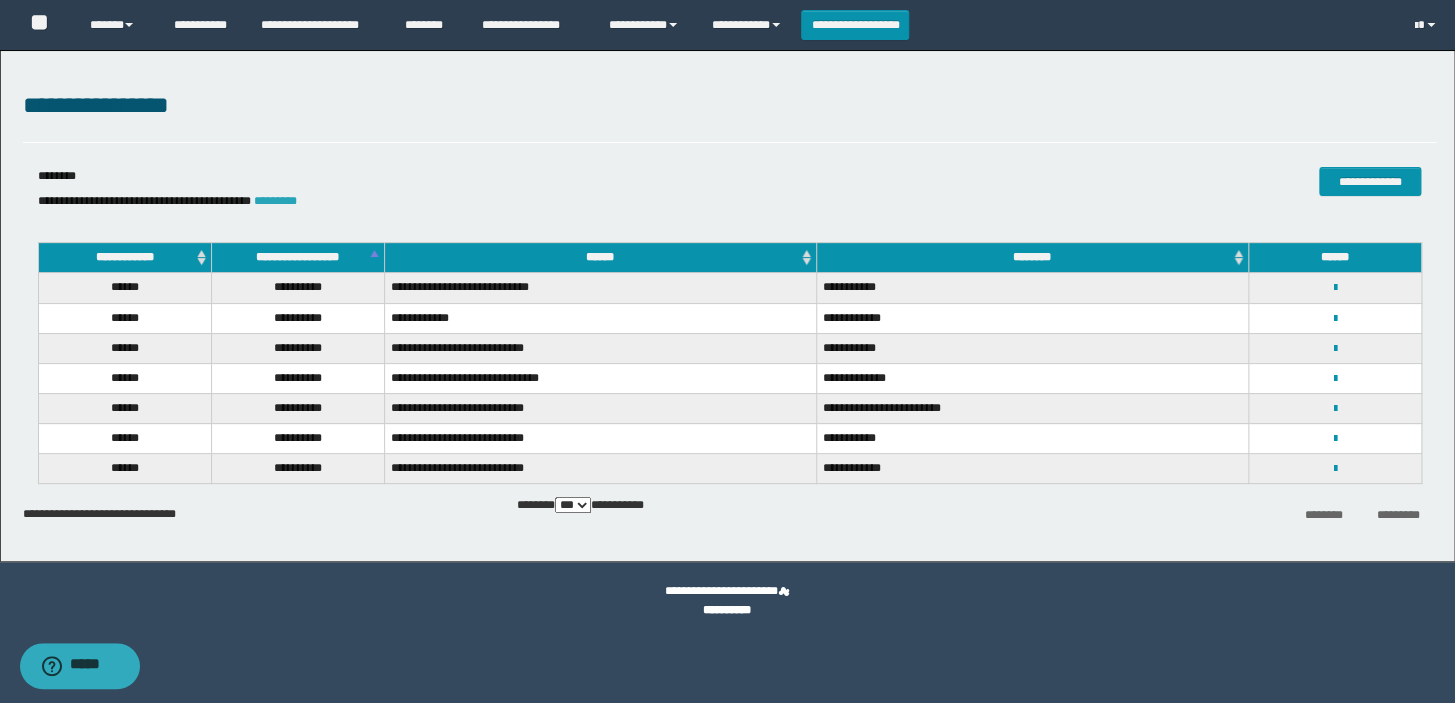 click on "*********" at bounding box center (275, 201) 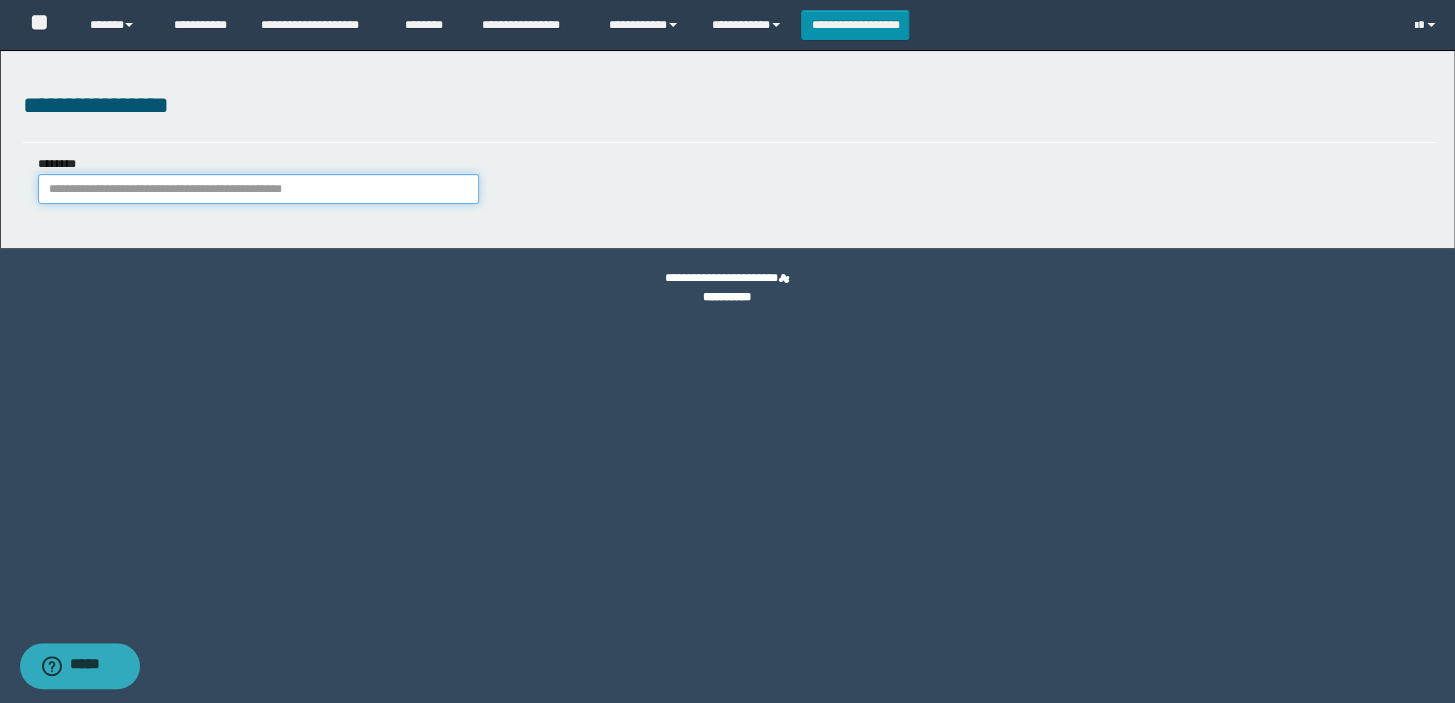 paste on "********" 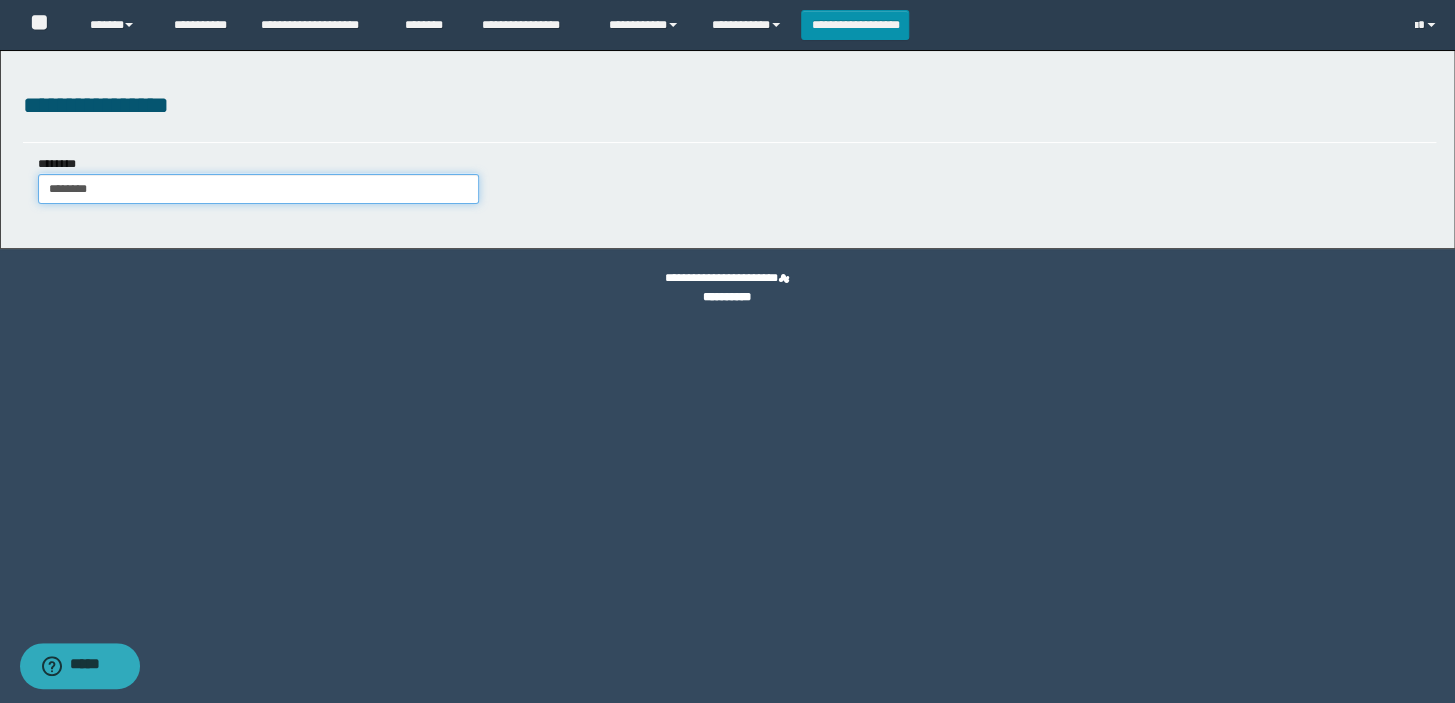 type on "********" 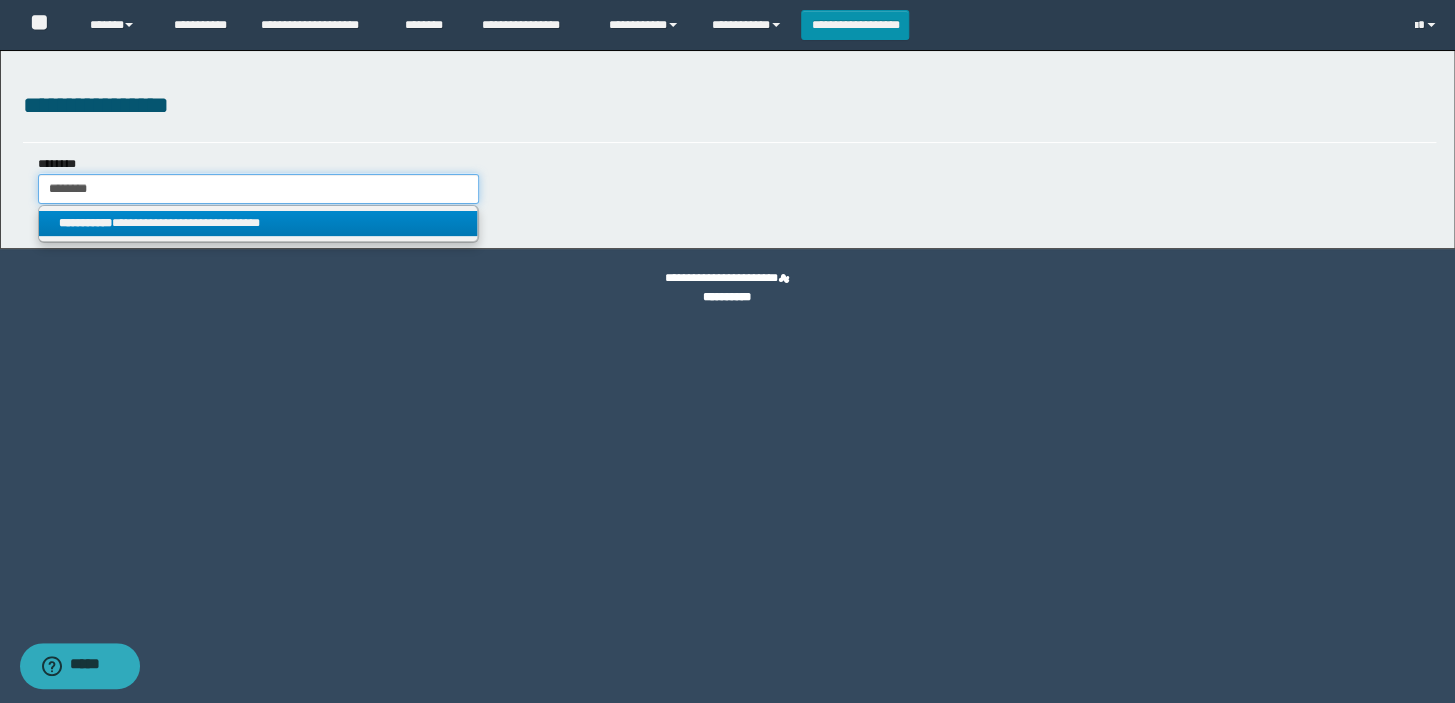 type on "********" 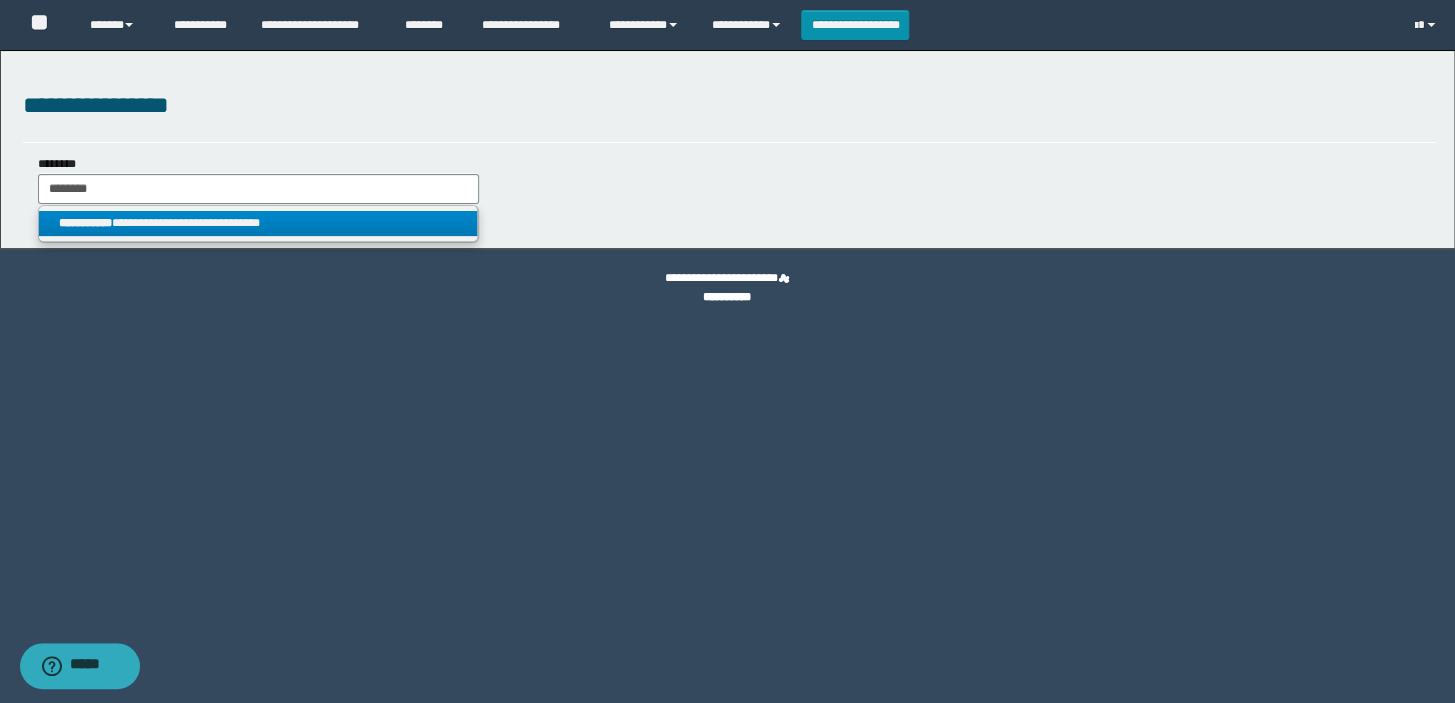 click on "**********" at bounding box center (258, 223) 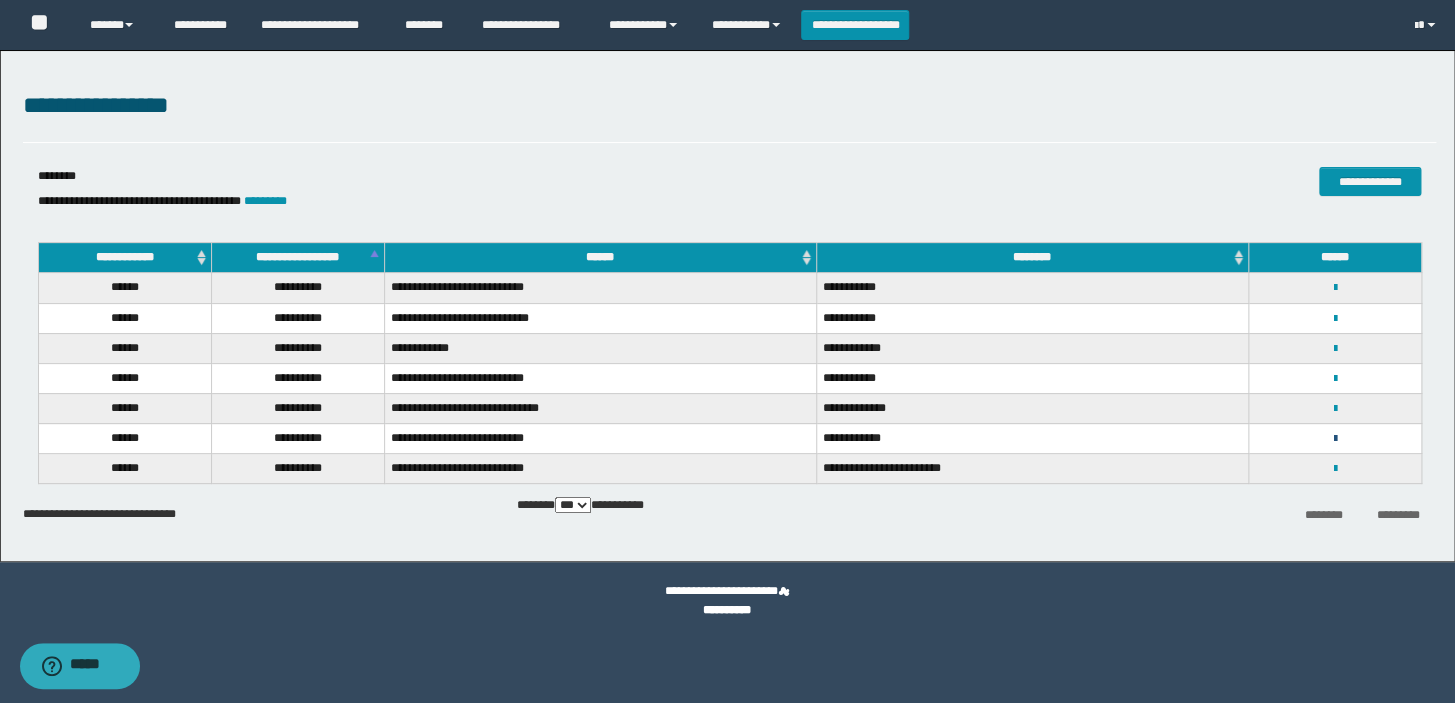 click at bounding box center (1334, 439) 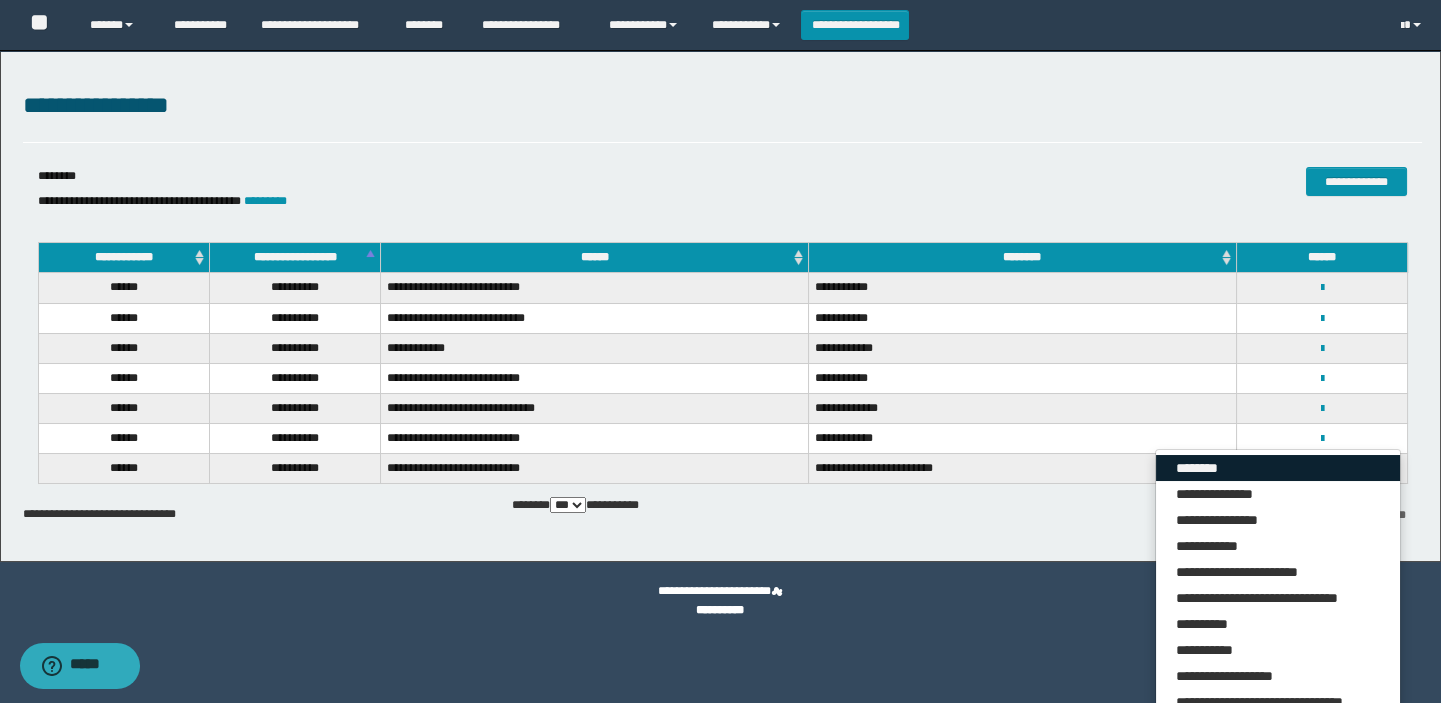 click on "********" at bounding box center (1278, 468) 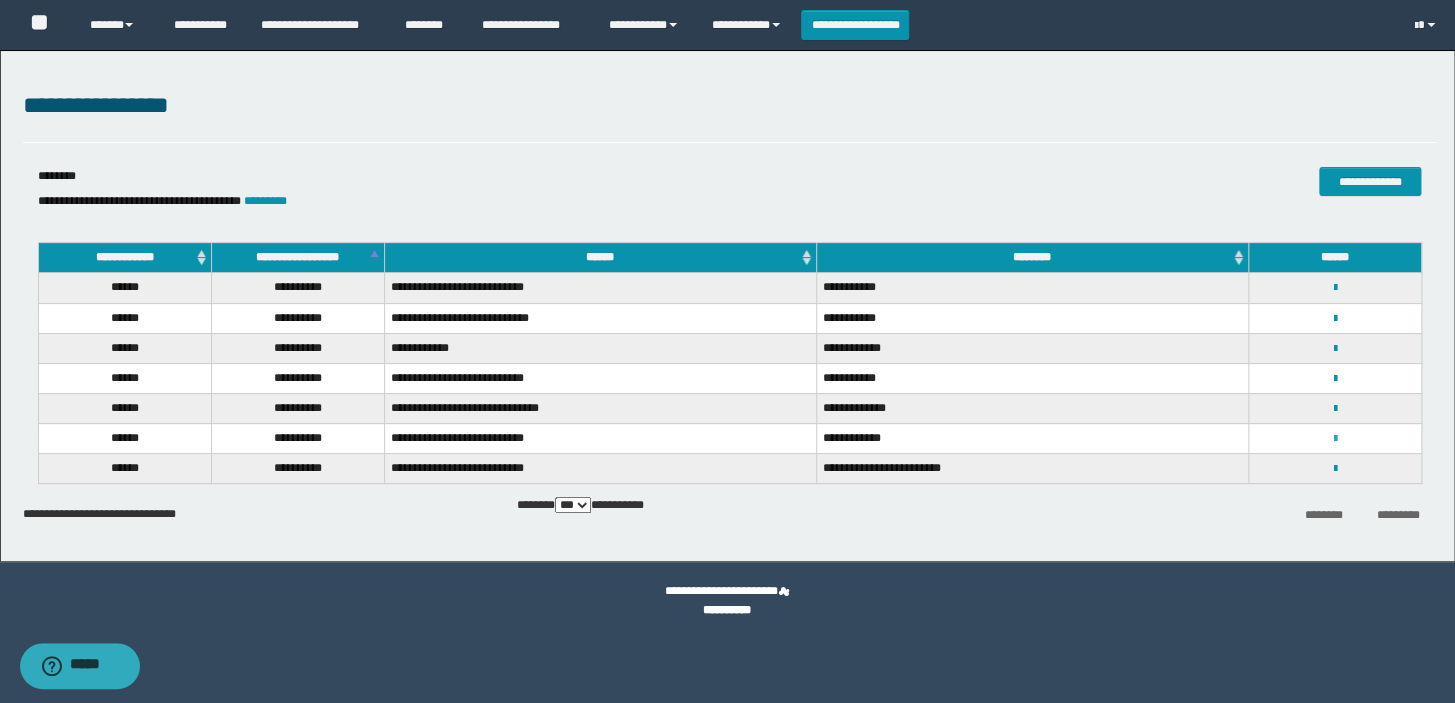 click at bounding box center (1334, 439) 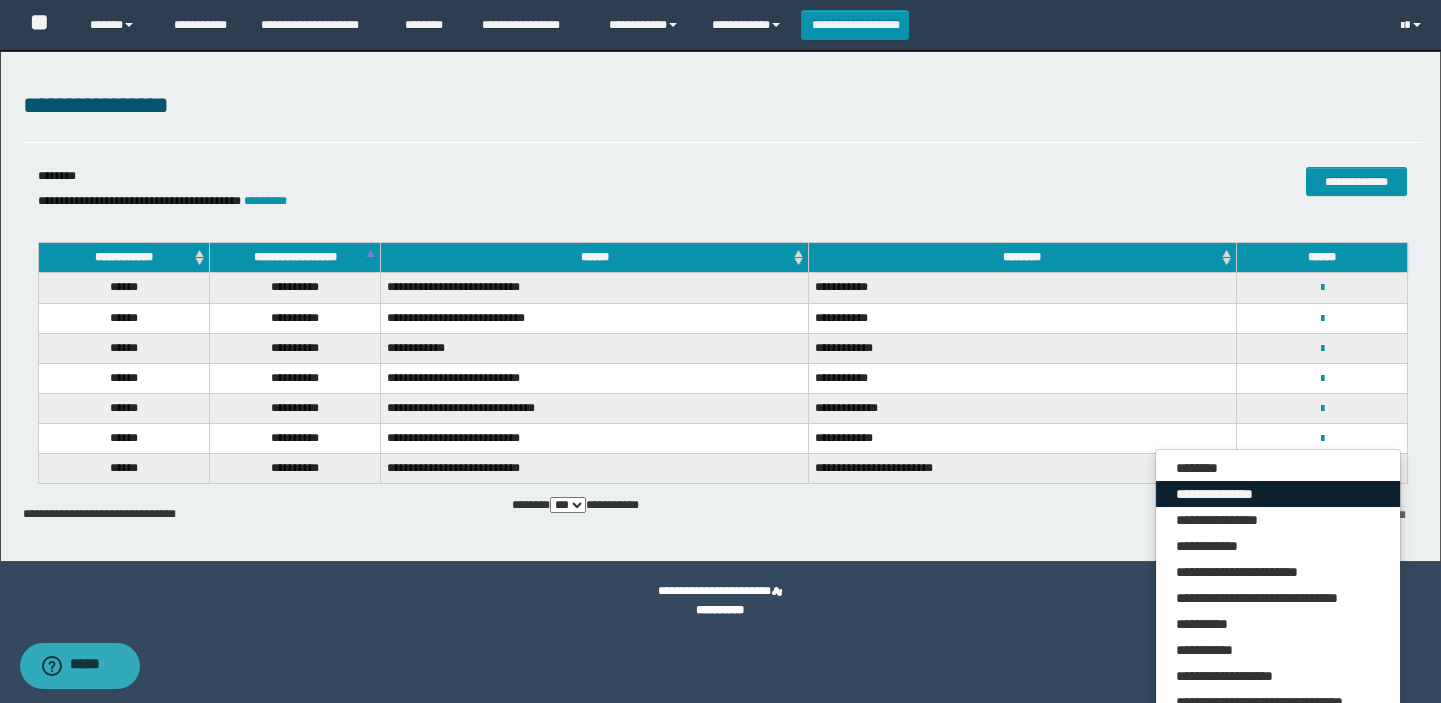 click on "**********" at bounding box center [1278, 494] 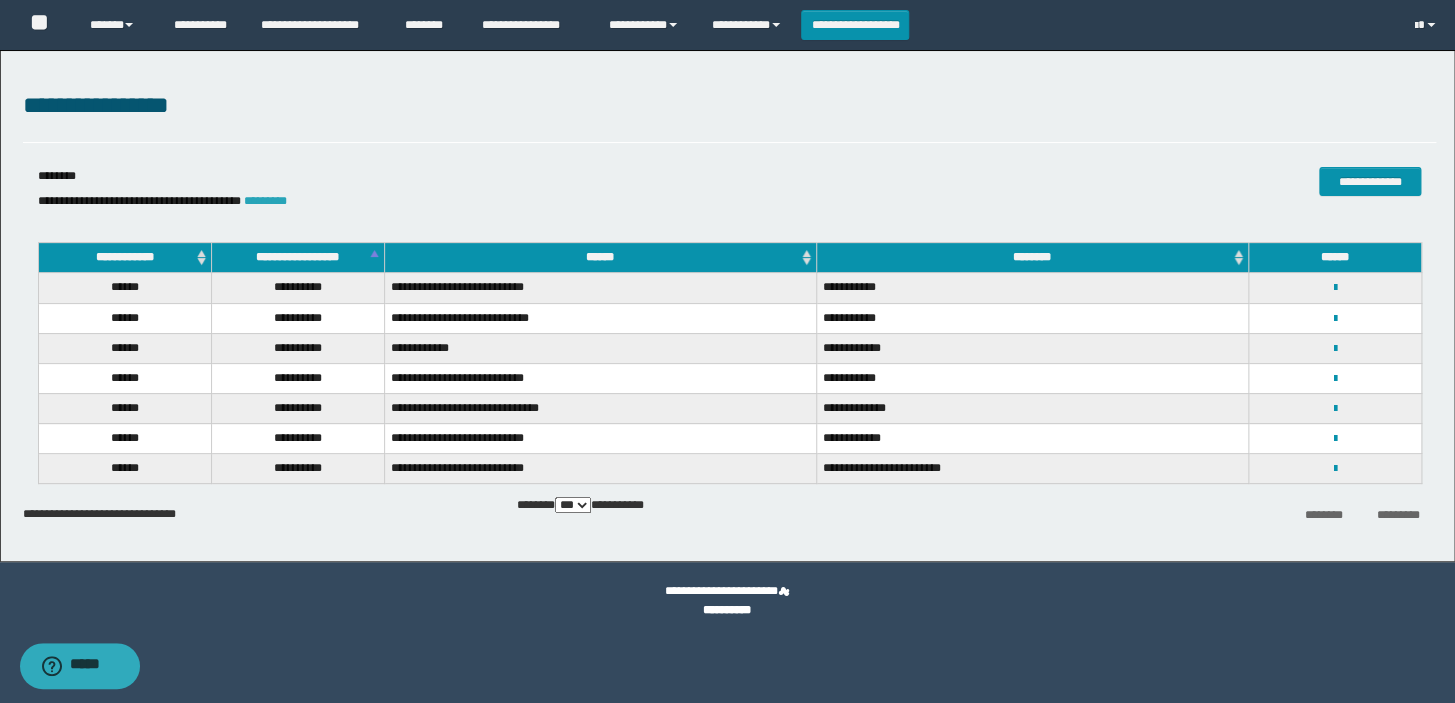 click on "*********" at bounding box center (265, 201) 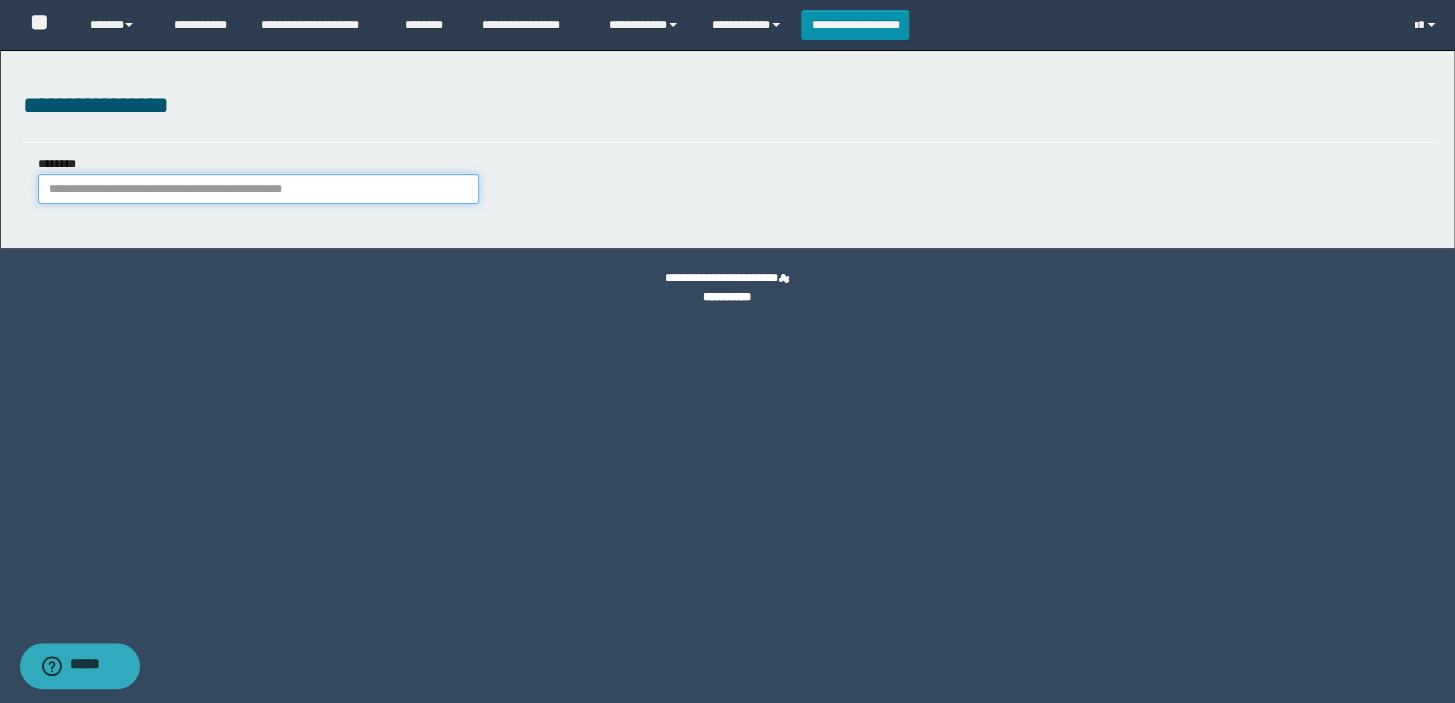 paste on "********" 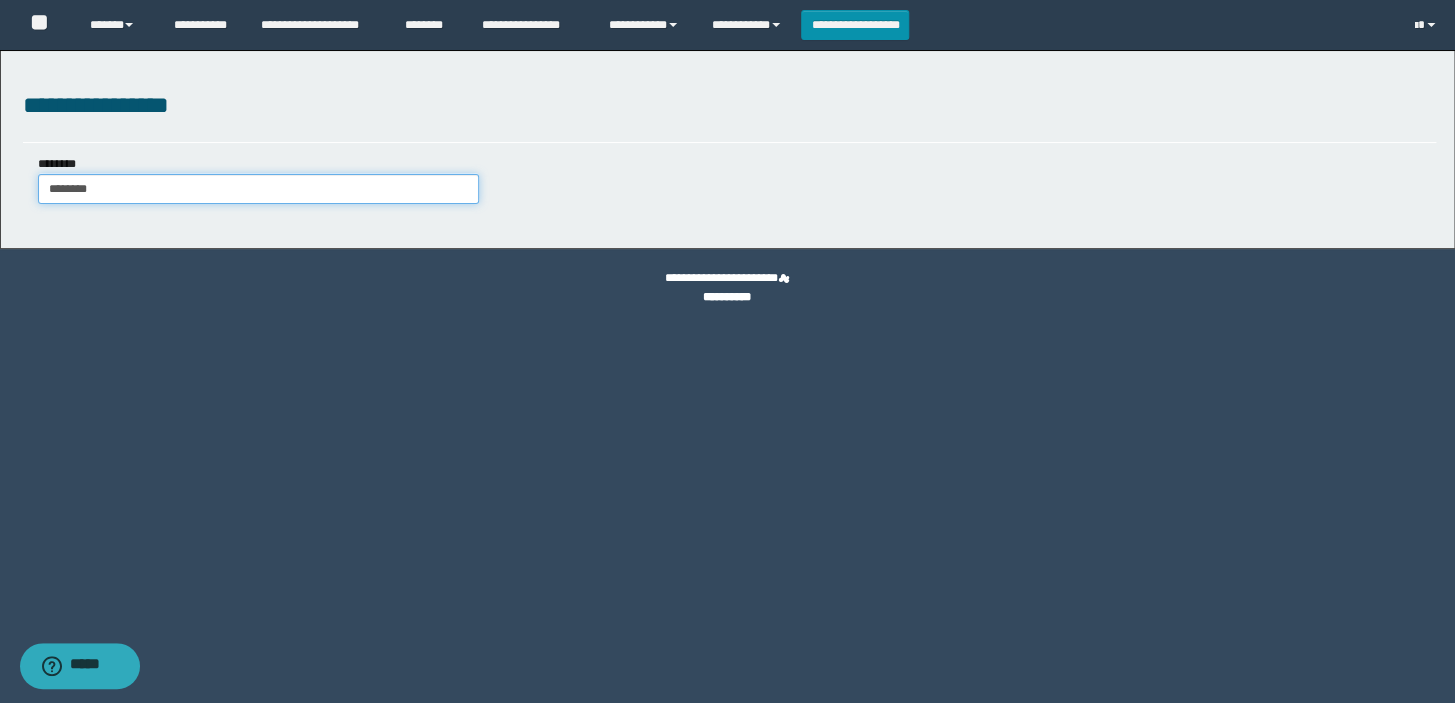 type on "********" 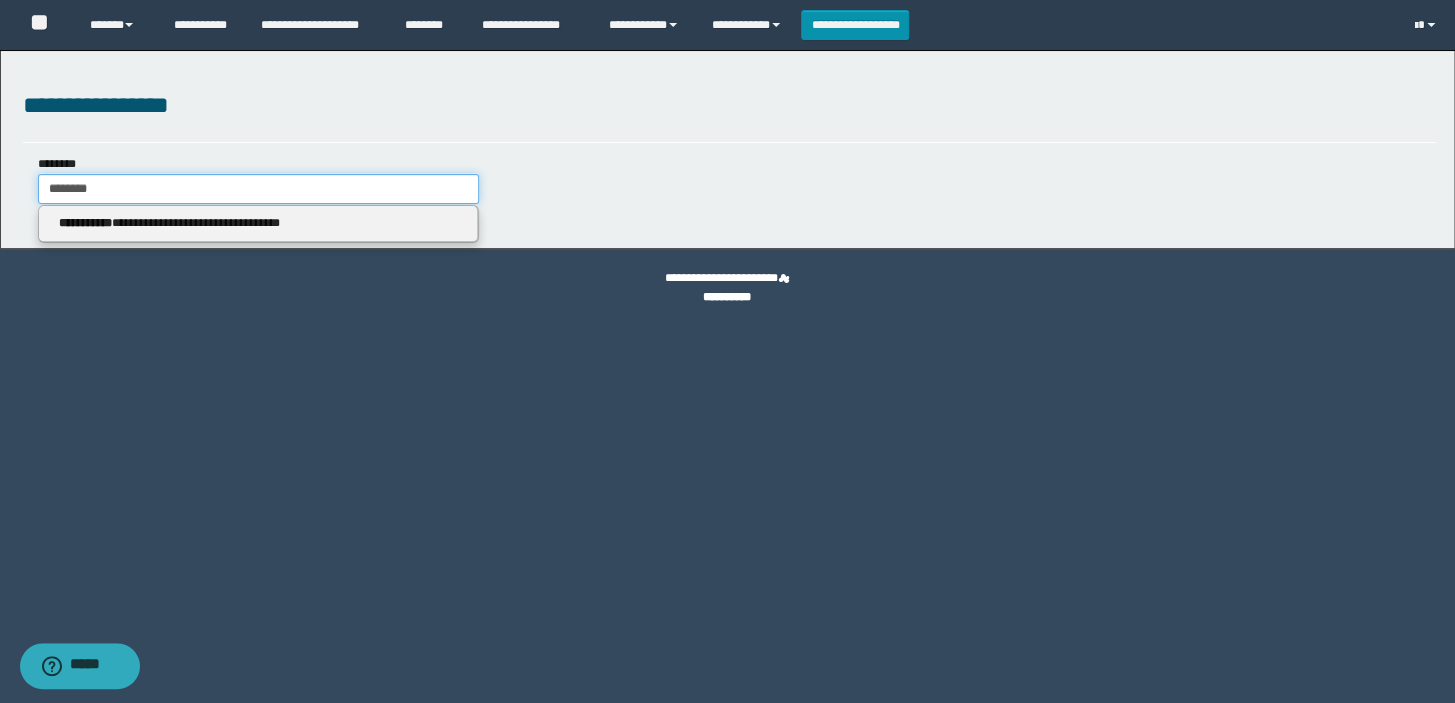 type on "********" 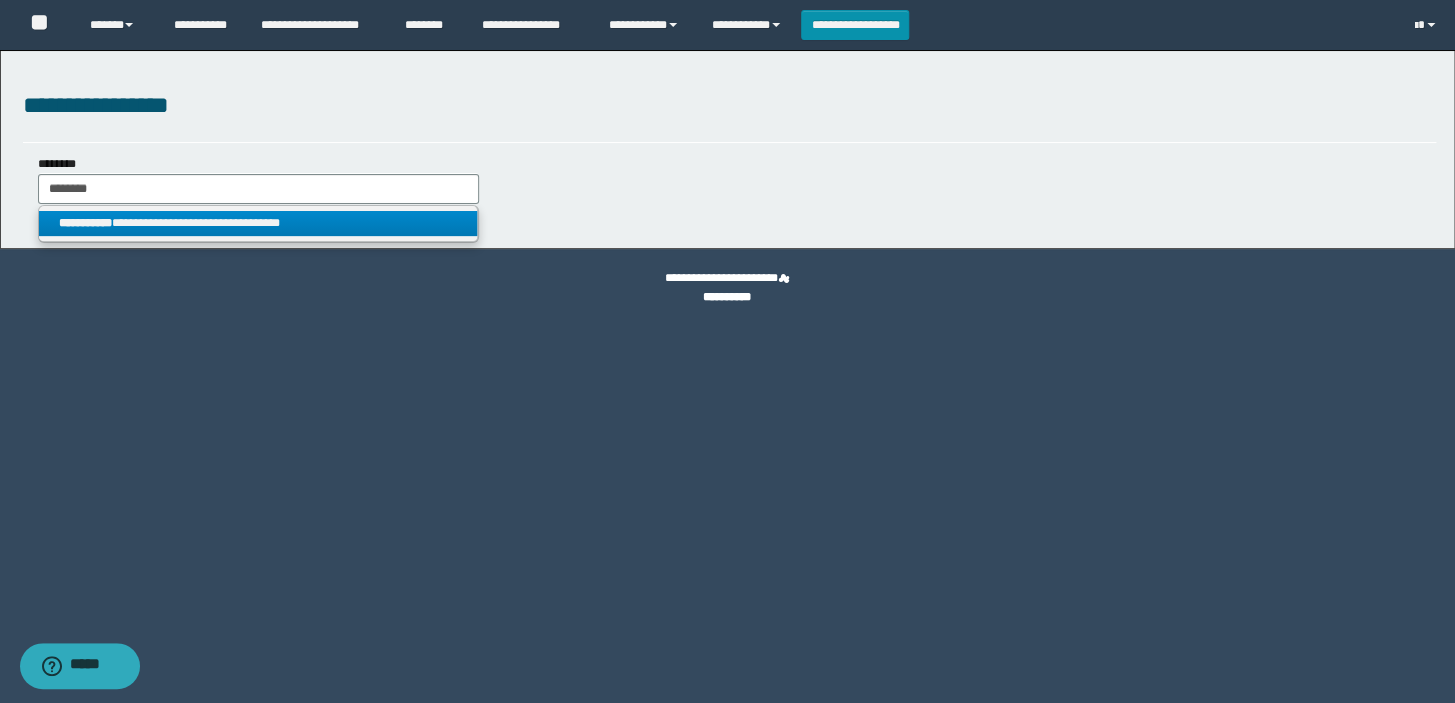 click on "**********" at bounding box center (258, 223) 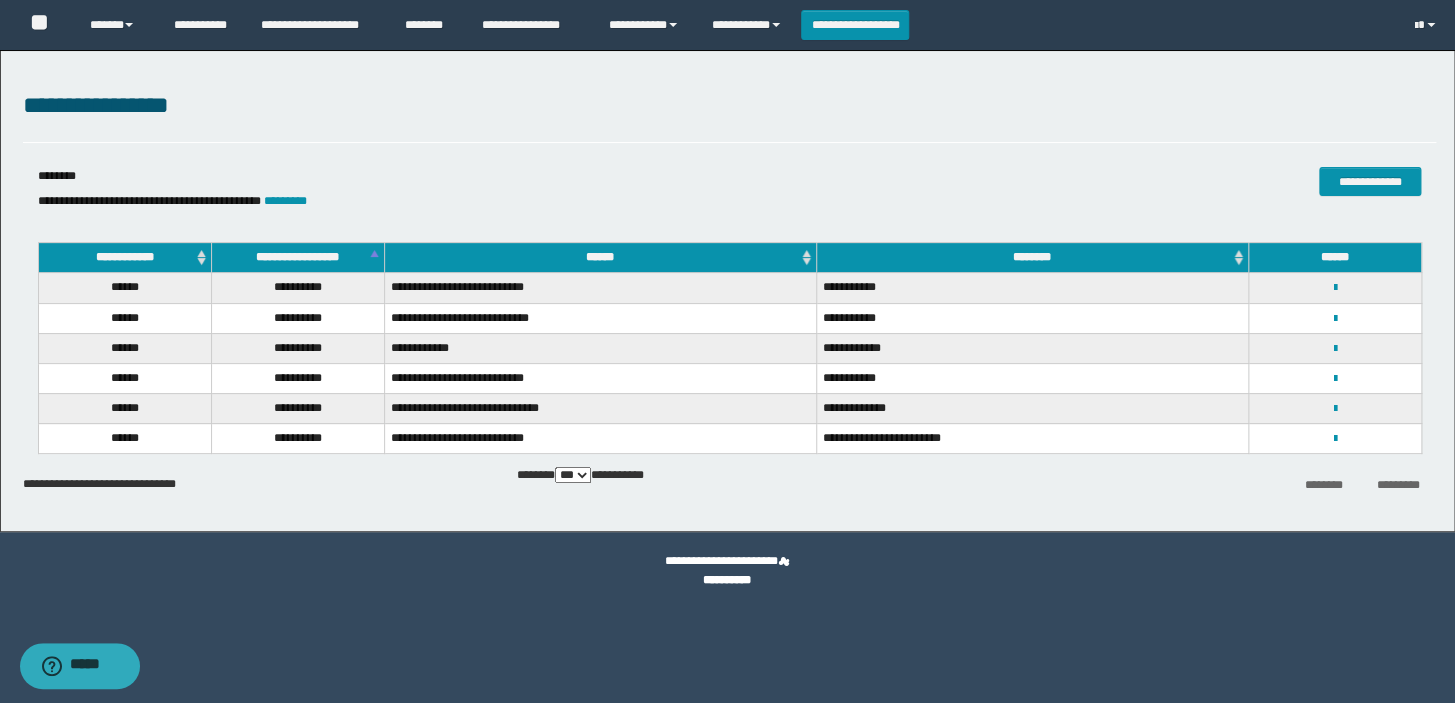click on "**********" at bounding box center [1335, 348] 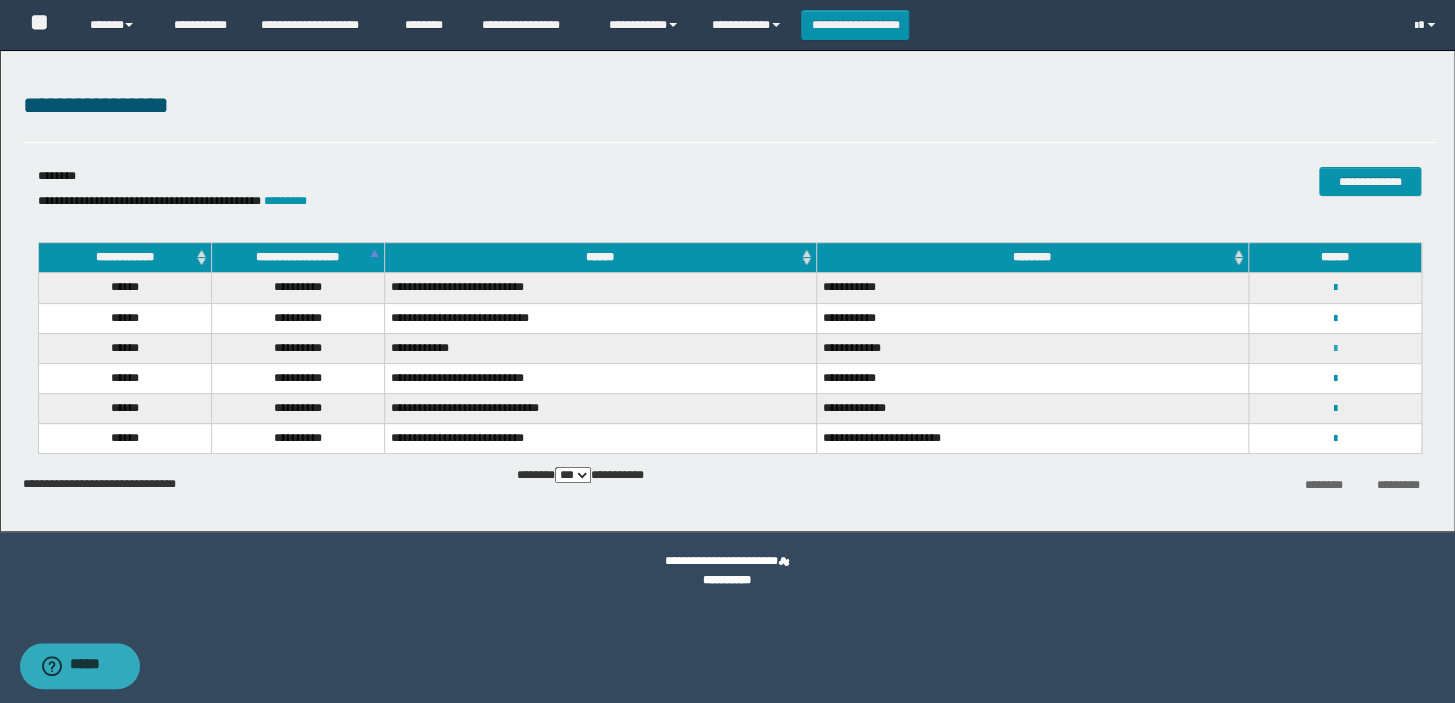 click at bounding box center [1334, 349] 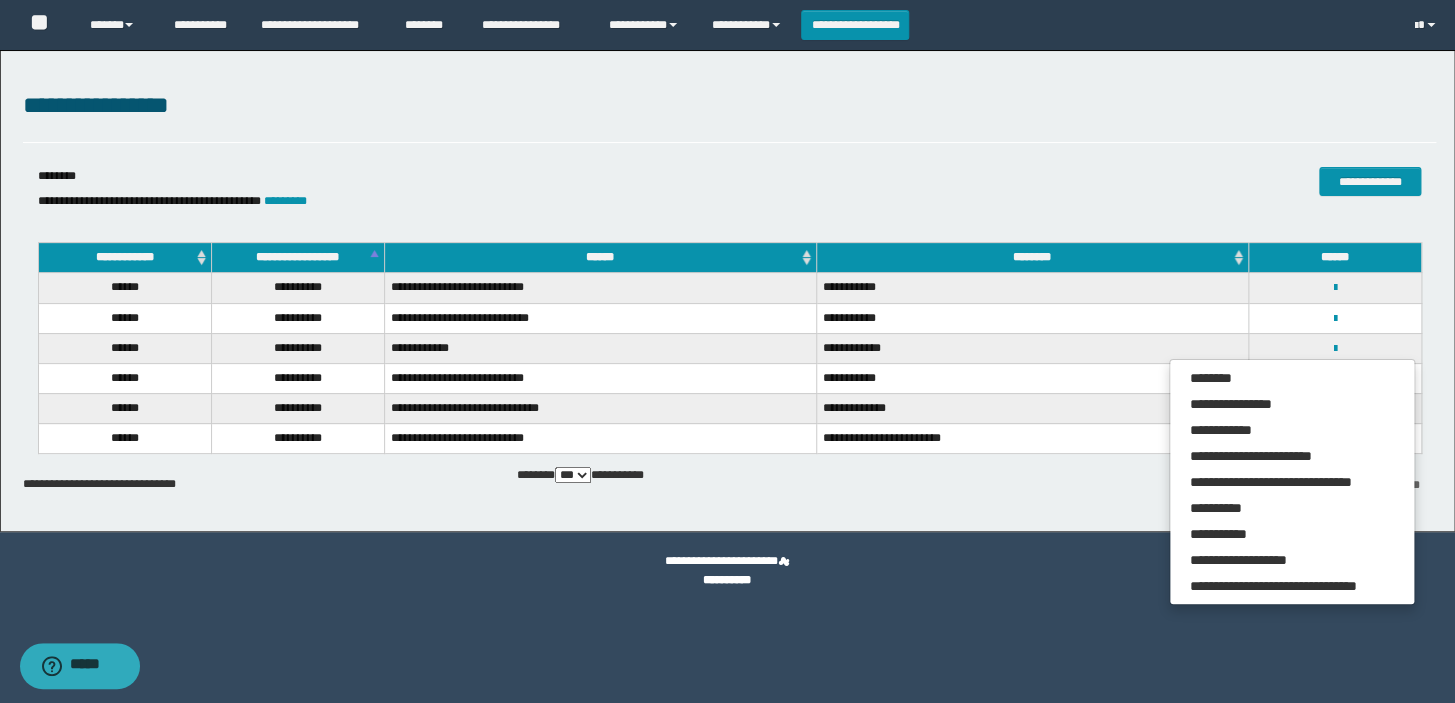 click on "**********" at bounding box center (1032, 378) 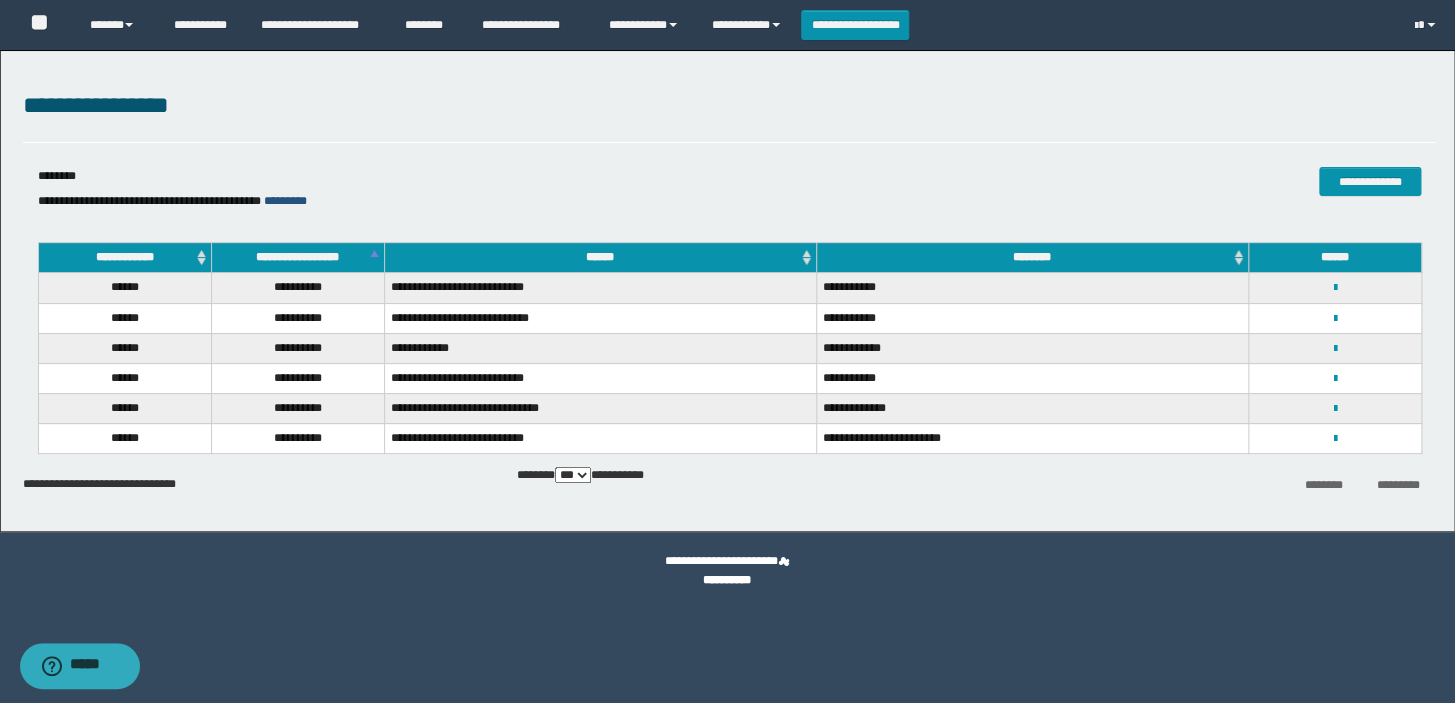 click on "*********" at bounding box center [285, 201] 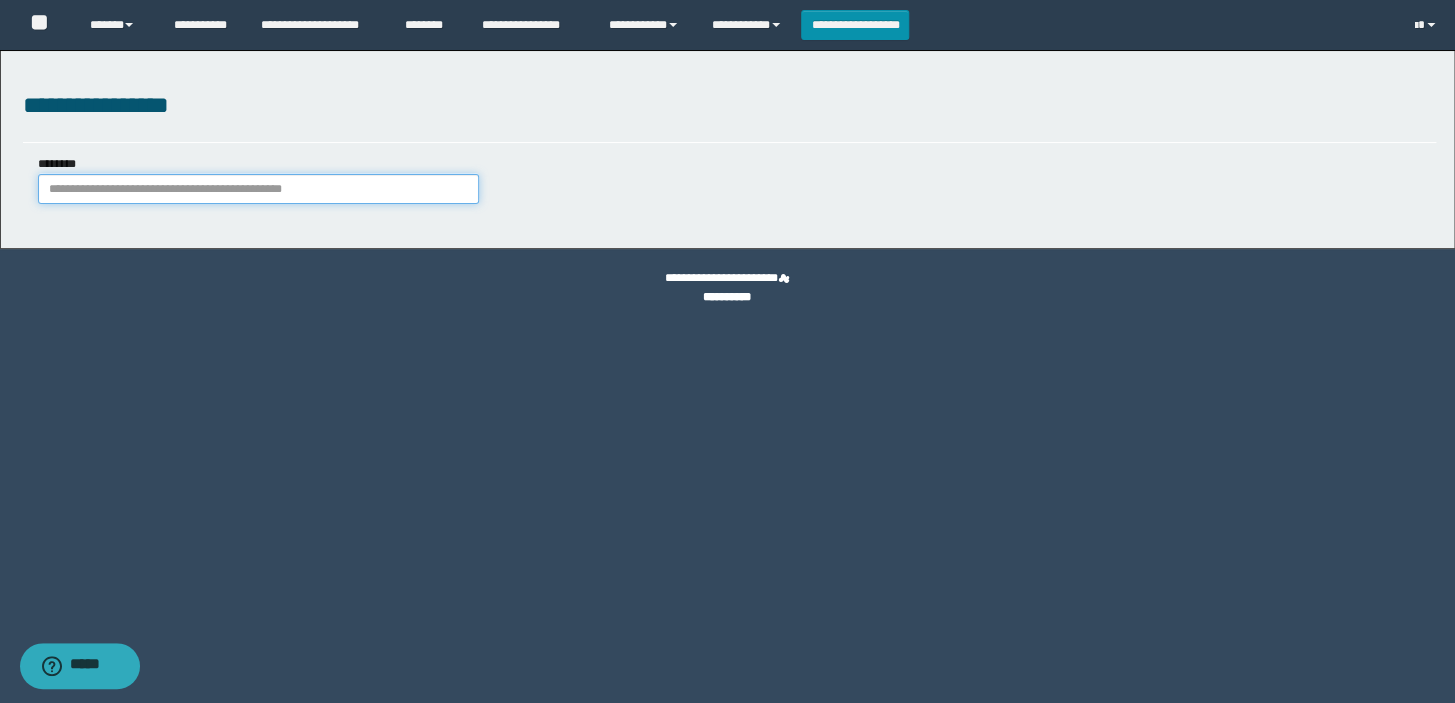click on "********" at bounding box center (258, 189) 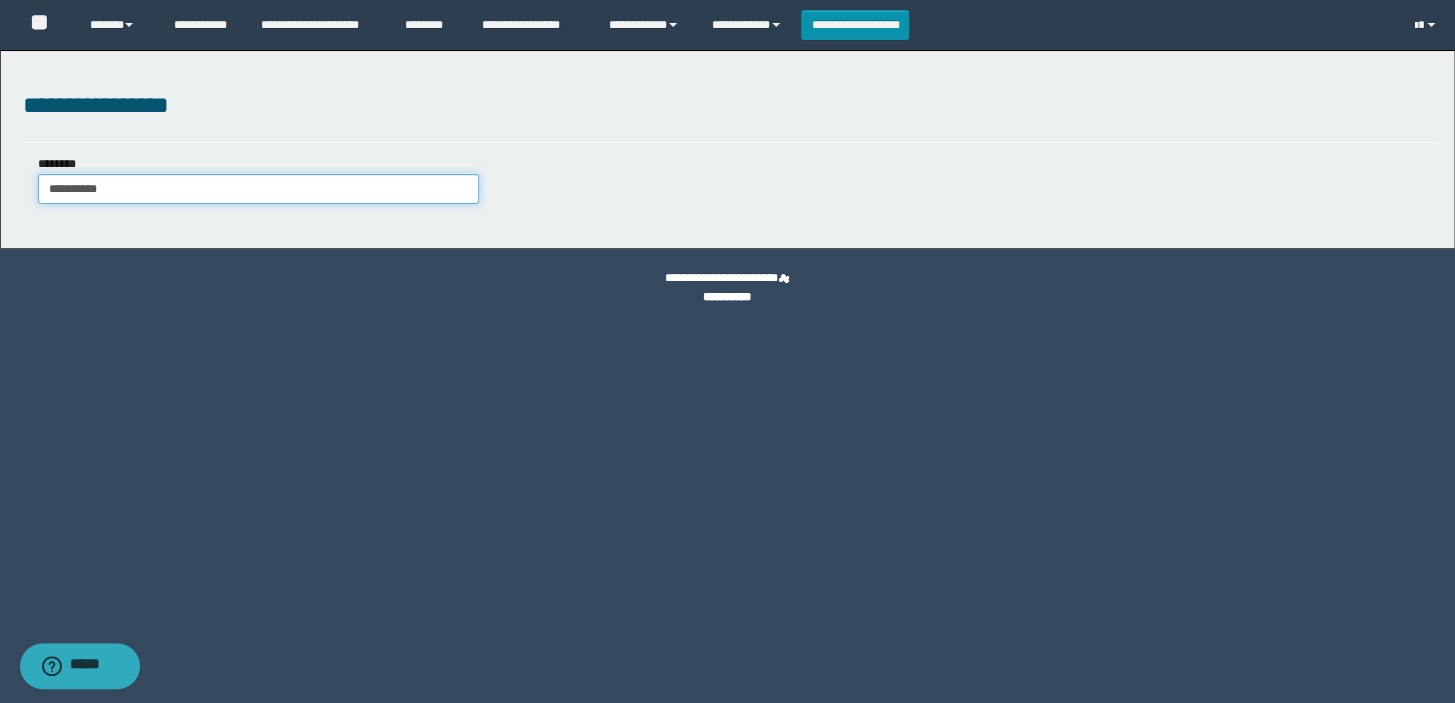 type on "**********" 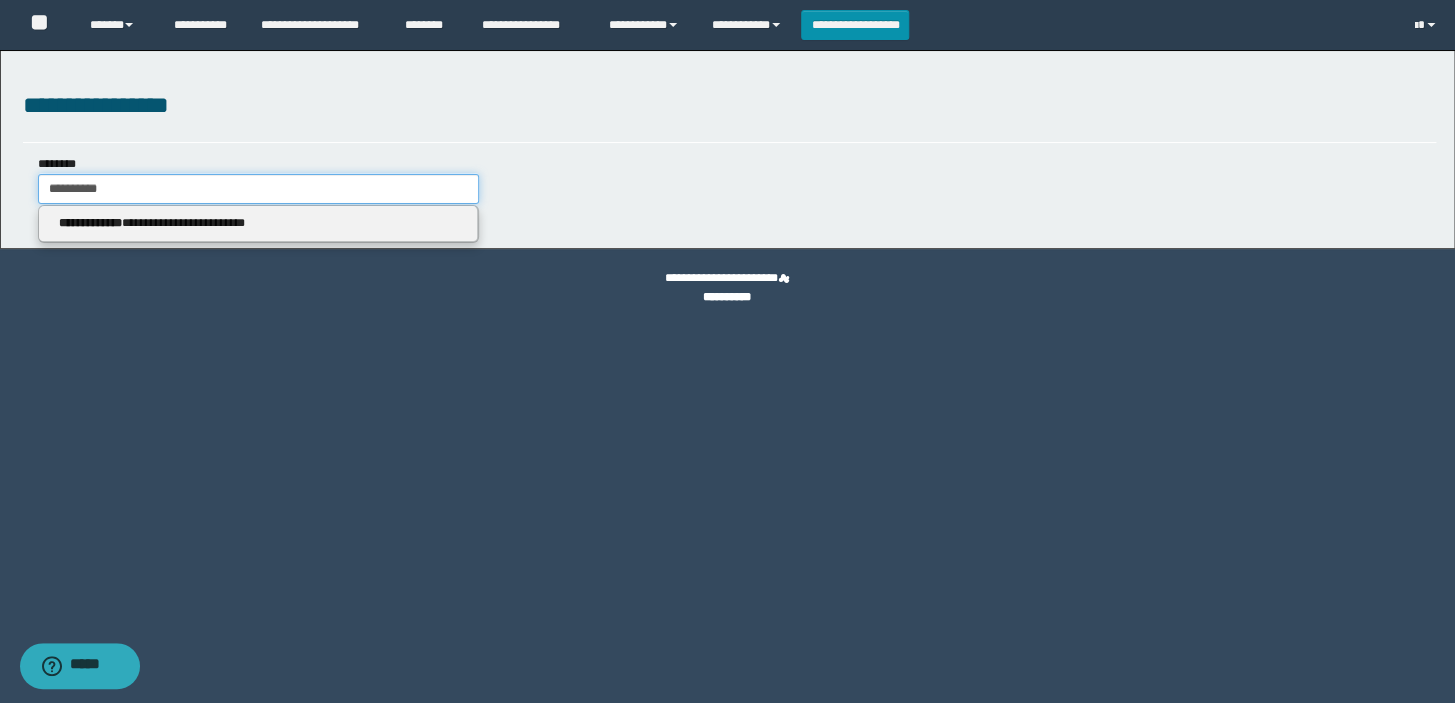 type on "**********" 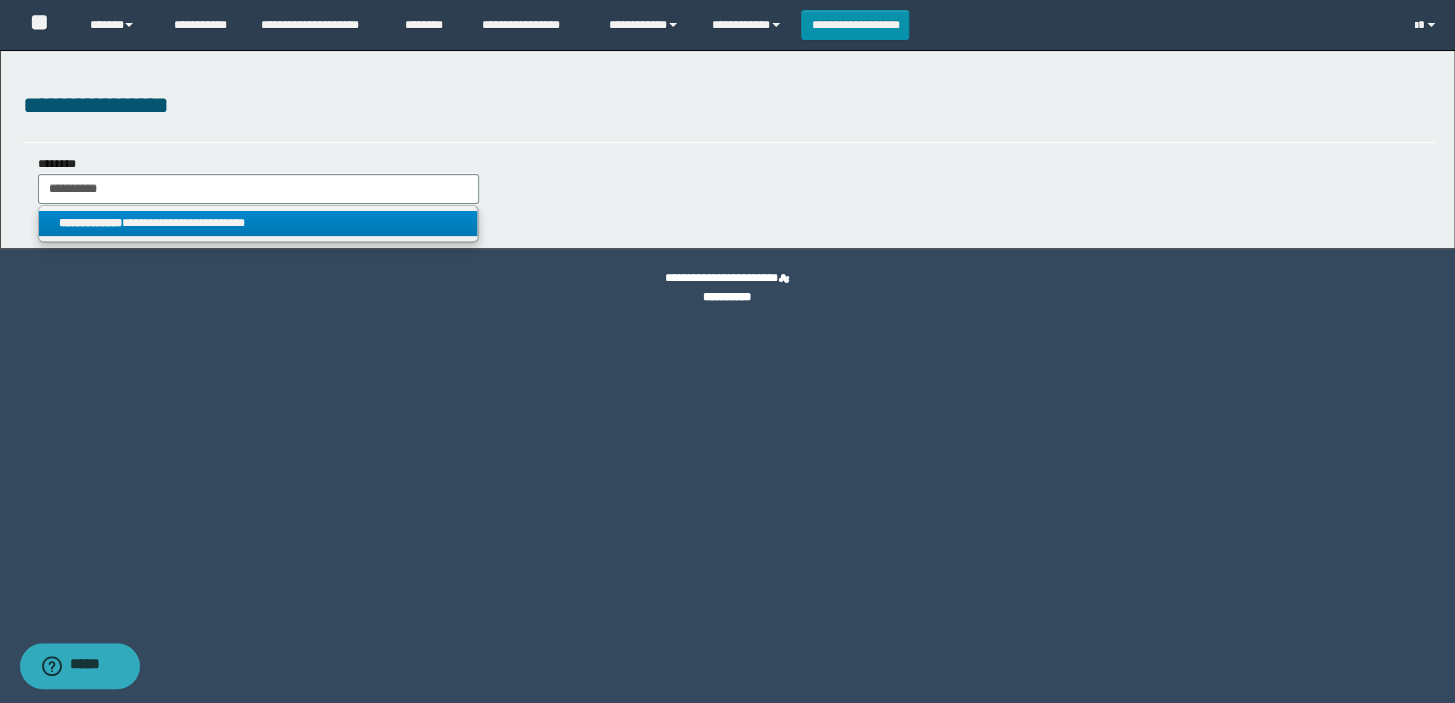 click on "**********" at bounding box center (258, 223) 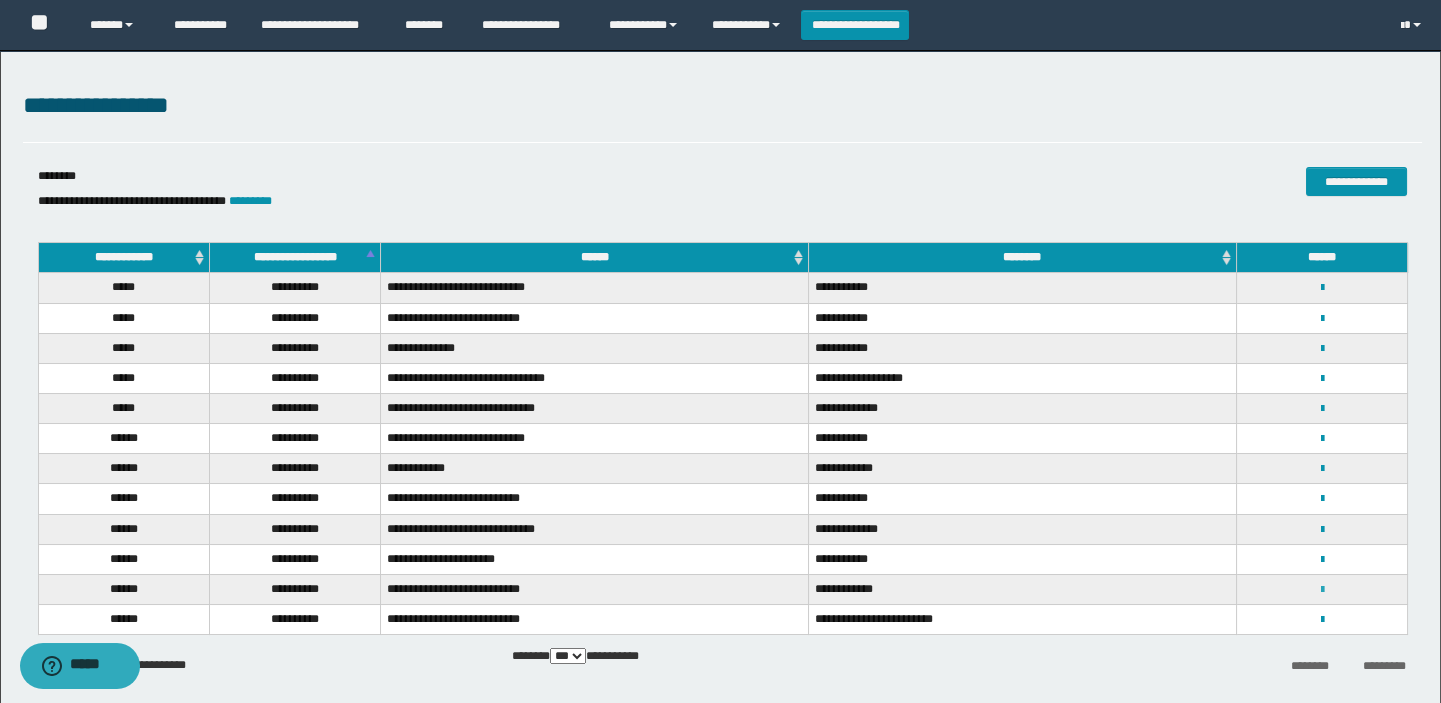 click at bounding box center (1321, 590) 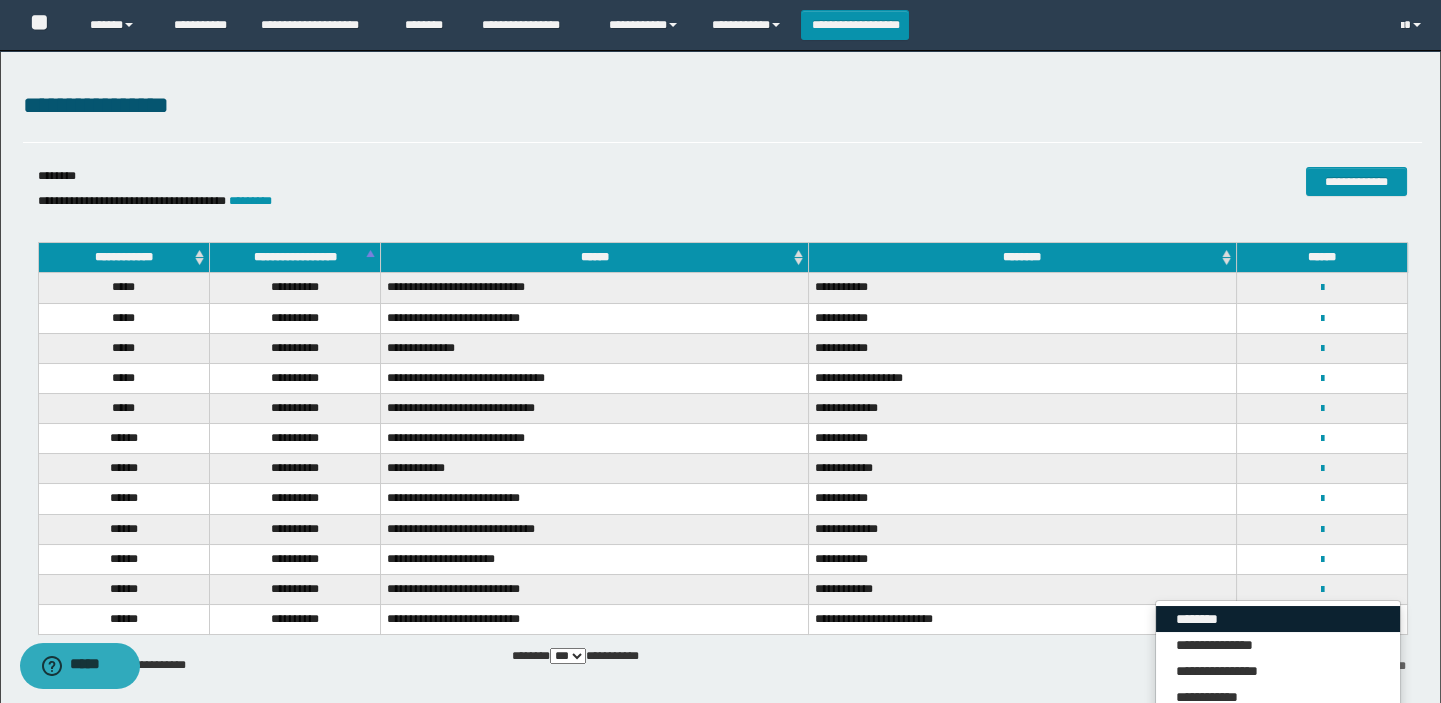 click on "********" at bounding box center [1278, 619] 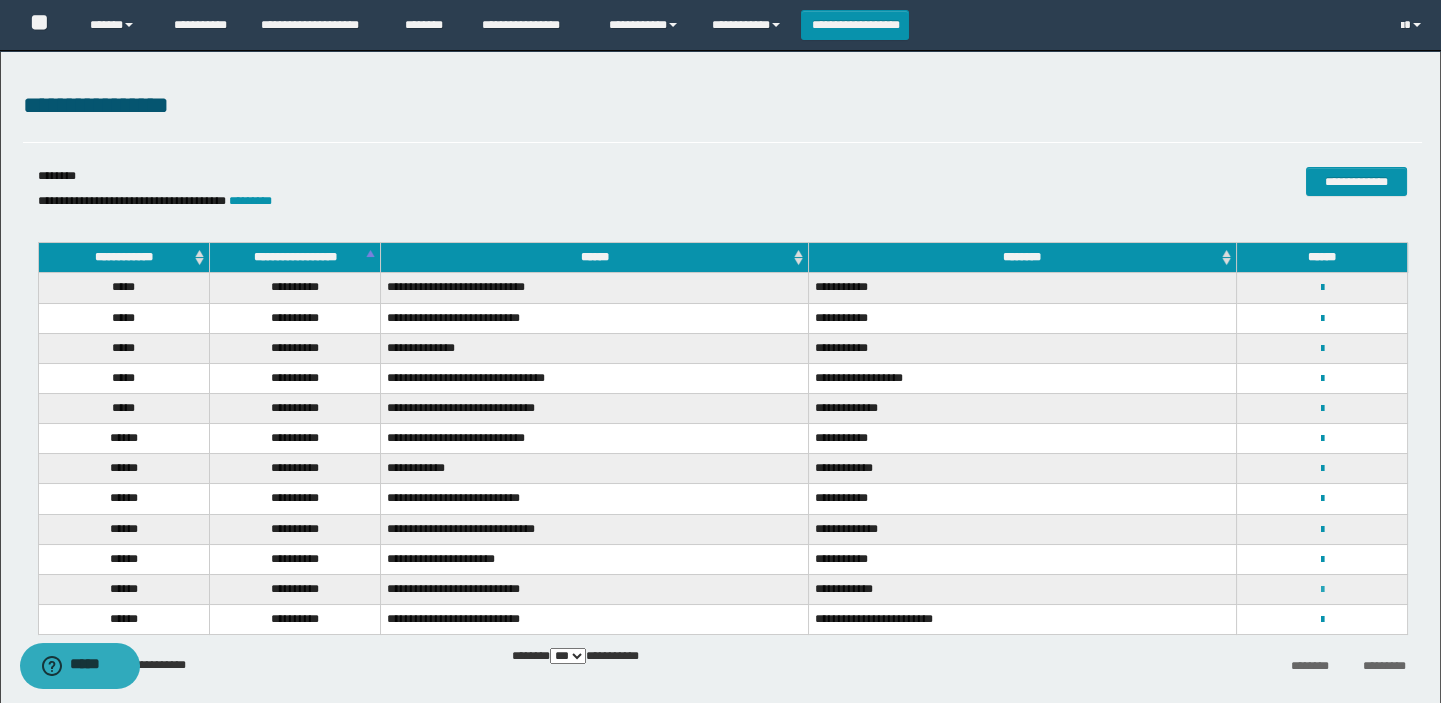 click at bounding box center (1321, 590) 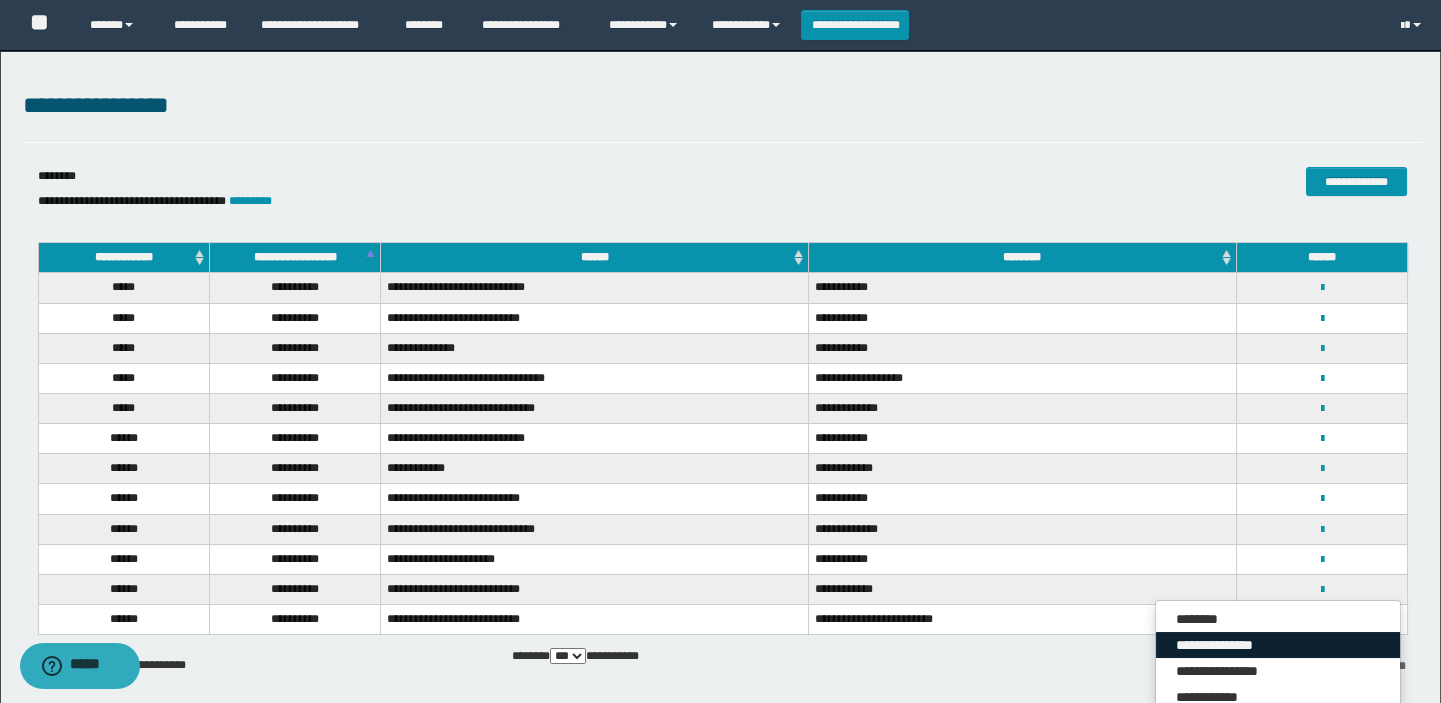 click on "**********" at bounding box center (1278, 645) 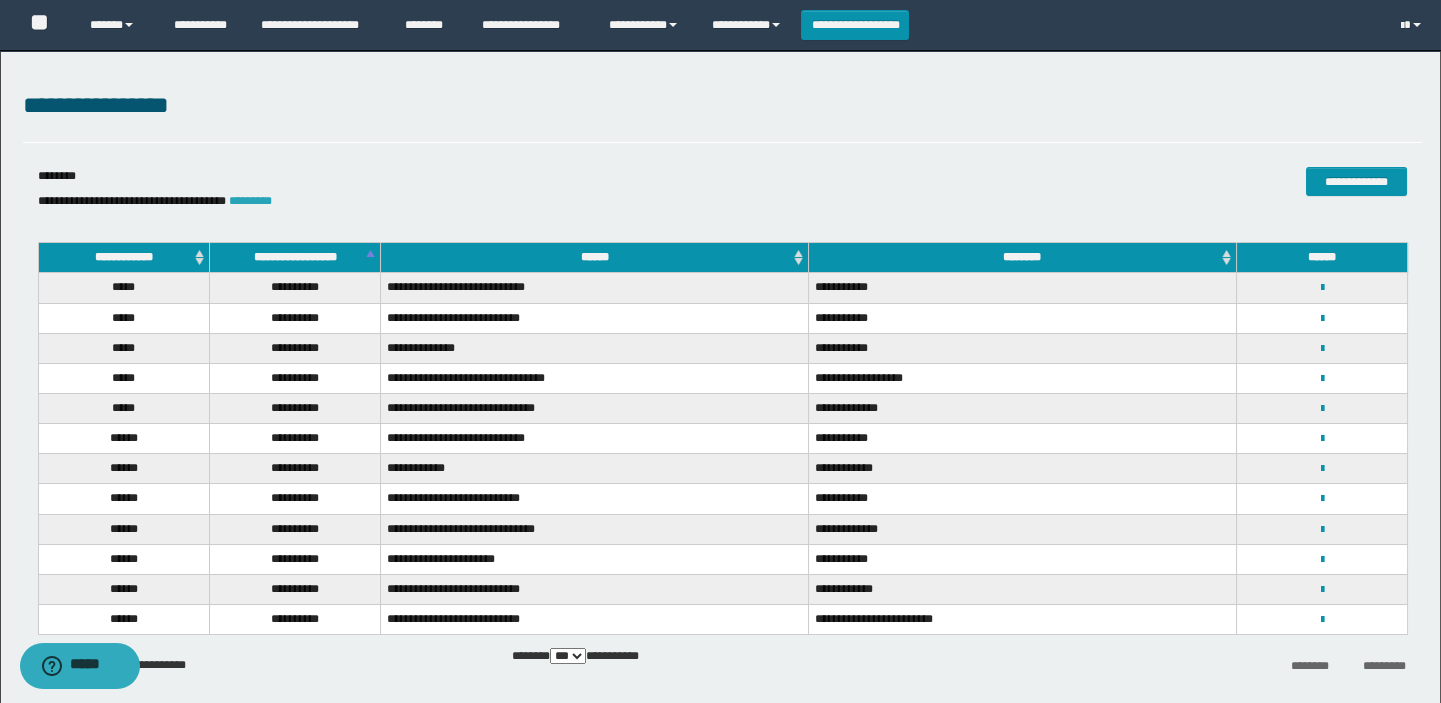 click on "*********" at bounding box center (250, 201) 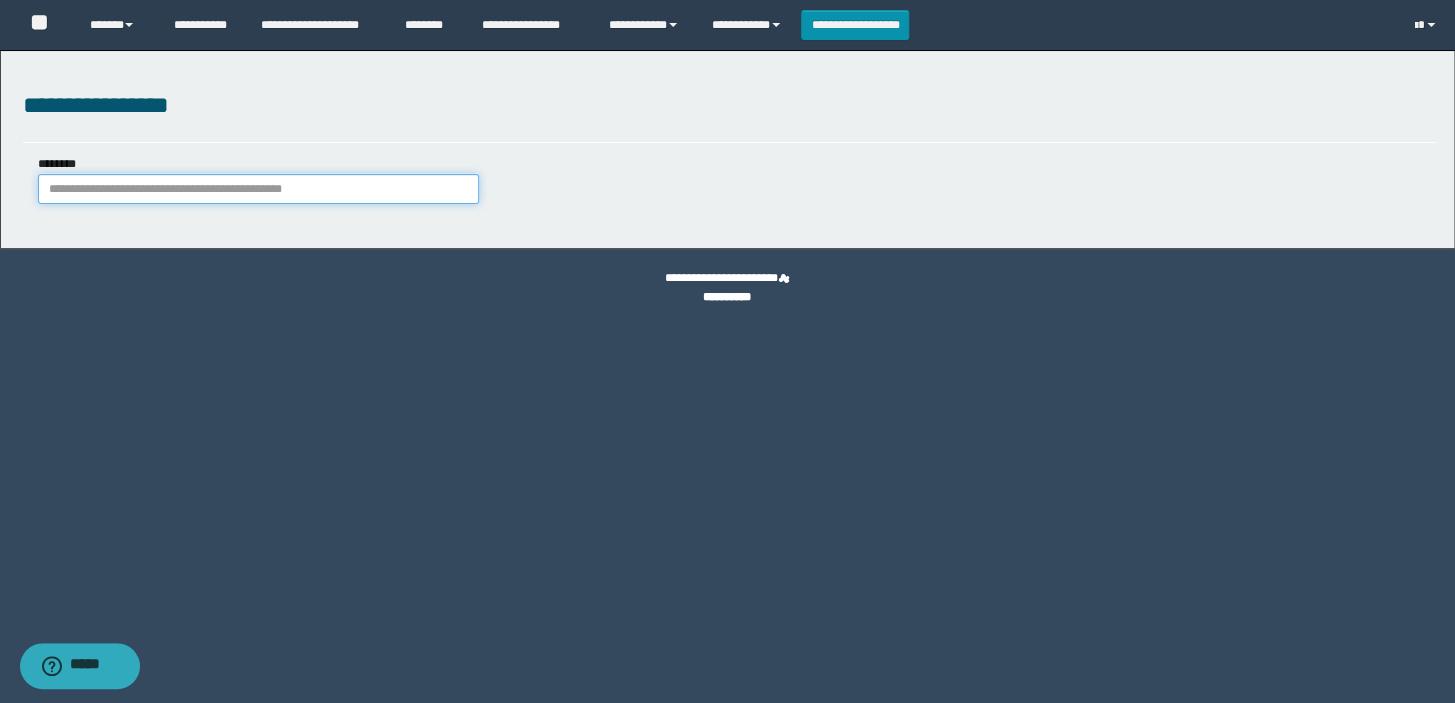 paste on "**********" 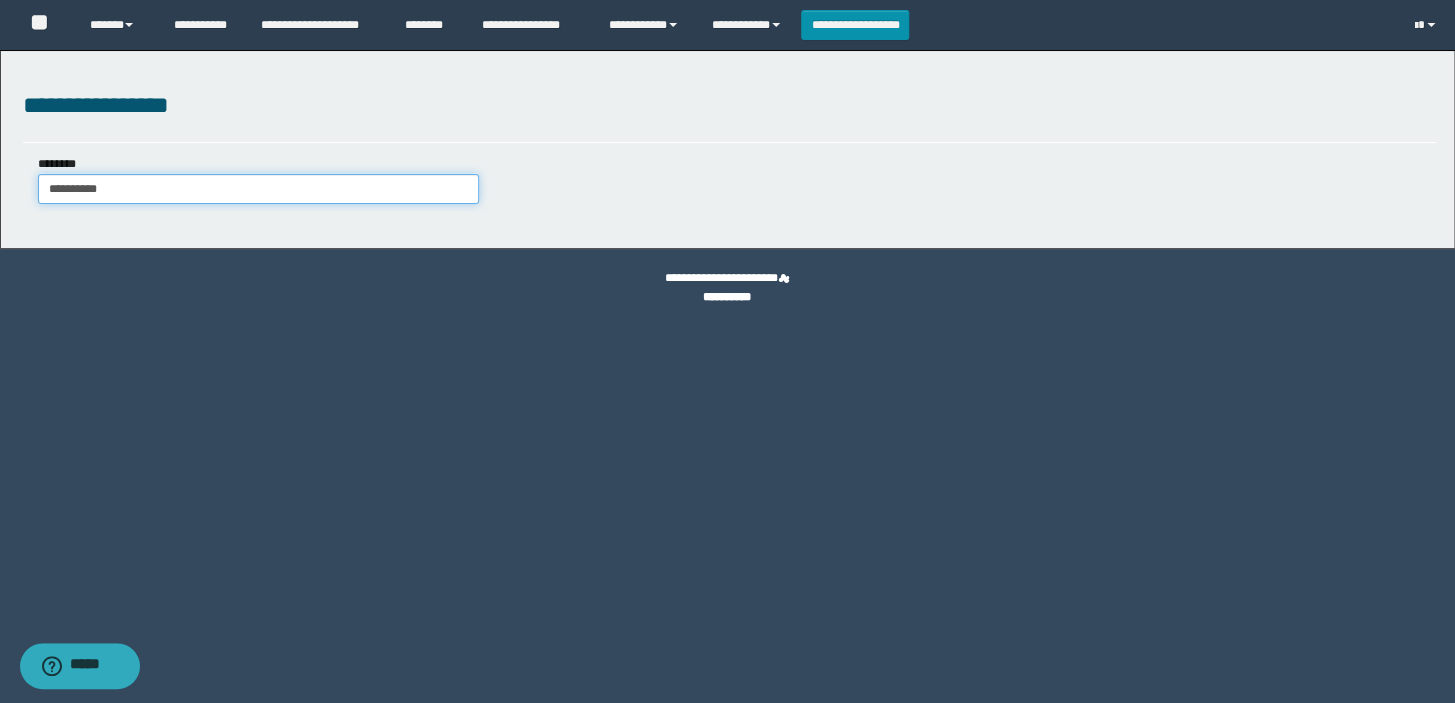 type on "**********" 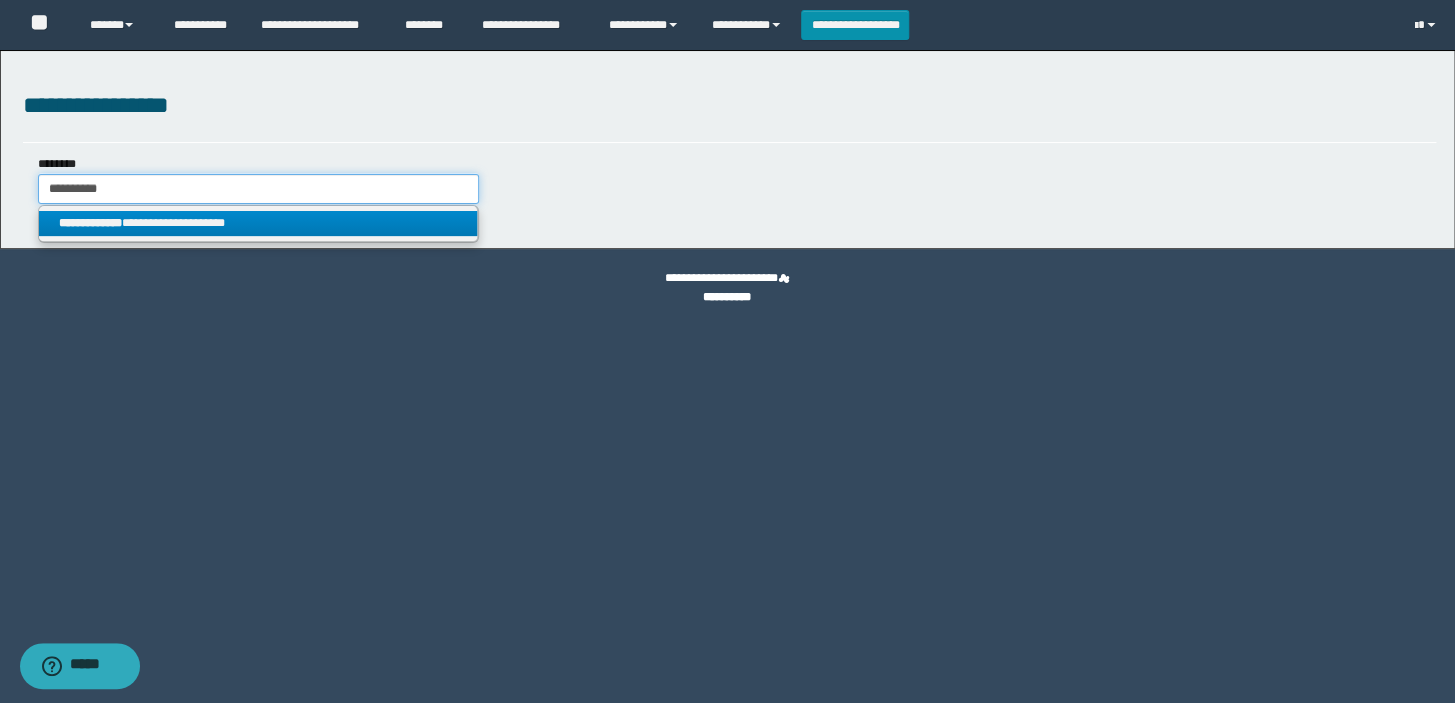 type on "**********" 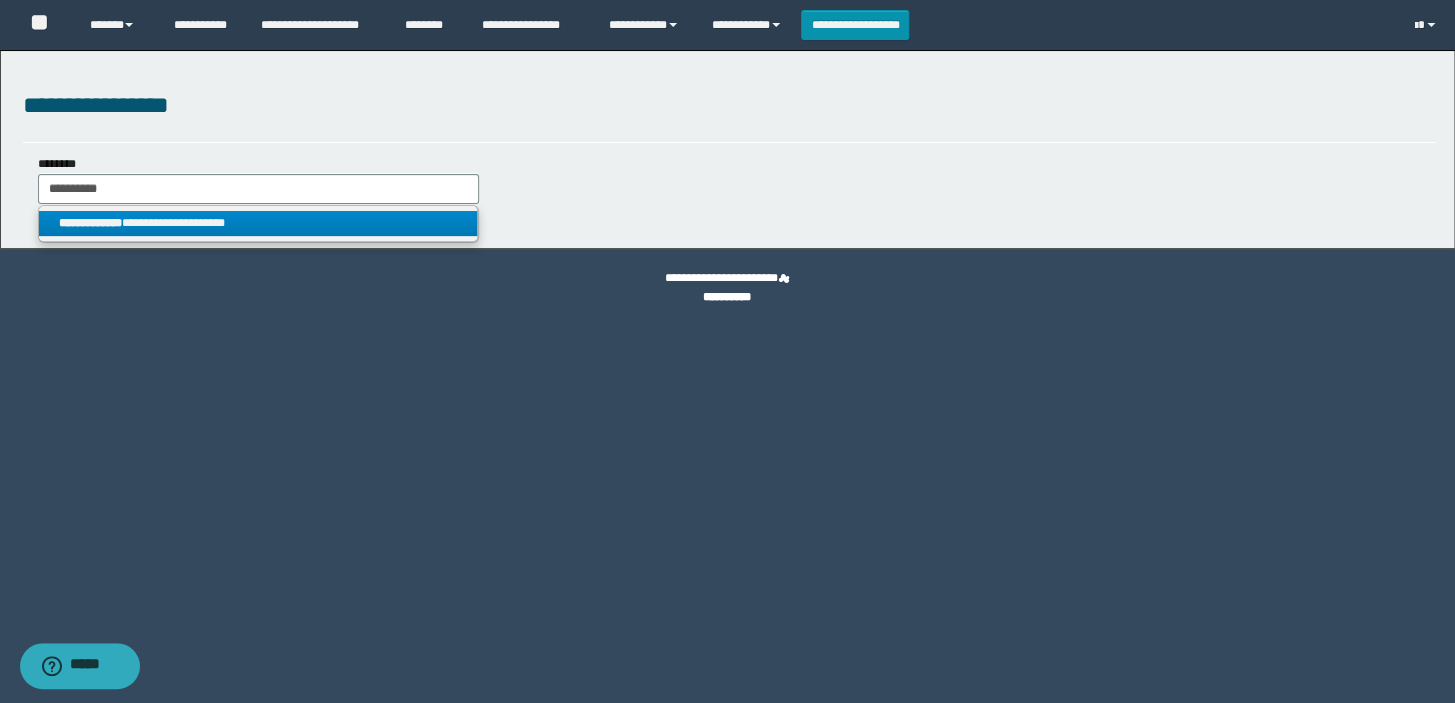 click on "**********" at bounding box center [90, 223] 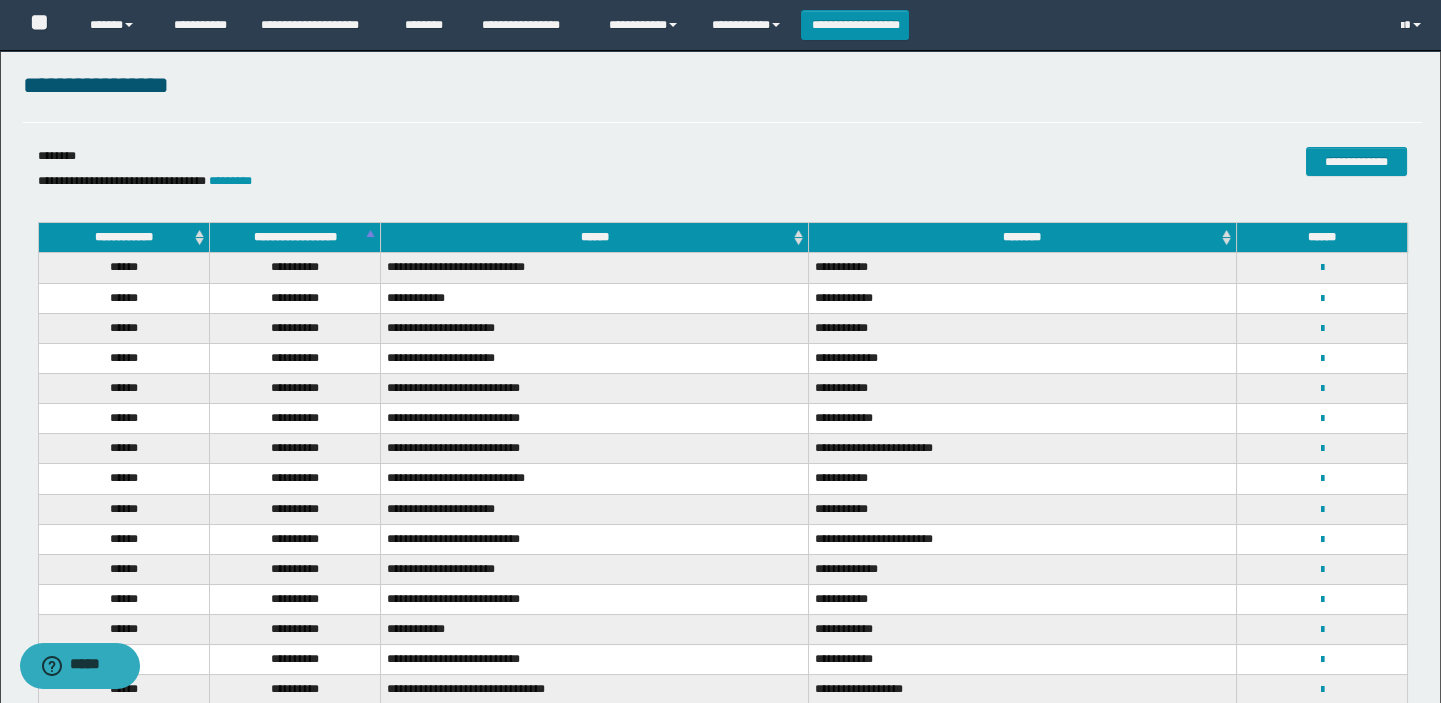 scroll, scrollTop: 0, scrollLeft: 0, axis: both 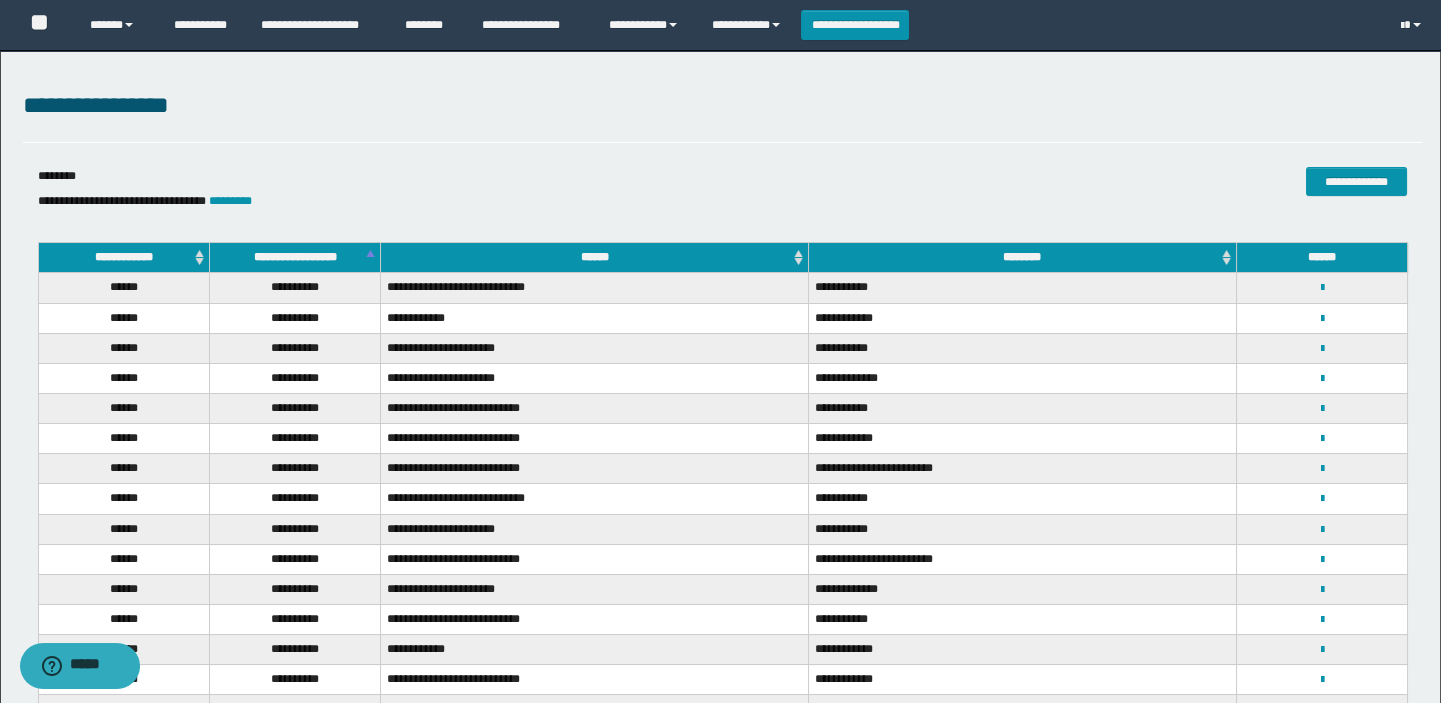 click on "**********" at bounding box center [1322, 438] 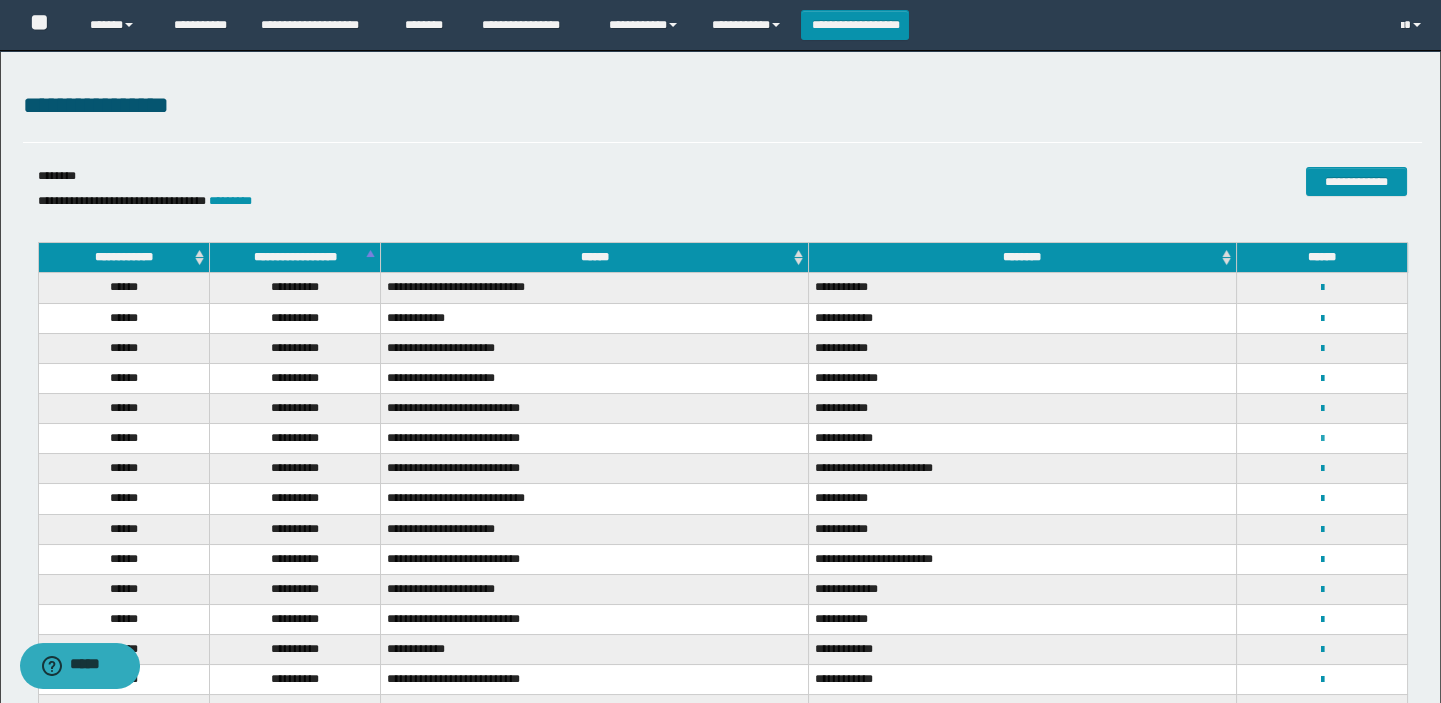 click at bounding box center (1321, 439) 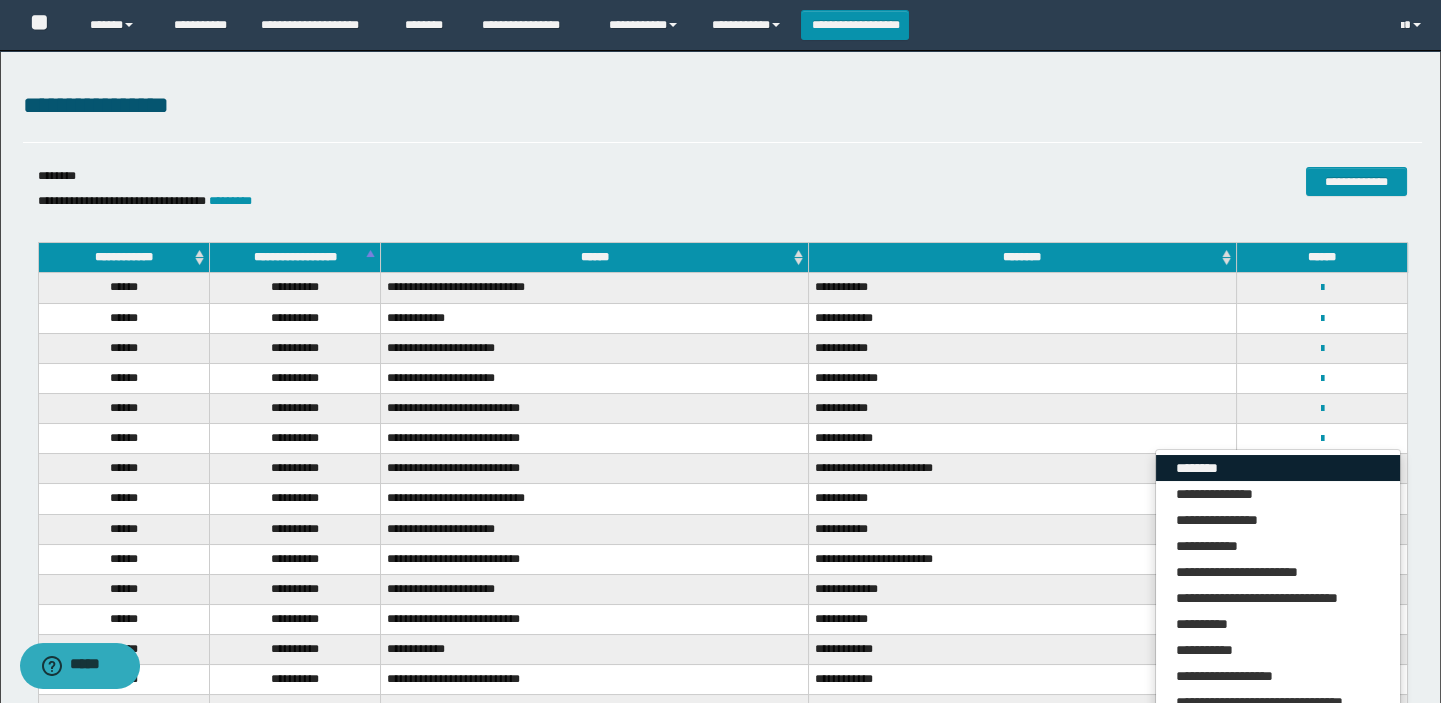 click on "********" at bounding box center (1278, 468) 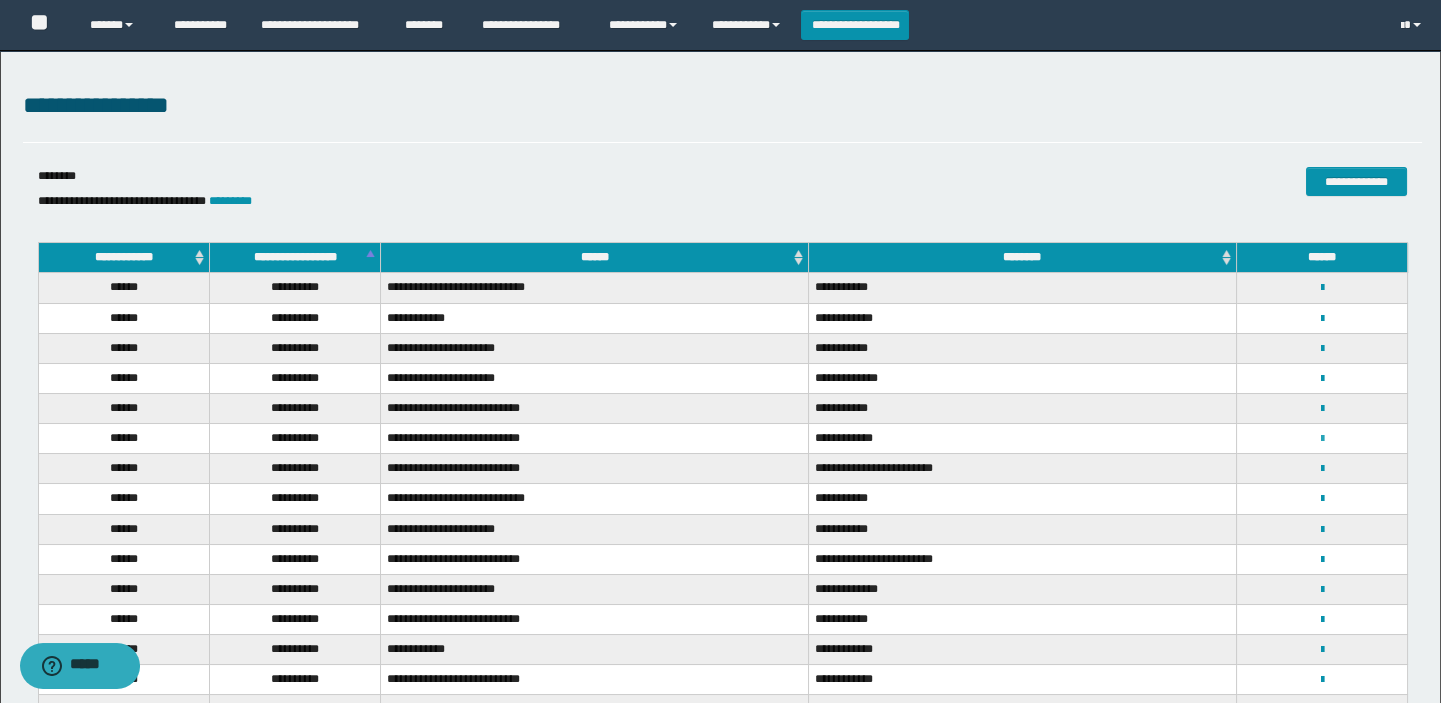 click at bounding box center (1321, 439) 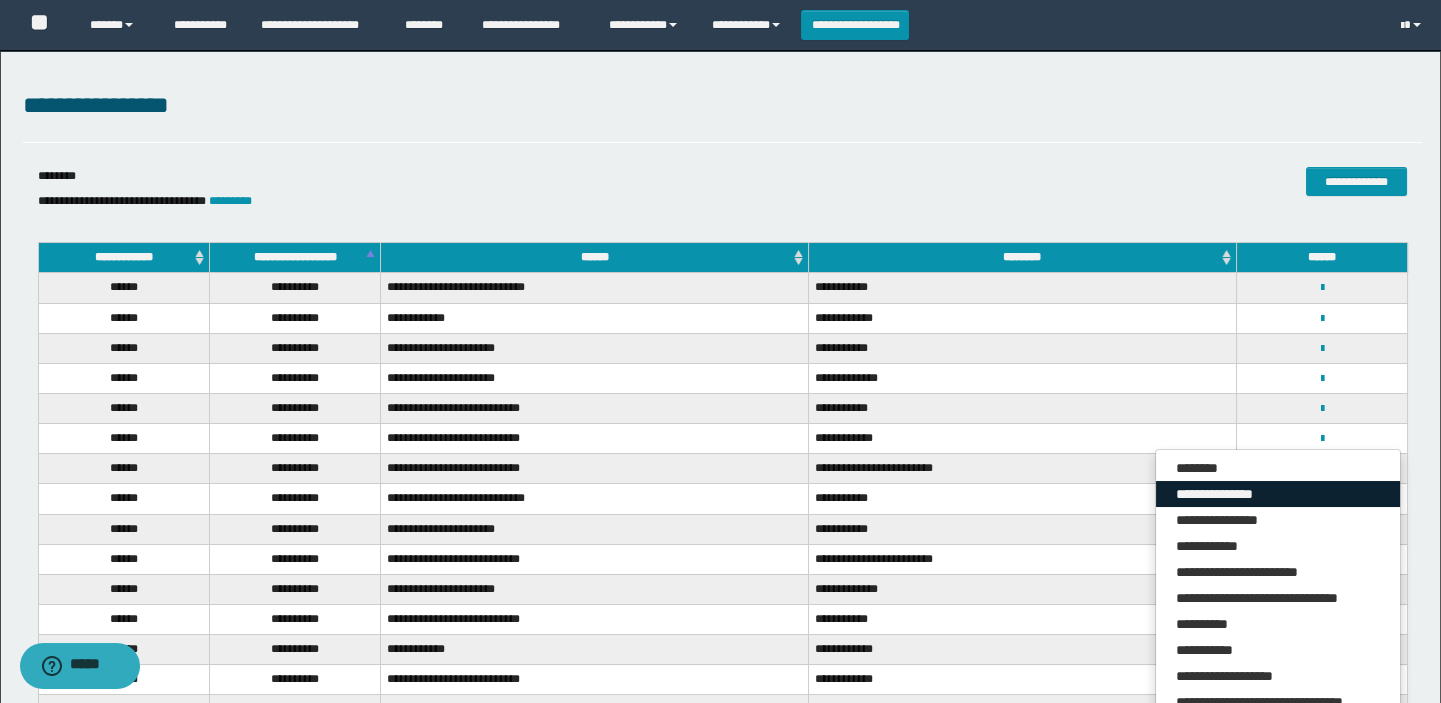 click on "**********" at bounding box center (1278, 494) 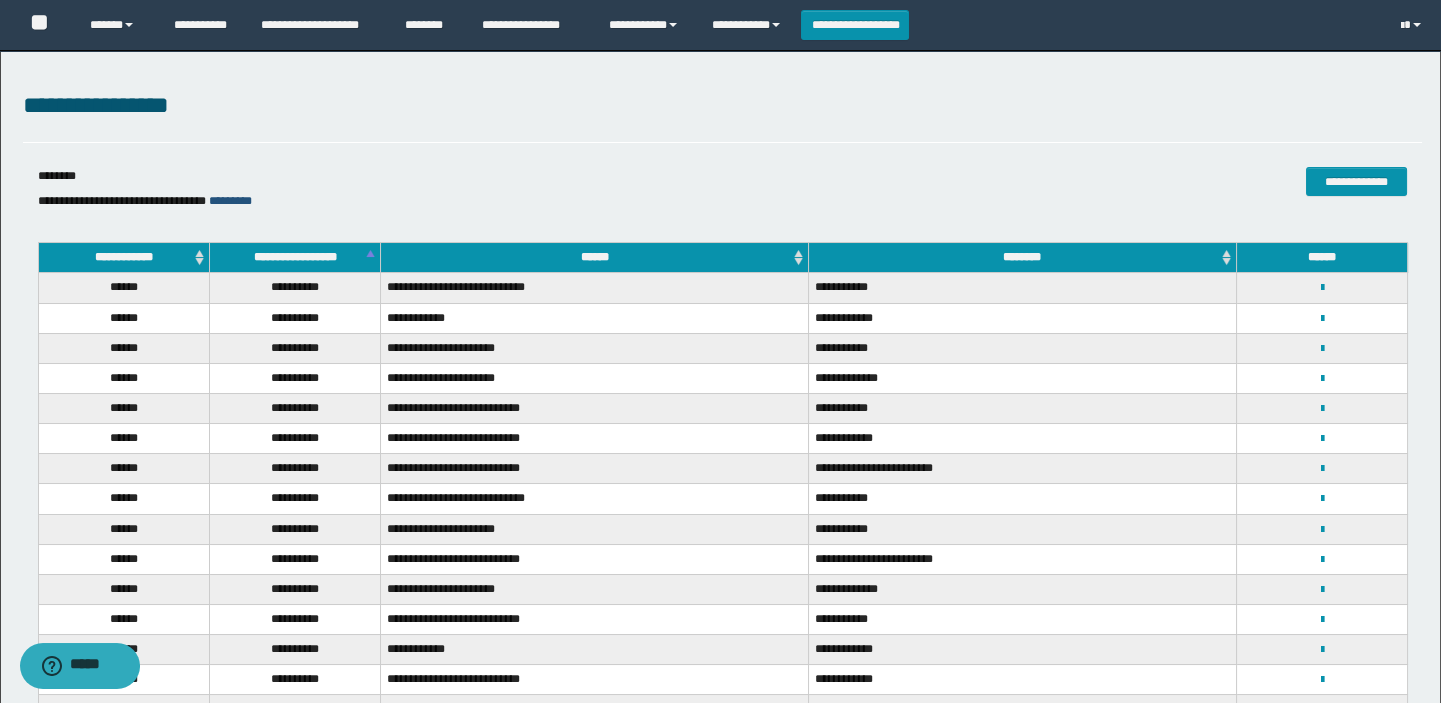 drag, startPoint x: 271, startPoint y: 194, endPoint x: 215, endPoint y: 200, distance: 56.32051 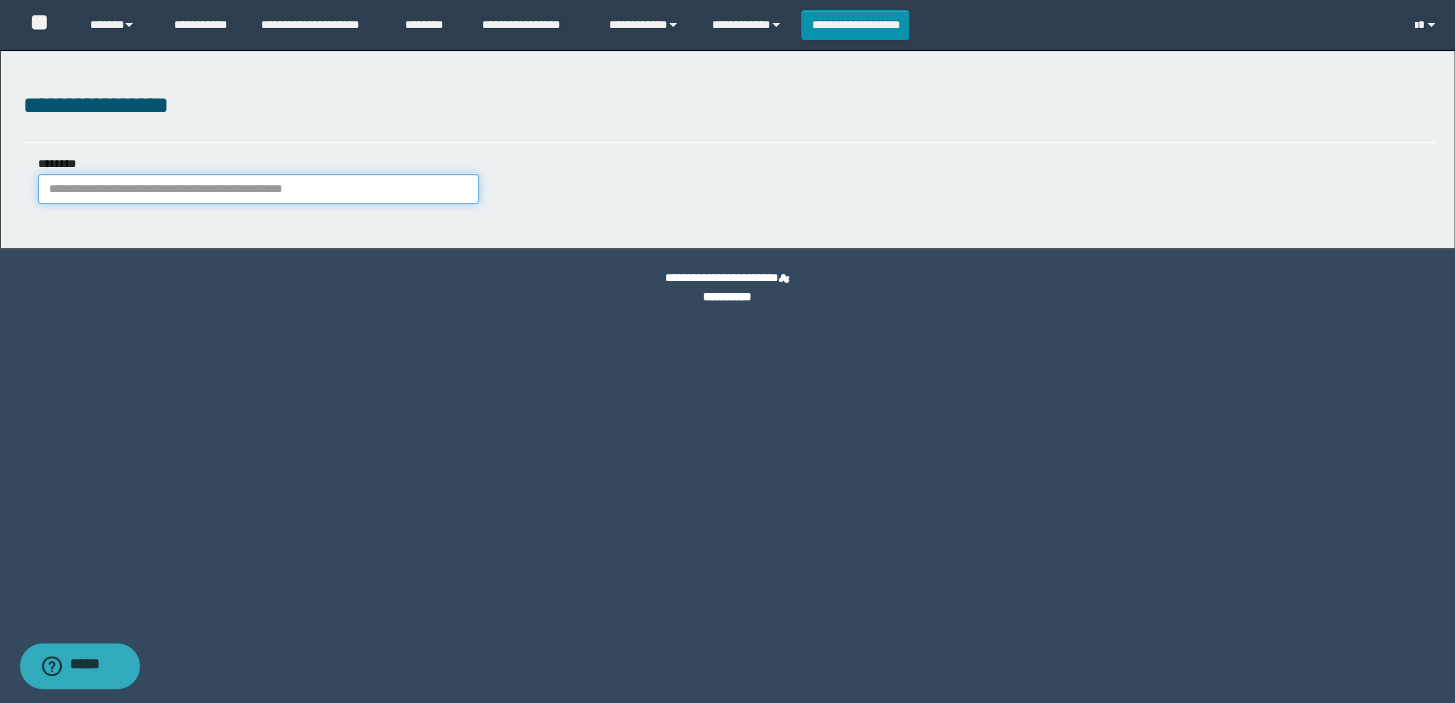 paste on "********" 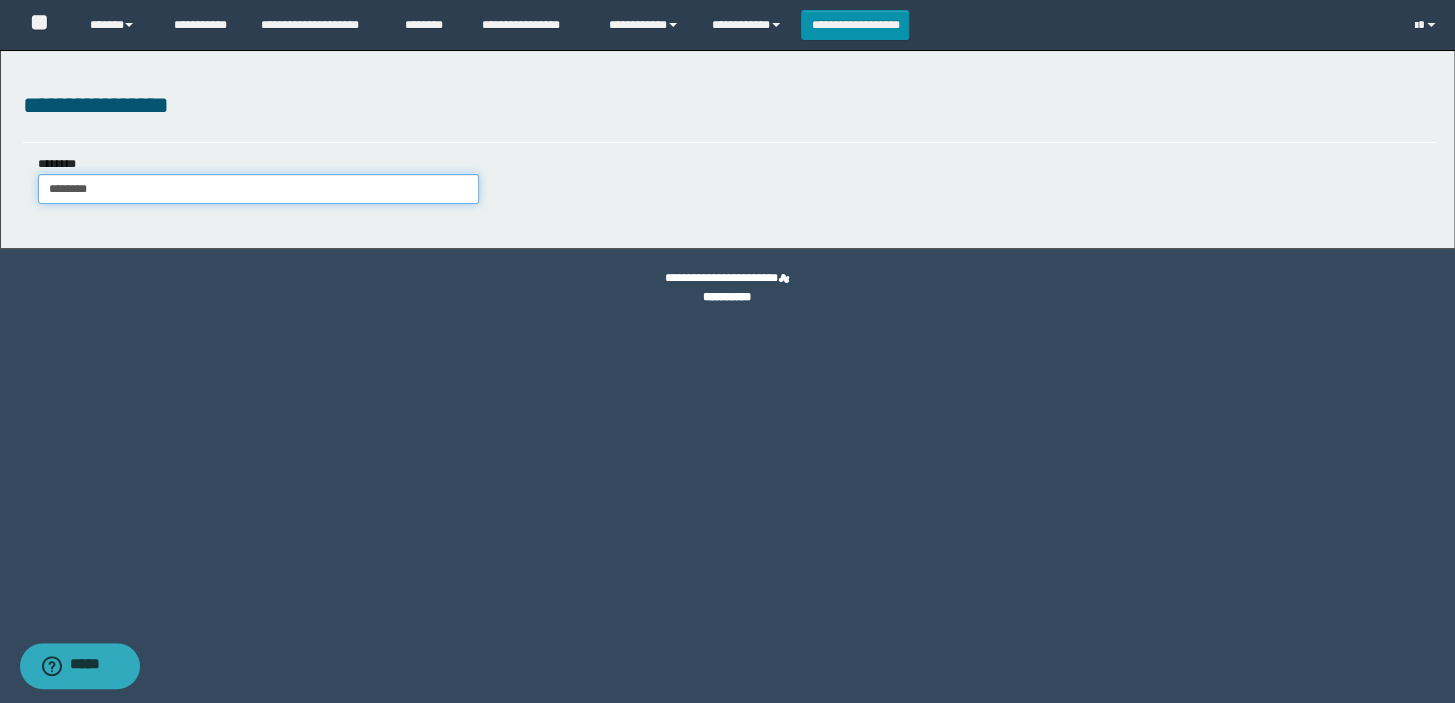 type on "********" 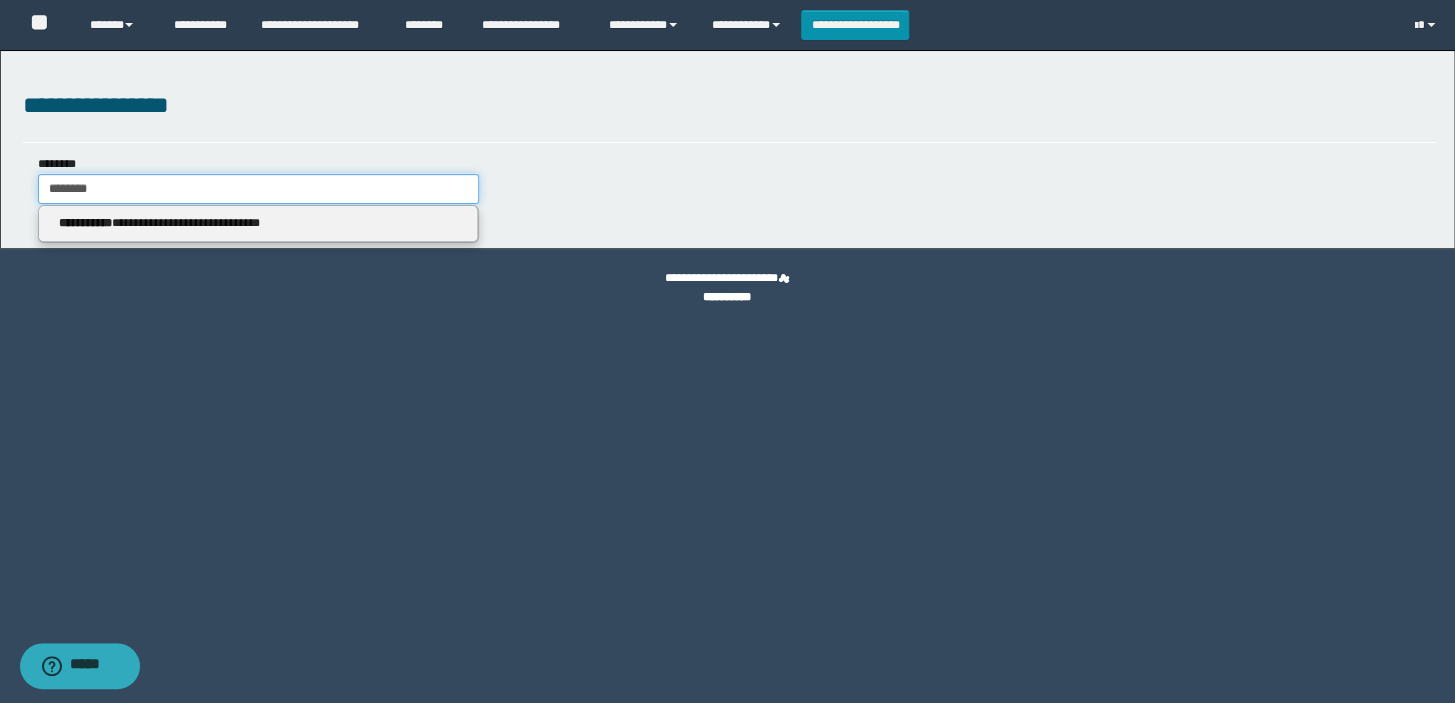 type 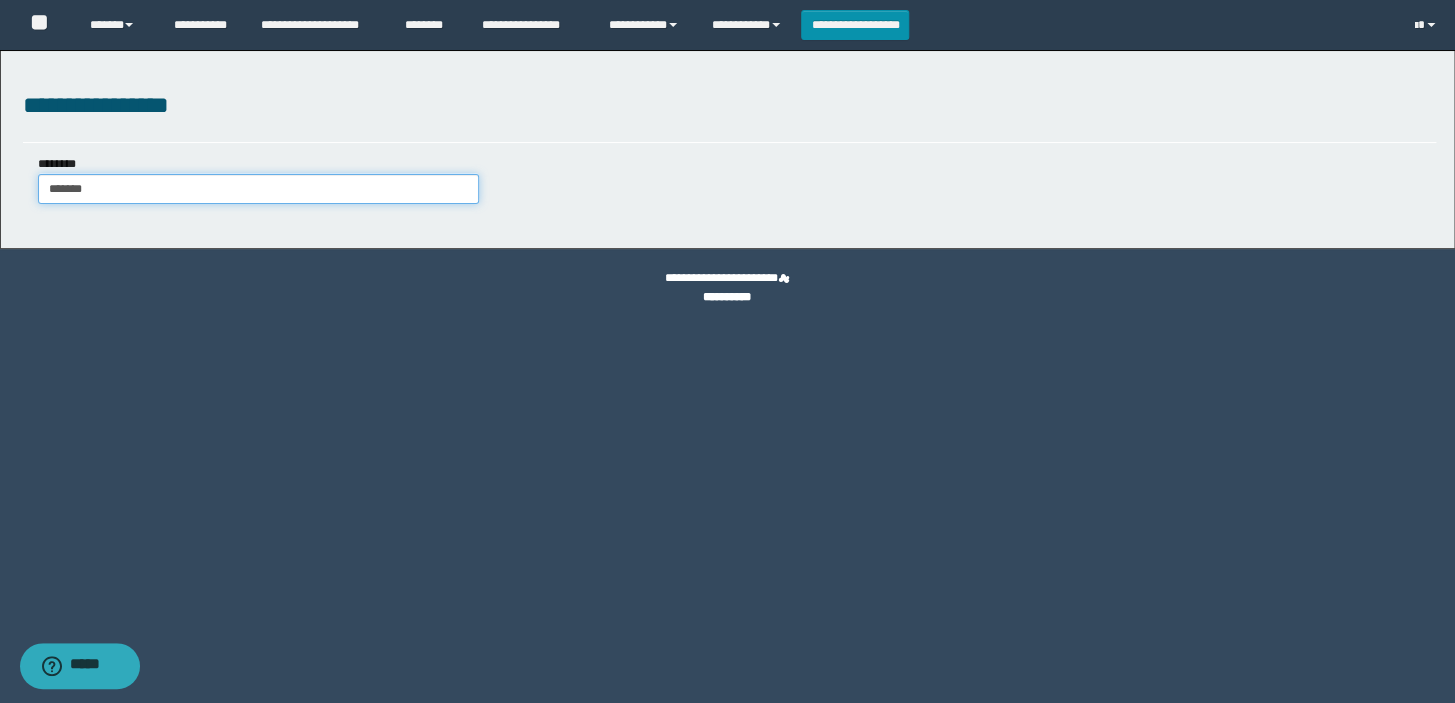 type on "*******" 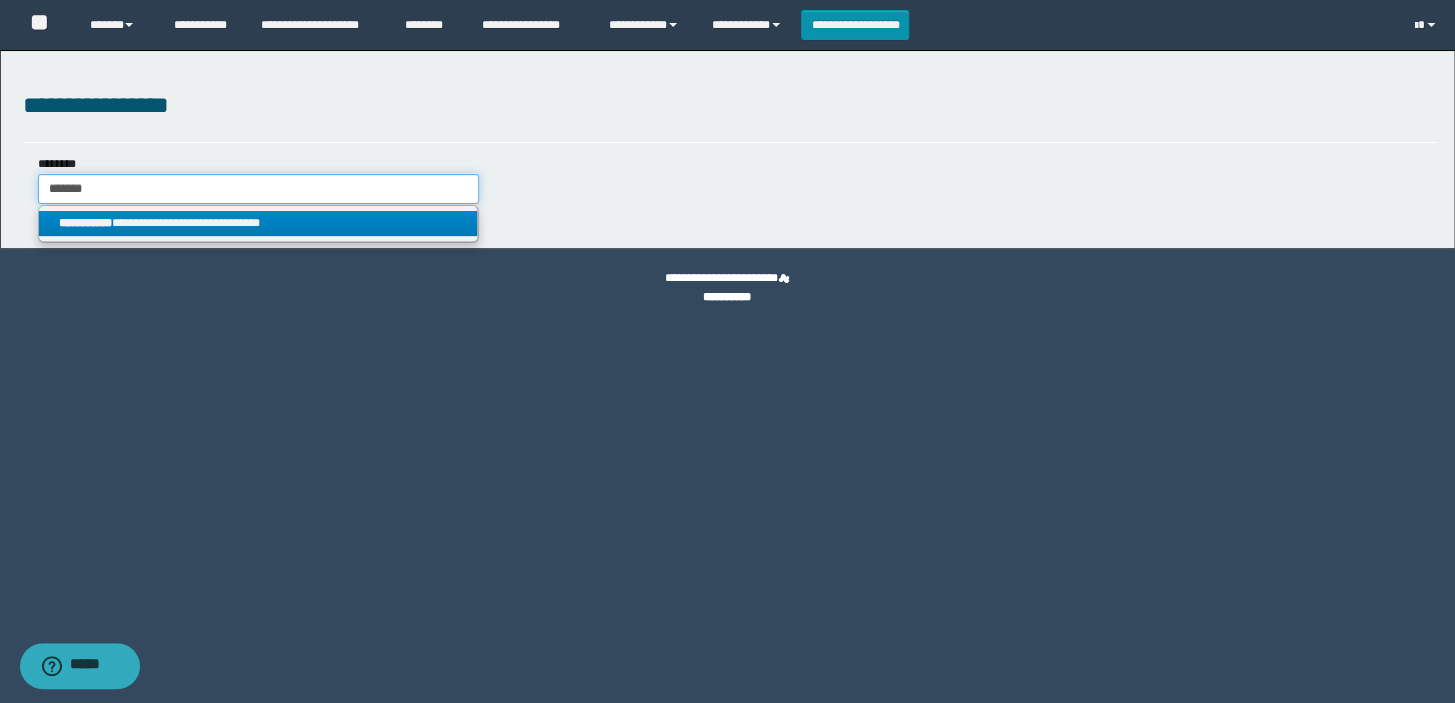 type on "*******" 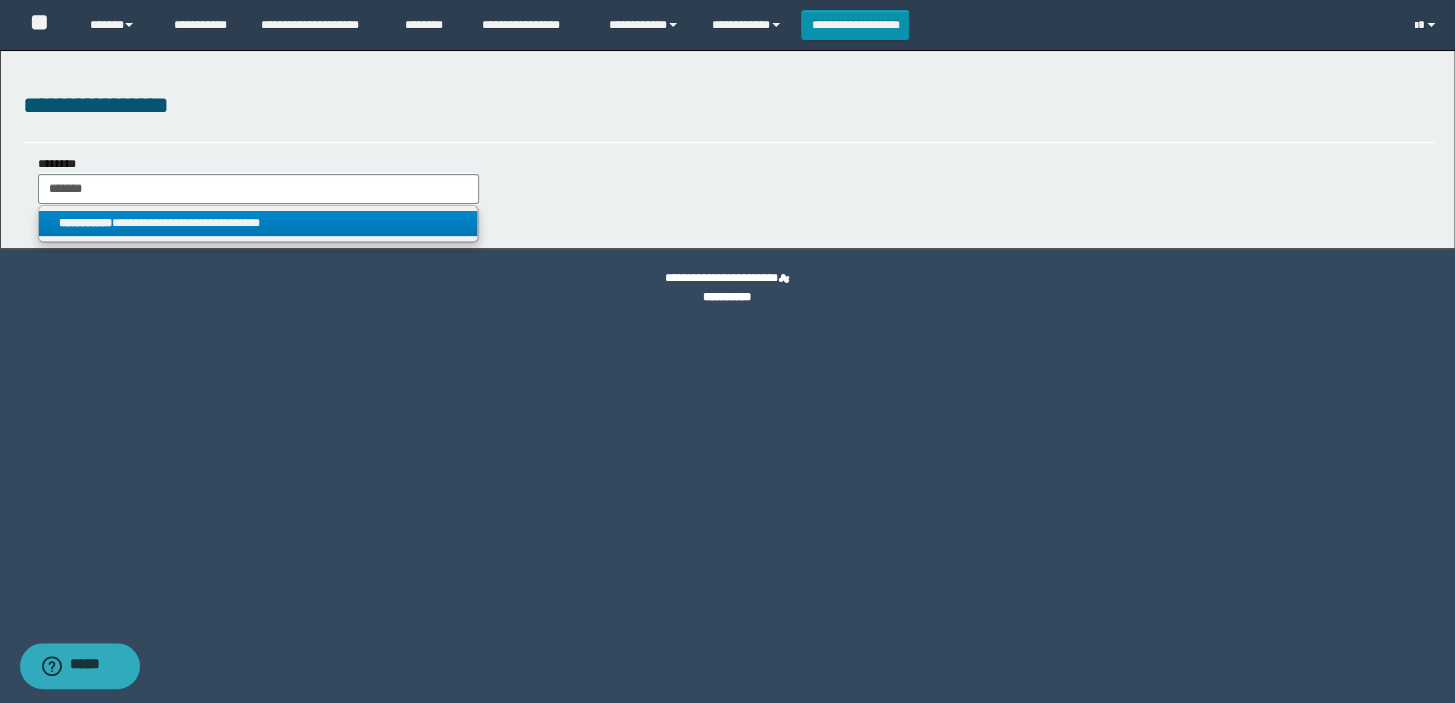 click on "**********" at bounding box center (258, 223) 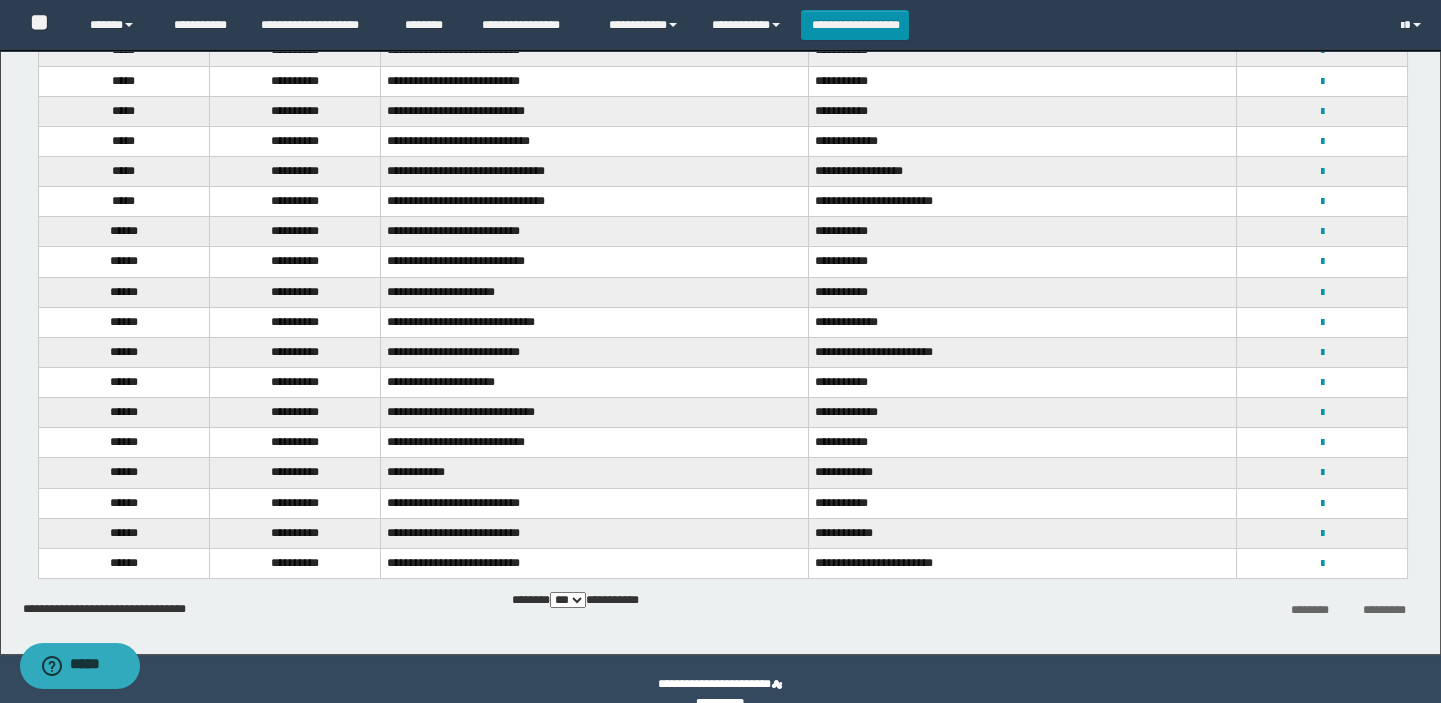 scroll, scrollTop: 267, scrollLeft: 0, axis: vertical 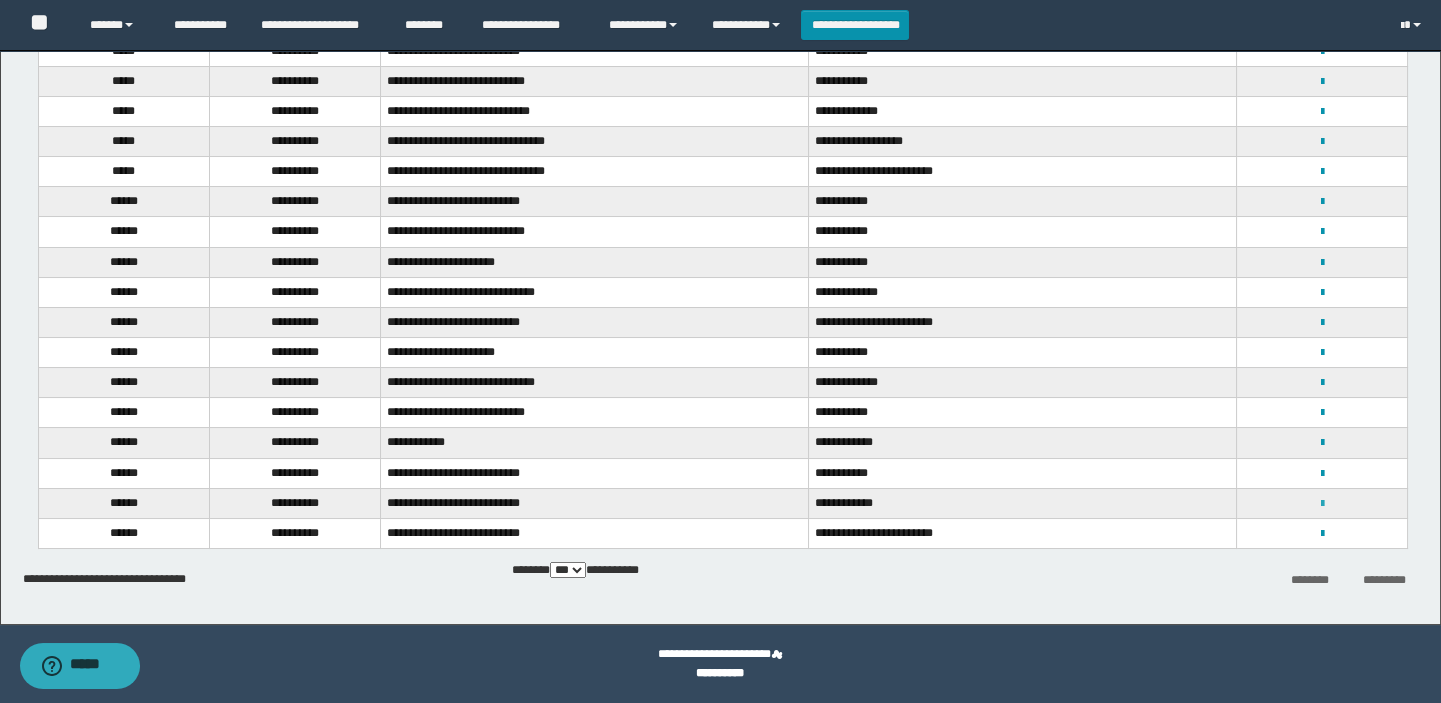 click at bounding box center [1321, 504] 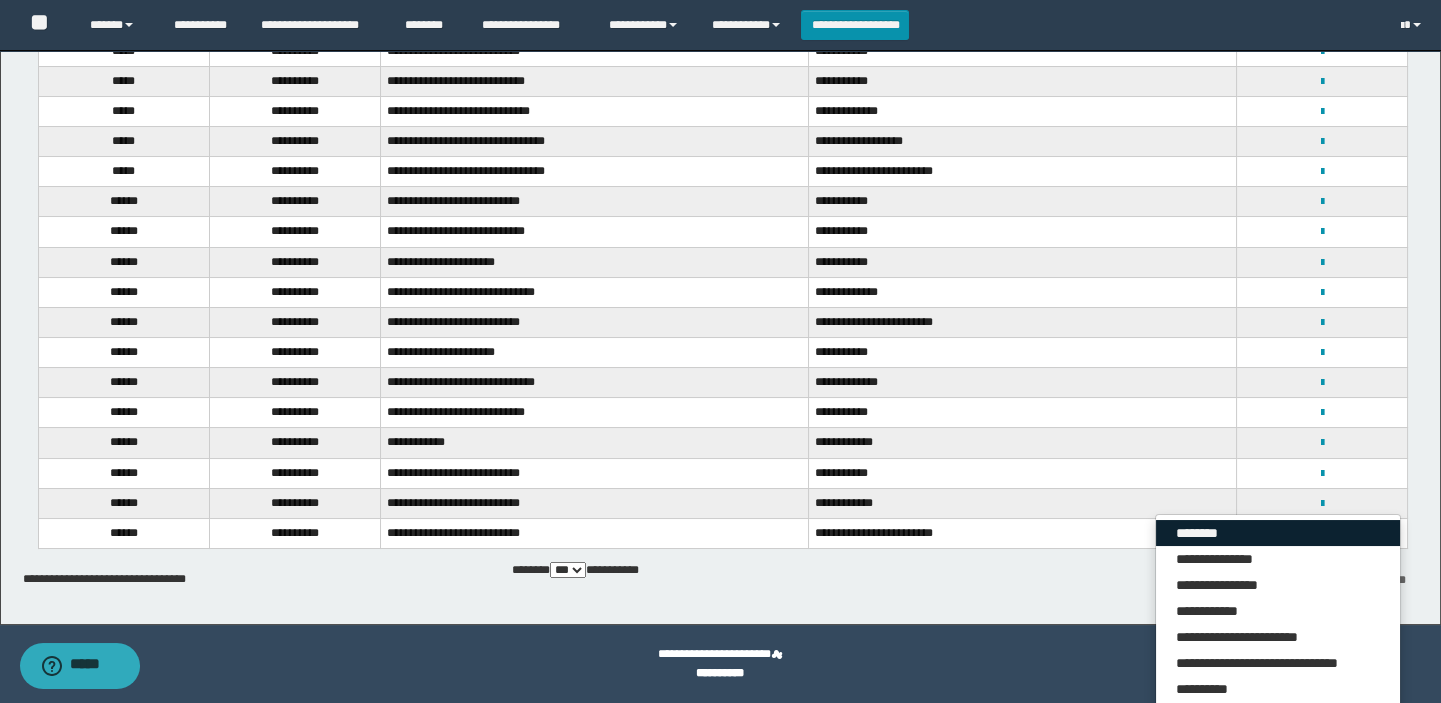 click on "********" at bounding box center (1278, 533) 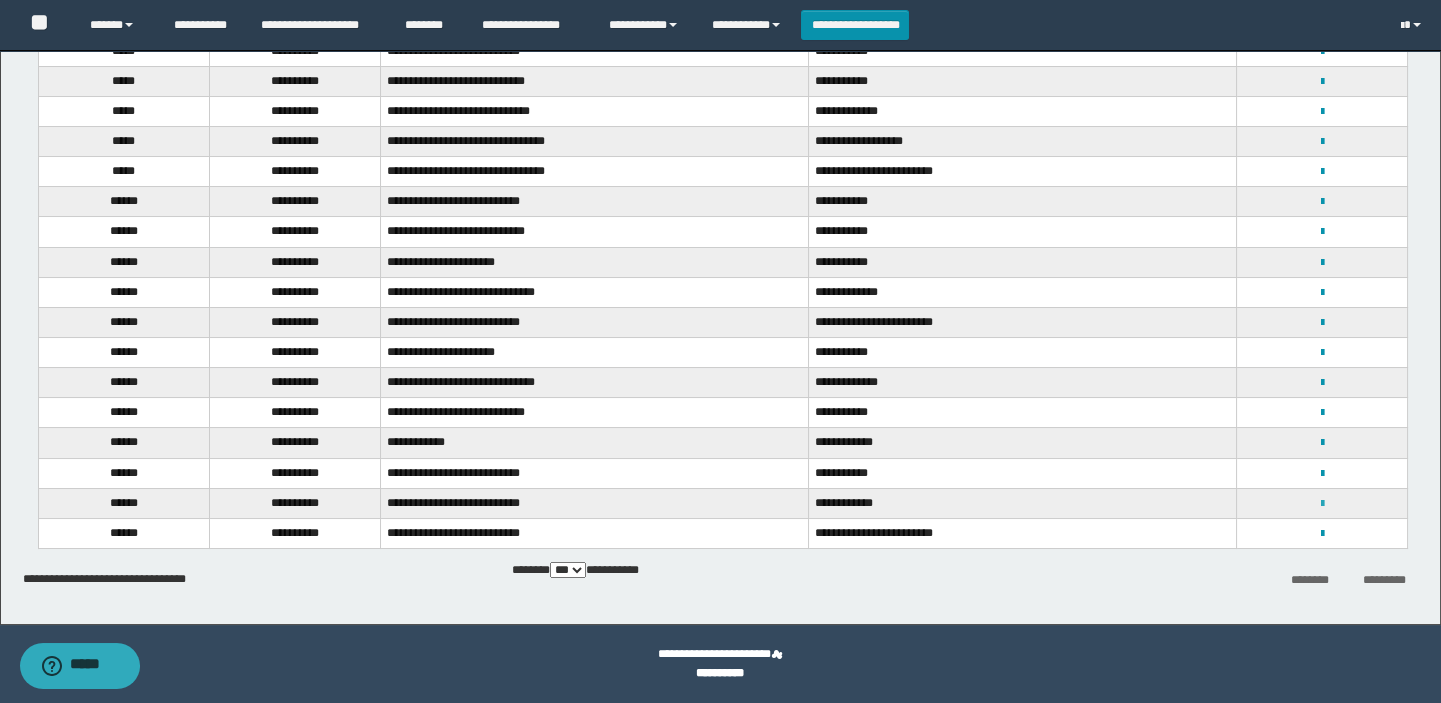 click at bounding box center (1321, 504) 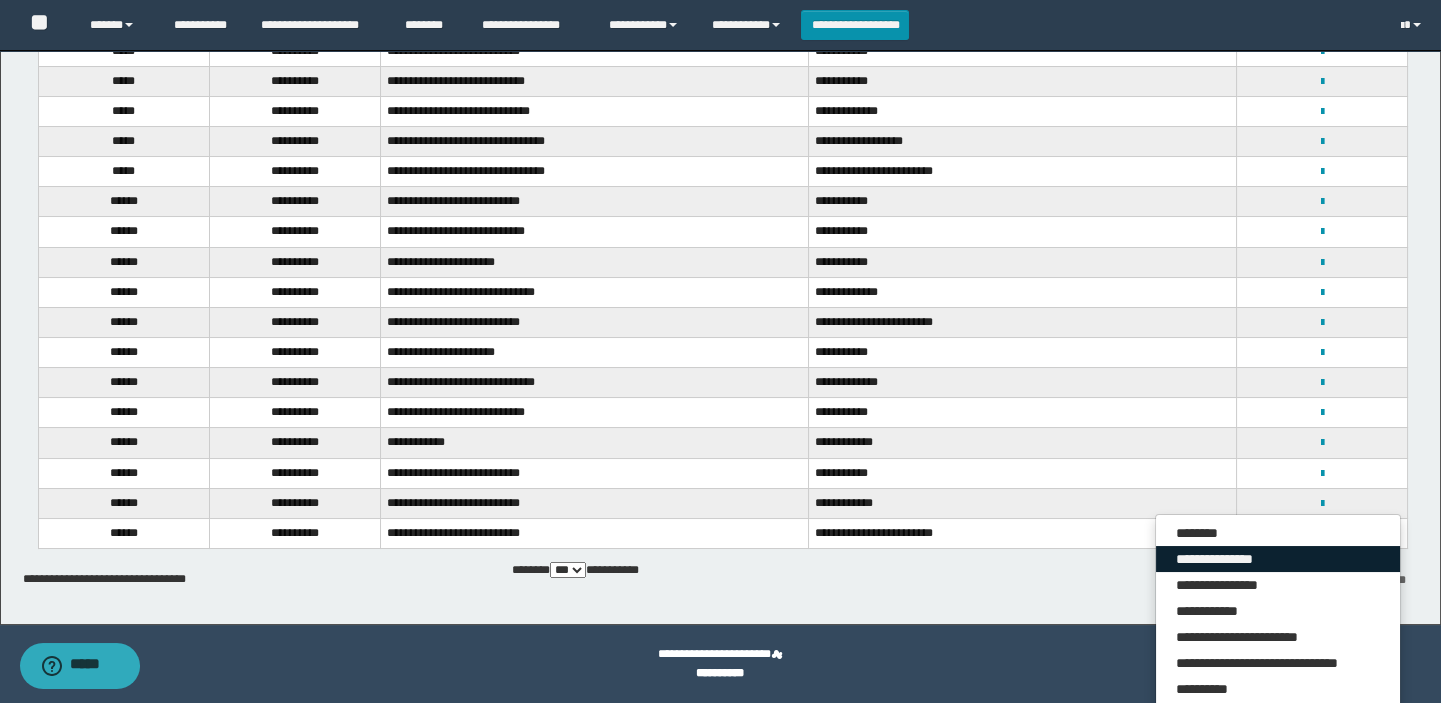 click on "**********" at bounding box center (1278, 559) 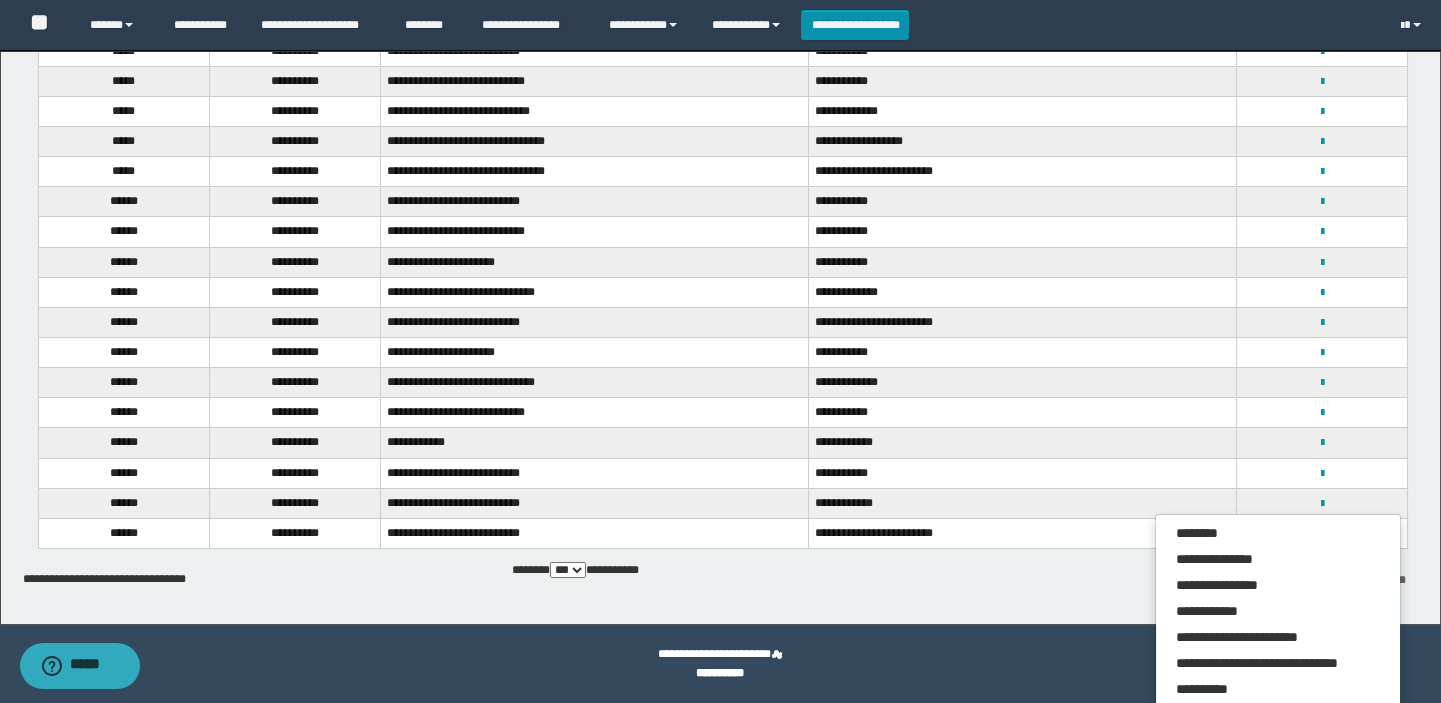 scroll, scrollTop: 0, scrollLeft: 0, axis: both 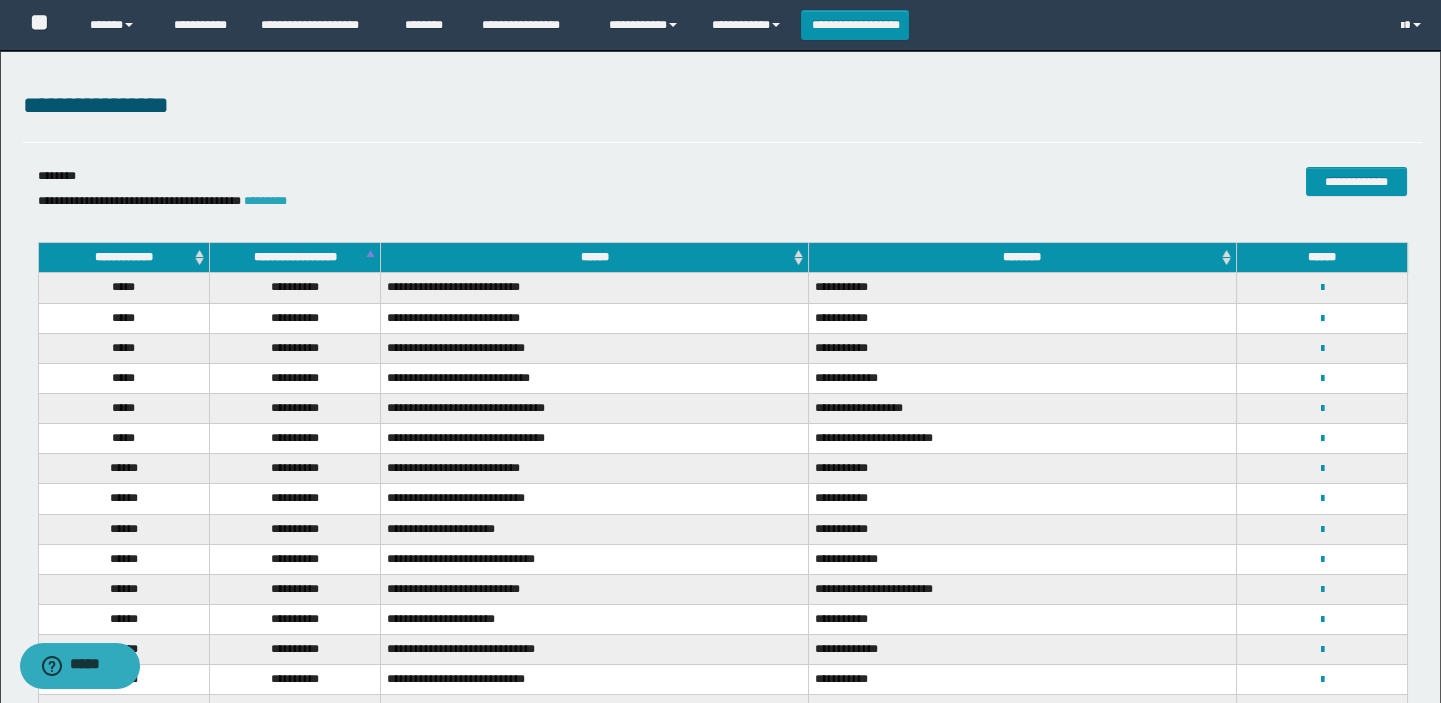 click on "*********" at bounding box center [265, 201] 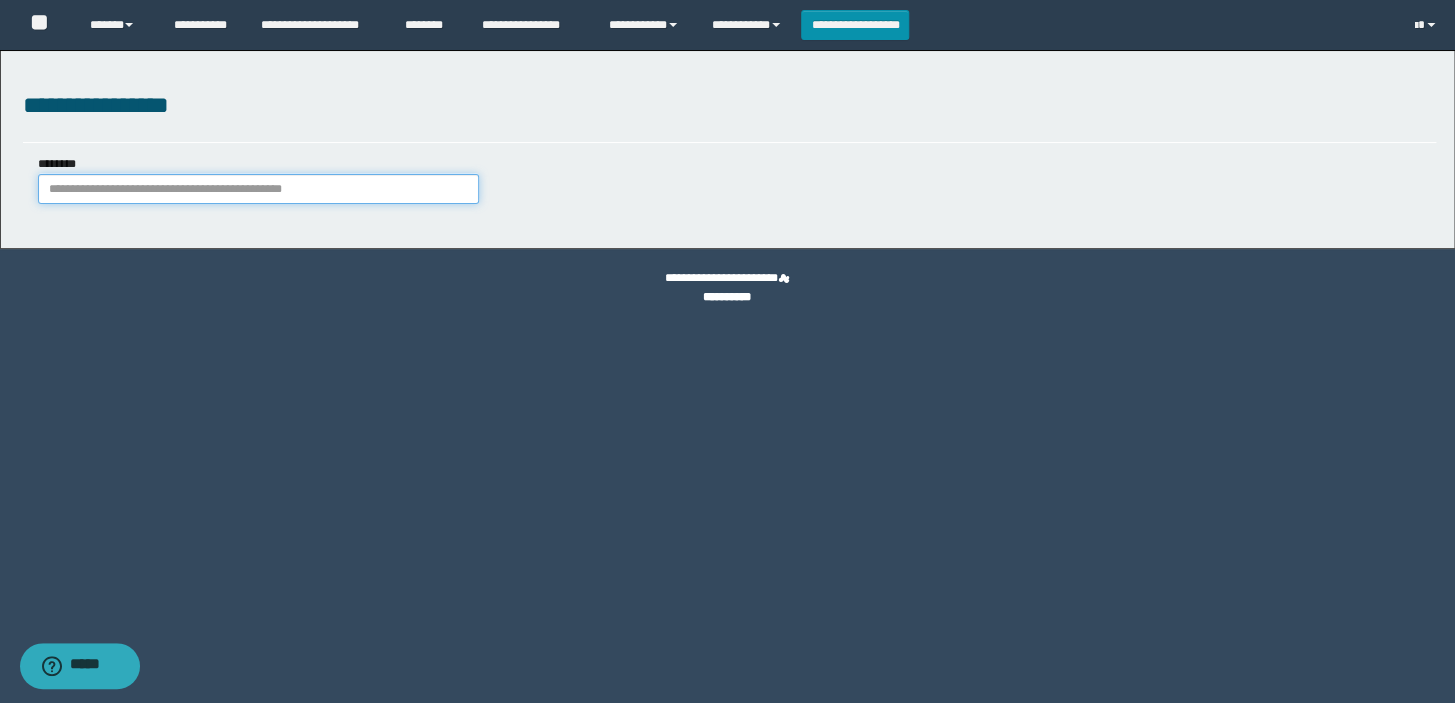 paste on "**********" 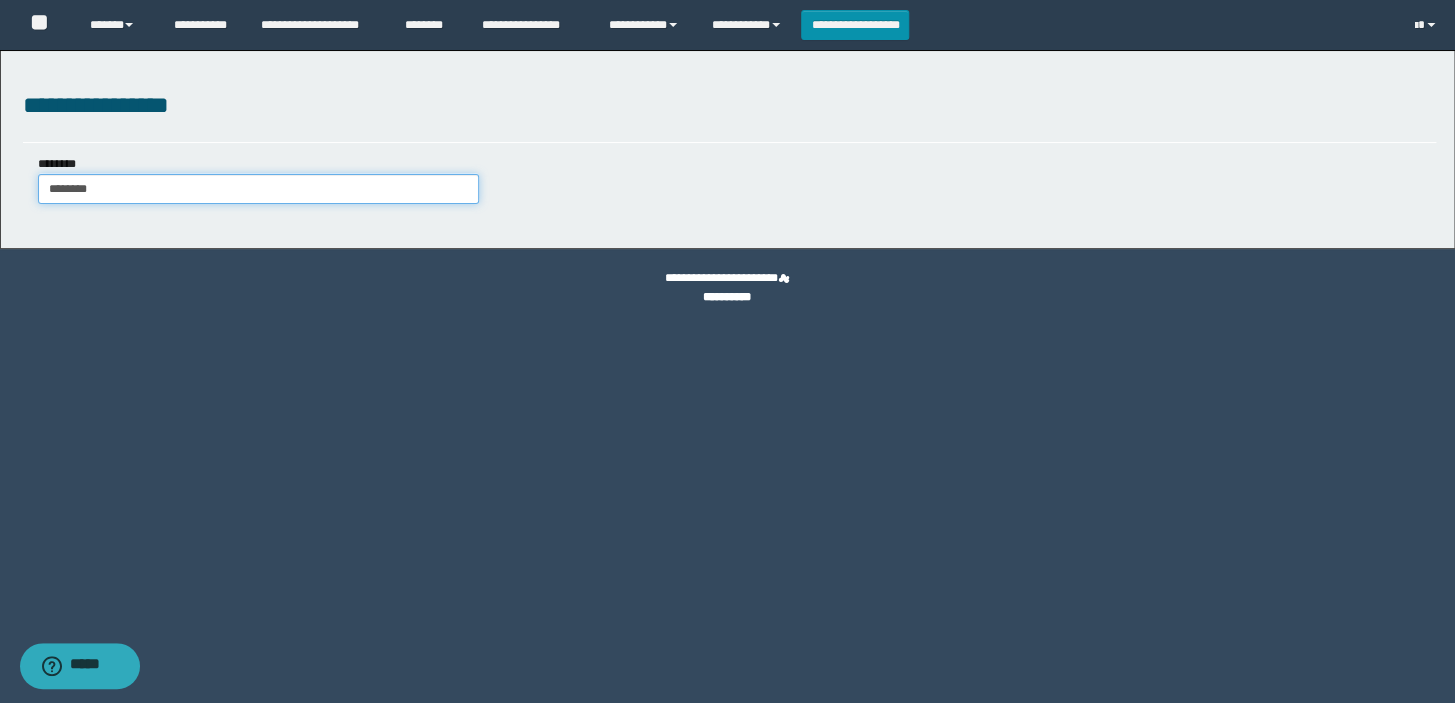 type on "********" 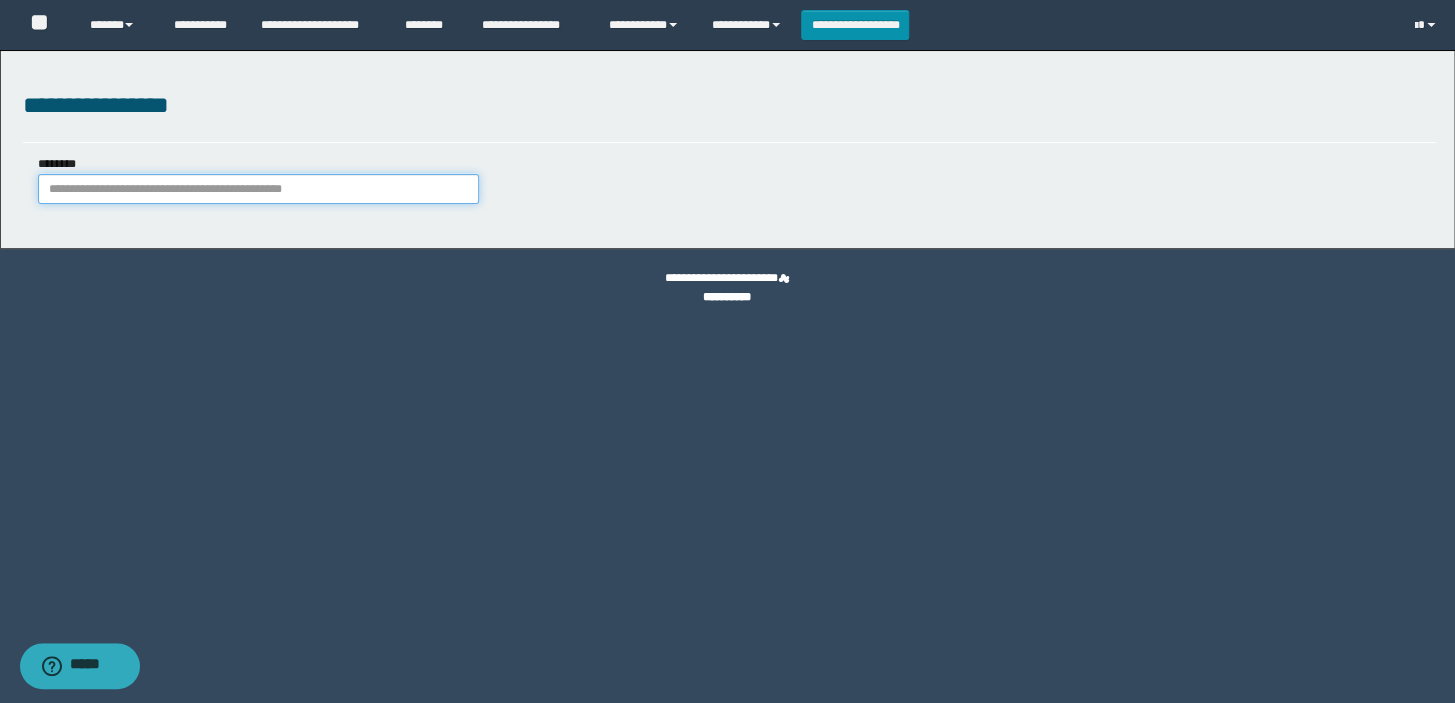 paste on "********" 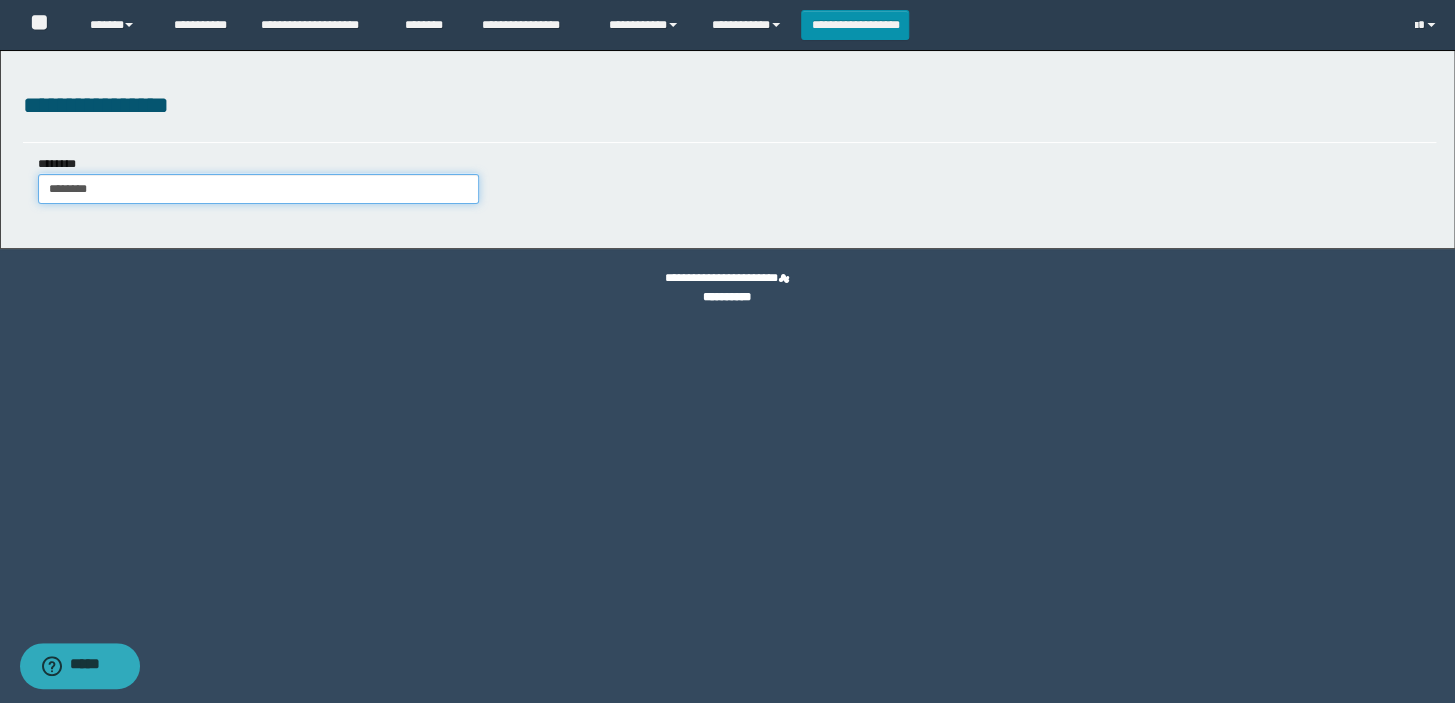 type on "********" 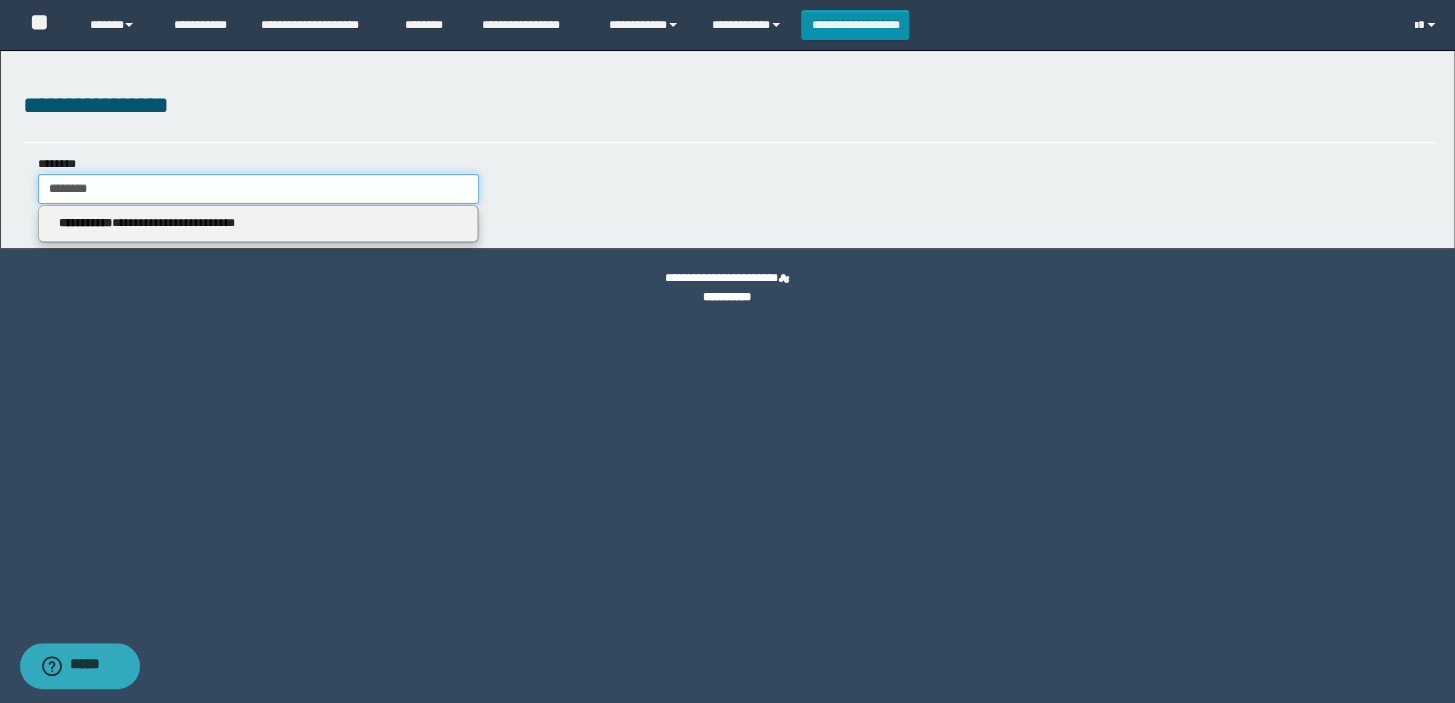 type 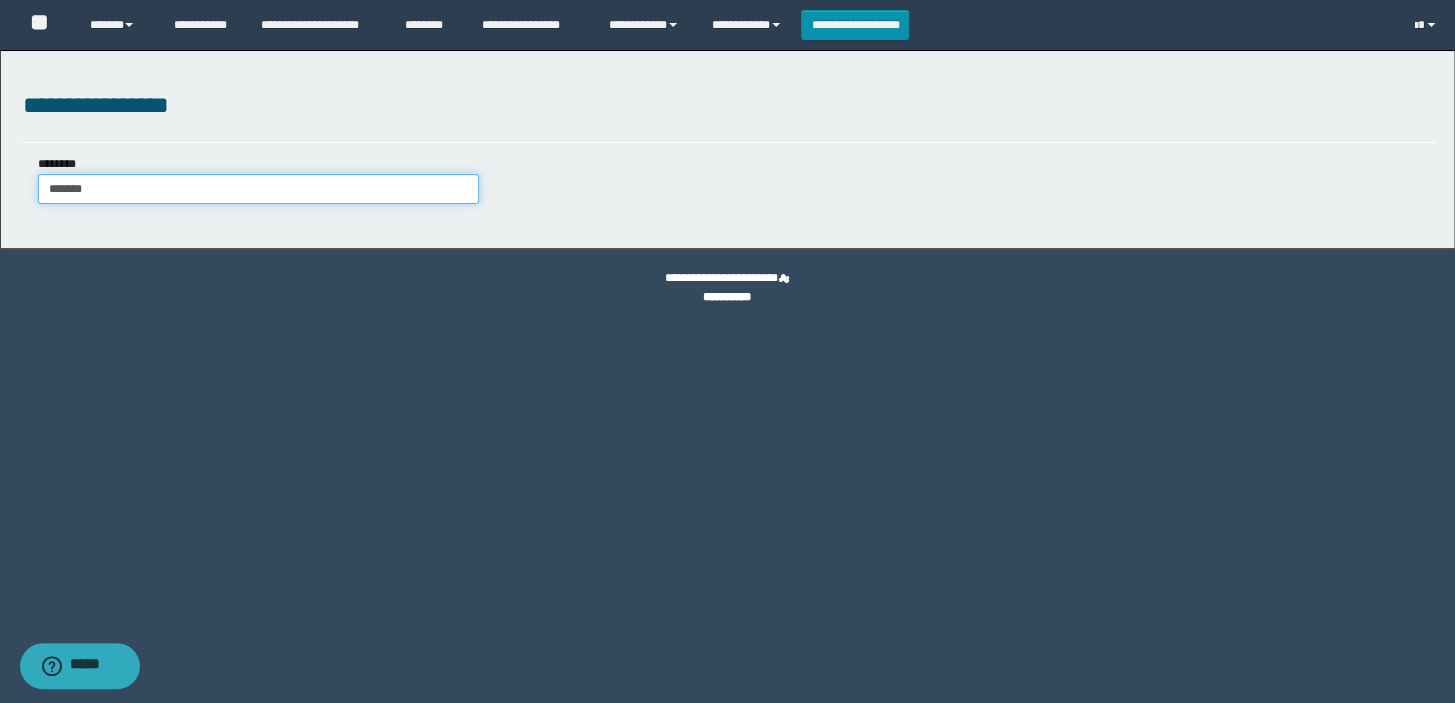 type on "*******" 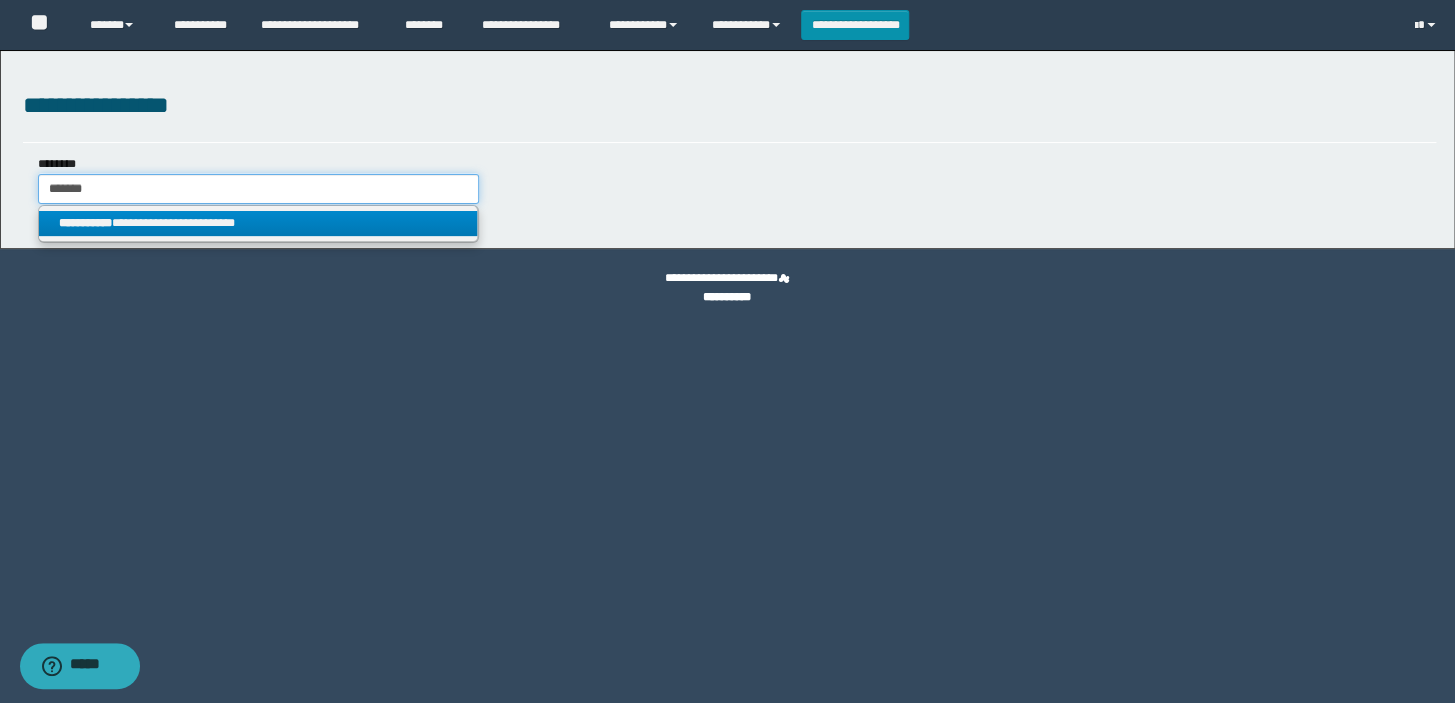 type on "*******" 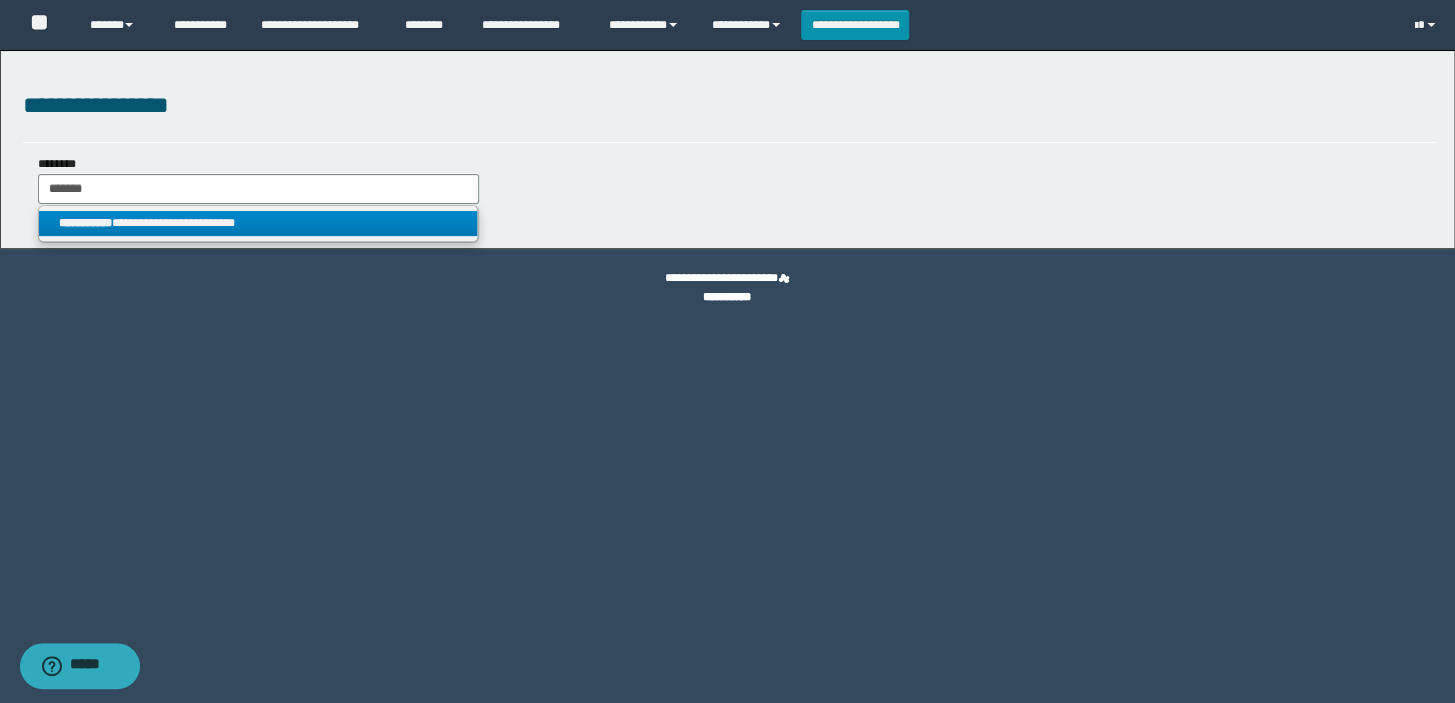 click on "**********" at bounding box center [258, 223] 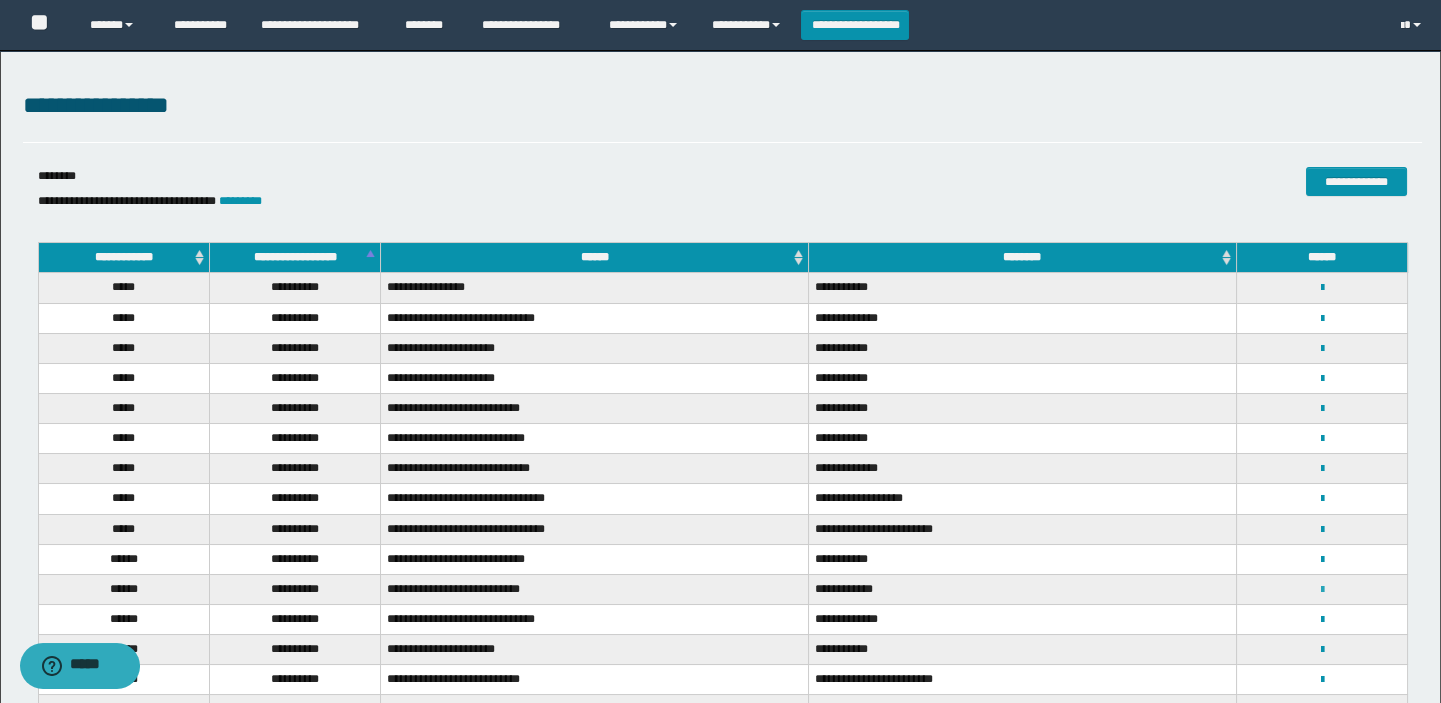 click at bounding box center [1321, 590] 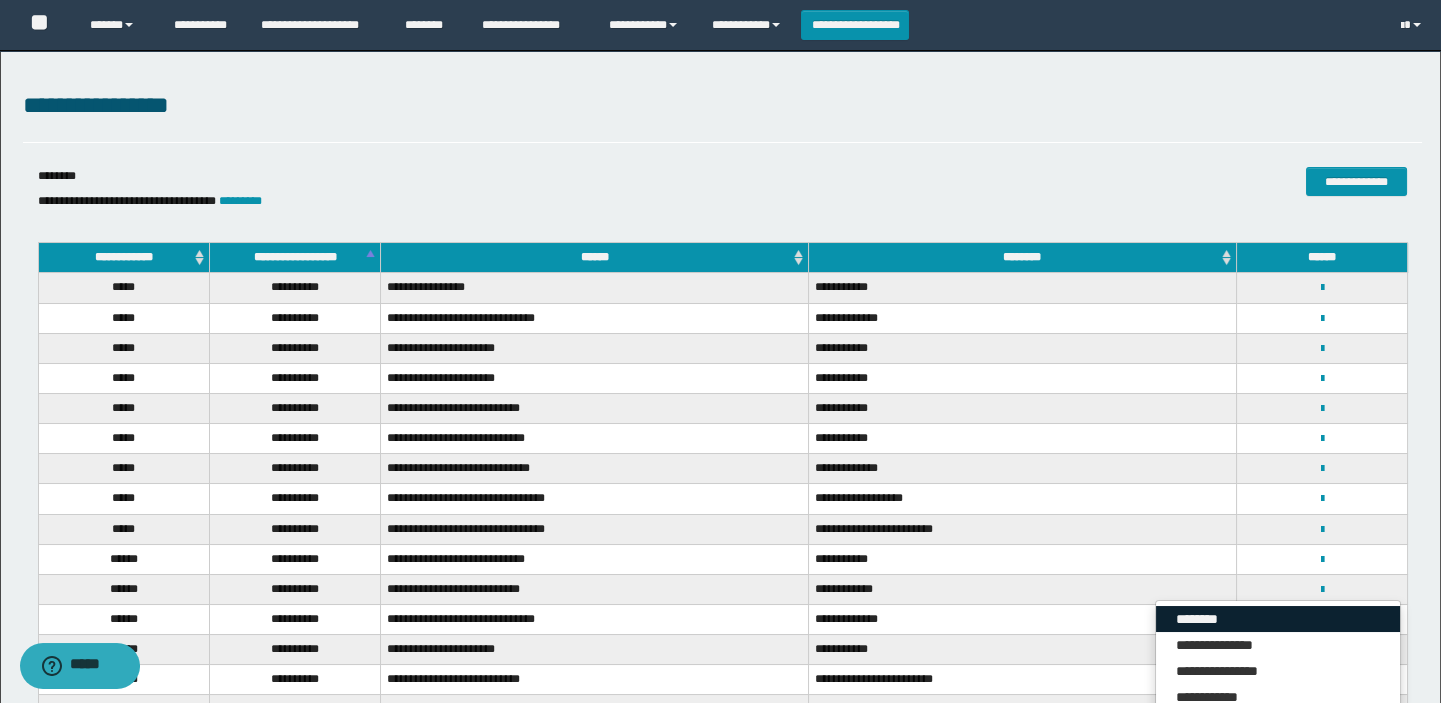 click on "********" at bounding box center (1278, 619) 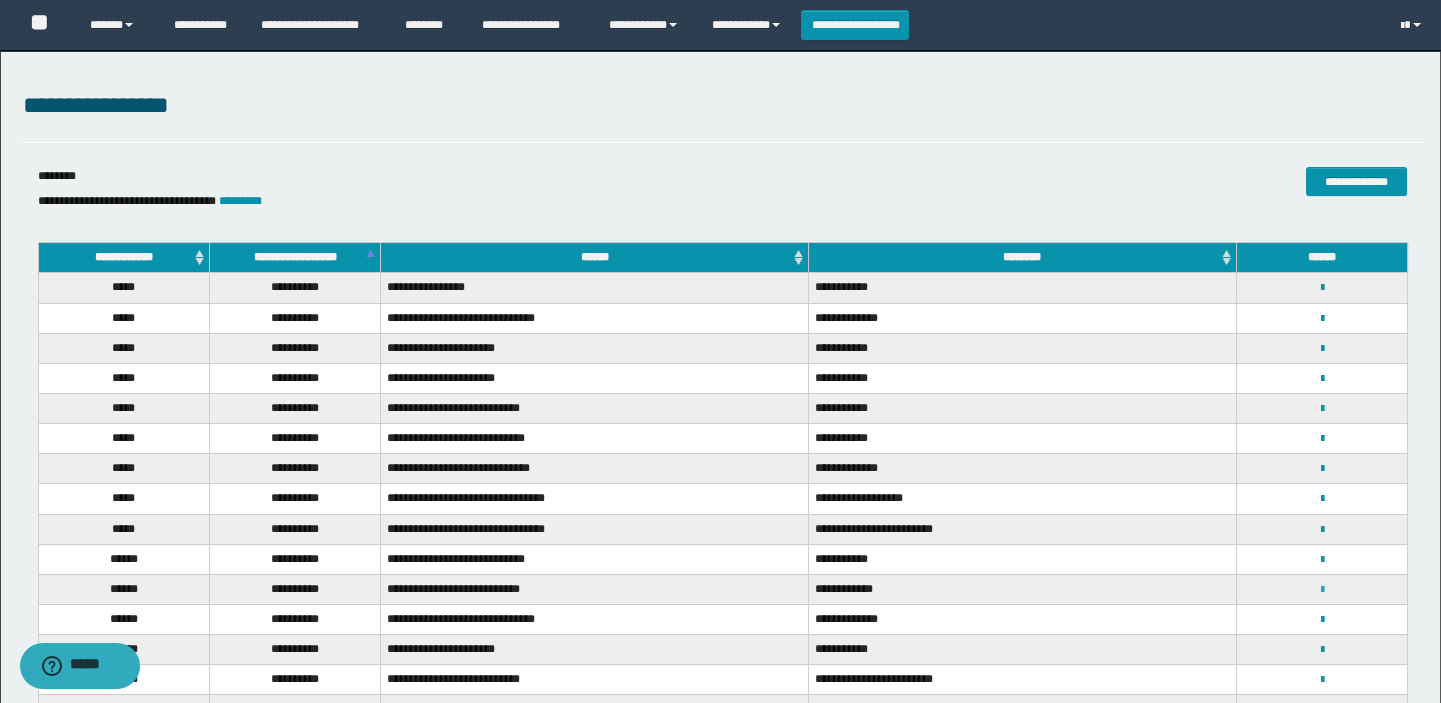 click at bounding box center (1321, 590) 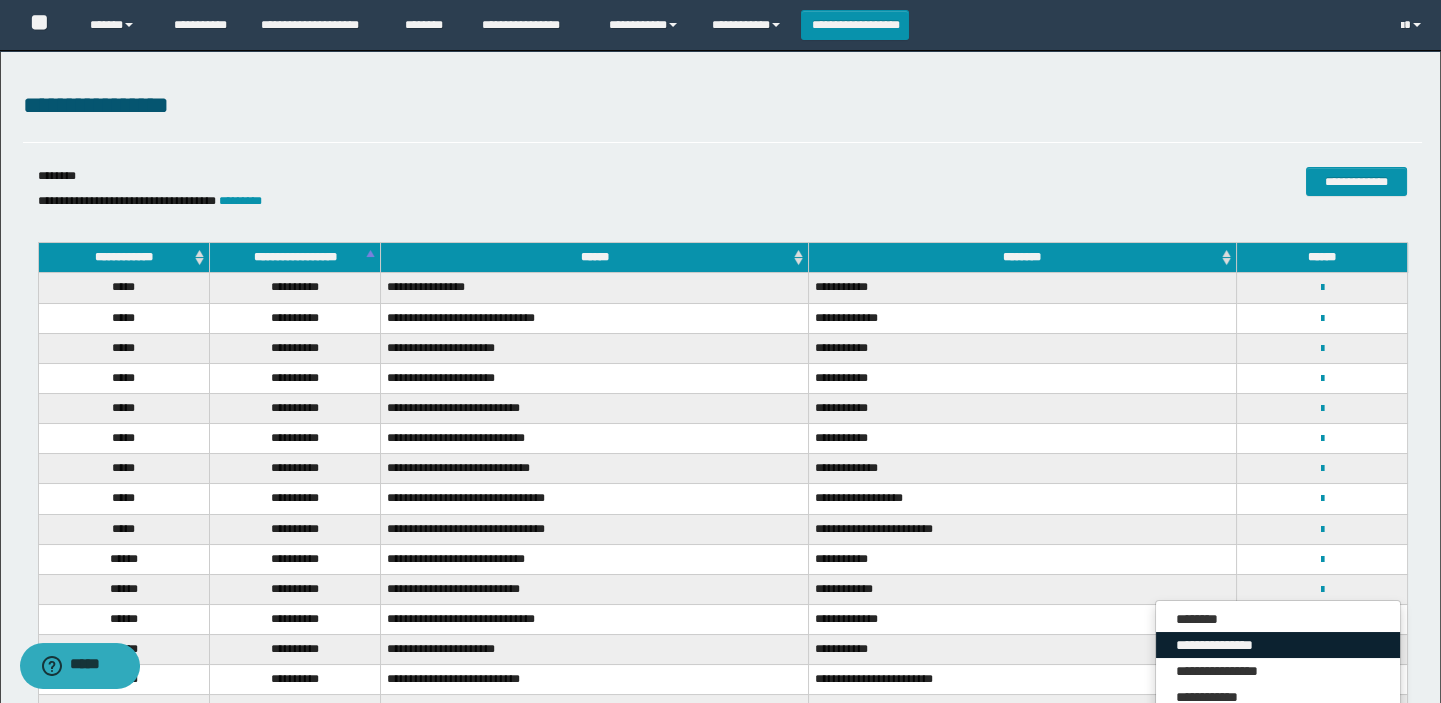 click on "**********" at bounding box center (1278, 645) 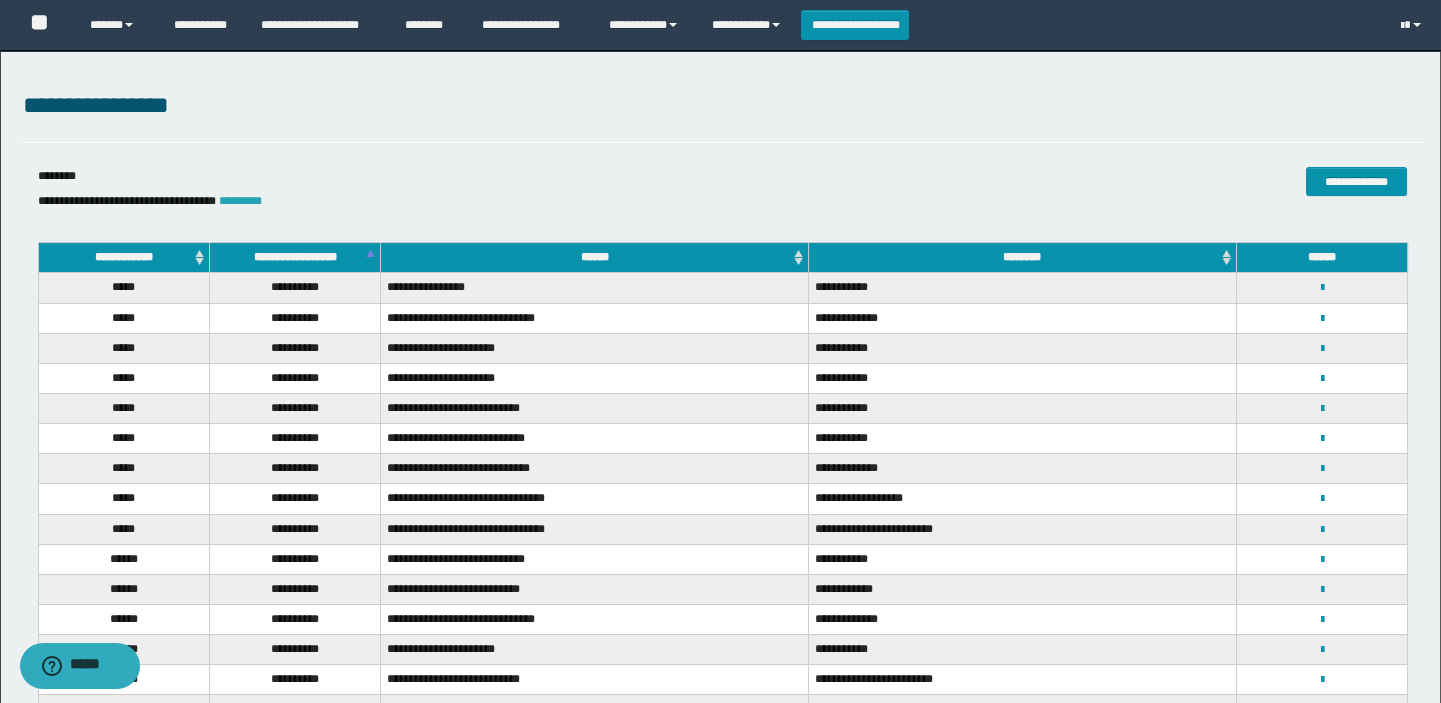 click on "*********" at bounding box center (240, 201) 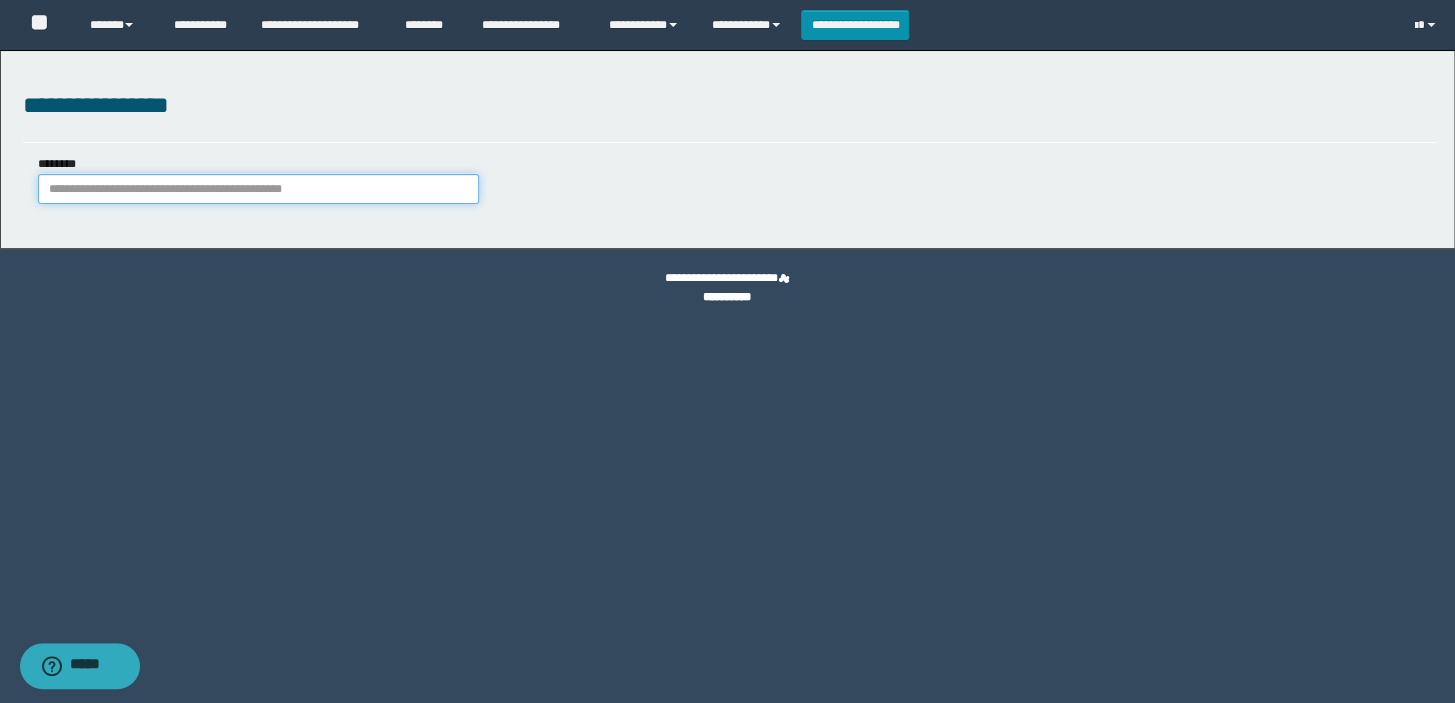 paste on "********" 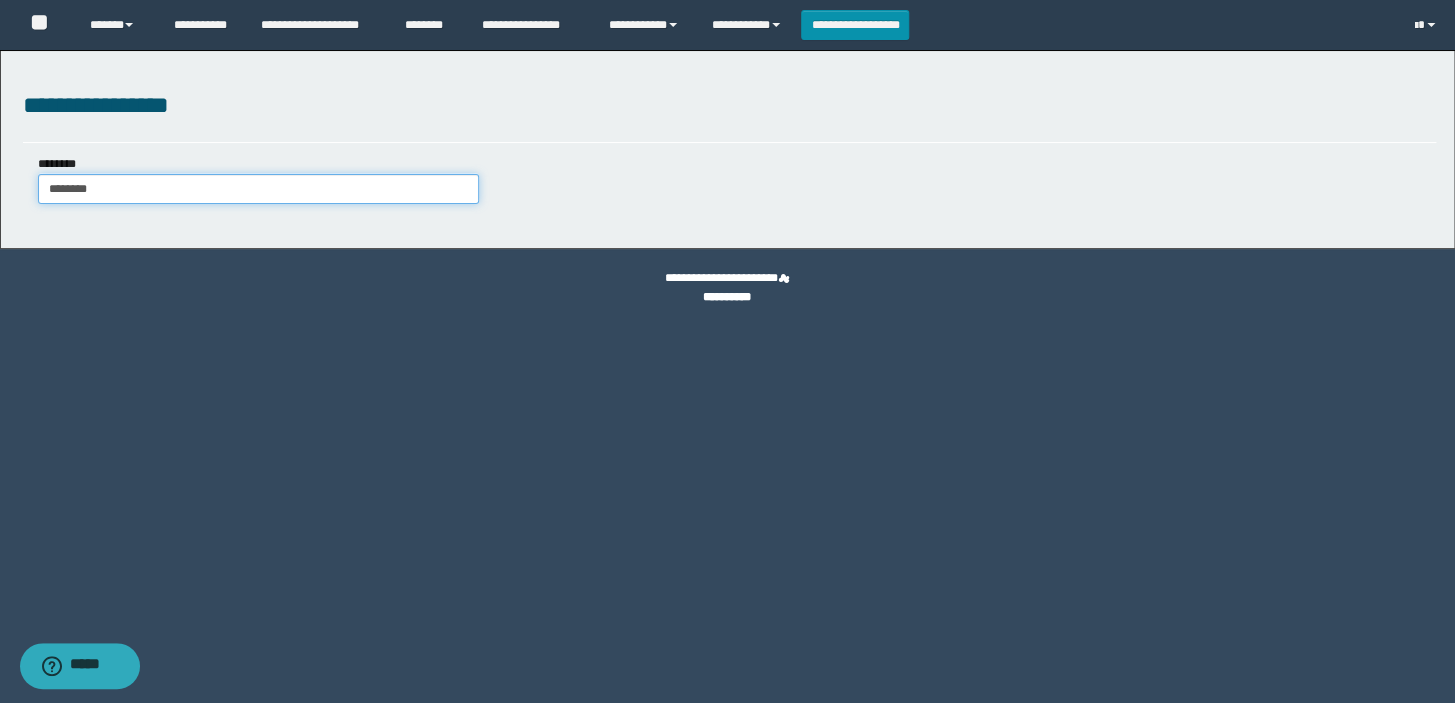 type on "********" 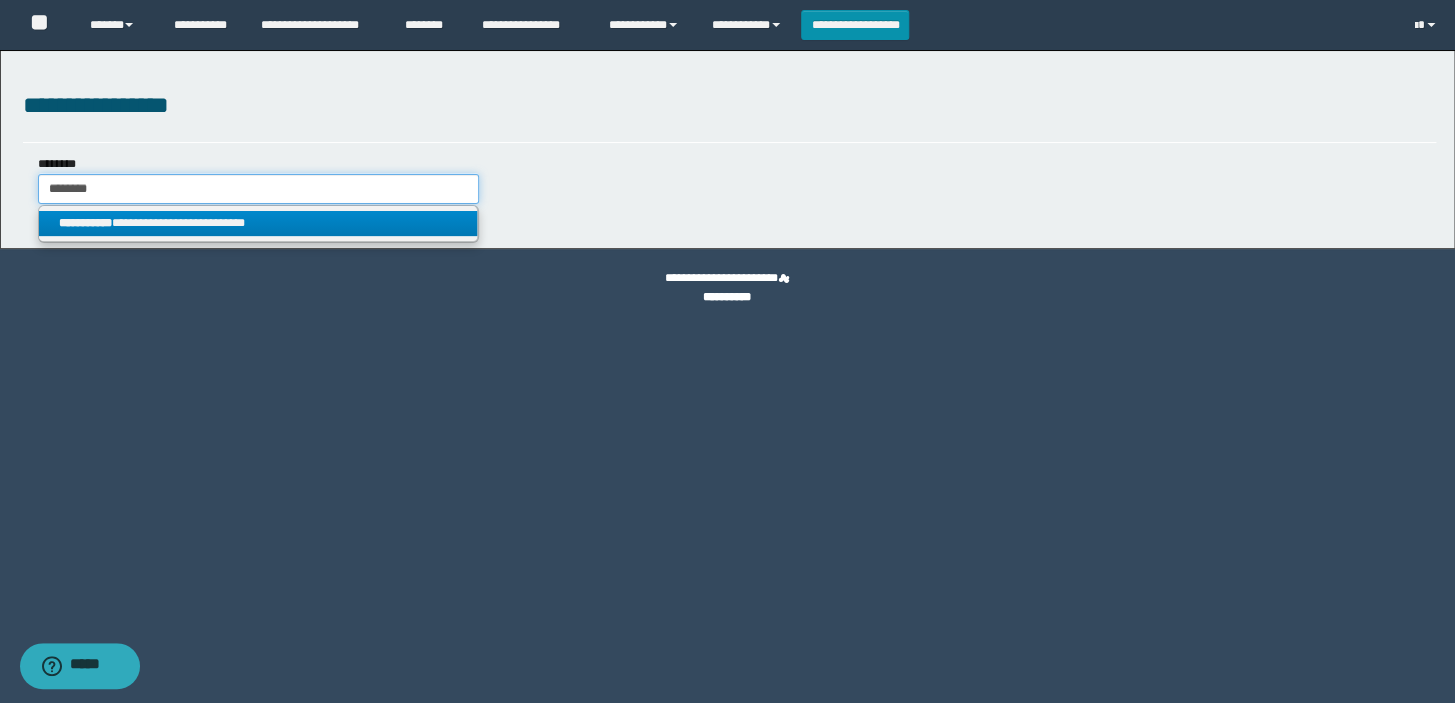 type on "********" 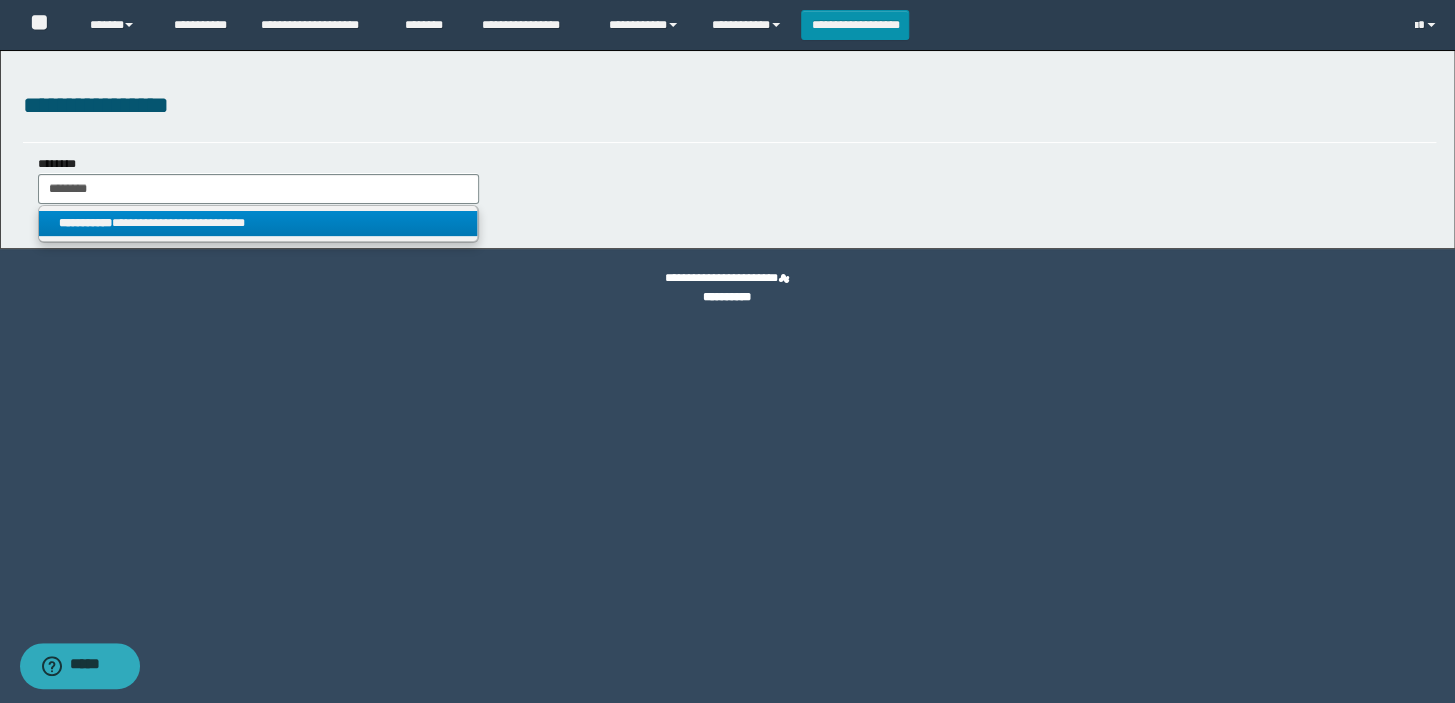 click on "**********" at bounding box center [85, 223] 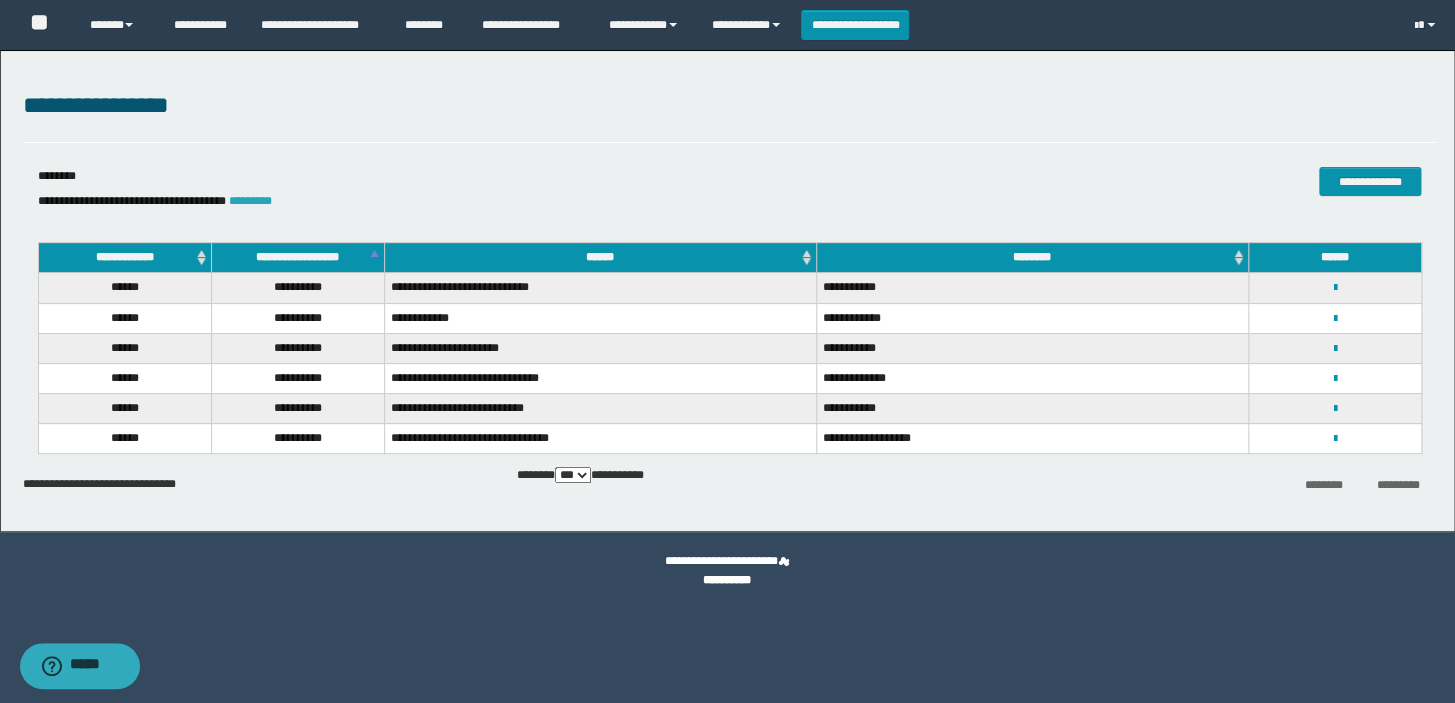 click on "*********" at bounding box center (250, 201) 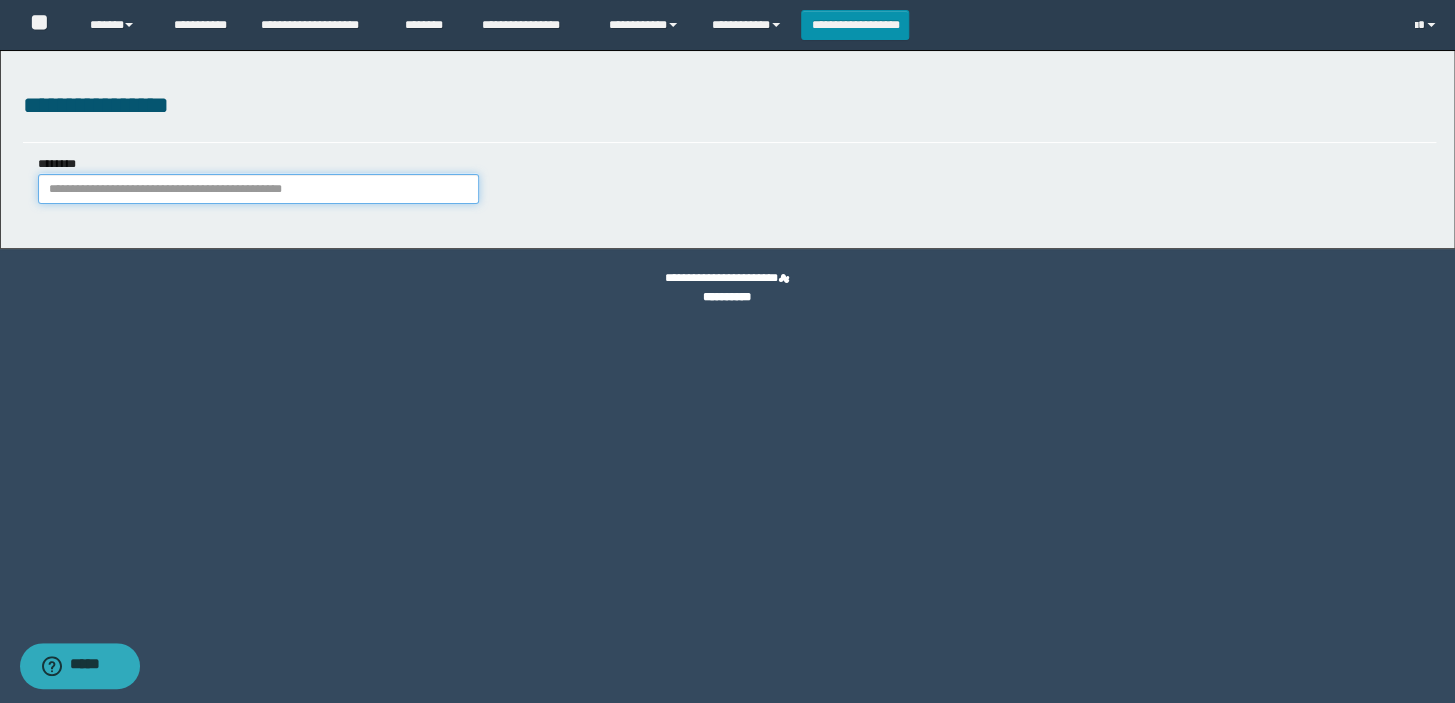 paste on "********" 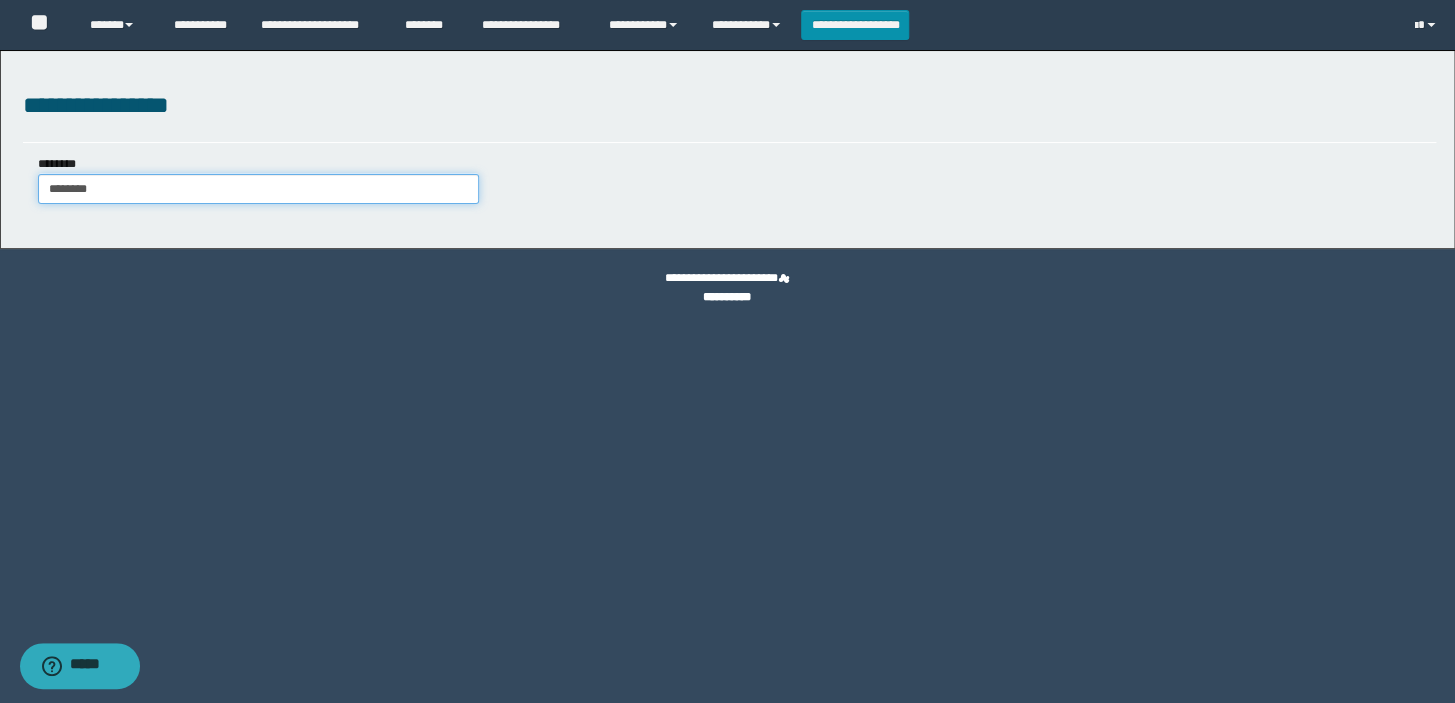 type on "********" 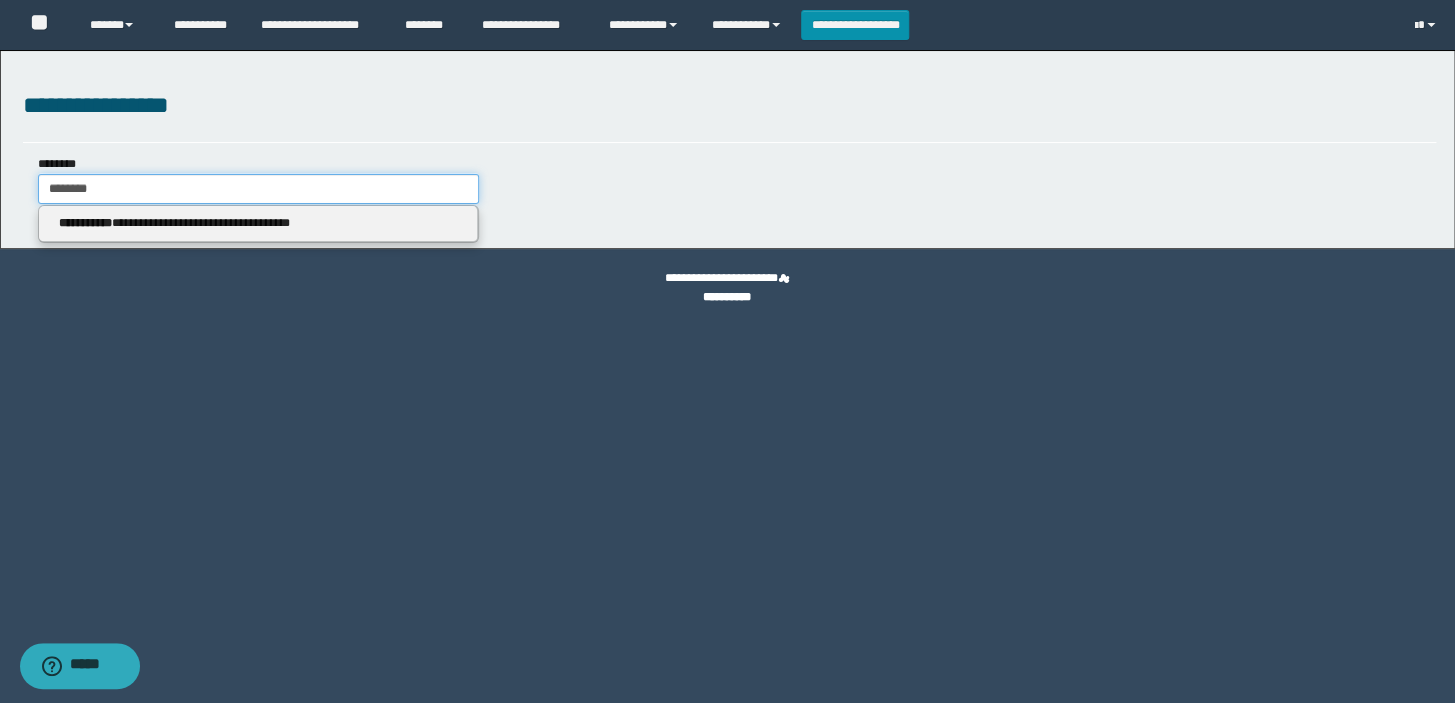 type on "********" 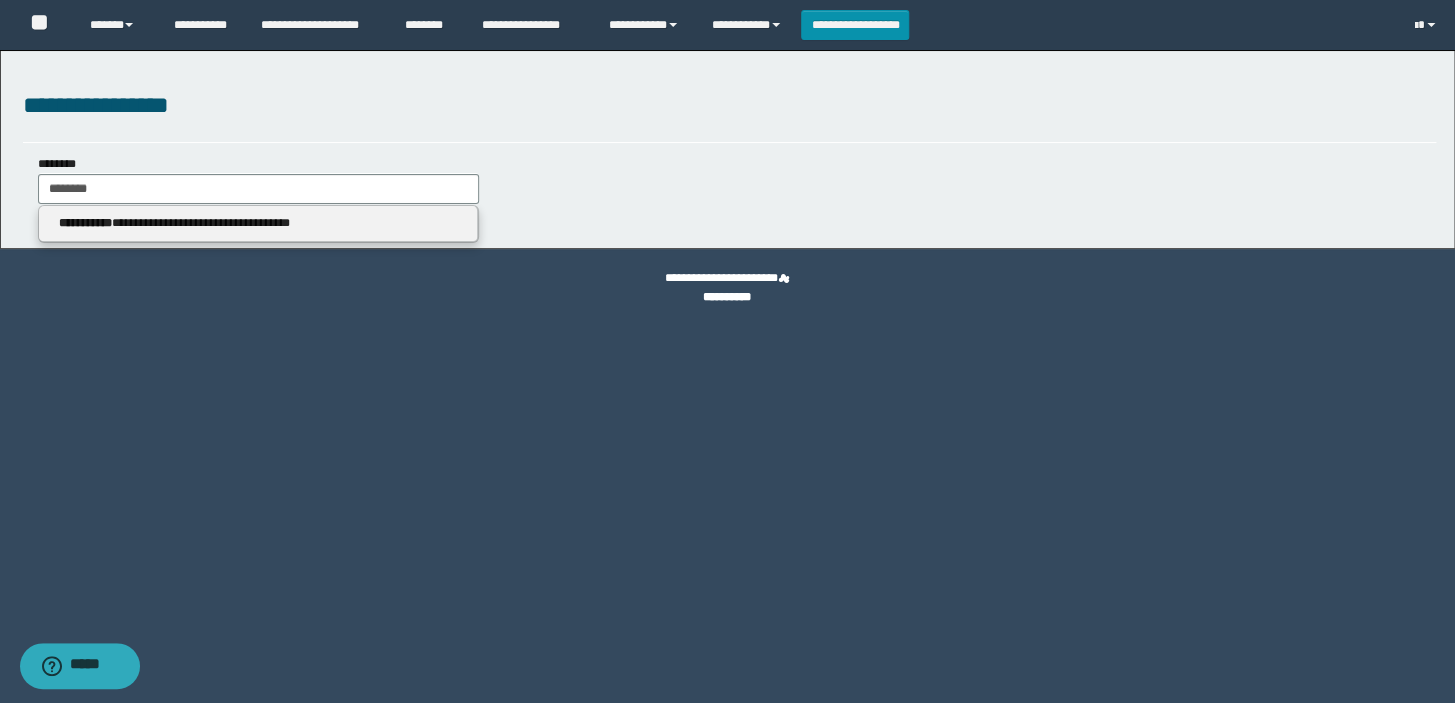 click on "**********" at bounding box center [258, 224] 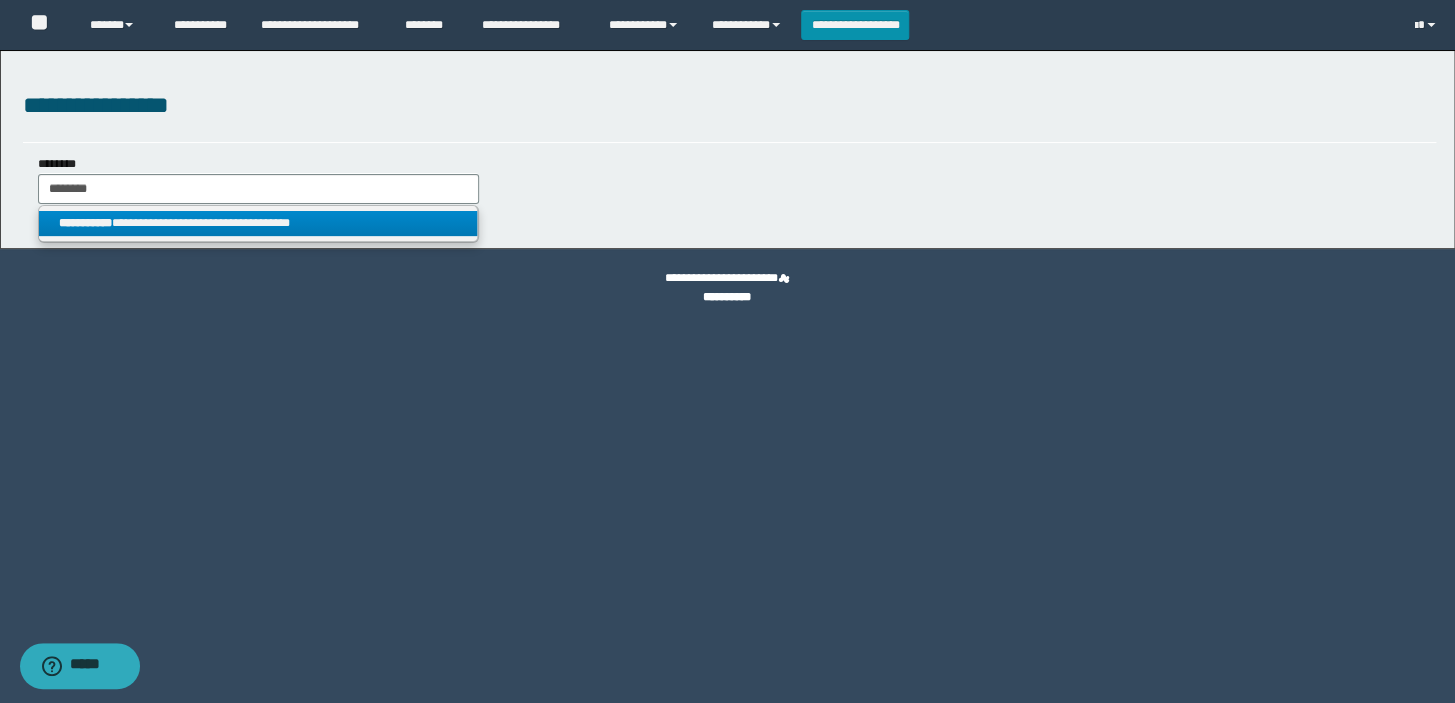 click on "**********" at bounding box center [258, 223] 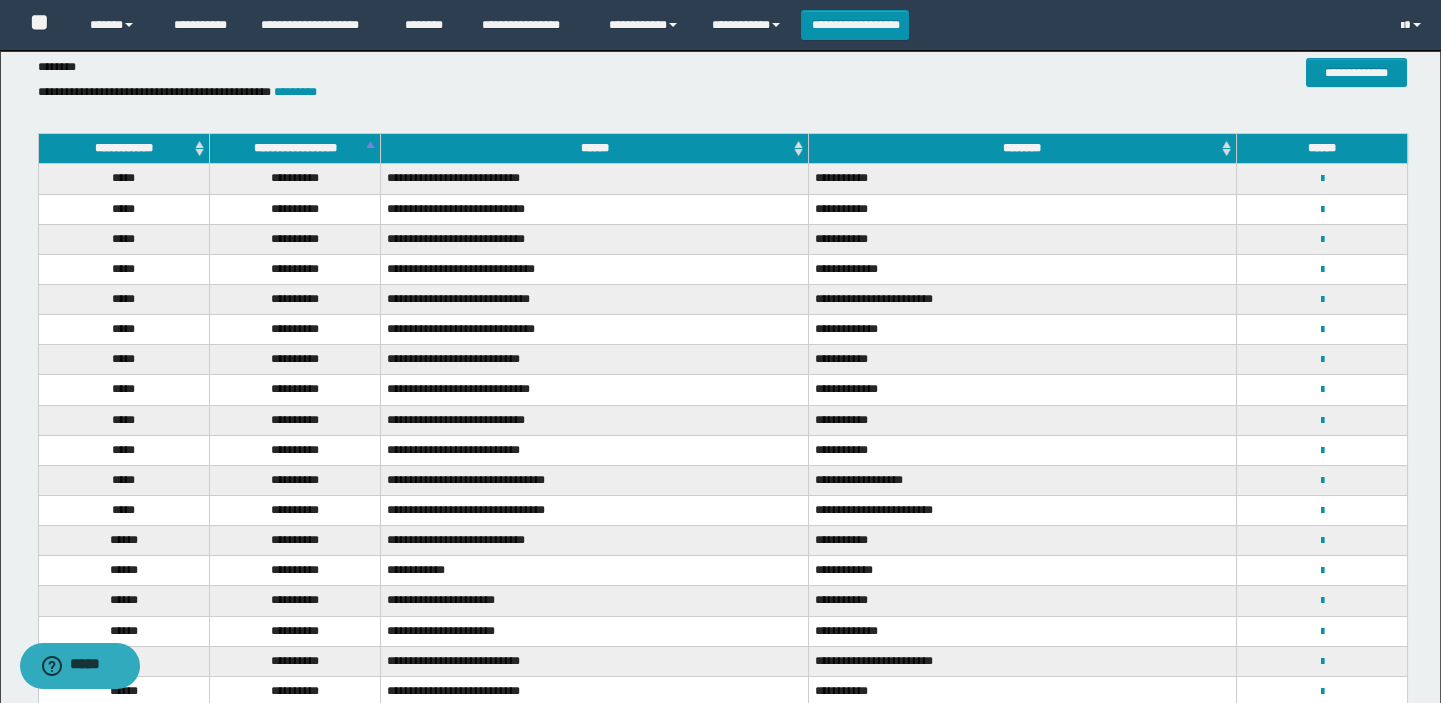 scroll, scrollTop: 0, scrollLeft: 0, axis: both 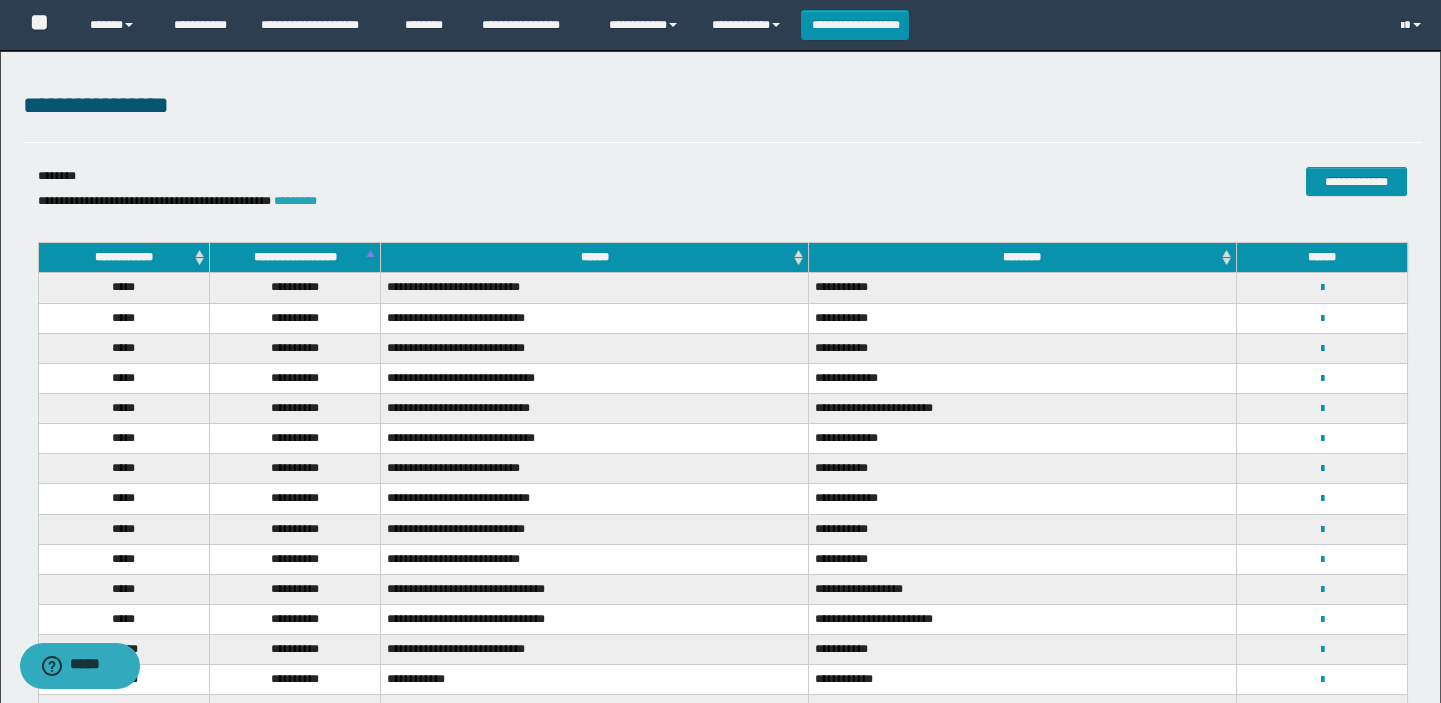click on "*********" at bounding box center [295, 201] 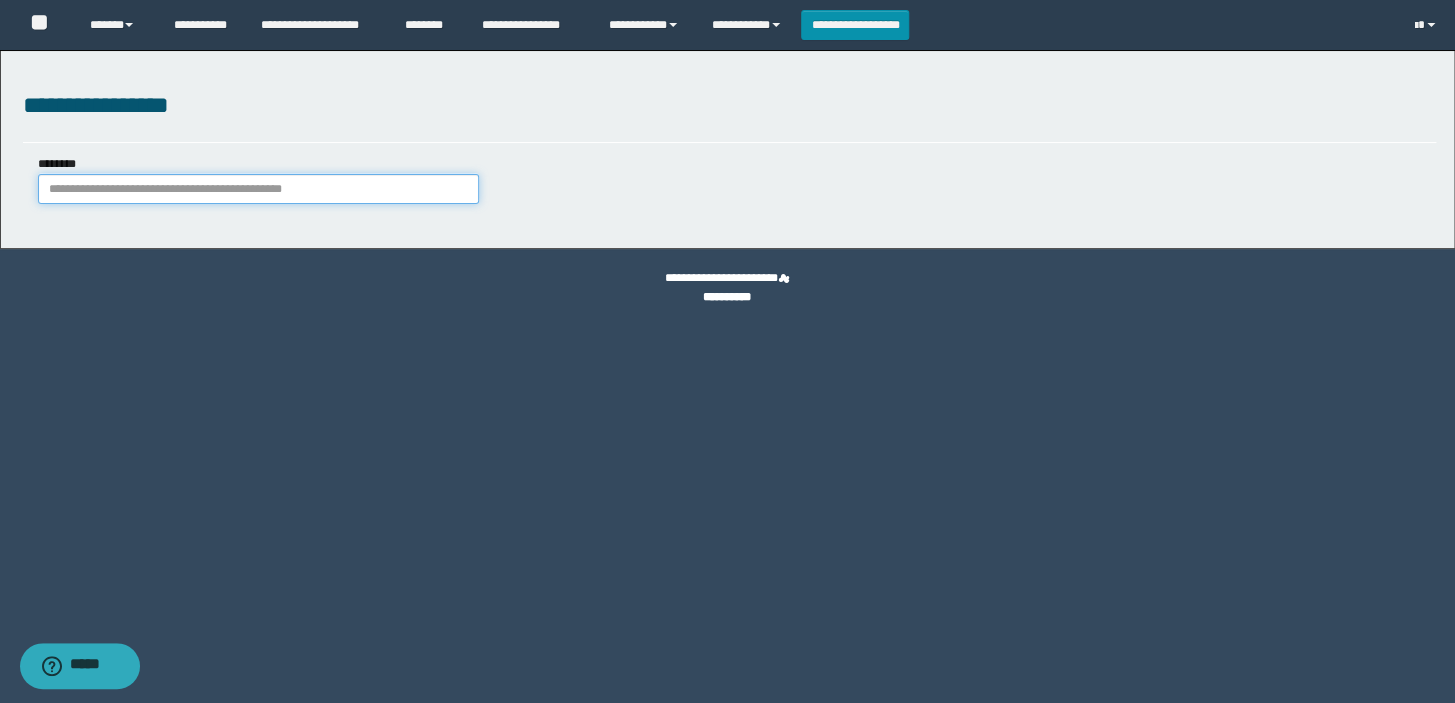 paste on "*******" 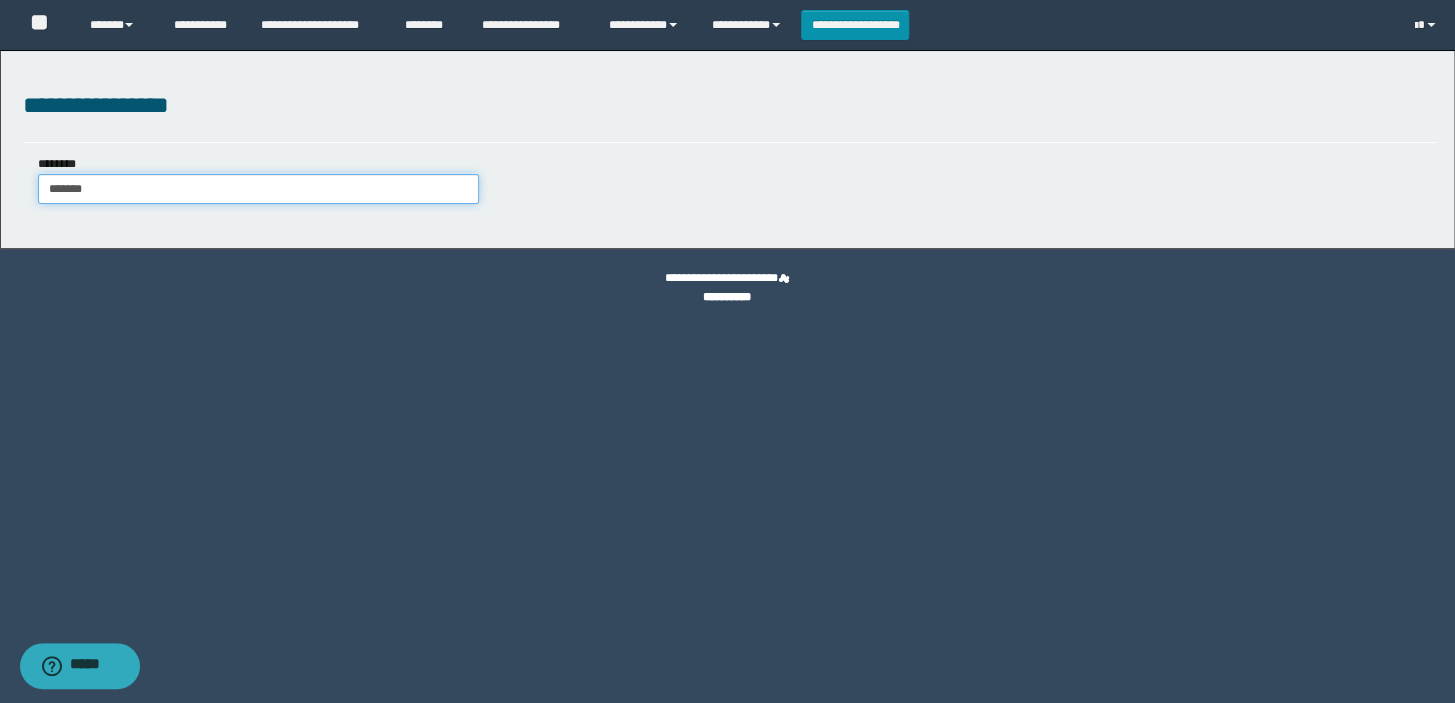 type on "*******" 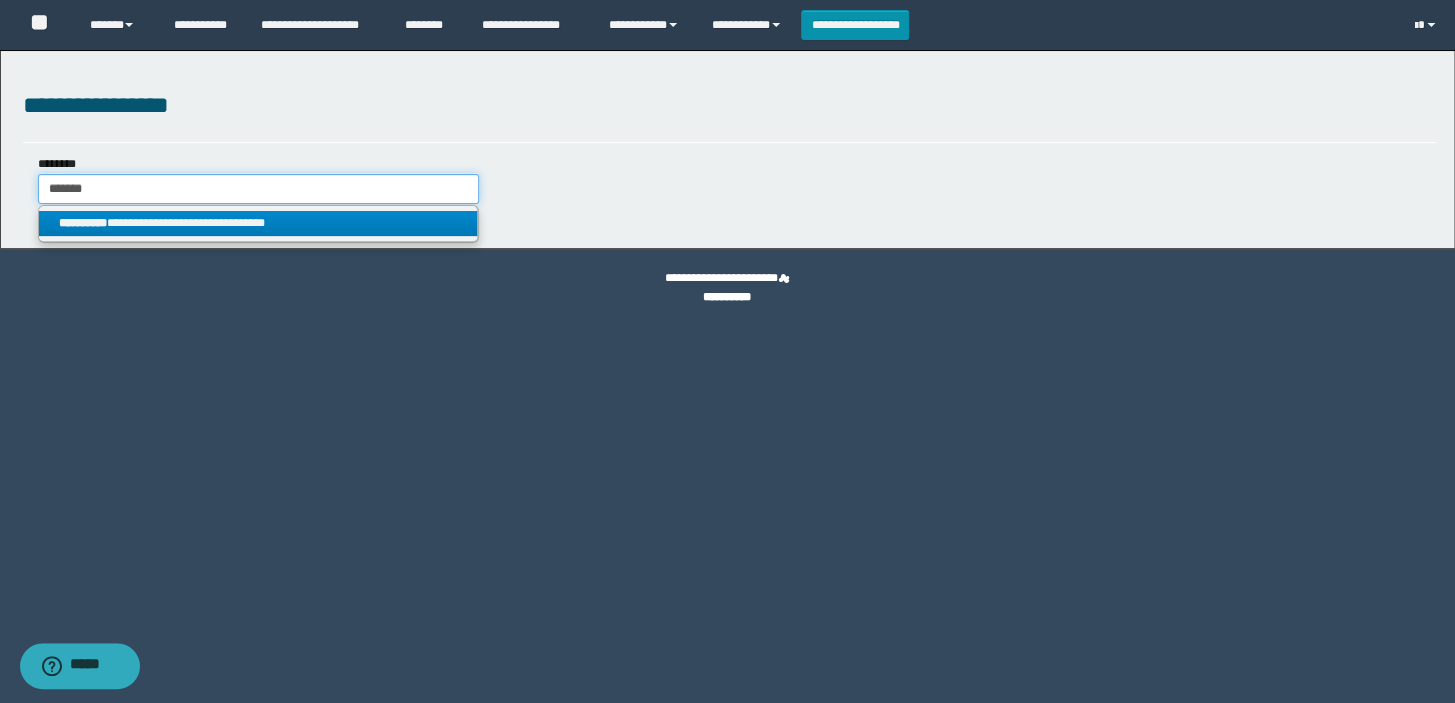 type on "*******" 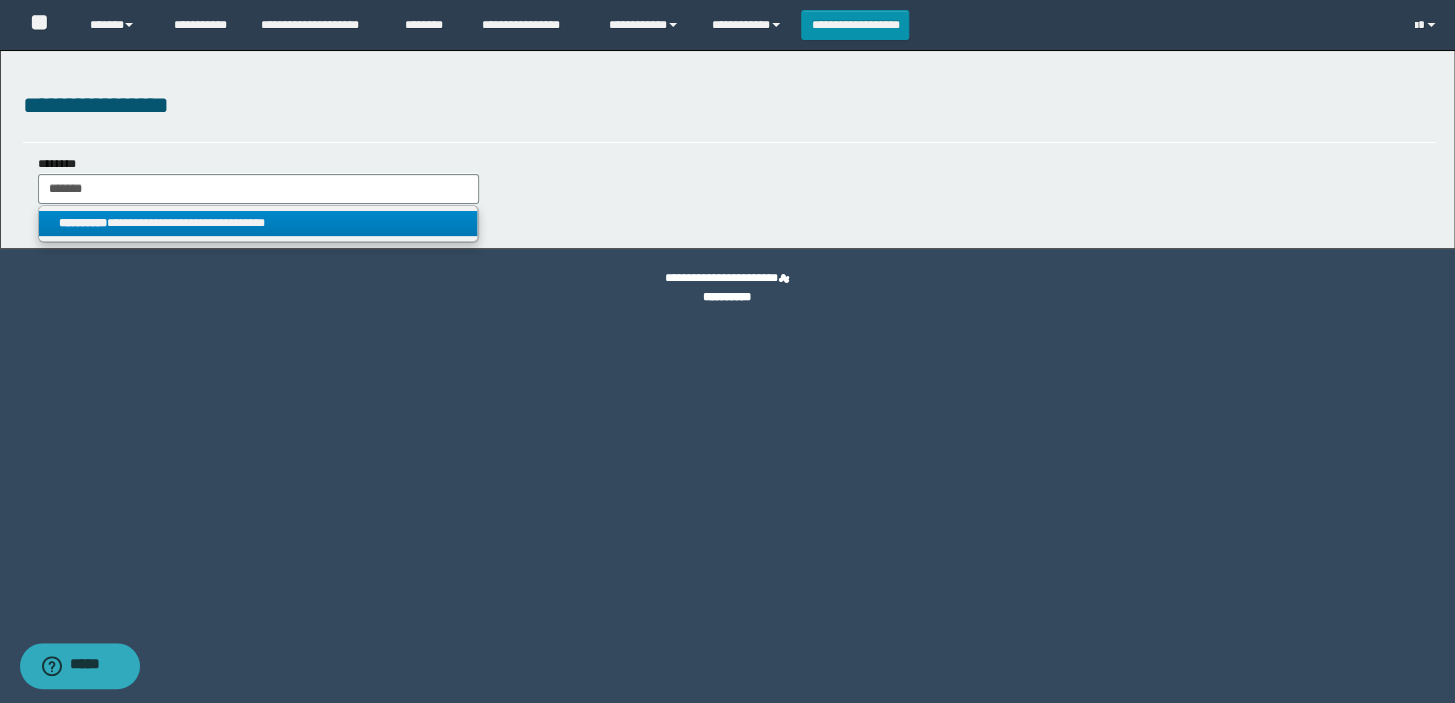 click on "**********" at bounding box center [258, 223] 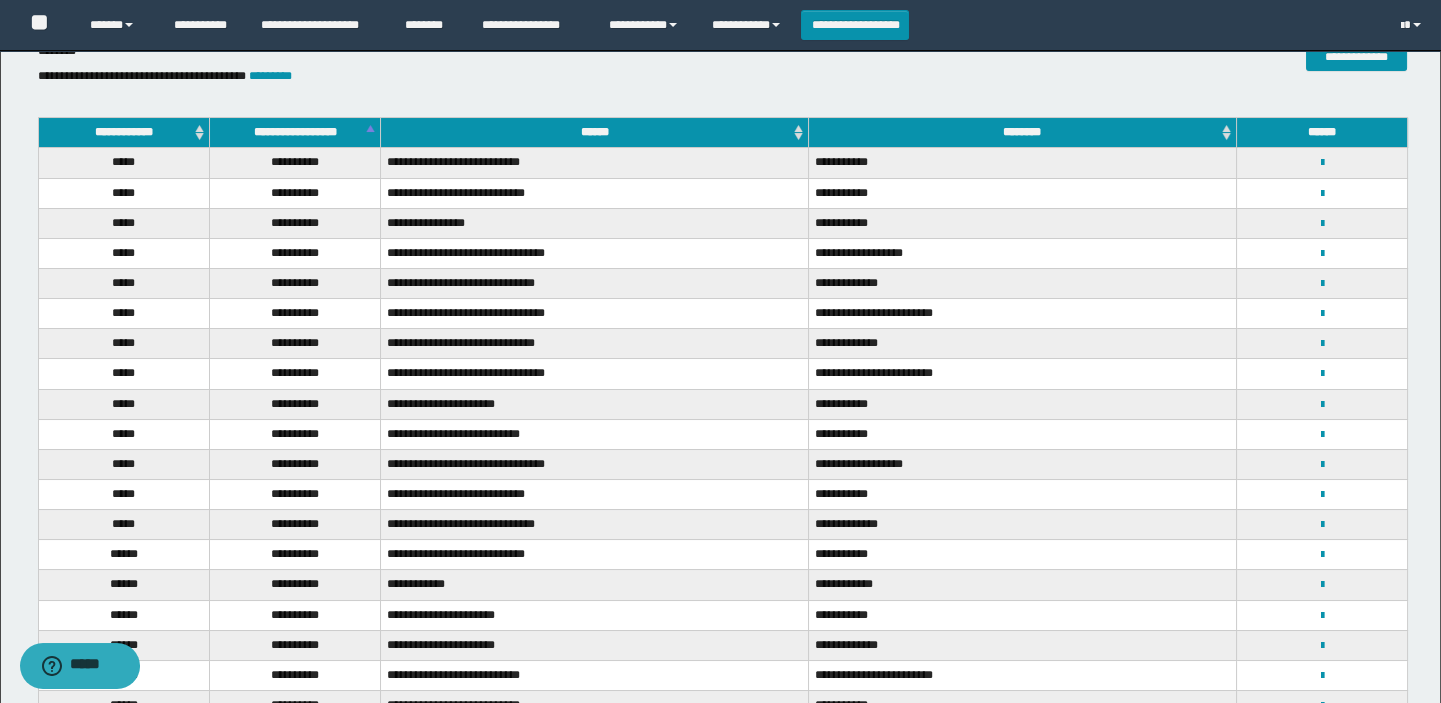 scroll, scrollTop: 0, scrollLeft: 0, axis: both 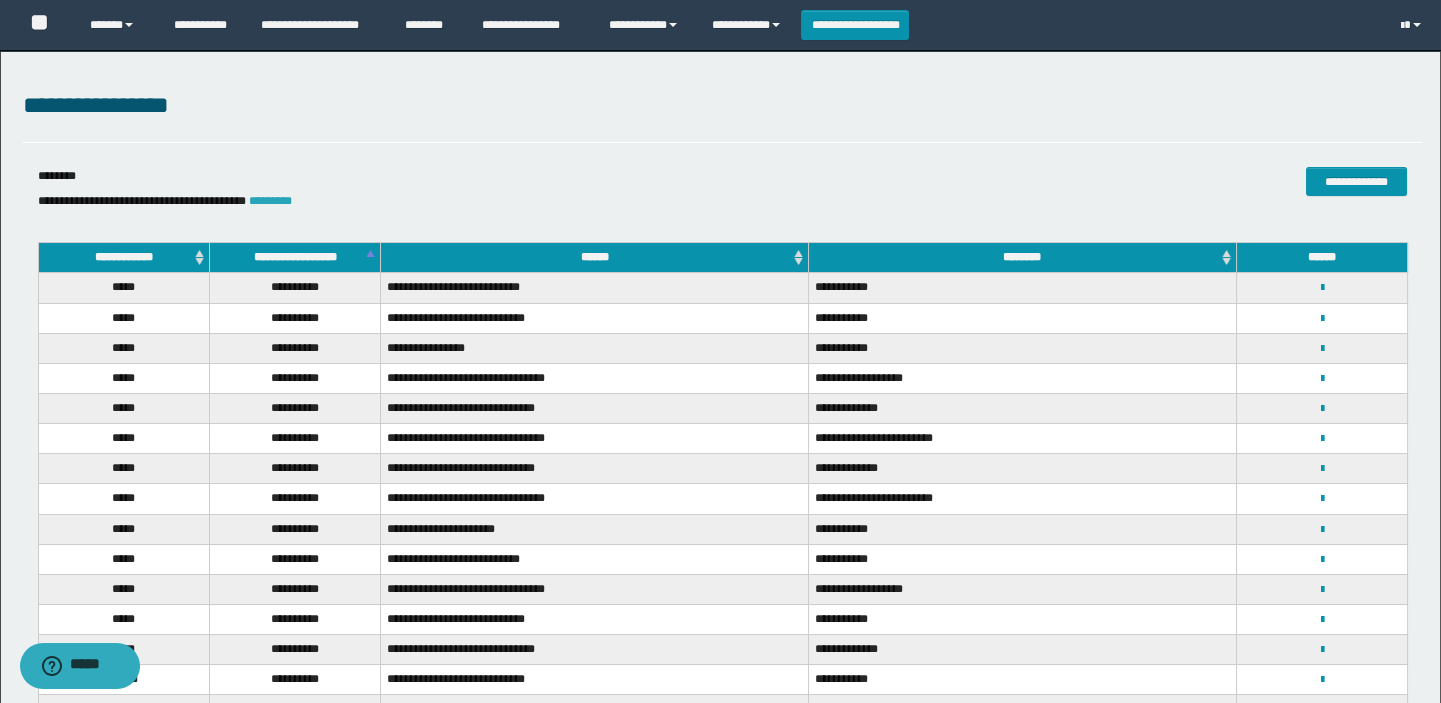 click on "*********" at bounding box center (270, 201) 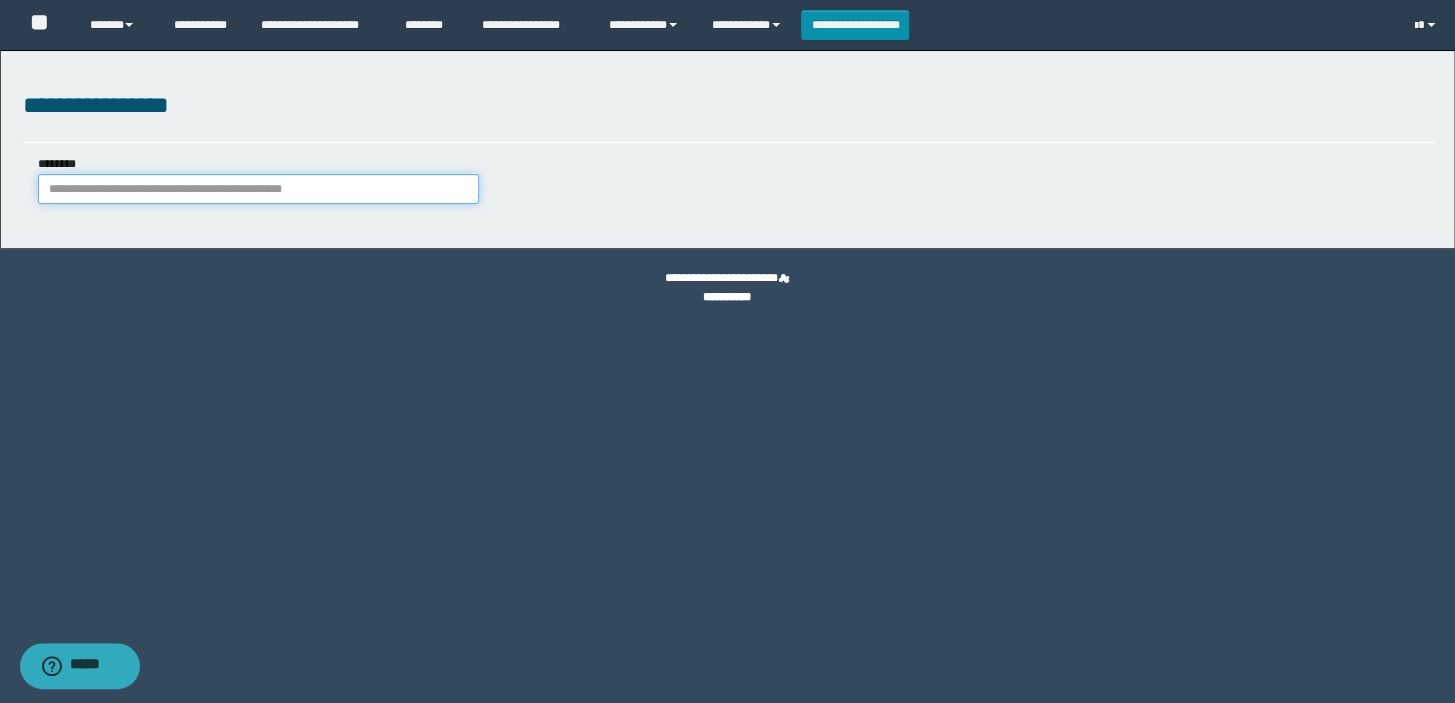 paste on "**********" 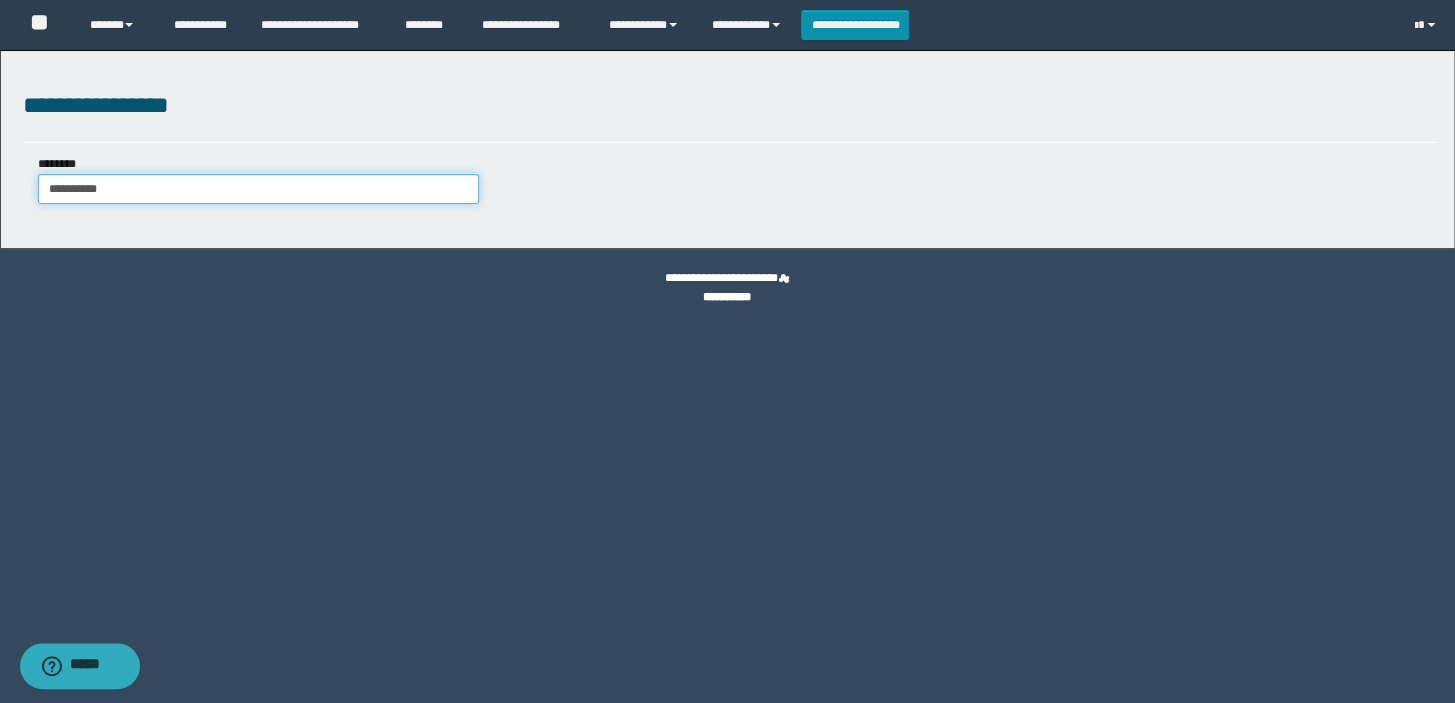 type on "**********" 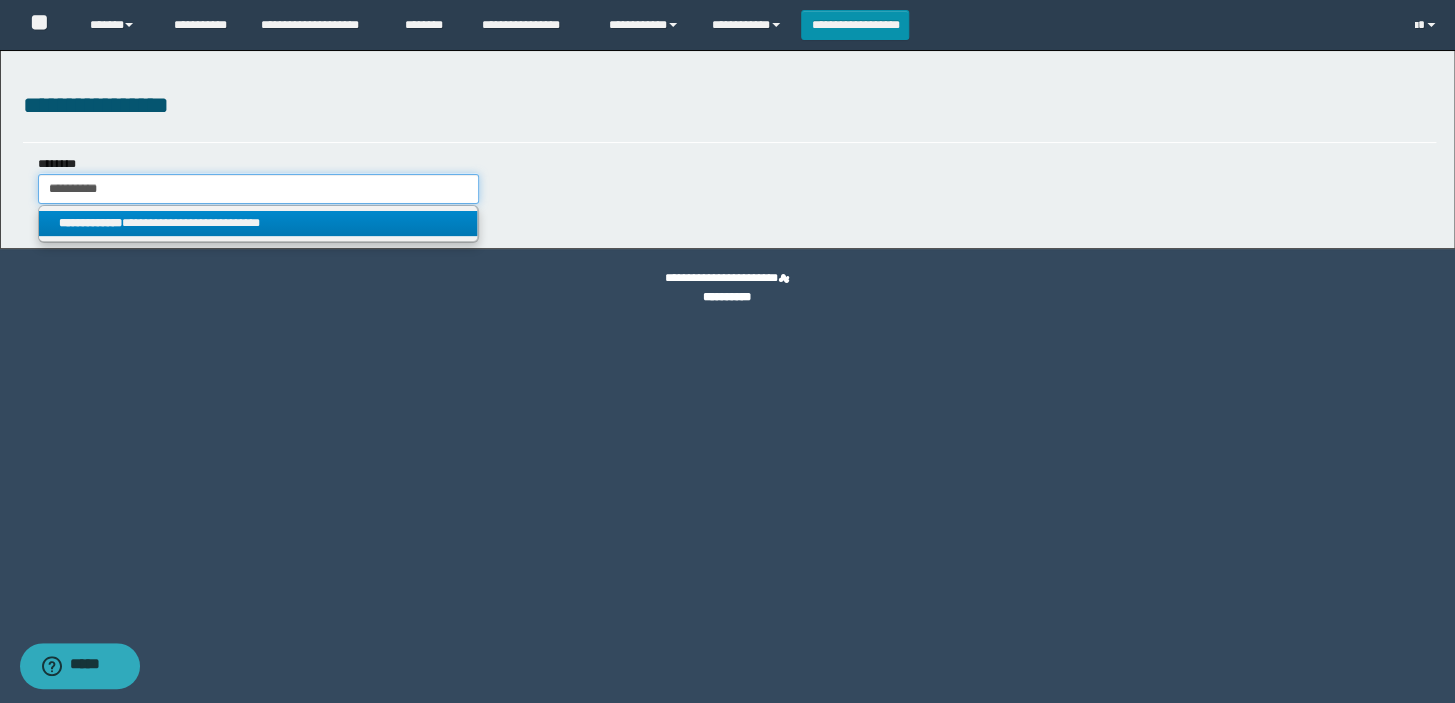 type on "**********" 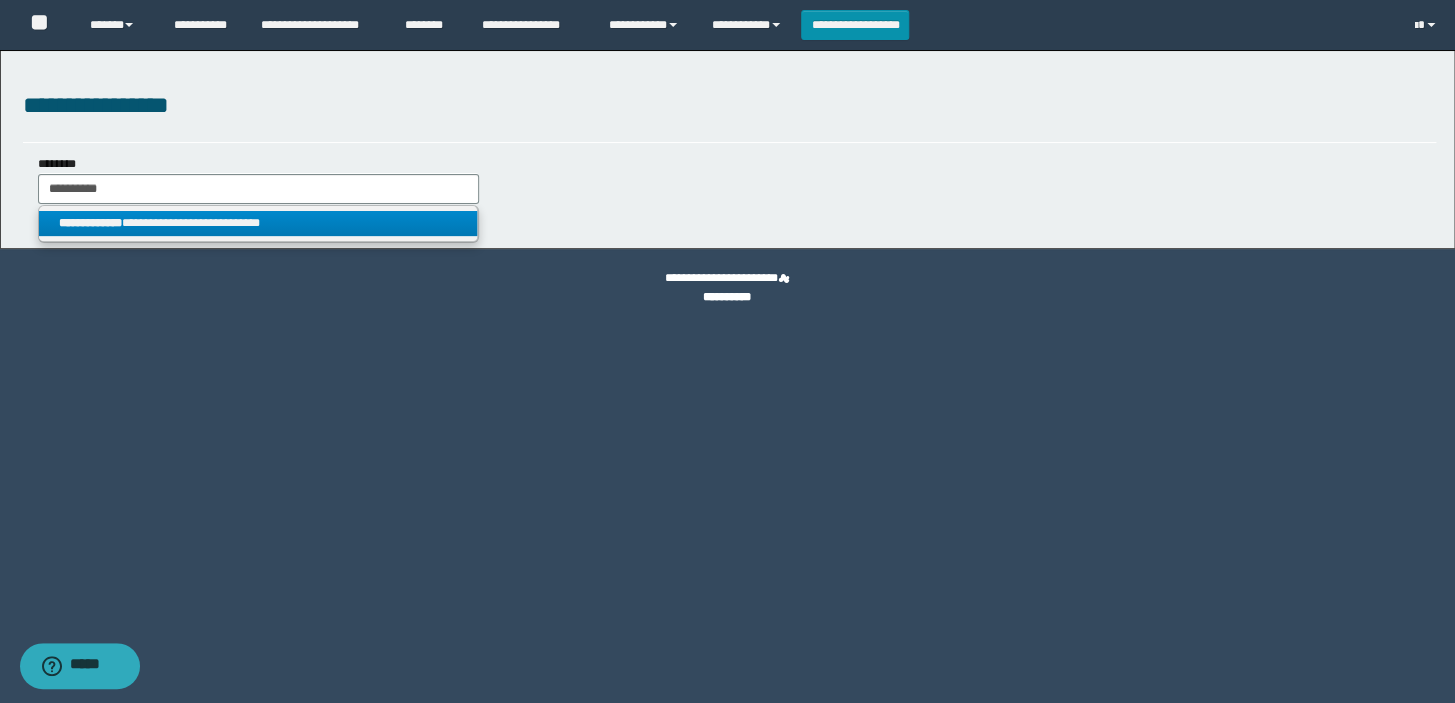 click on "**********" at bounding box center (90, 223) 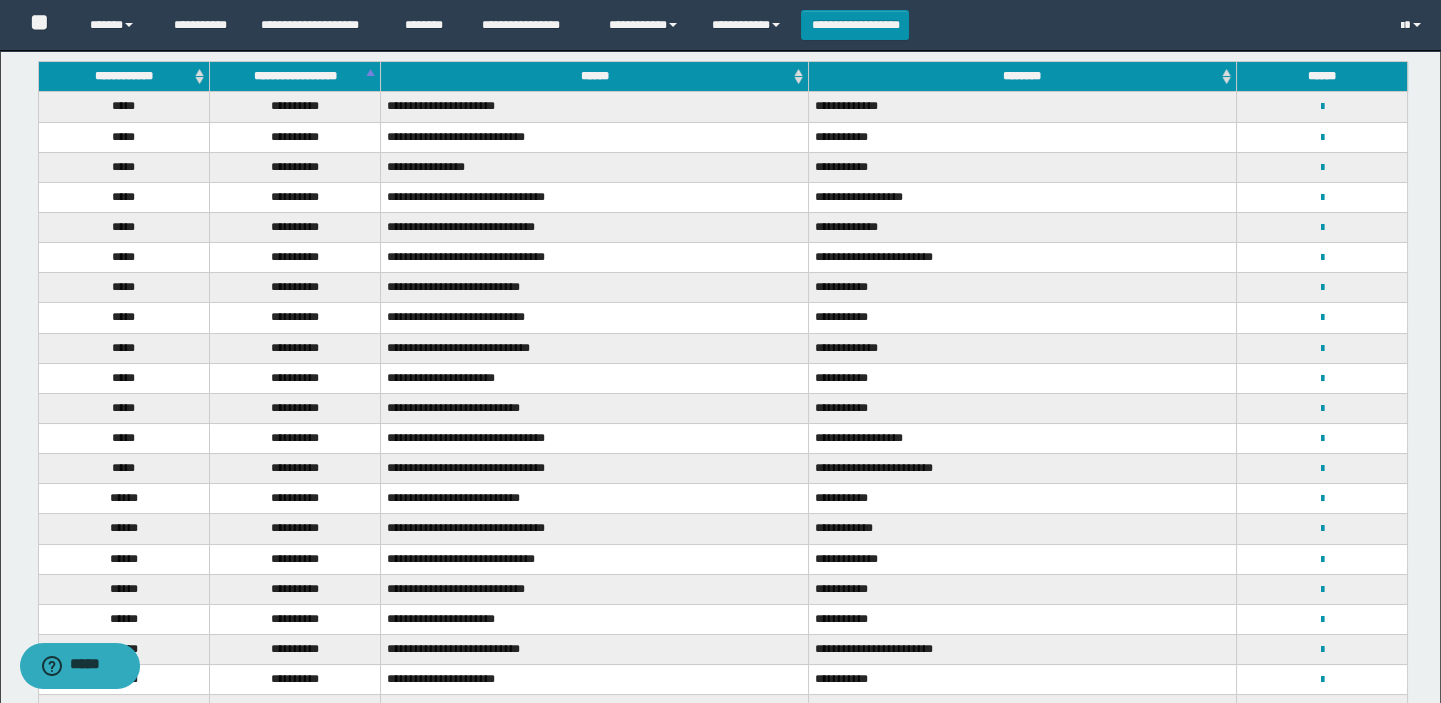 scroll, scrollTop: 285, scrollLeft: 0, axis: vertical 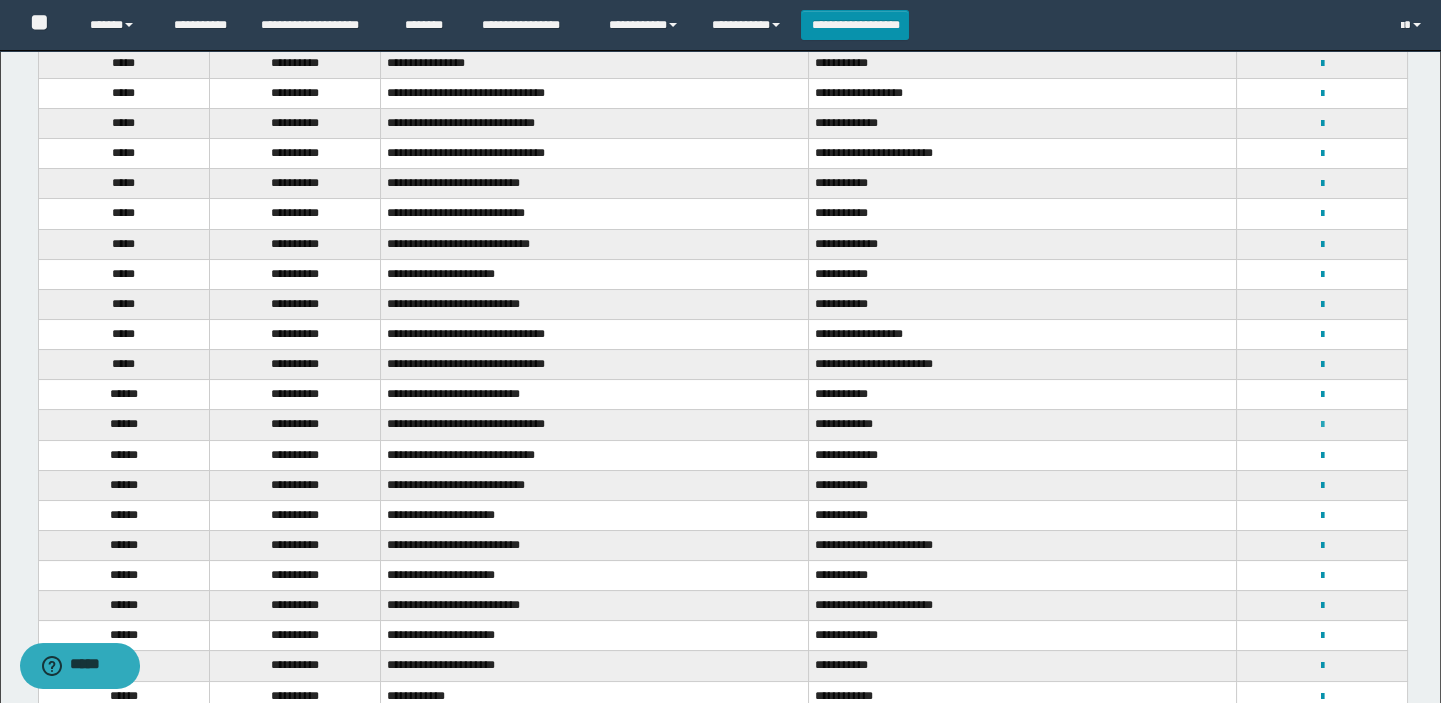 click at bounding box center (1321, 425) 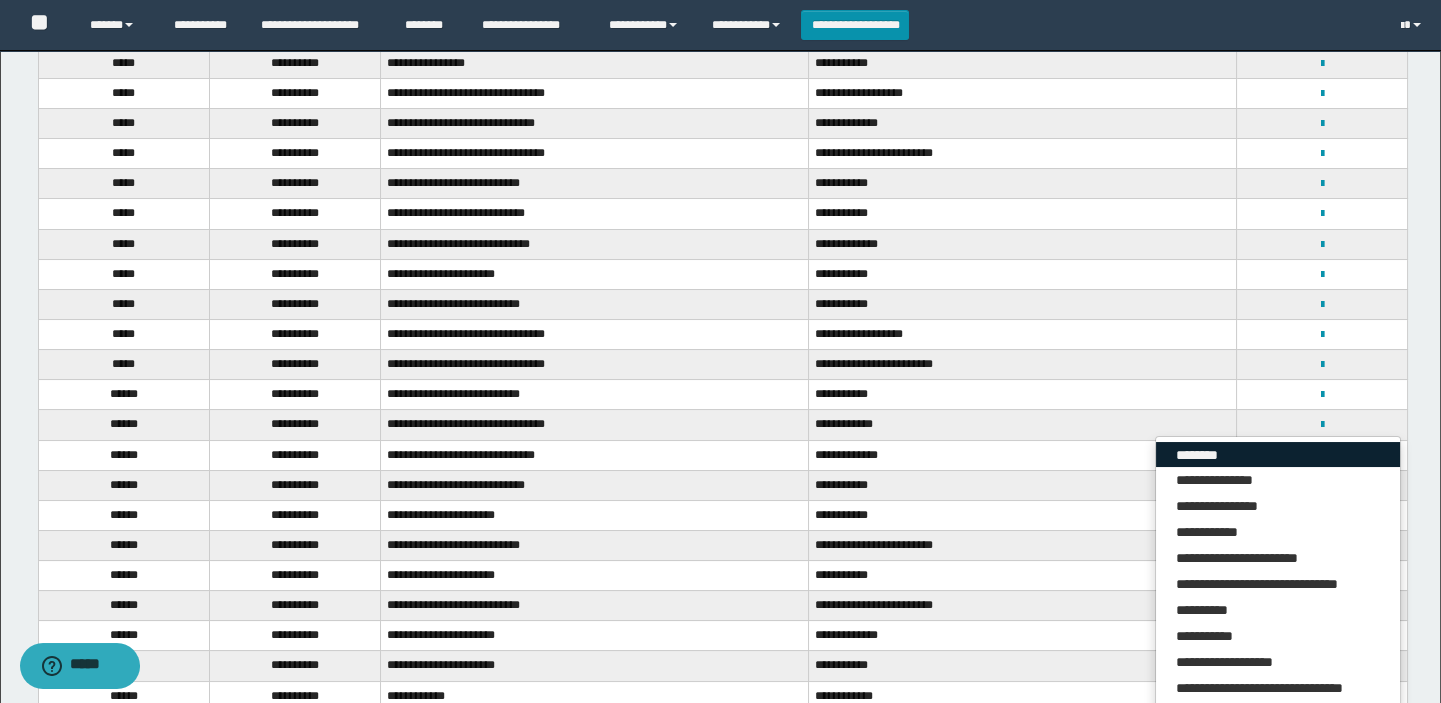 click on "********" at bounding box center [1278, 455] 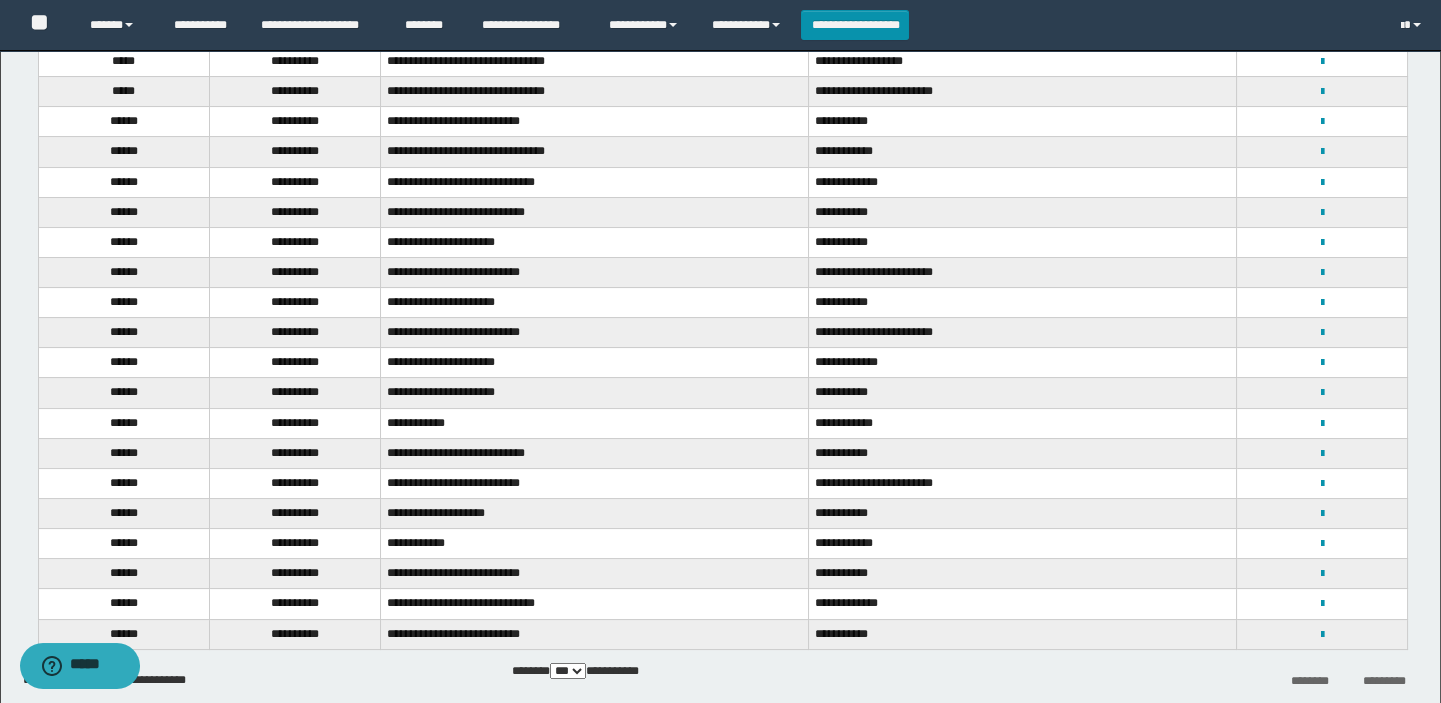 scroll, scrollTop: 467, scrollLeft: 0, axis: vertical 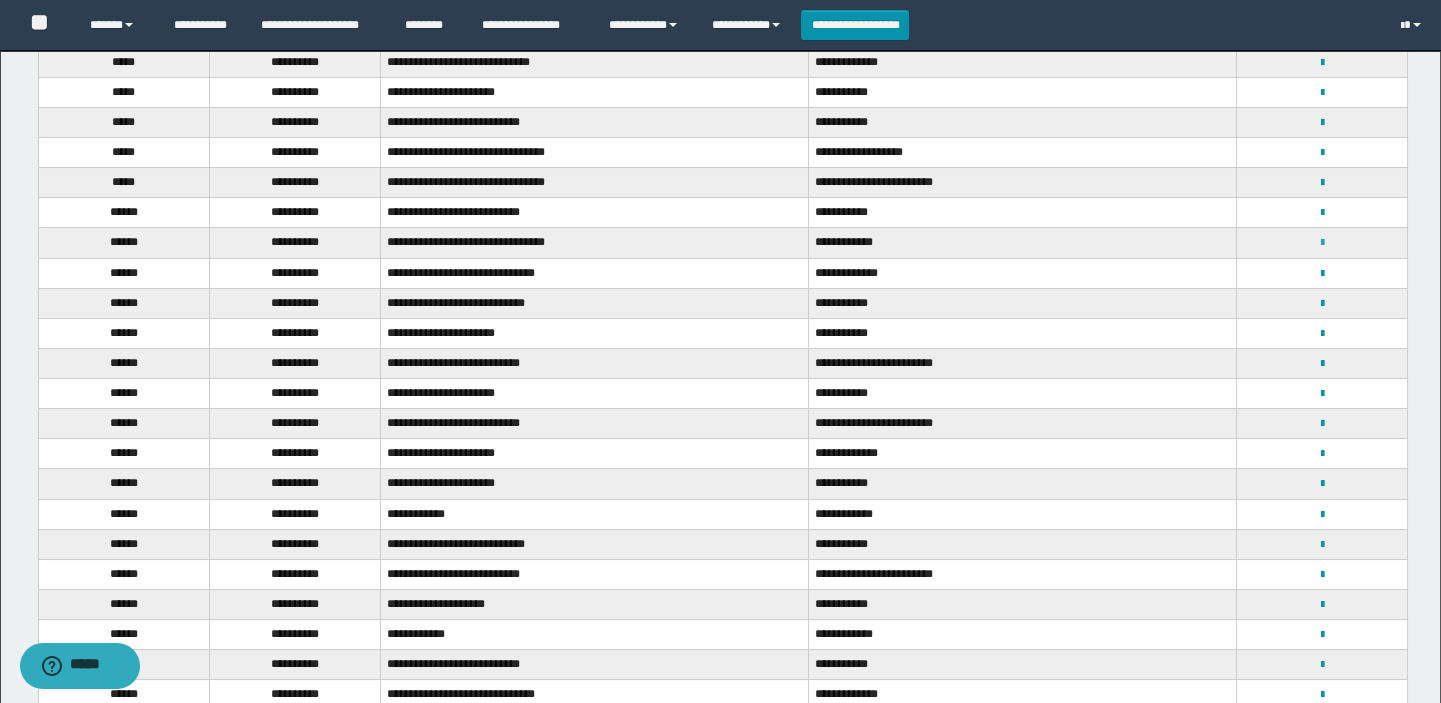 click at bounding box center (1321, 243) 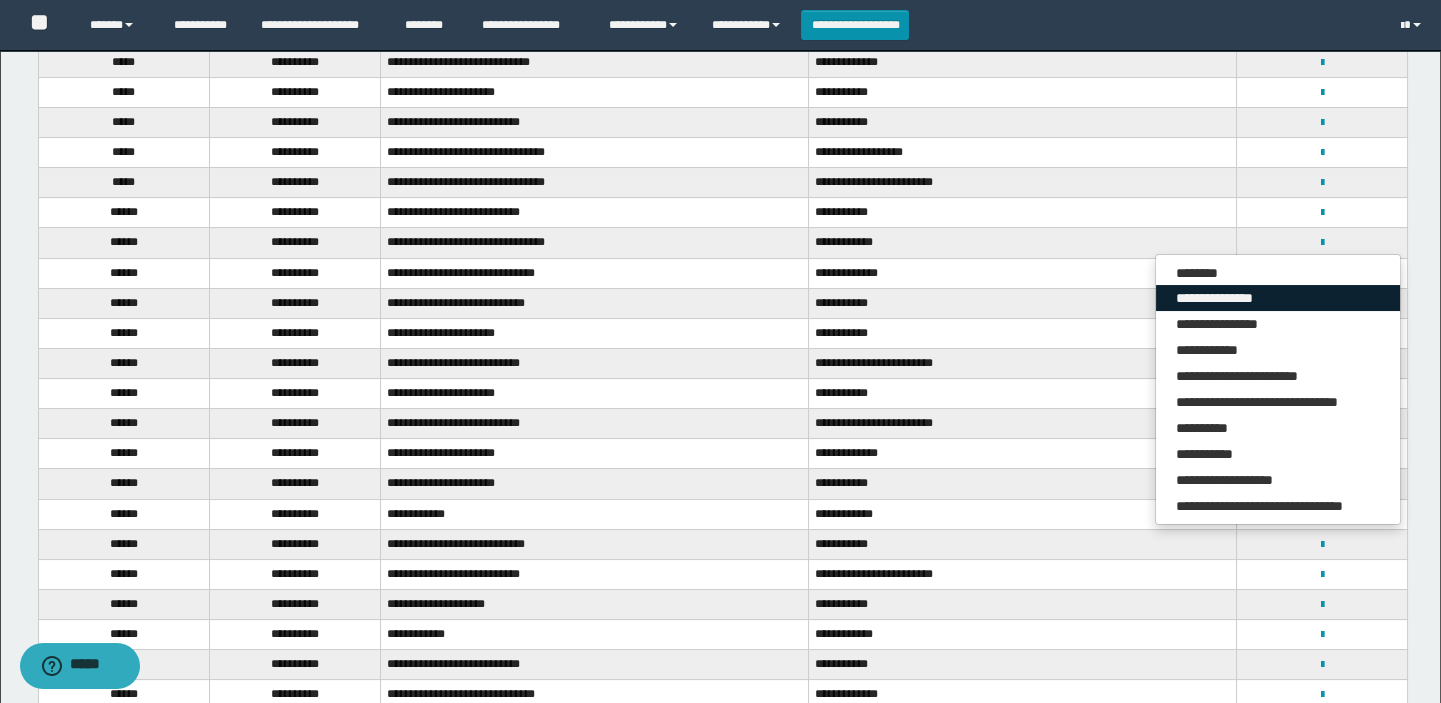 click on "**********" at bounding box center [1278, 298] 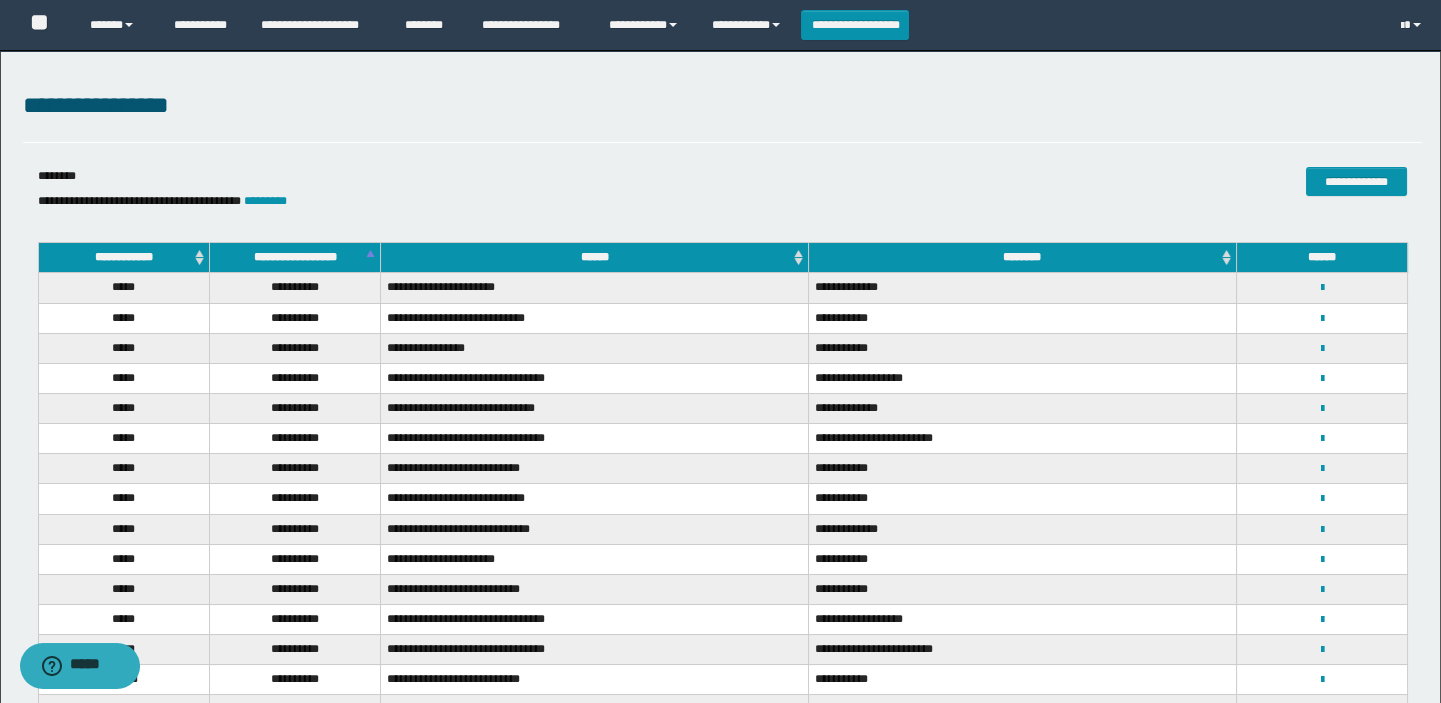 click on "**********" at bounding box center (489, 193) 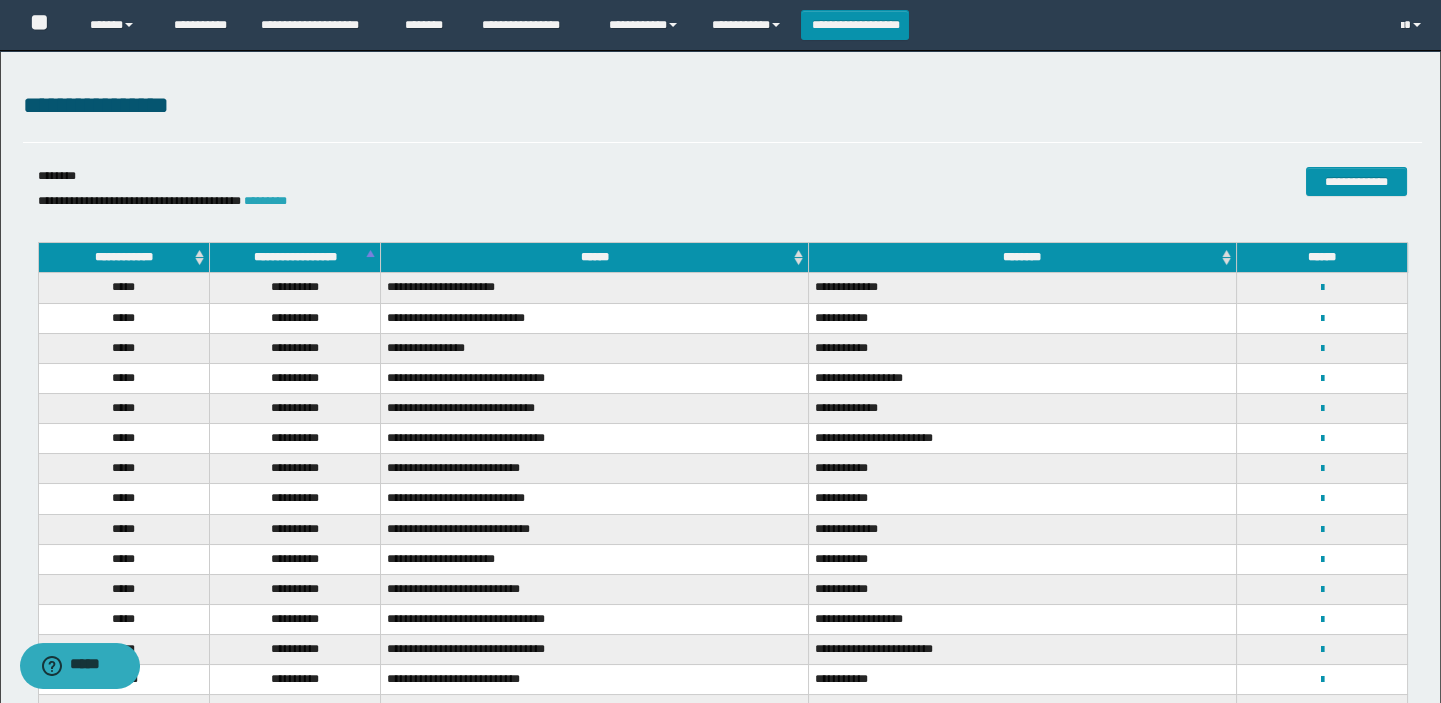 click on "*********" at bounding box center [265, 201] 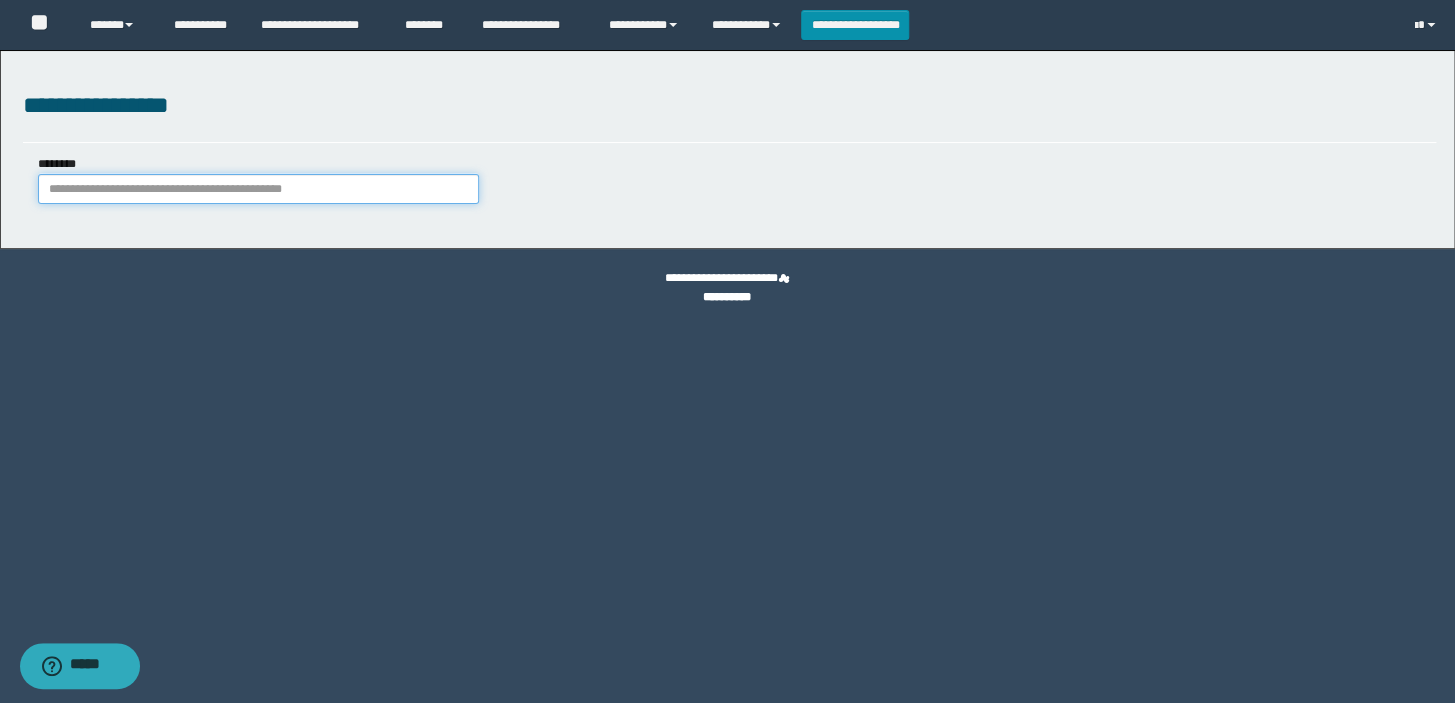 paste on "**********" 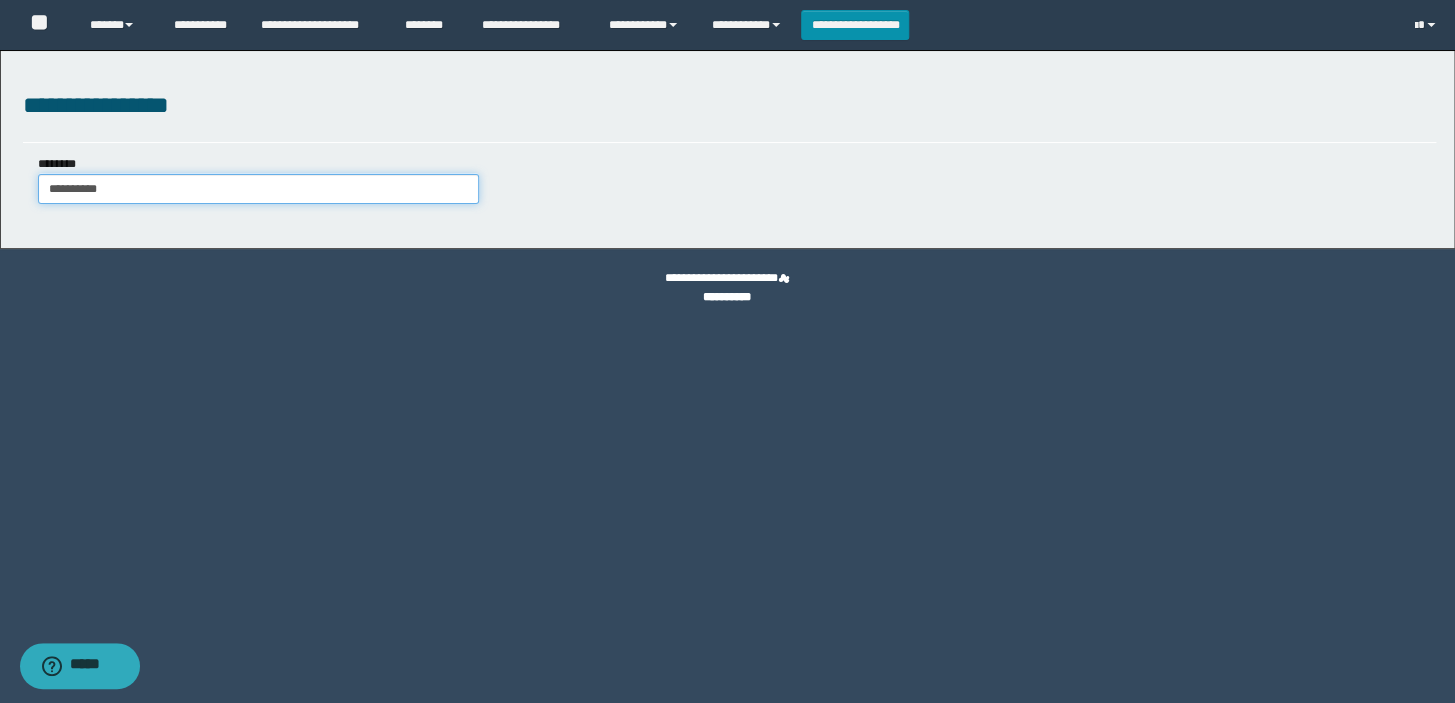 type on "**********" 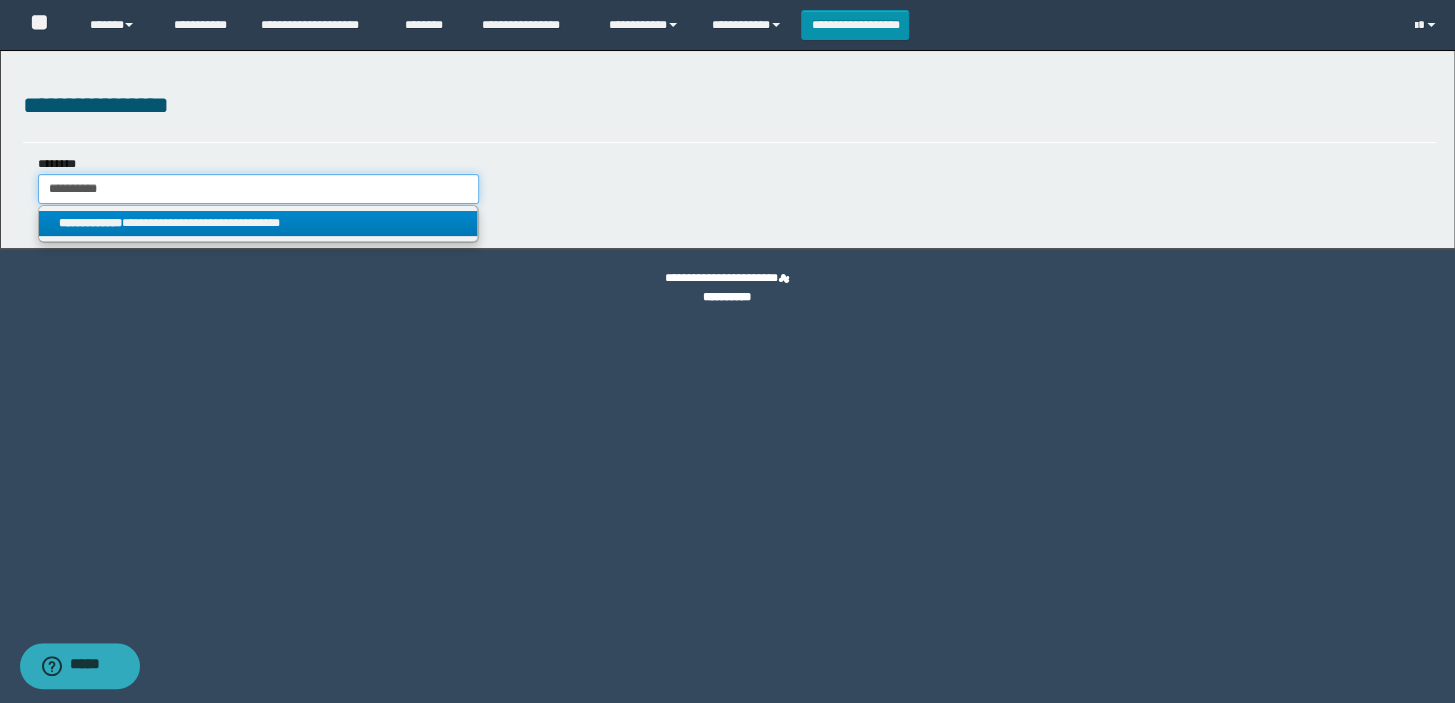 type on "**********" 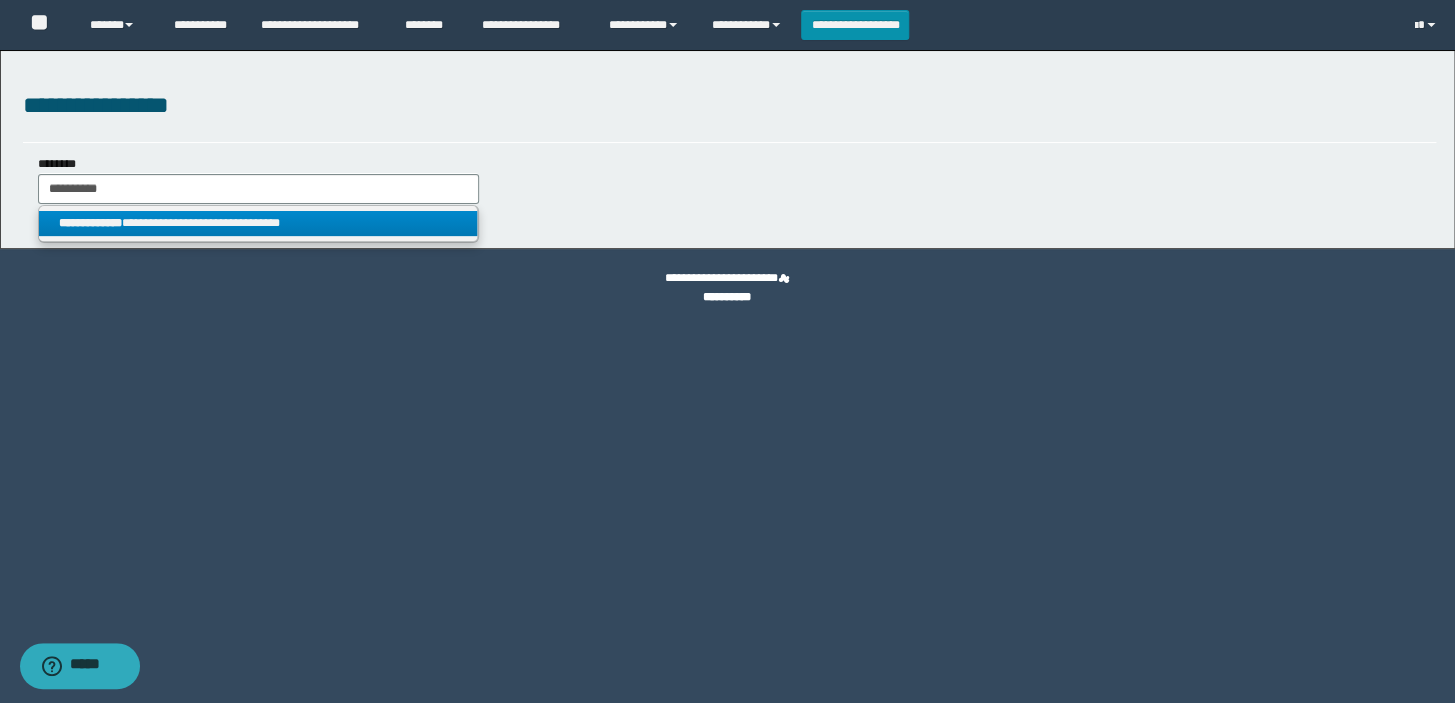 click on "**********" at bounding box center (258, 223) 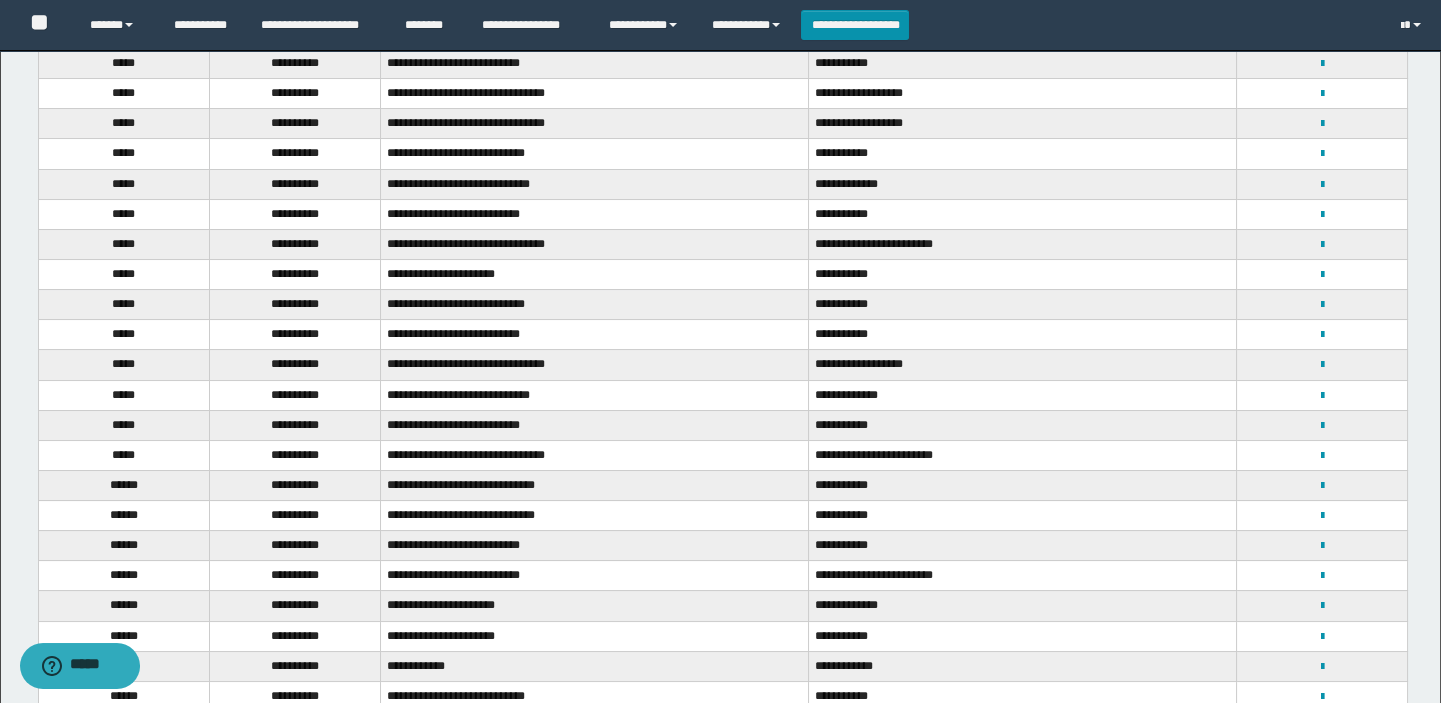 scroll, scrollTop: 454, scrollLeft: 0, axis: vertical 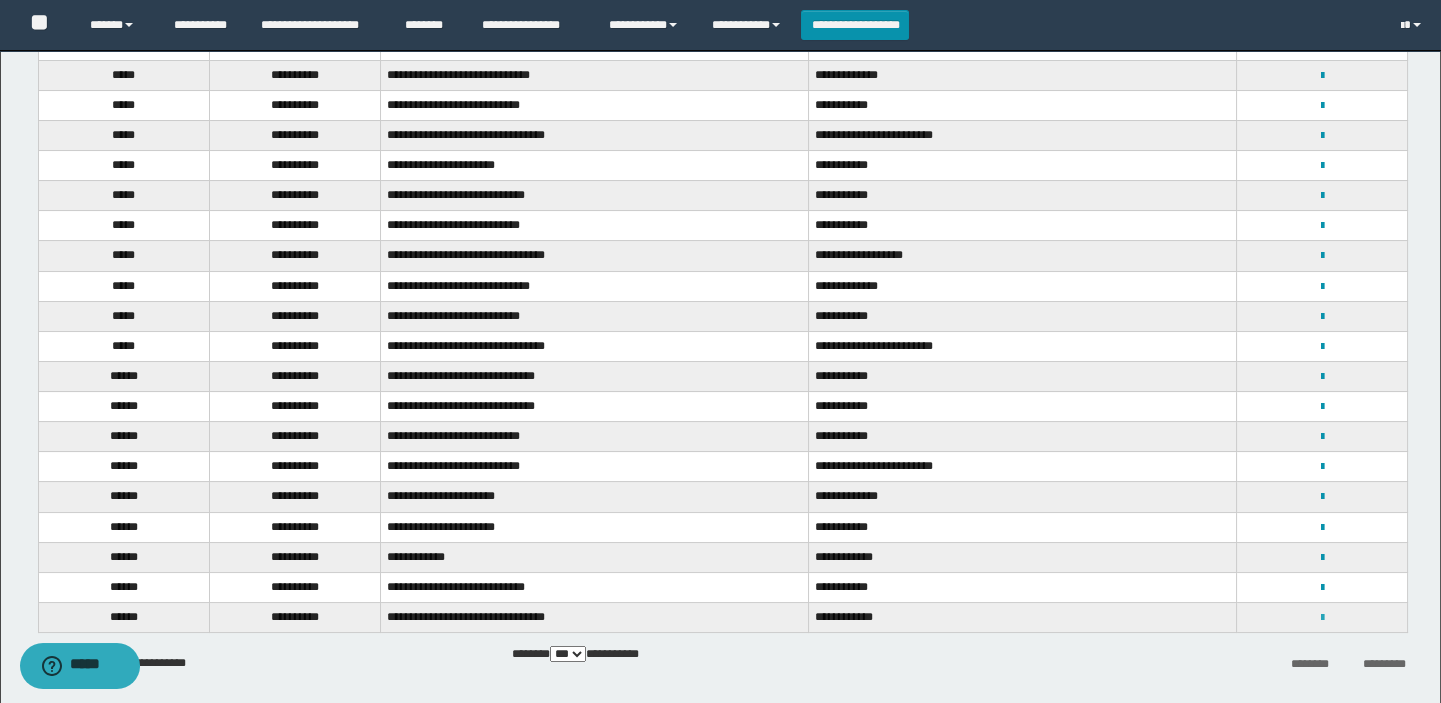 click at bounding box center (1321, 618) 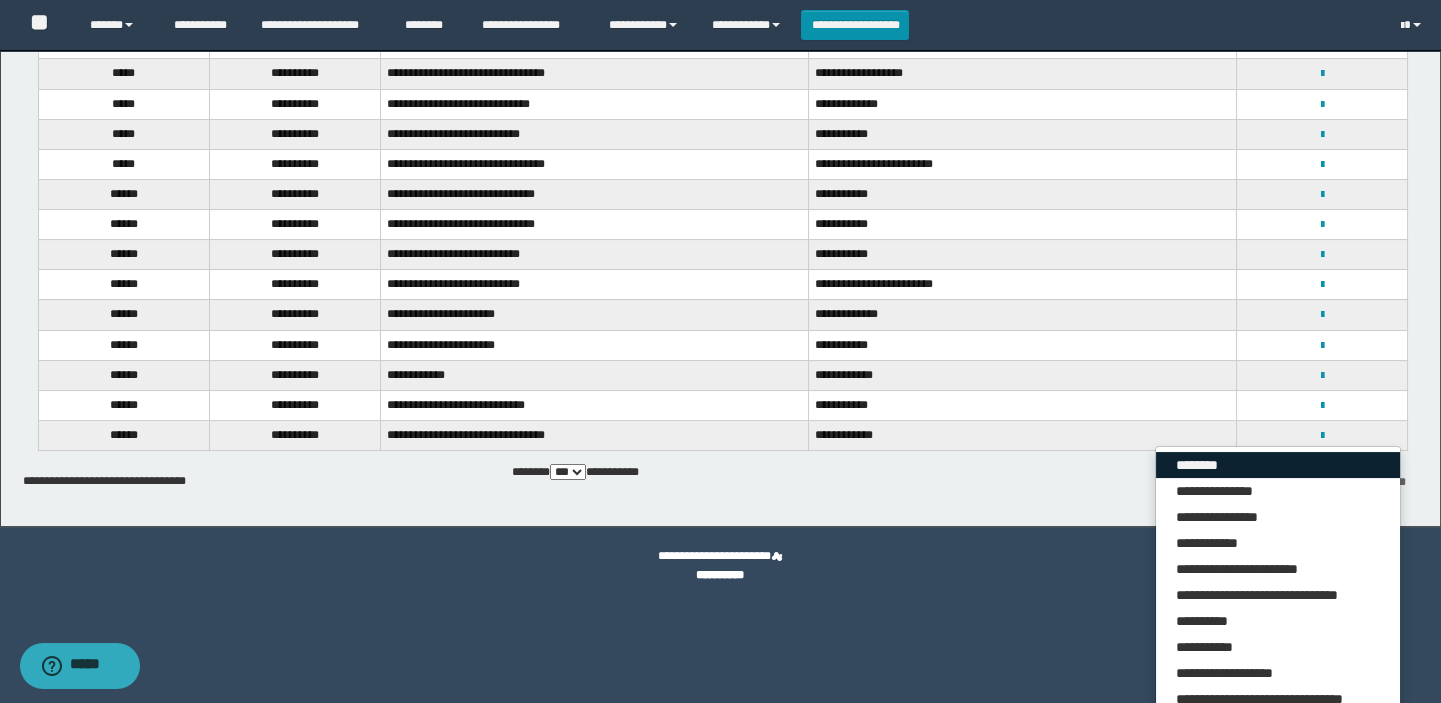 click on "********" at bounding box center [1278, 465] 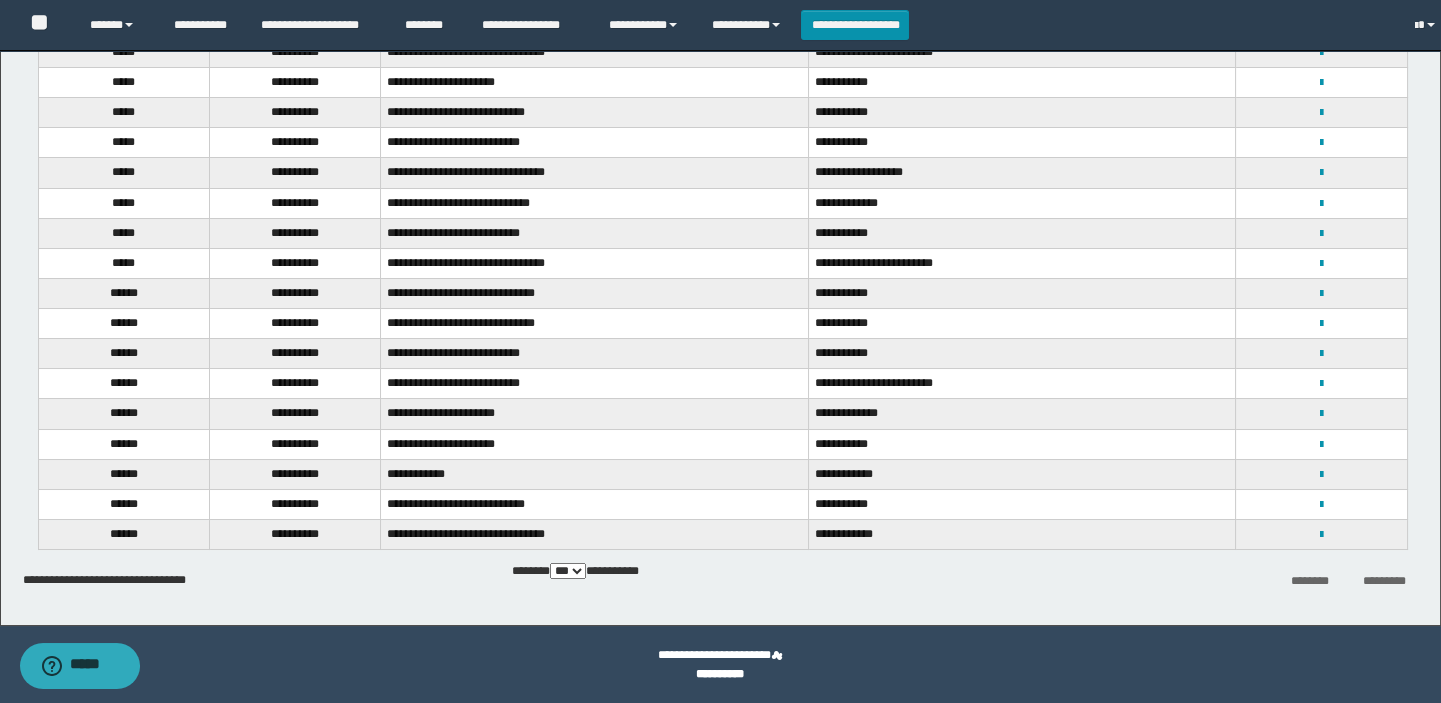 scroll, scrollTop: 538, scrollLeft: 0, axis: vertical 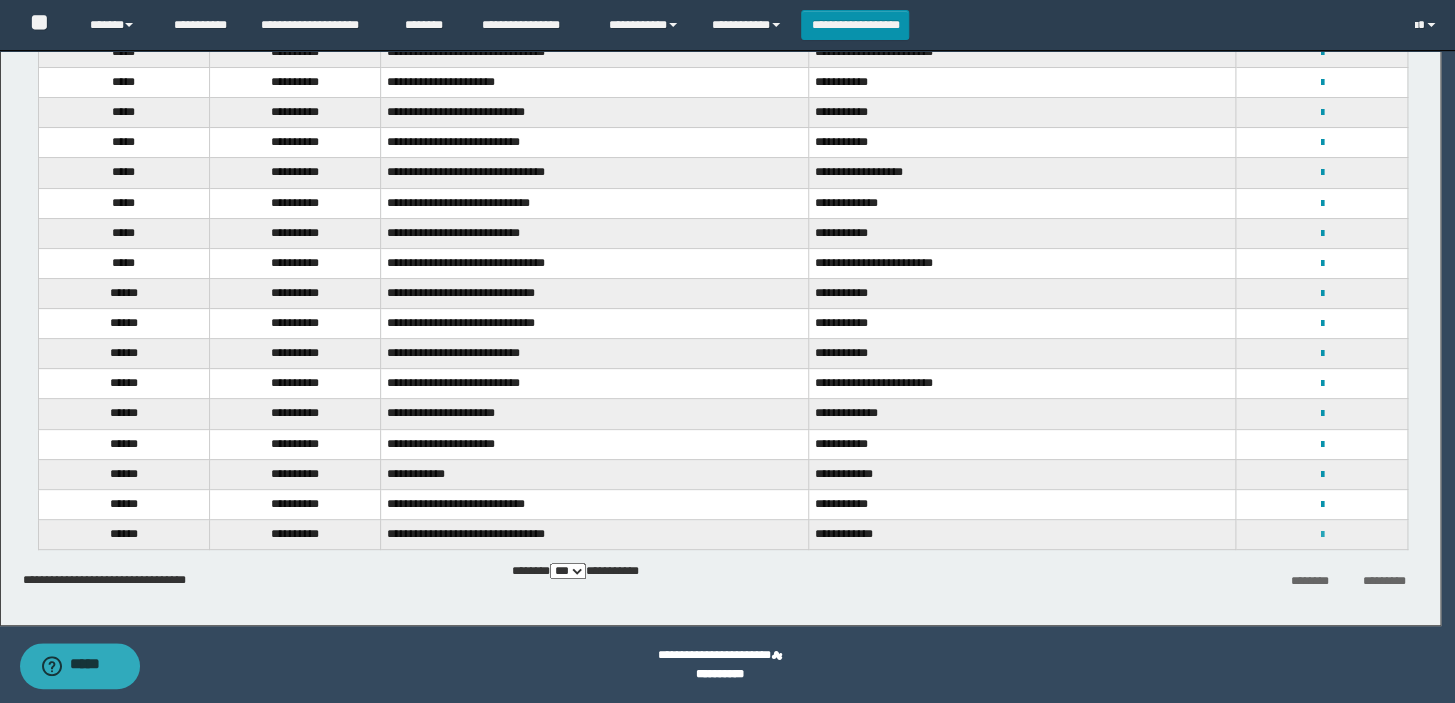 click at bounding box center (1321, 535) 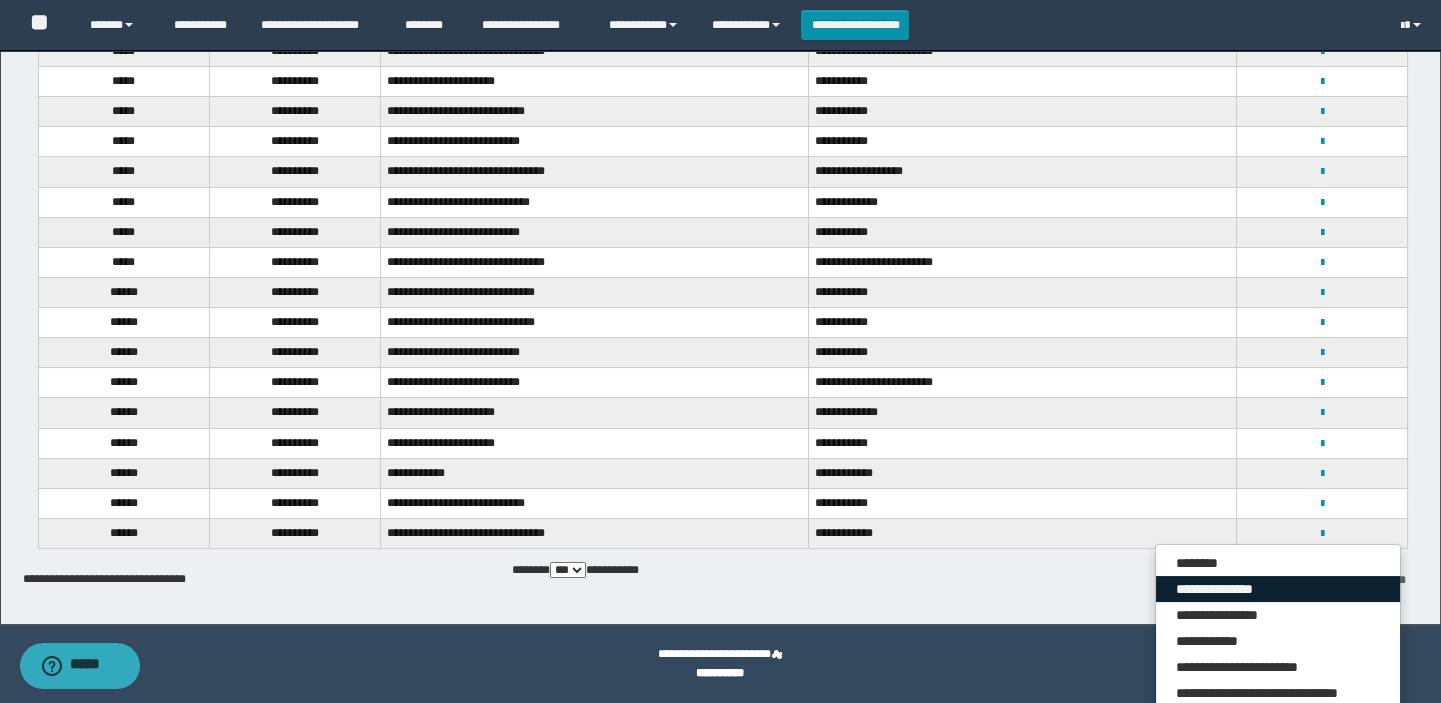 click on "**********" at bounding box center [1278, 589] 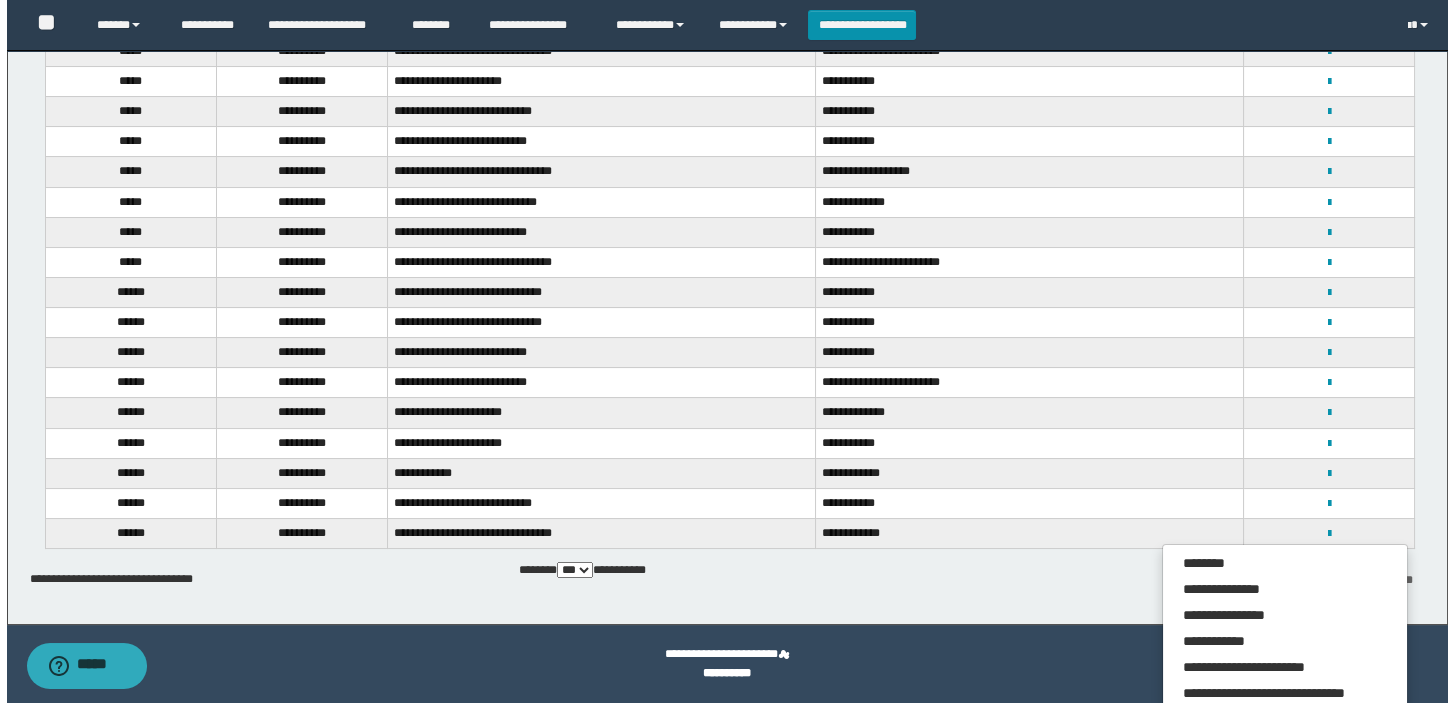 scroll, scrollTop: 0, scrollLeft: 0, axis: both 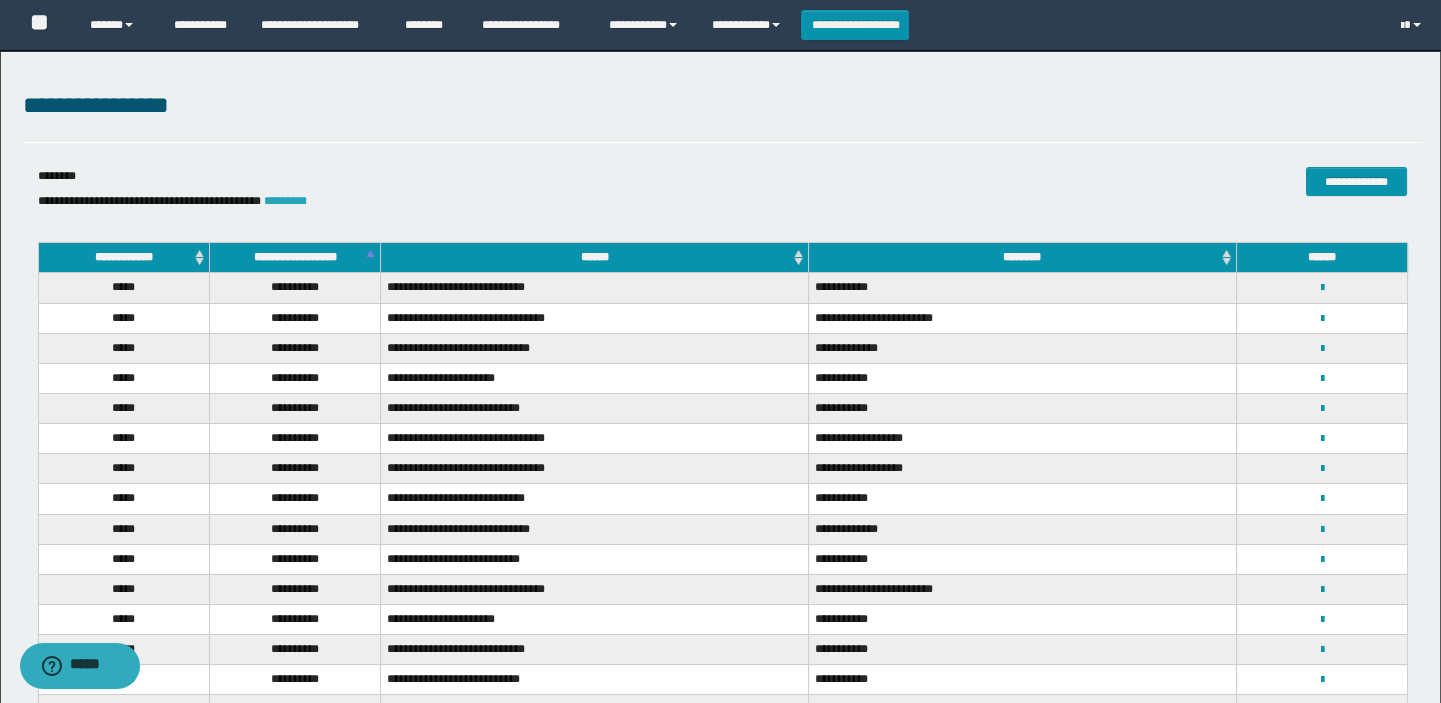 click on "*********" at bounding box center (285, 201) 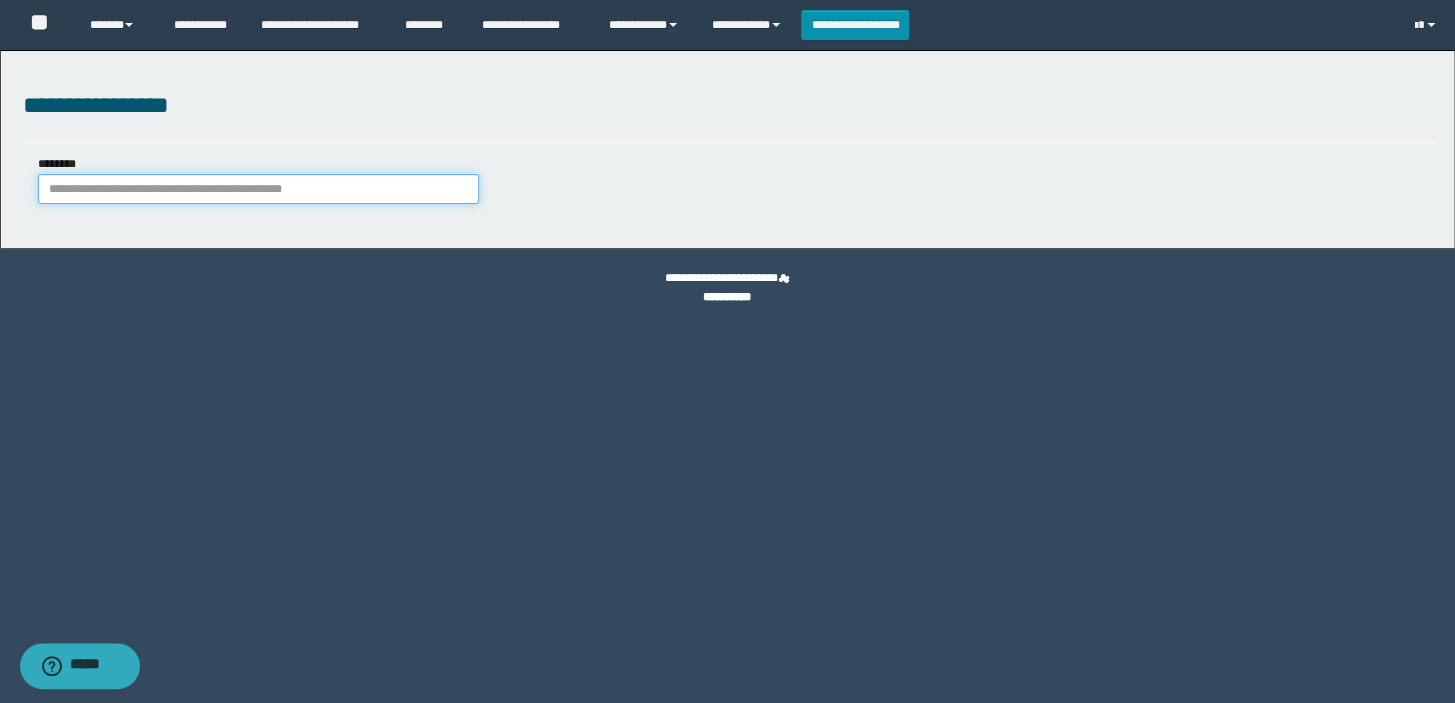 paste on "**********" 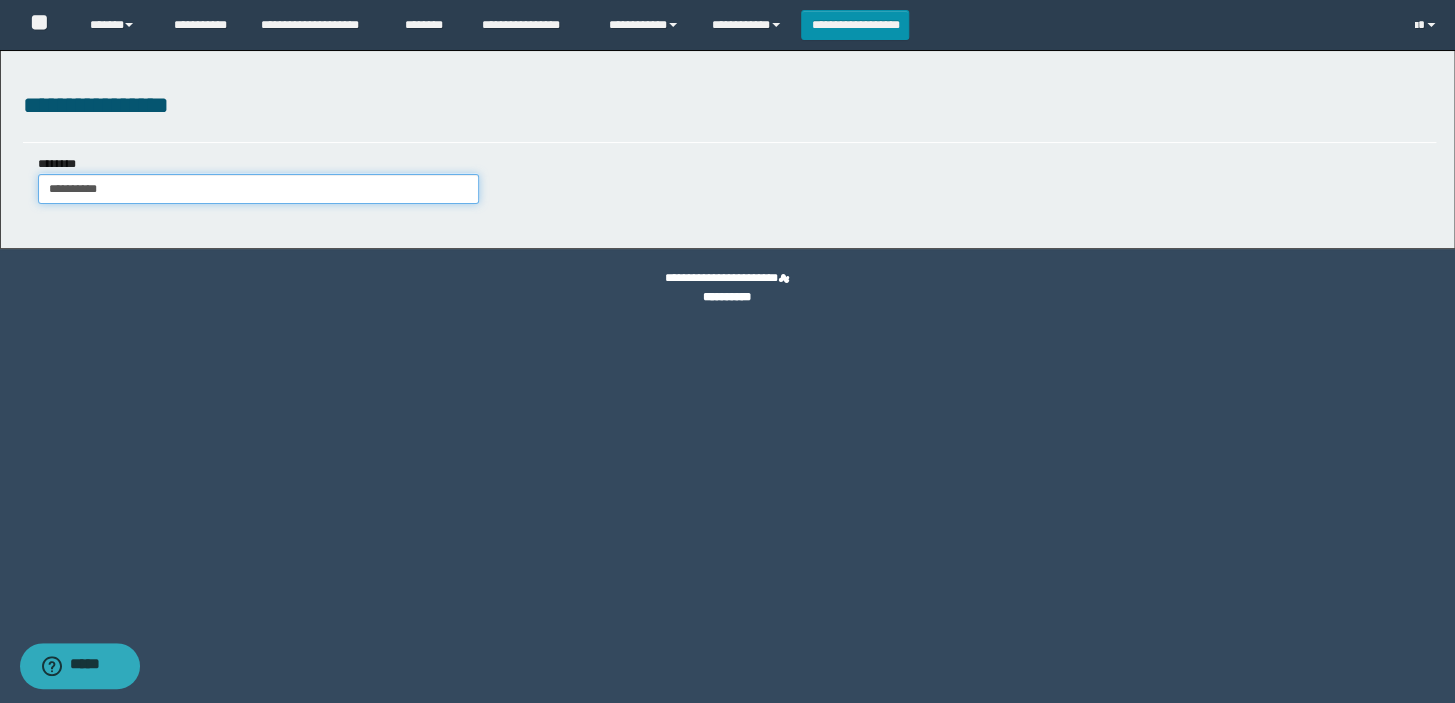 type on "**********" 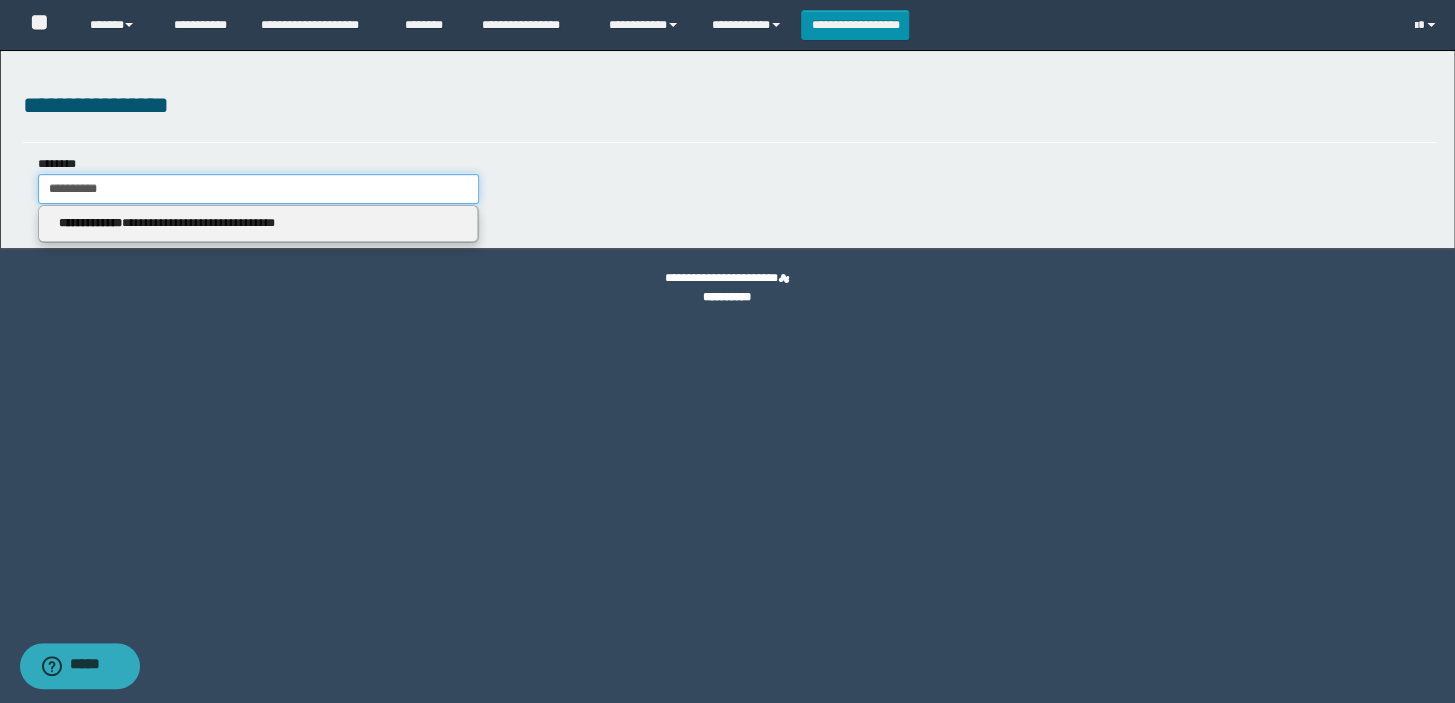 type on "**********" 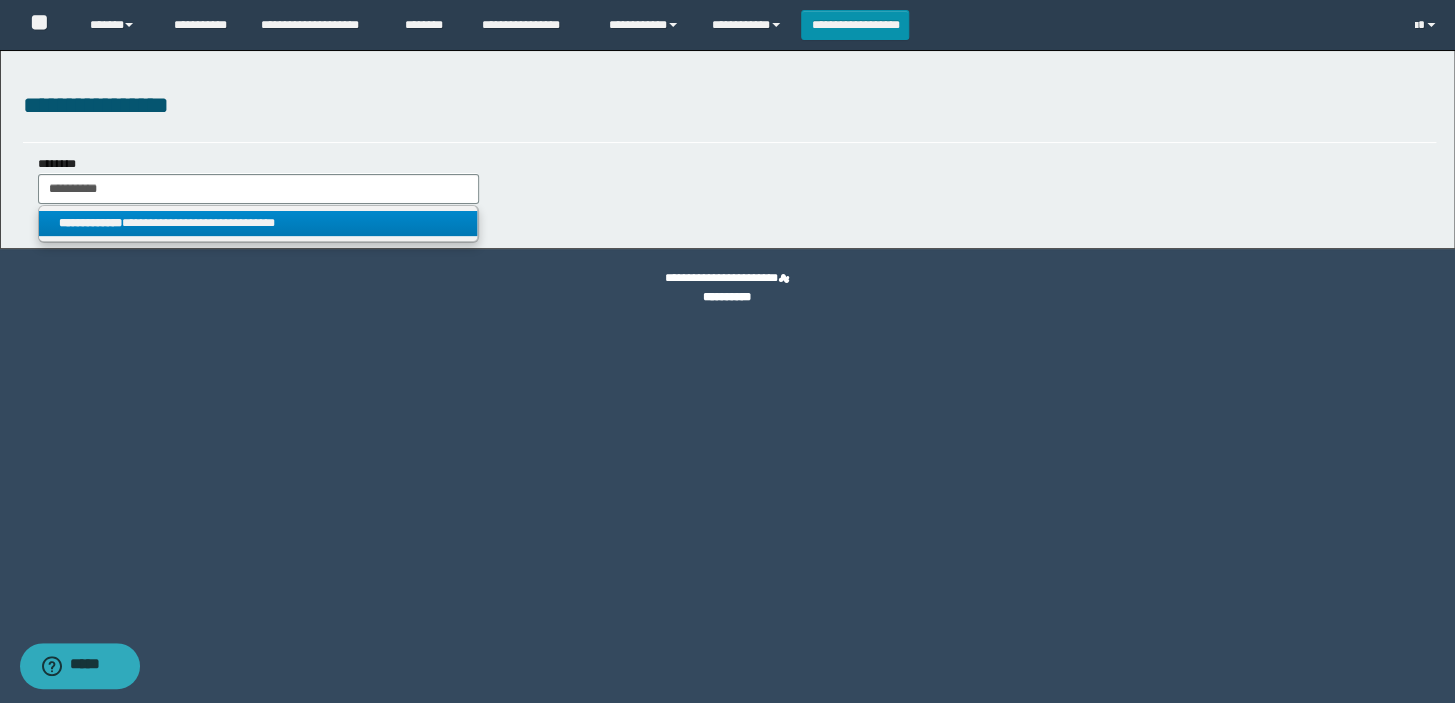 click on "**********" at bounding box center (258, 223) 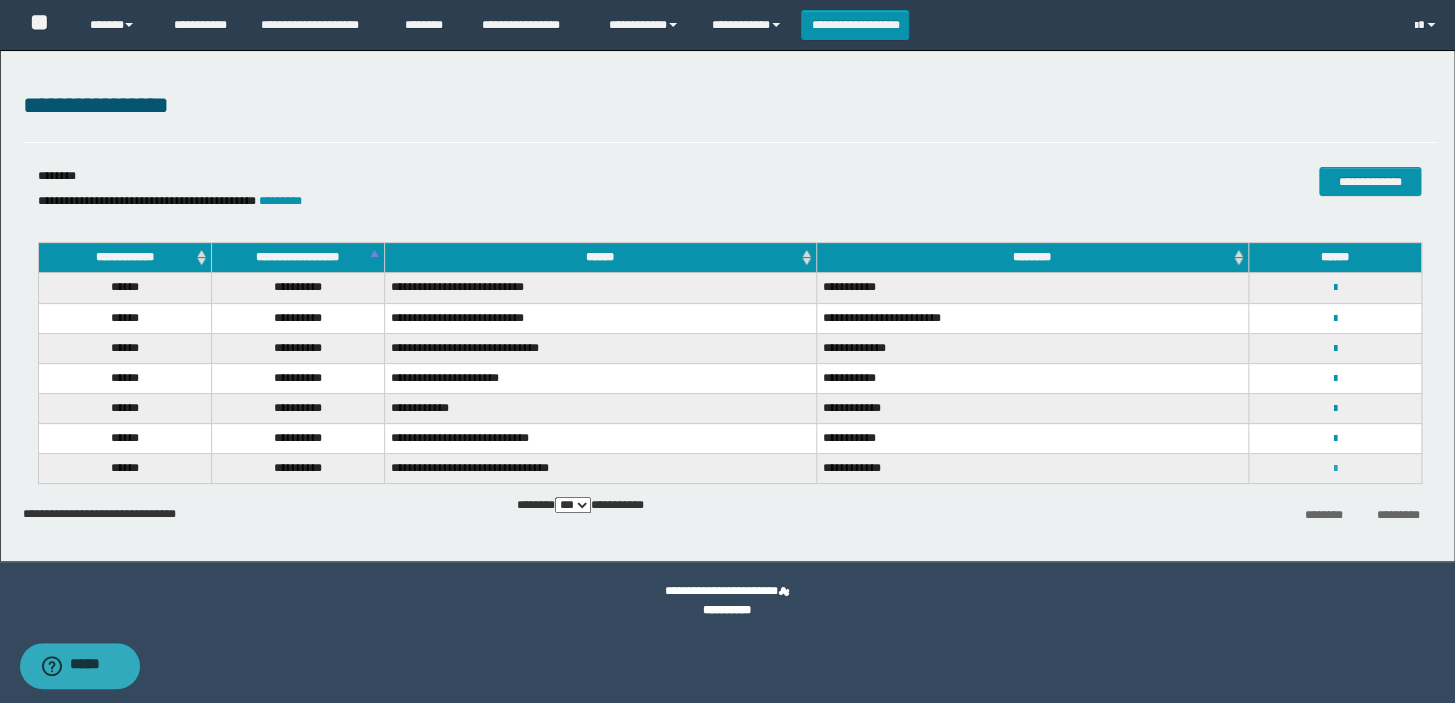 click at bounding box center (1334, 469) 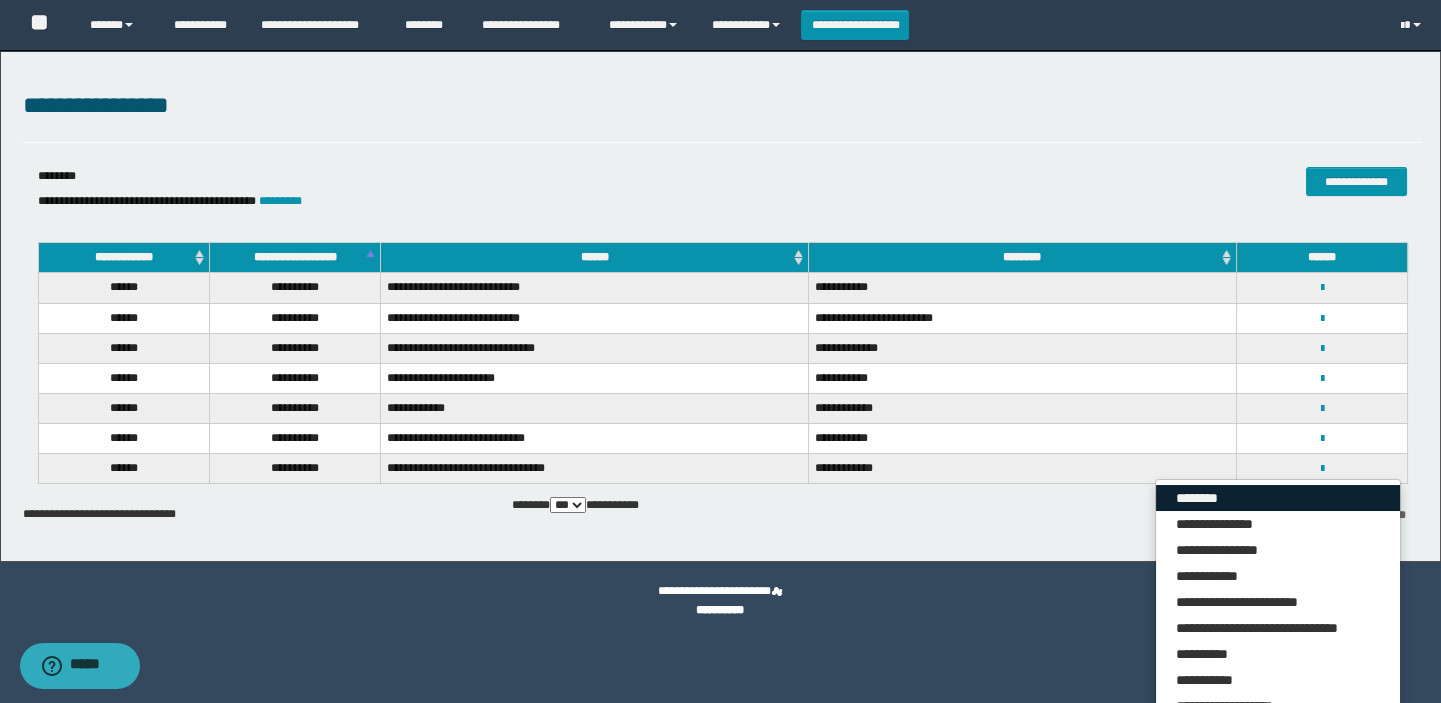 click on "********" at bounding box center [1278, 498] 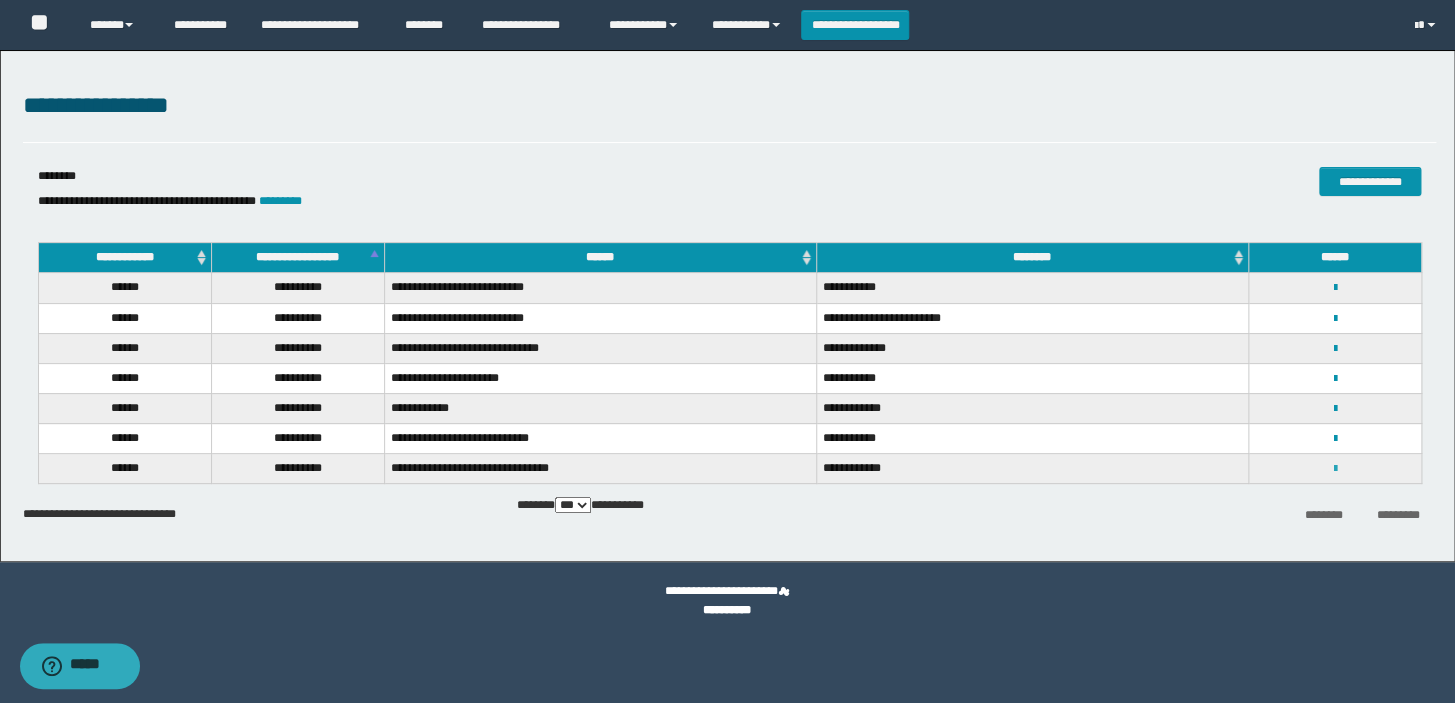 click at bounding box center [1334, 469] 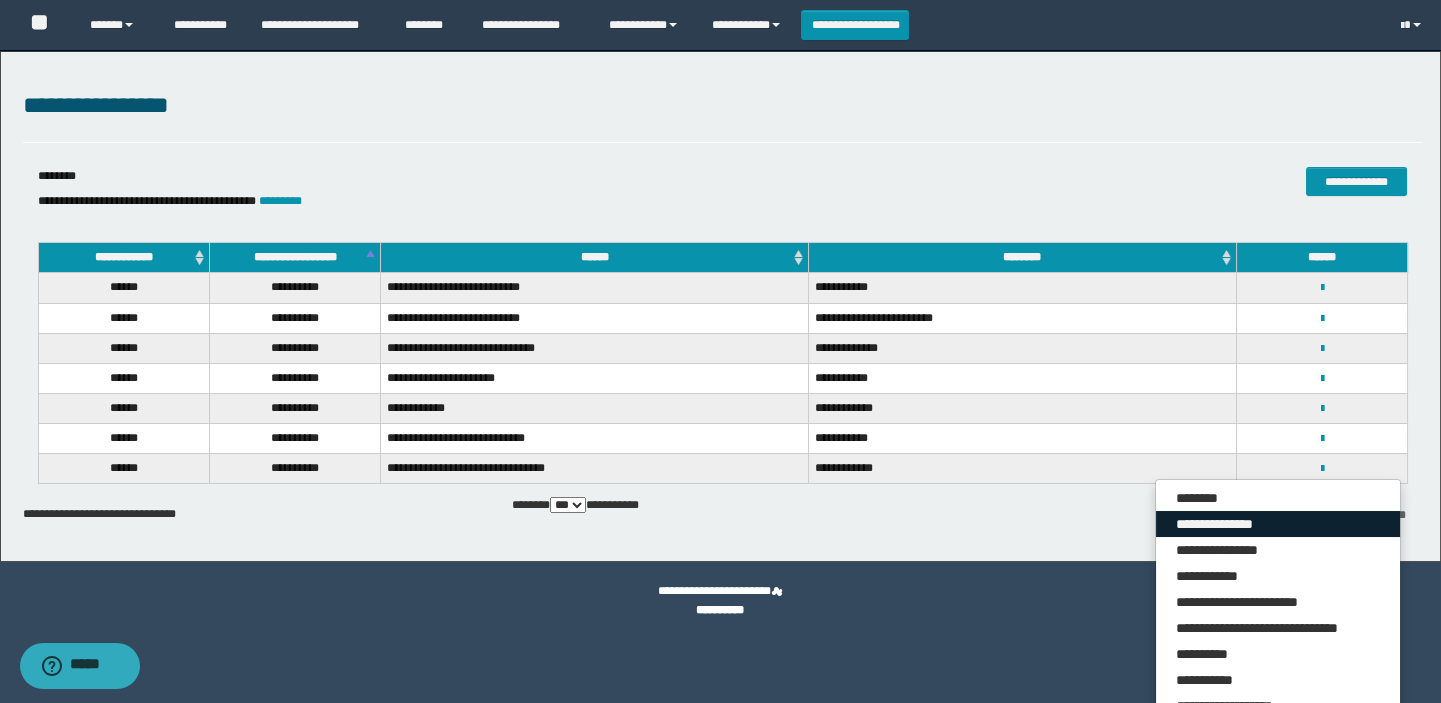 click on "**********" at bounding box center [1278, 524] 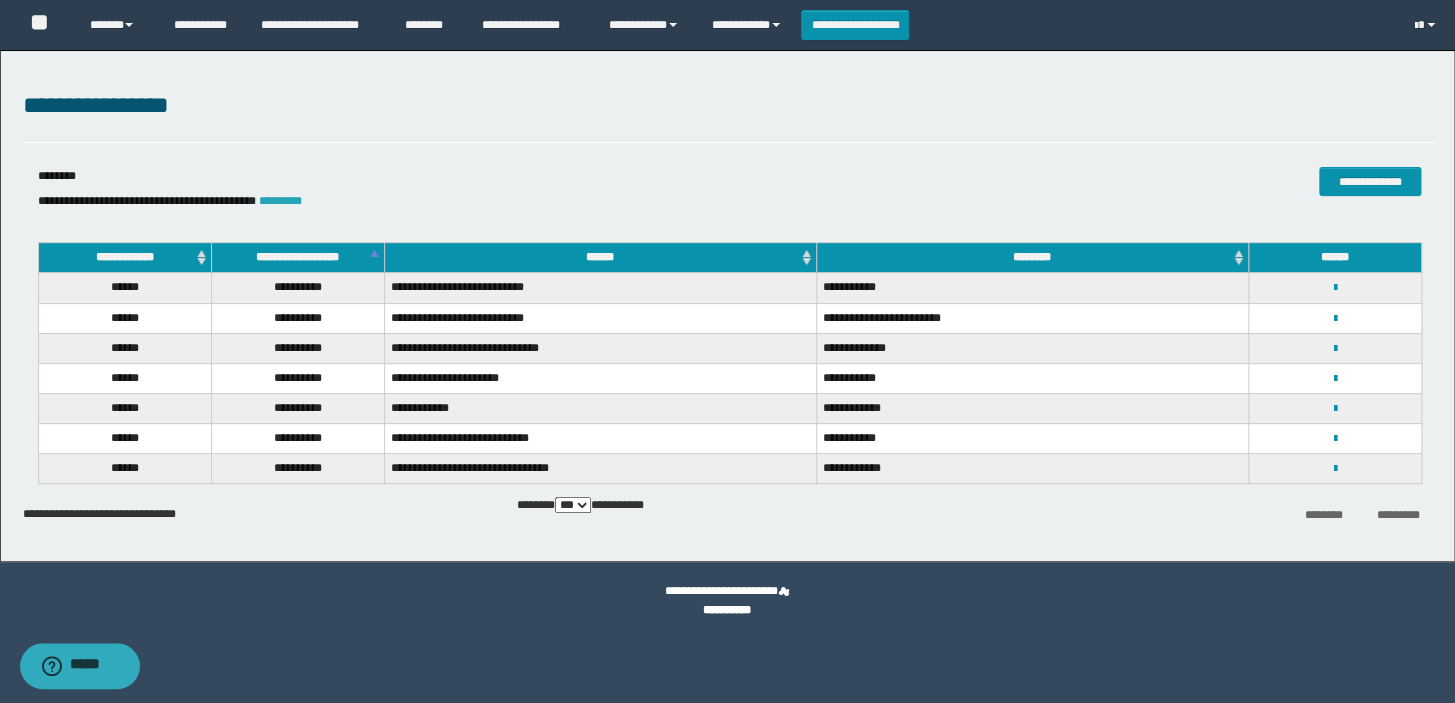 click on "*********" at bounding box center [280, 201] 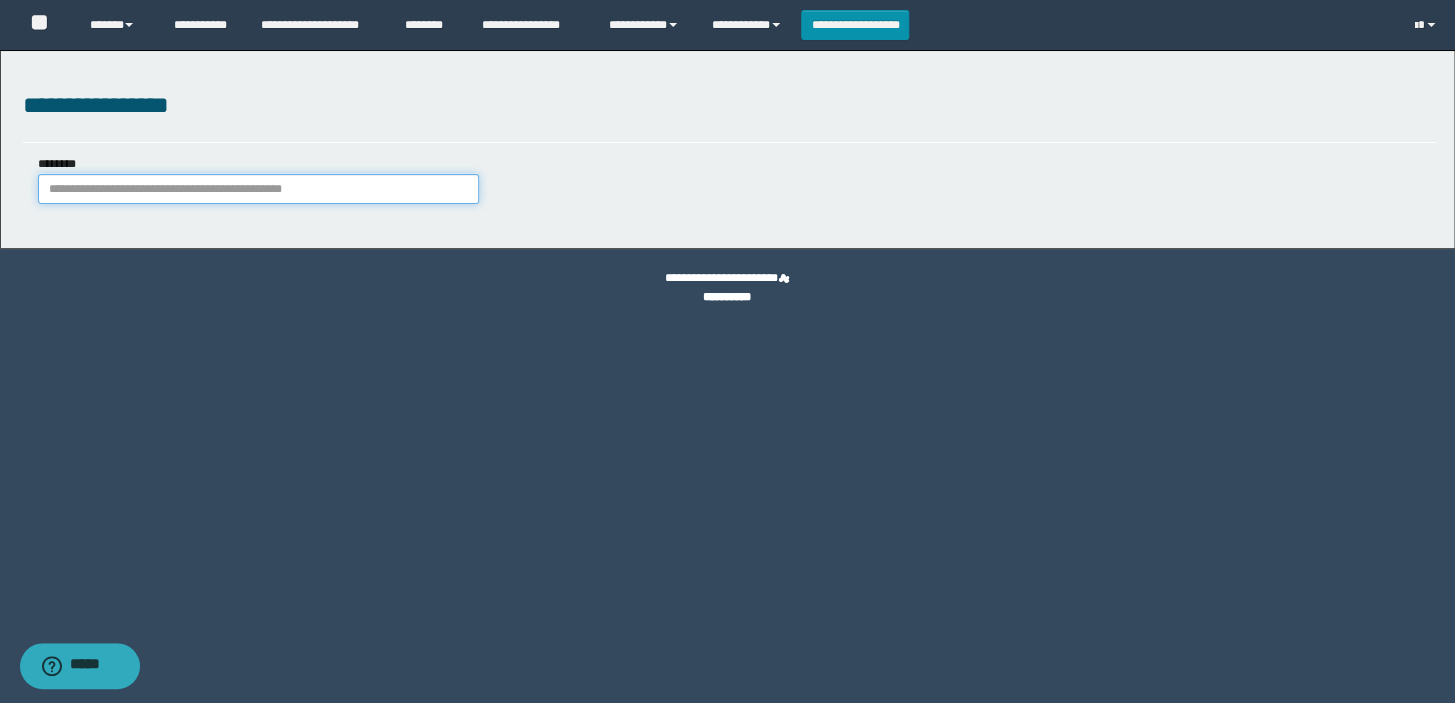 paste on "**********" 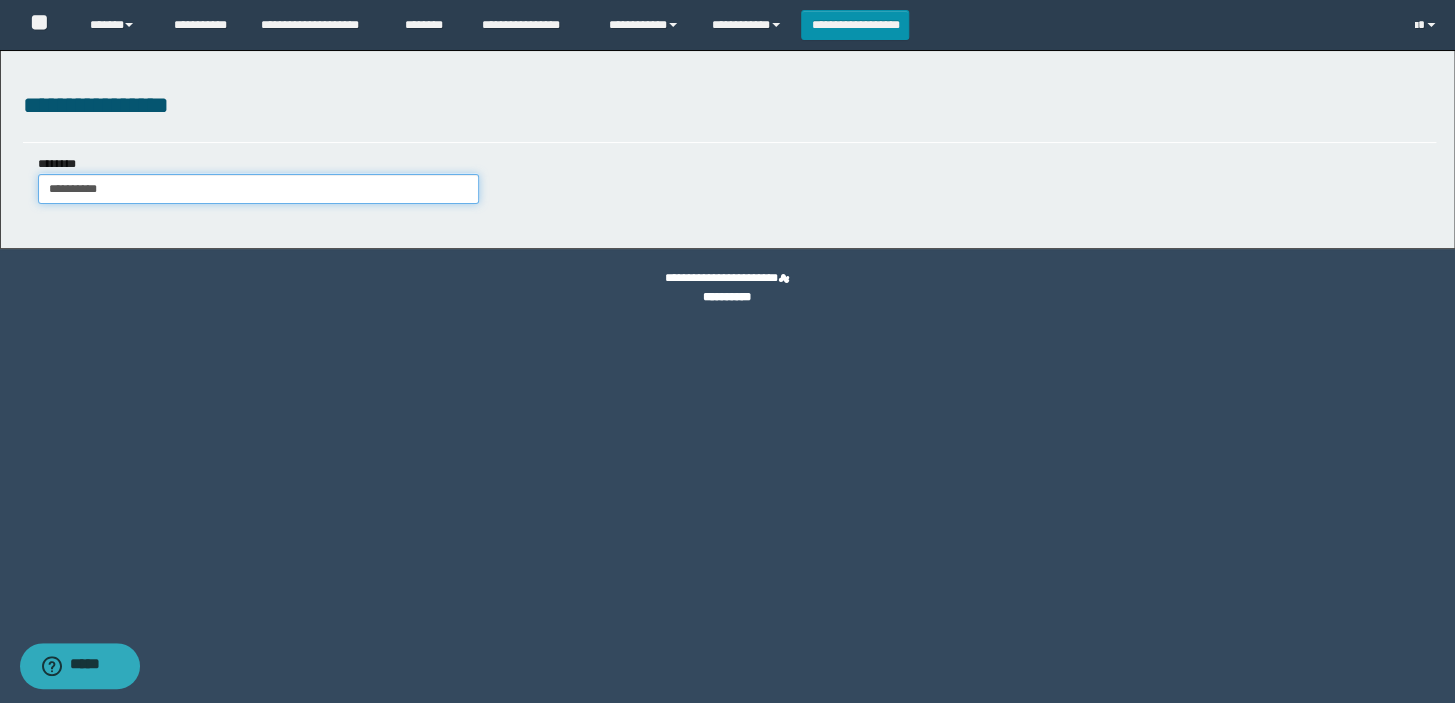 type on "**********" 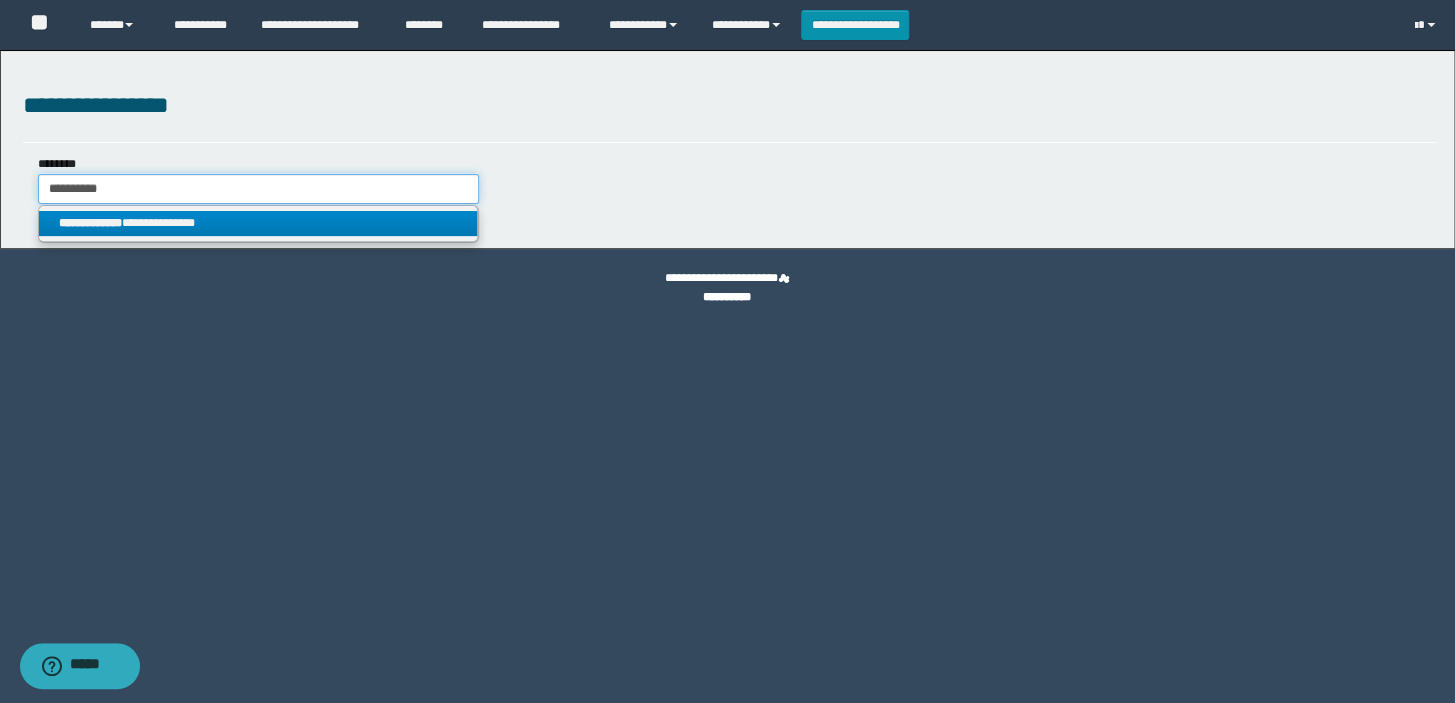 type on "**********" 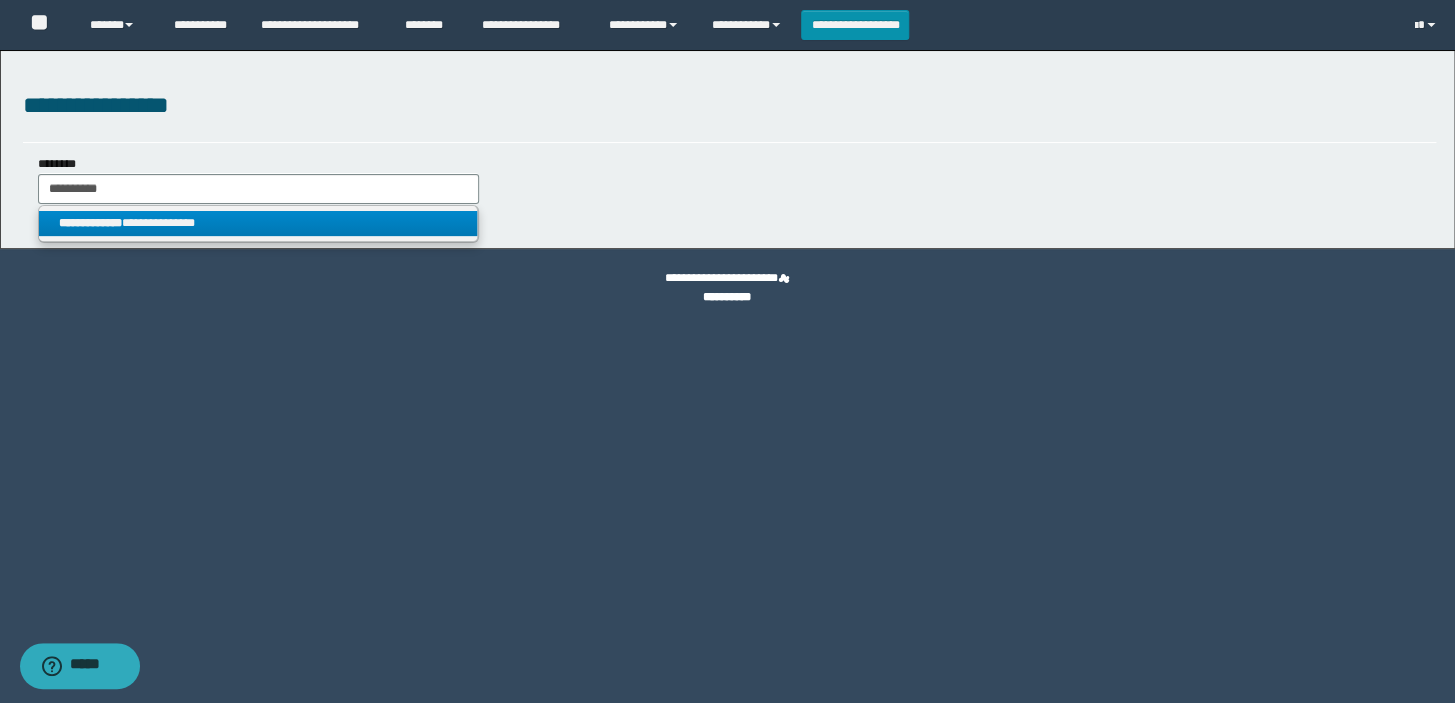 click on "**********" at bounding box center (90, 223) 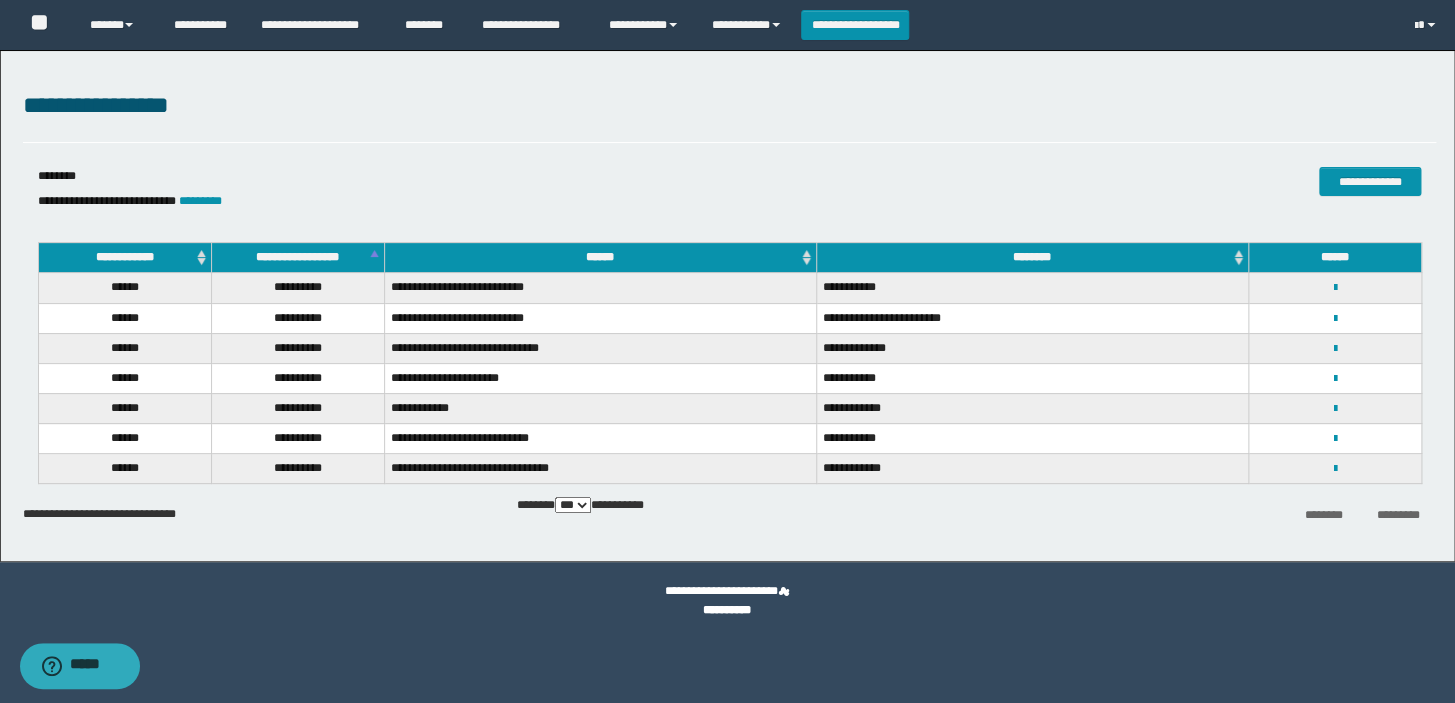 drag, startPoint x: 641, startPoint y: 147, endPoint x: 617, endPoint y: 251, distance: 106.733315 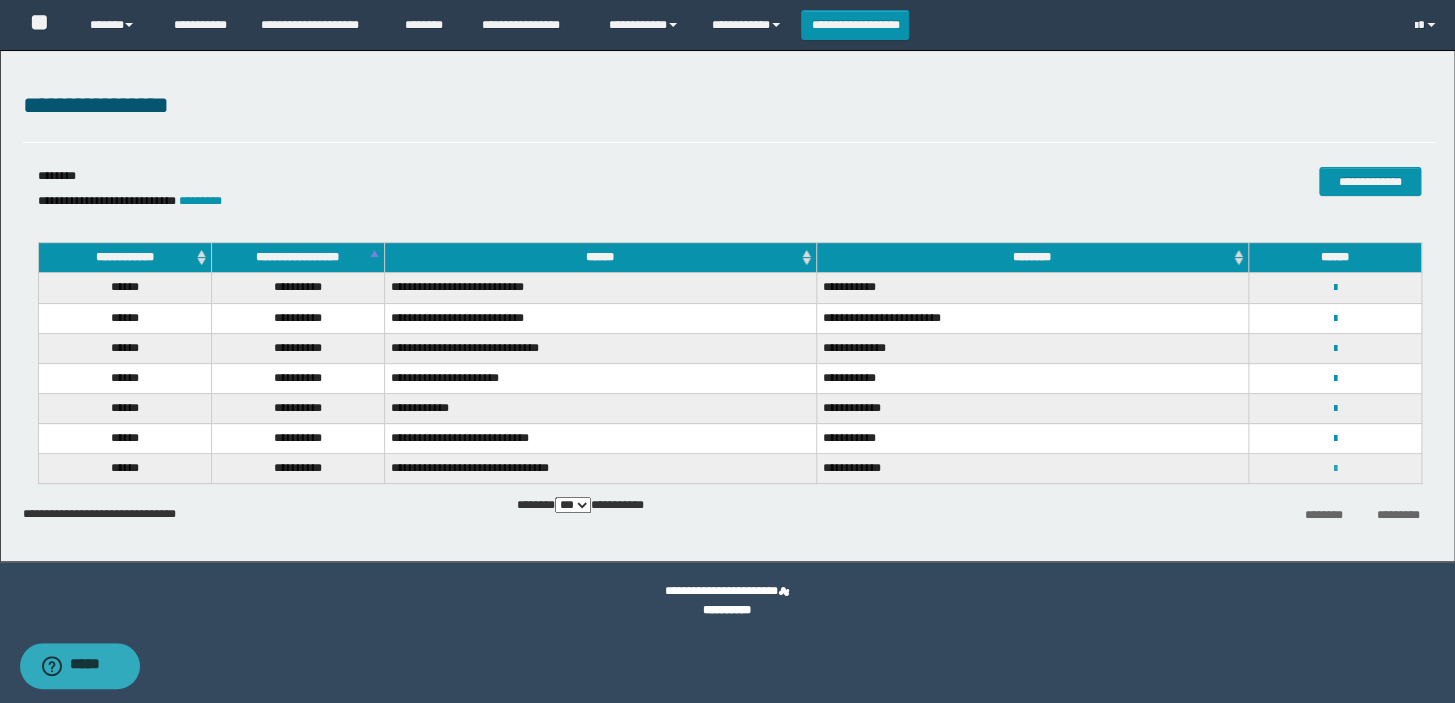 click at bounding box center [1334, 469] 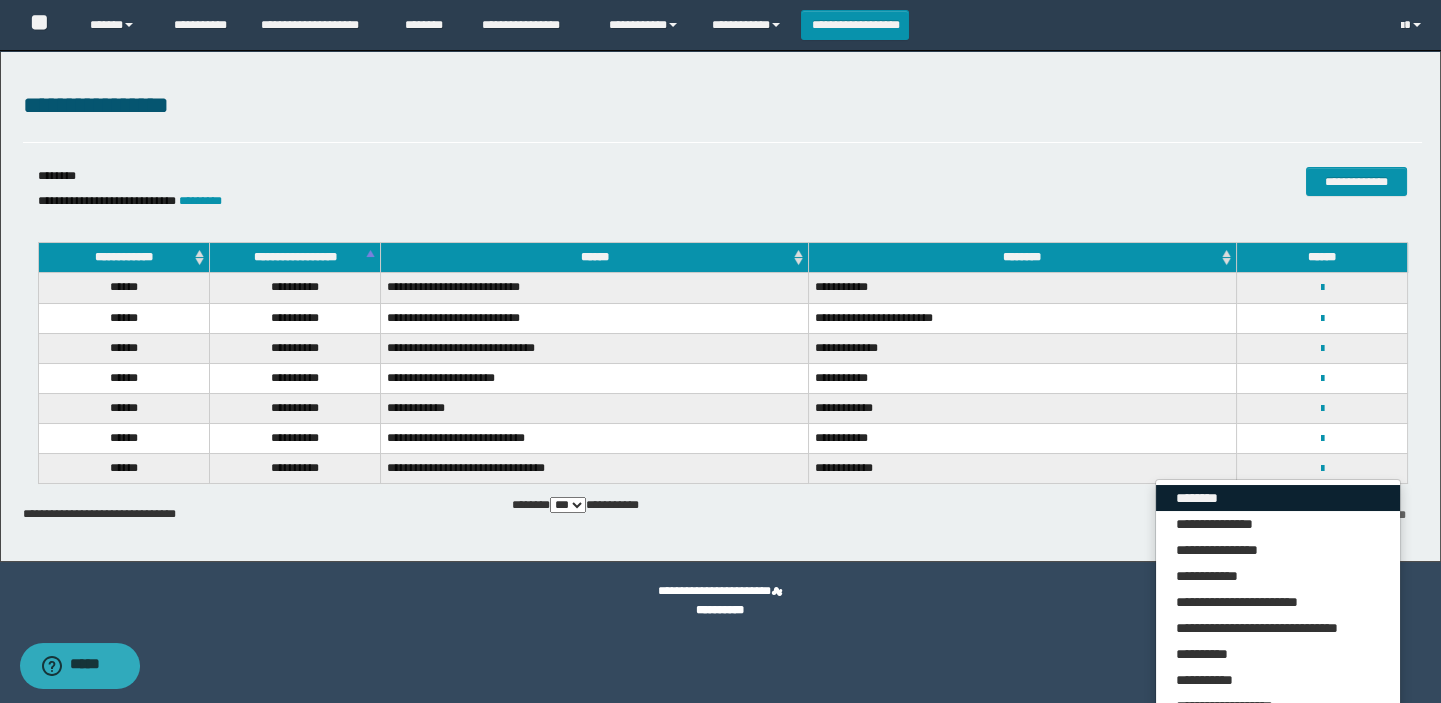click on "********" at bounding box center [1278, 498] 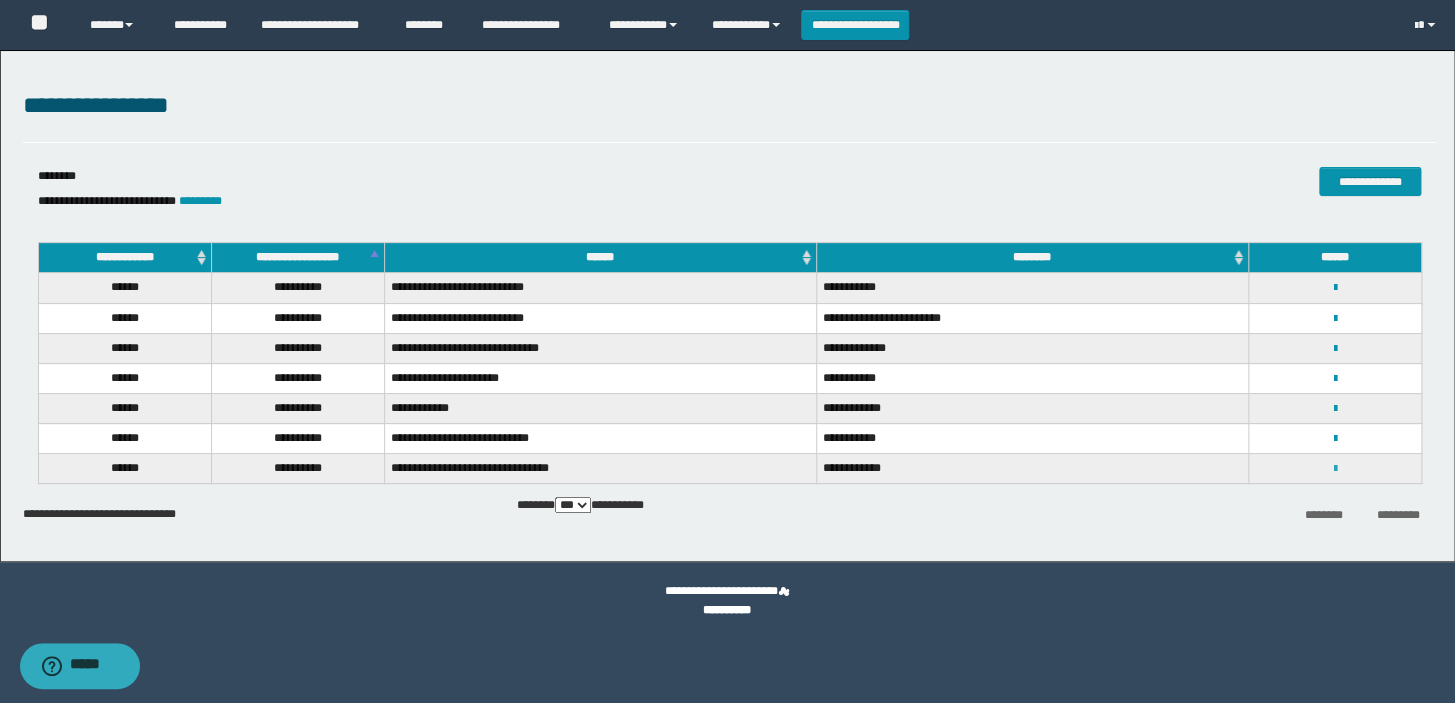 click at bounding box center [1334, 469] 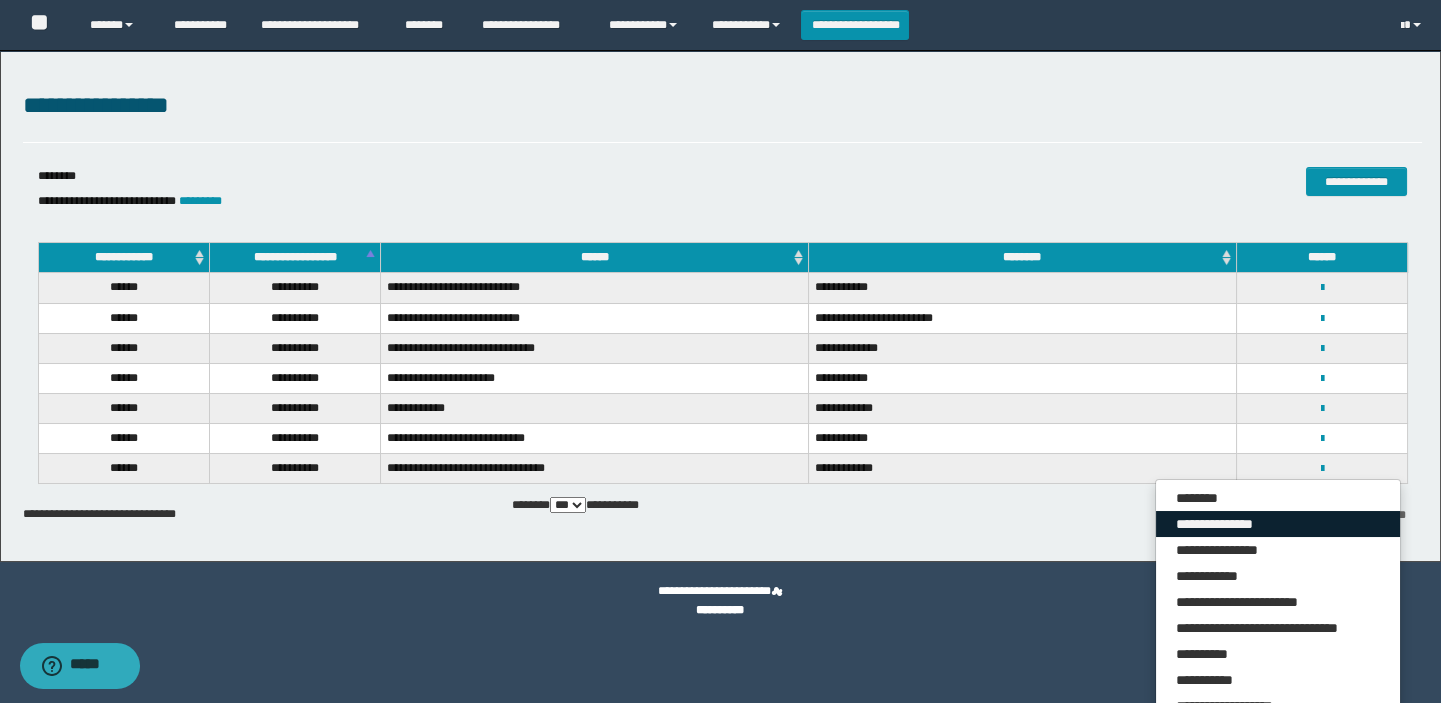 click on "**********" at bounding box center (1278, 524) 